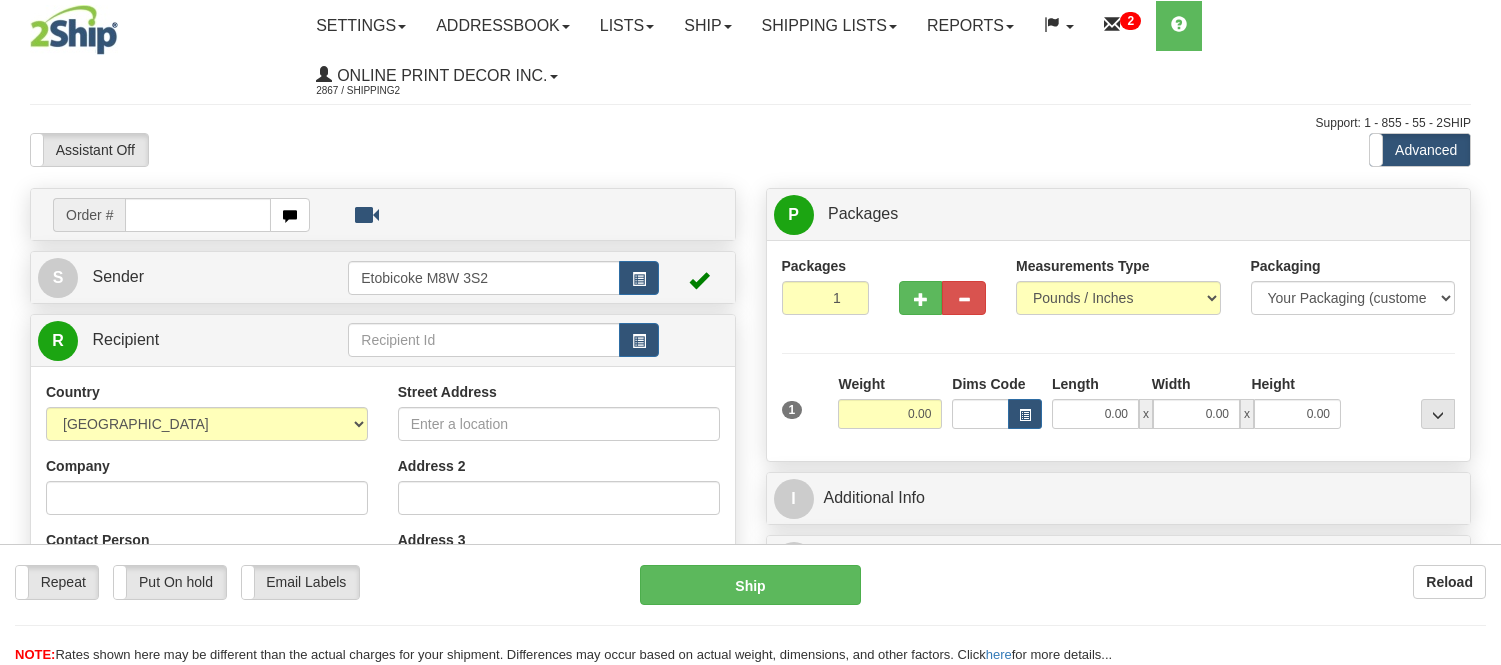 scroll, scrollTop: 0, scrollLeft: 0, axis: both 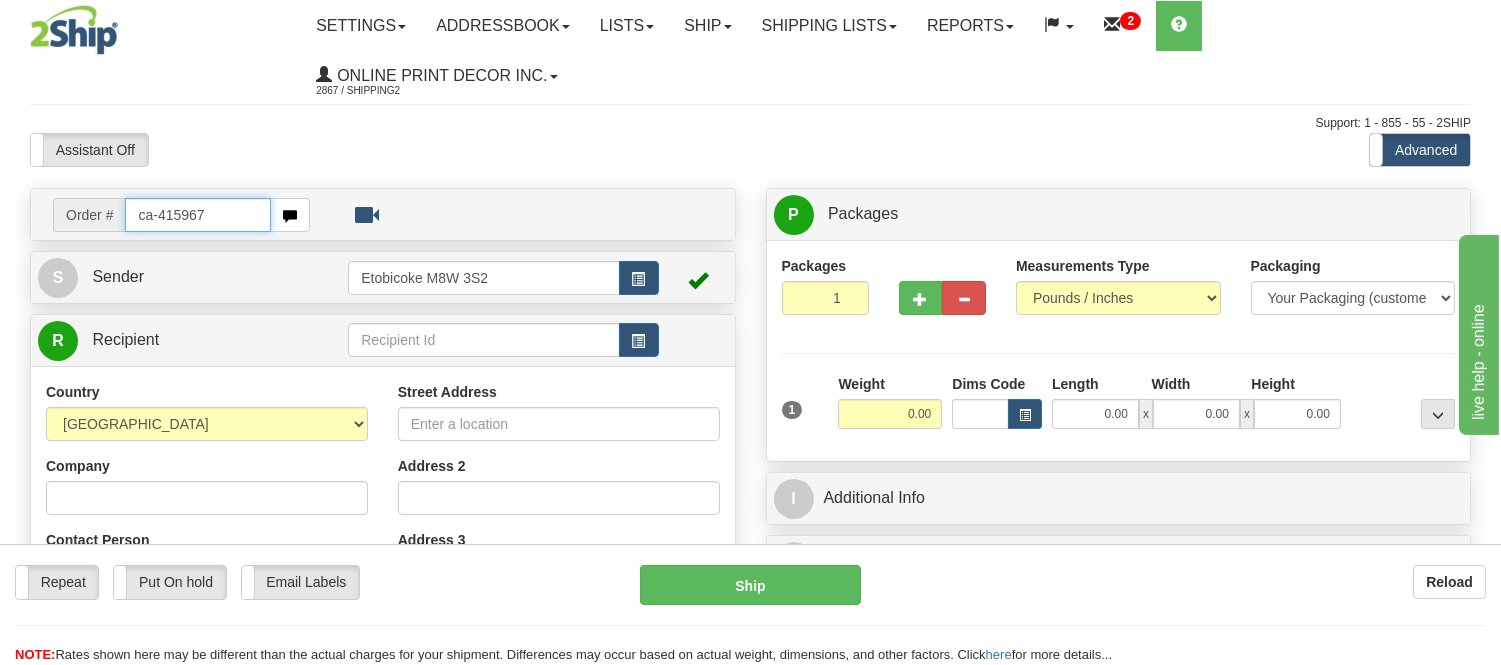 type on "ca-415967" 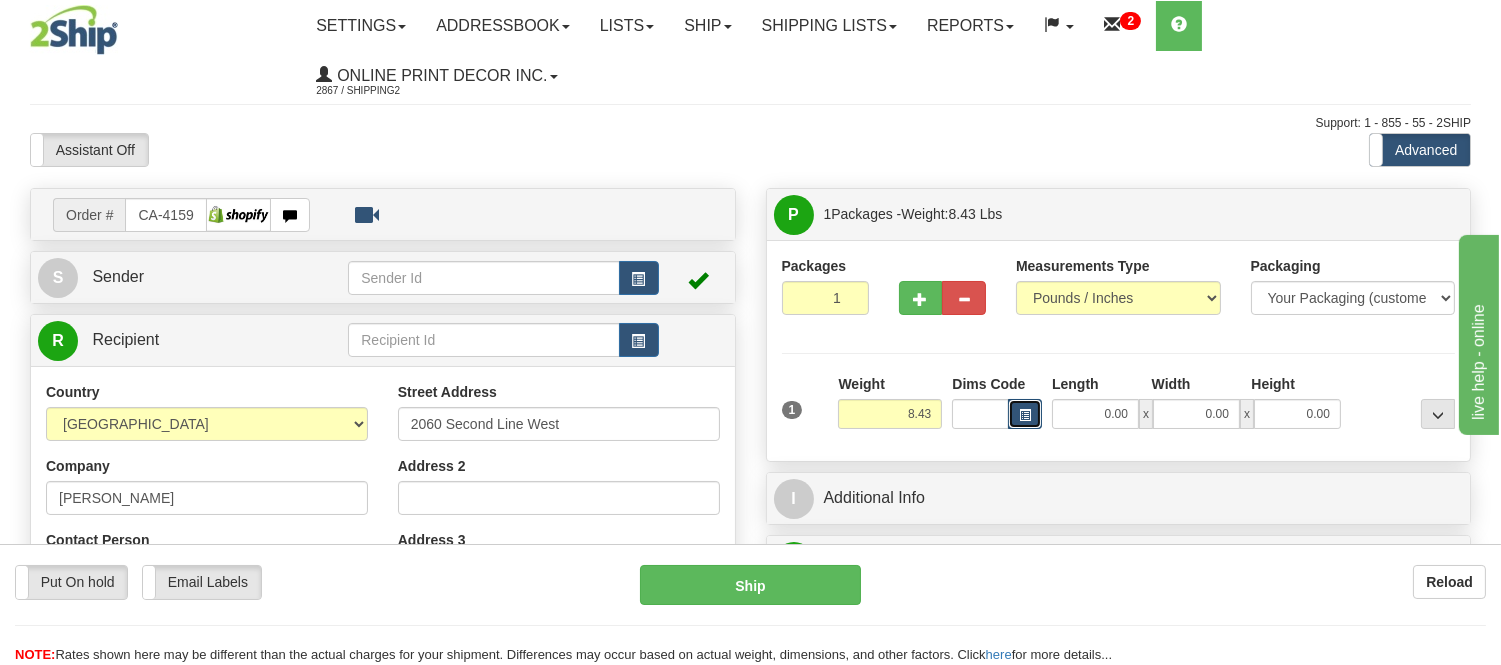 click at bounding box center (1025, 414) 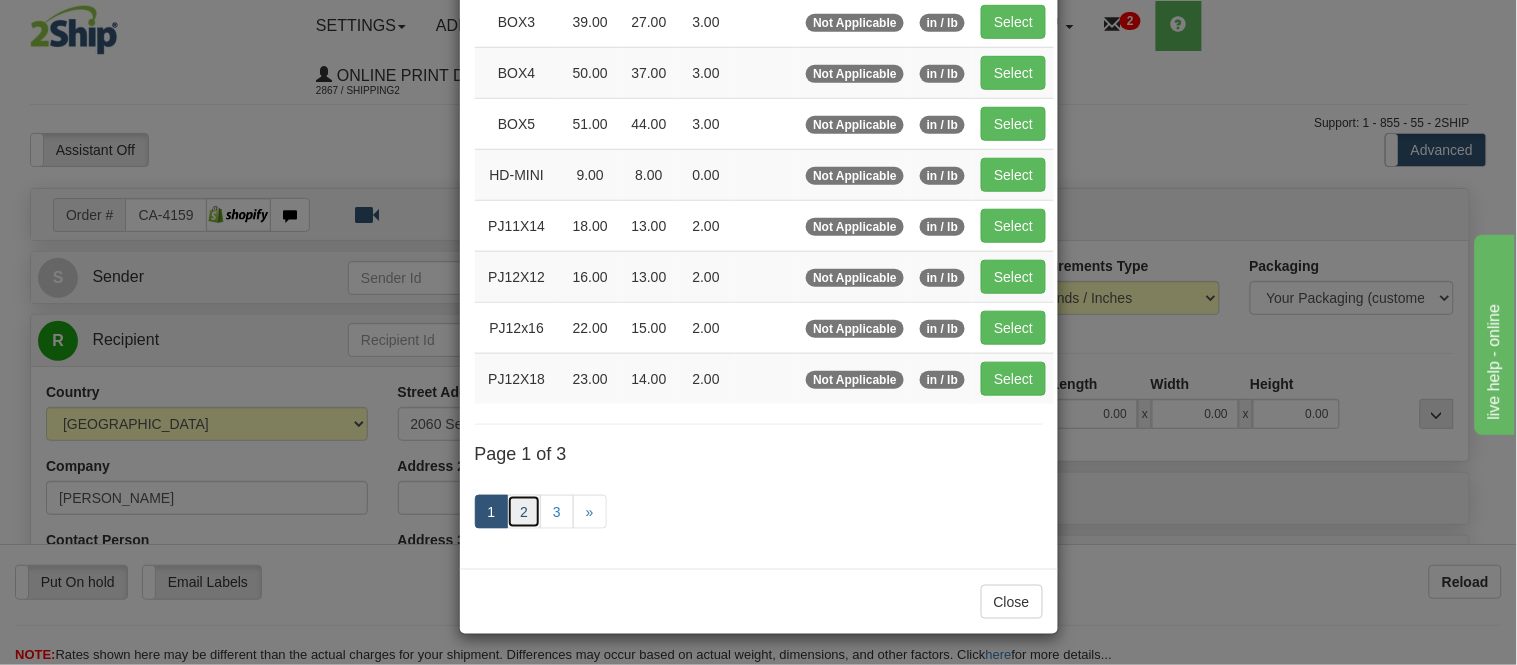 click on "2" at bounding box center (524, 512) 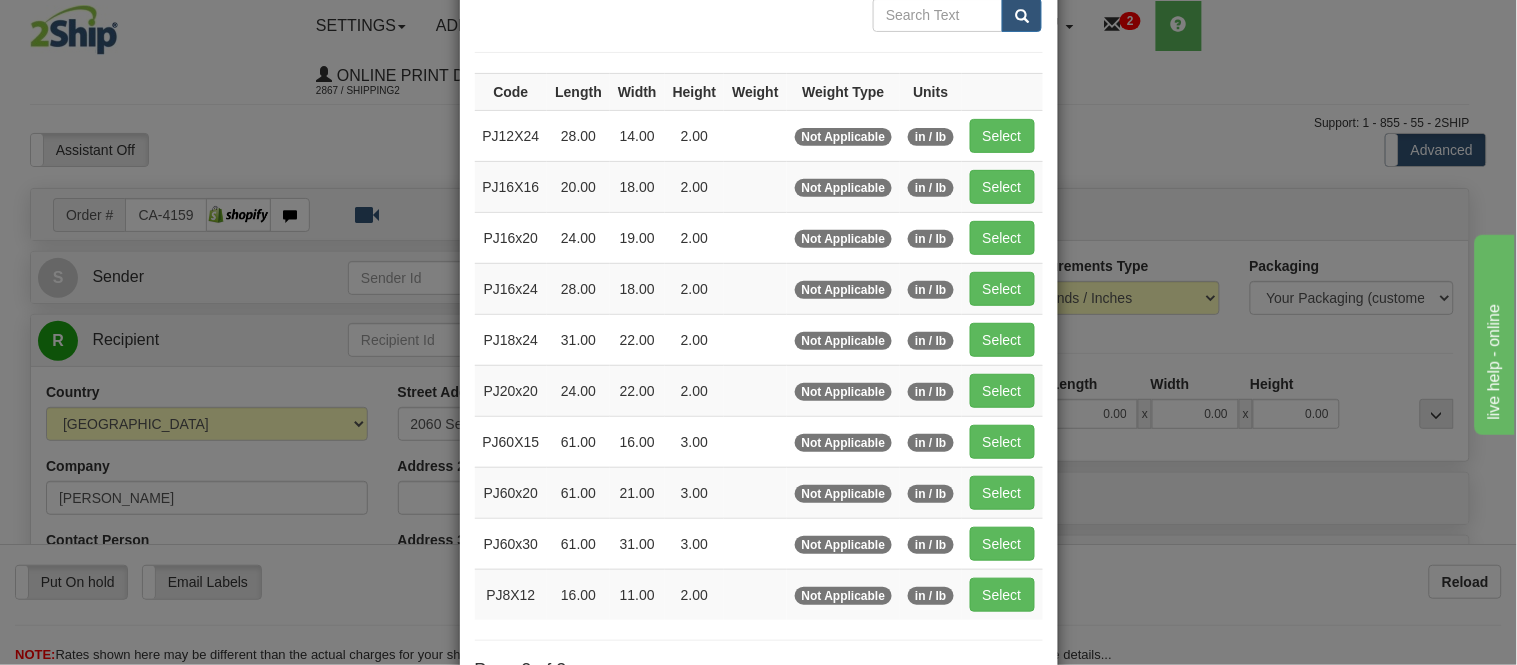 scroll, scrollTop: 103, scrollLeft: 0, axis: vertical 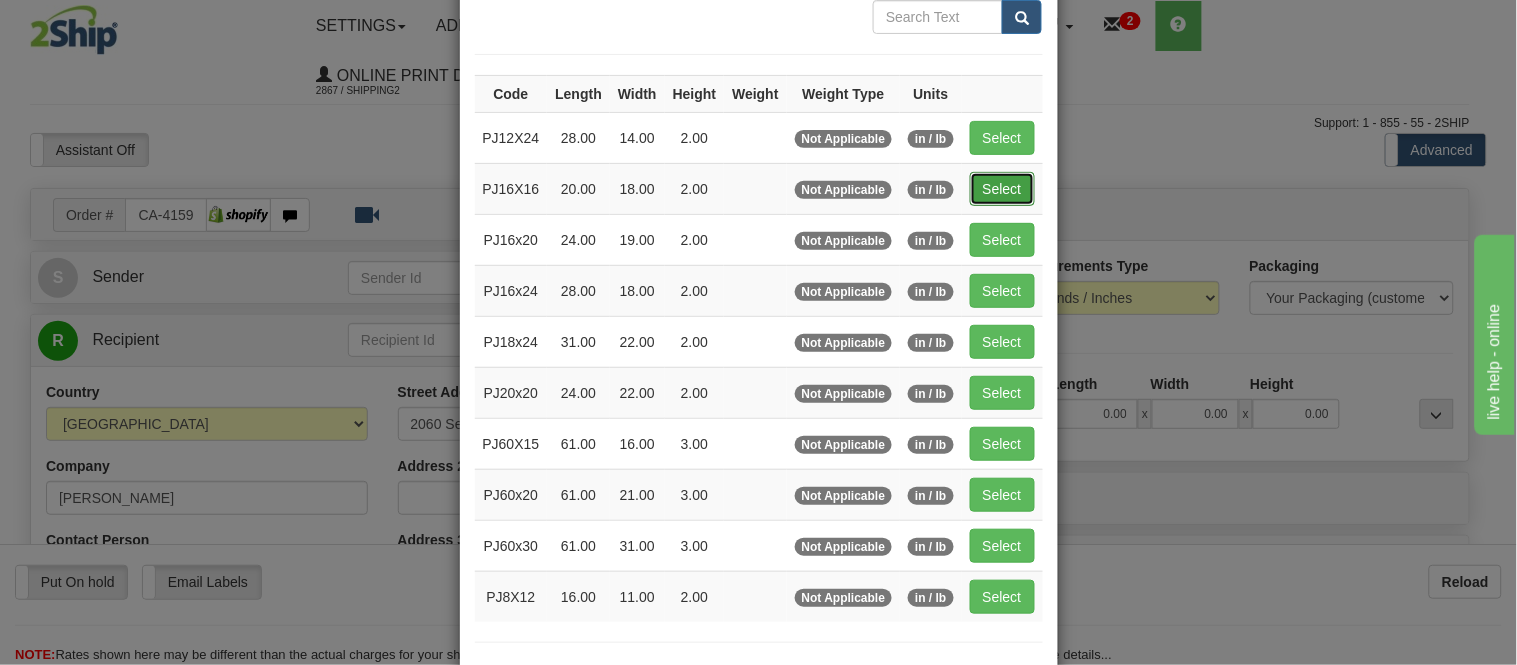 click on "Select" at bounding box center (1002, 189) 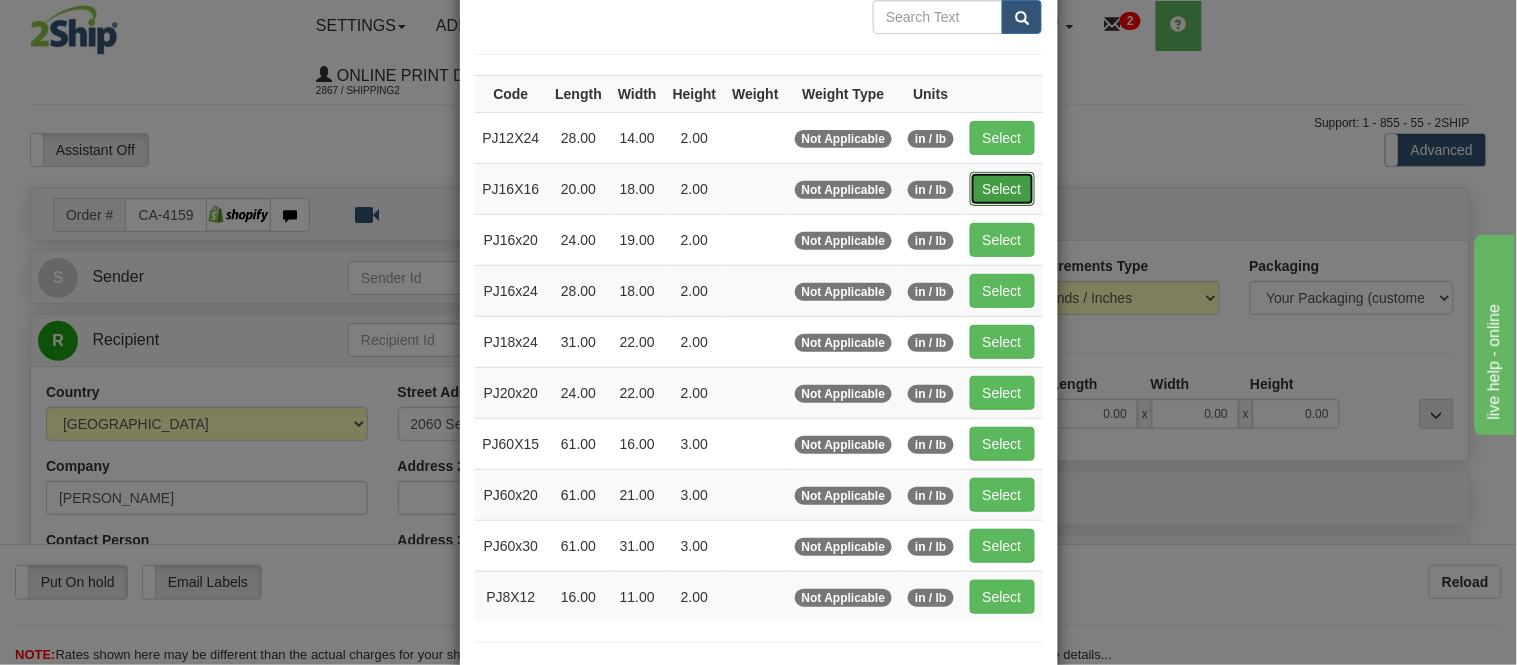 type on "20.00" 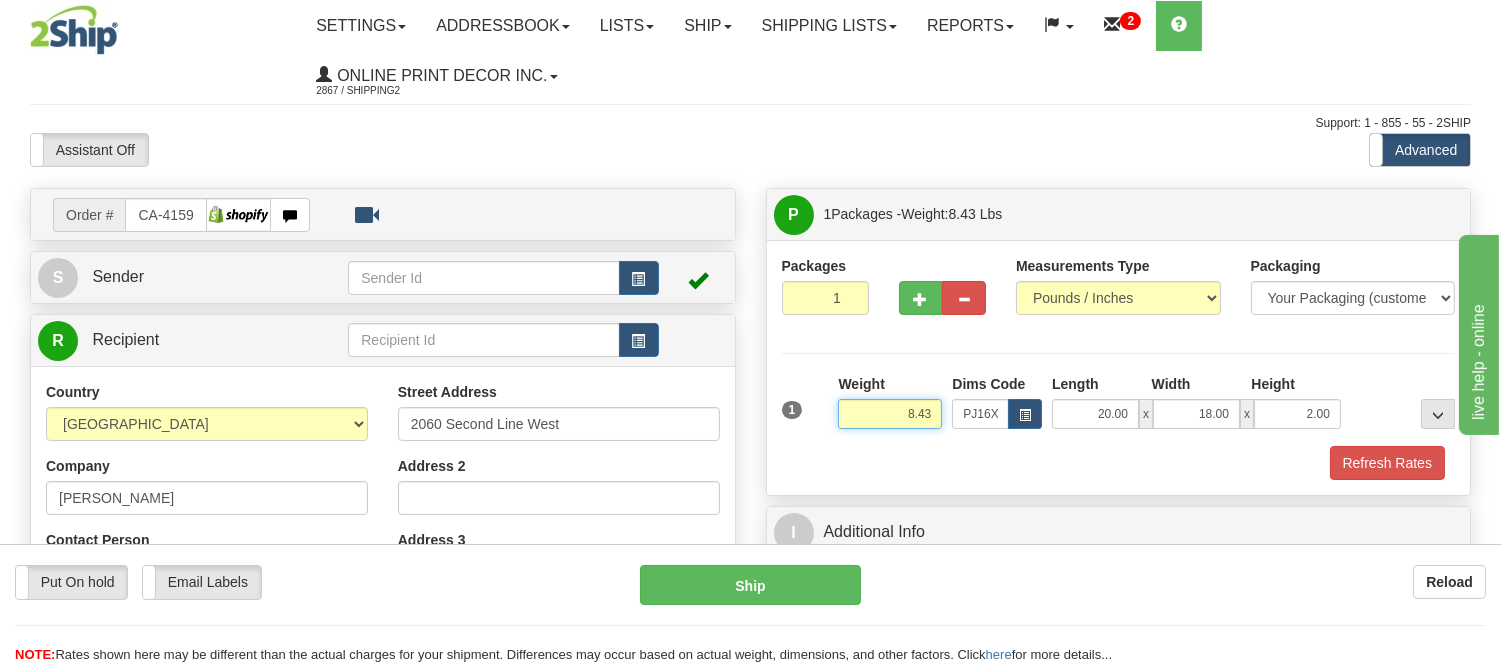 drag, startPoint x: 930, startPoint y: 411, endPoint x: 823, endPoint y: 402, distance: 107.37784 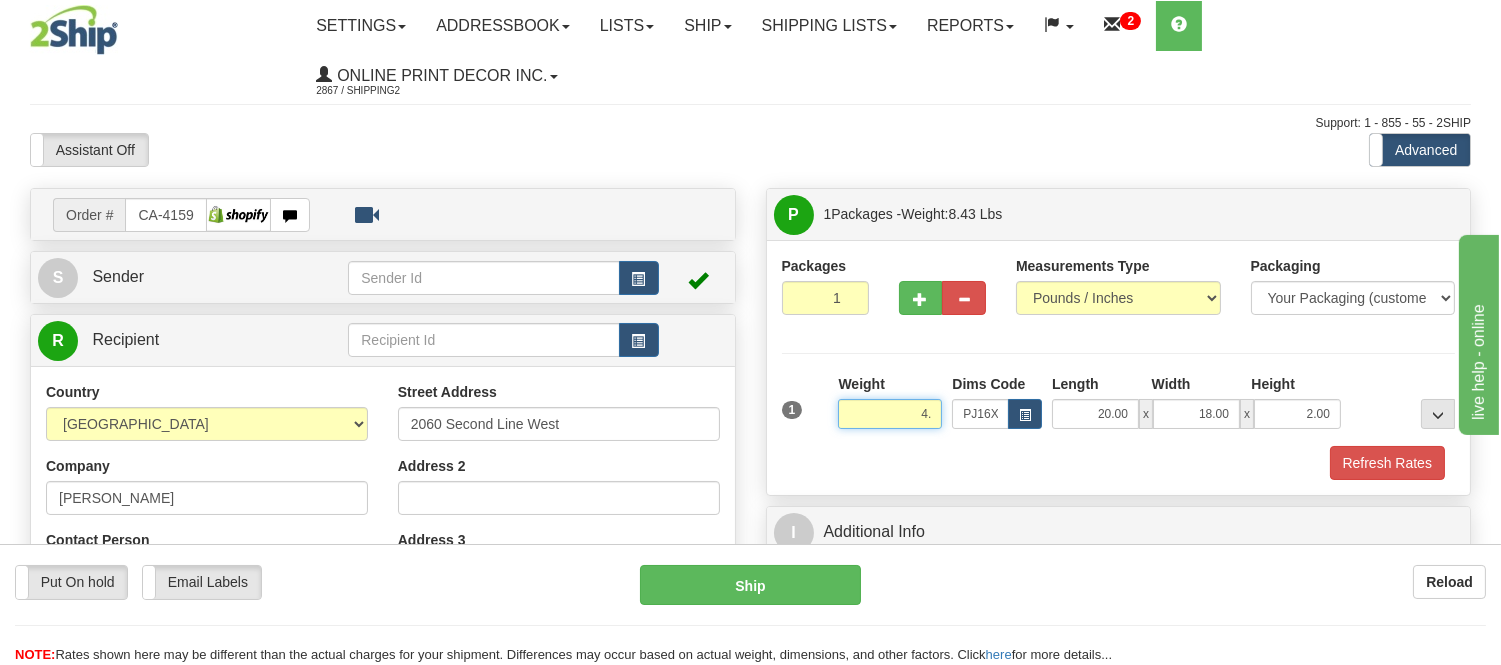 type on "4" 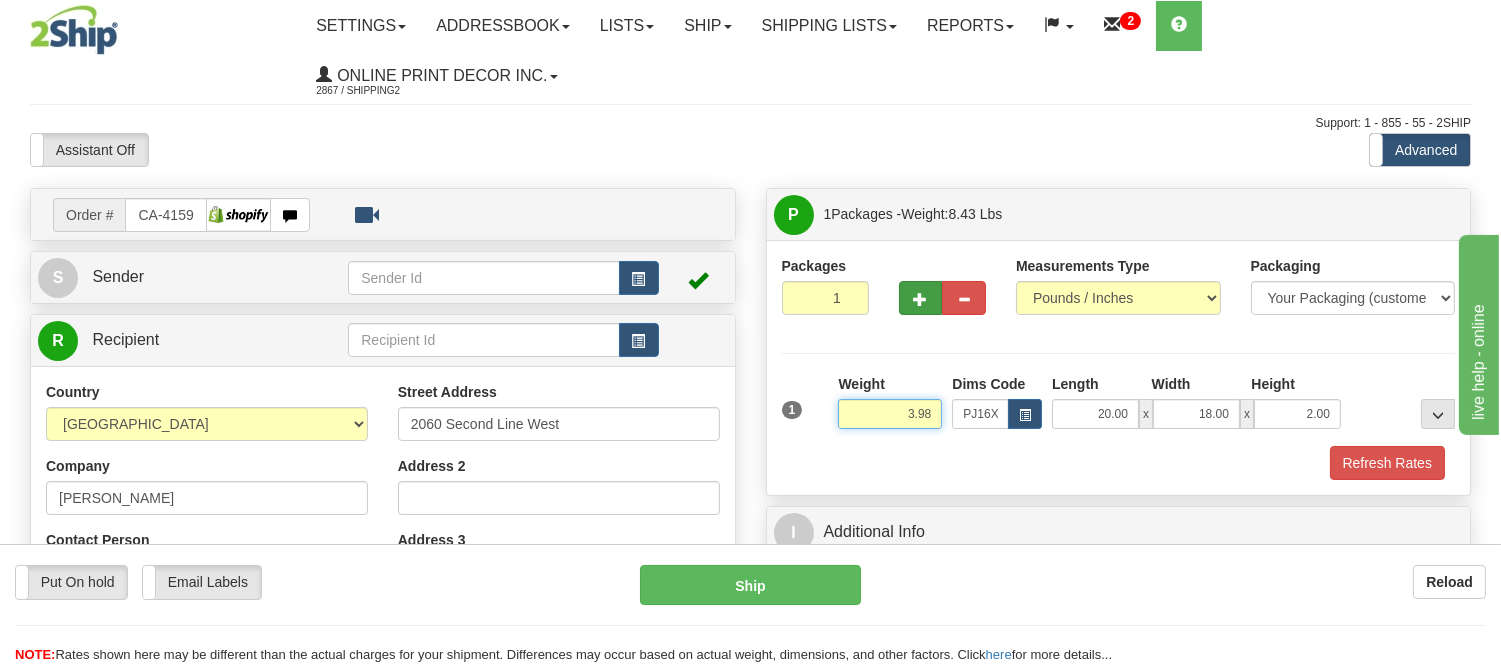 type on "3.98" 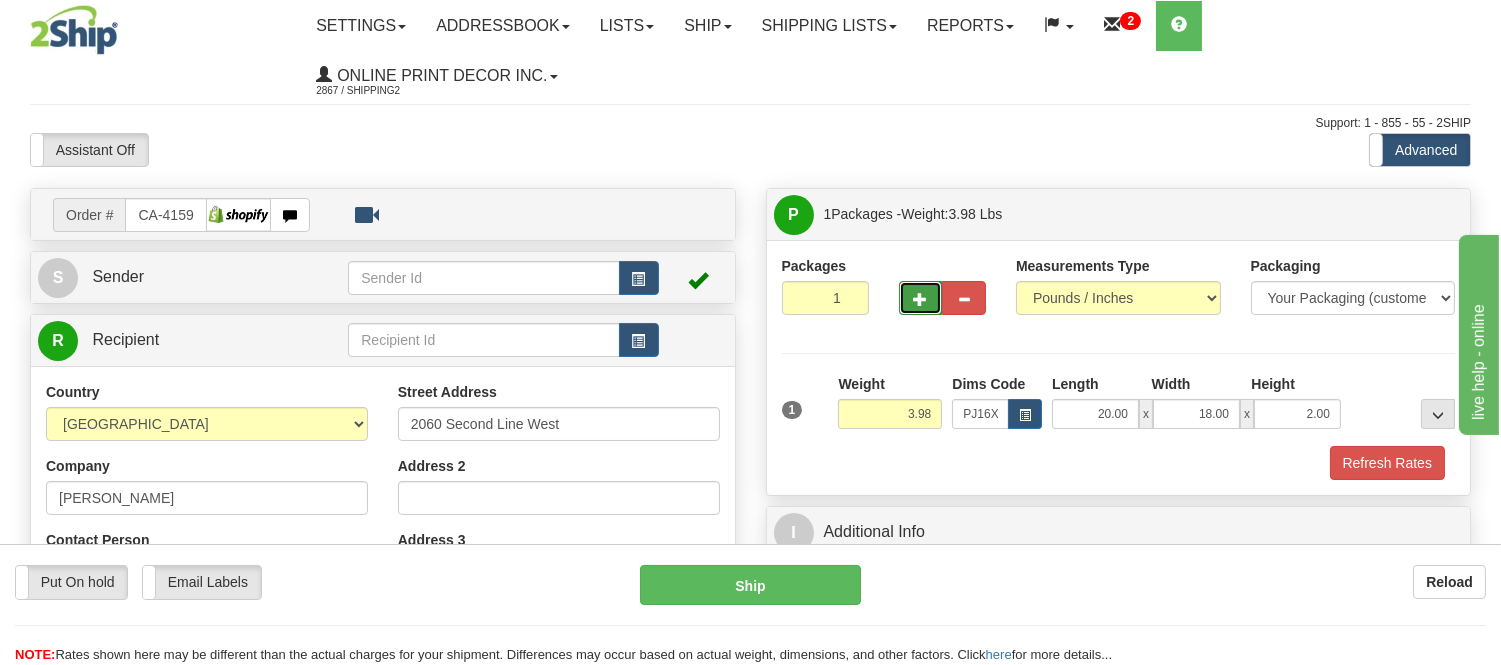 click at bounding box center [921, 299] 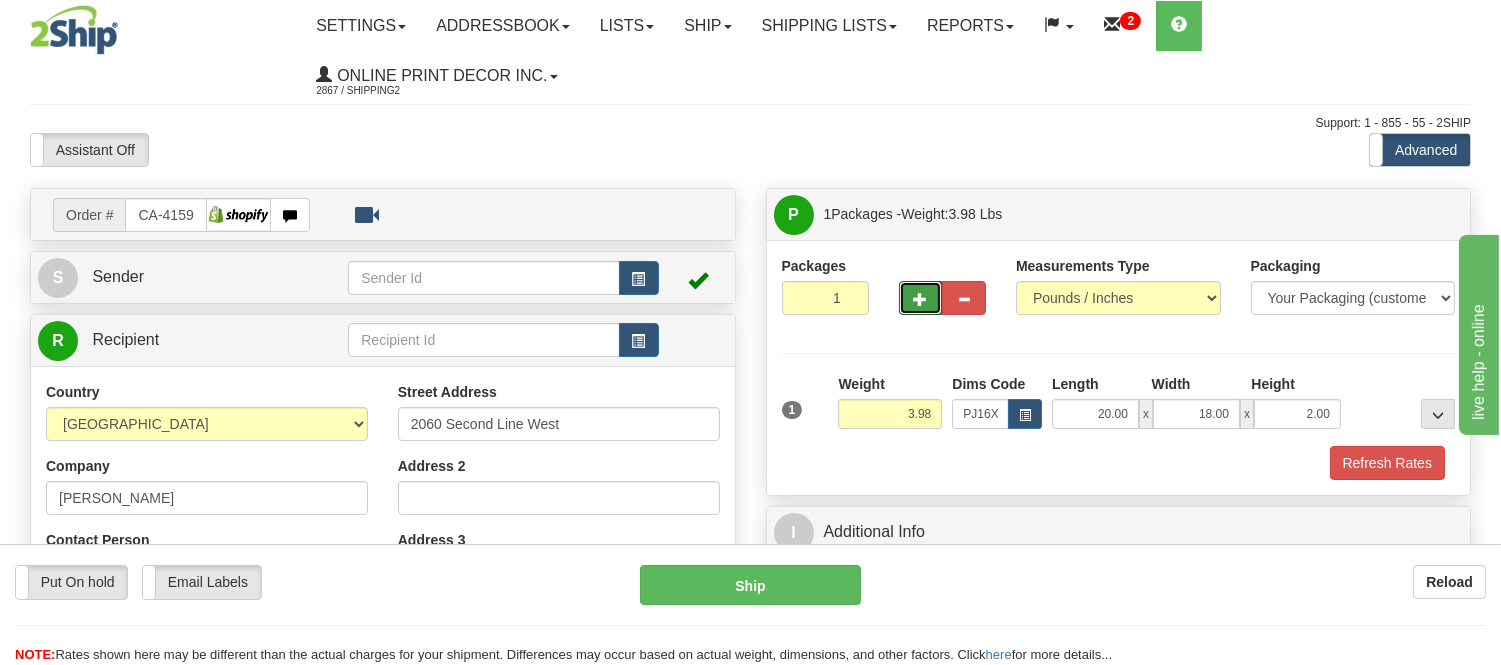 type on "2" 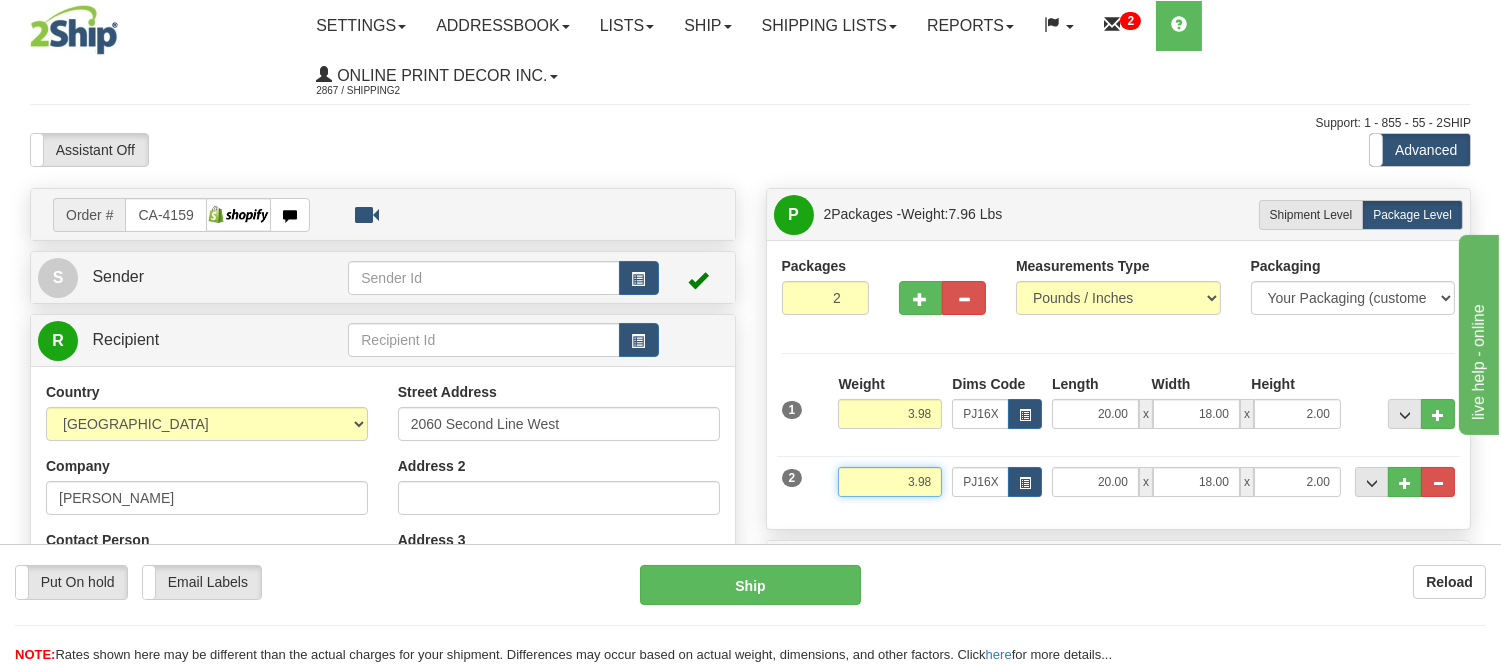 drag, startPoint x: 935, startPoint y: 482, endPoint x: 895, endPoint y: 493, distance: 41.484936 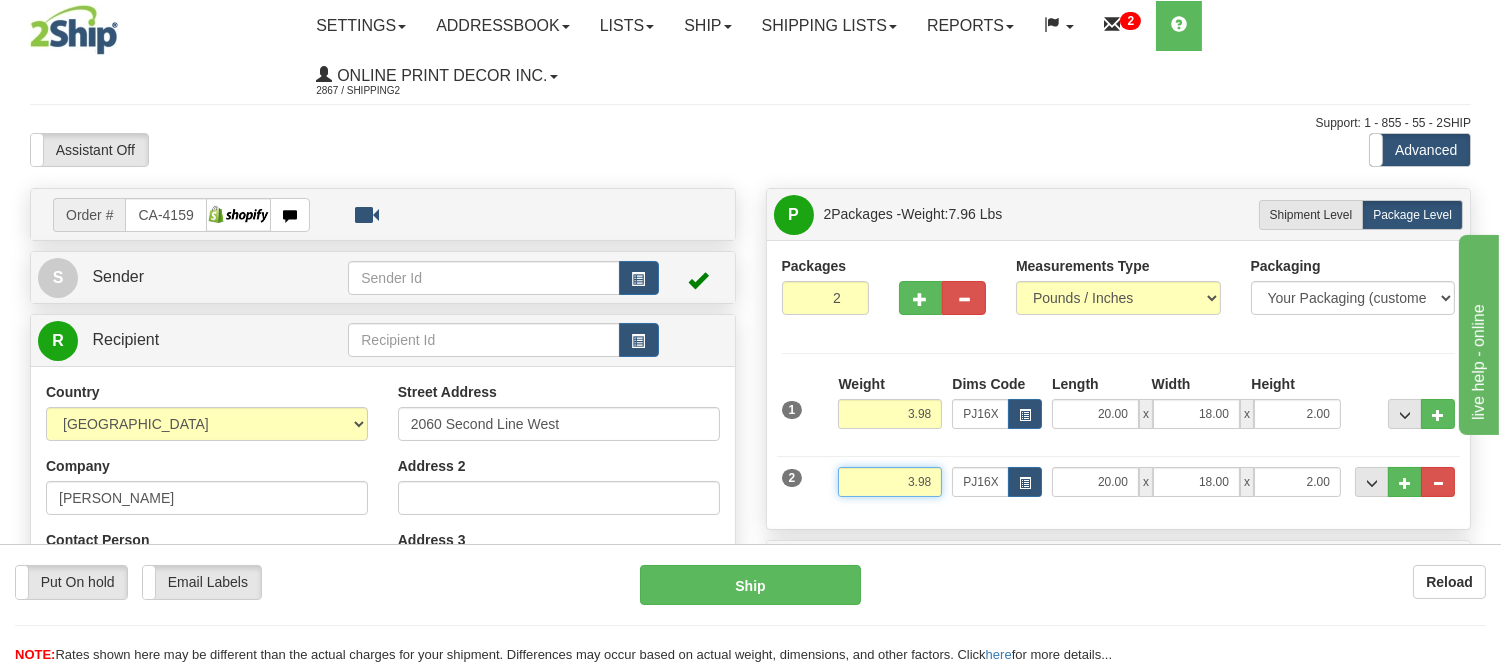 click on "3.98" at bounding box center [890, 482] 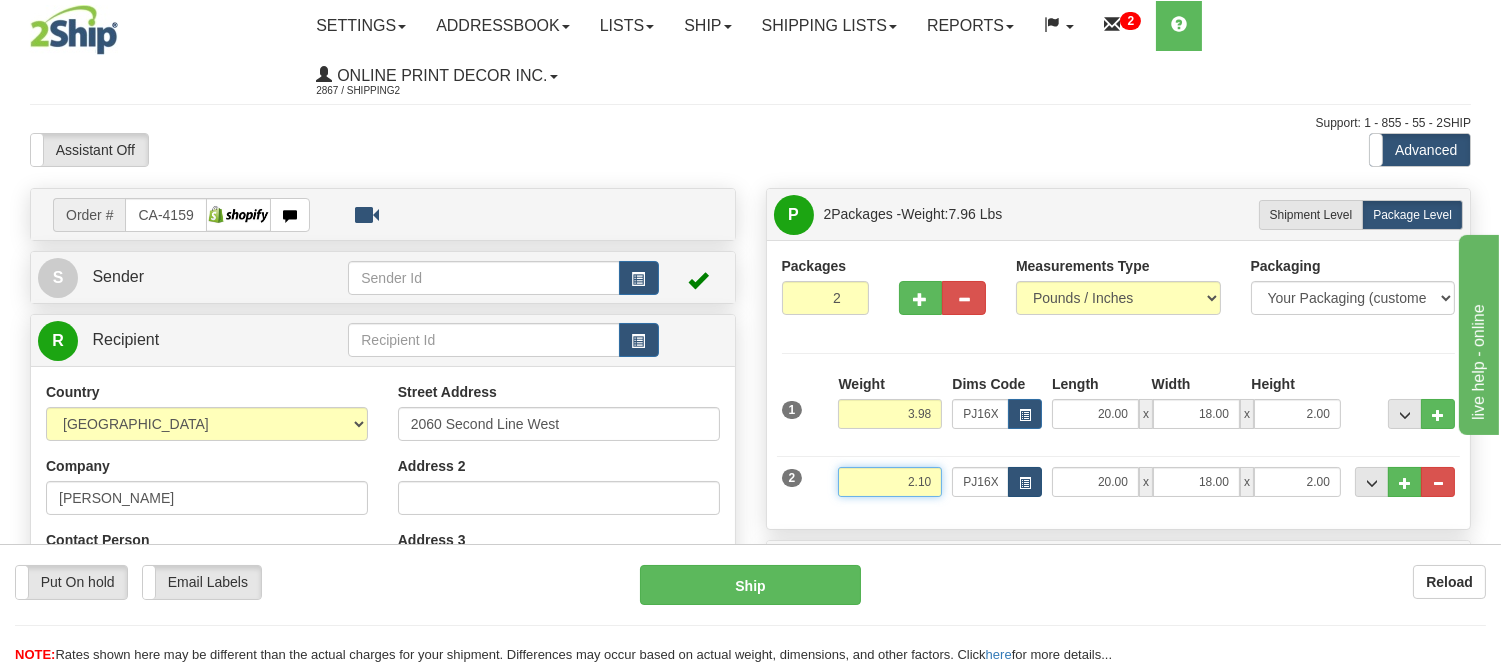 type on "2.10" 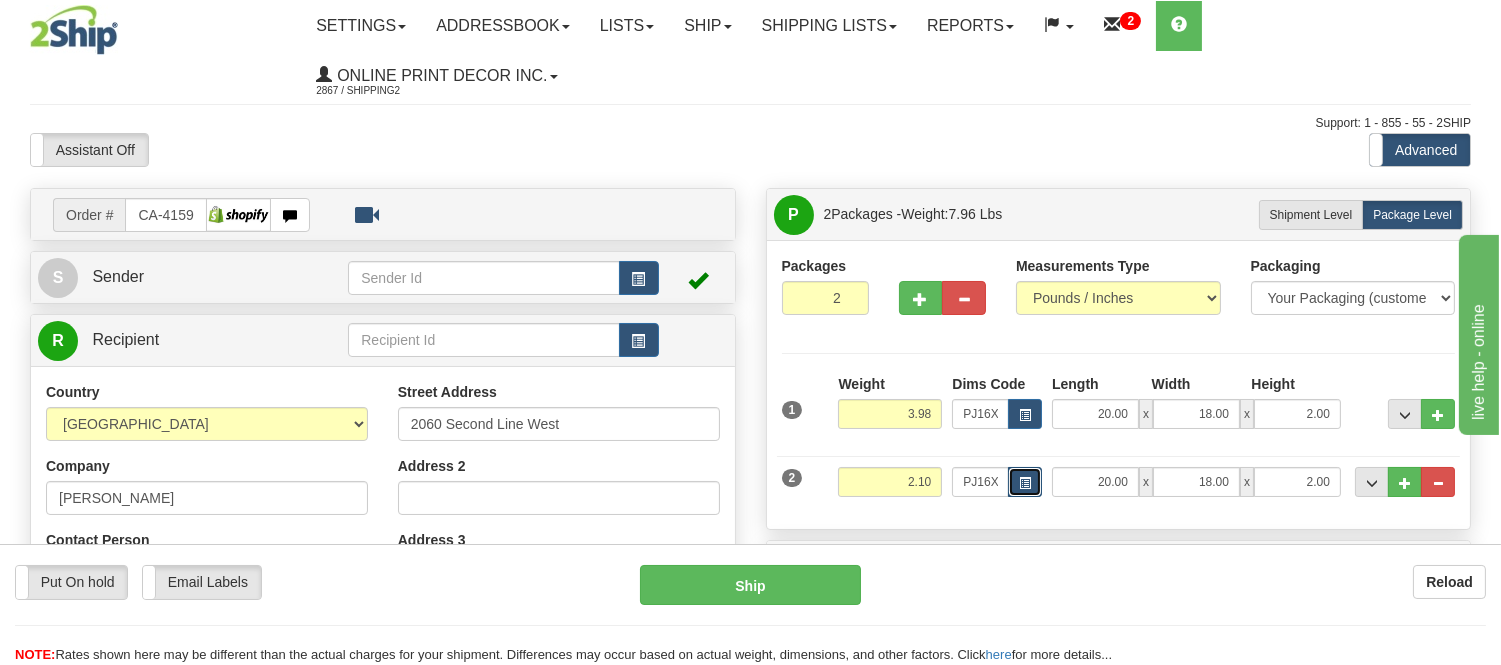click at bounding box center [1025, 482] 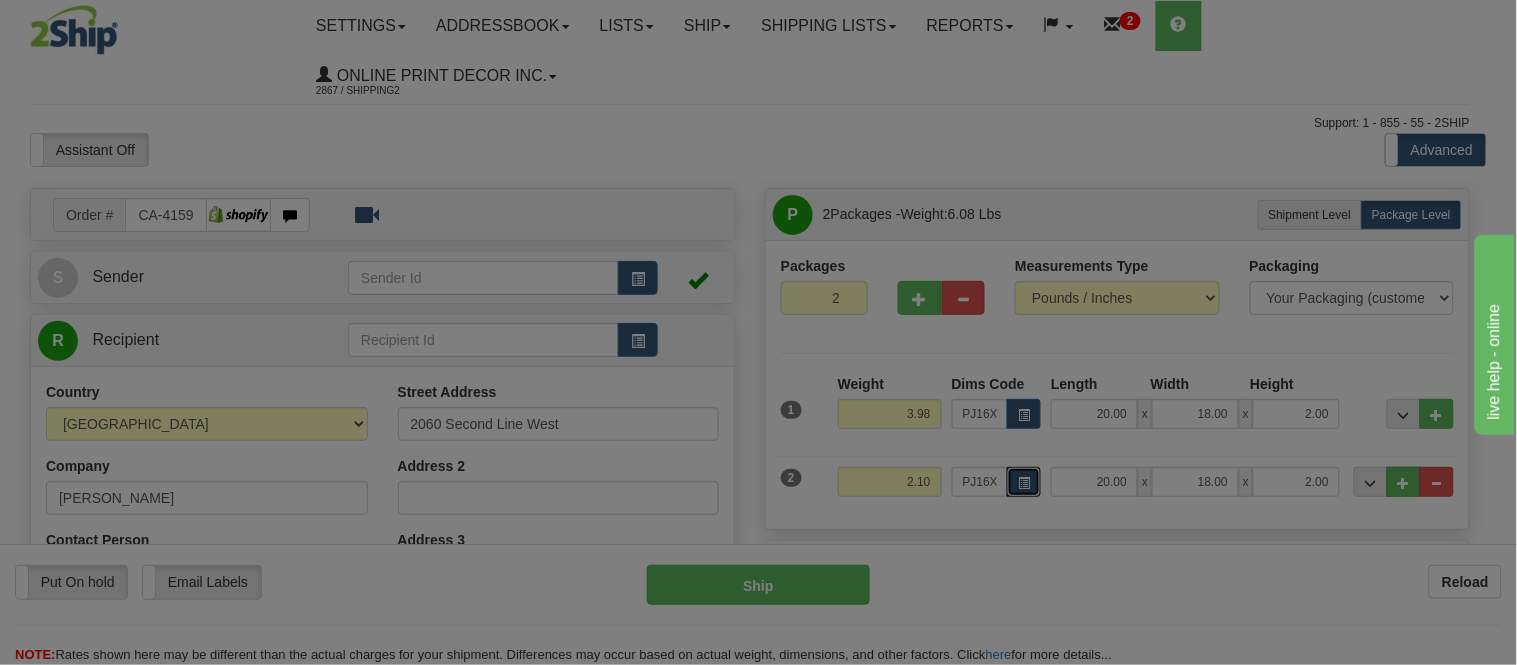 scroll, scrollTop: 0, scrollLeft: 0, axis: both 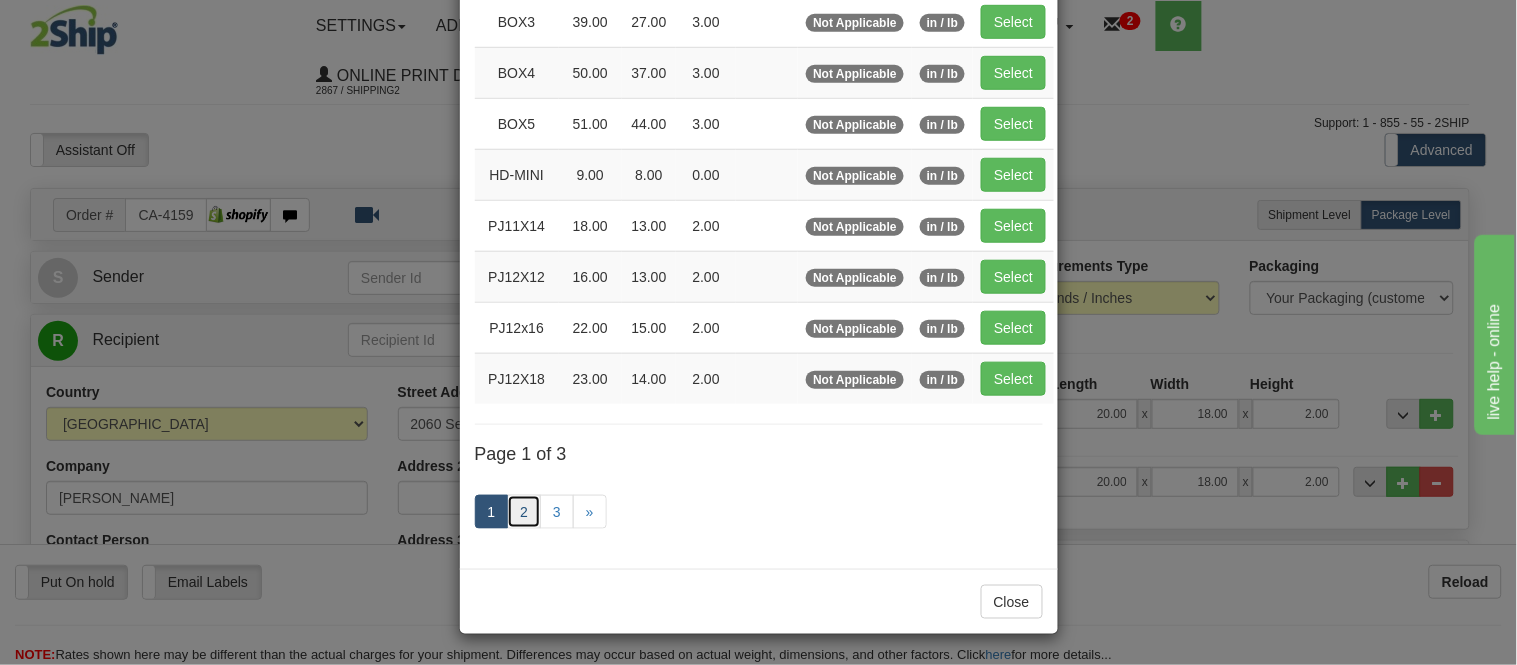click on "2" at bounding box center (524, 512) 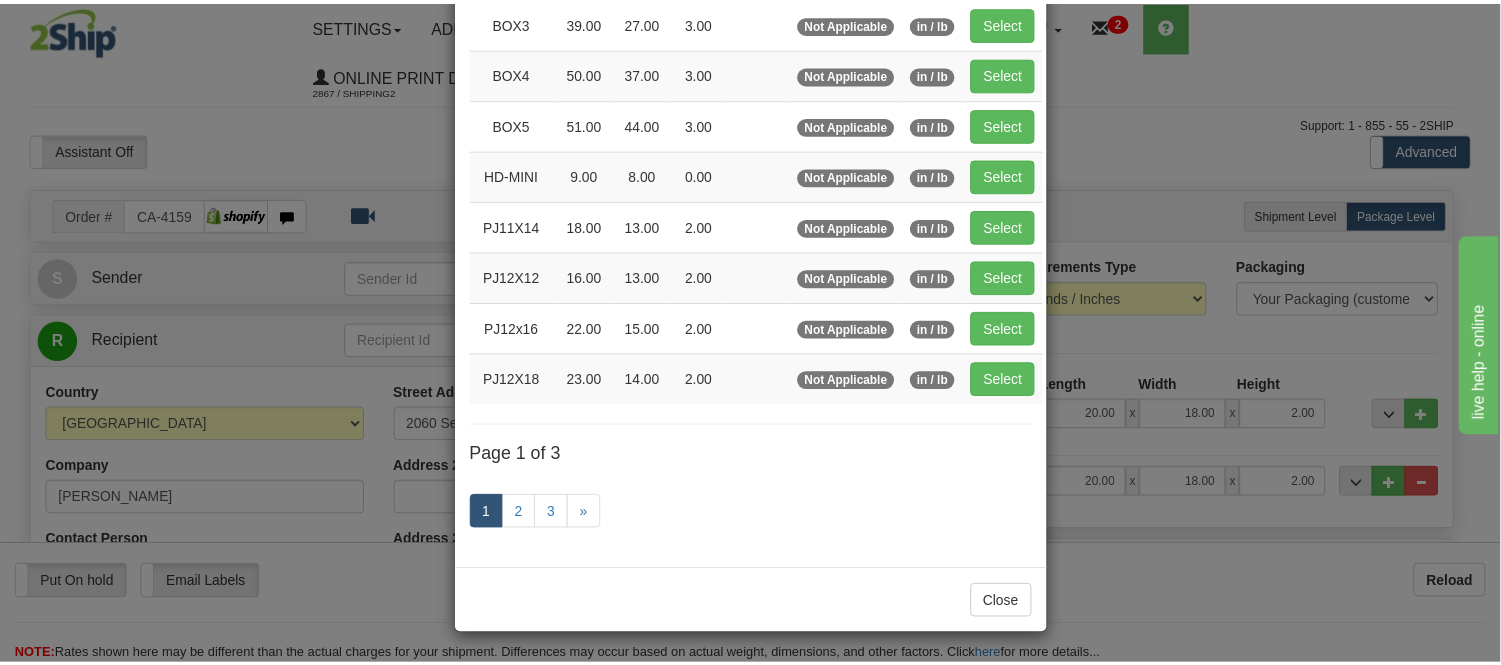 scroll, scrollTop: 325, scrollLeft: 0, axis: vertical 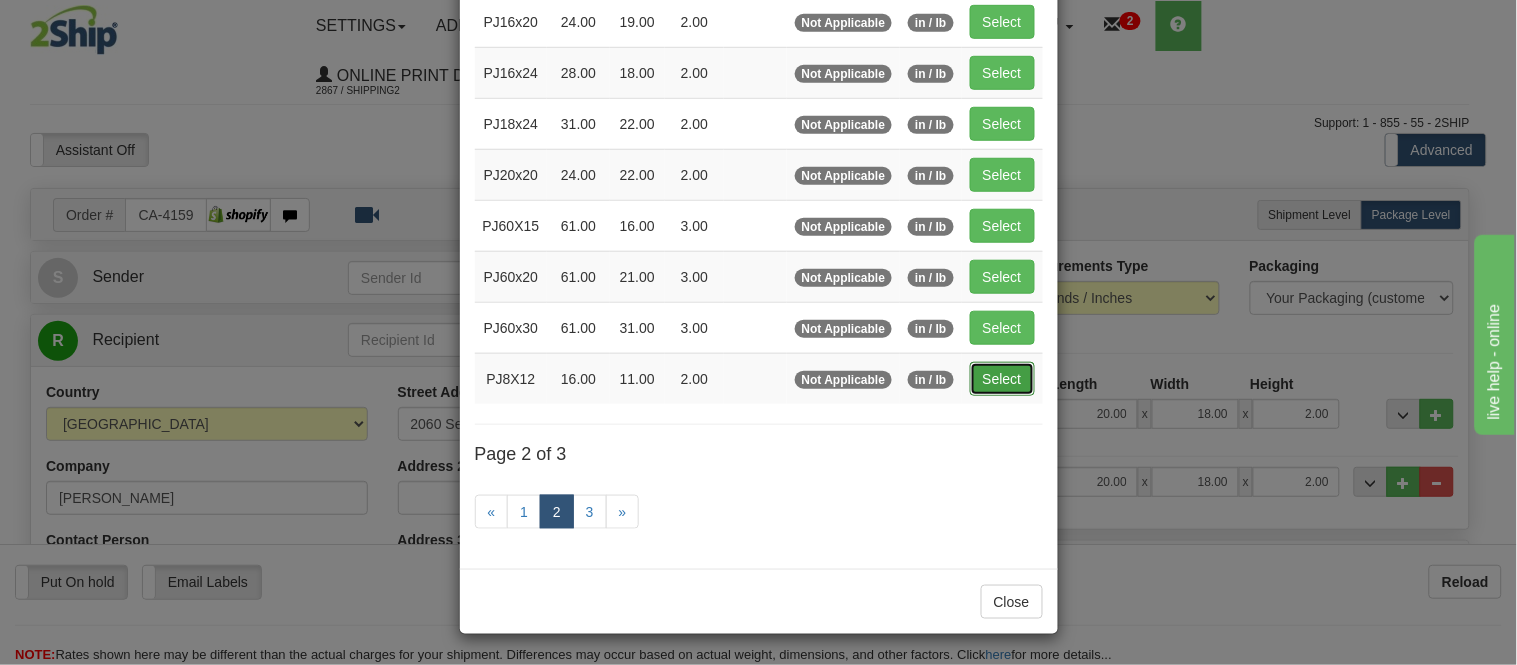 click on "Select" at bounding box center [1002, 379] 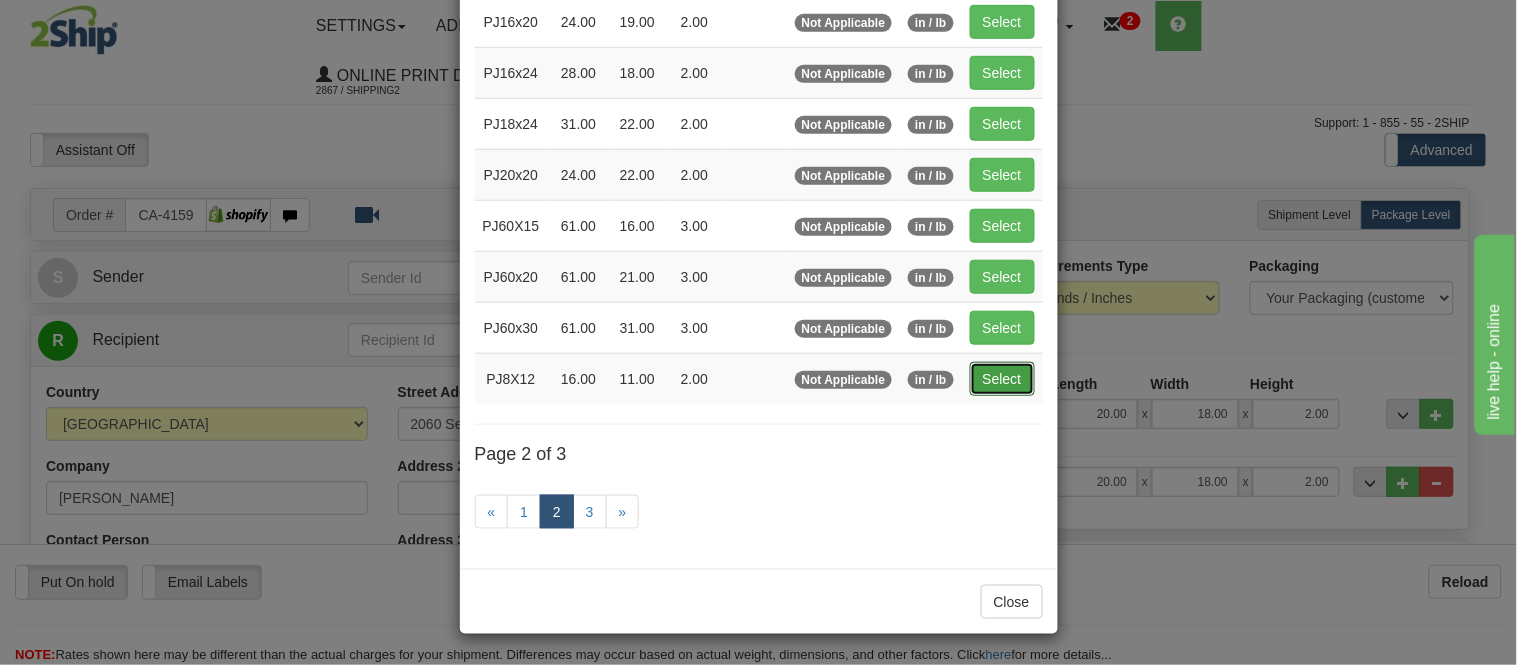 type on "16.00" 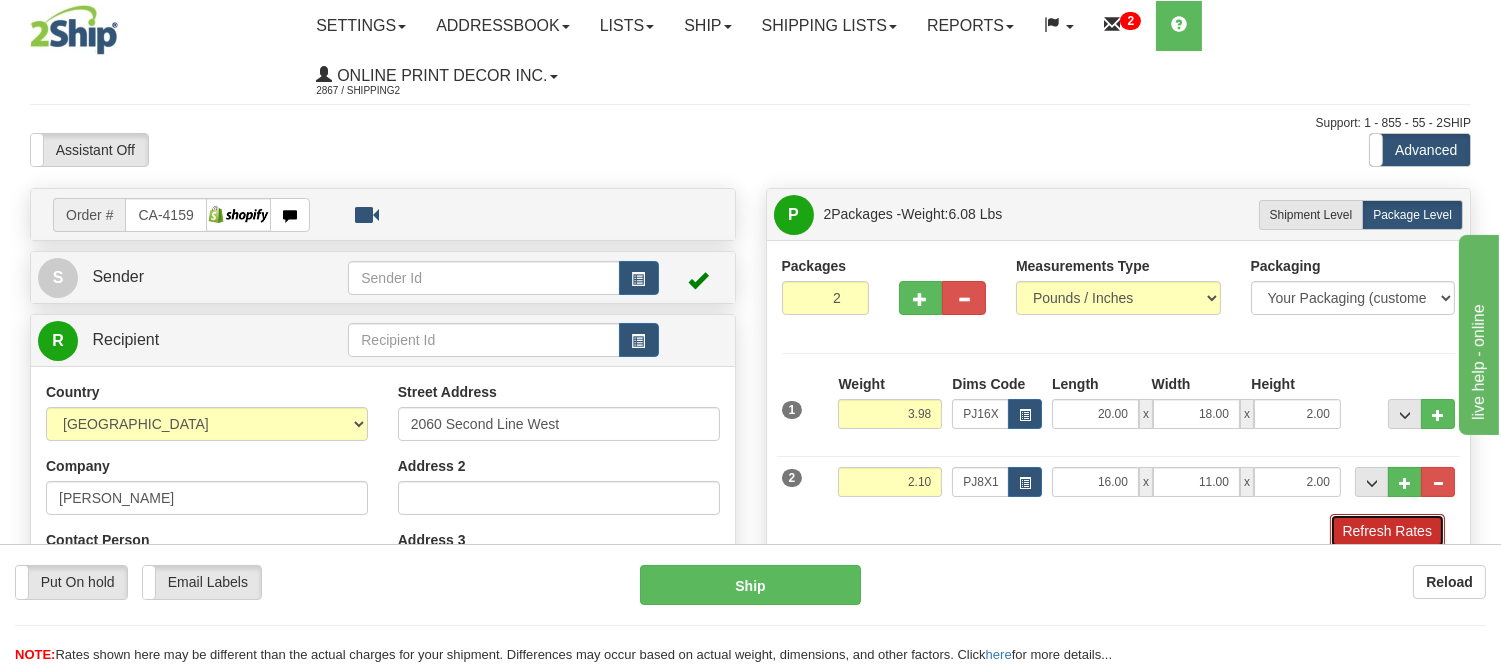 click on "Refresh Rates" at bounding box center [1387, 531] 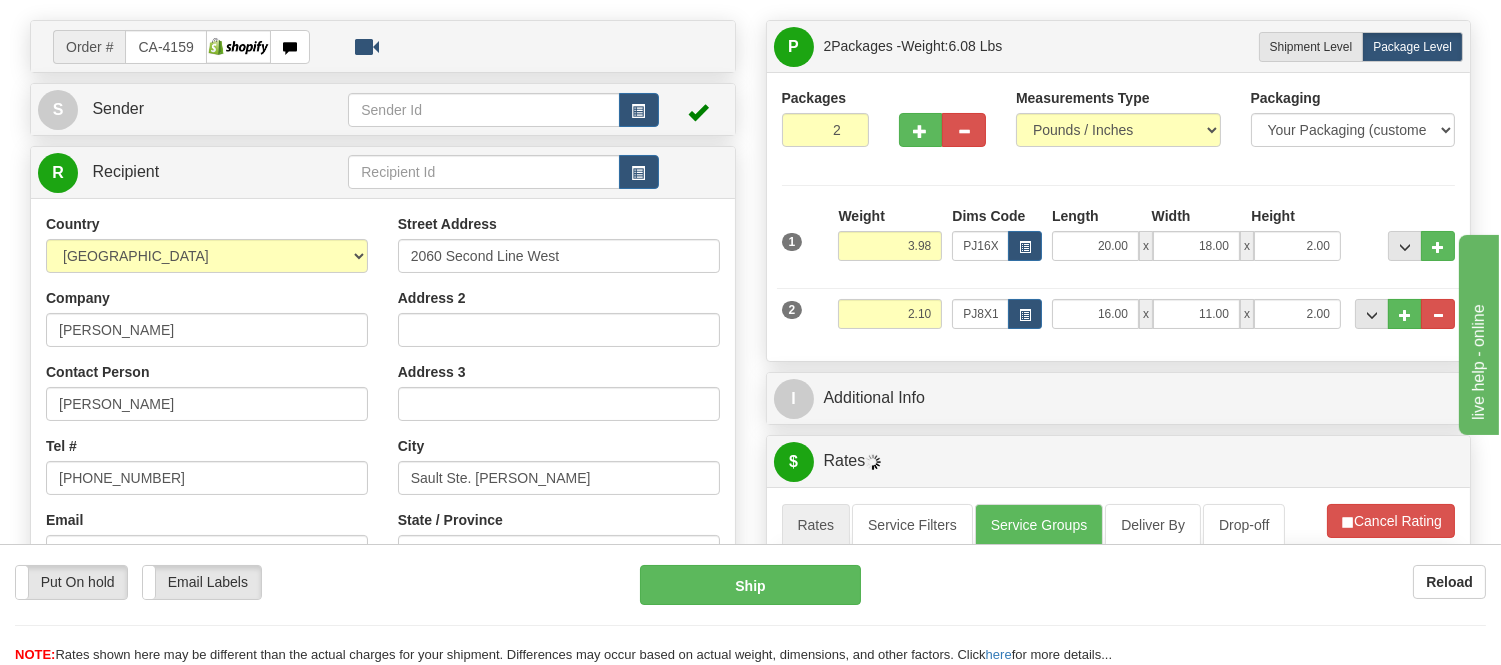 scroll, scrollTop: 406, scrollLeft: 0, axis: vertical 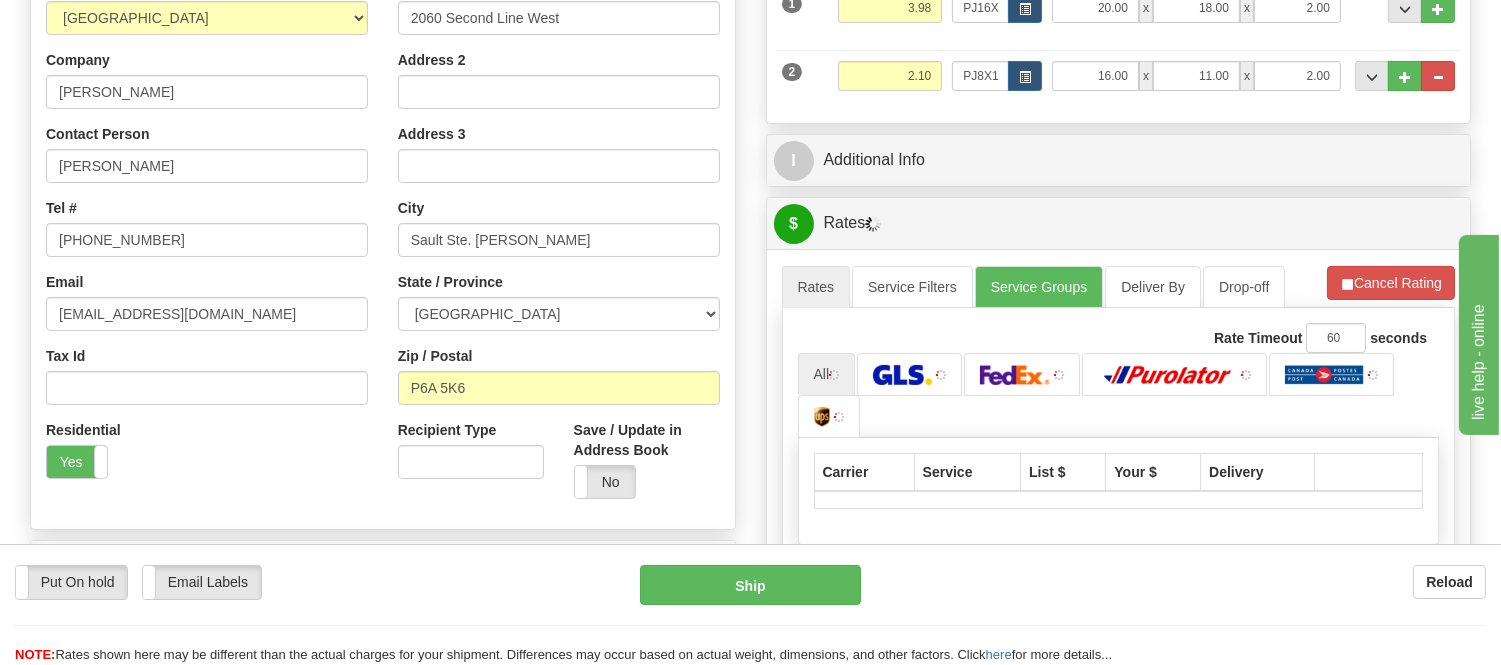 drag, startPoint x: 1516, startPoint y: 183, endPoint x: 103, endPoint y: 19, distance: 1422.4855 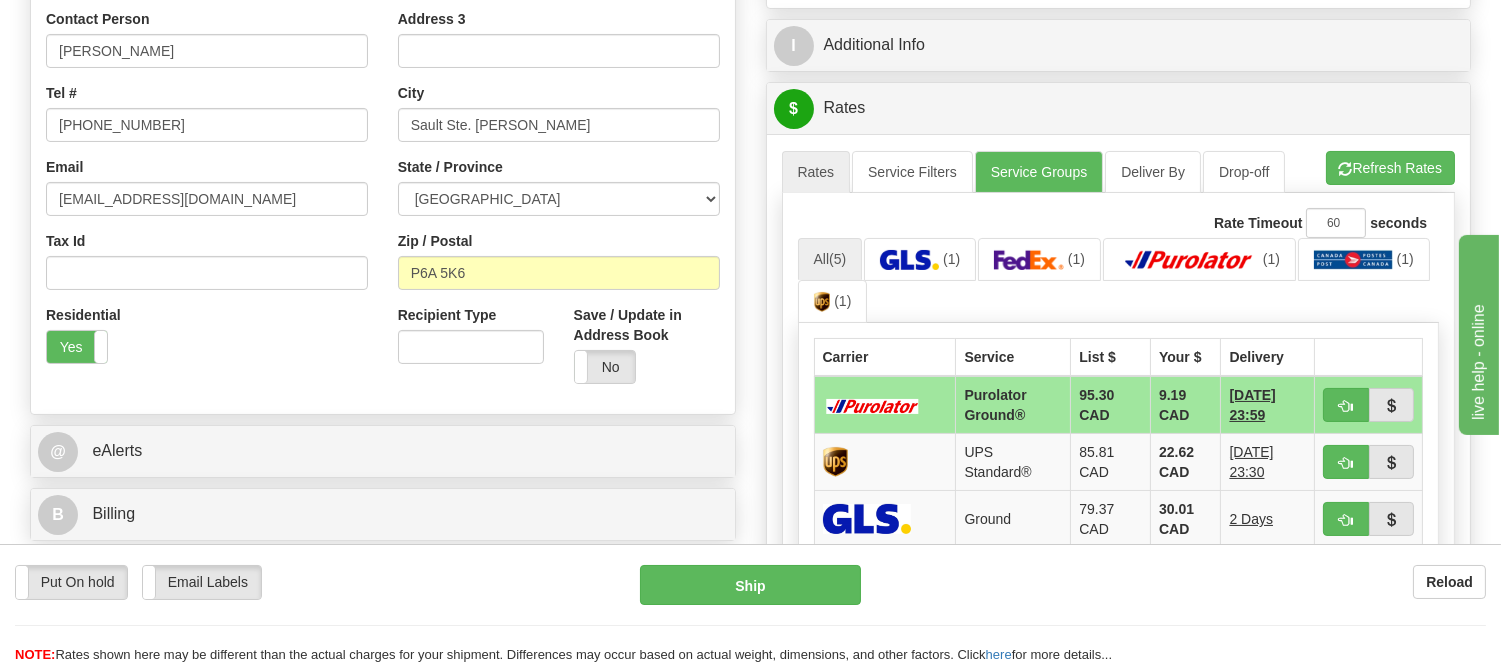 scroll, scrollTop: 532, scrollLeft: 0, axis: vertical 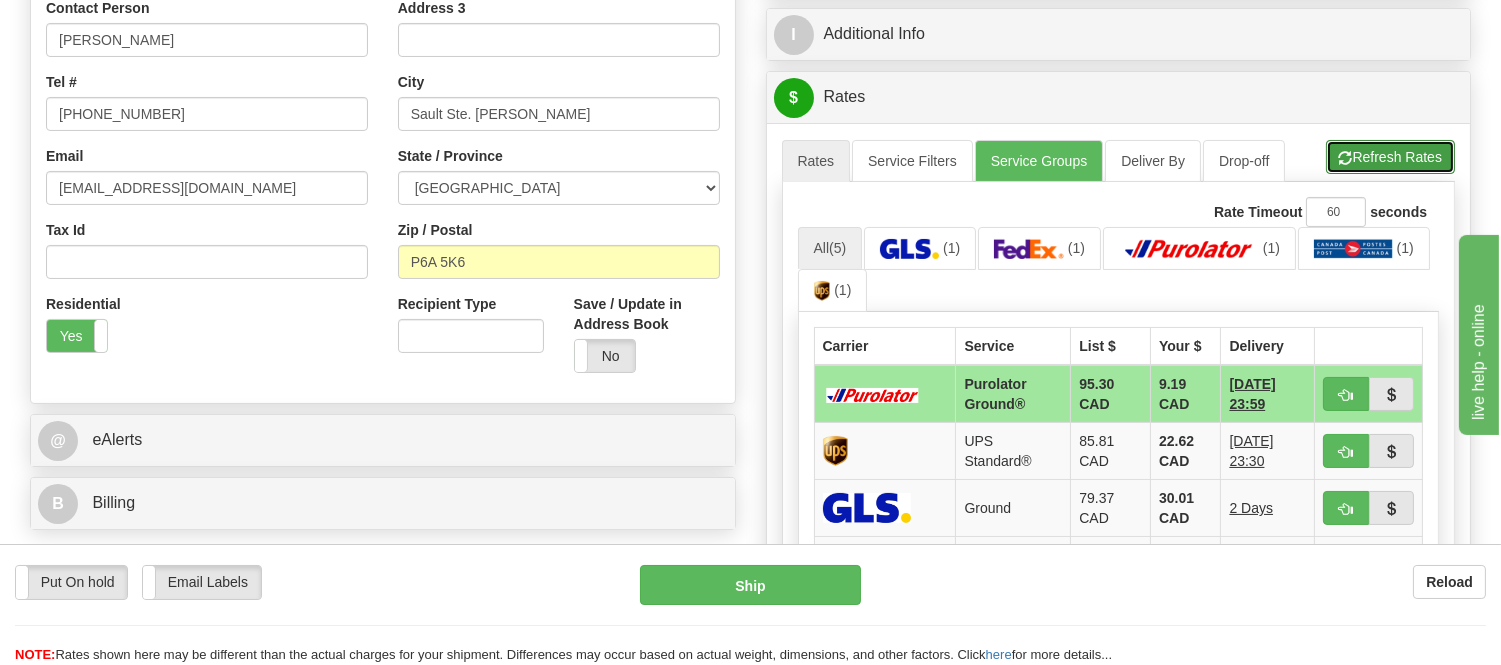 click on "Refresh Rates" at bounding box center [1390, 157] 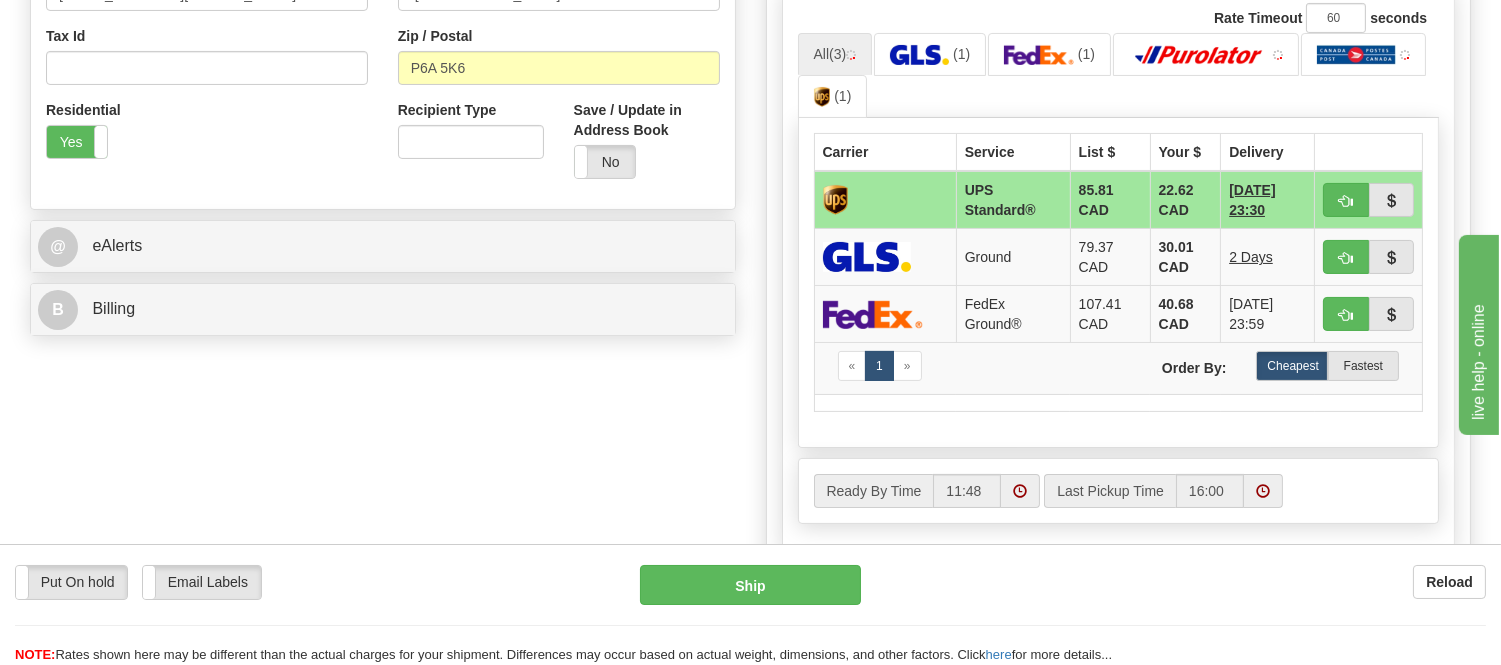 scroll, scrollTop: 754, scrollLeft: 0, axis: vertical 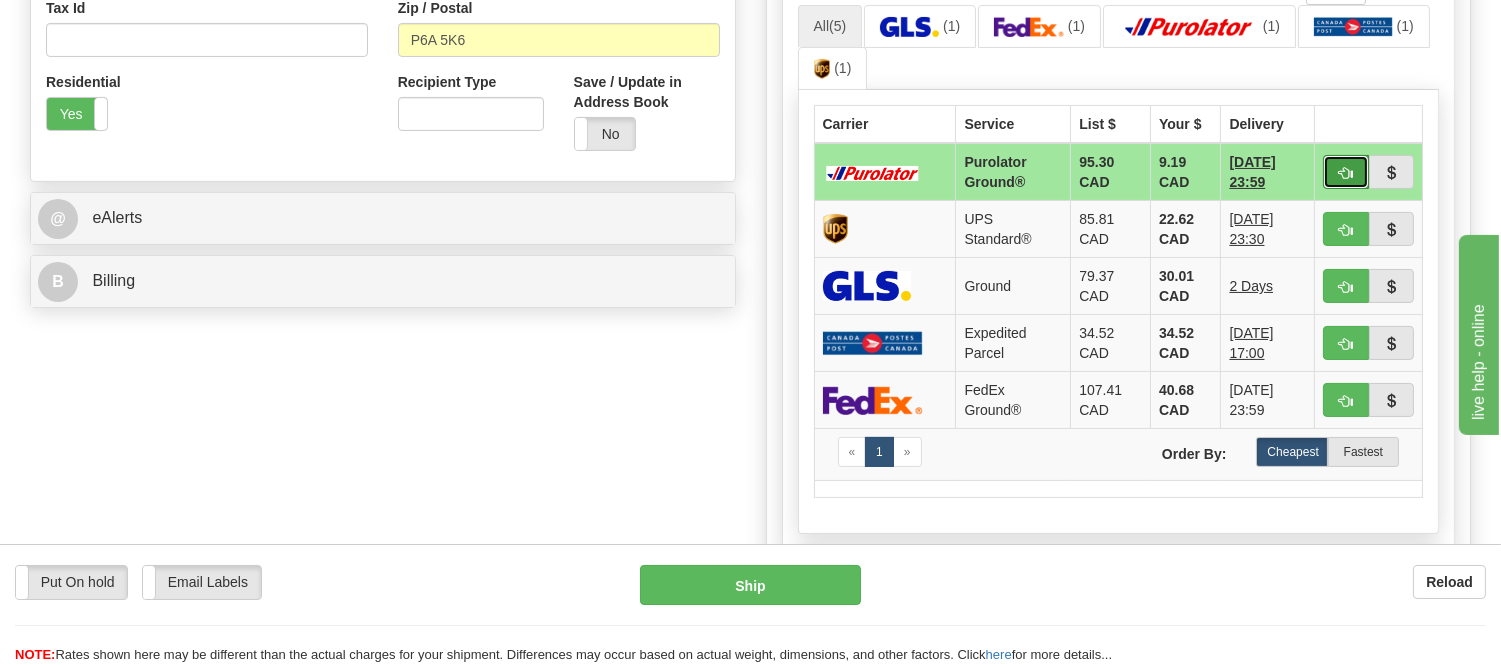 click at bounding box center (1346, 173) 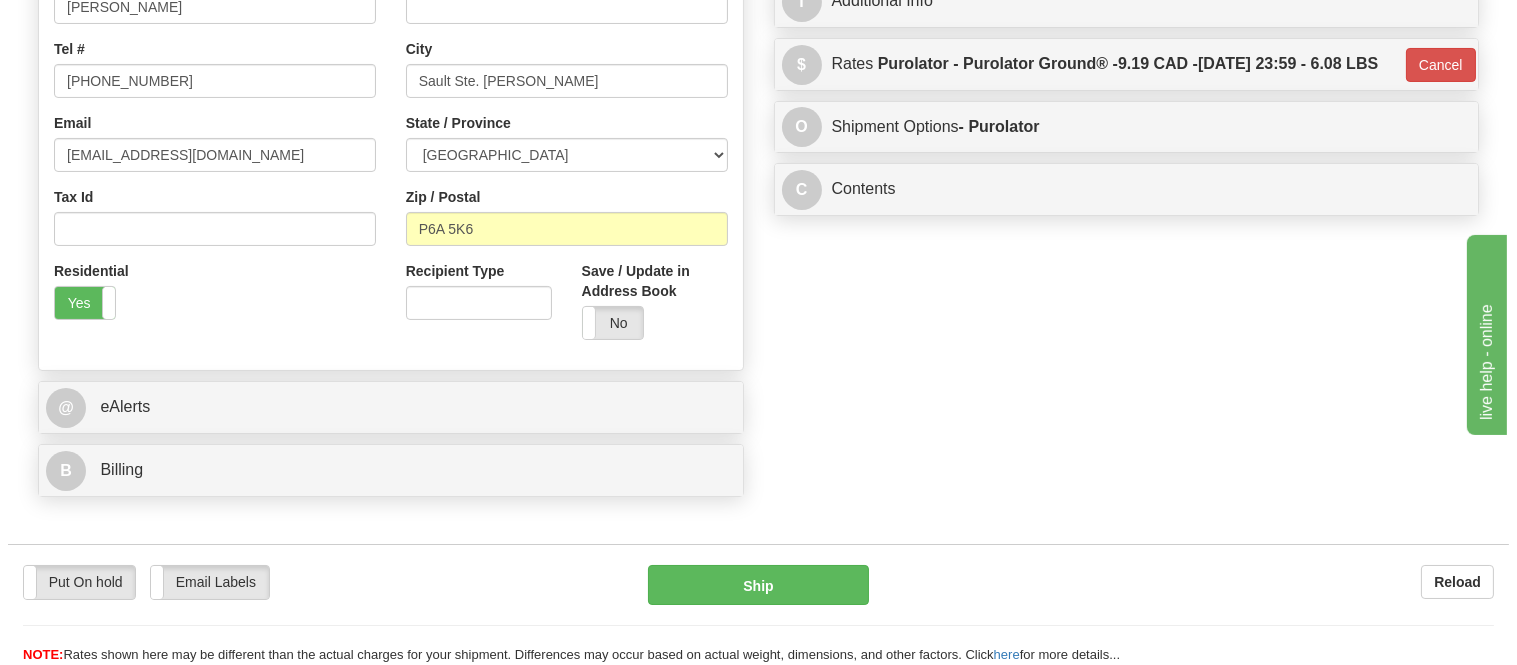 scroll, scrollTop: 310, scrollLeft: 0, axis: vertical 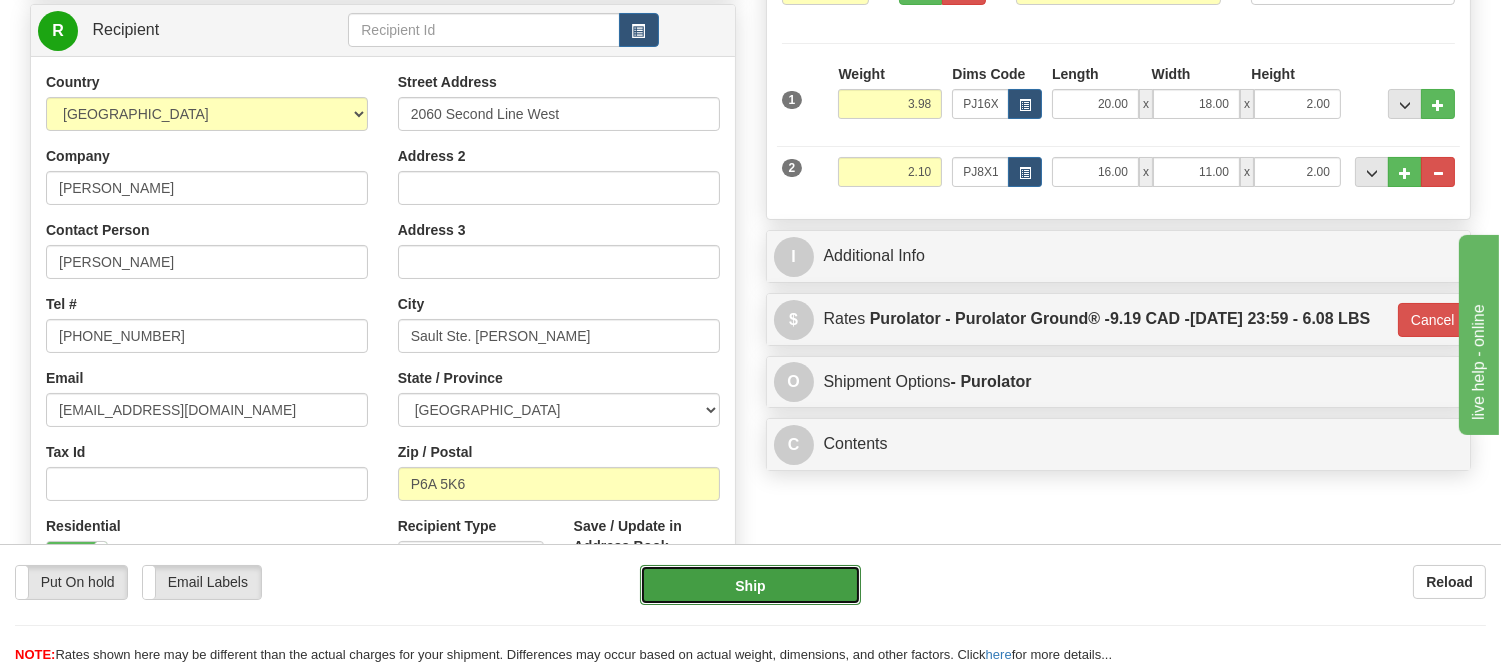 click on "Ship" at bounding box center (750, 585) 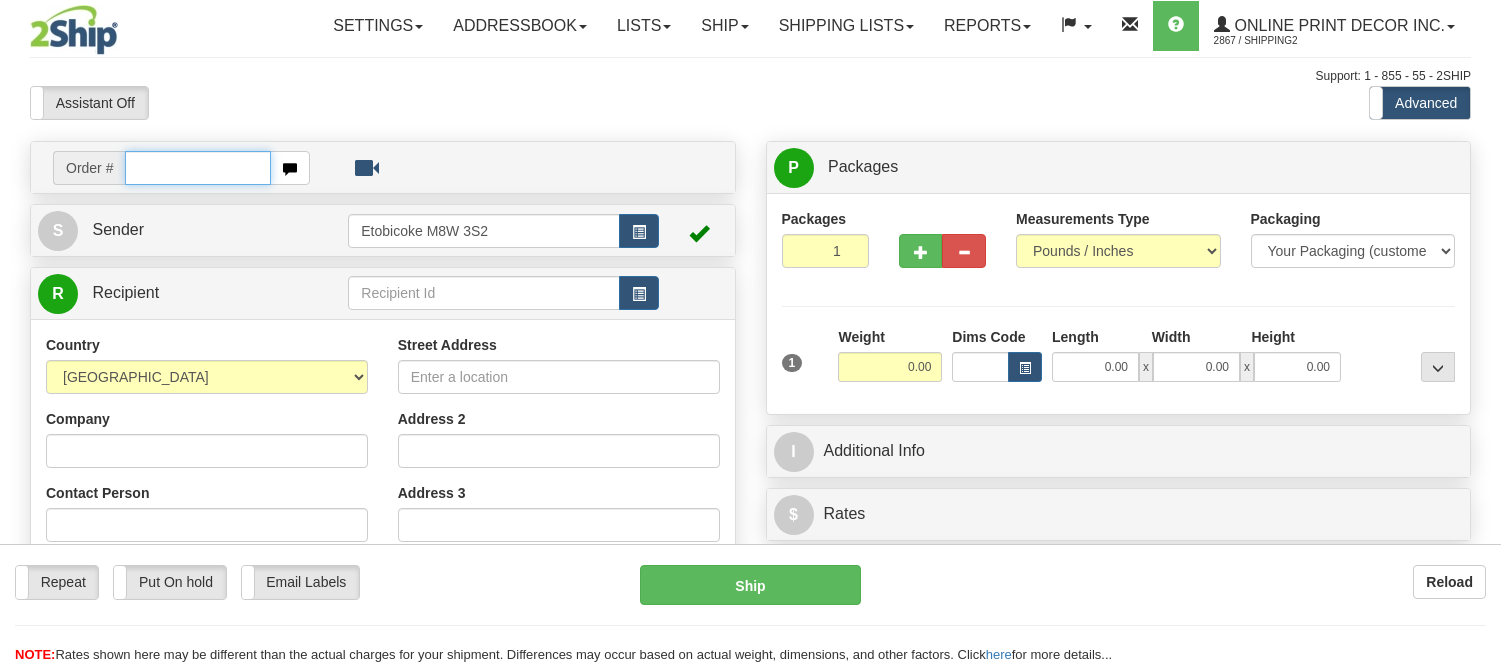 scroll, scrollTop: 0, scrollLeft: 0, axis: both 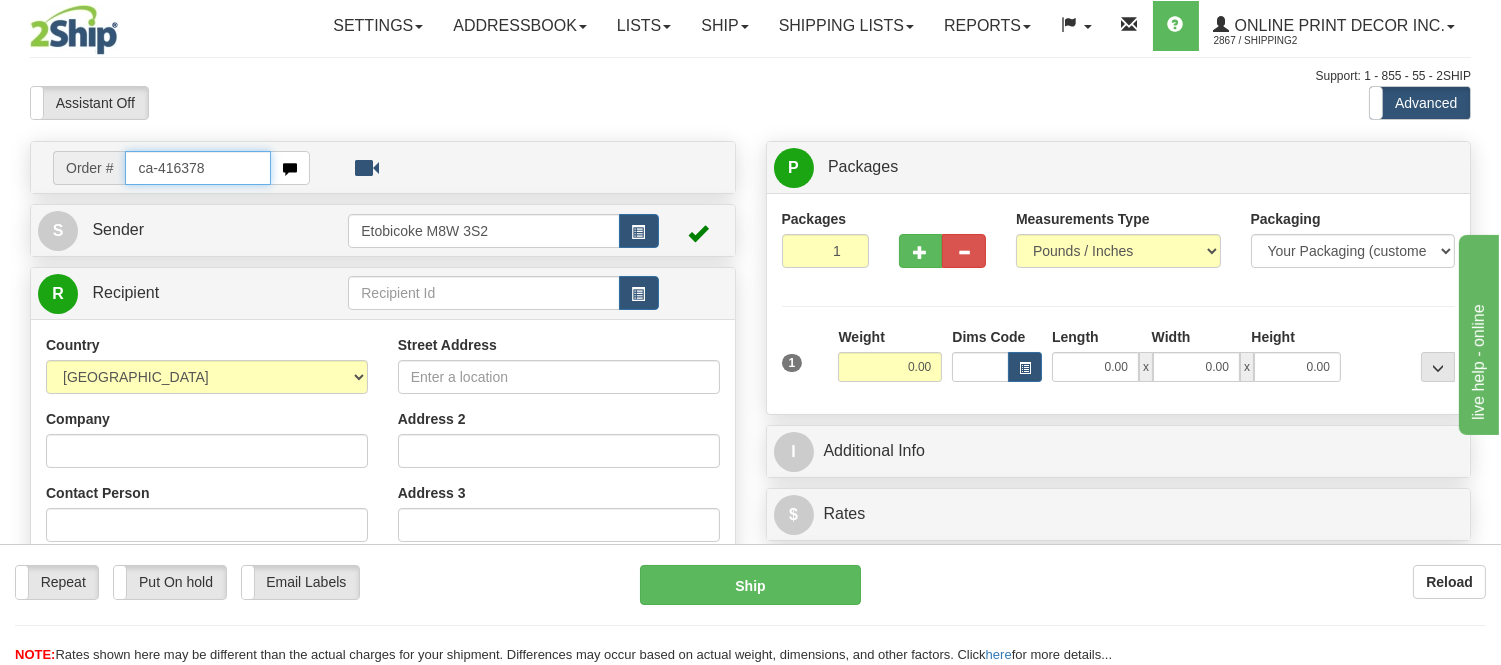 type on "ca-416378" 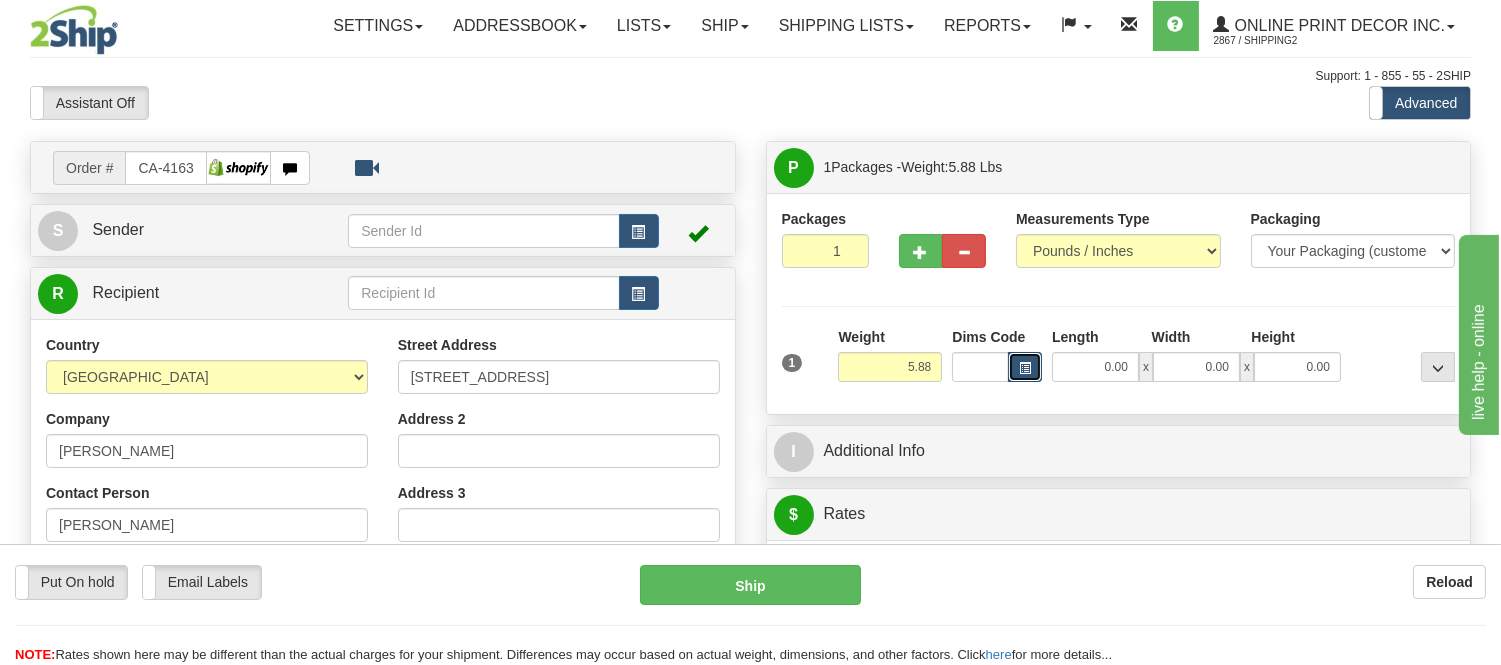 click at bounding box center [1025, 368] 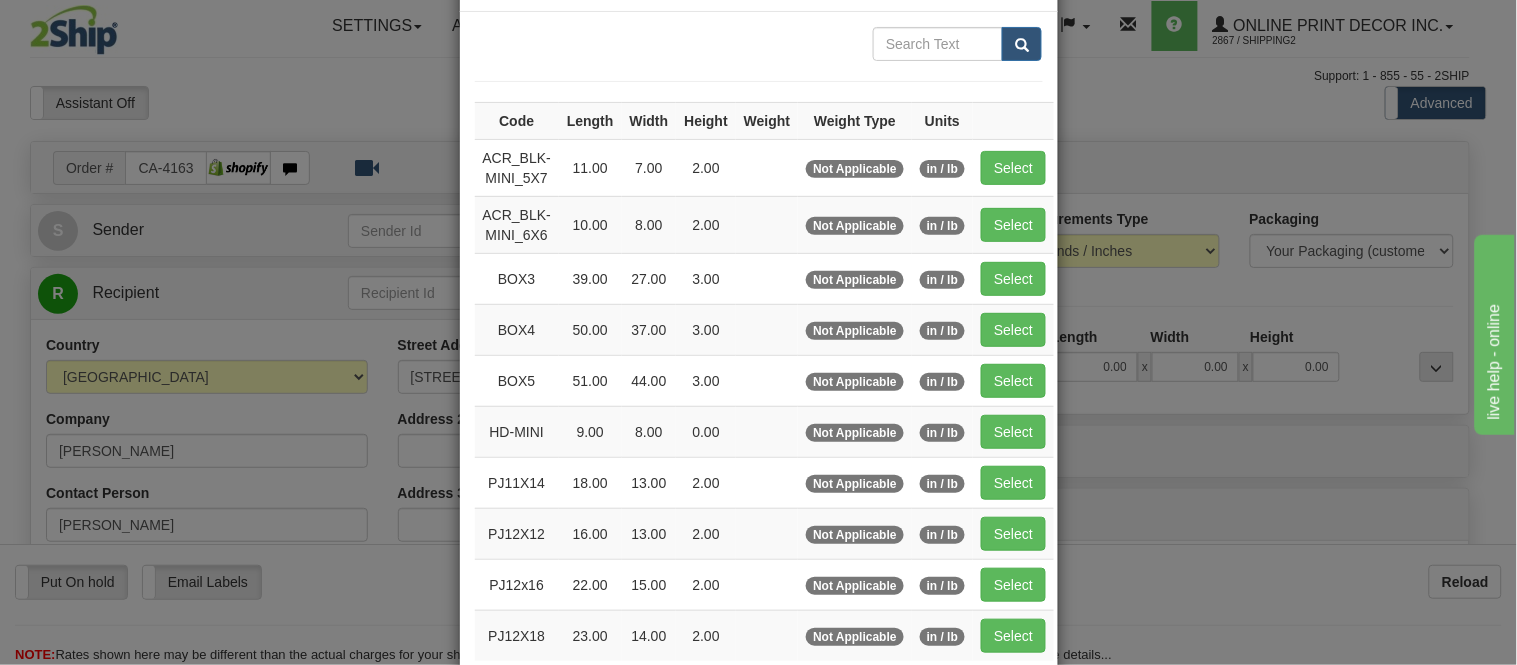 scroll, scrollTop: 111, scrollLeft: 0, axis: vertical 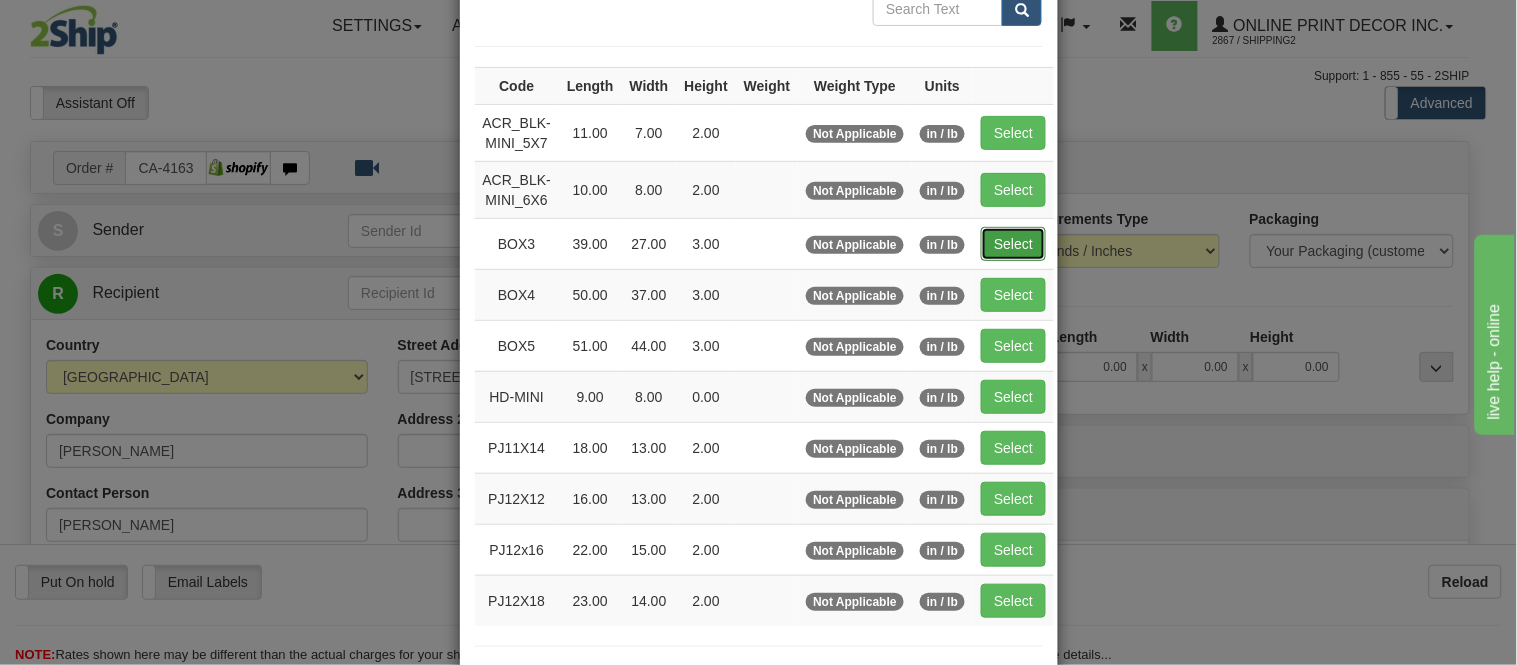 click on "Select" at bounding box center (1013, 244) 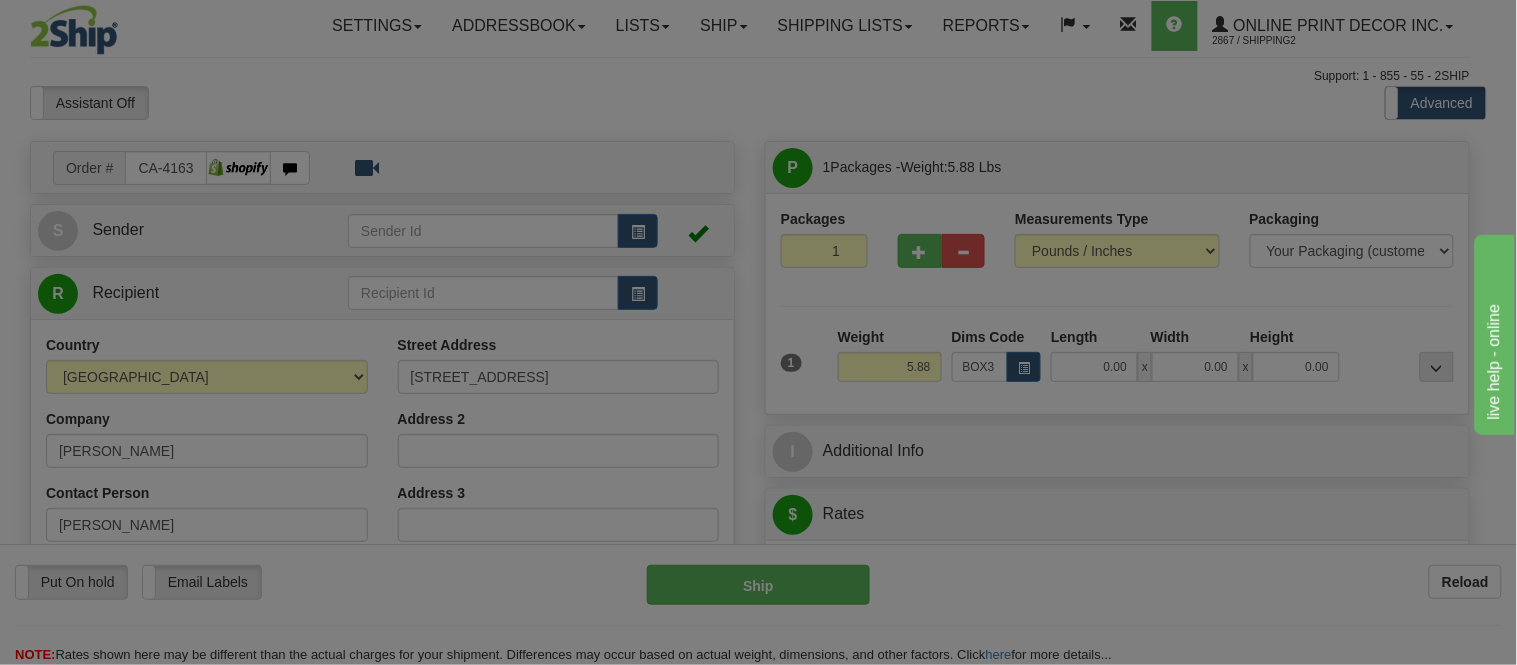 type on "39.00" 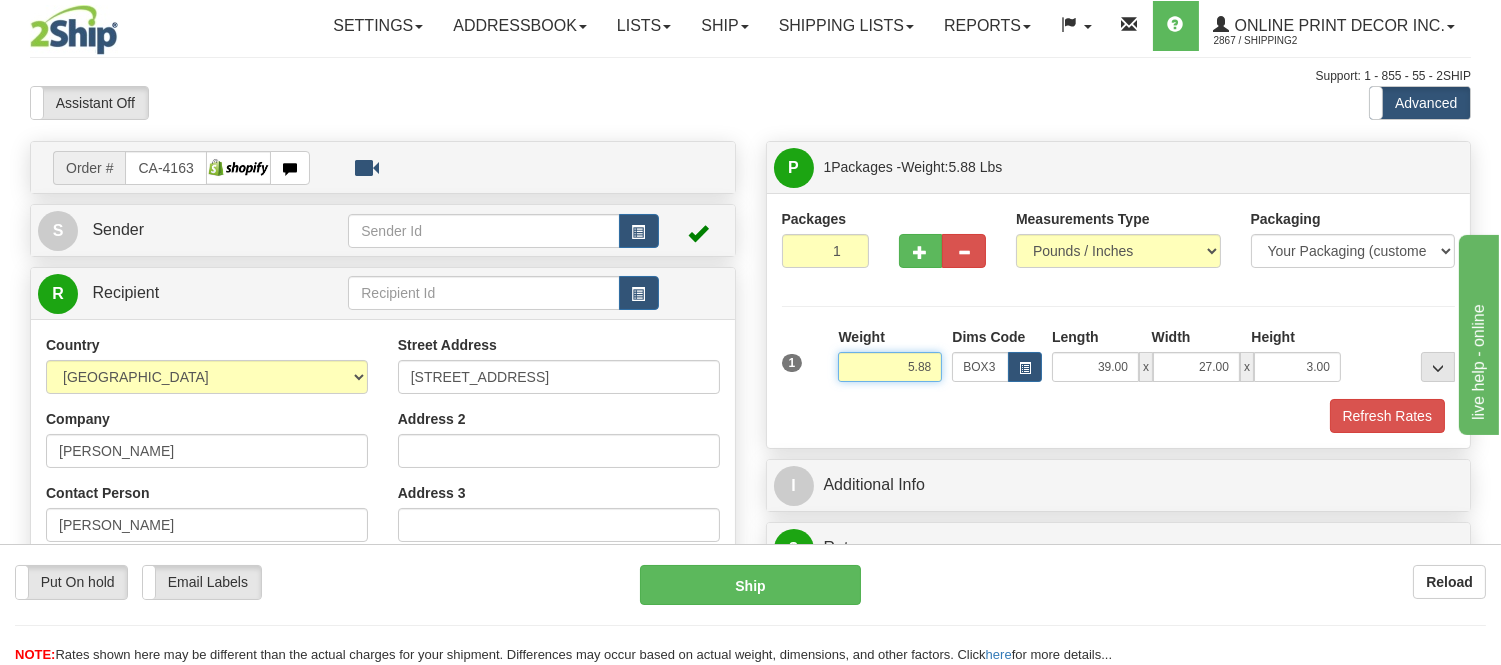 drag, startPoint x: 938, startPoint y: 361, endPoint x: 885, endPoint y: 358, distance: 53.08484 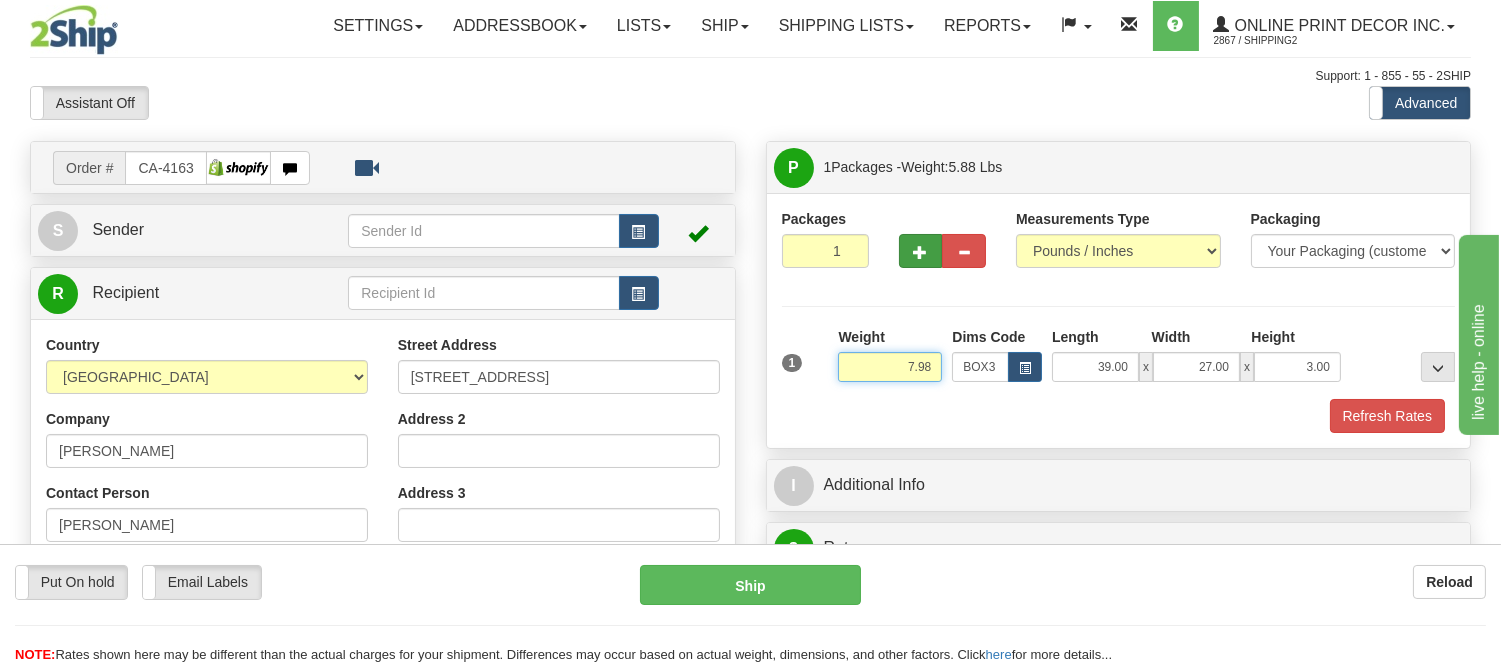 type on "7.98" 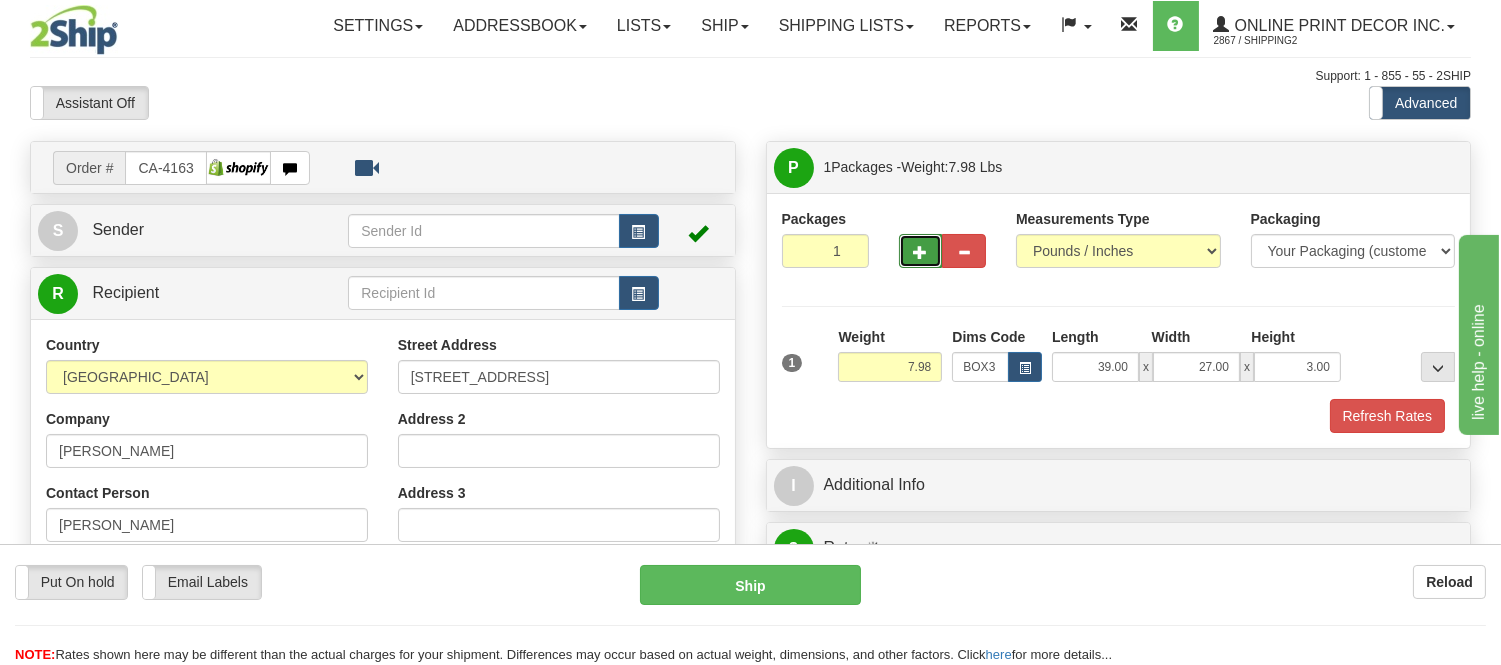 click at bounding box center (921, 251) 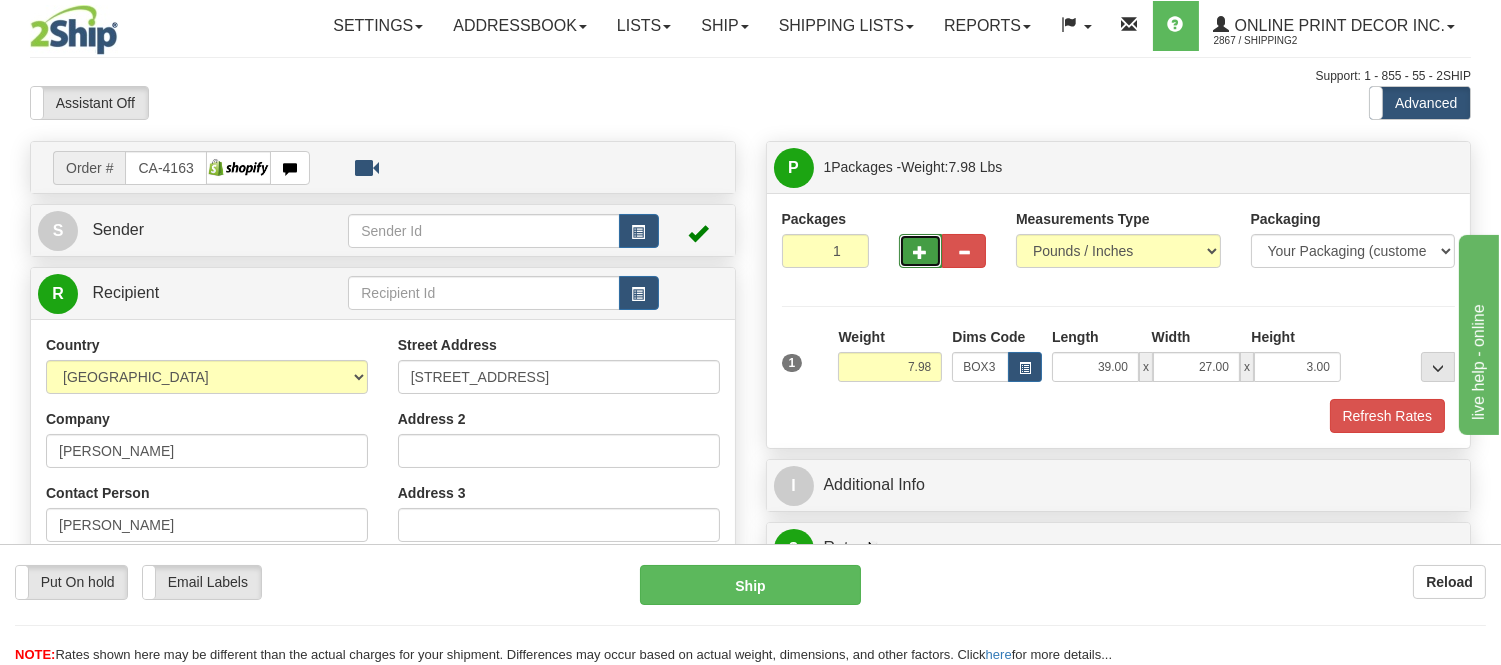 radio on "true" 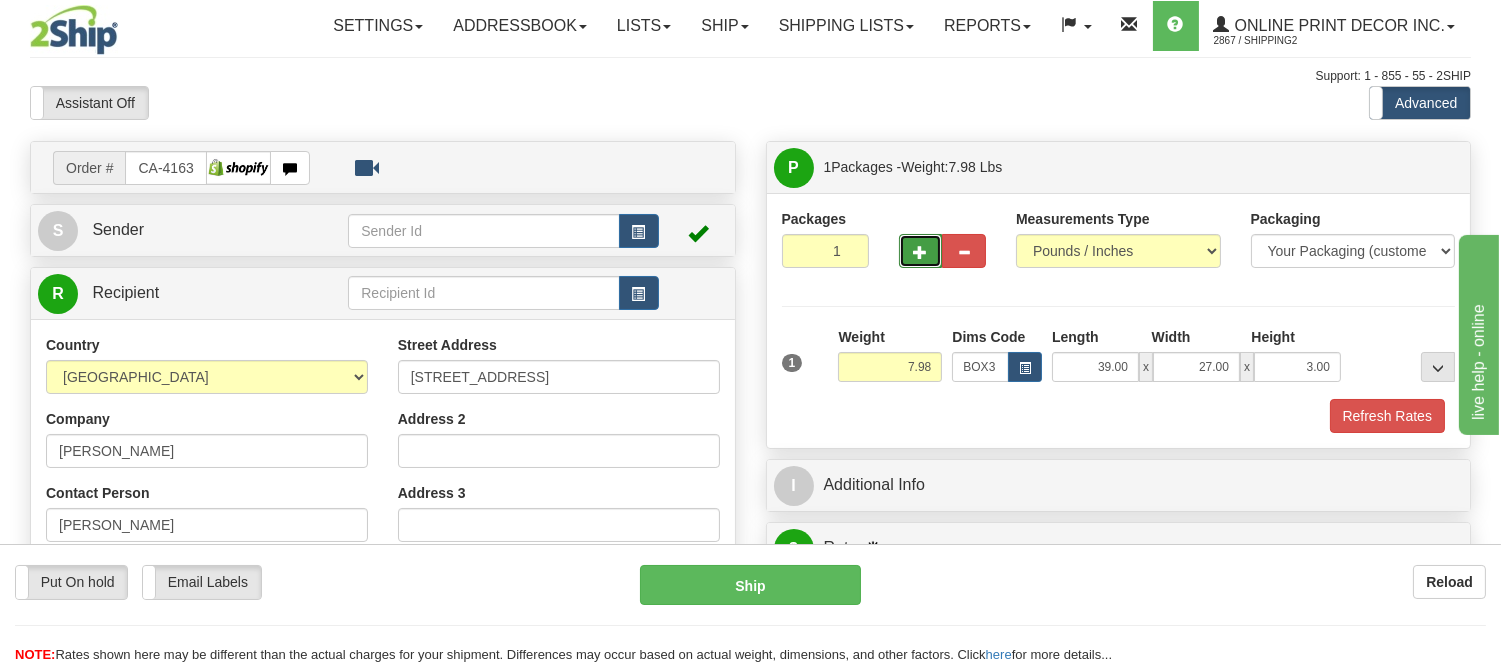 type on "2" 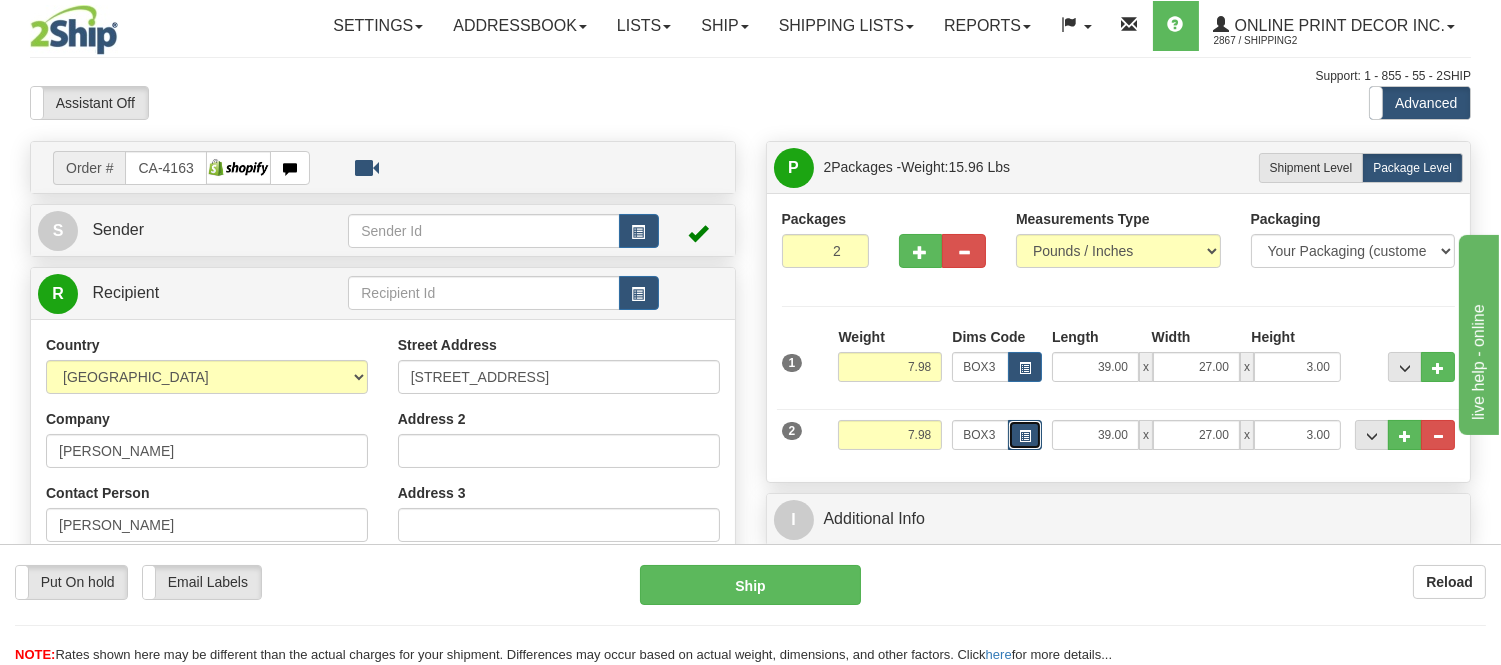 drag, startPoint x: 1037, startPoint y: 422, endPoint x: 1033, endPoint y: 437, distance: 15.524175 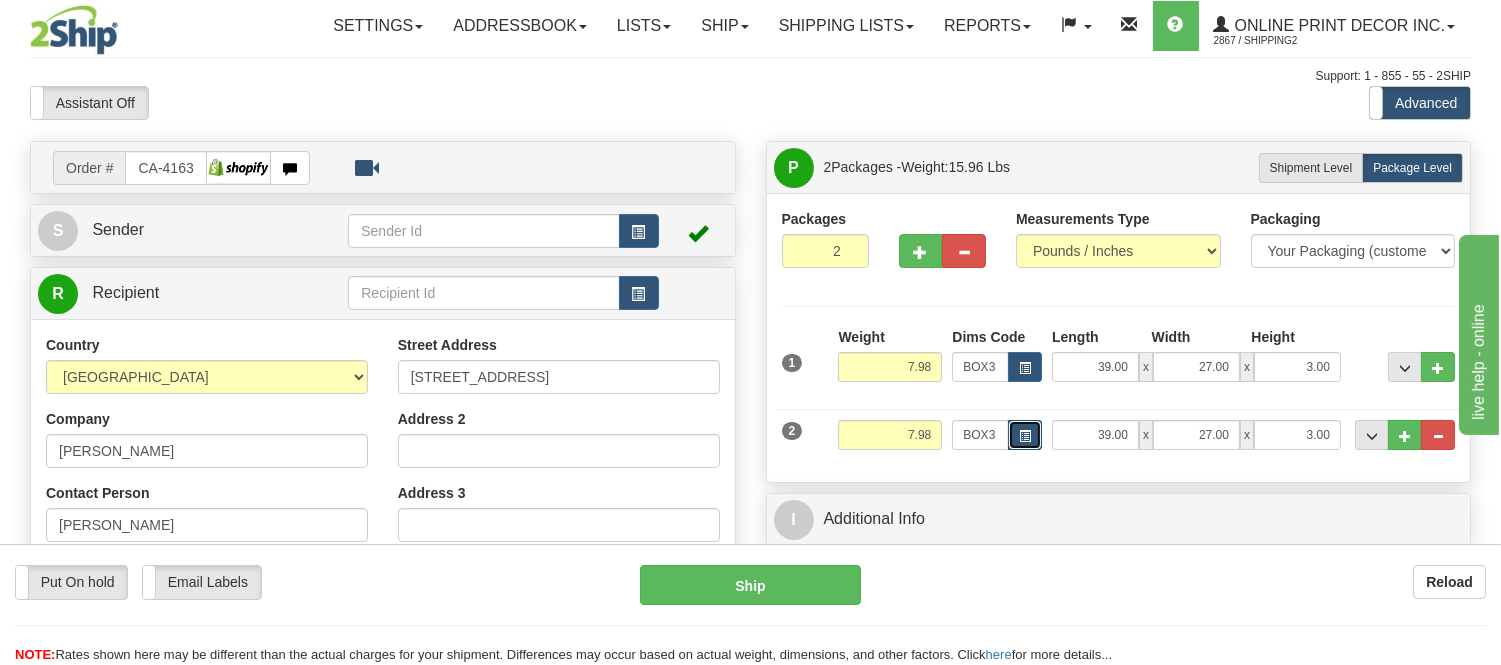 click at bounding box center [1025, 435] 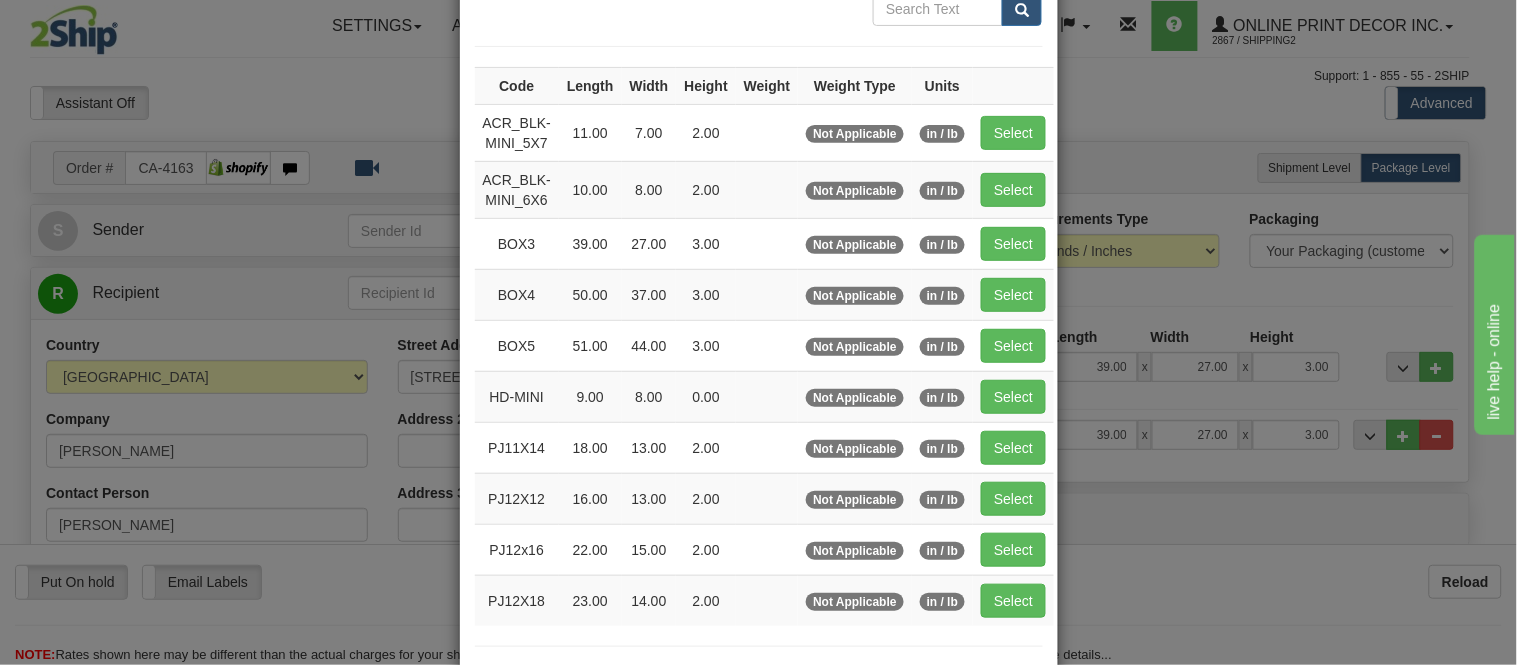 scroll, scrollTop: 0, scrollLeft: 0, axis: both 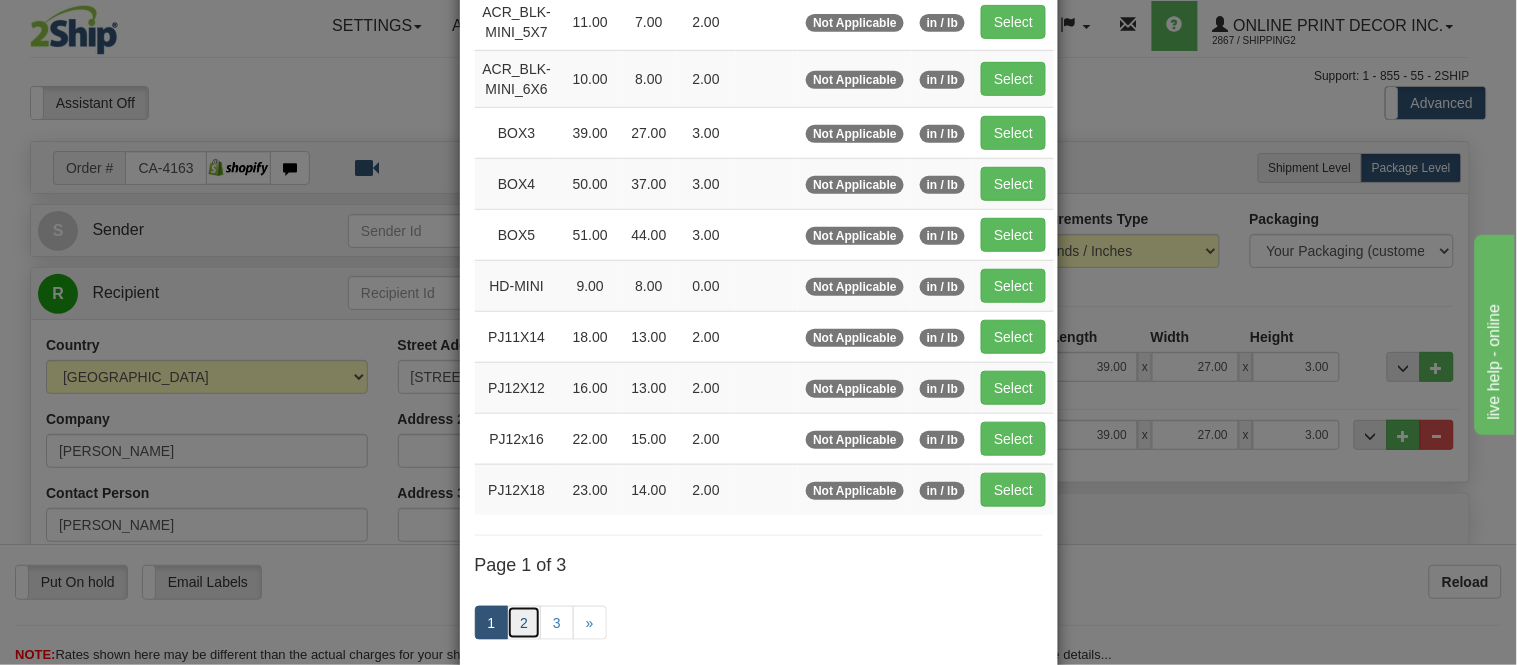 click on "2" at bounding box center (524, 623) 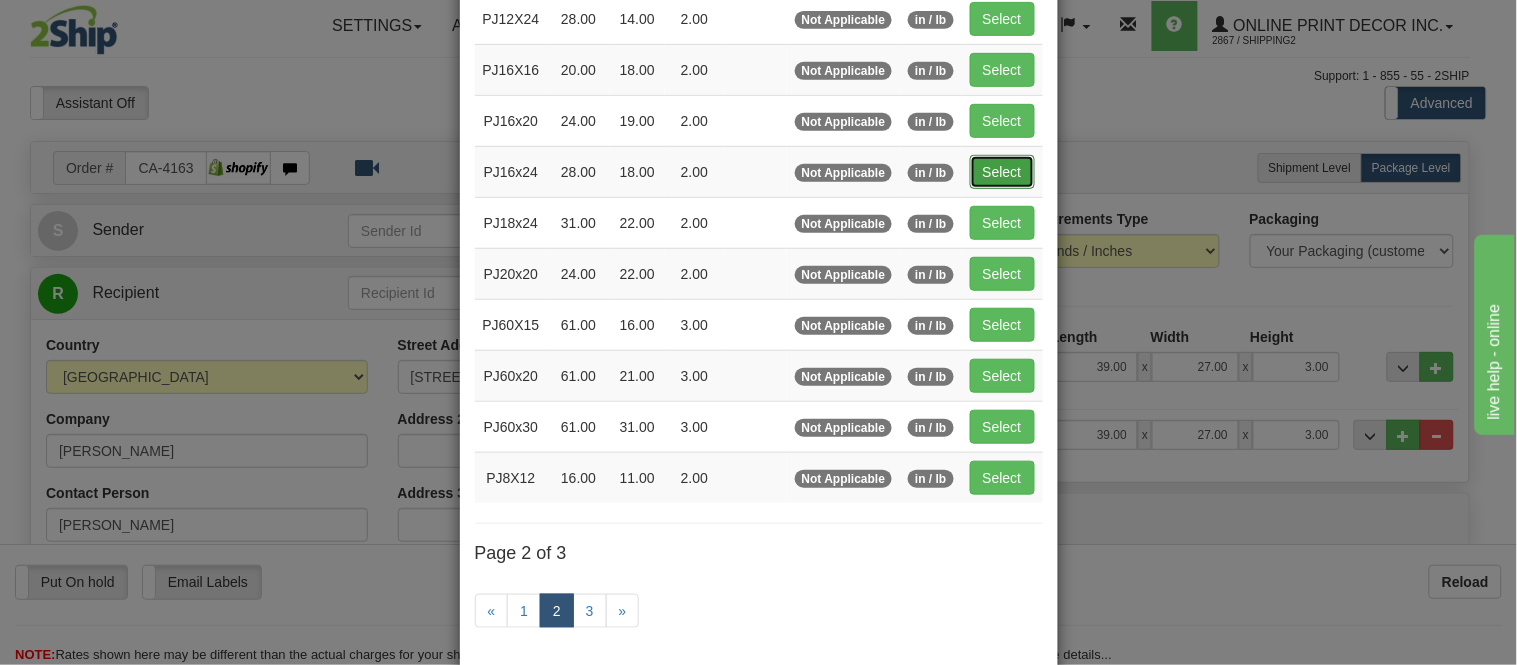 click on "Select" at bounding box center [1002, 172] 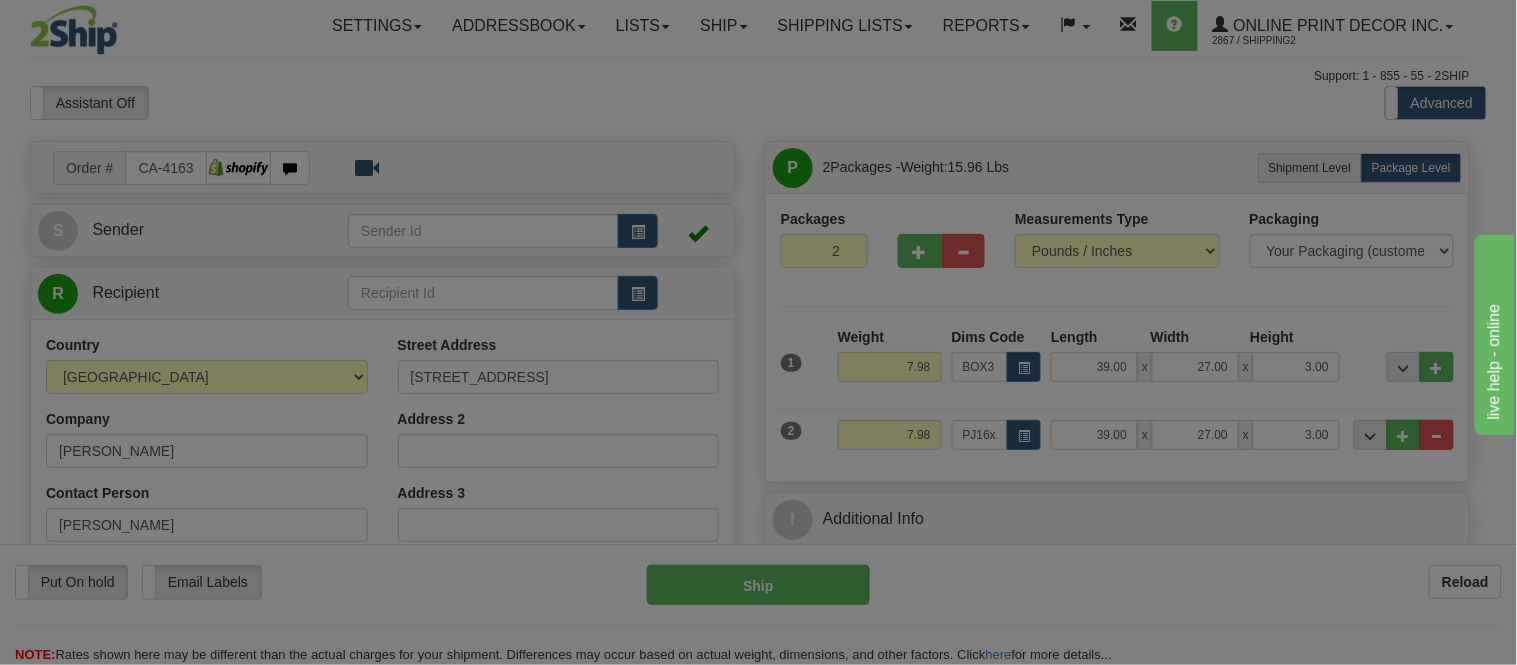 type on "28.00" 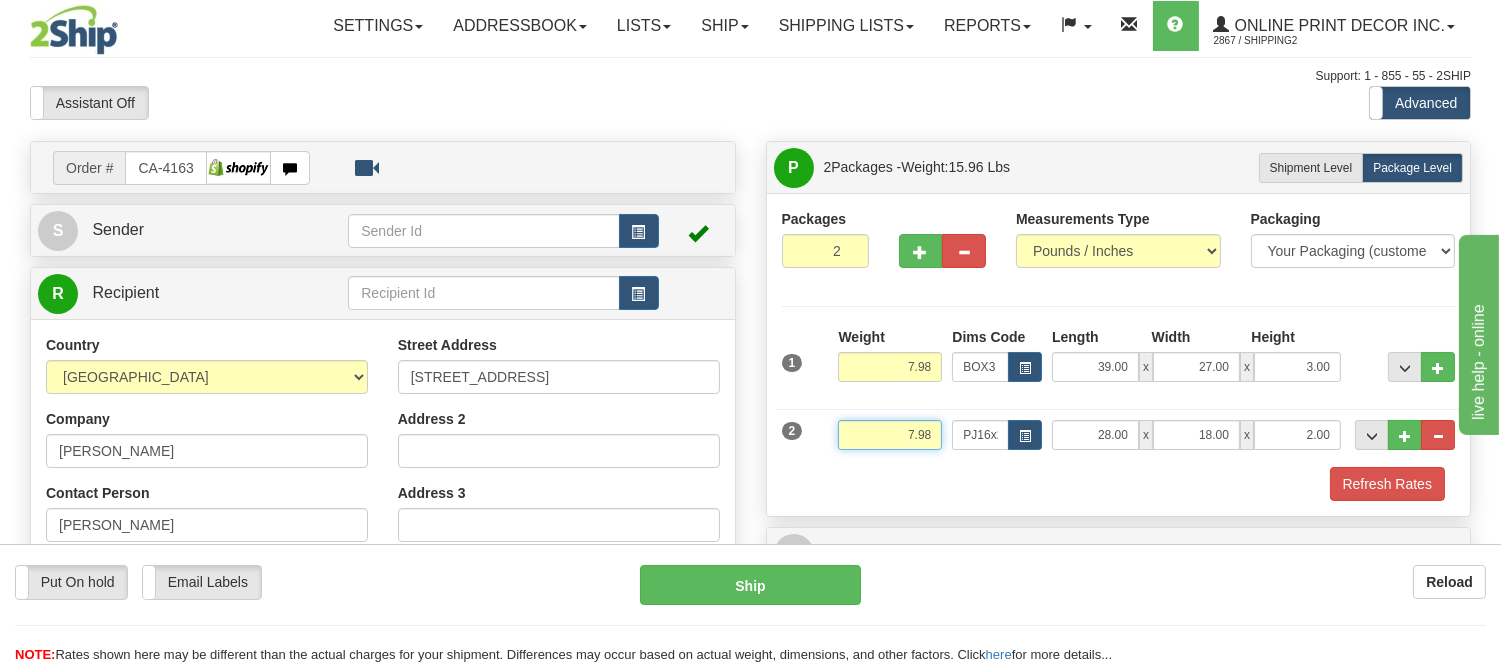 drag, startPoint x: 931, startPoint y: 433, endPoint x: 808, endPoint y: 427, distance: 123.146255 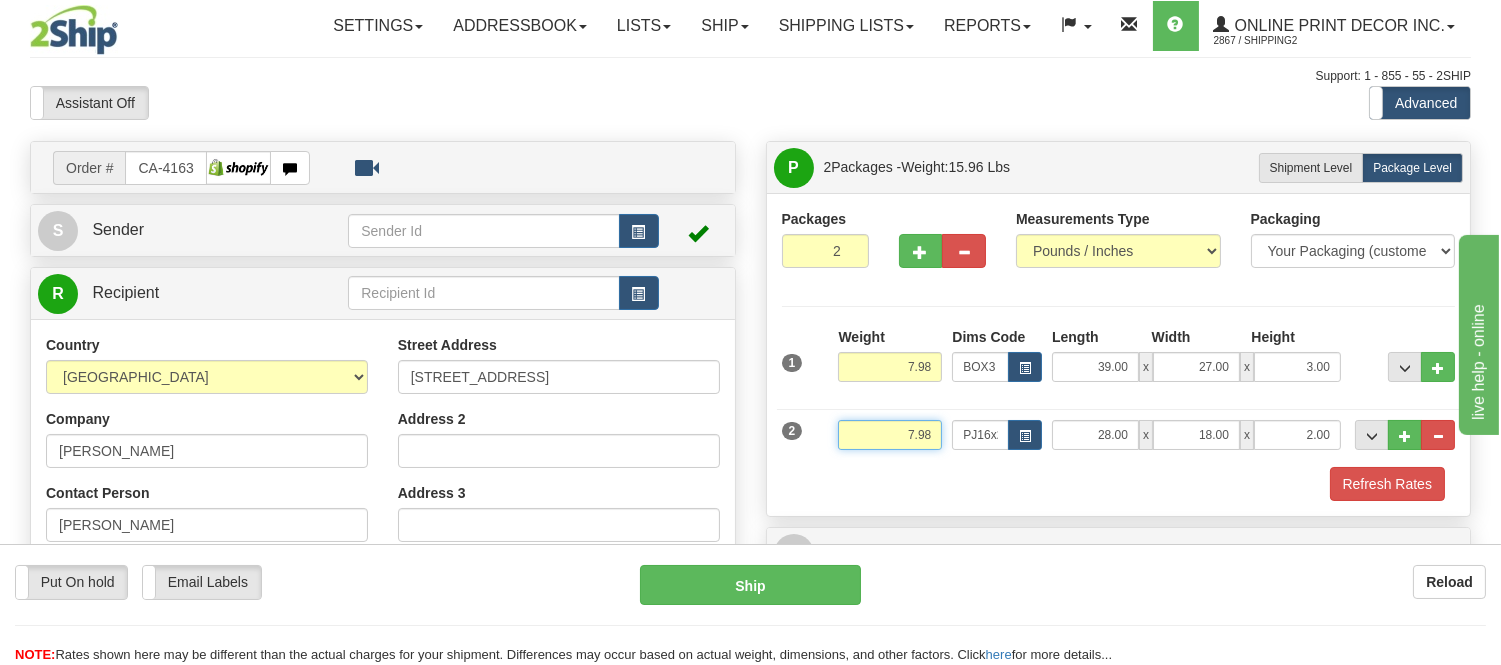 click on "2
Weight
7.98
Dims Code PJ16x24 Length Width" at bounding box center [1119, 432] 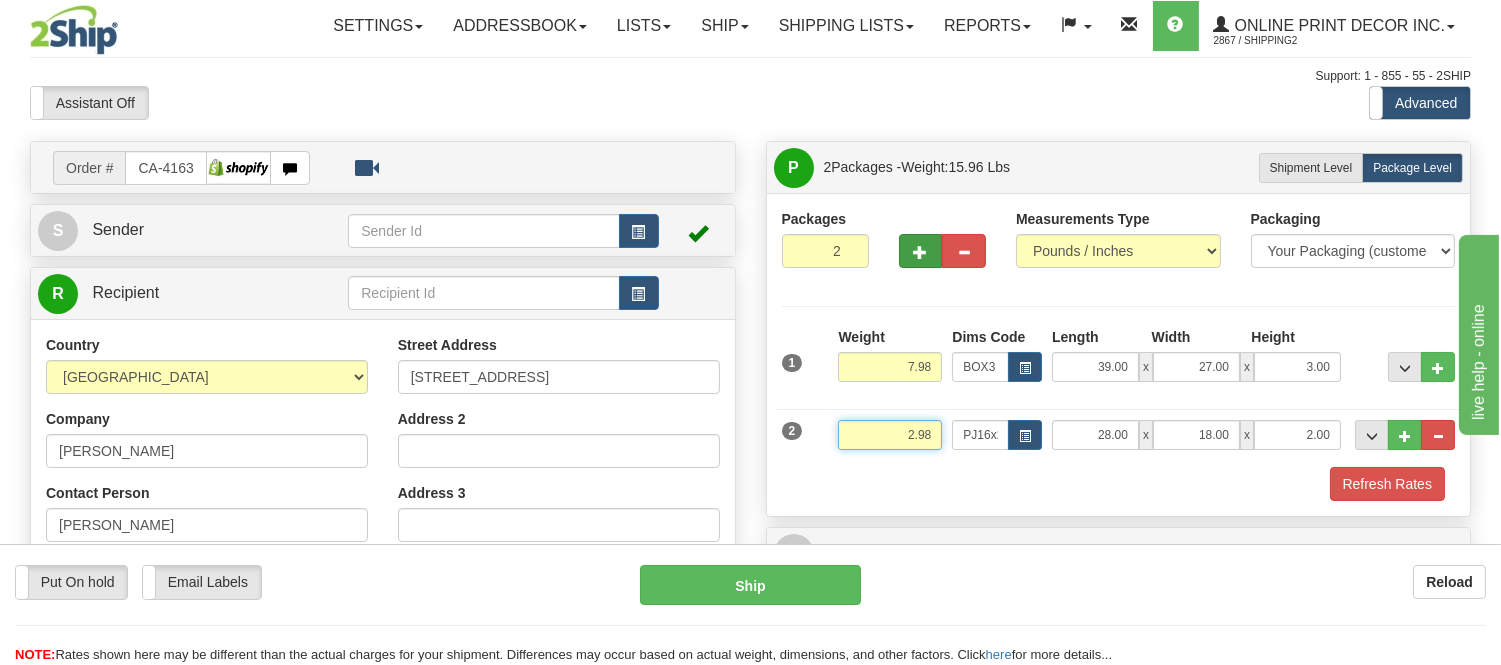 type on "2.98" 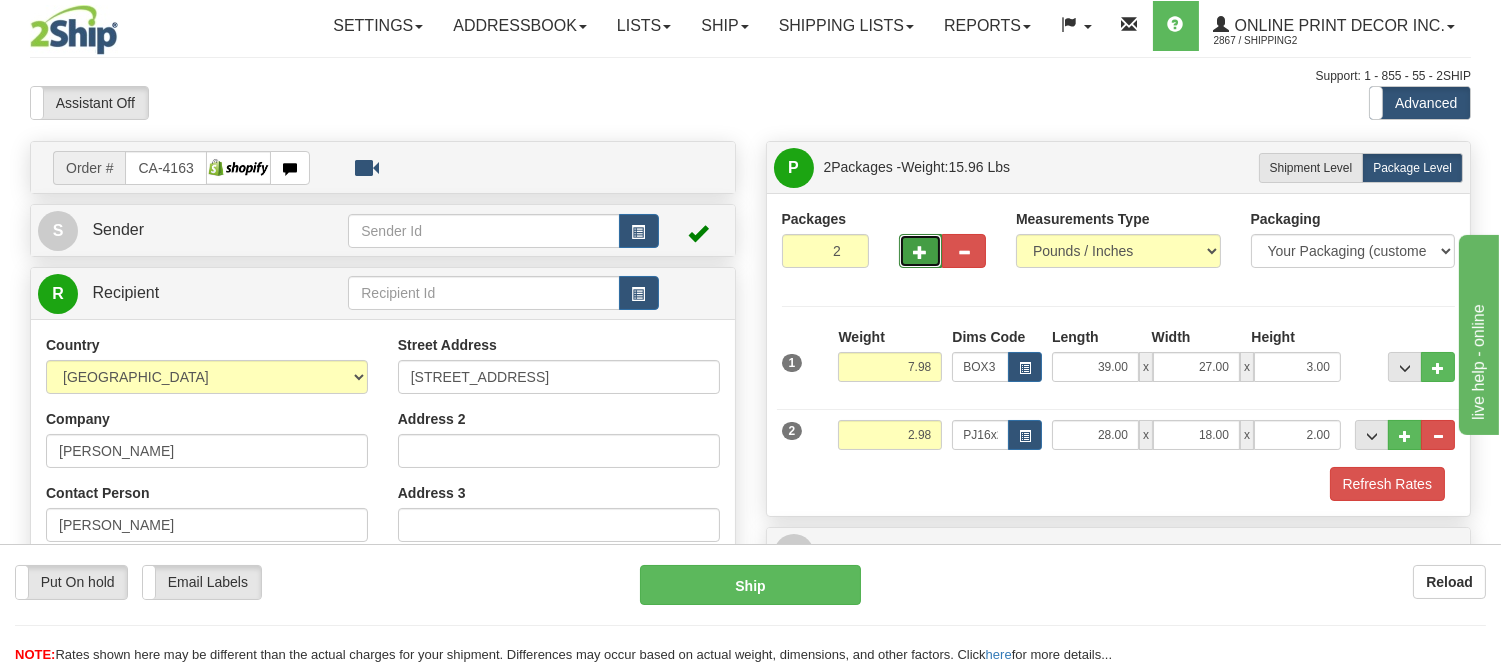 click at bounding box center [921, 252] 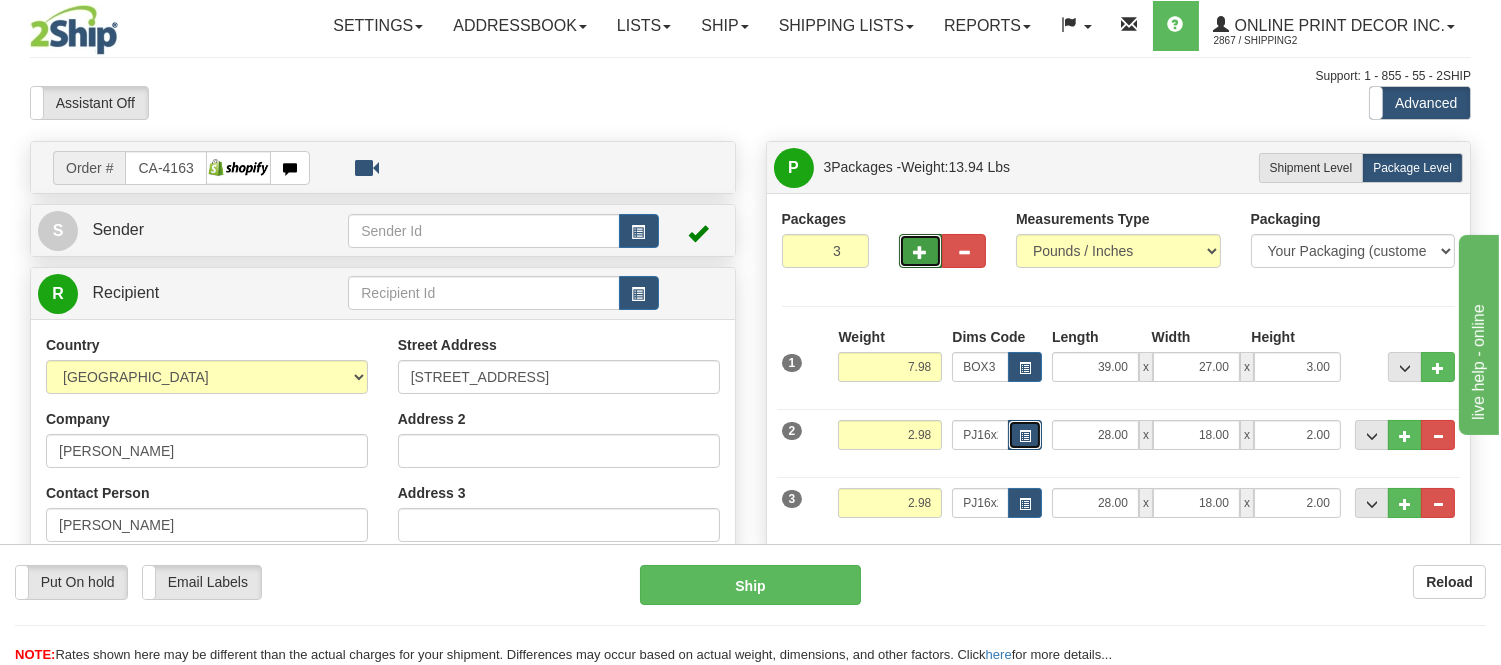 click at bounding box center (1025, 435) 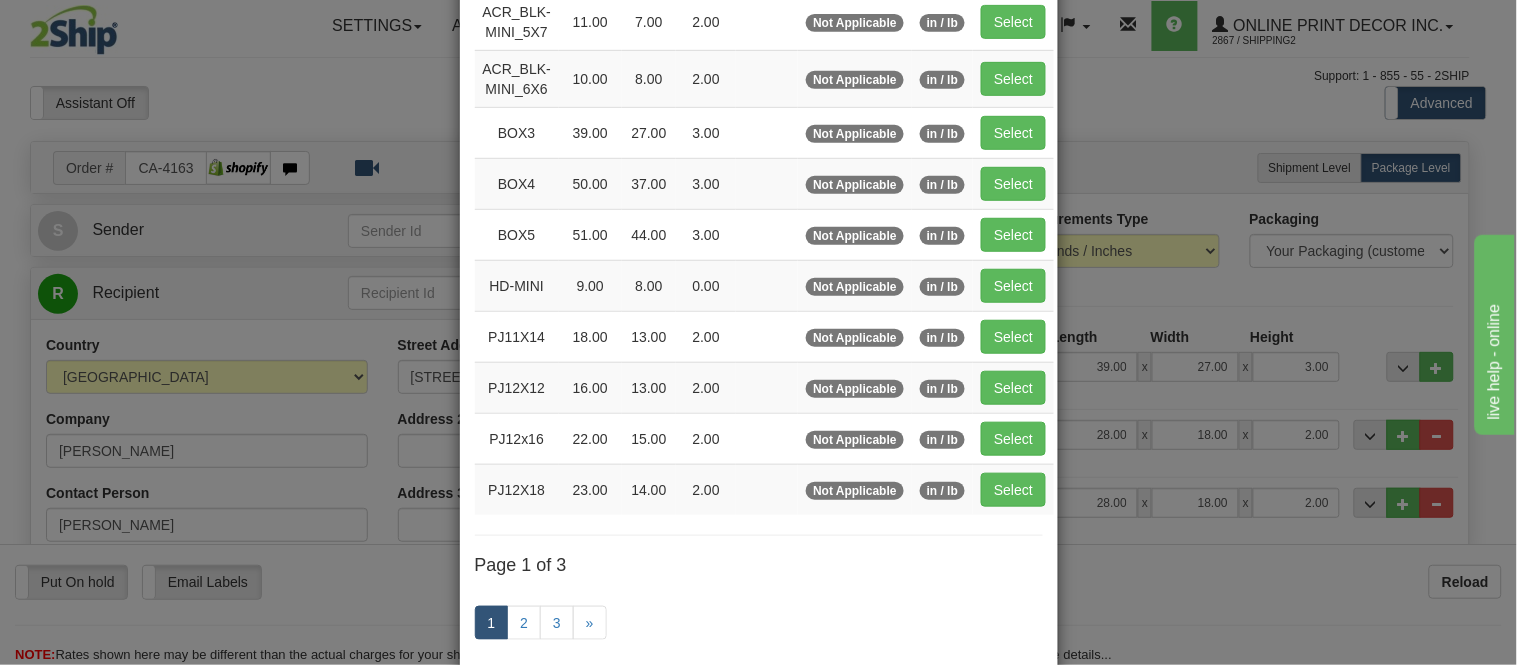 scroll, scrollTop: 0, scrollLeft: 0, axis: both 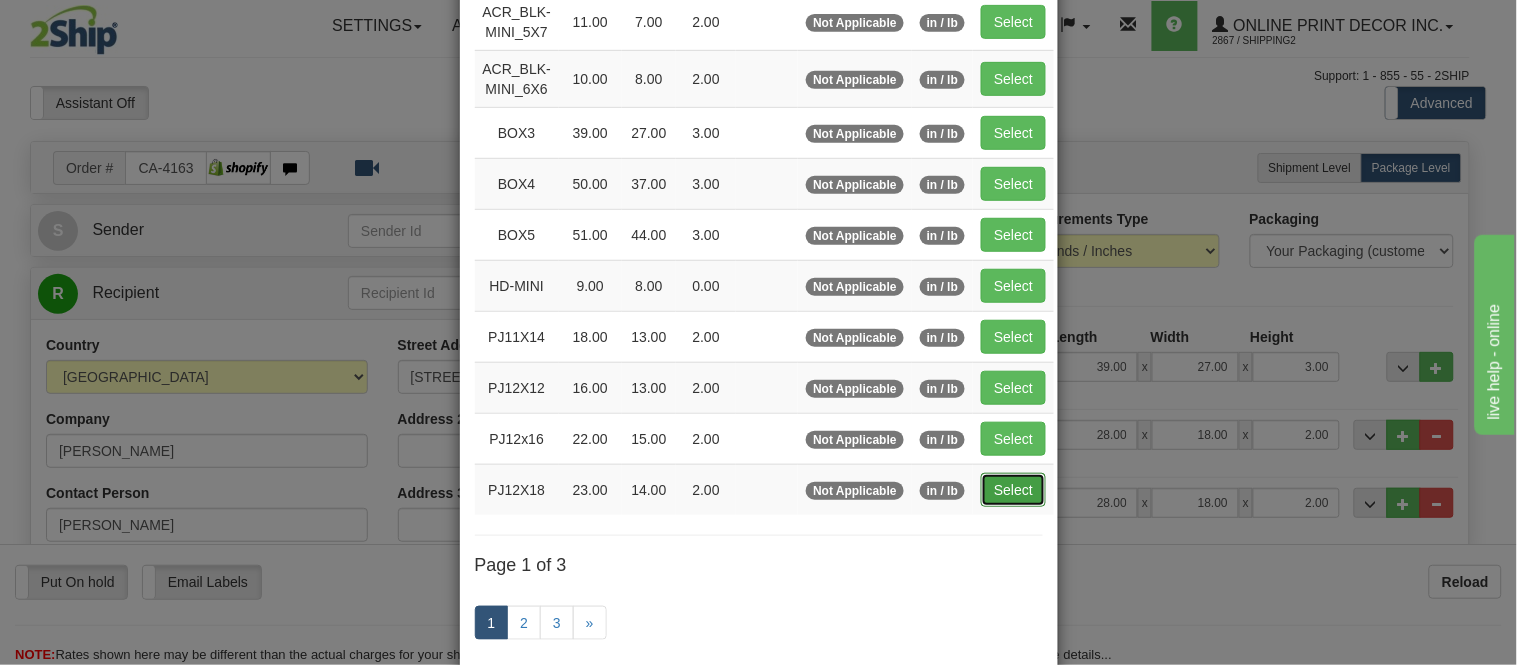 click on "Select" at bounding box center (1013, 490) 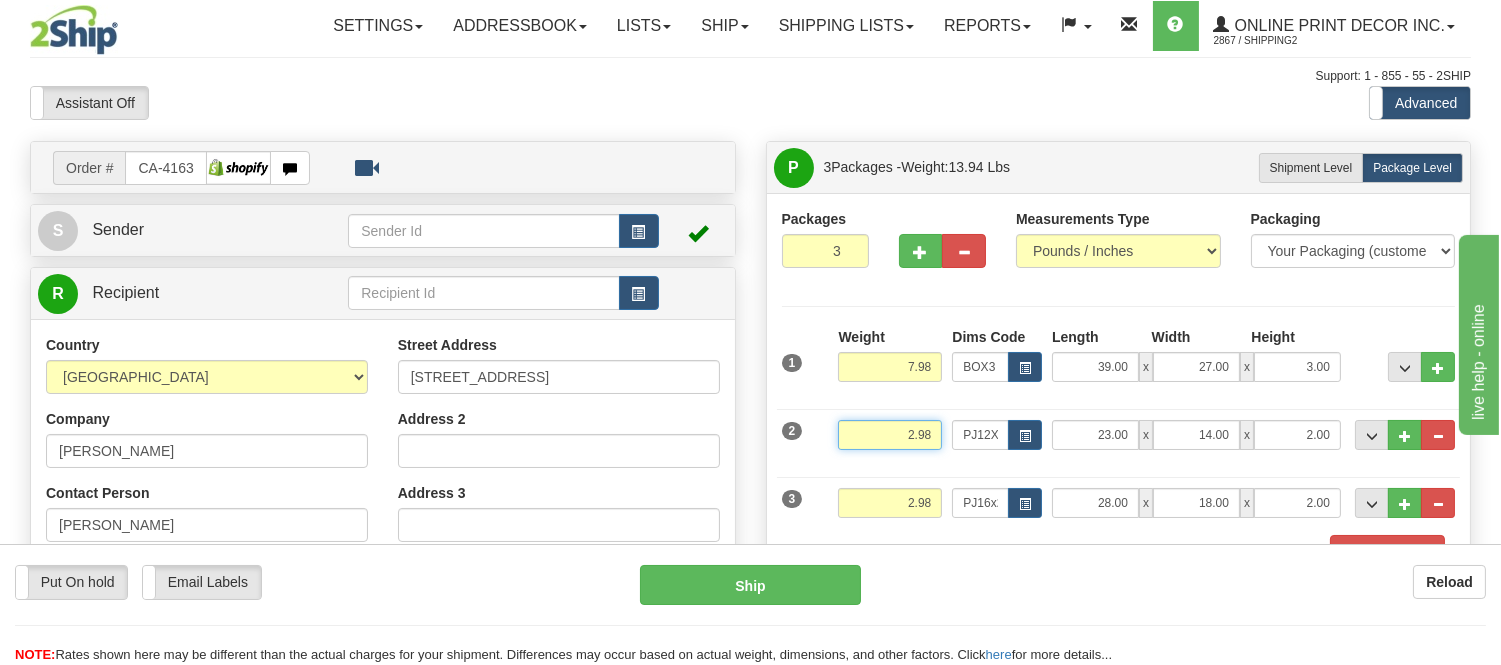 drag, startPoint x: 932, startPoint y: 428, endPoint x: 844, endPoint y: 431, distance: 88.051125 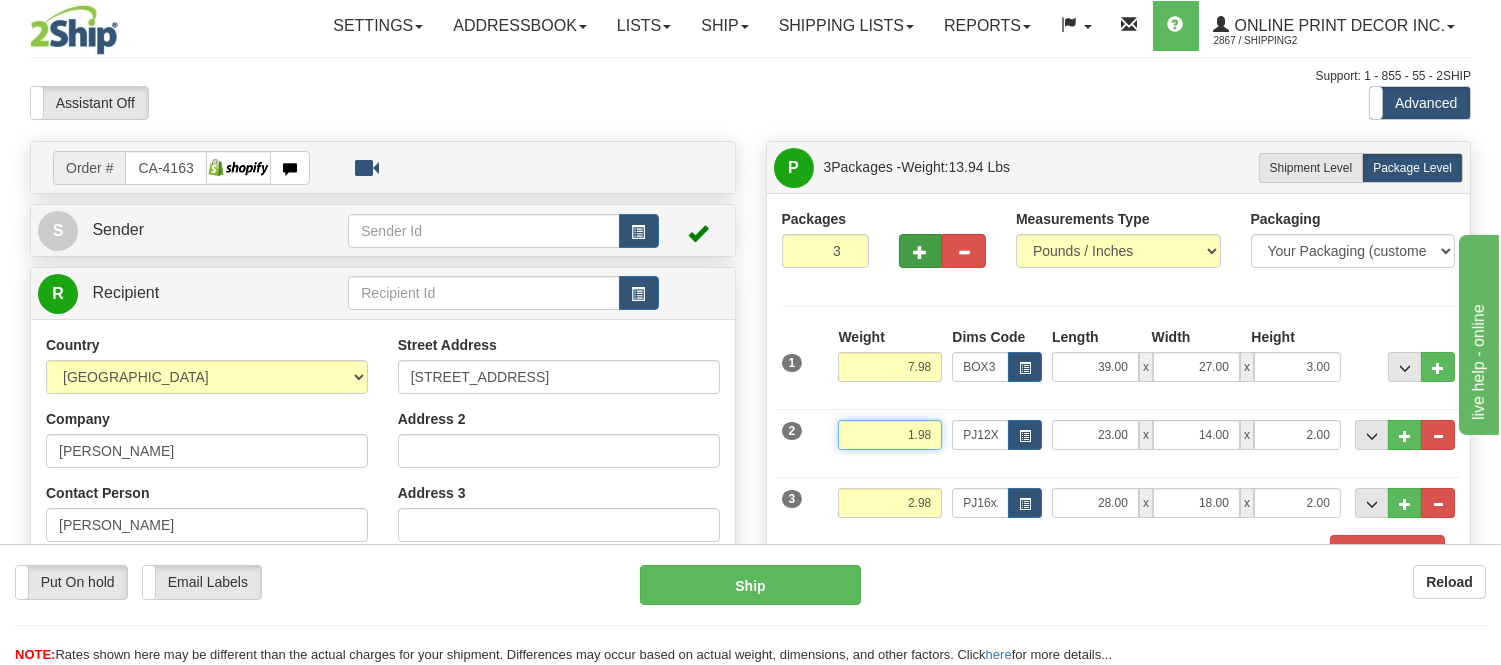 type on "1.98" 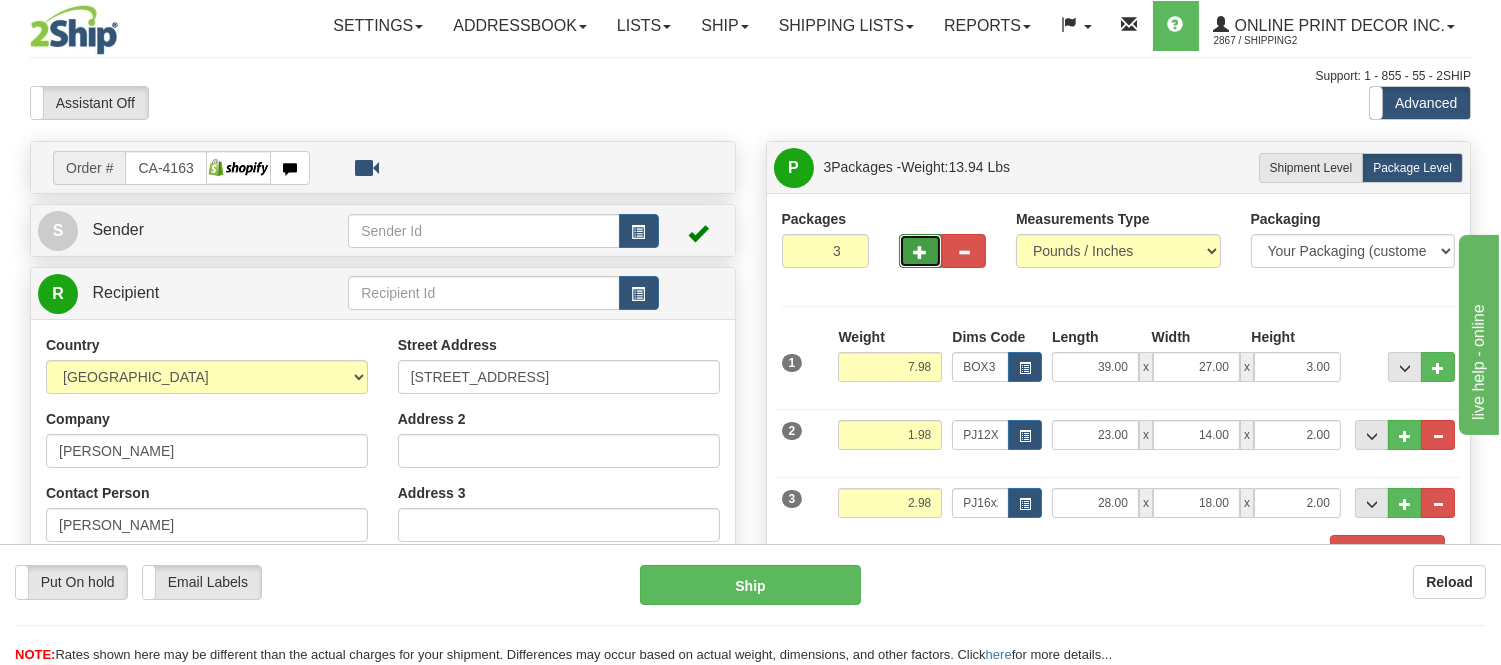 click at bounding box center [921, 252] 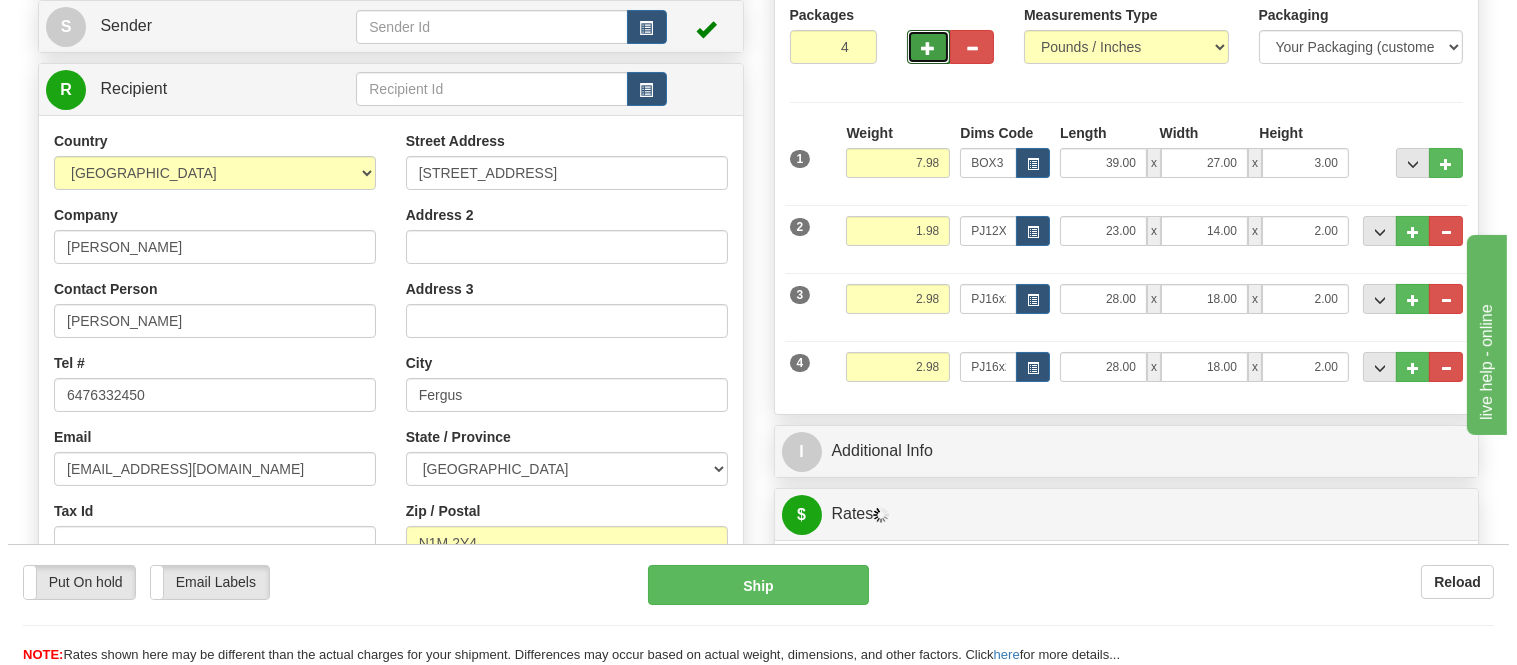 scroll, scrollTop: 222, scrollLeft: 0, axis: vertical 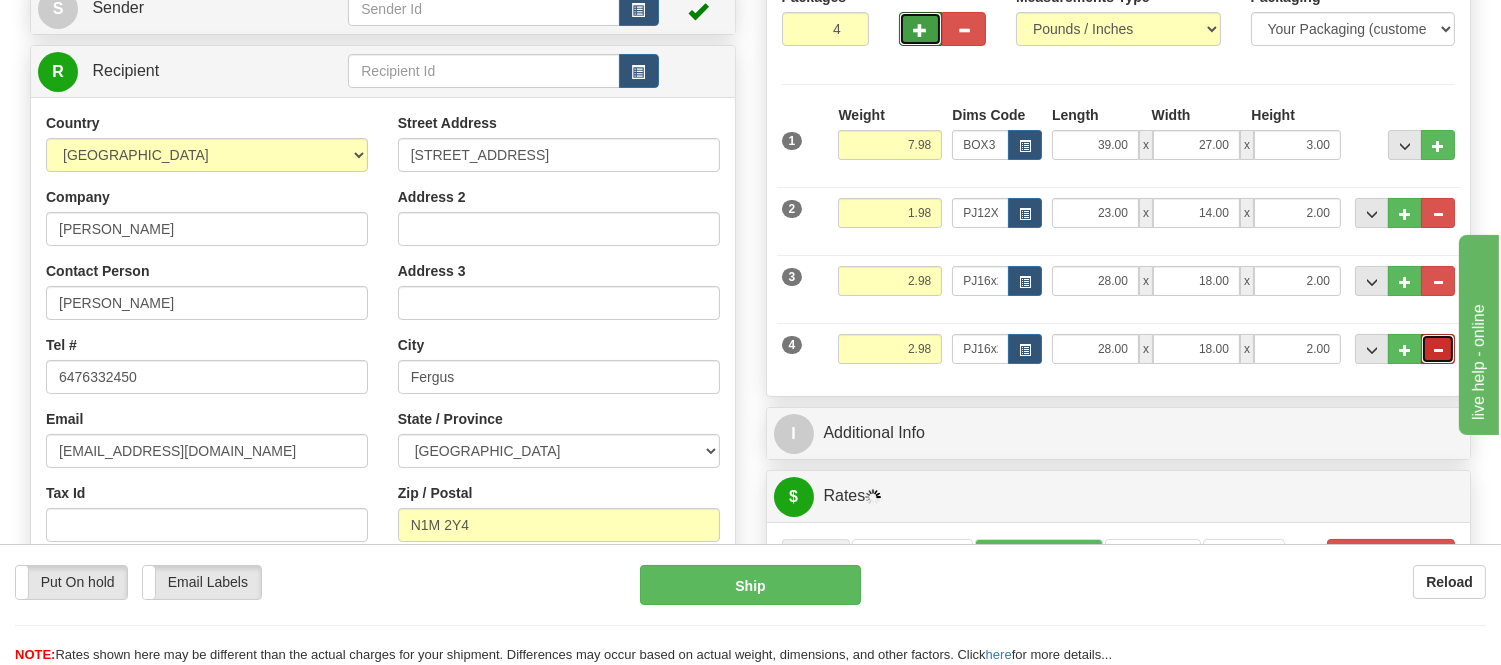click at bounding box center (1438, 349) 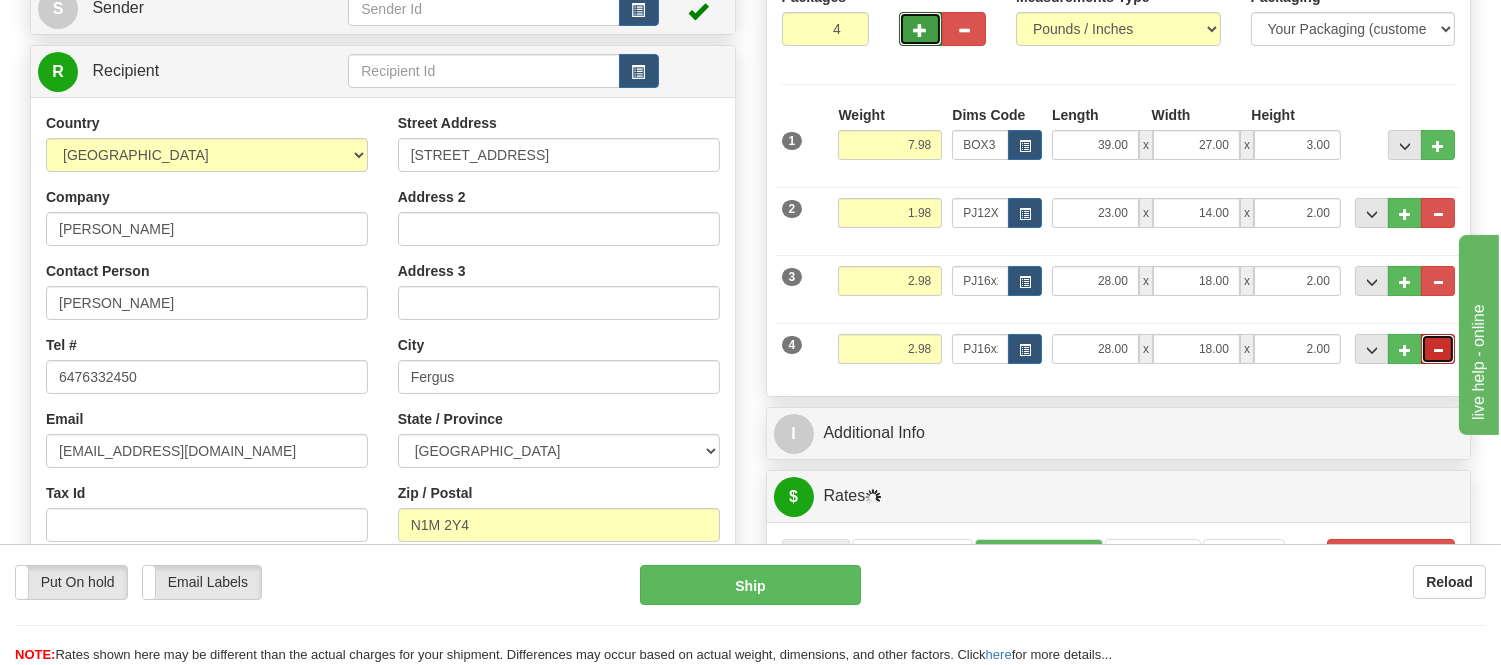 type on "3" 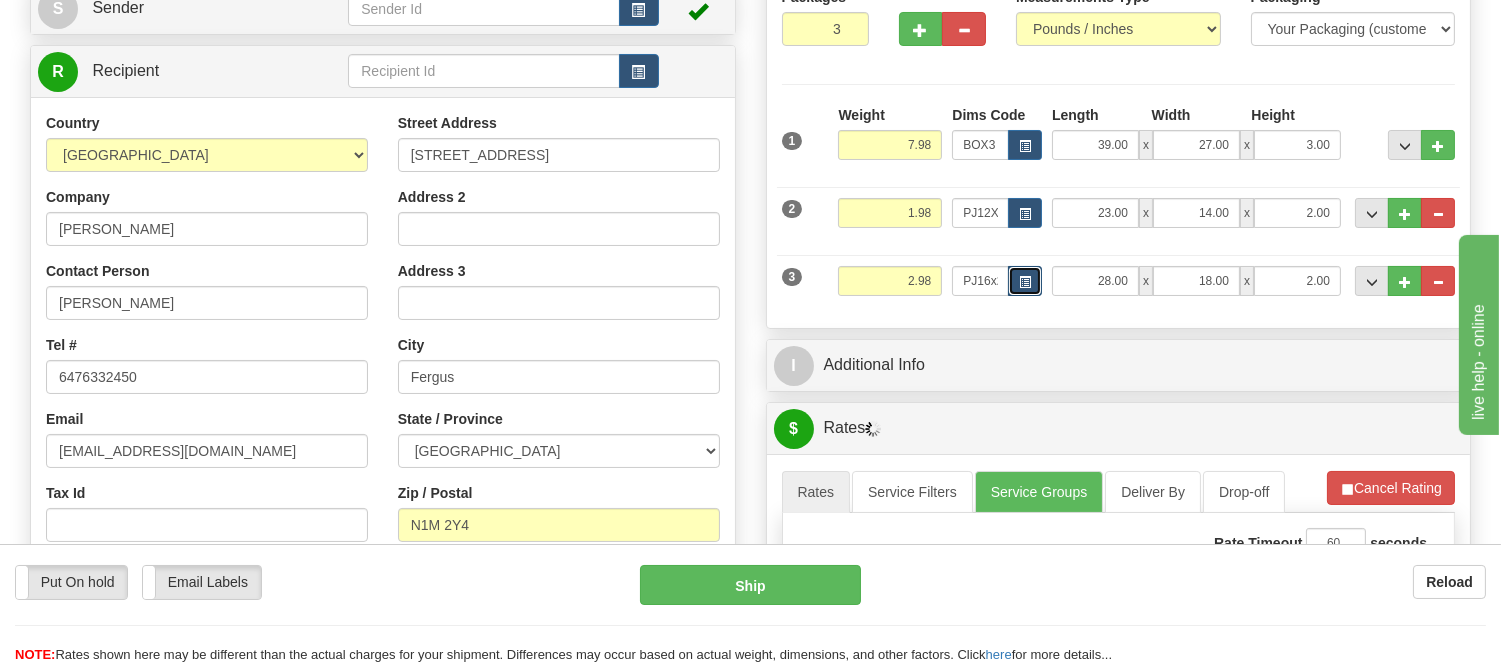 click at bounding box center (1025, 282) 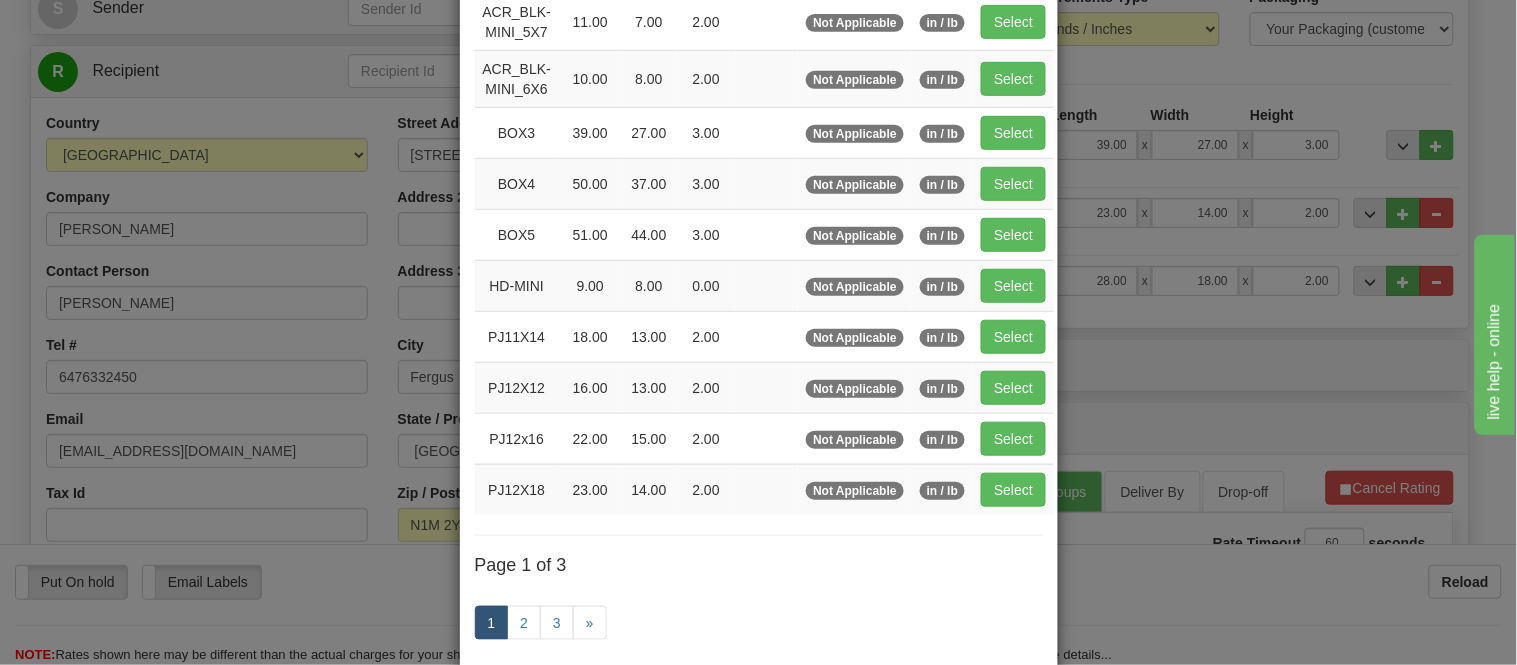 scroll, scrollTop: 0, scrollLeft: 0, axis: both 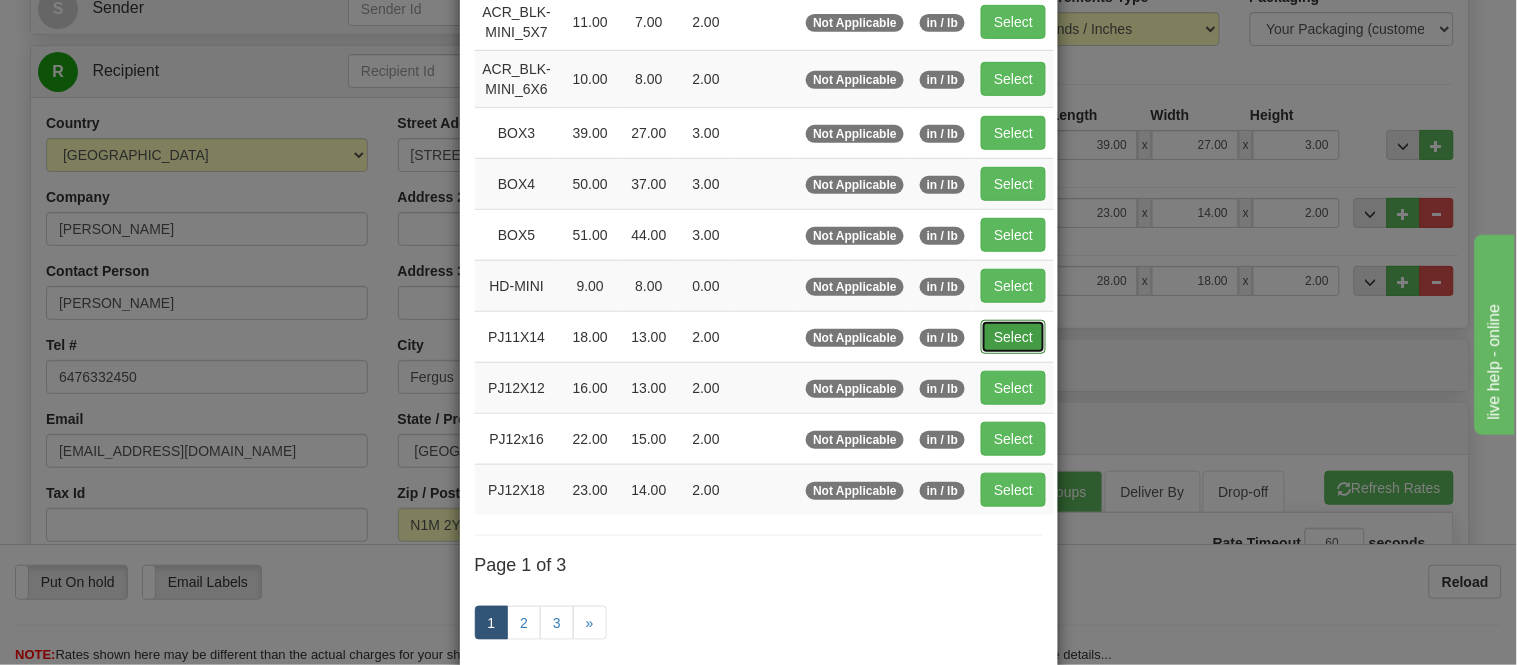 click on "Select" at bounding box center (1013, 337) 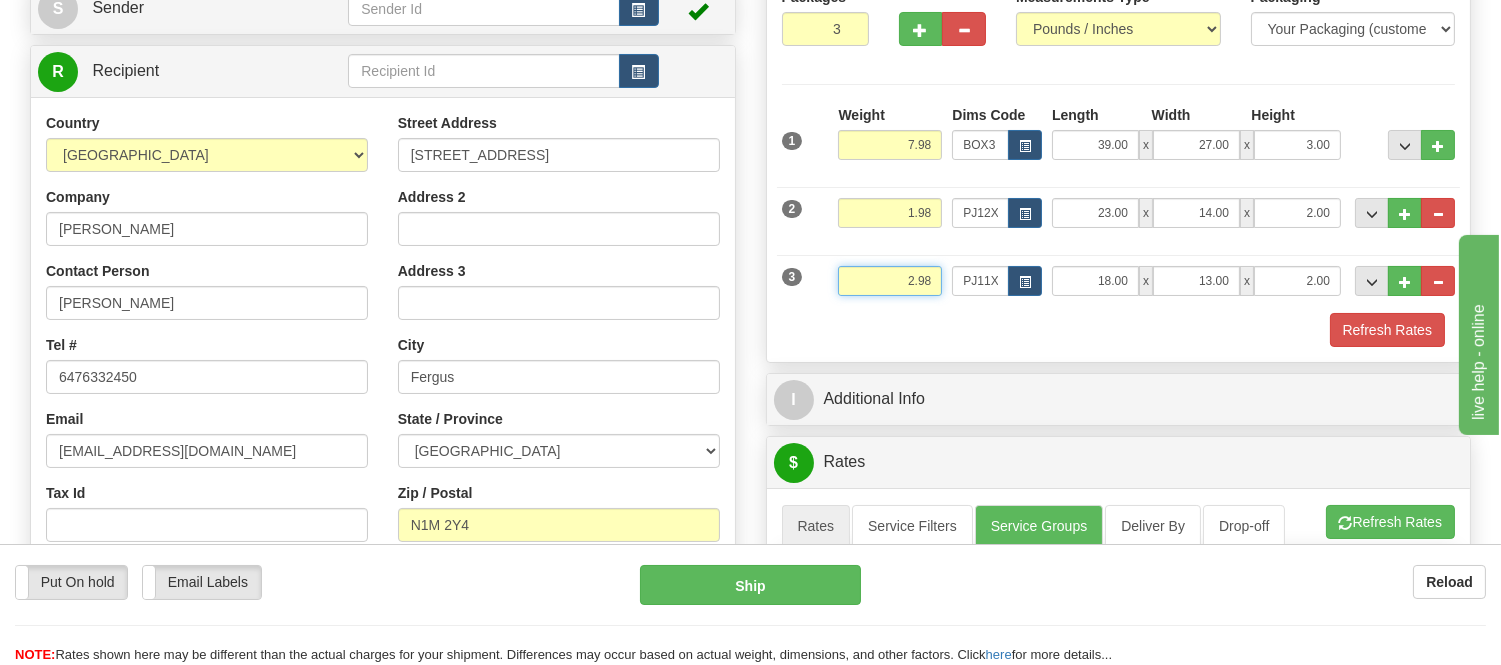drag, startPoint x: 936, startPoint y: 285, endPoint x: 765, endPoint y: 271, distance: 171.57214 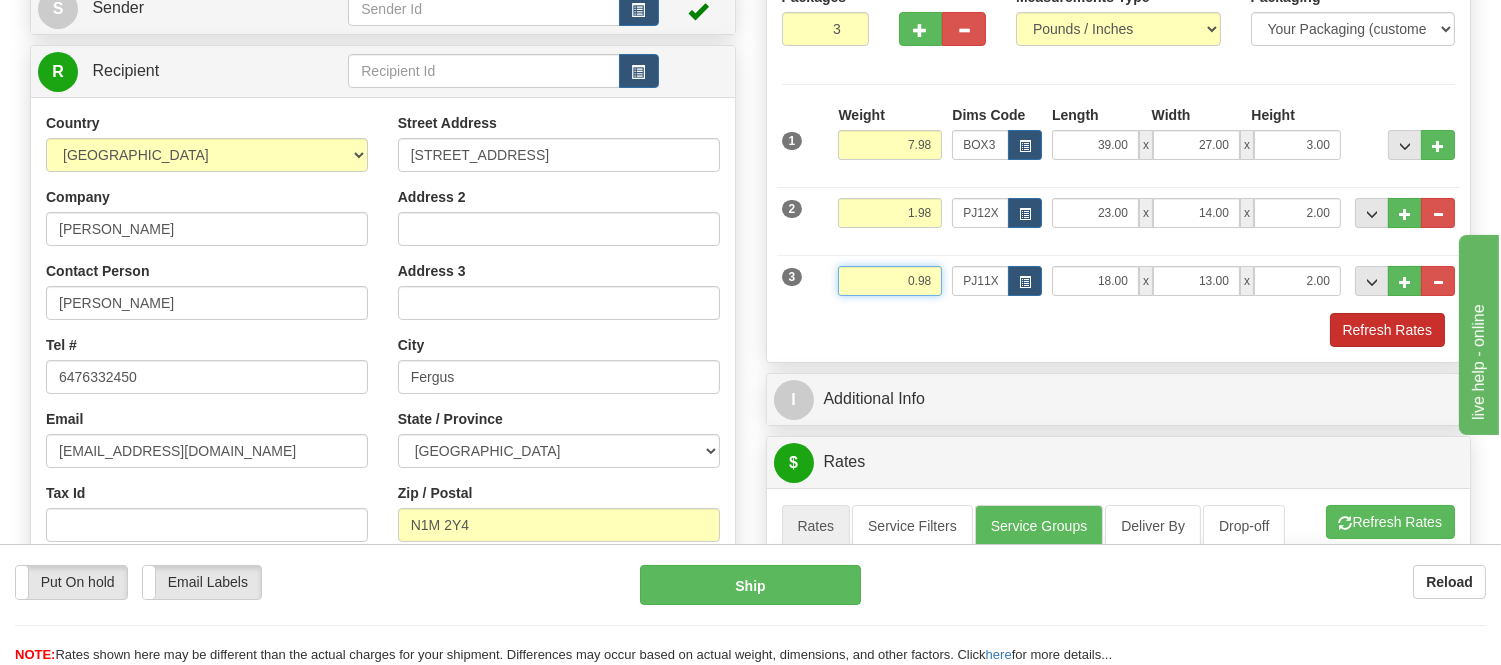 type on "0.98" 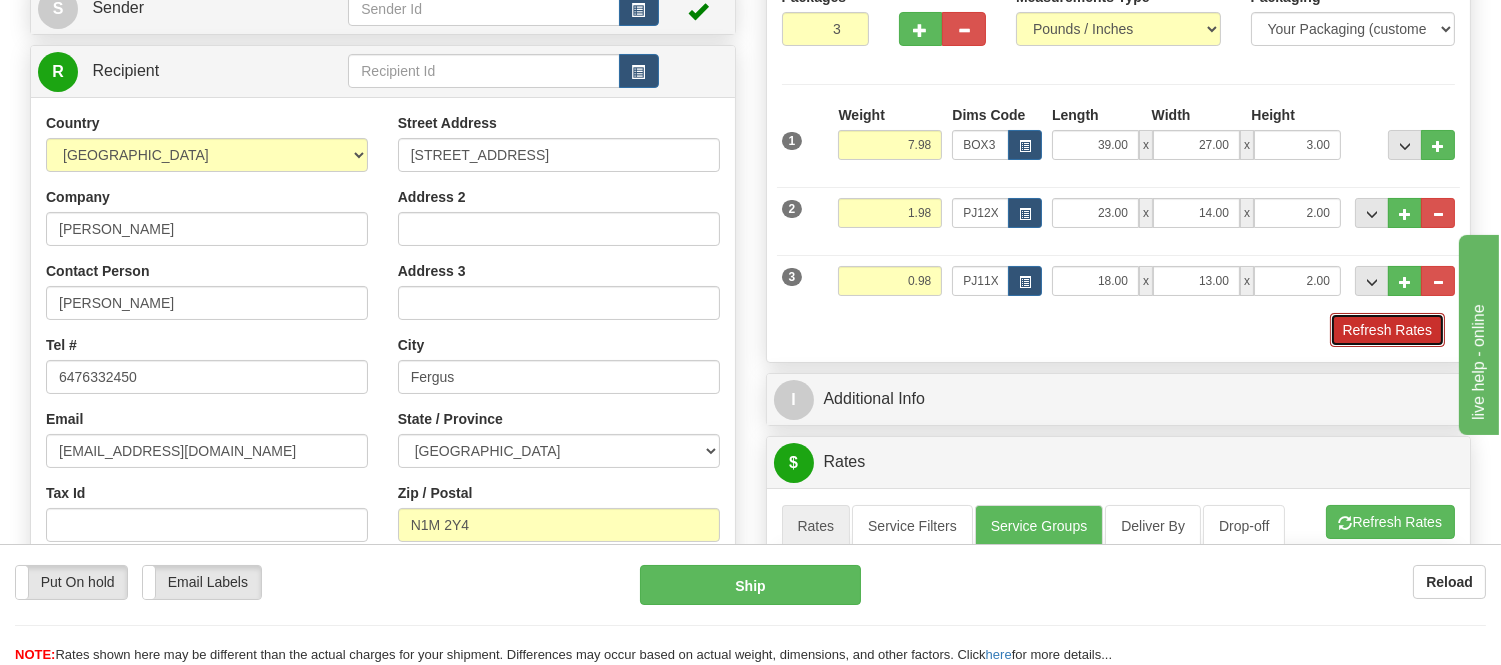 click on "Refresh Rates" 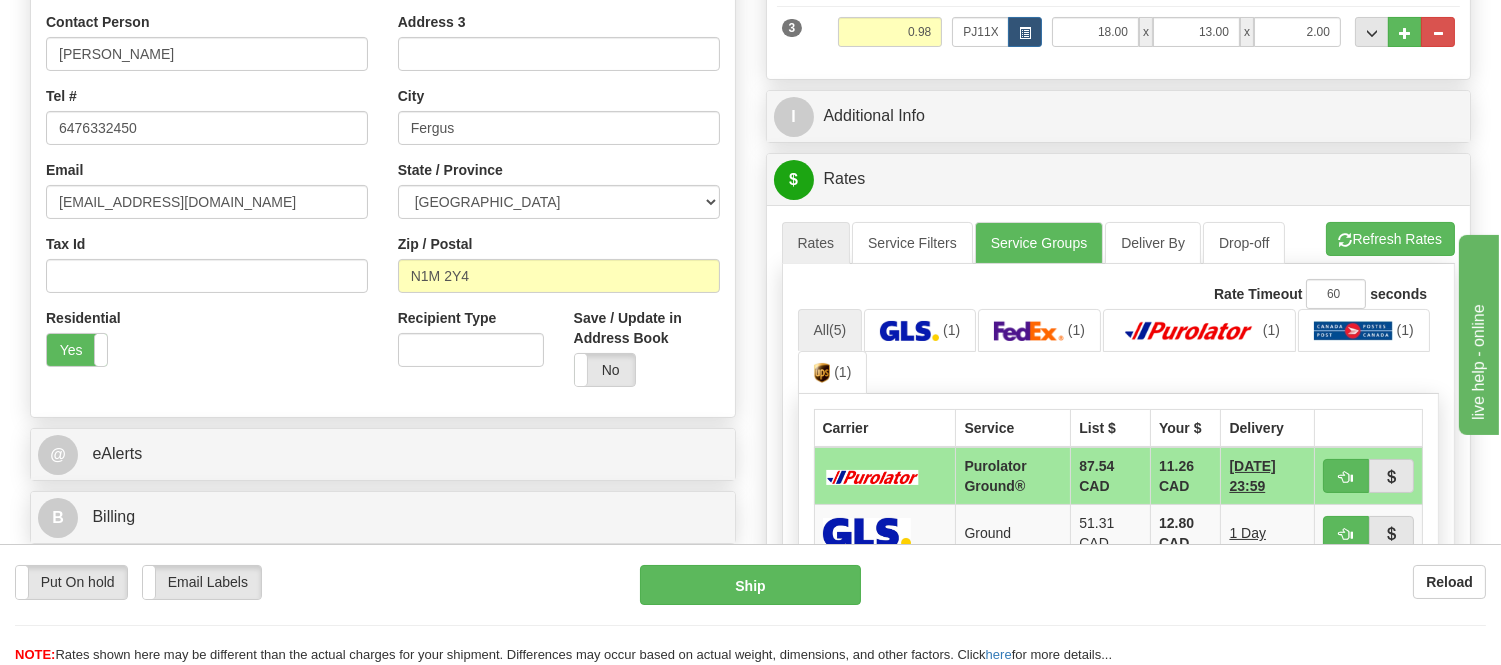 scroll, scrollTop: 631, scrollLeft: 0, axis: vertical 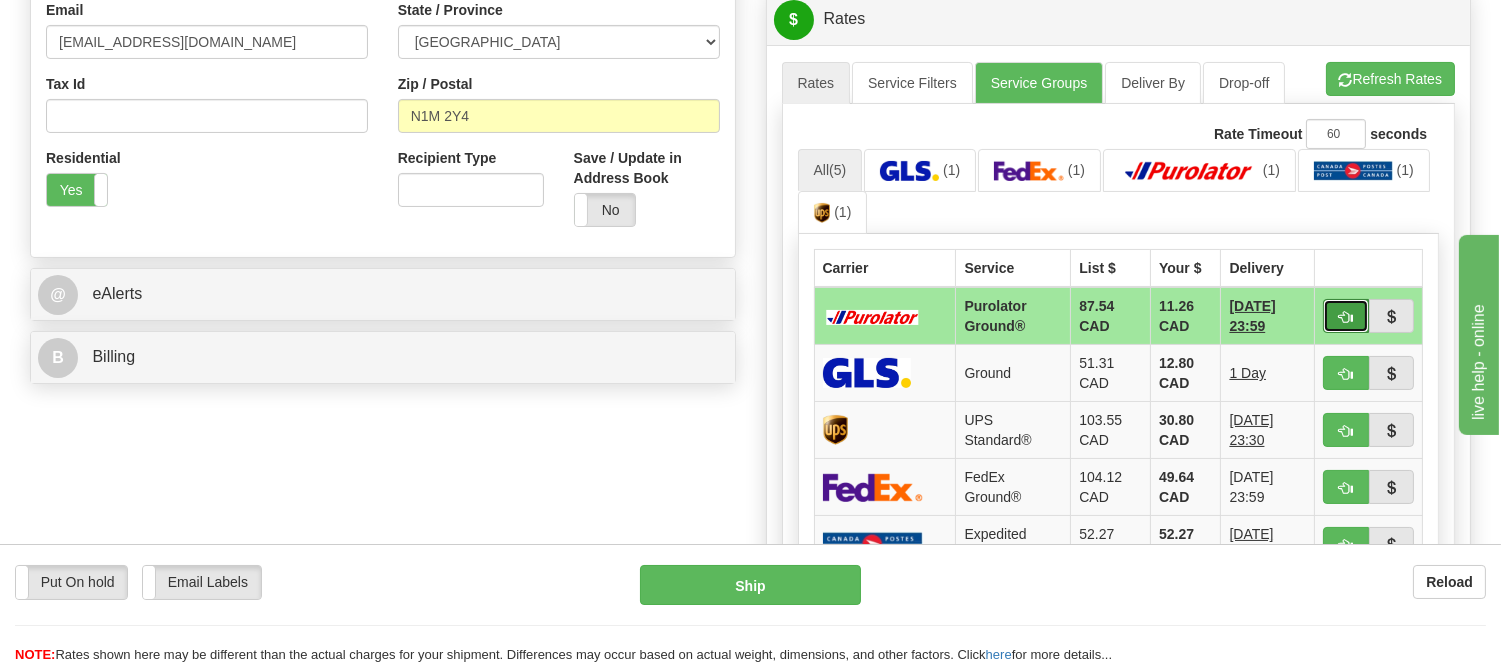 click 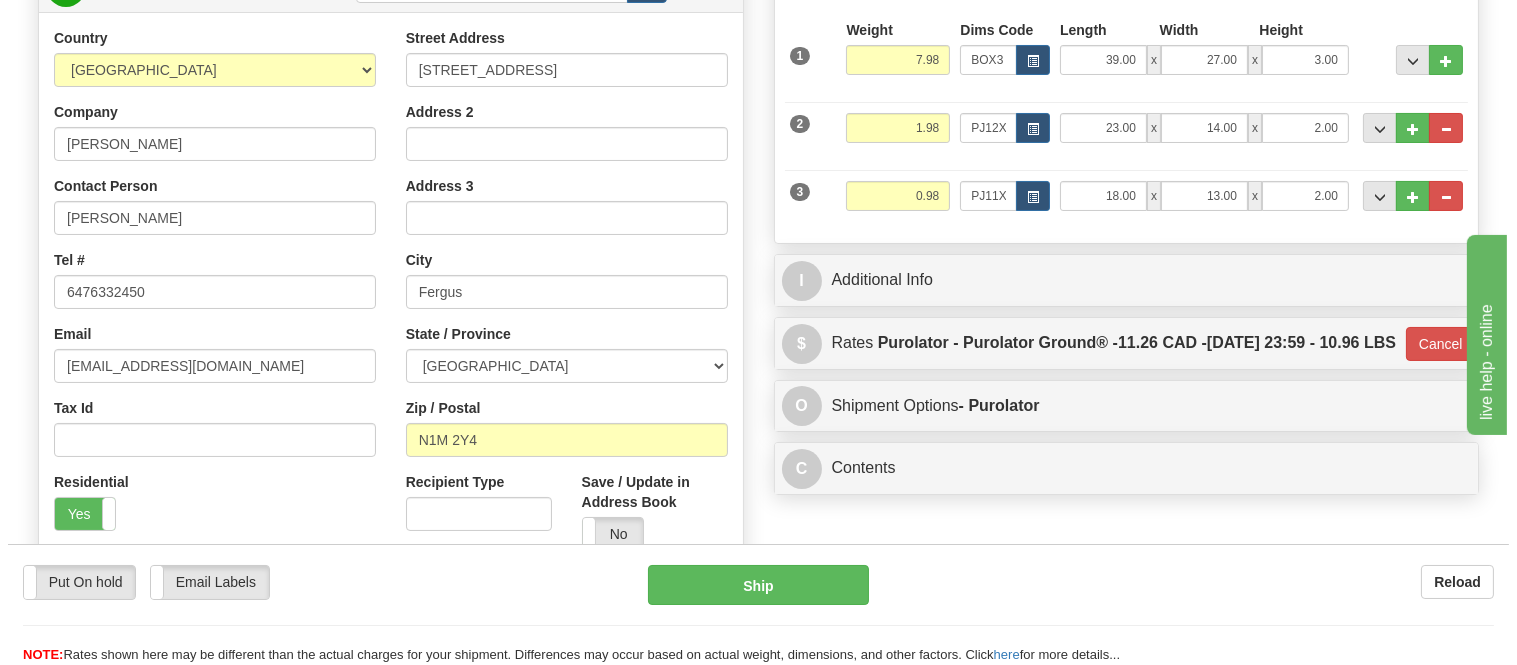 scroll, scrollTop: 297, scrollLeft: 0, axis: vertical 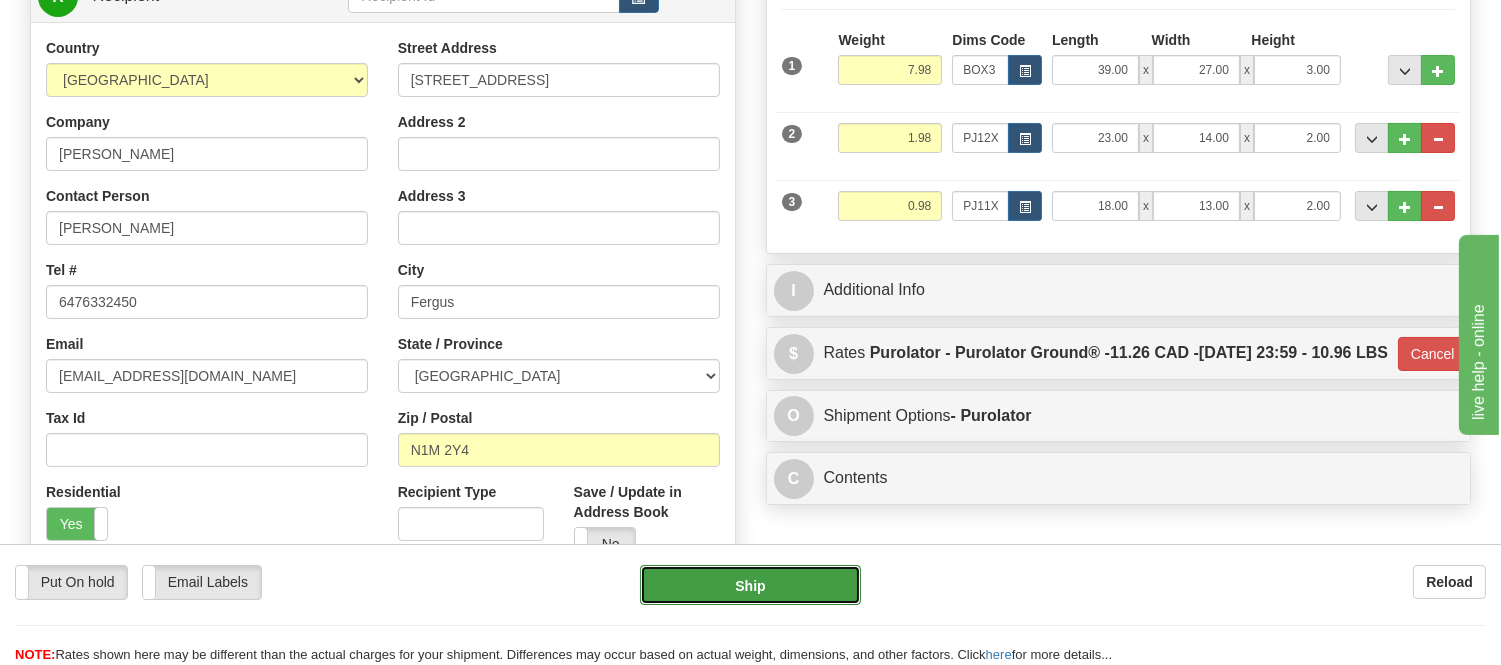 click on "Ship" 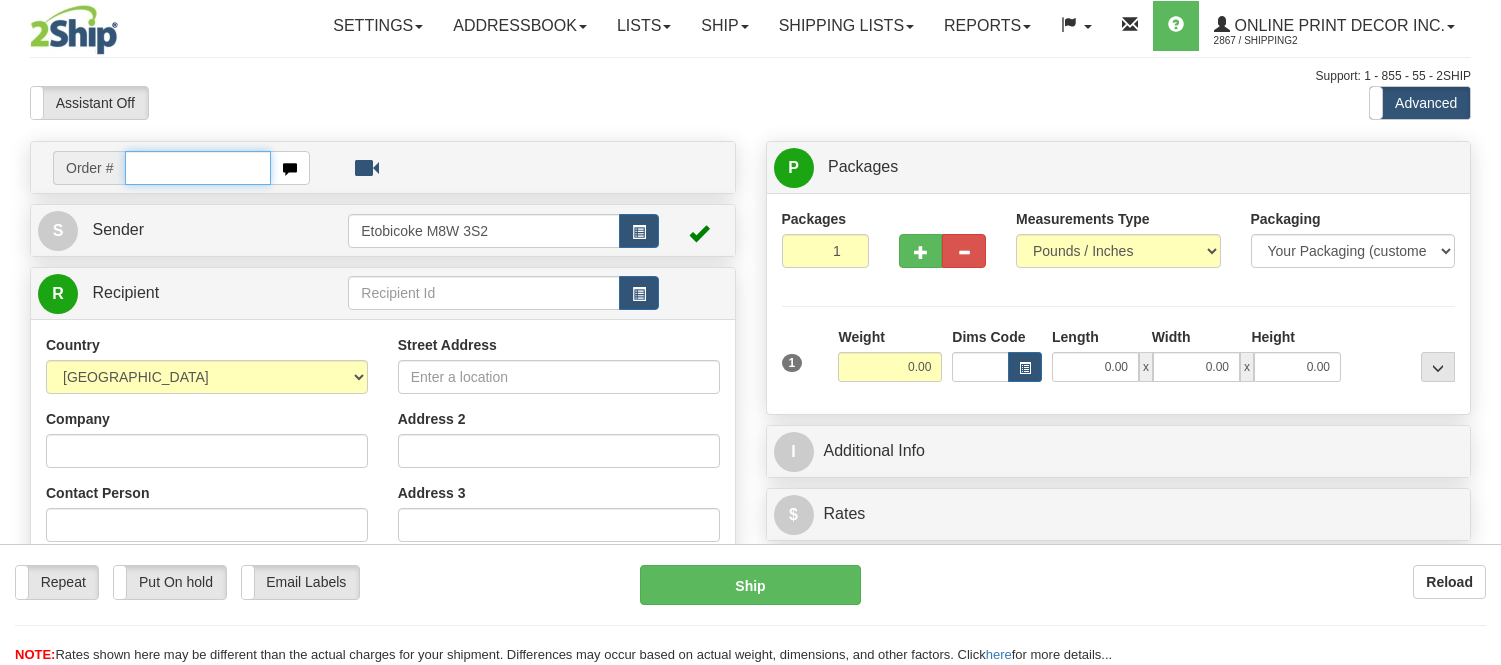 scroll, scrollTop: 0, scrollLeft: 0, axis: both 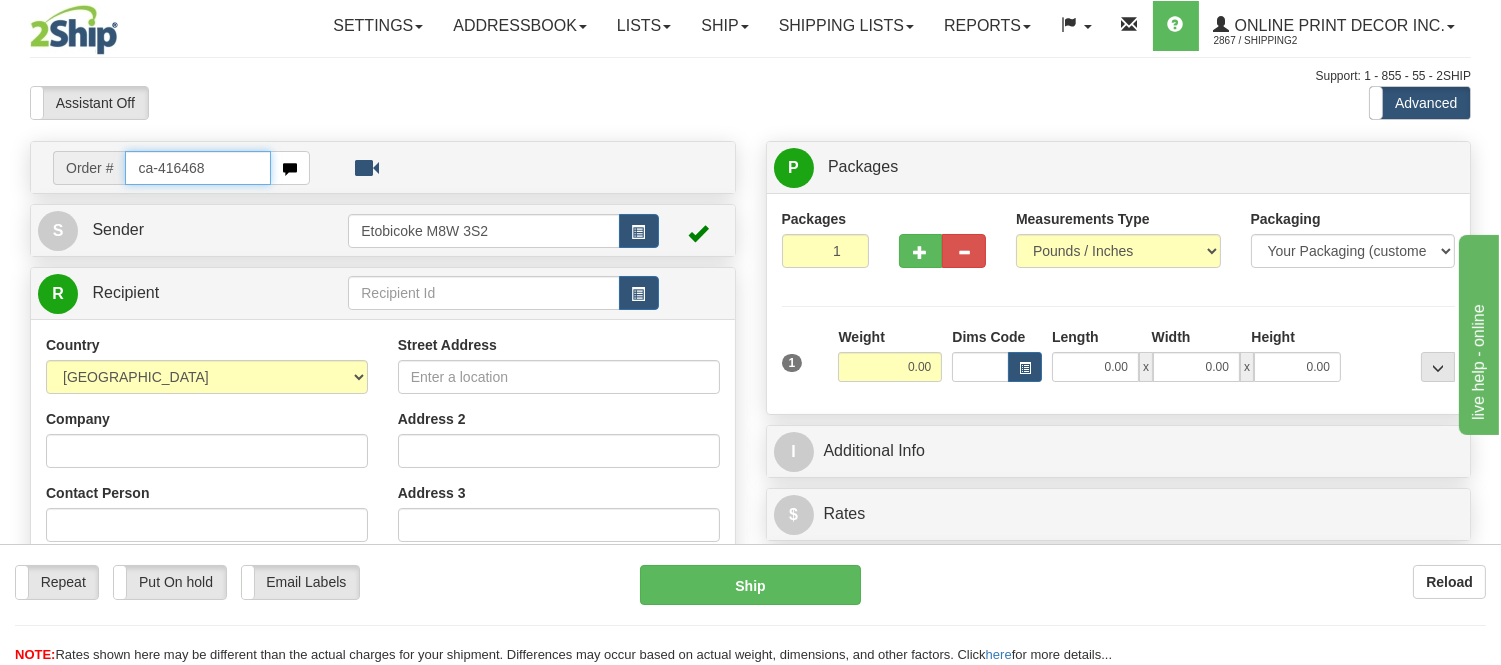 type on "ca-416468" 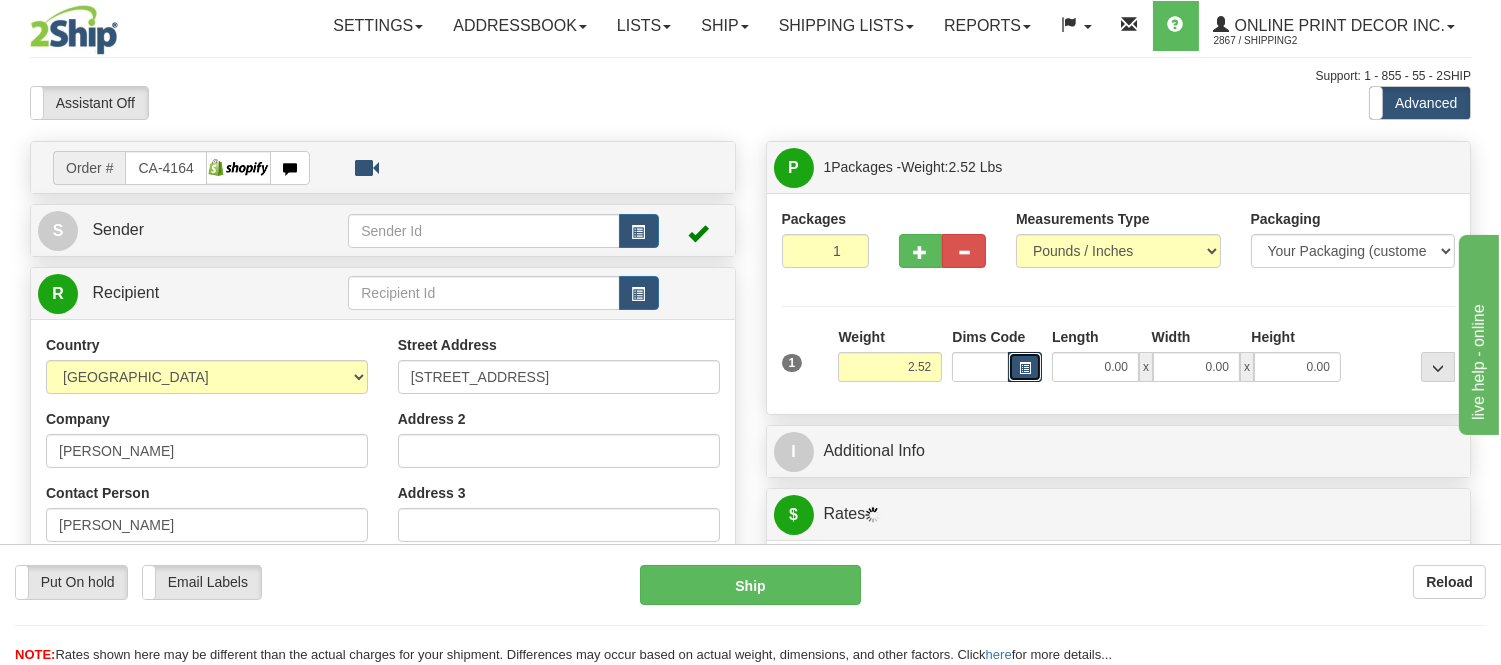 click at bounding box center (1025, 368) 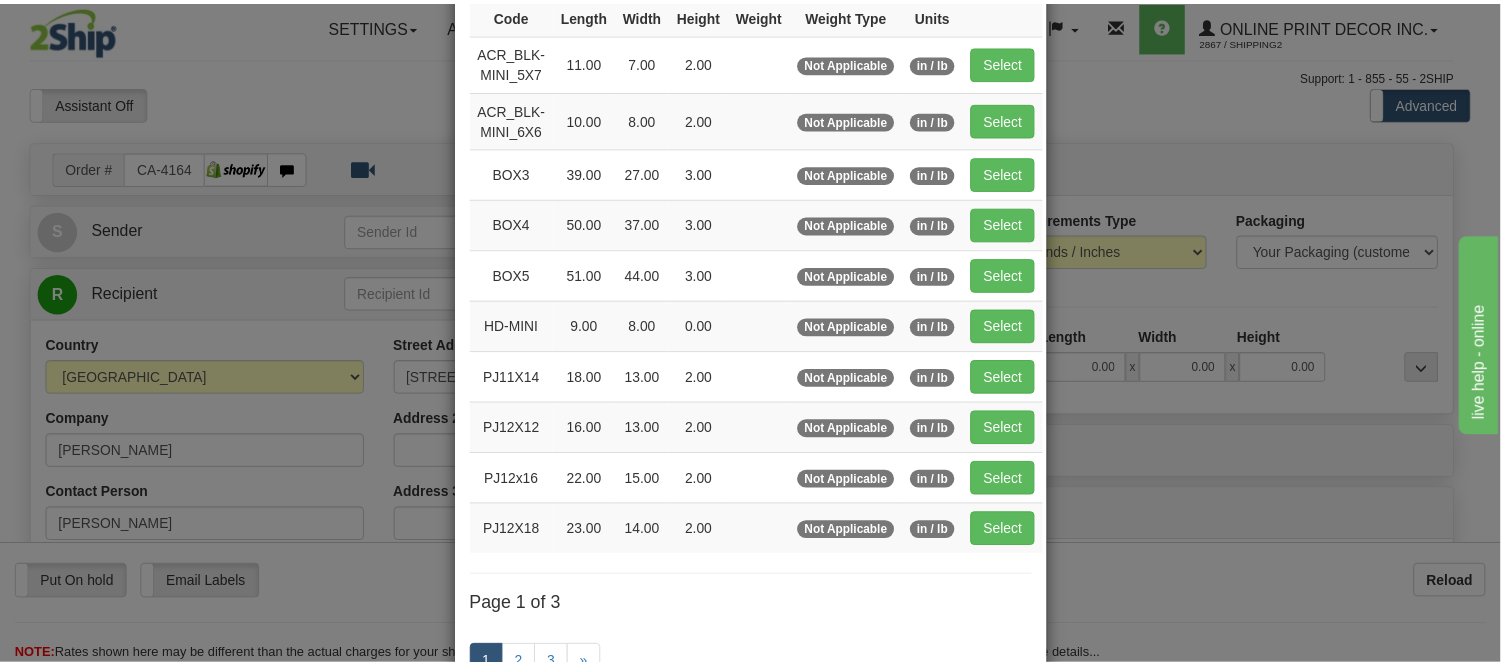 scroll, scrollTop: 222, scrollLeft: 0, axis: vertical 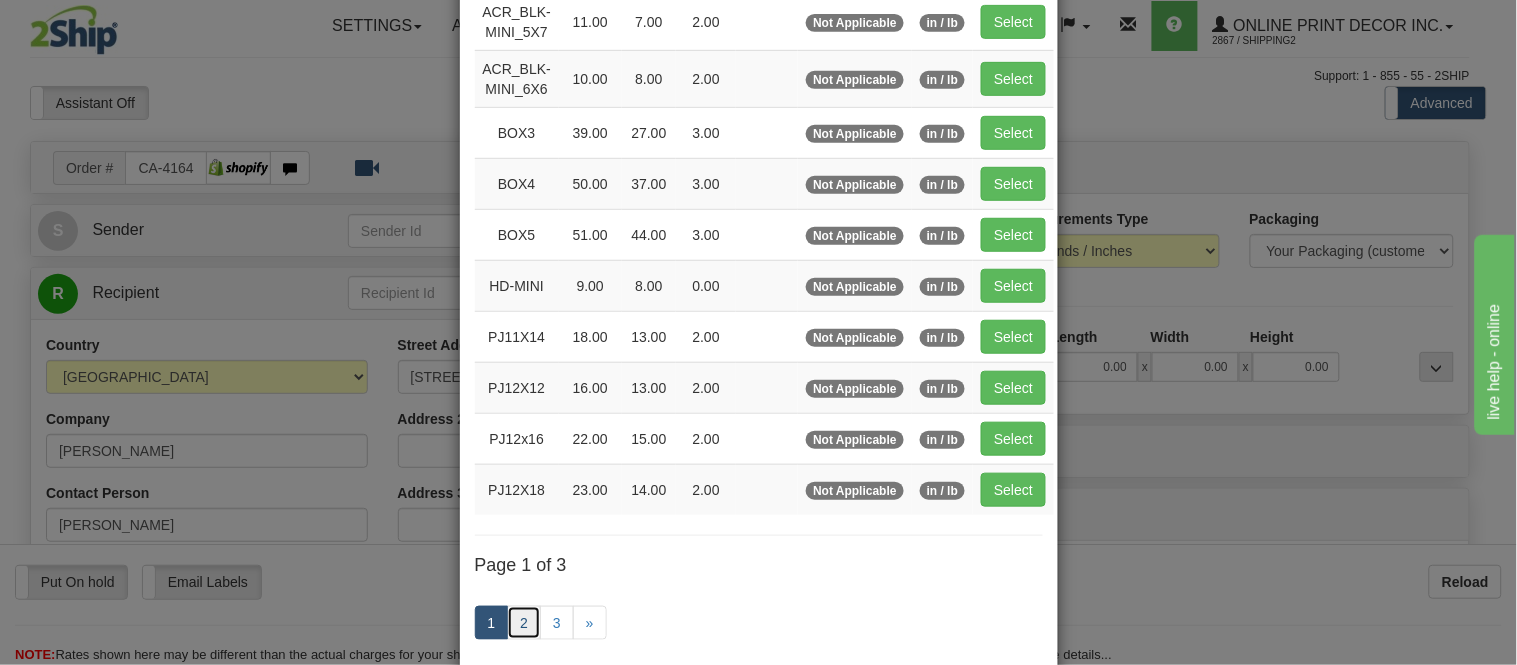 click on "2" at bounding box center [524, 623] 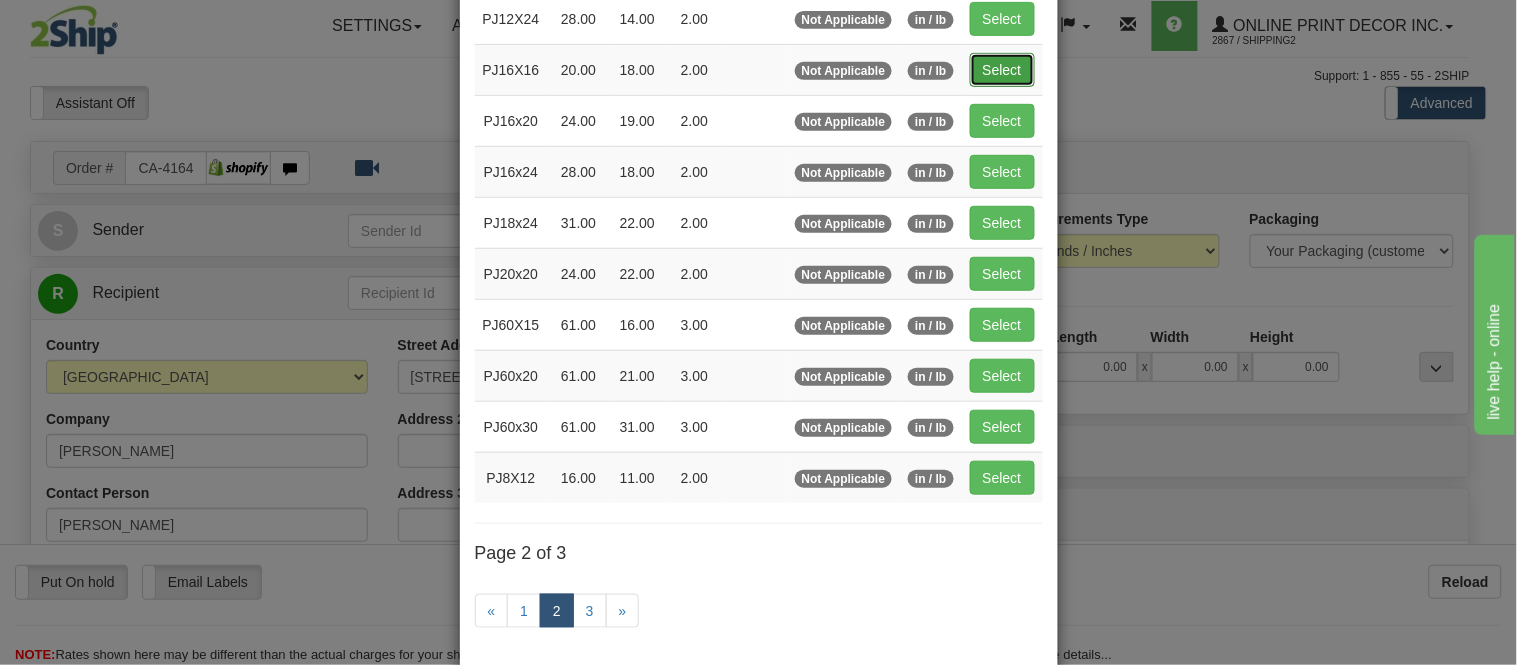 click on "Select" at bounding box center [1002, 70] 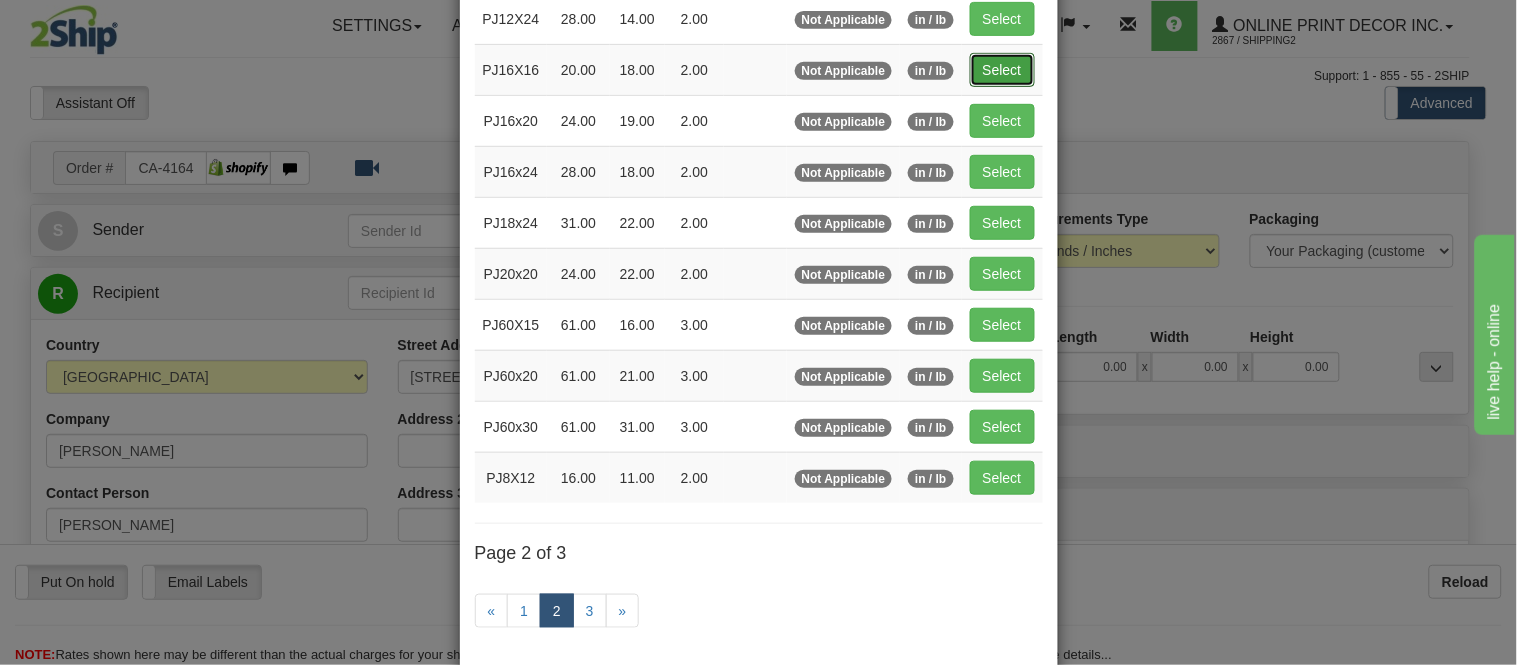 type on "20.00" 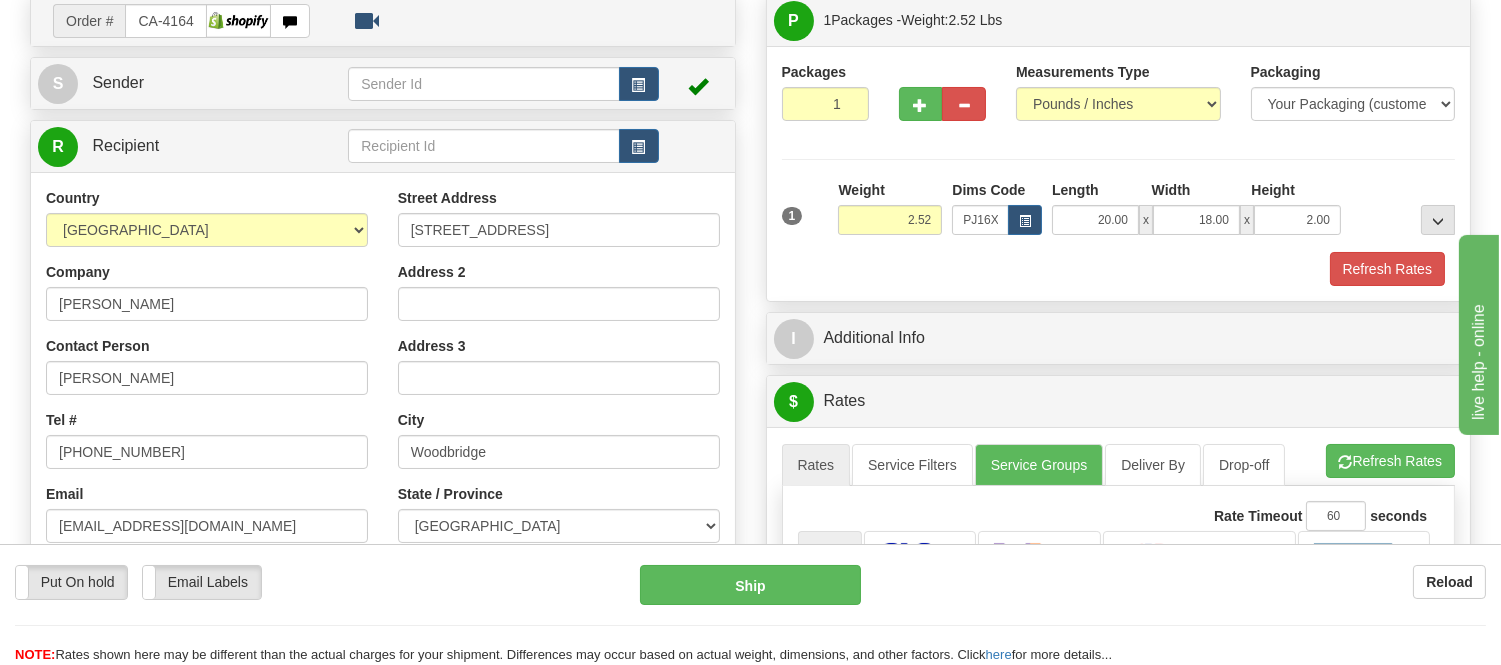 scroll, scrollTop: 0, scrollLeft: 0, axis: both 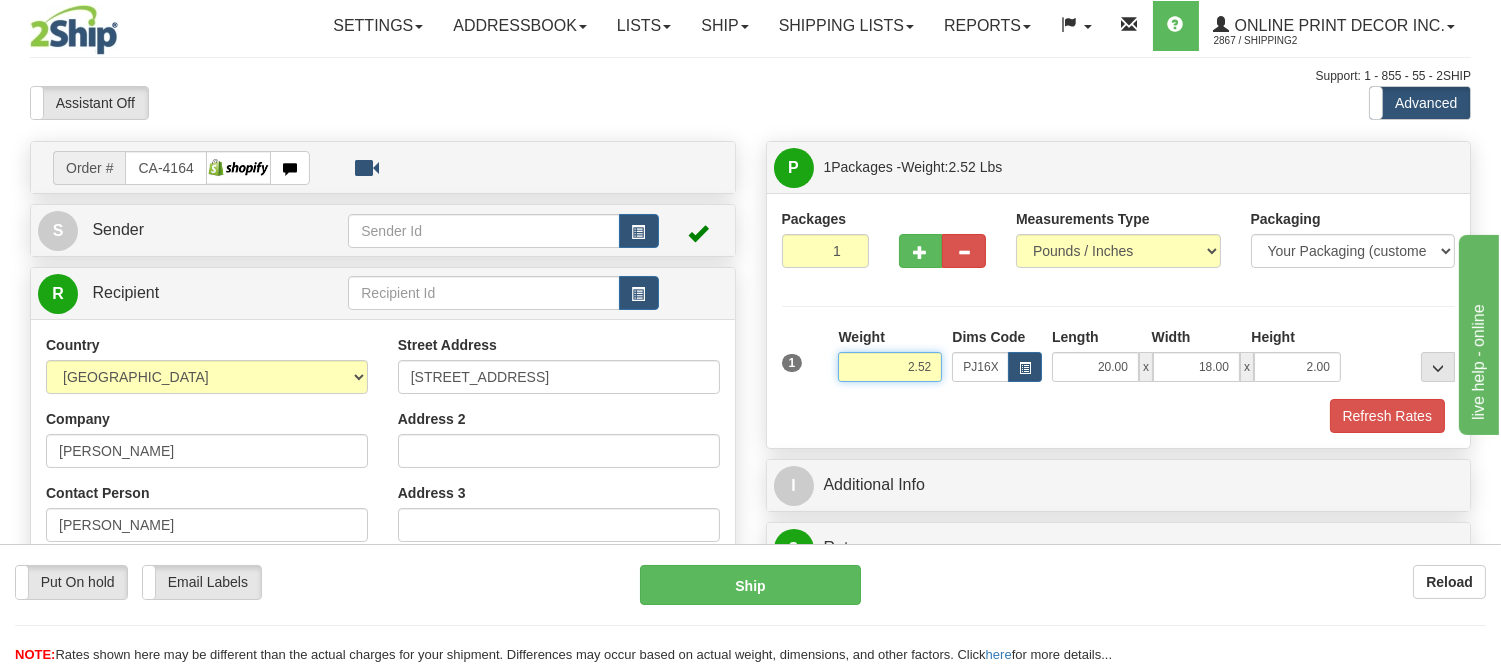 drag, startPoint x: 936, startPoint y: 363, endPoint x: 821, endPoint y: 400, distance: 120.805626 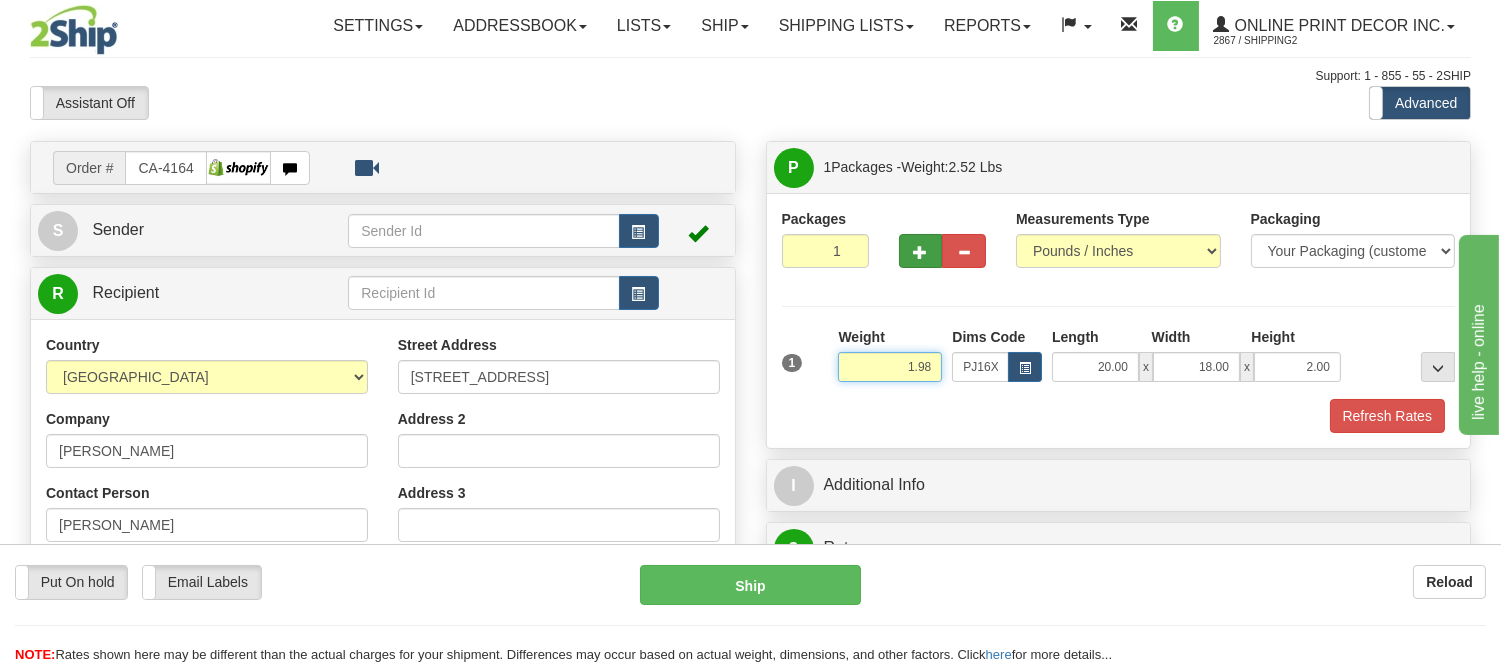 type on "1.98" 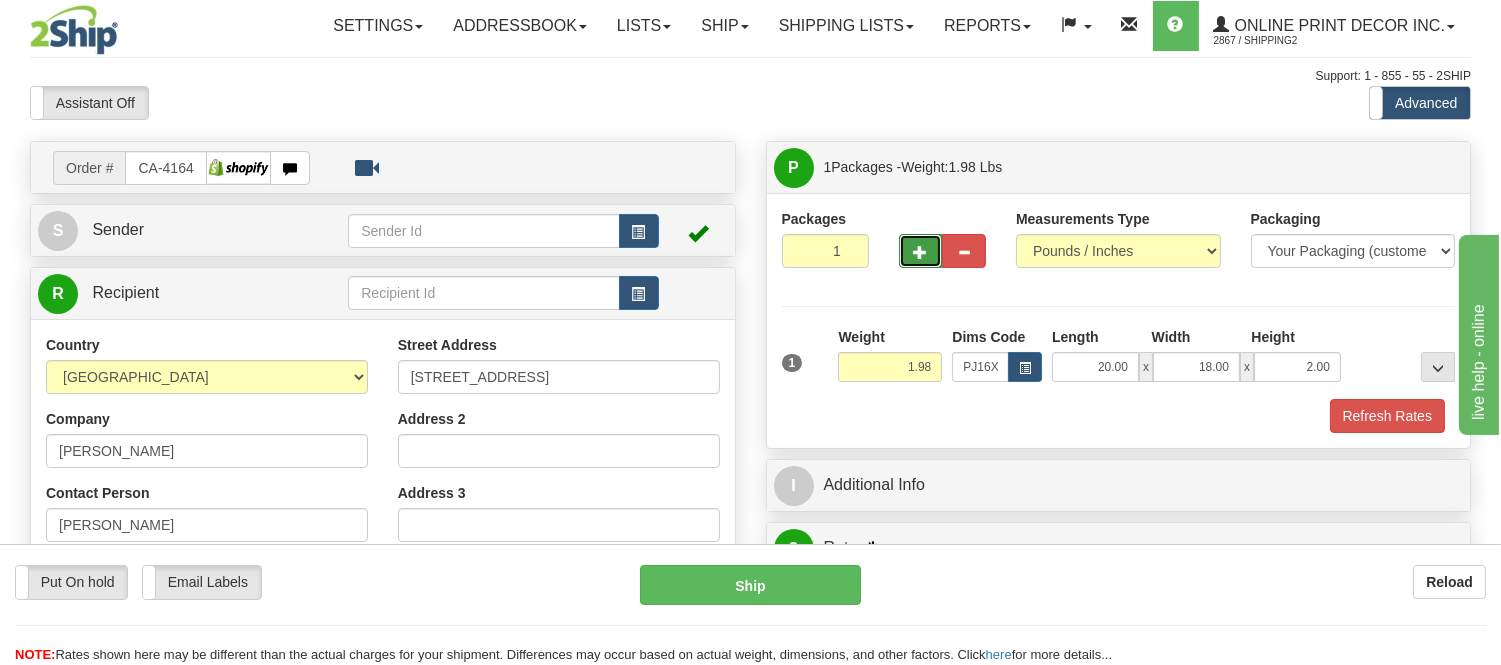 click at bounding box center [921, 252] 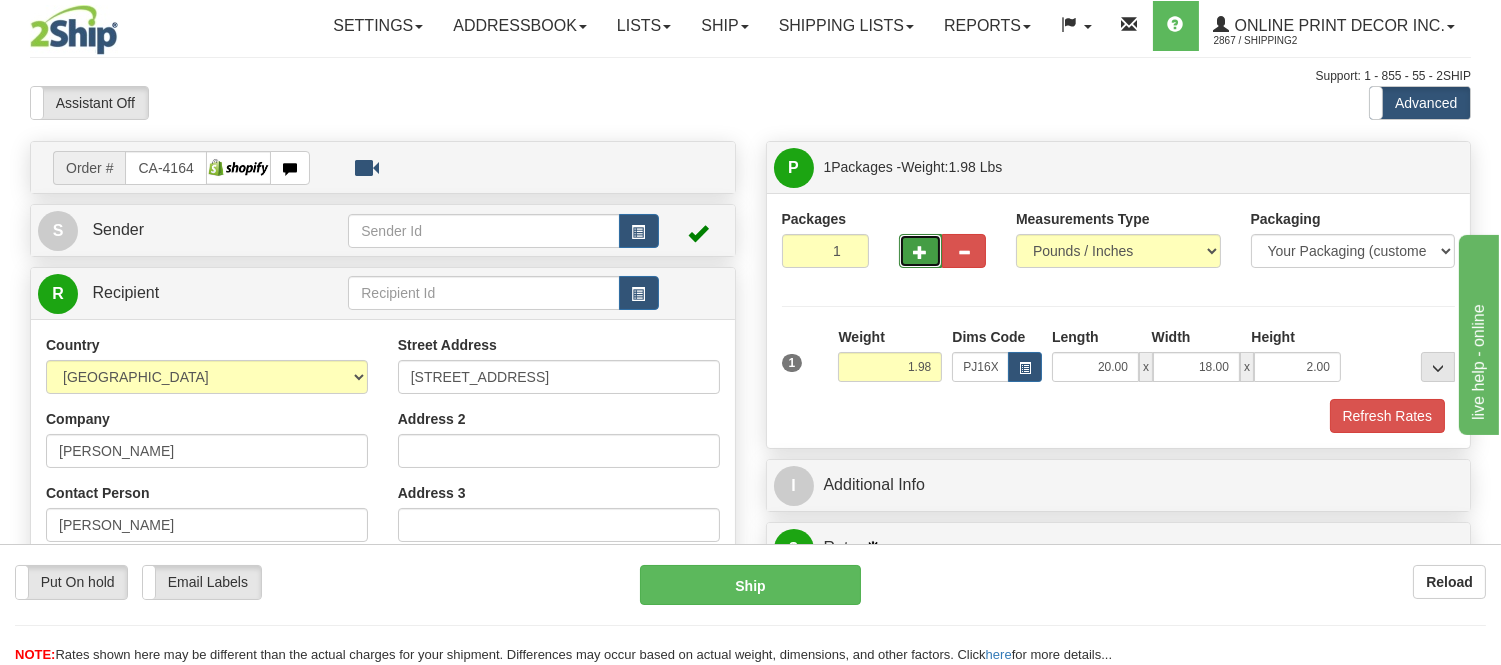 radio on "true" 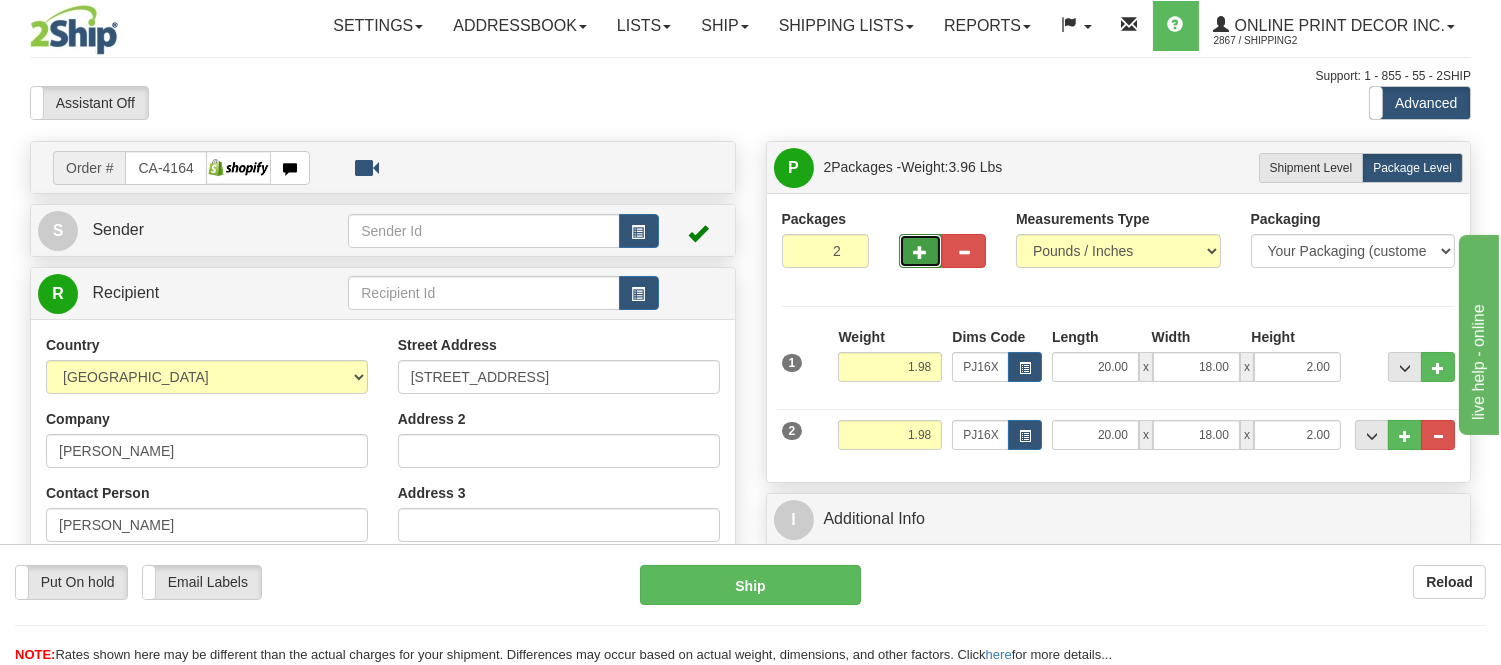 click at bounding box center (921, 252) 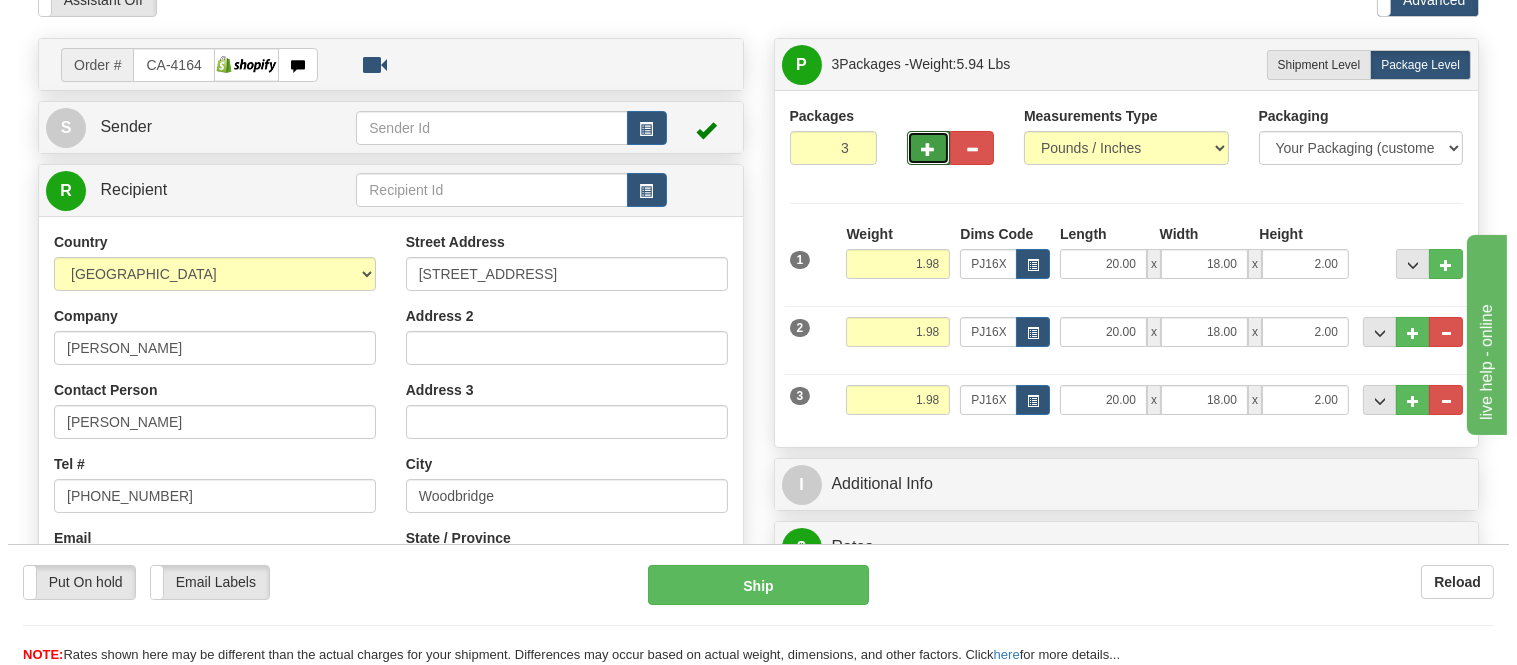 scroll, scrollTop: 222, scrollLeft: 0, axis: vertical 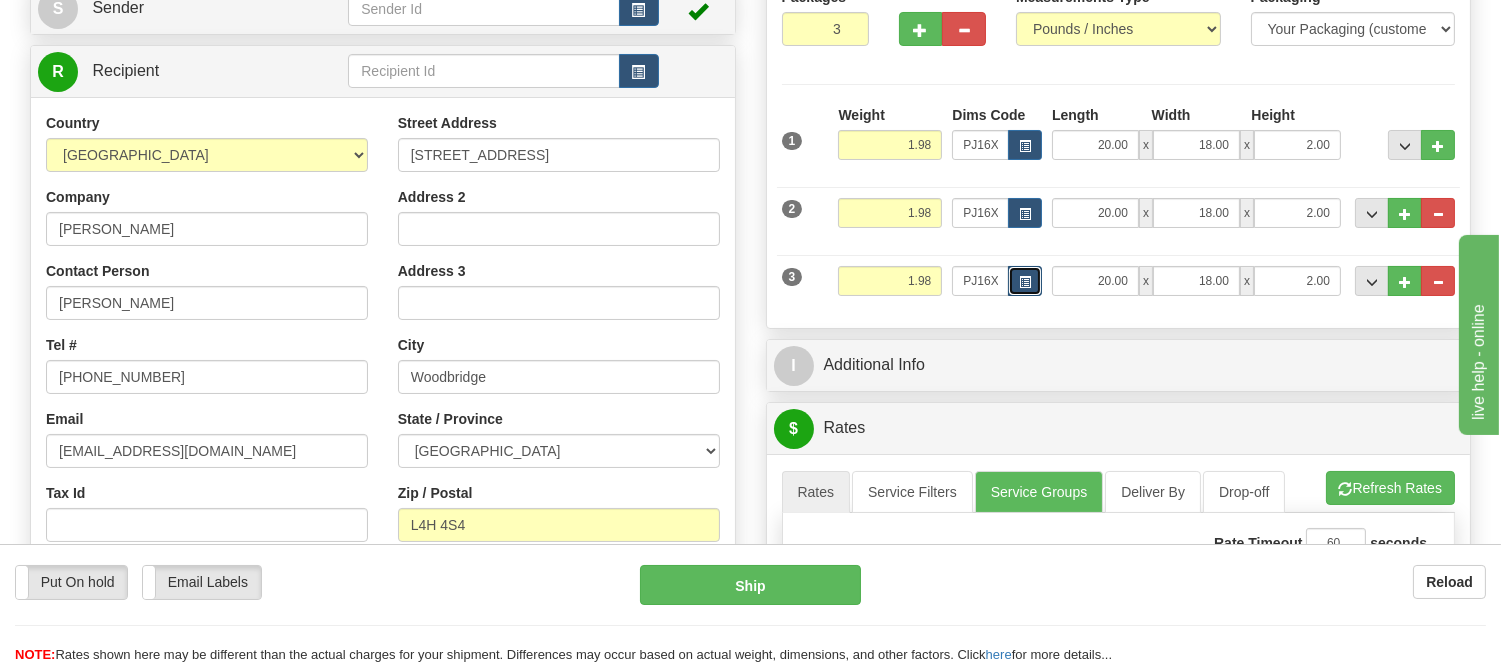 click at bounding box center (1025, 281) 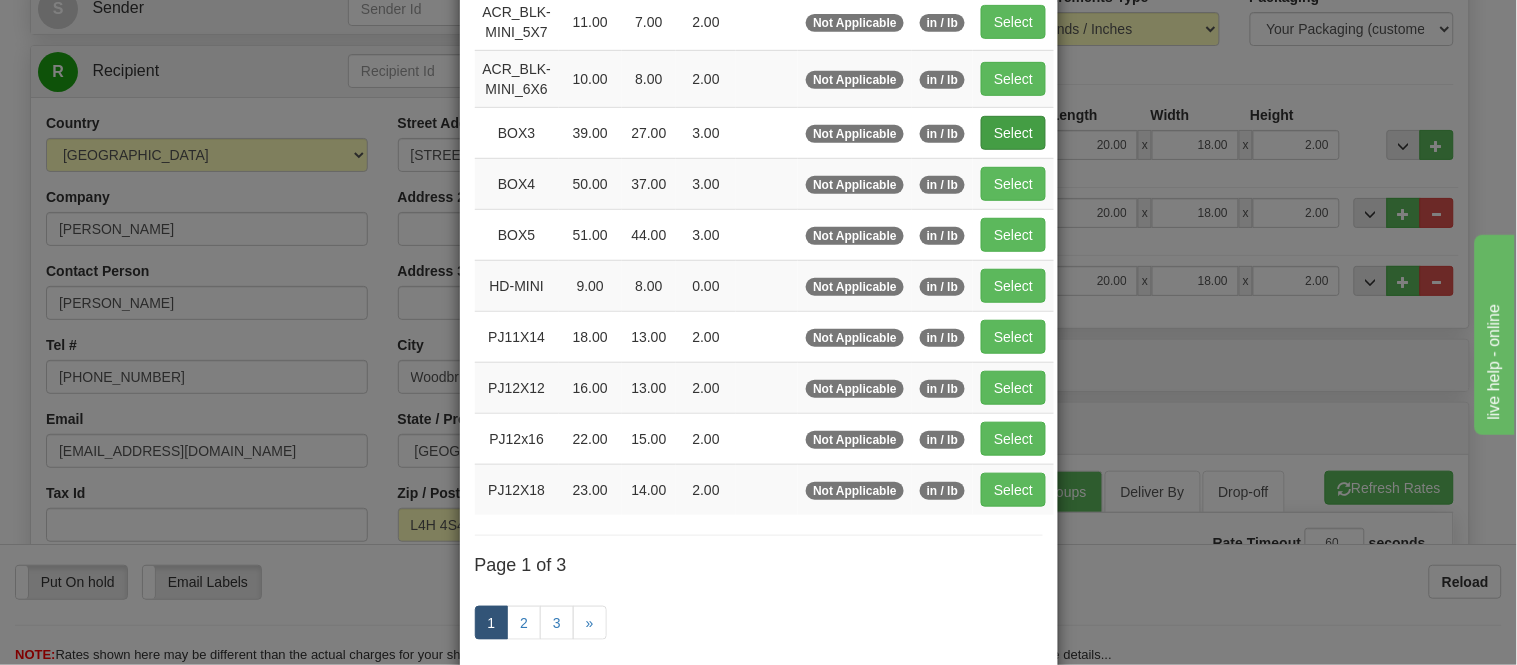 scroll, scrollTop: 0, scrollLeft: 0, axis: both 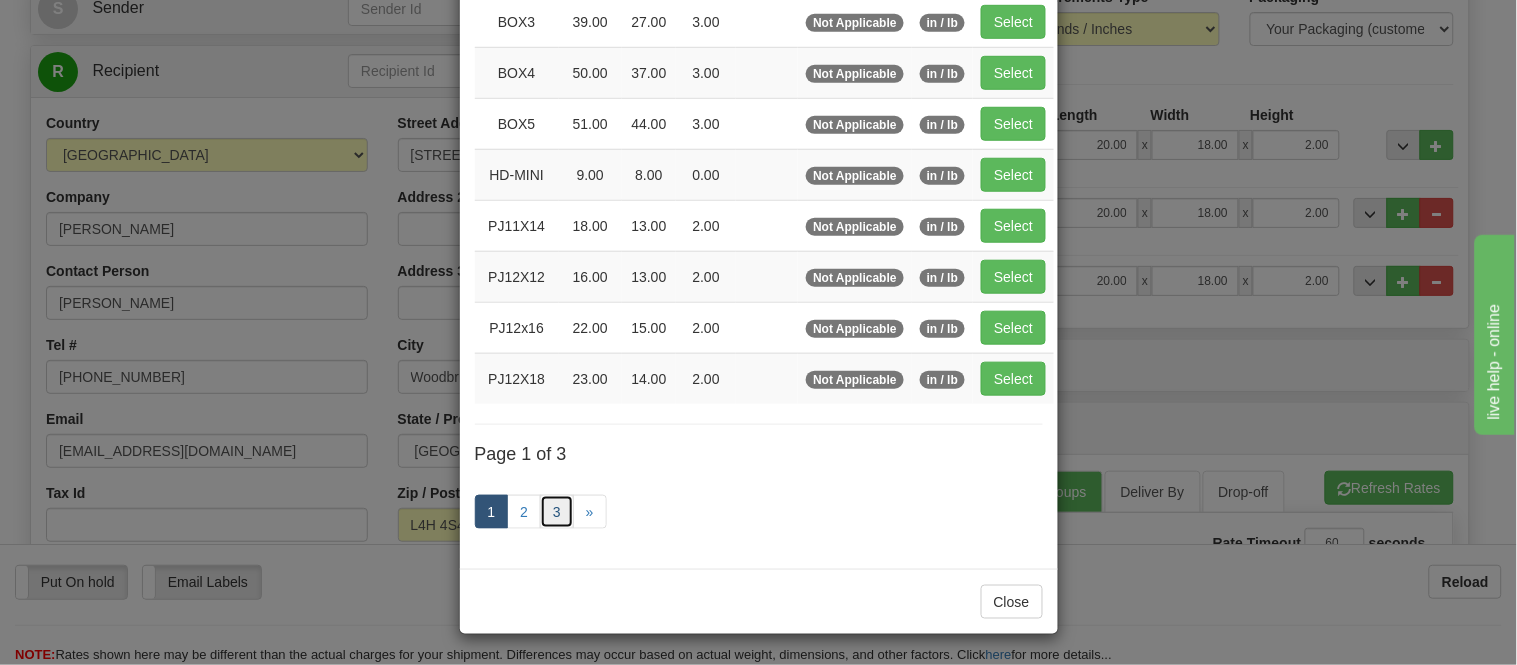 click on "3" at bounding box center [557, 512] 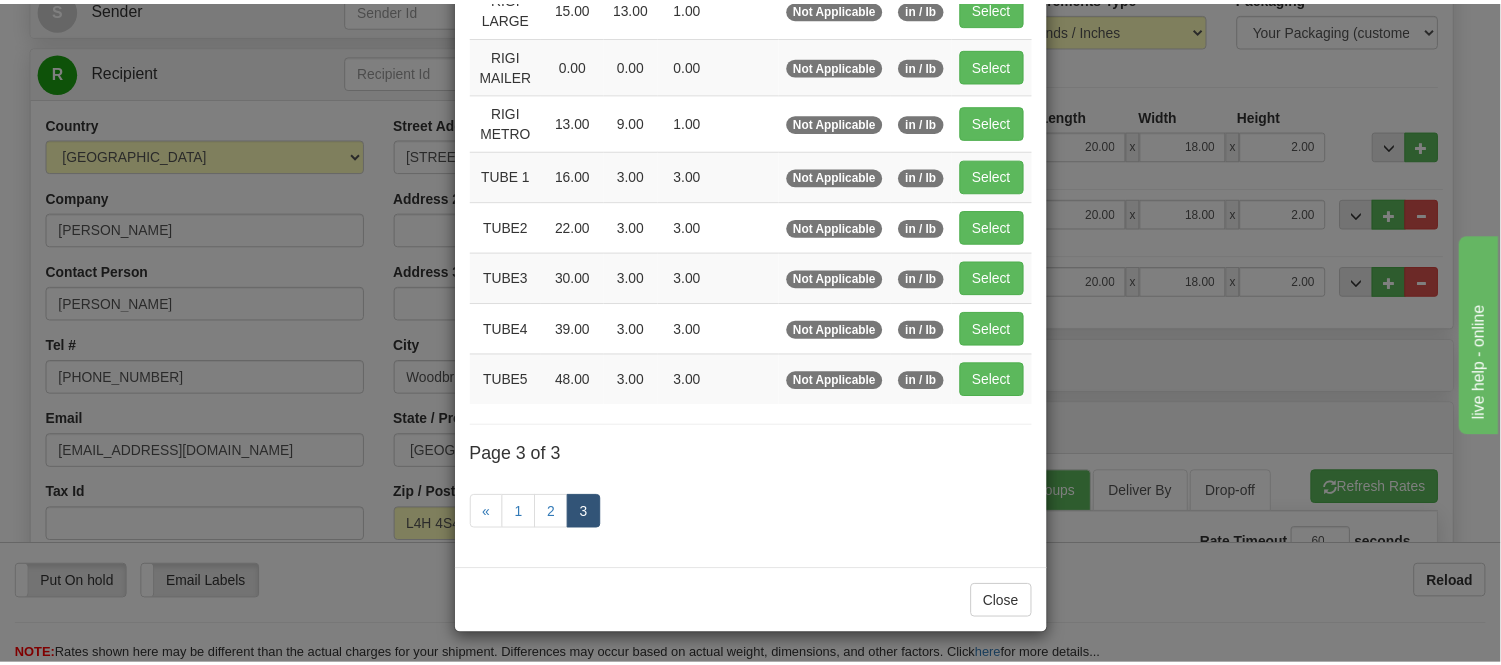 scroll, scrollTop: 240, scrollLeft: 0, axis: vertical 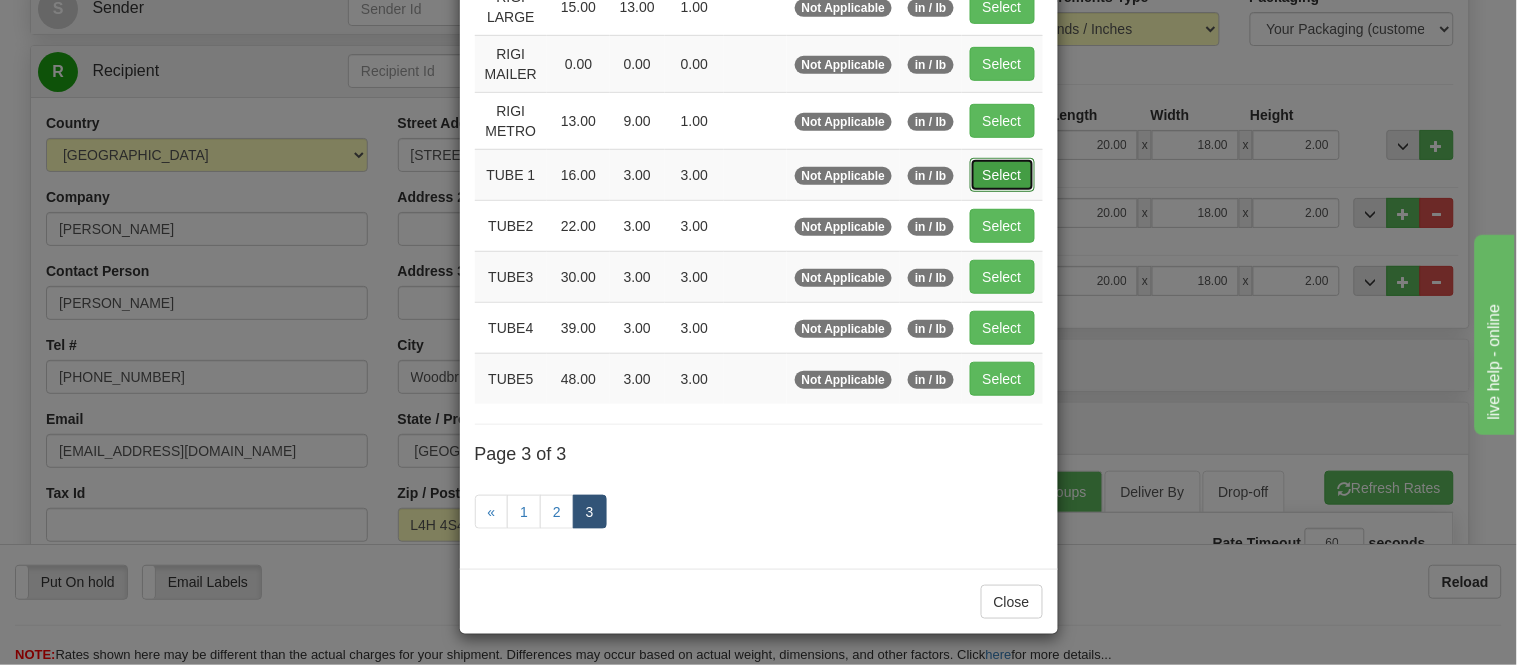 click on "Select" at bounding box center [1002, 175] 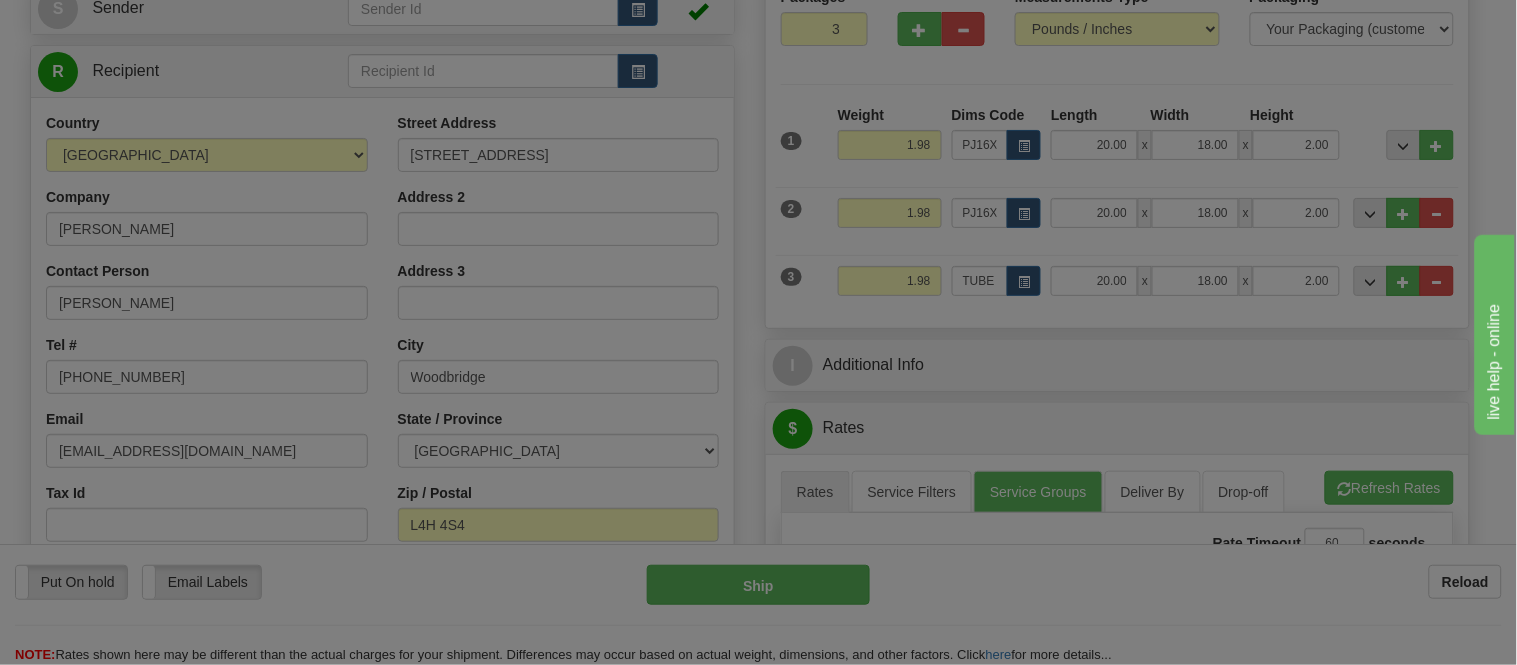 type on "16.00" 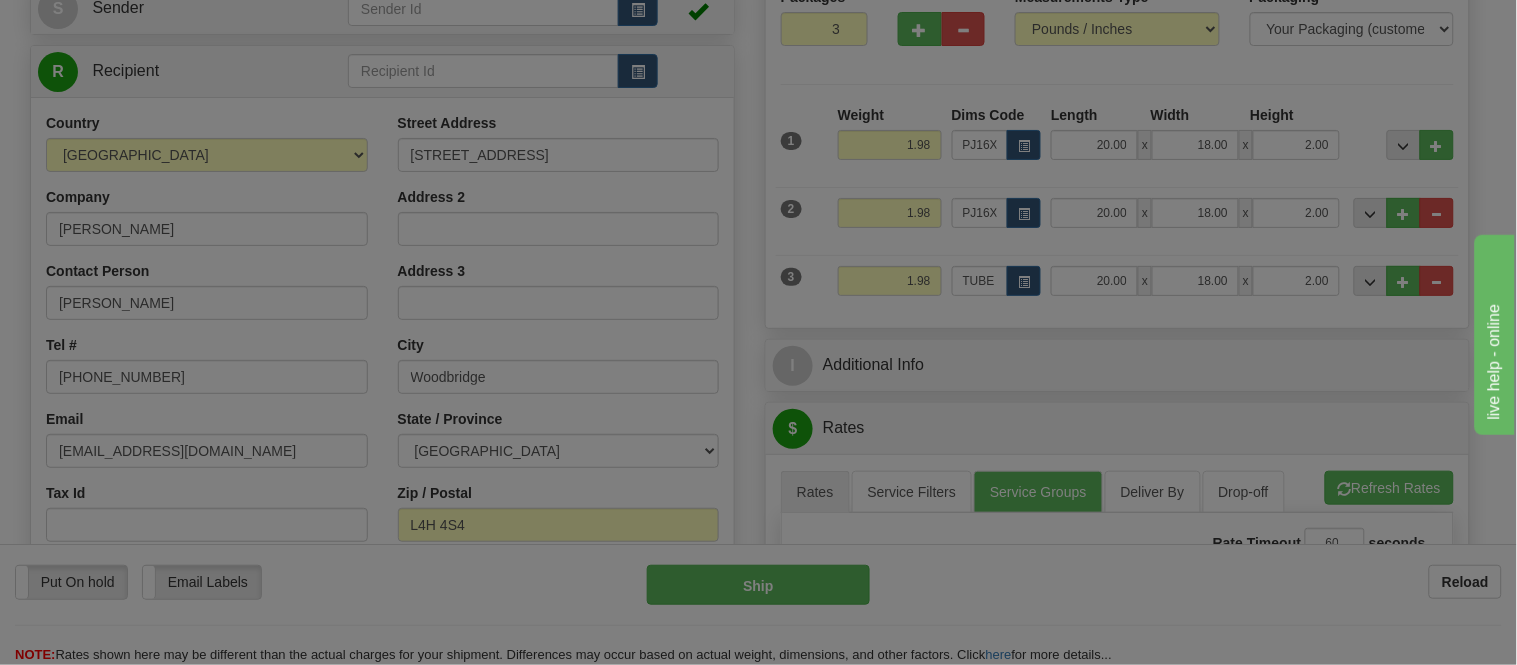 type on "3.00" 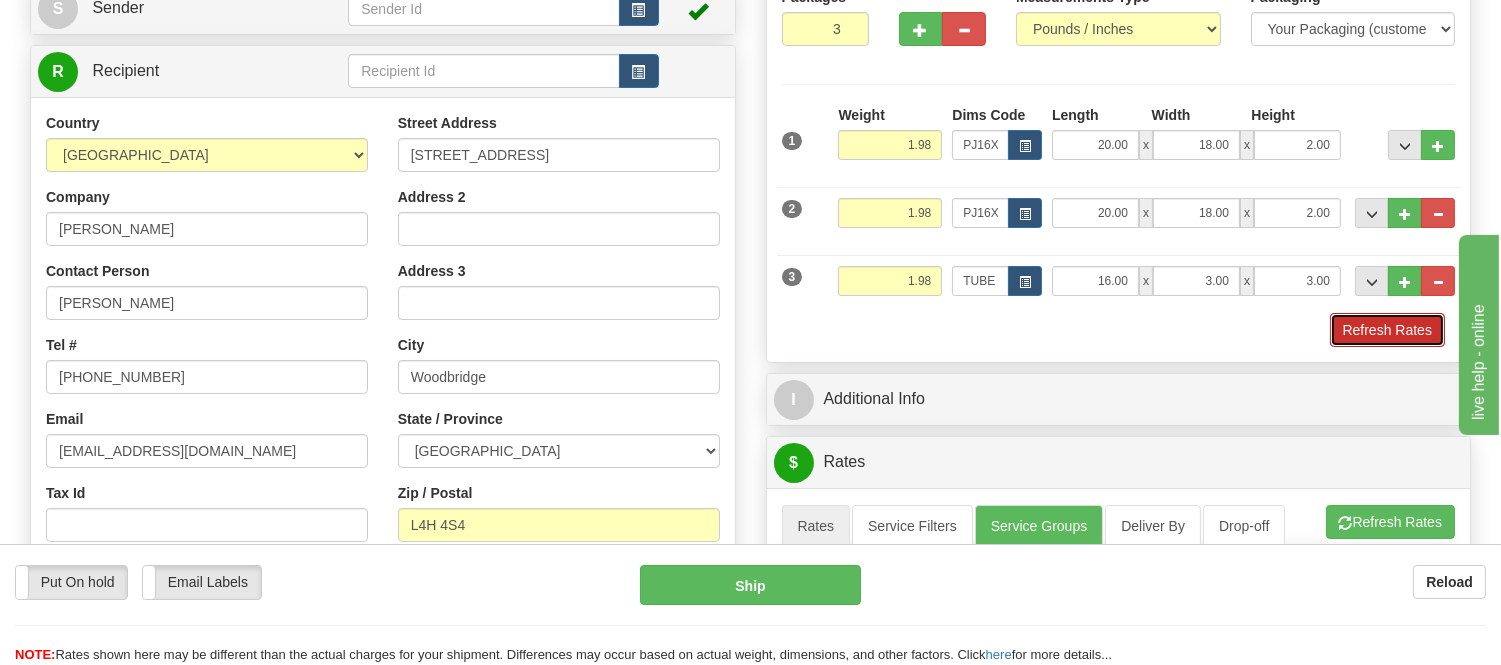 click on "Refresh Rates" at bounding box center (1387, 330) 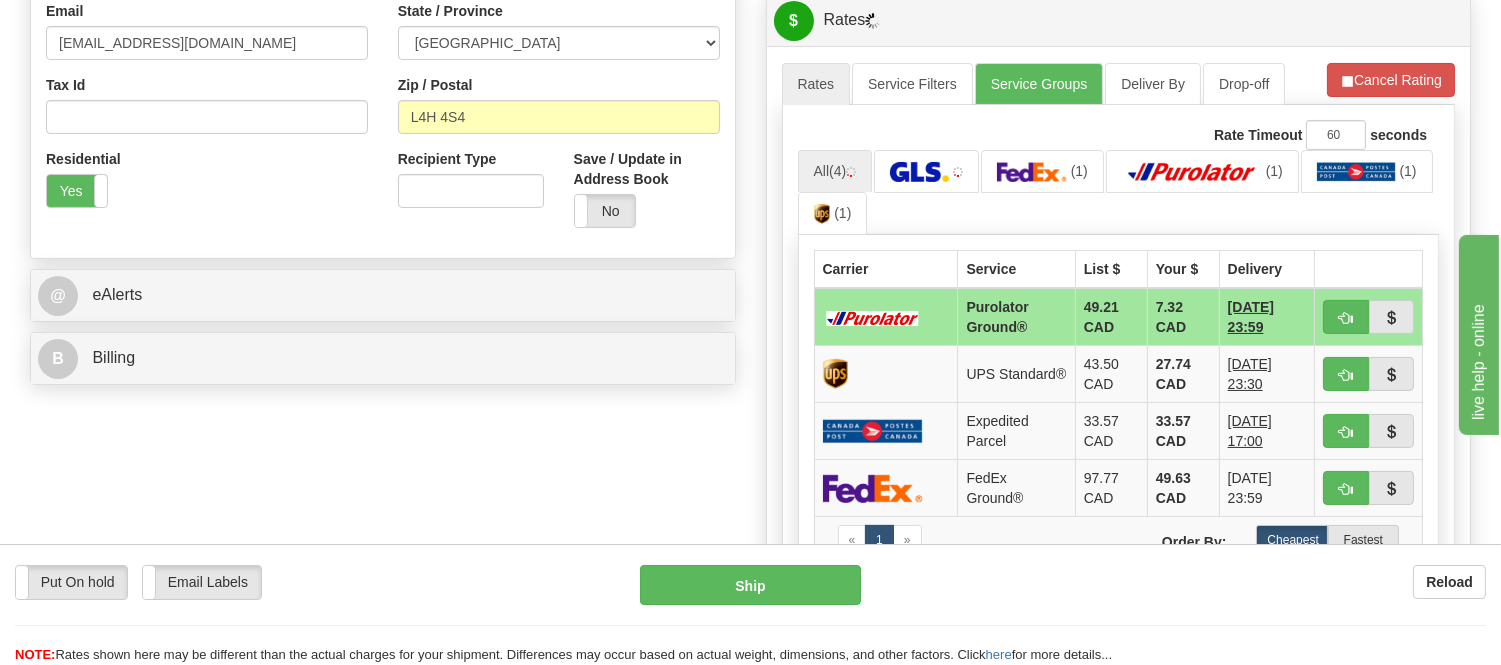 scroll, scrollTop: 633, scrollLeft: 0, axis: vertical 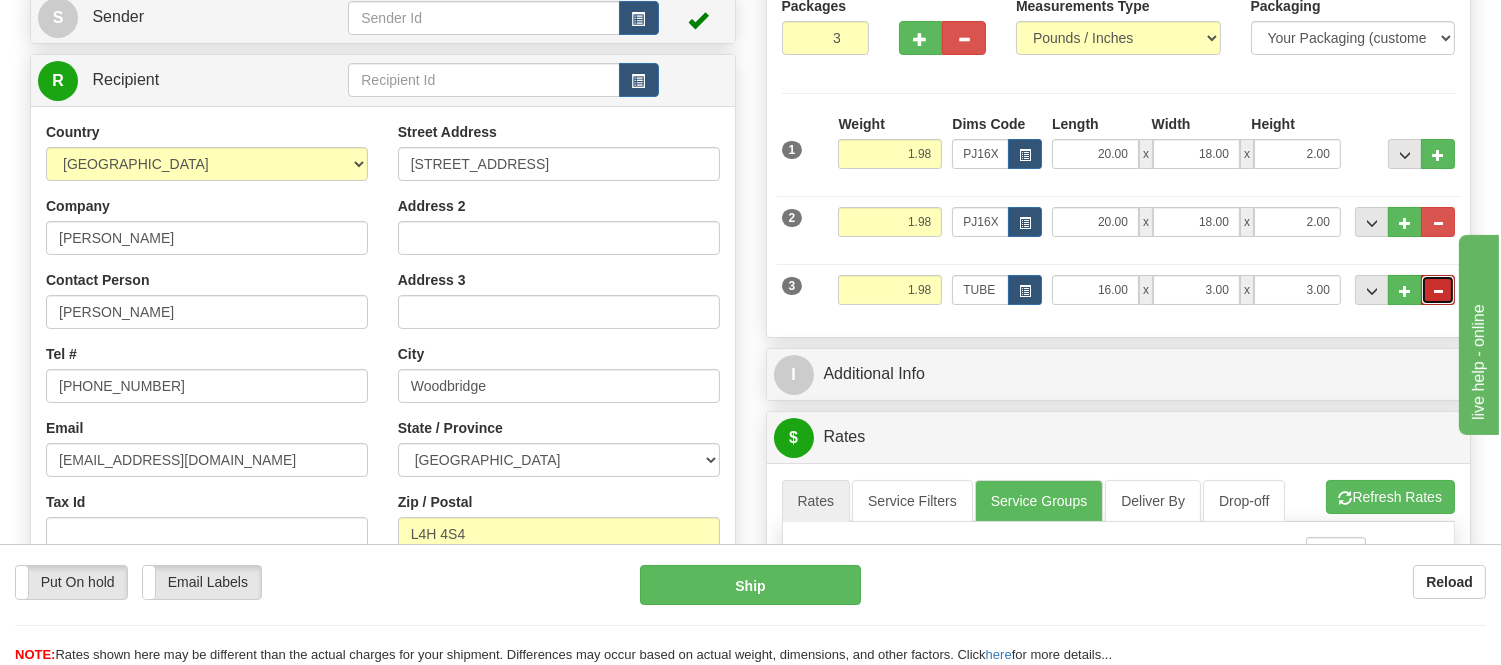 click at bounding box center [1438, 291] 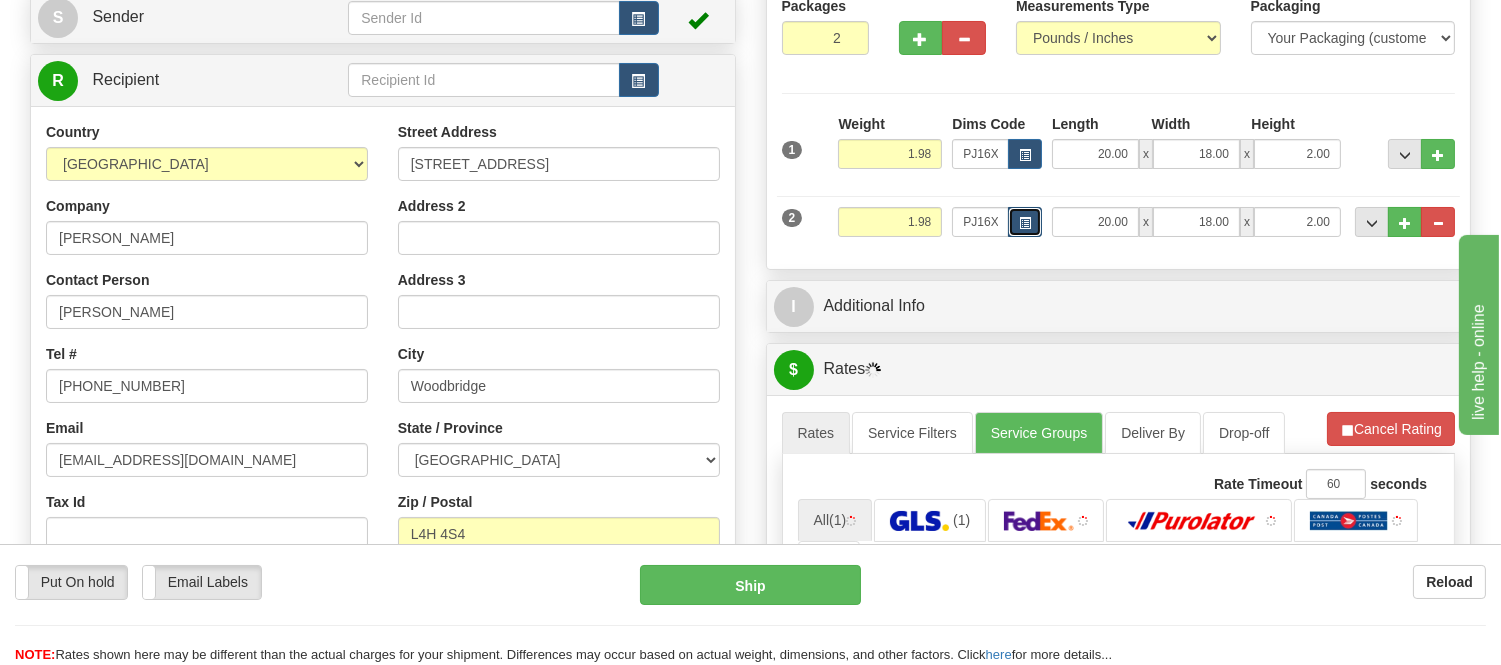 click at bounding box center [1025, 222] 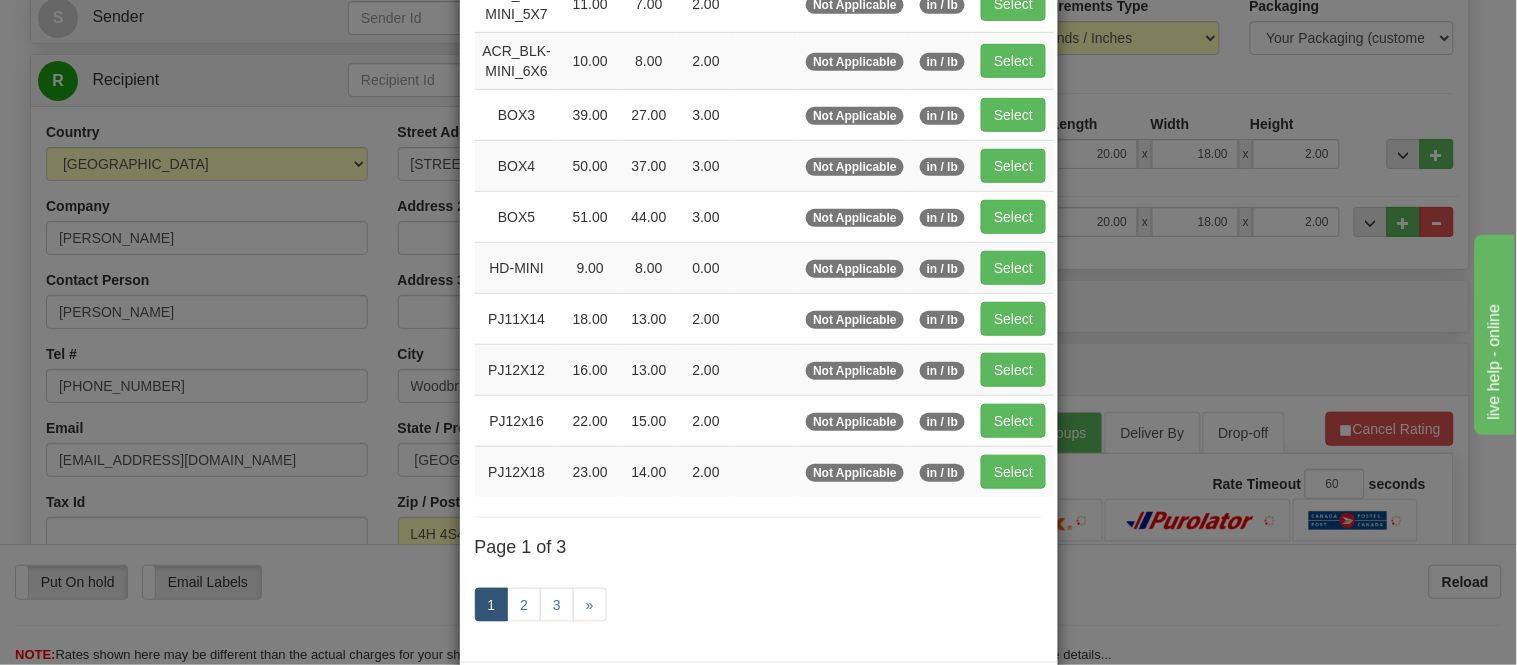 scroll, scrollTop: 0, scrollLeft: 0, axis: both 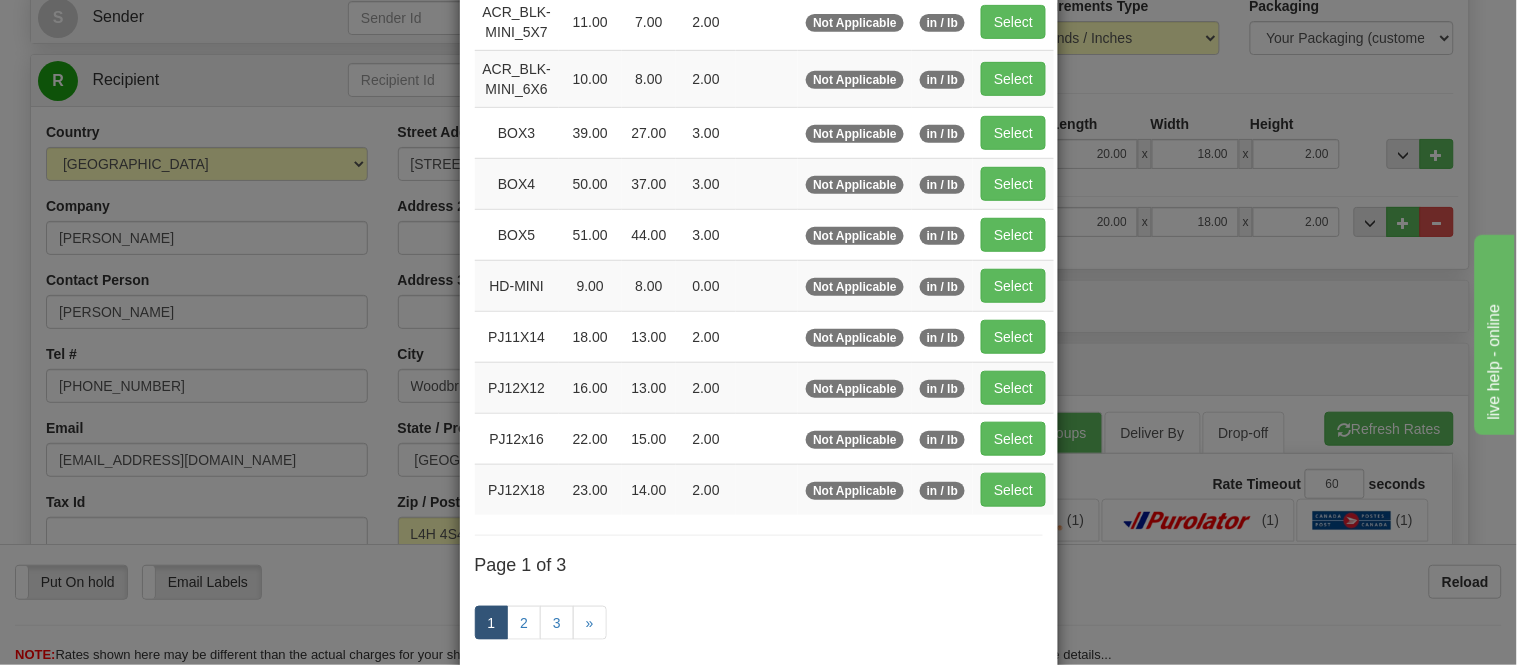 click on "×
Dimensions
Code
Length
Width
Height
Weight
Weight Type
Units
ACR_BLK-MINI_5X7
11.00
7.00
2.00
Not Applicable
in / lb" at bounding box center (758, 332) 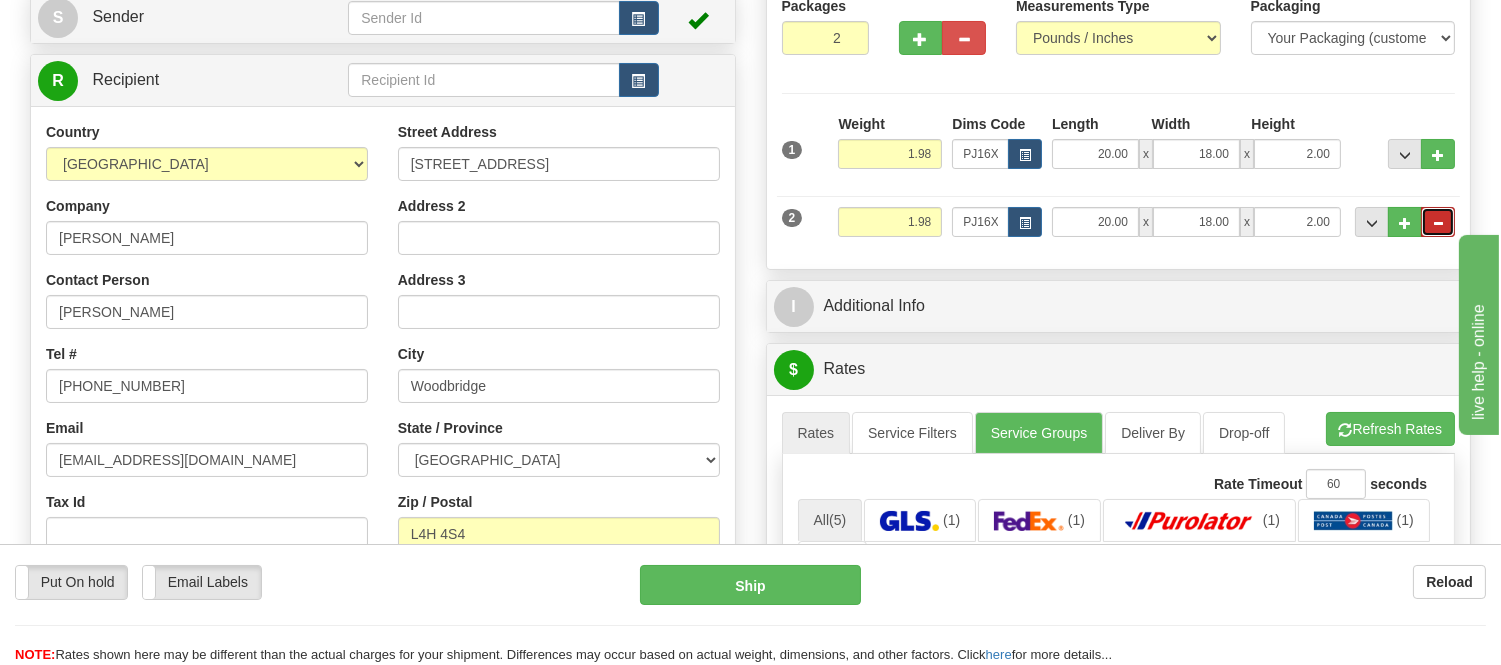 click at bounding box center [1438, 223] 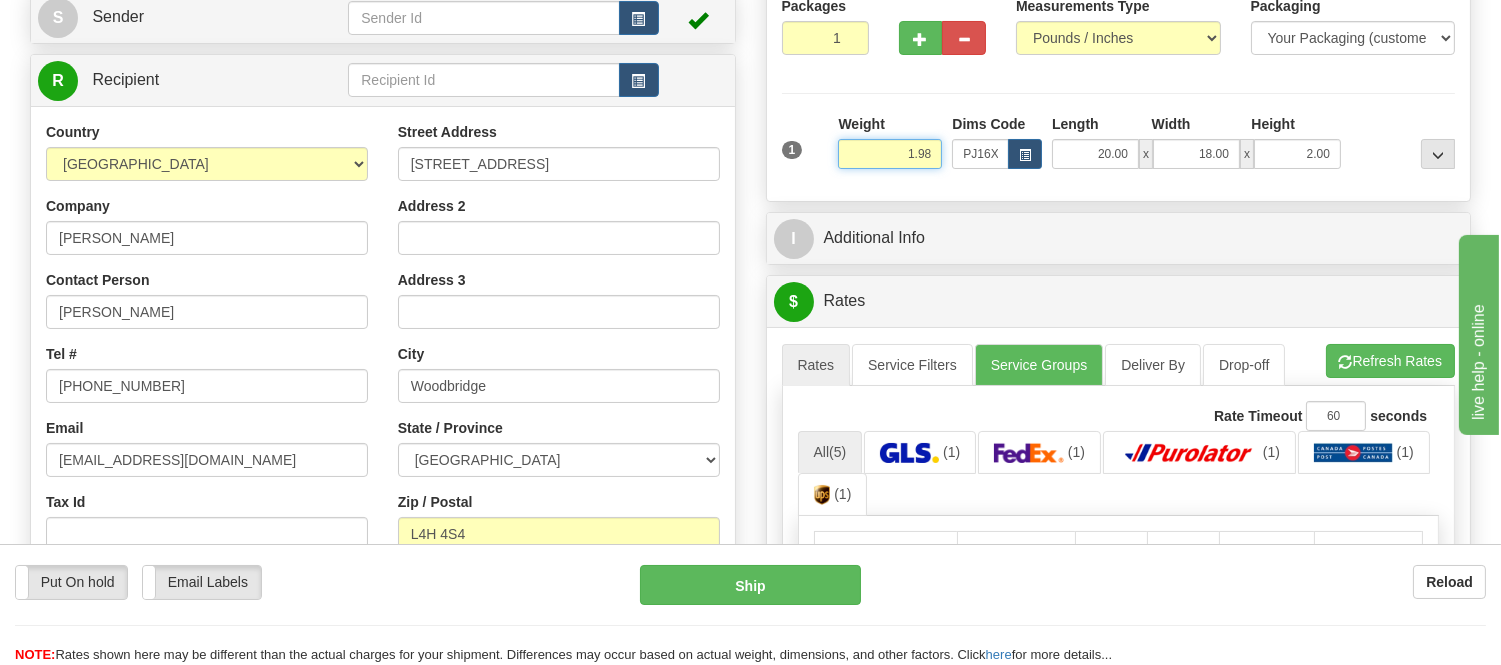 drag, startPoint x: 941, startPoint y: 152, endPoint x: 874, endPoint y: 172, distance: 69.92139 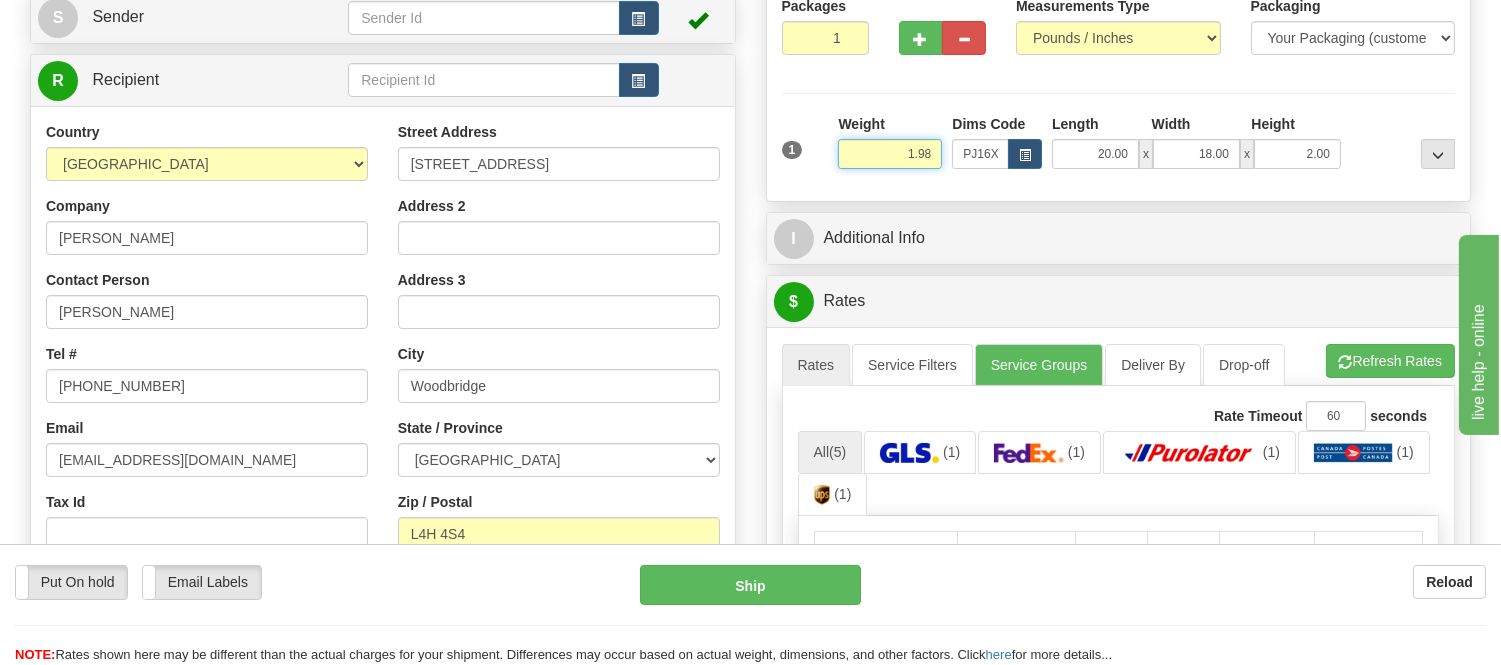 click on "Weight
1.98" at bounding box center [890, 149] 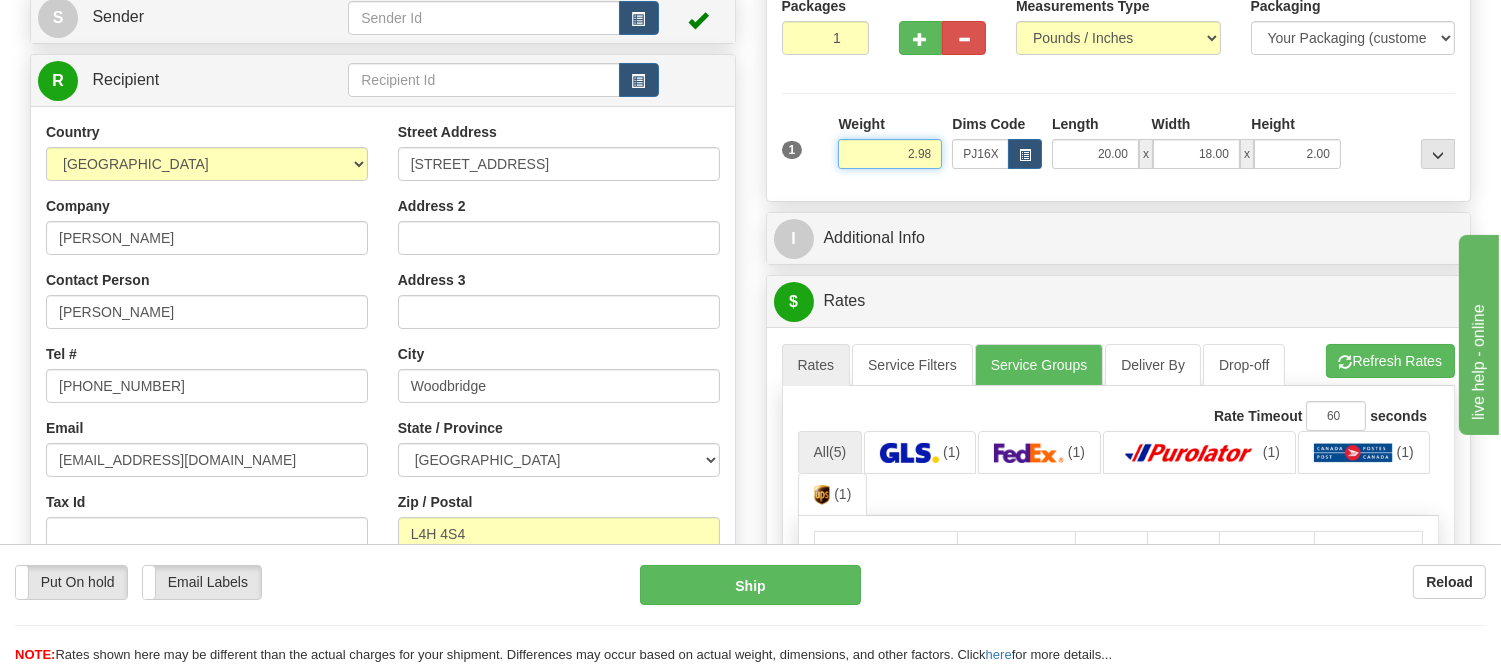 type on "2.98" 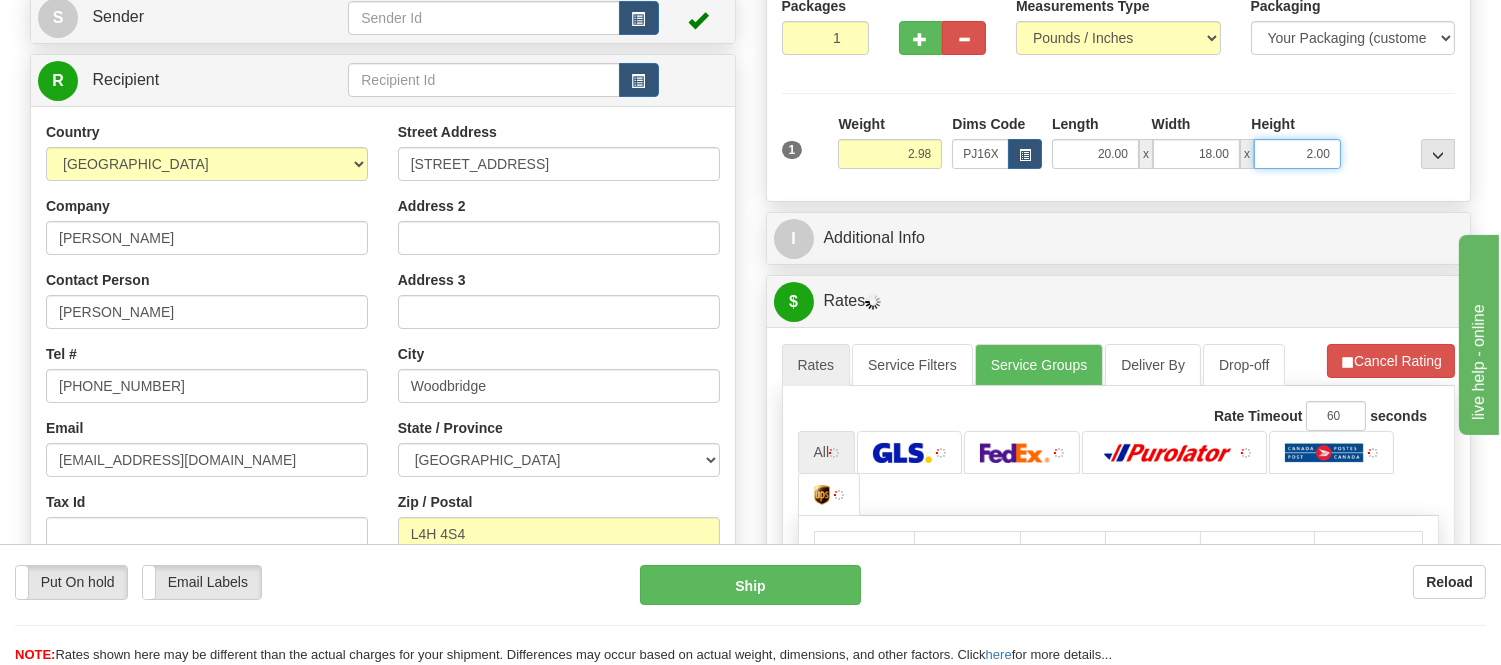 drag, startPoint x: 1326, startPoint y: 152, endPoint x: 1261, endPoint y: 162, distance: 65.76473 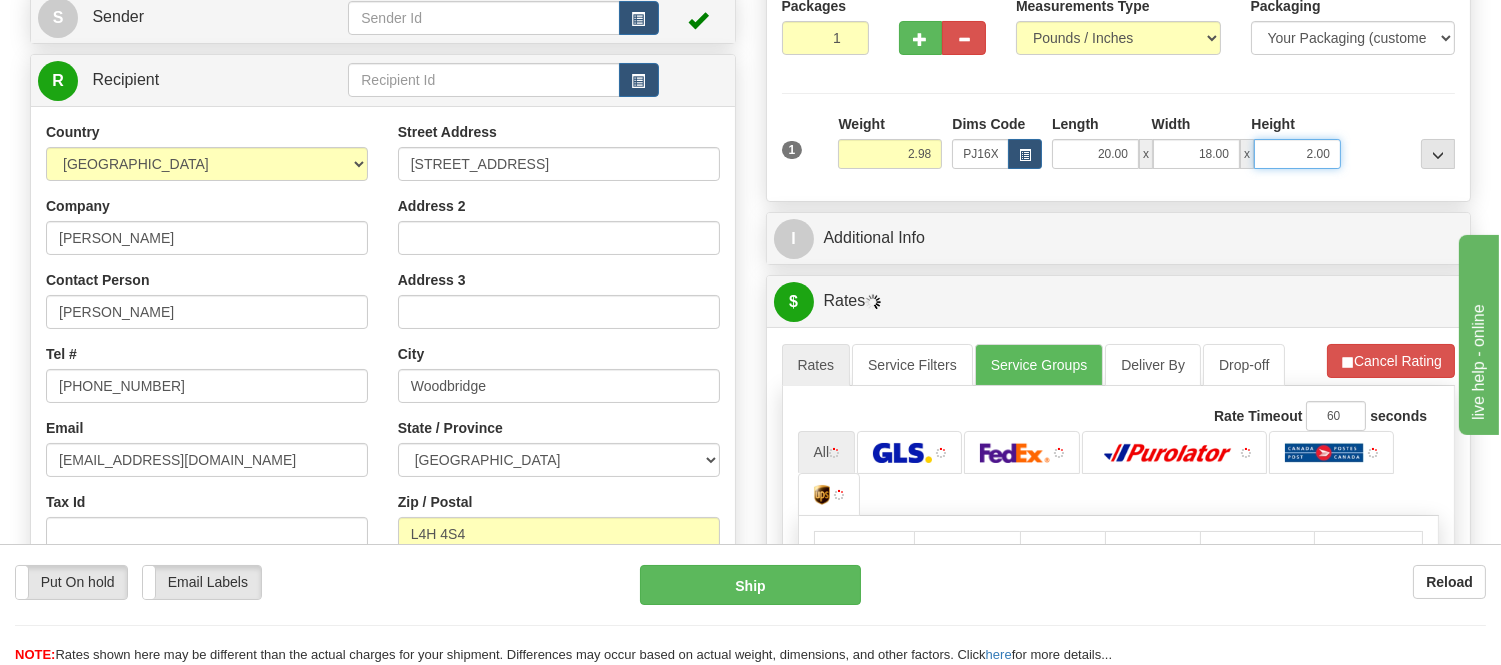 click on "2.00" at bounding box center [1297, 154] 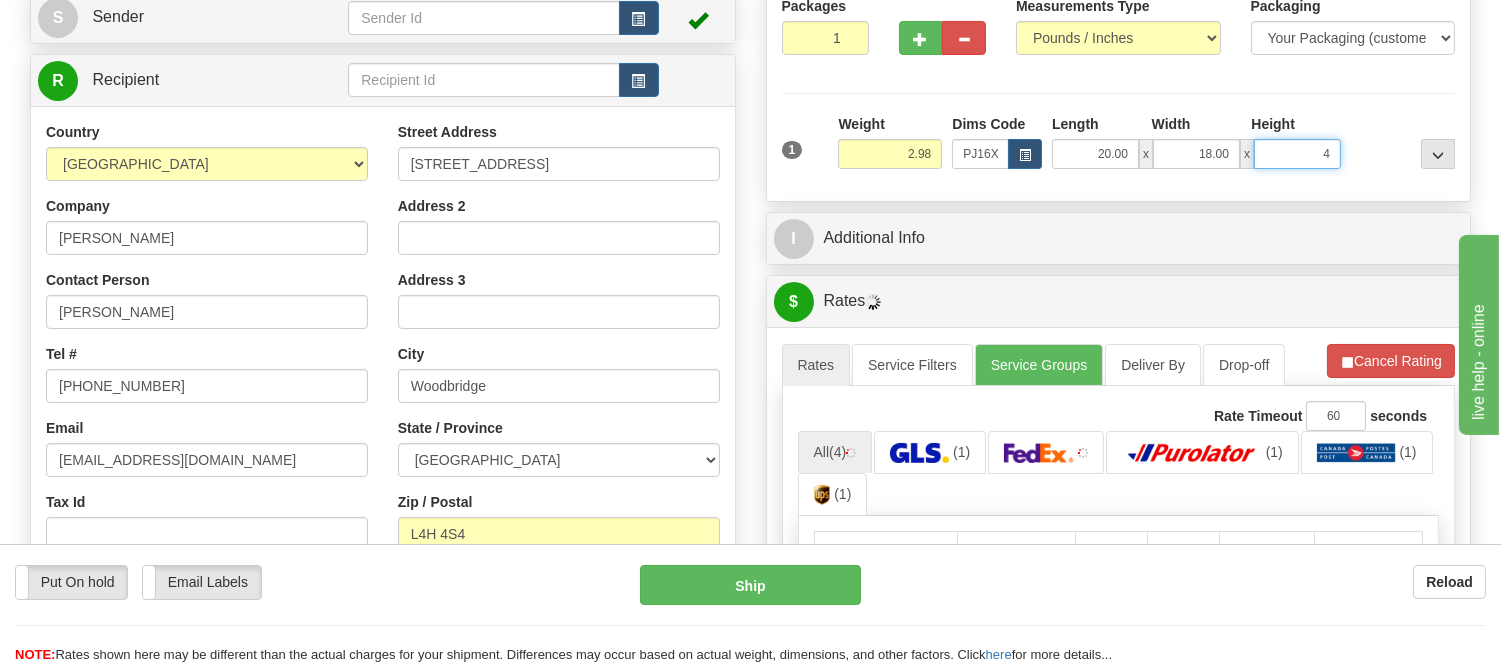 click on "Delete" at bounding box center [0, 0] 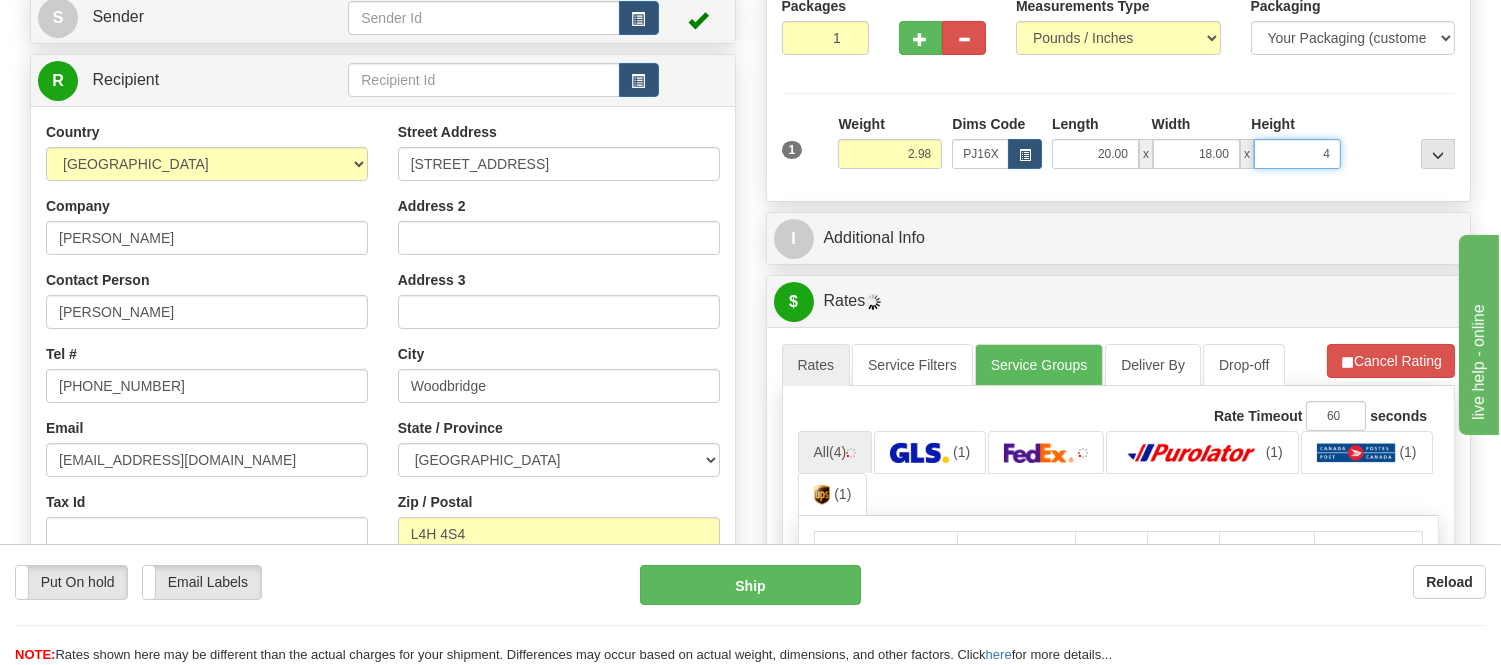 type on "4.00" 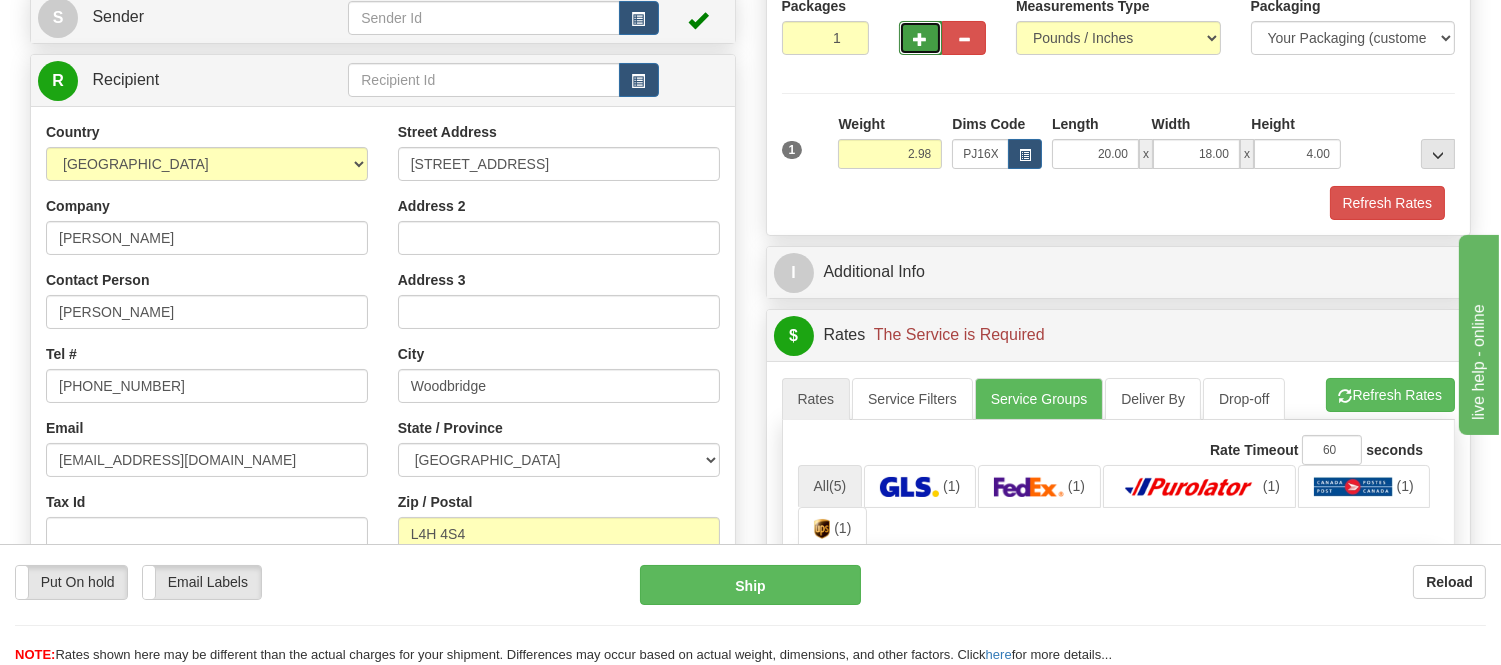 click at bounding box center [921, 38] 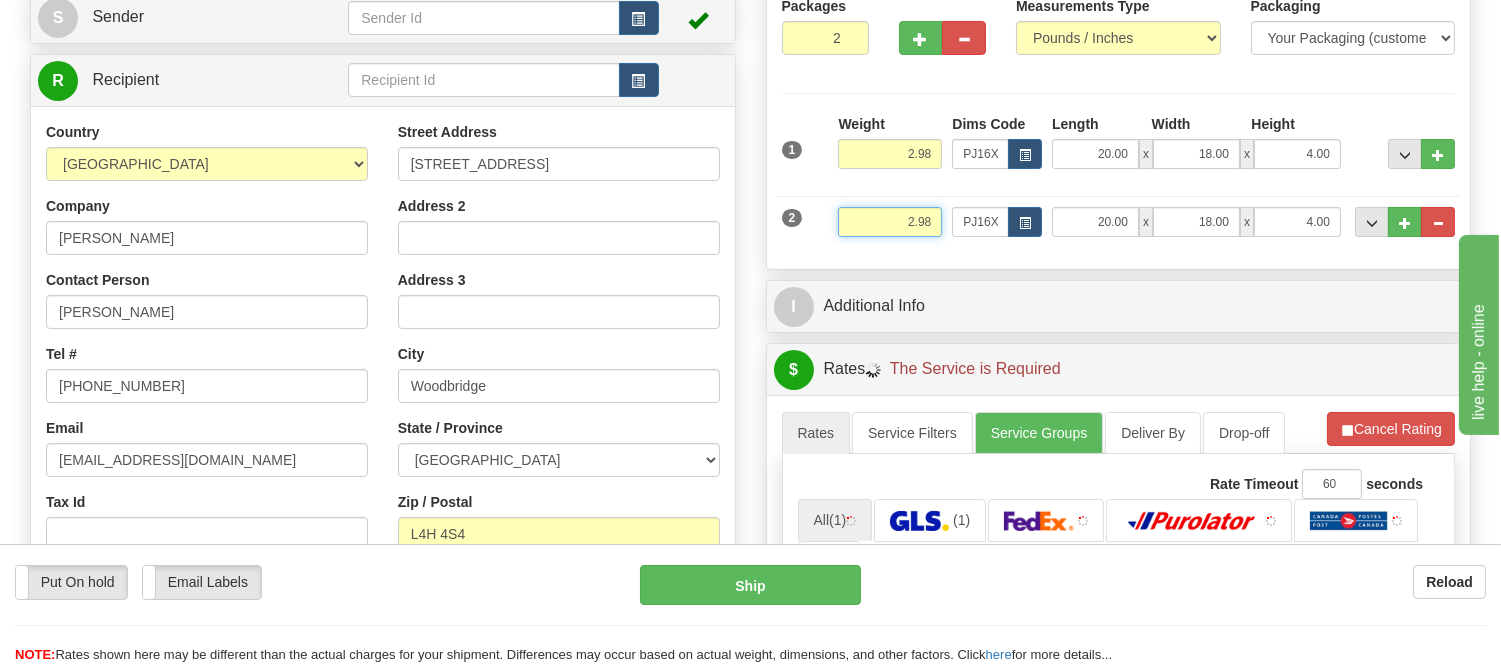 drag, startPoint x: 932, startPoint y: 221, endPoint x: 878, endPoint y: 227, distance: 54.33231 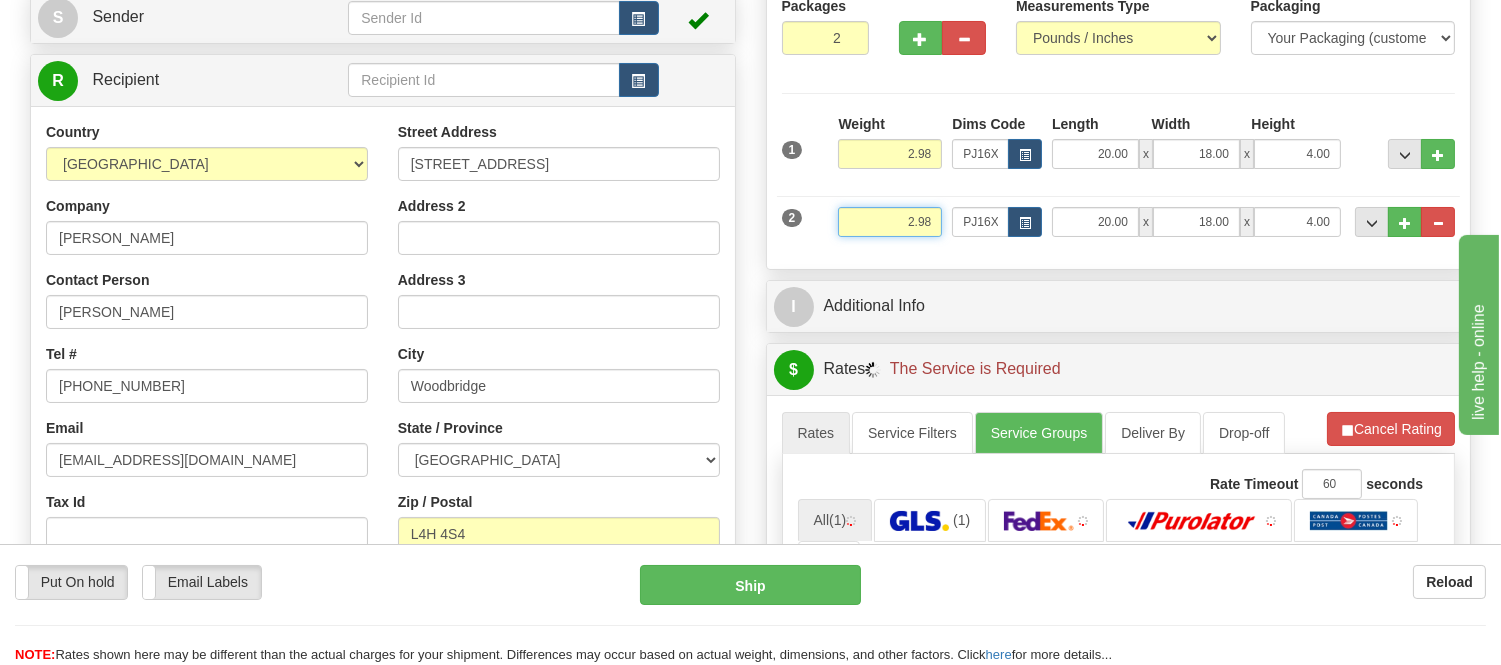 click on "2.98" at bounding box center [890, 222] 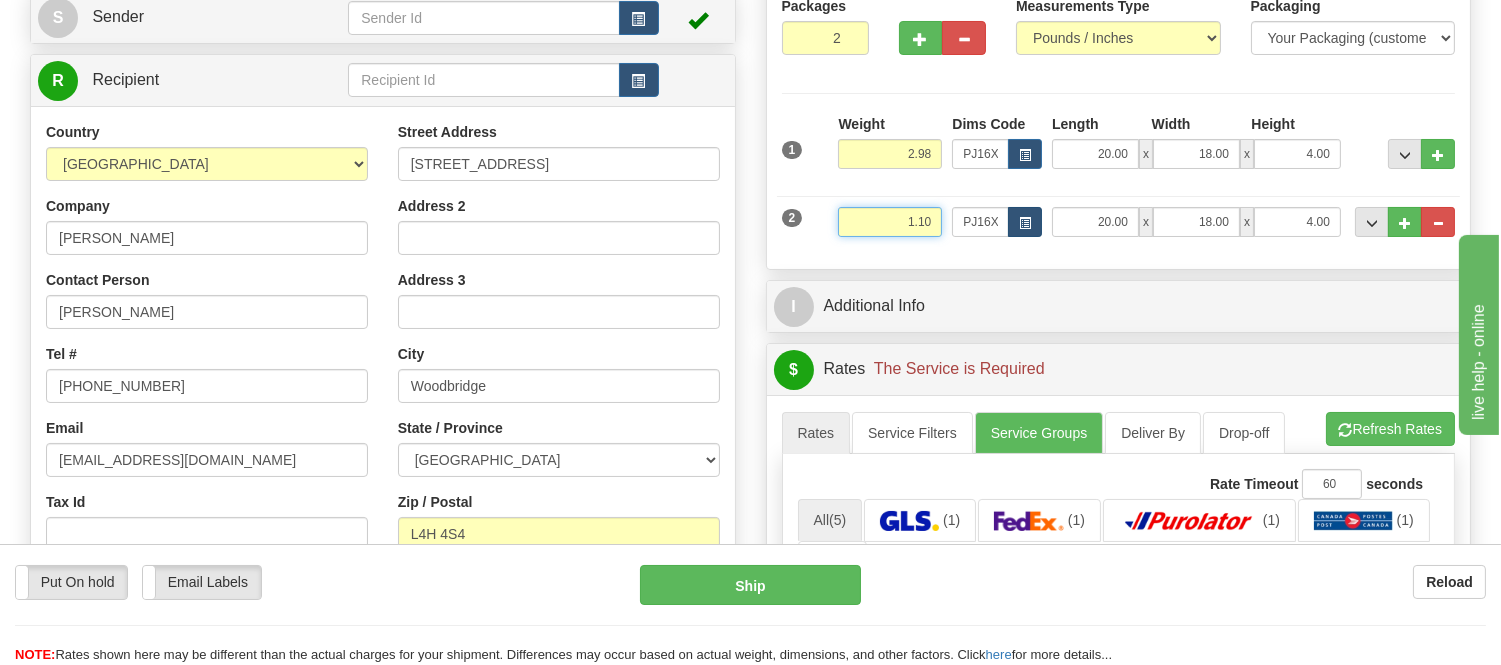 type on "1.10" 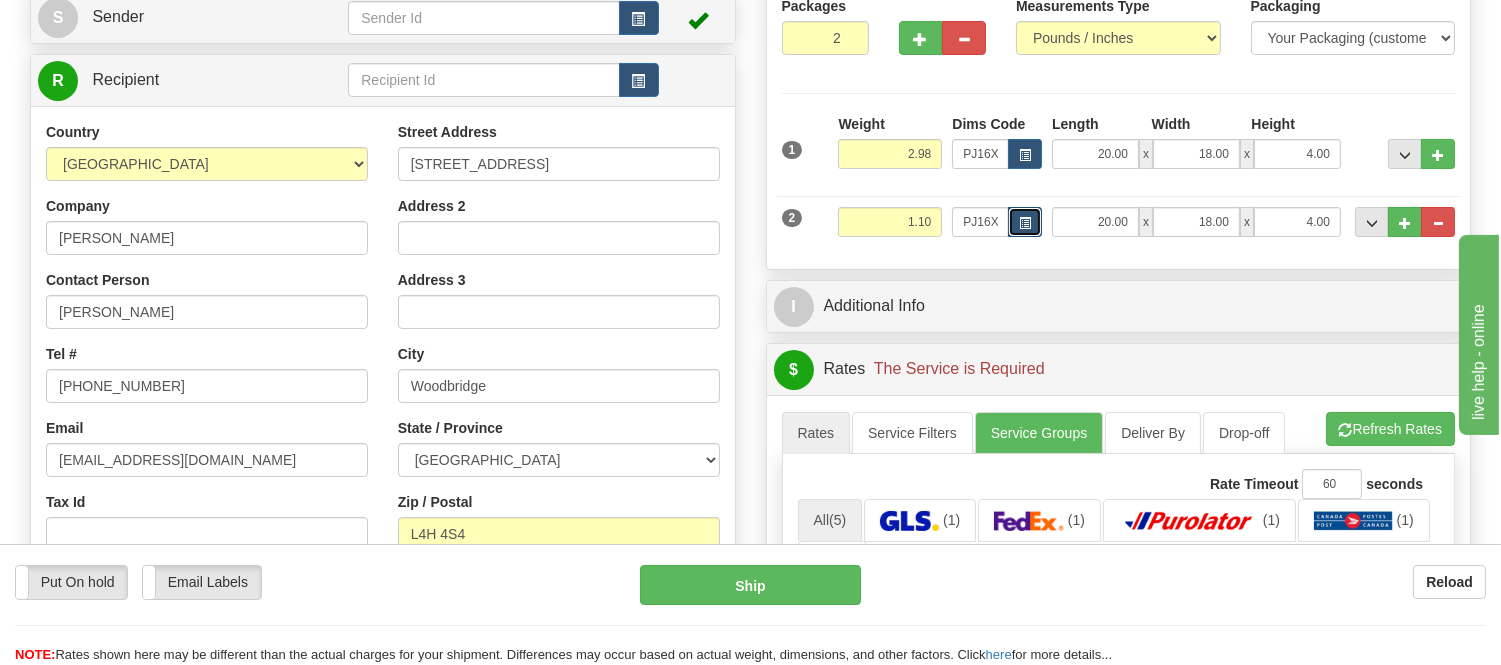 click at bounding box center [1025, 222] 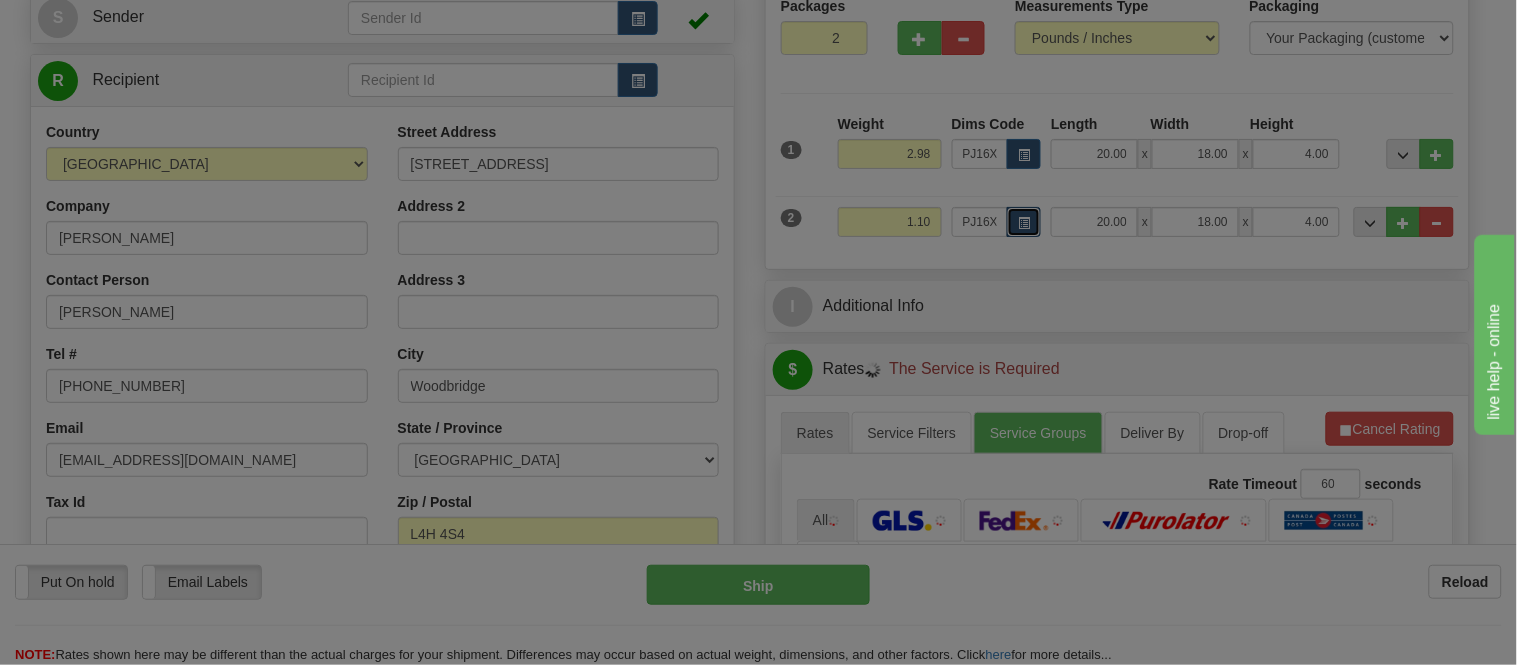 scroll, scrollTop: 0, scrollLeft: 0, axis: both 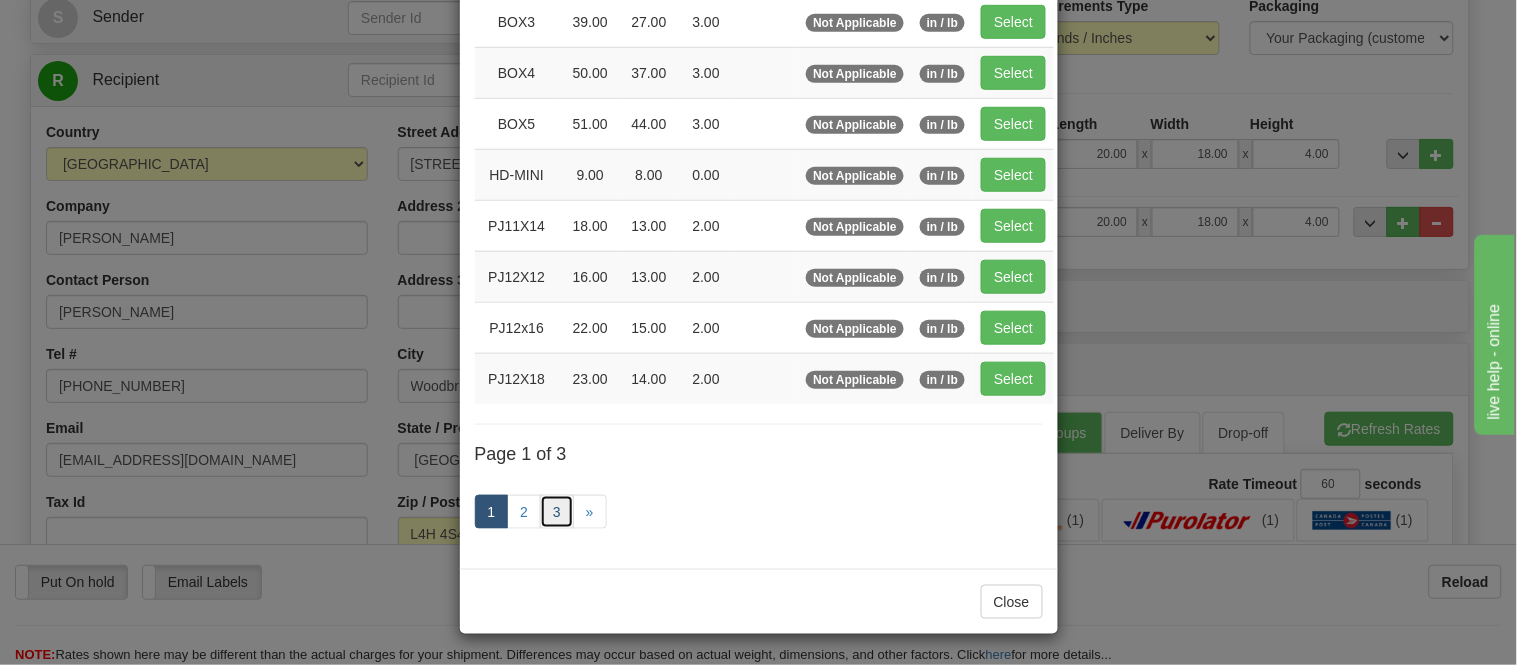 click on "3" at bounding box center (557, 512) 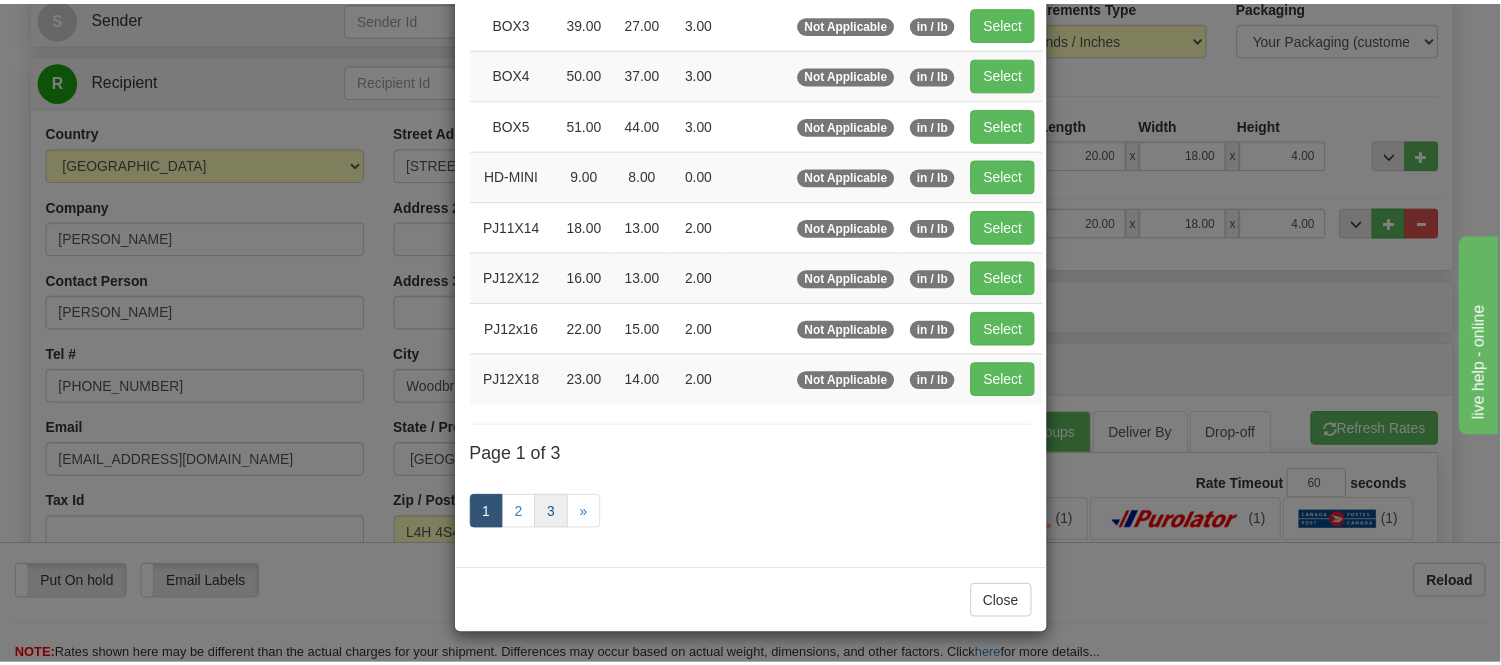 scroll, scrollTop: 240, scrollLeft: 0, axis: vertical 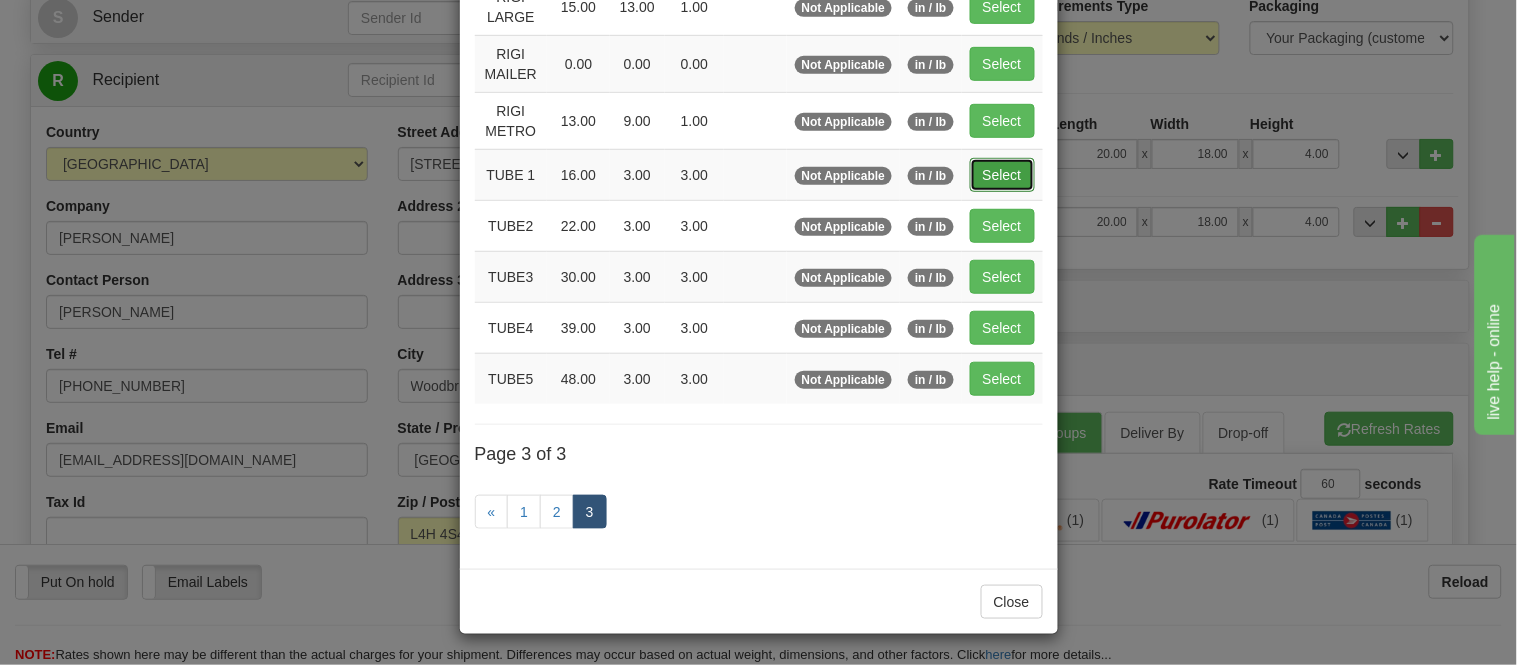 click on "Select" at bounding box center [1002, 175] 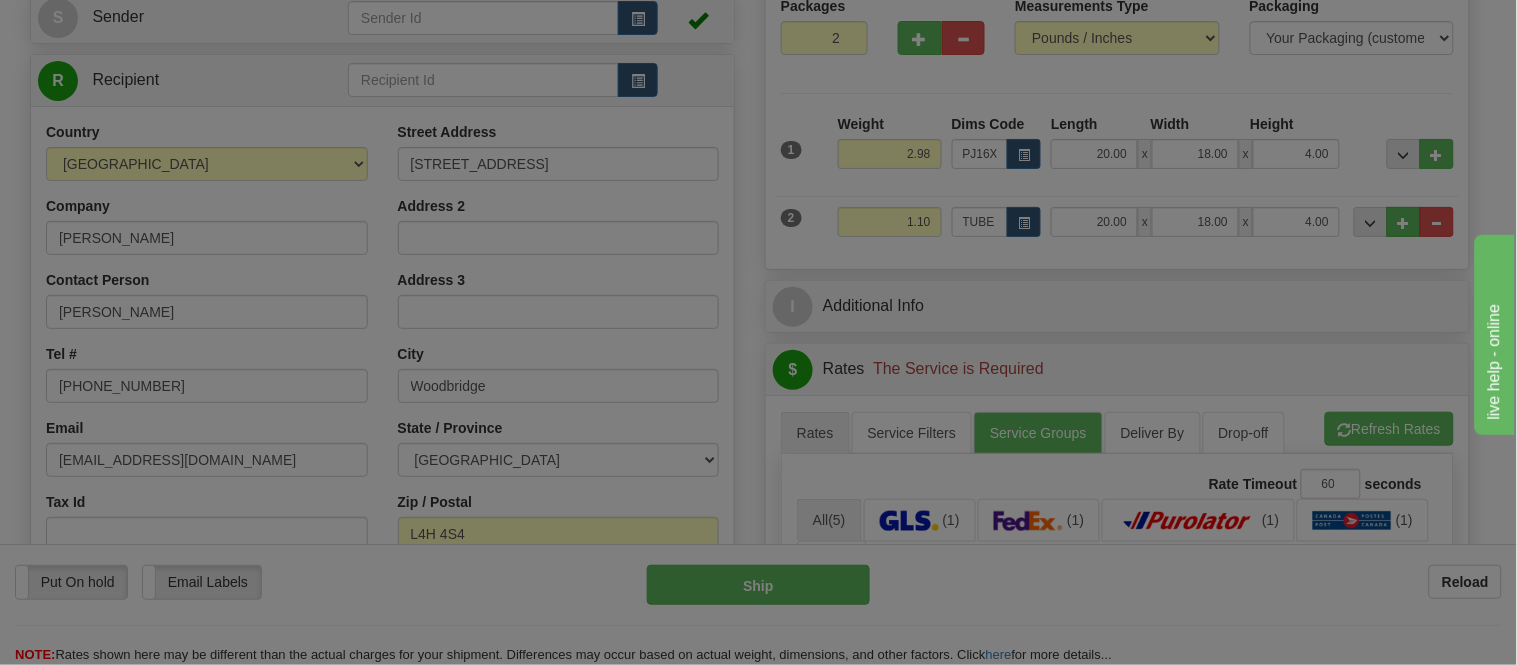 type on "16.00" 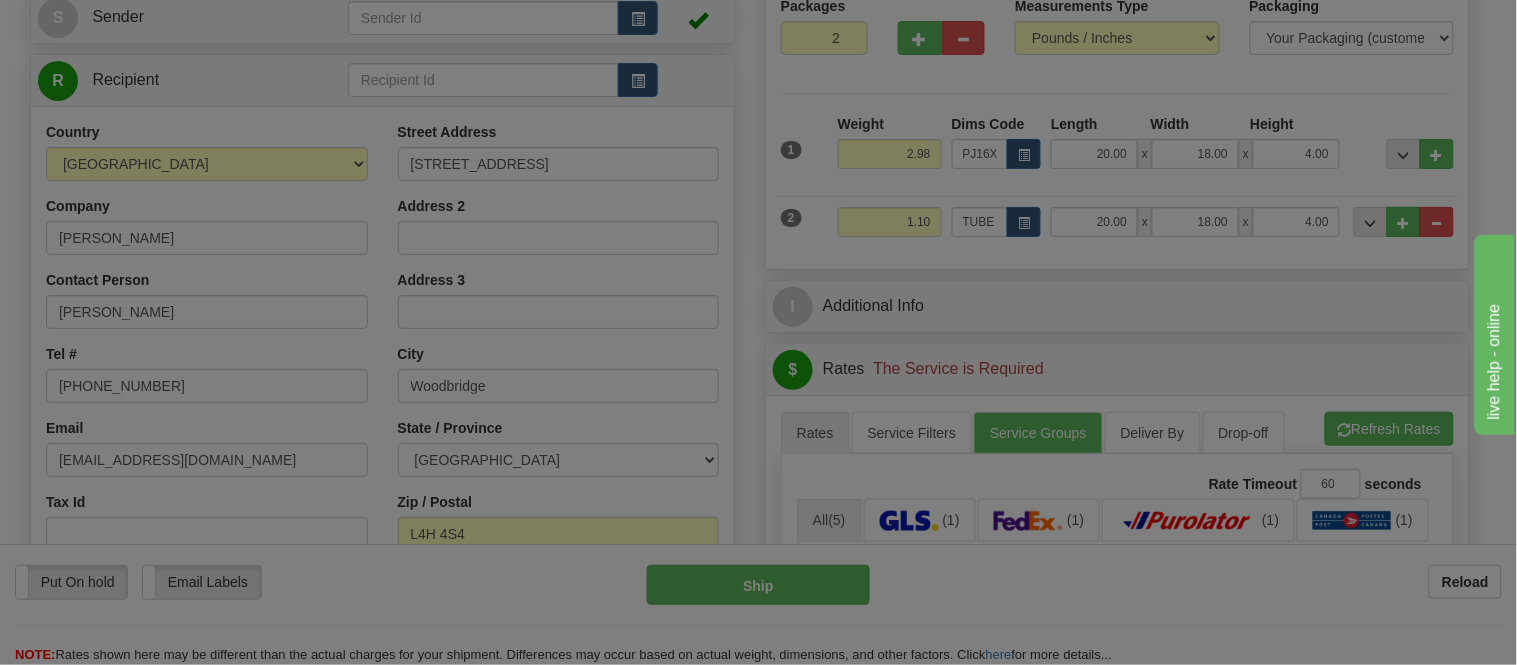 type on "3.00" 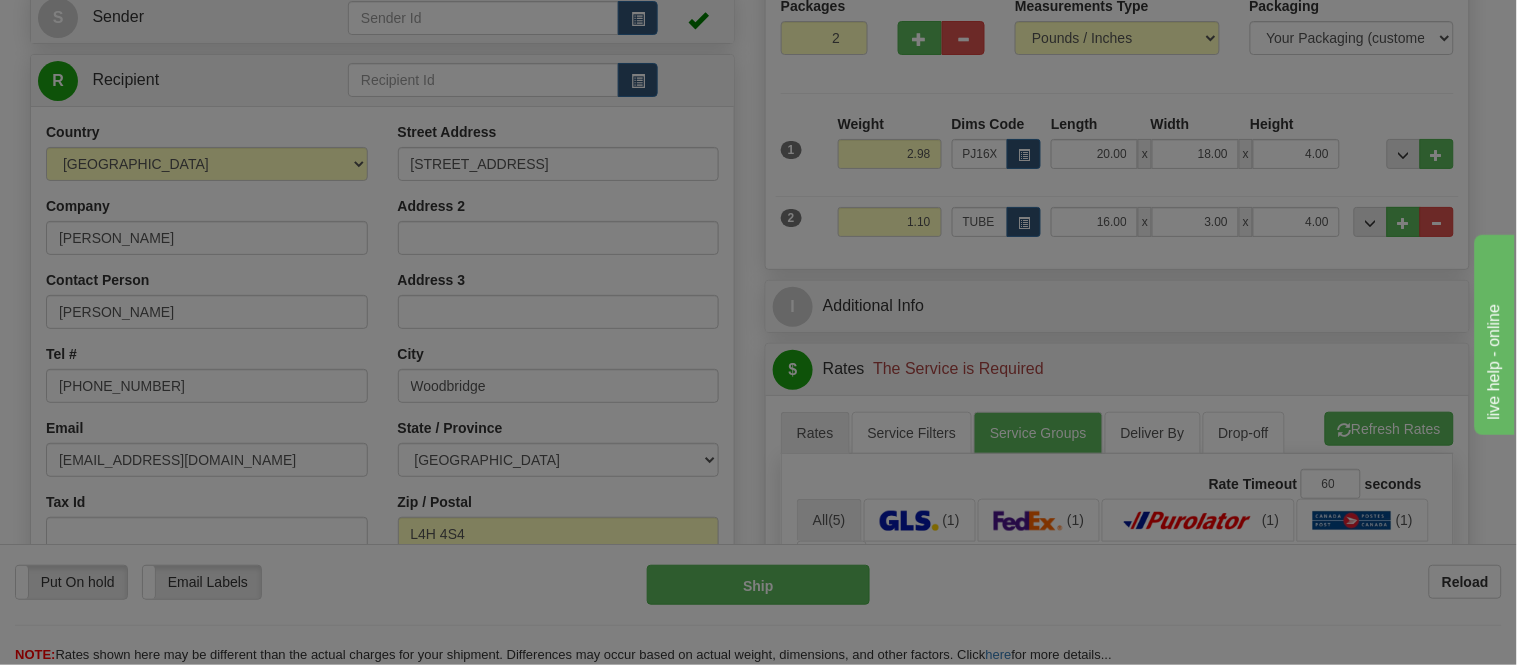 type on "3.00" 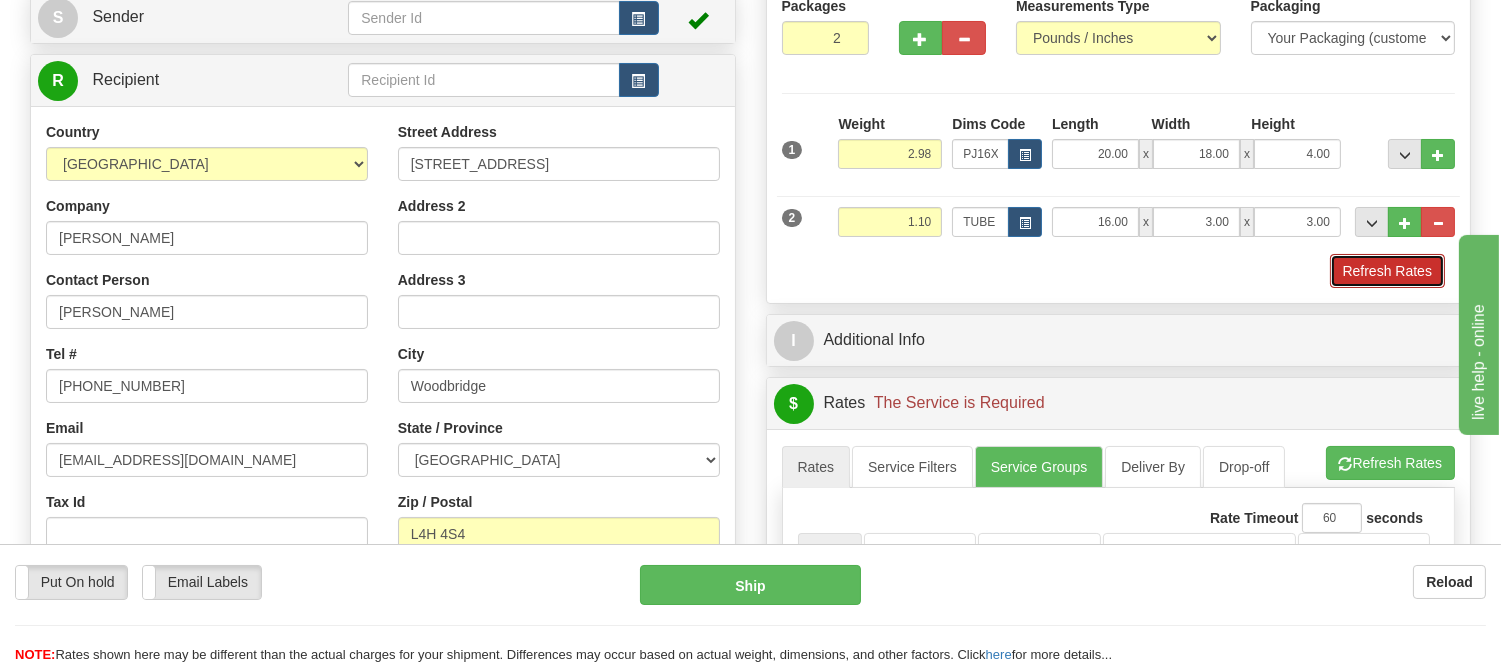 click on "Refresh Rates" at bounding box center [1387, 271] 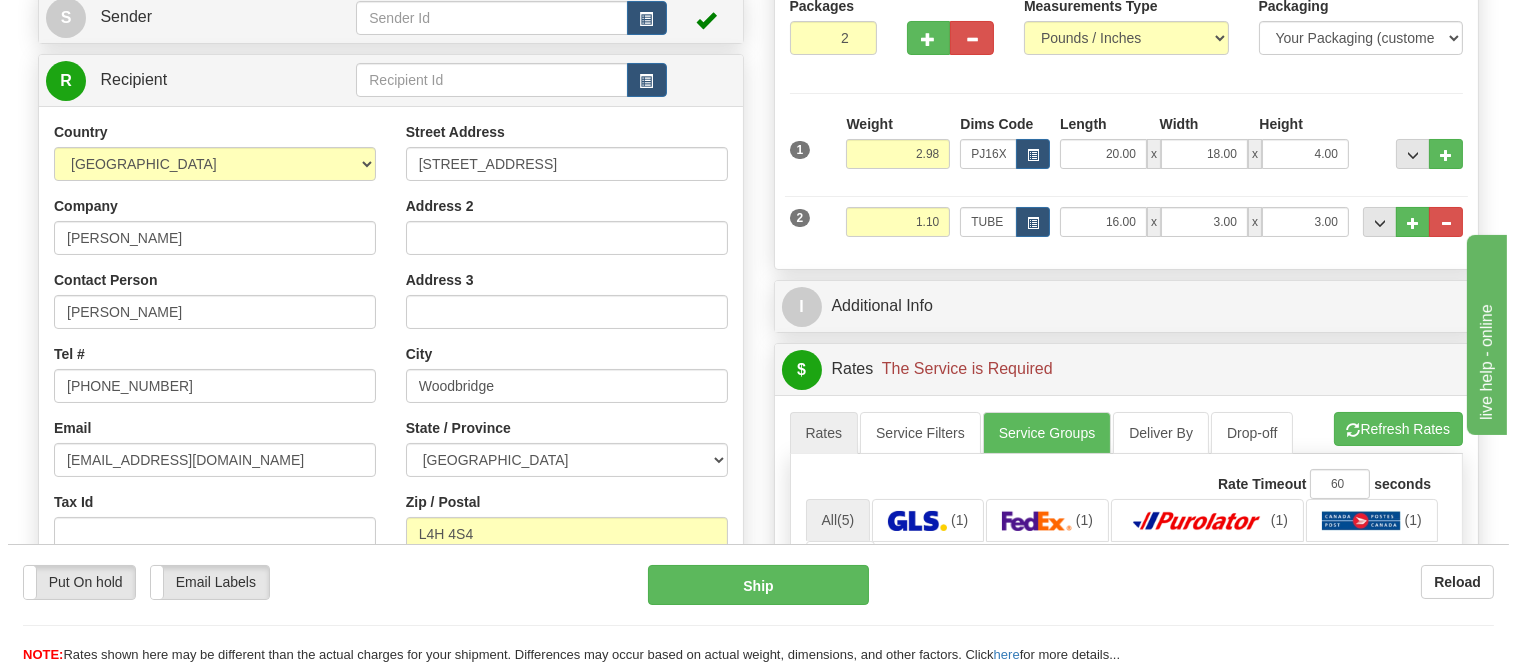 scroll, scrollTop: 526, scrollLeft: 0, axis: vertical 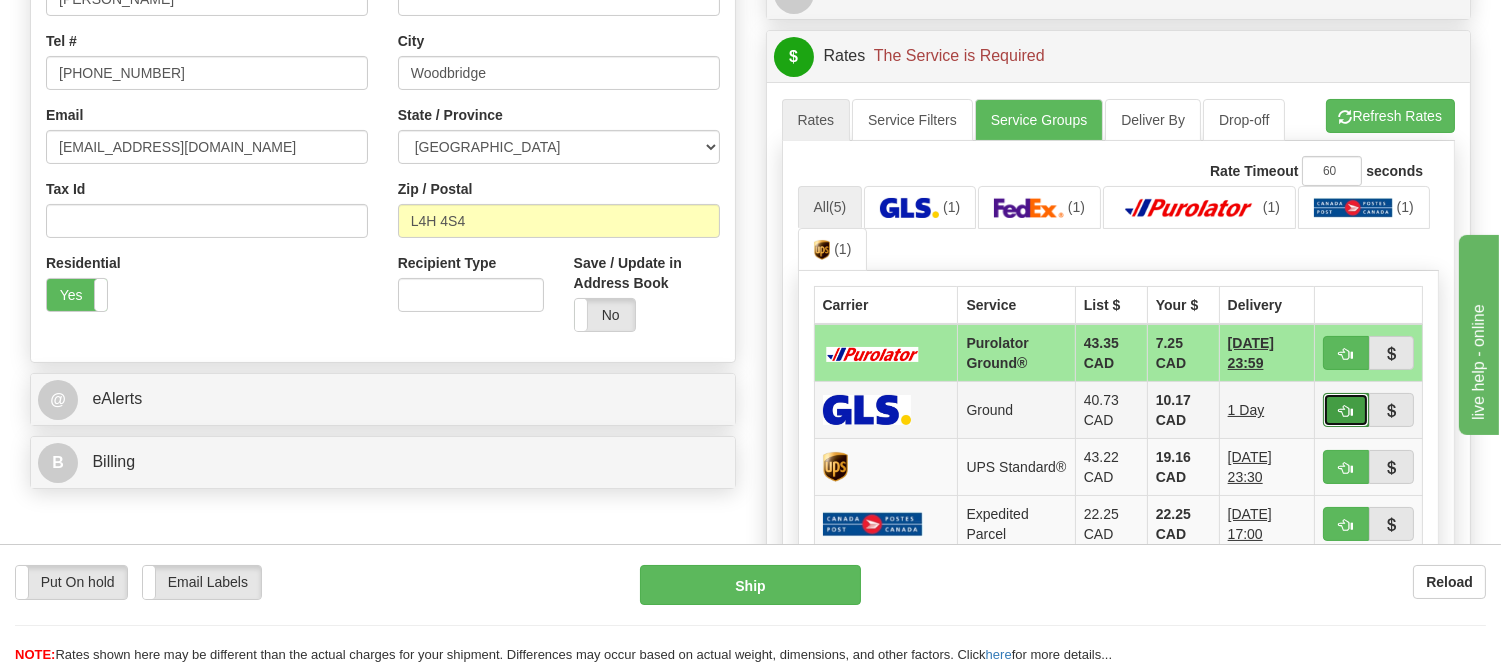 click at bounding box center (1346, 410) 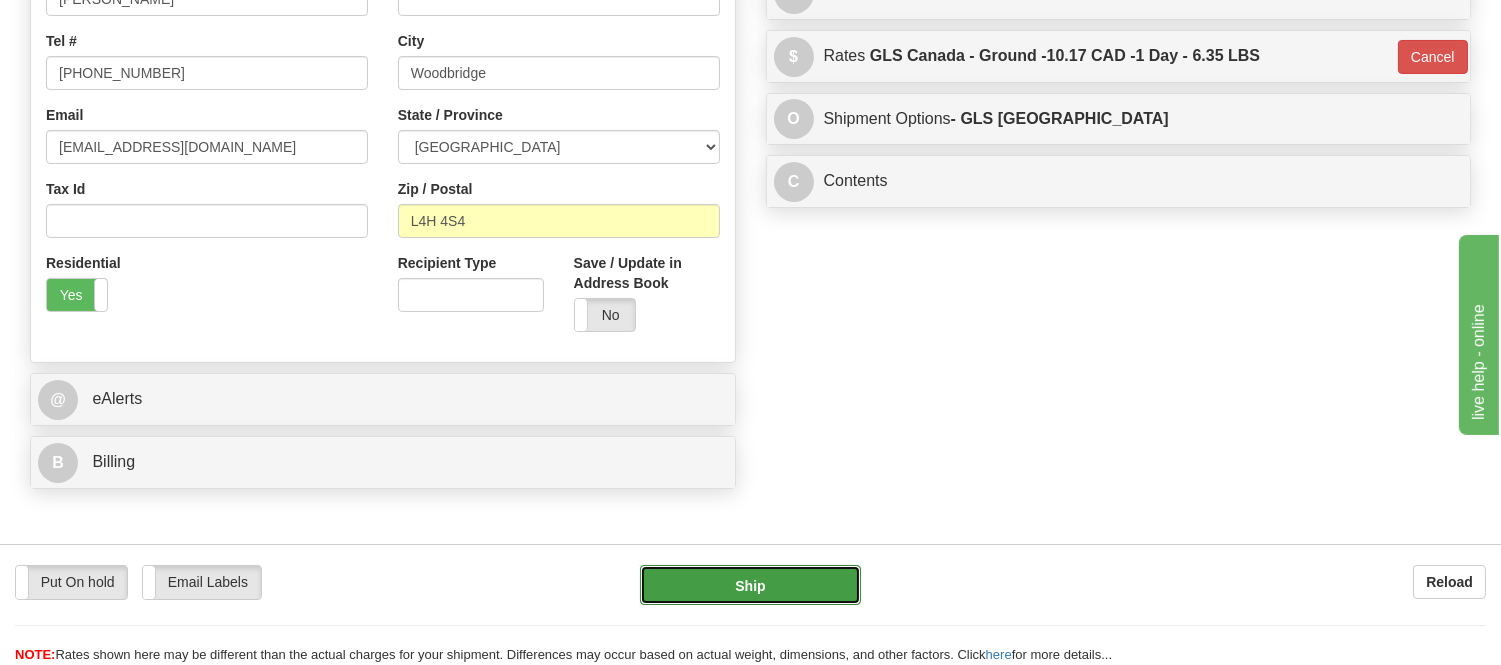 click on "Ship" at bounding box center (750, 585) 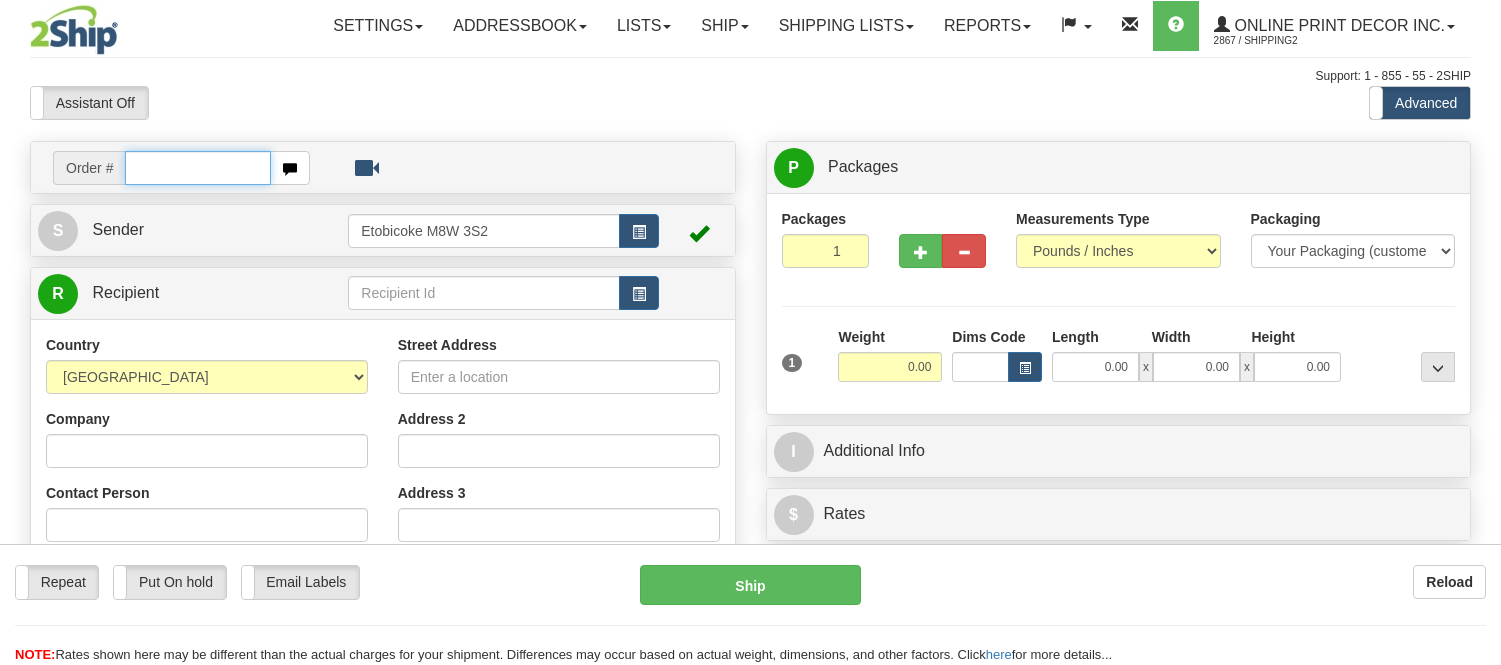 scroll, scrollTop: 0, scrollLeft: 0, axis: both 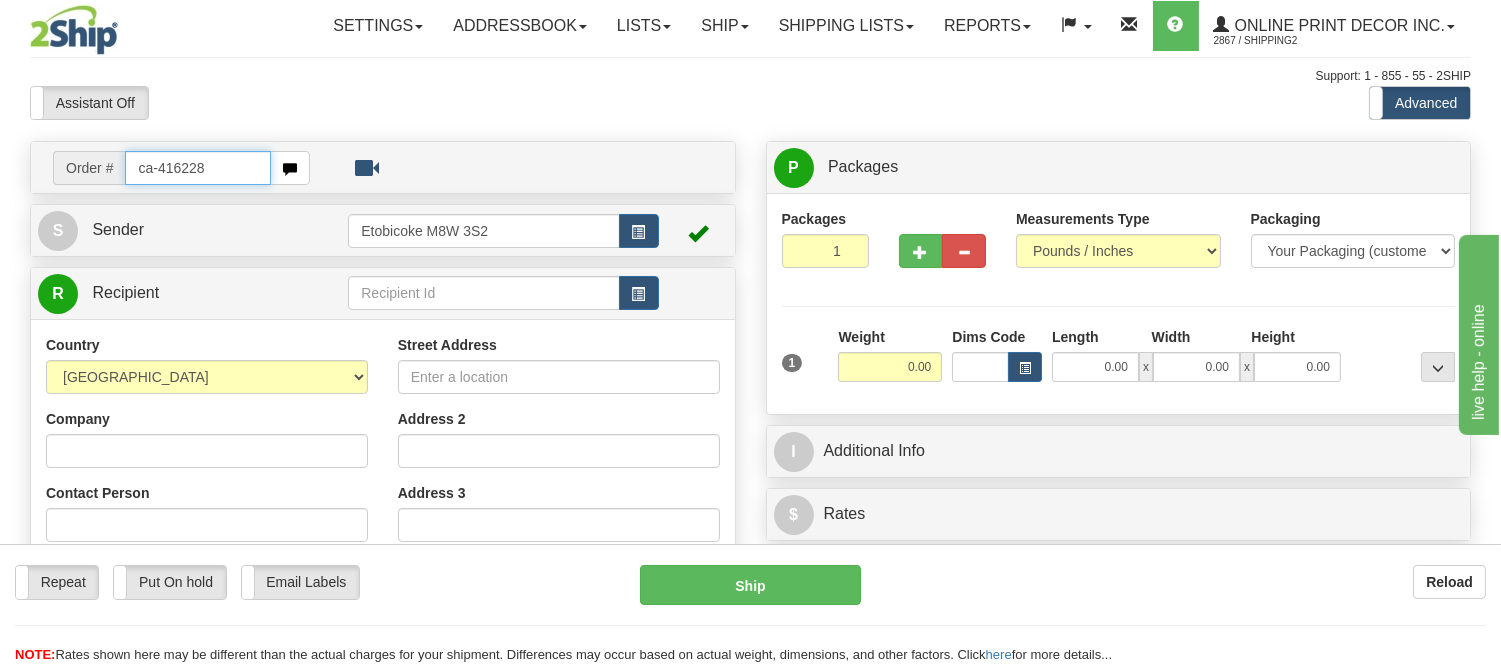 type on "ca-416228" 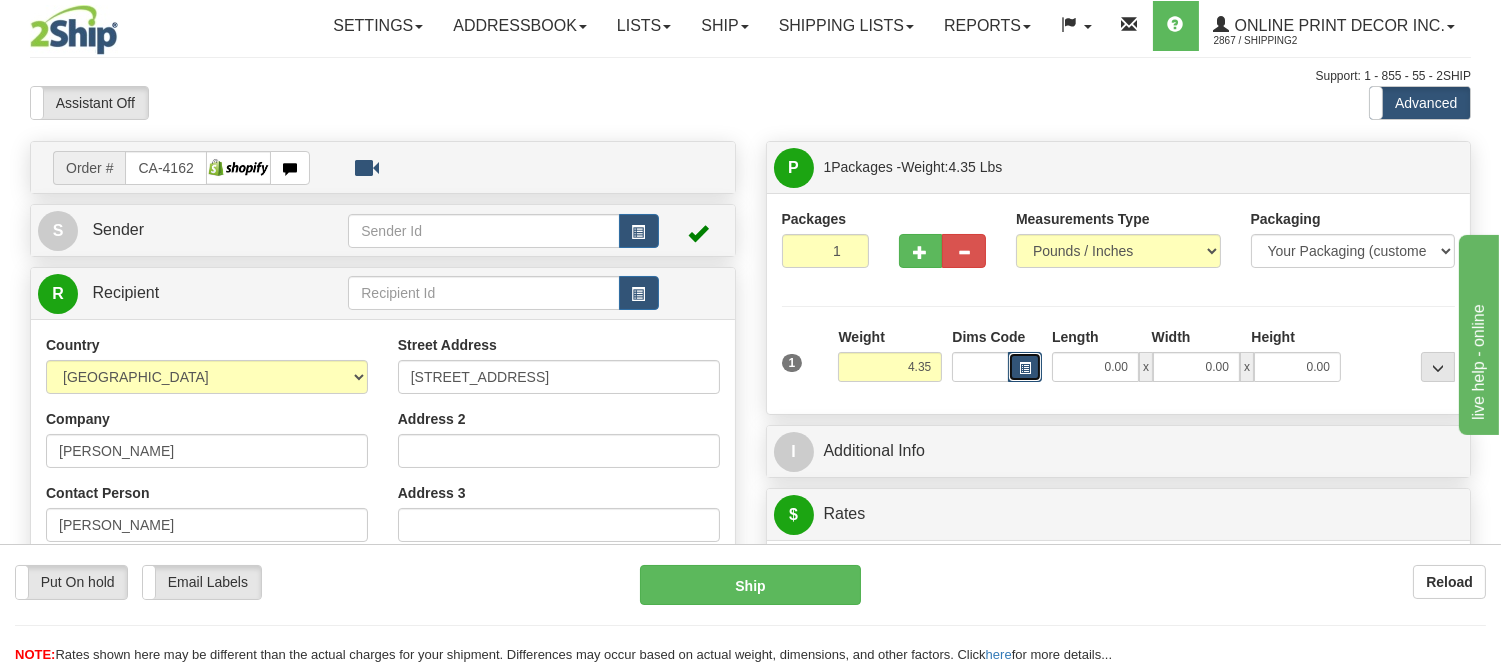click at bounding box center [1025, 367] 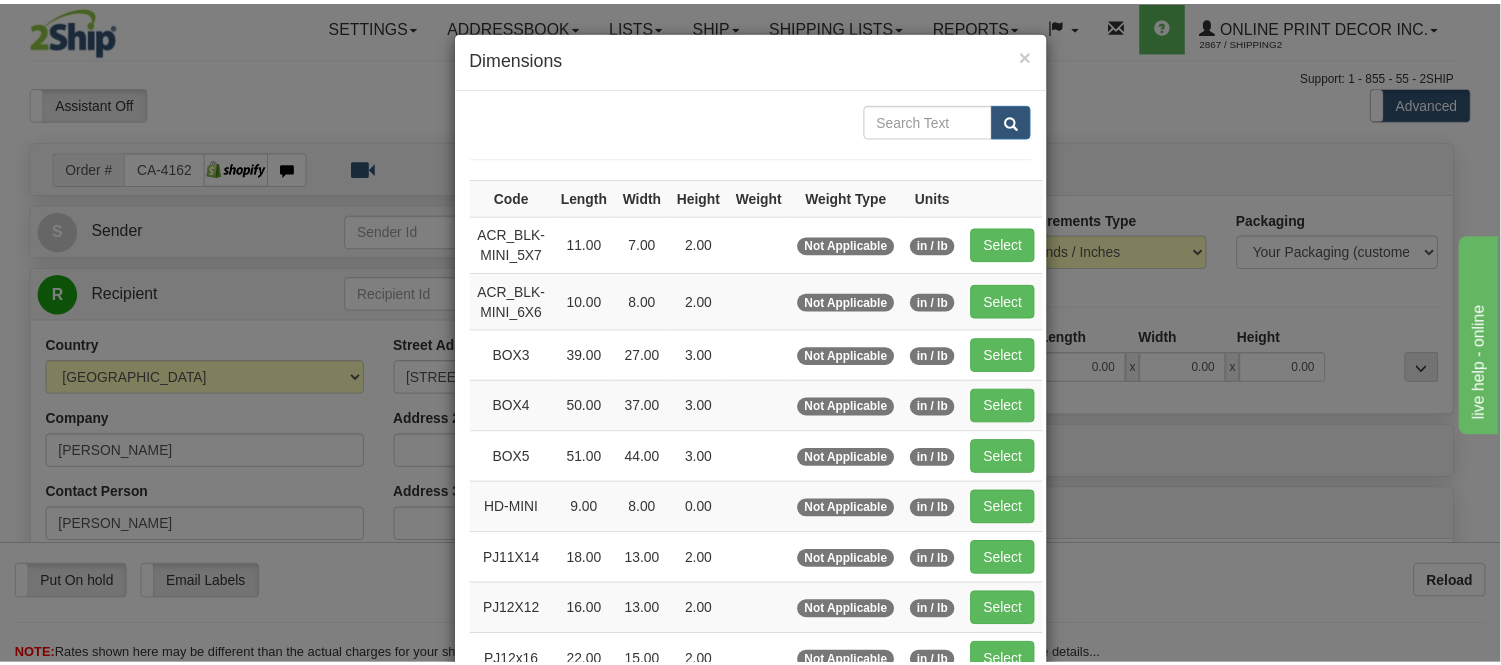 scroll, scrollTop: 111, scrollLeft: 0, axis: vertical 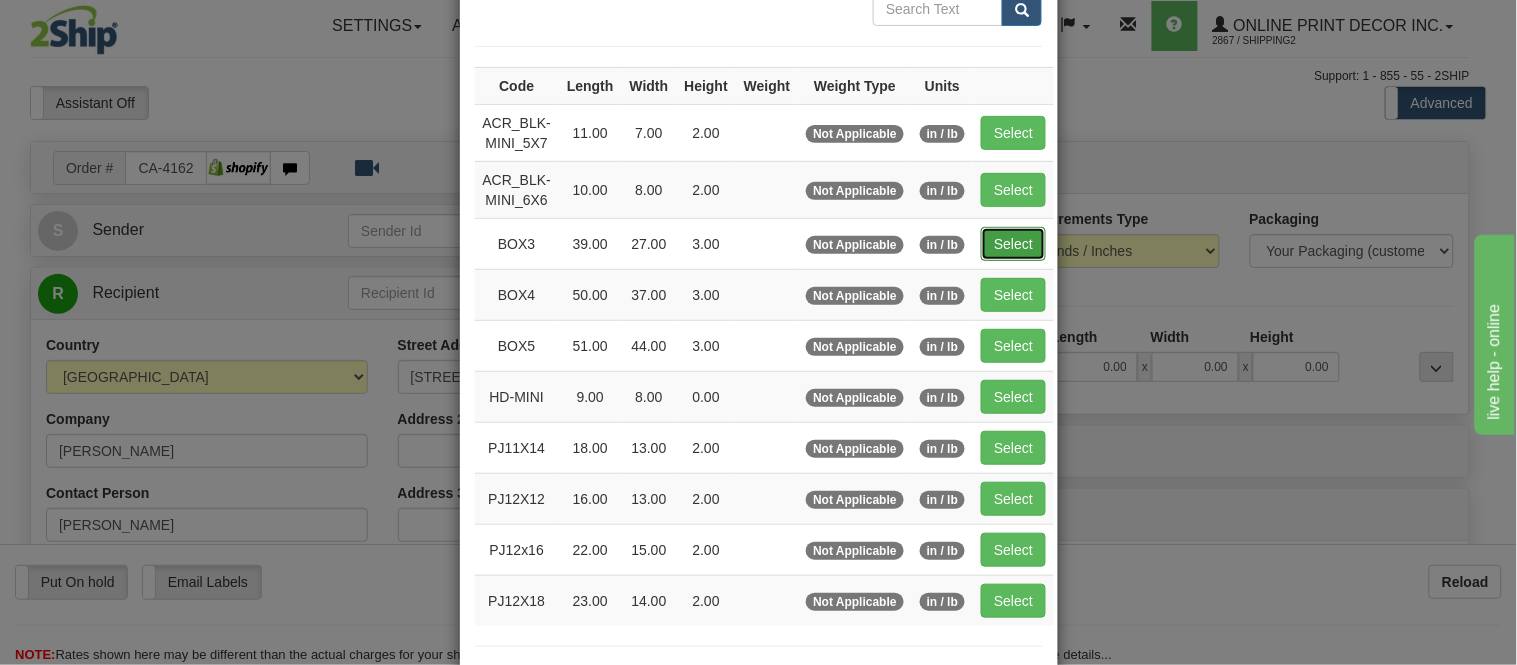click on "Select" at bounding box center [1013, 244] 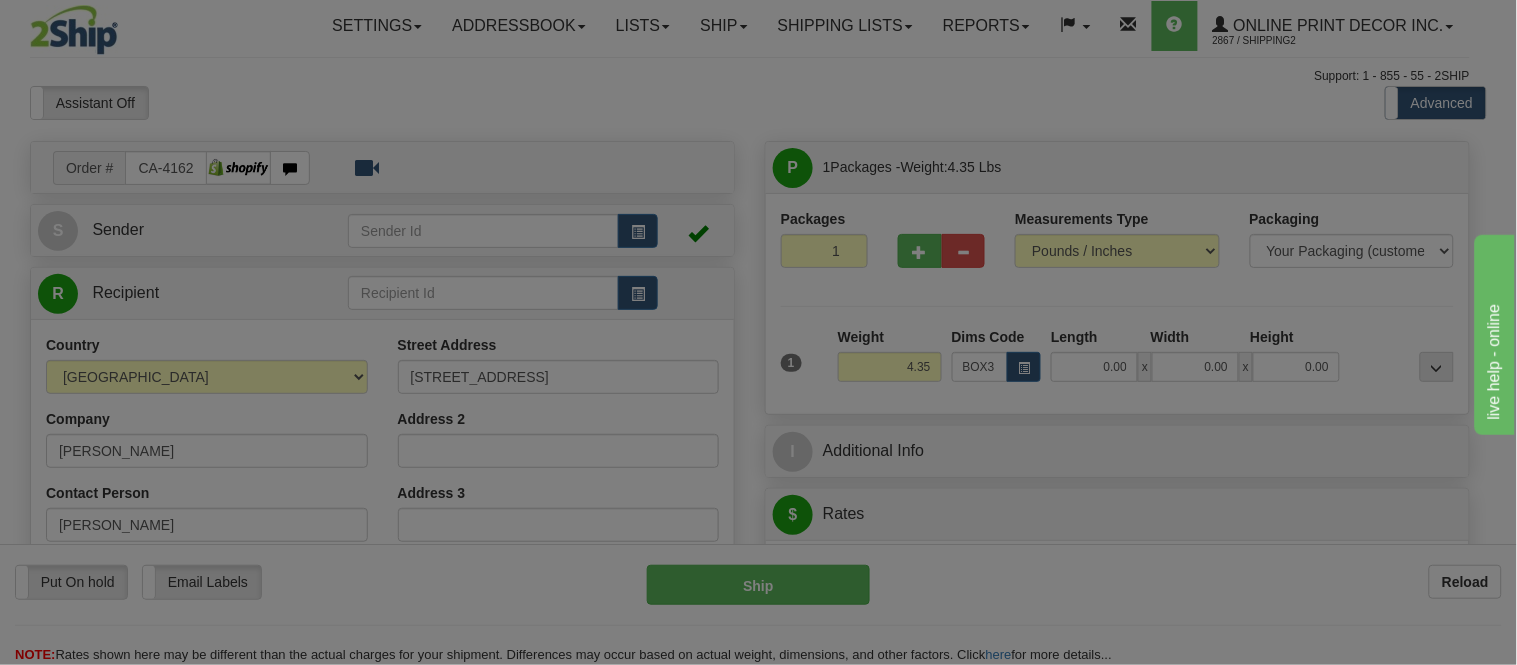 type on "39.00" 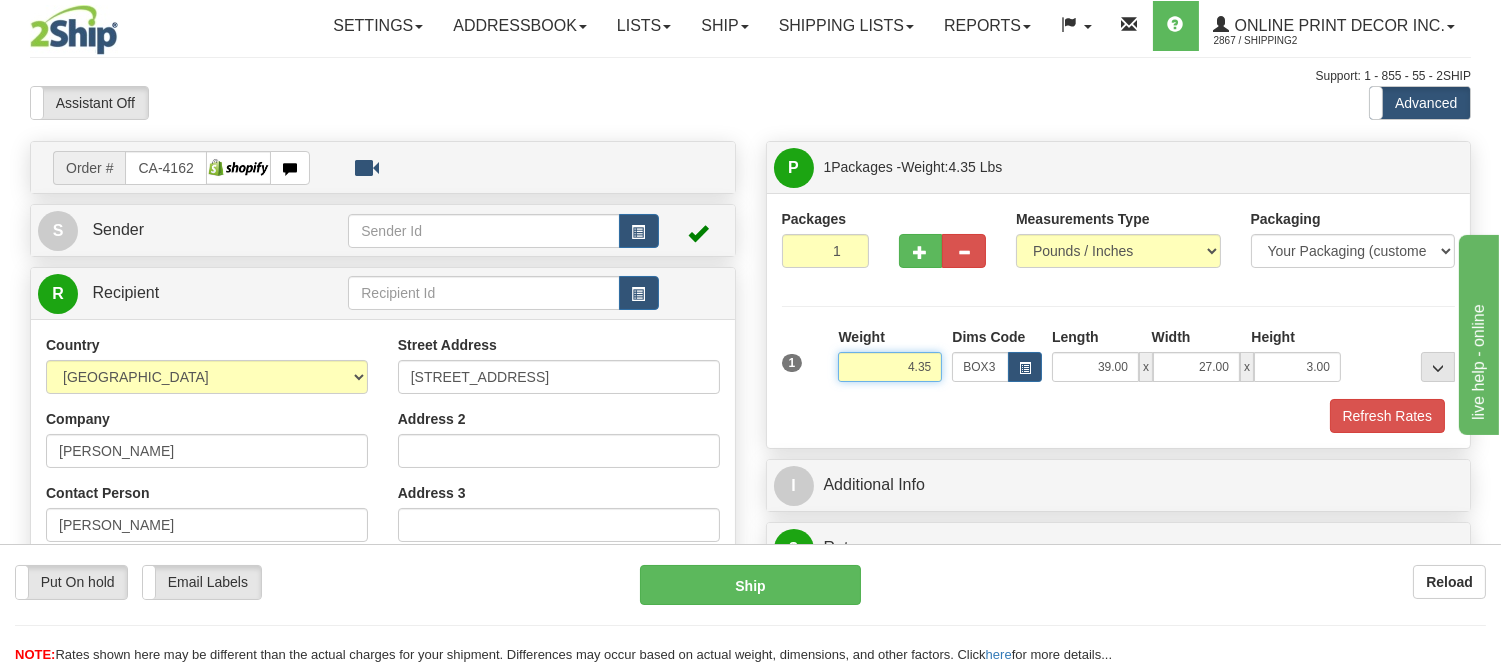 drag, startPoint x: 933, startPoint y: 366, endPoint x: 807, endPoint y: 356, distance: 126.3962 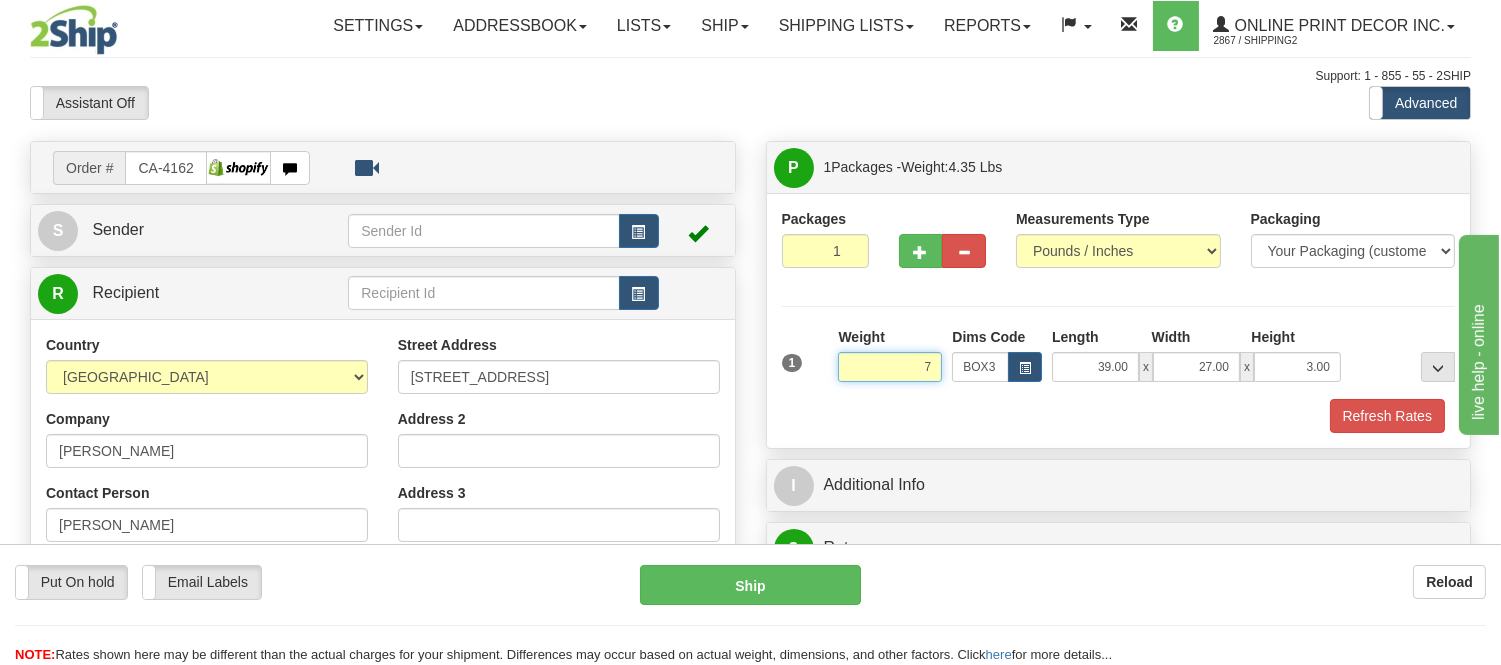 click on "Delete" at bounding box center (0, 0) 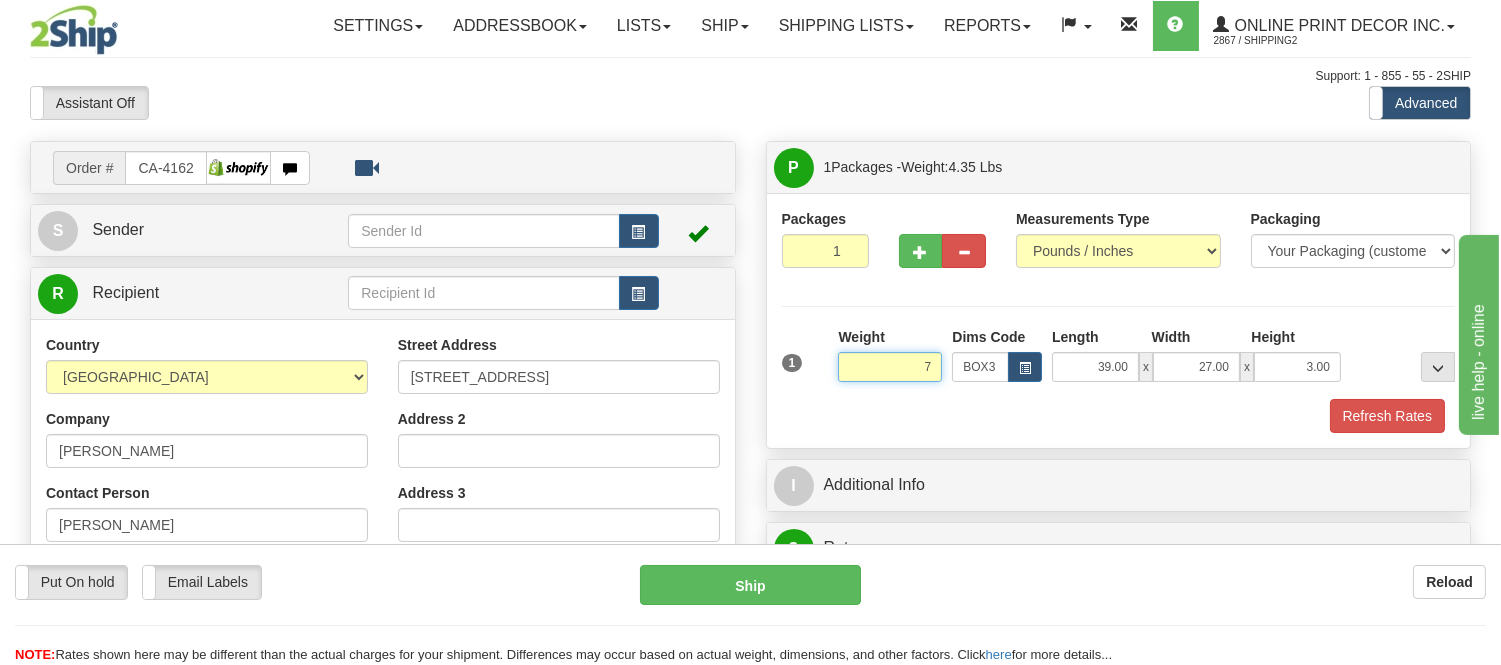 type on "7.00" 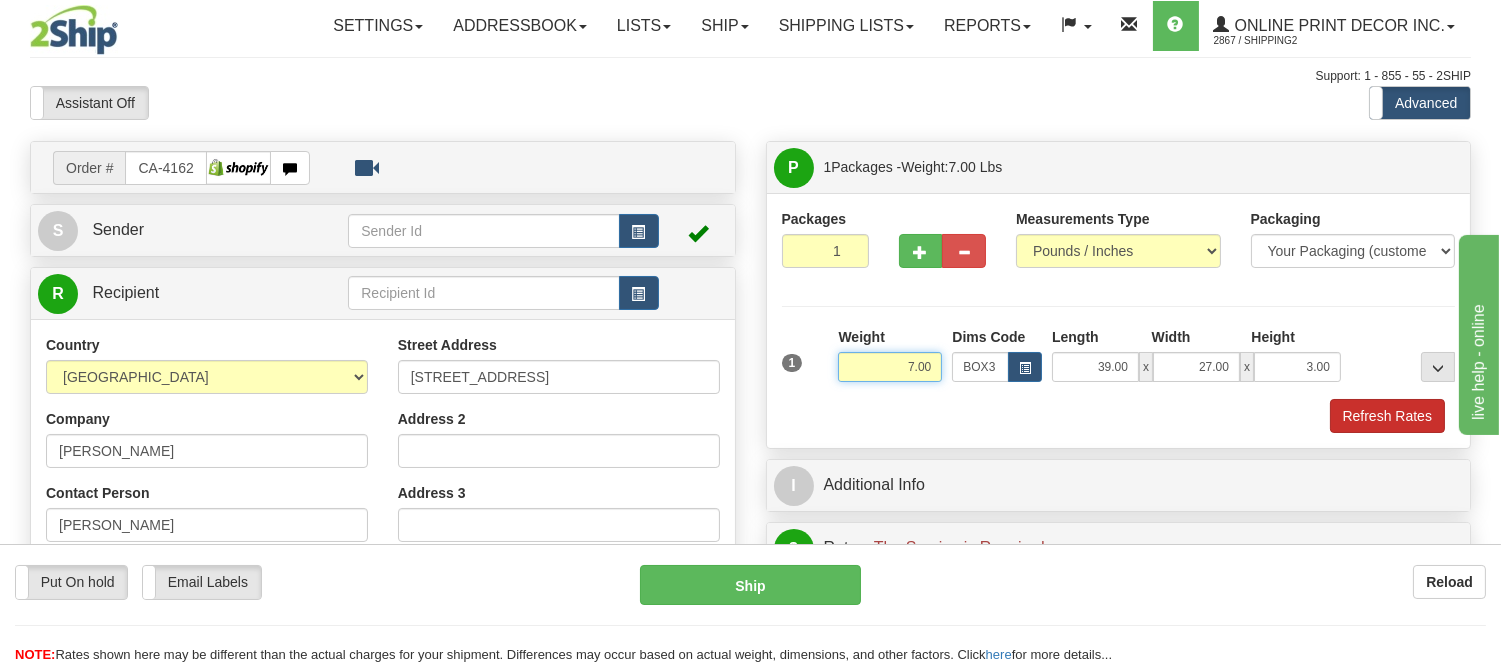 drag, startPoint x: 931, startPoint y: 367, endPoint x: 1332, endPoint y: 421, distance: 404.61957 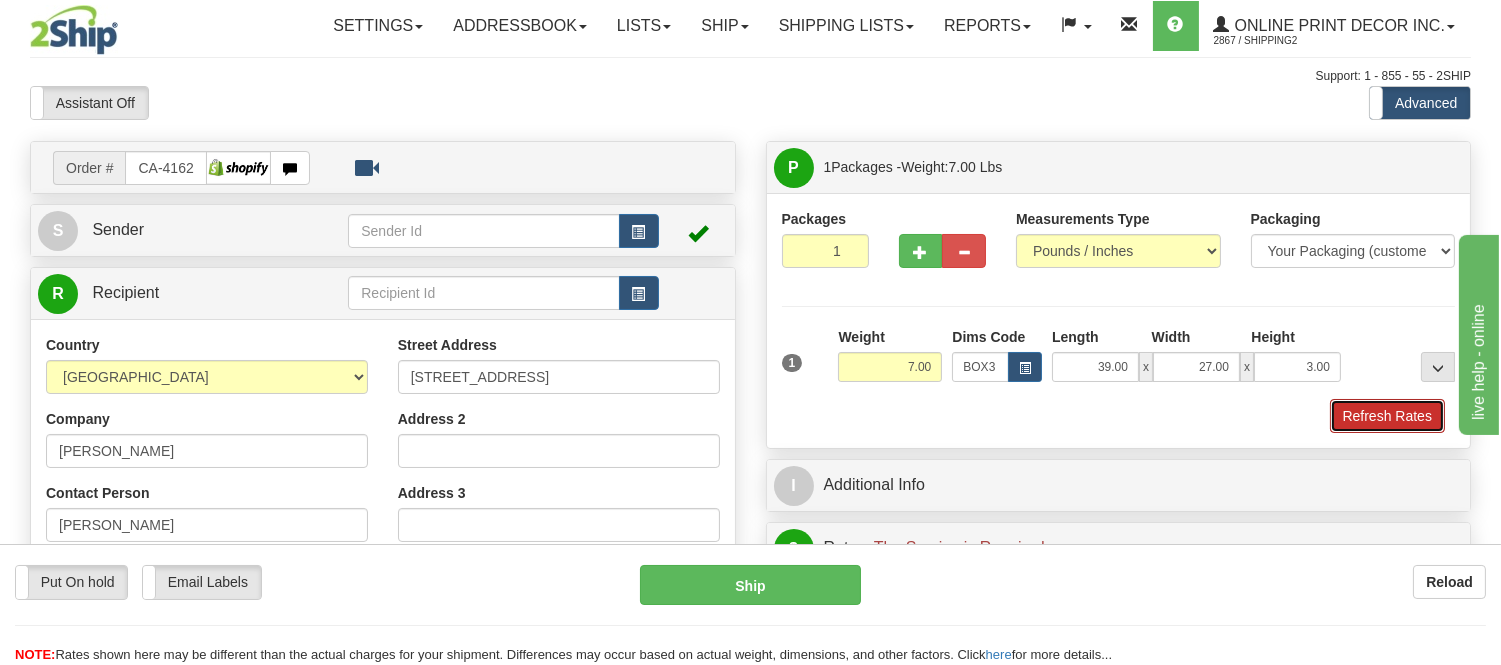 click on "Refresh Rates" at bounding box center [1387, 416] 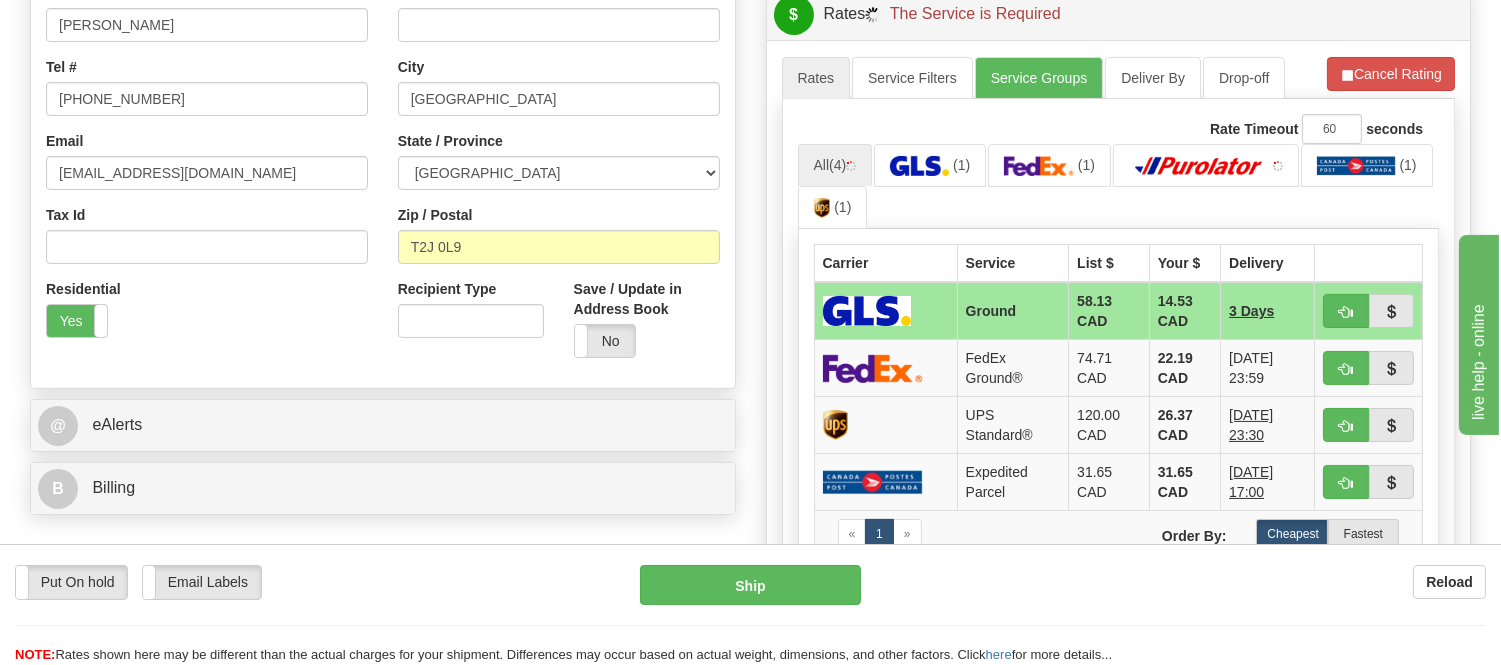 scroll, scrollTop: 514, scrollLeft: 0, axis: vertical 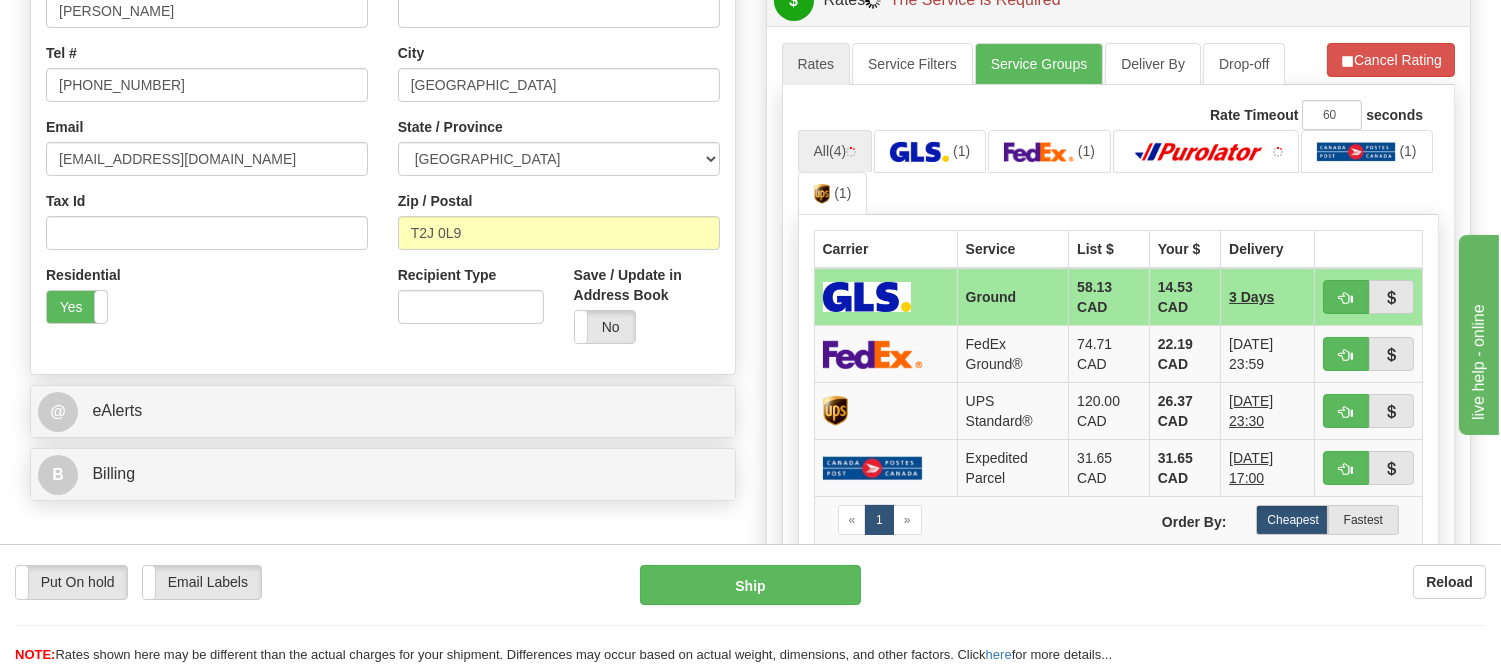 drag, startPoint x: 1516, startPoint y: 204, endPoint x: 48, endPoint y: 28, distance: 1478.5128 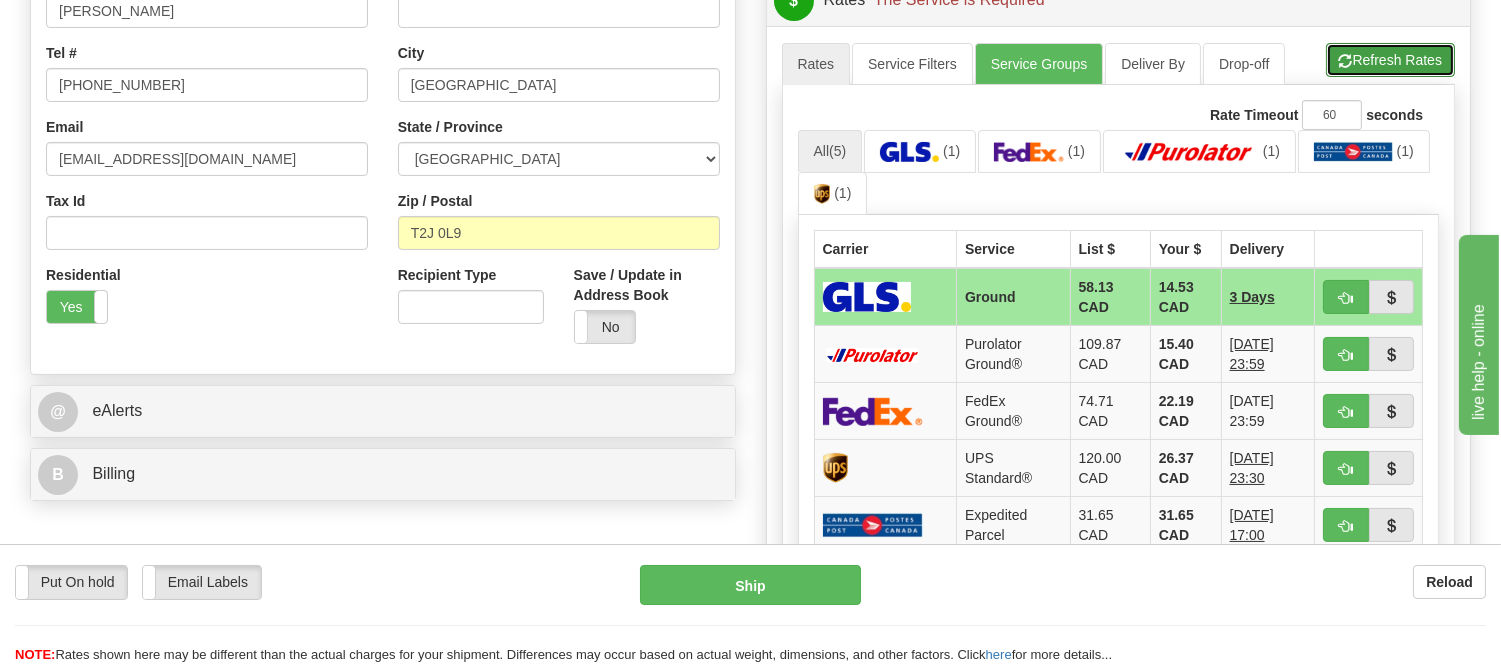 click on "Refresh Rates" at bounding box center [1390, 60] 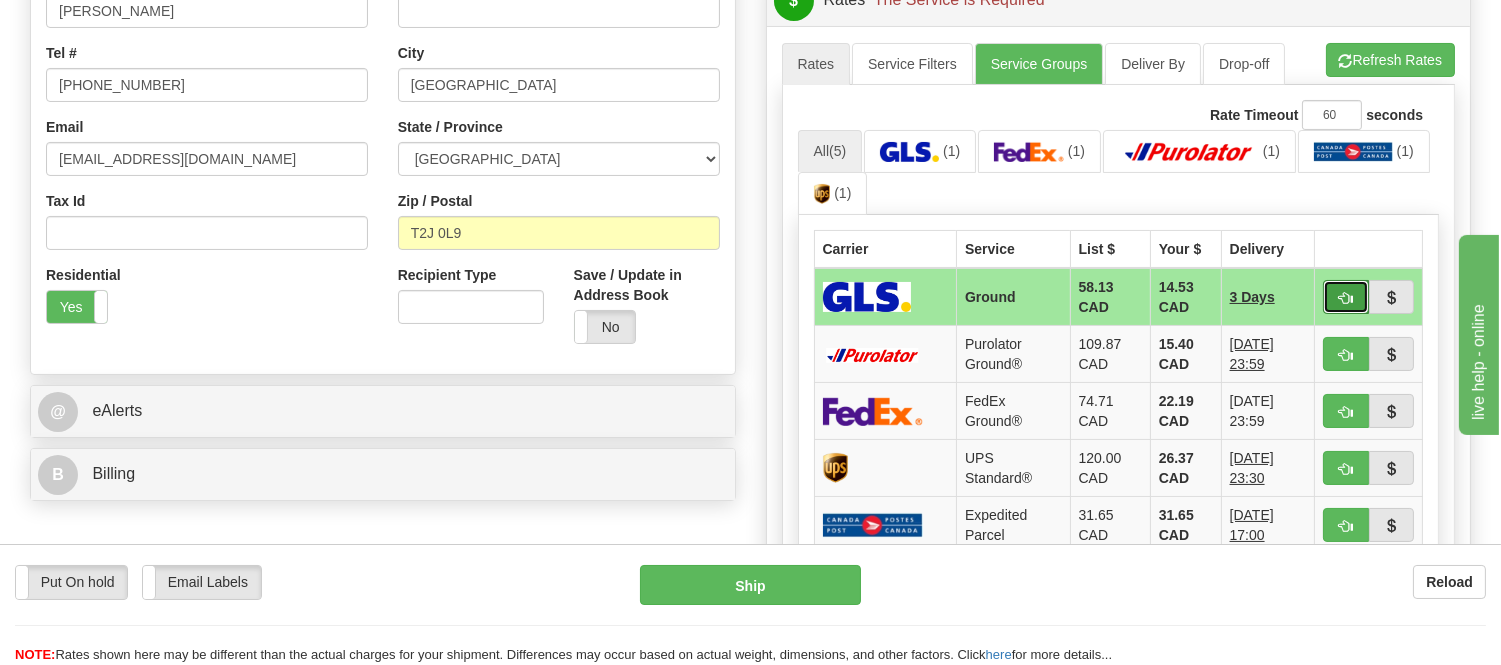 click at bounding box center (1346, 298) 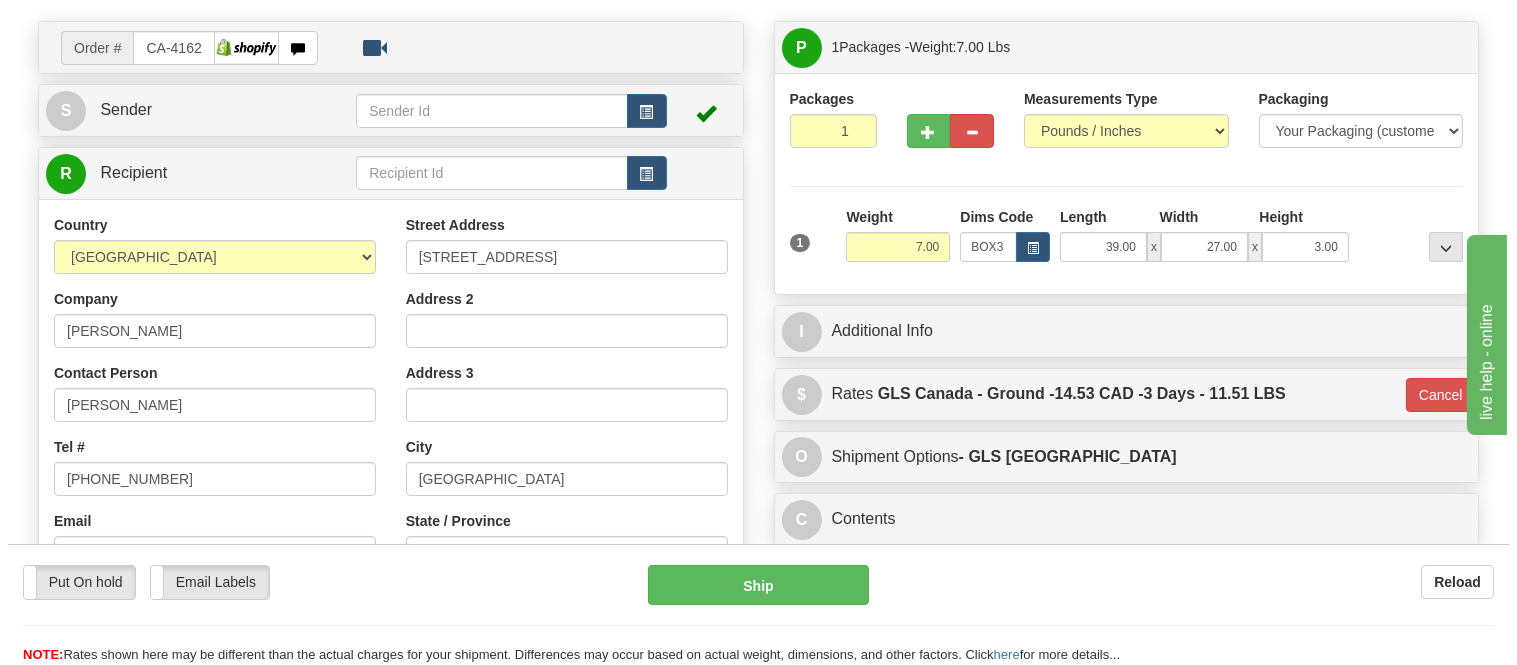 scroll, scrollTop: 70, scrollLeft: 0, axis: vertical 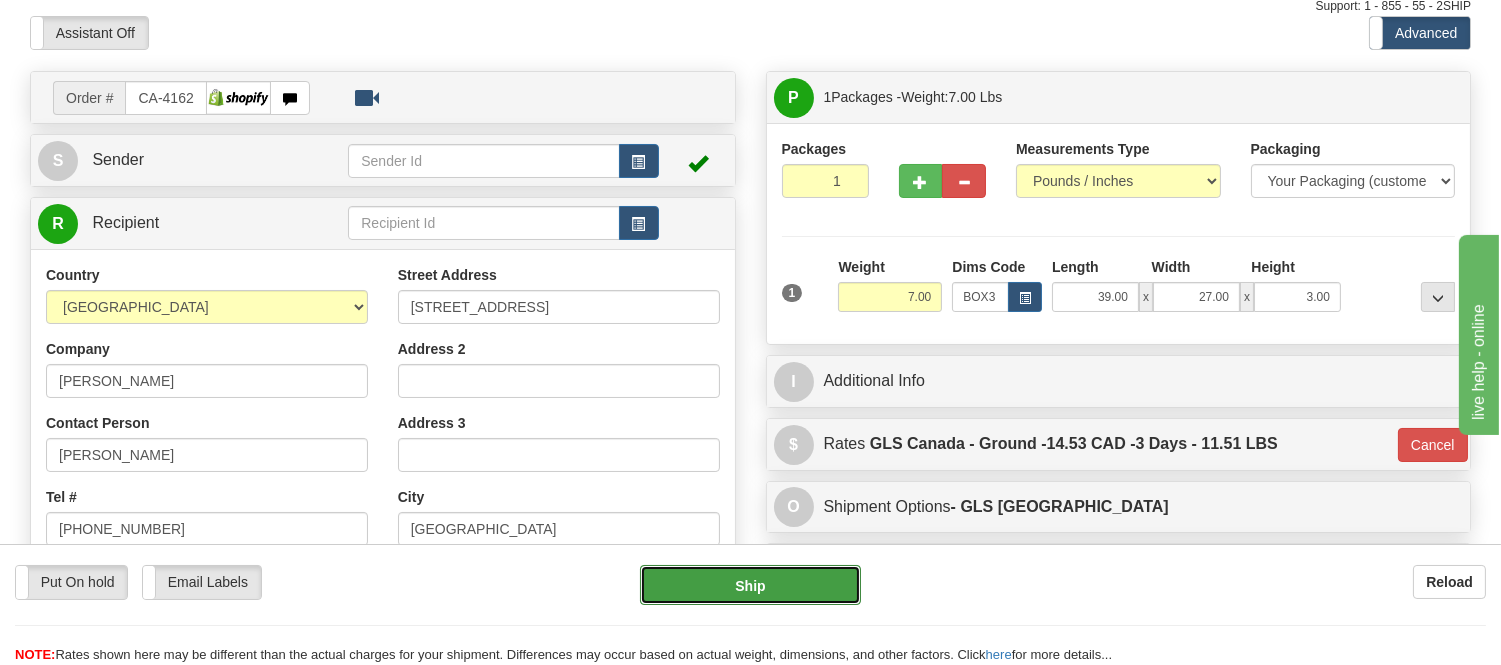 click on "Ship" at bounding box center [750, 585] 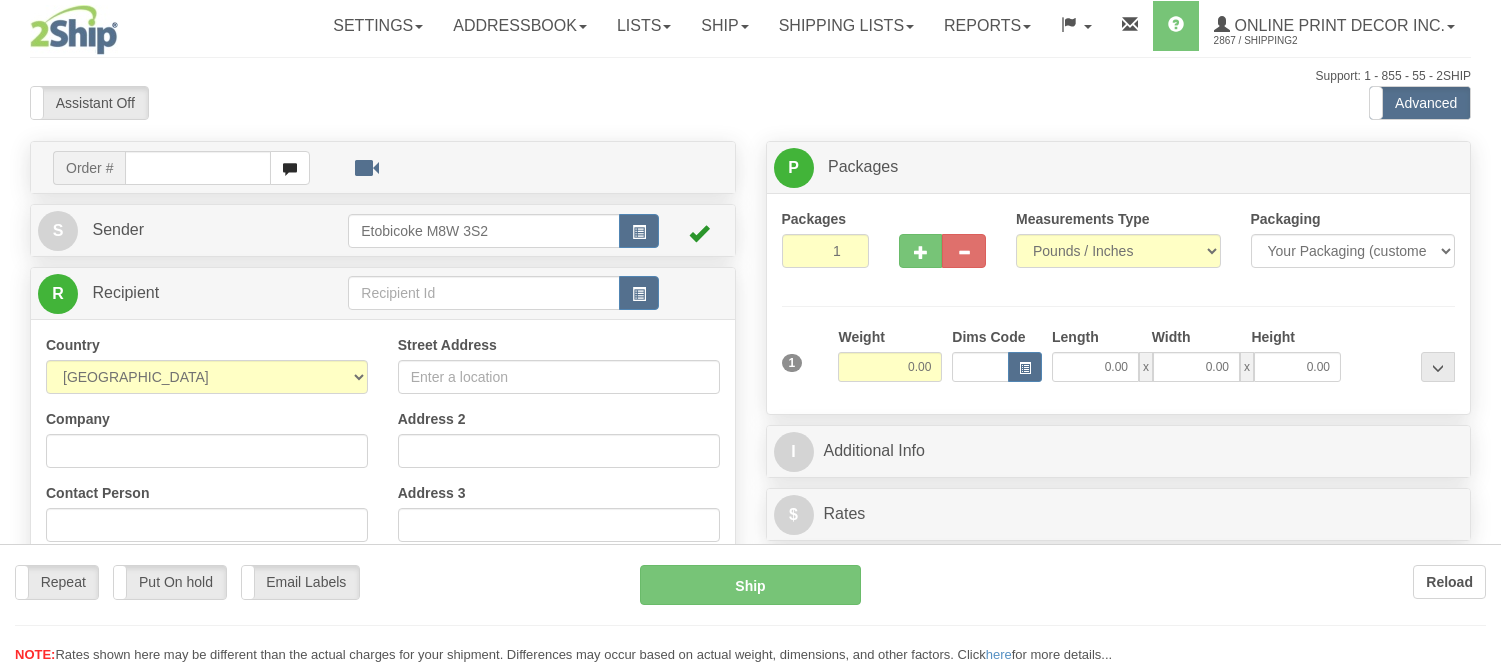 scroll, scrollTop: 0, scrollLeft: 0, axis: both 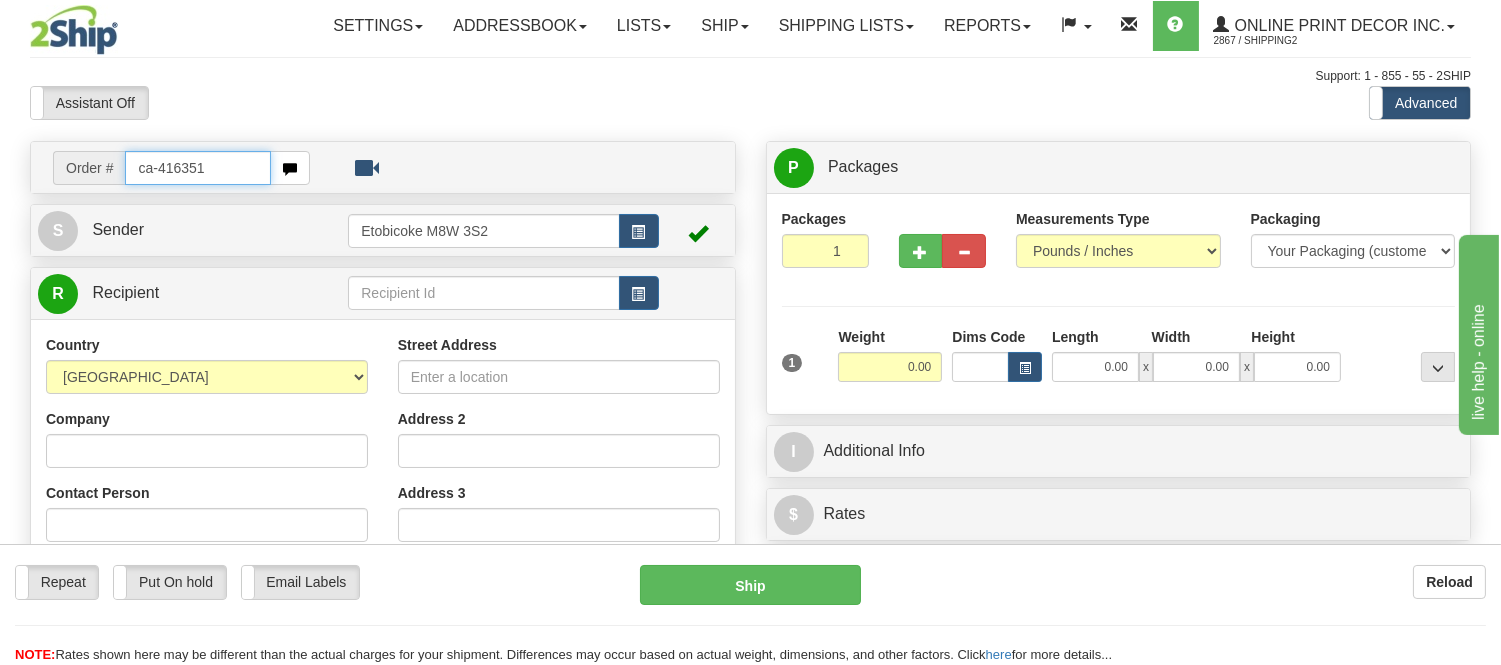 type on "ca-416351" 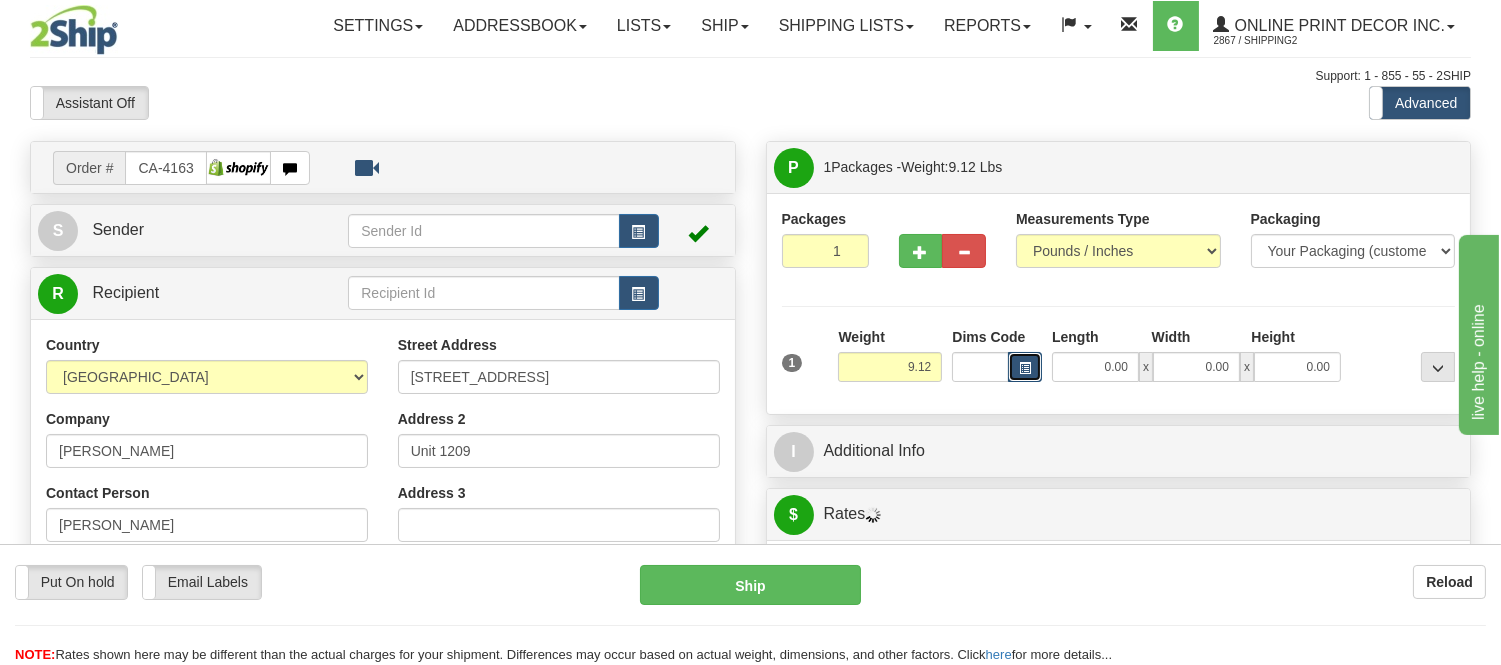 click at bounding box center [1025, 367] 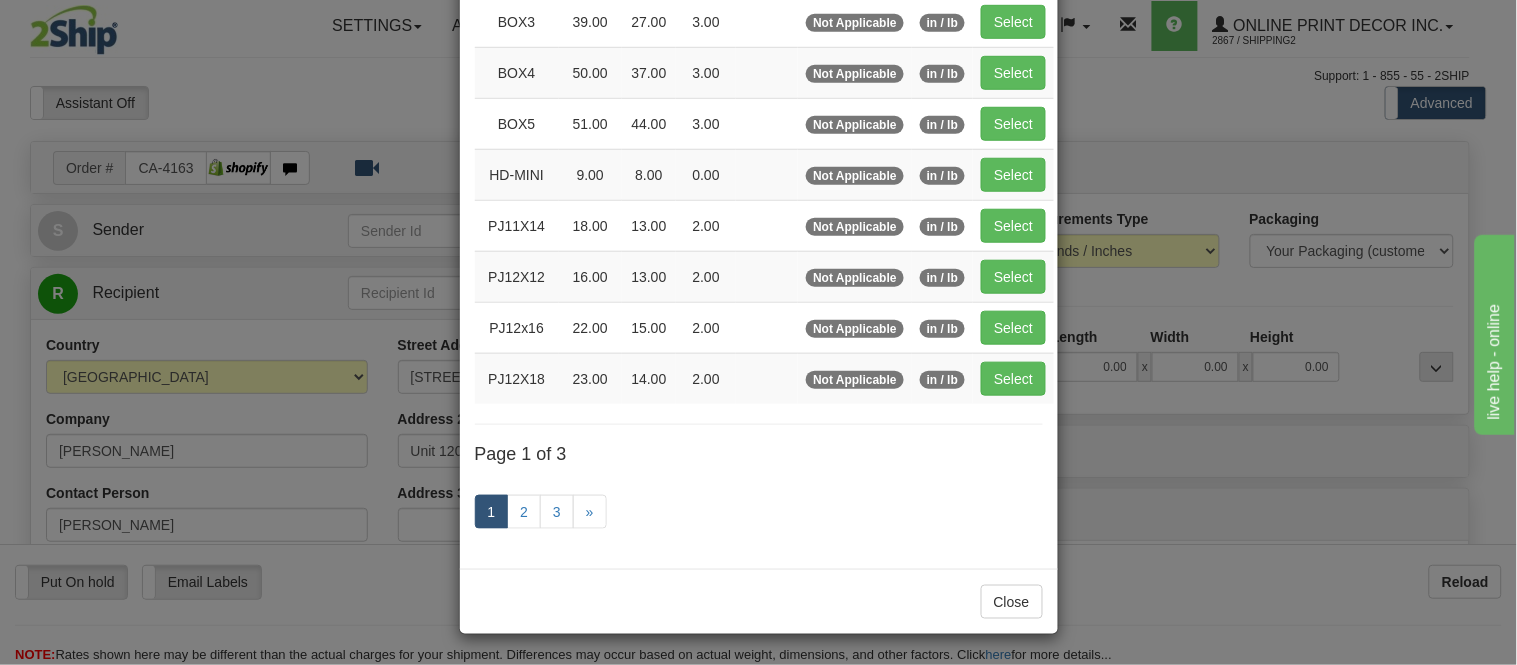 scroll, scrollTop: 336, scrollLeft: 0, axis: vertical 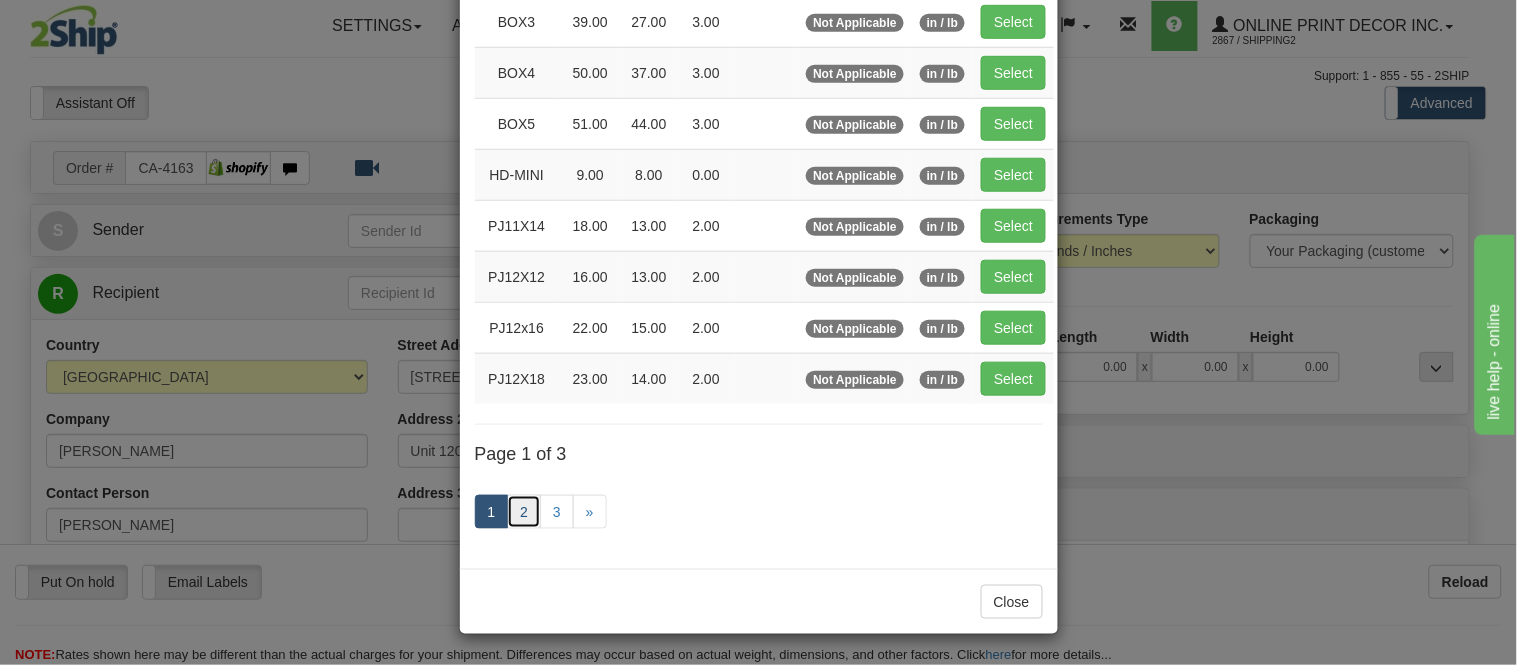 click on "2" at bounding box center (524, 512) 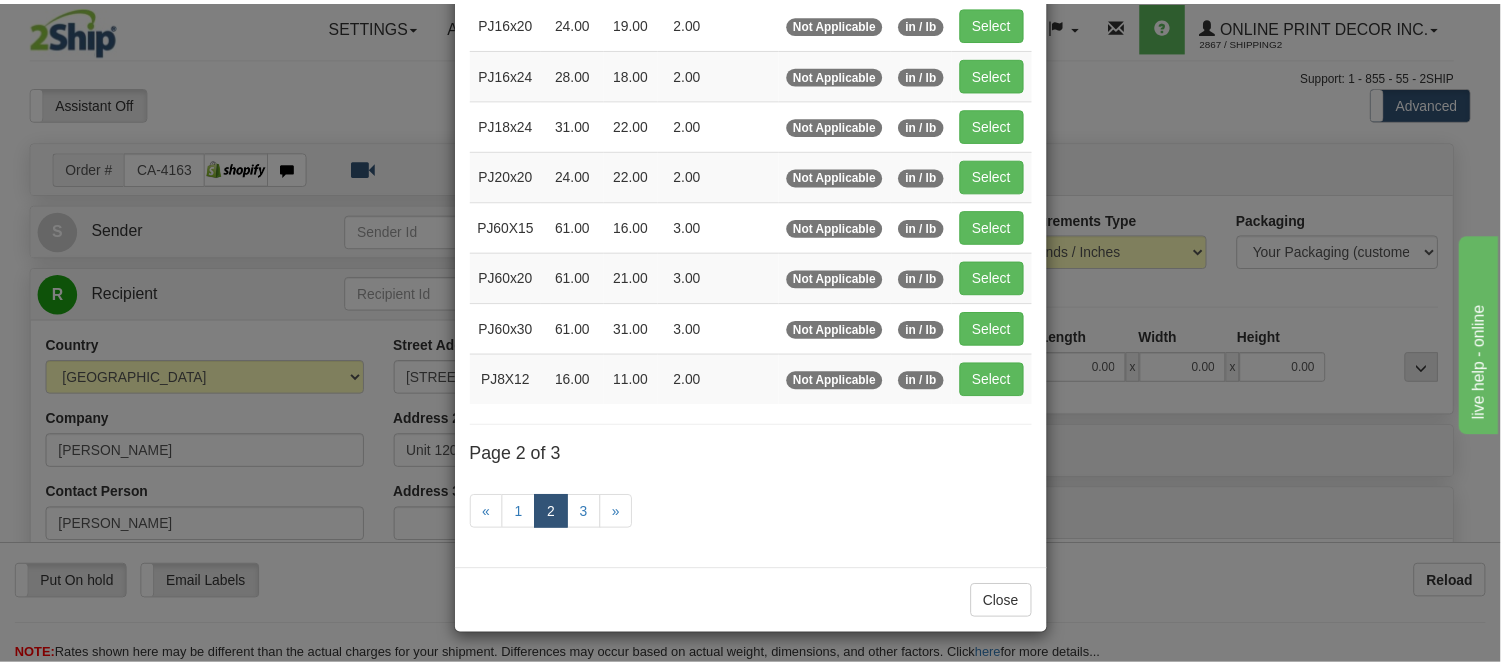 scroll, scrollTop: 325, scrollLeft: 0, axis: vertical 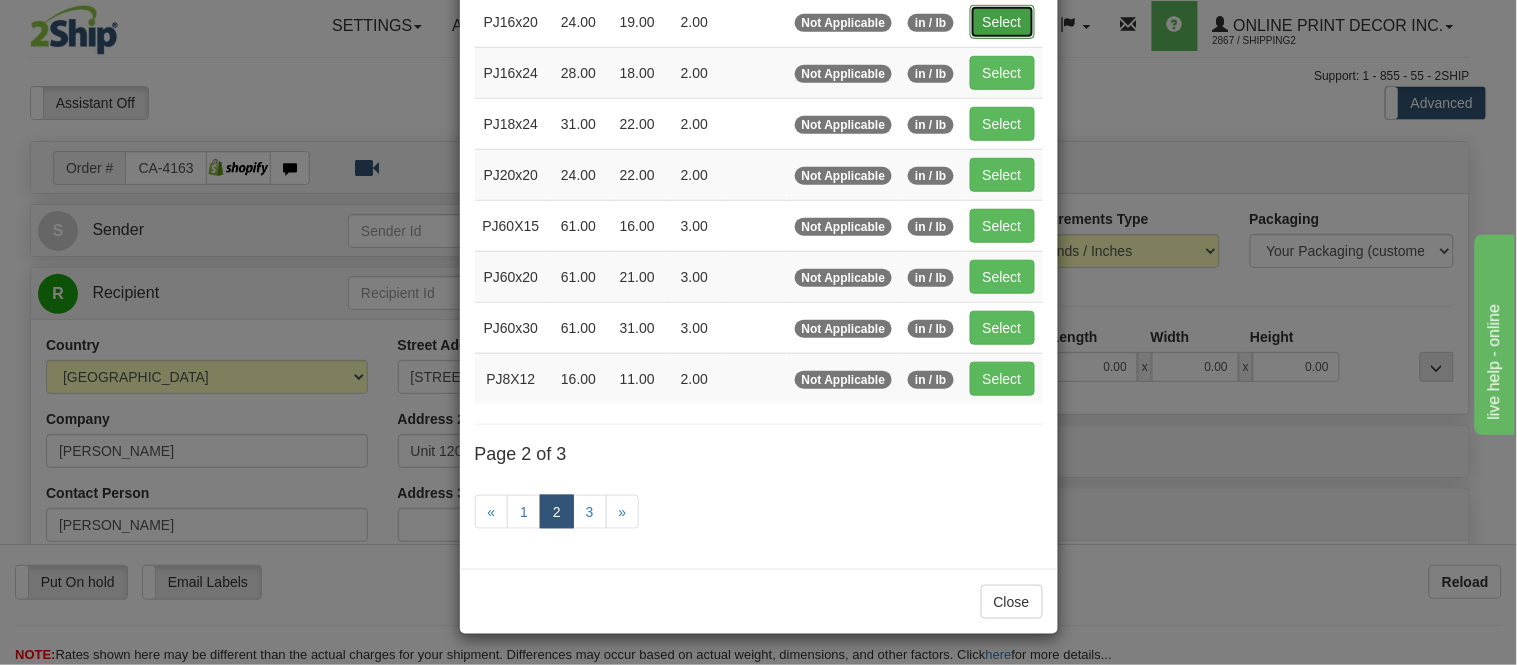click on "Select" at bounding box center [1002, 22] 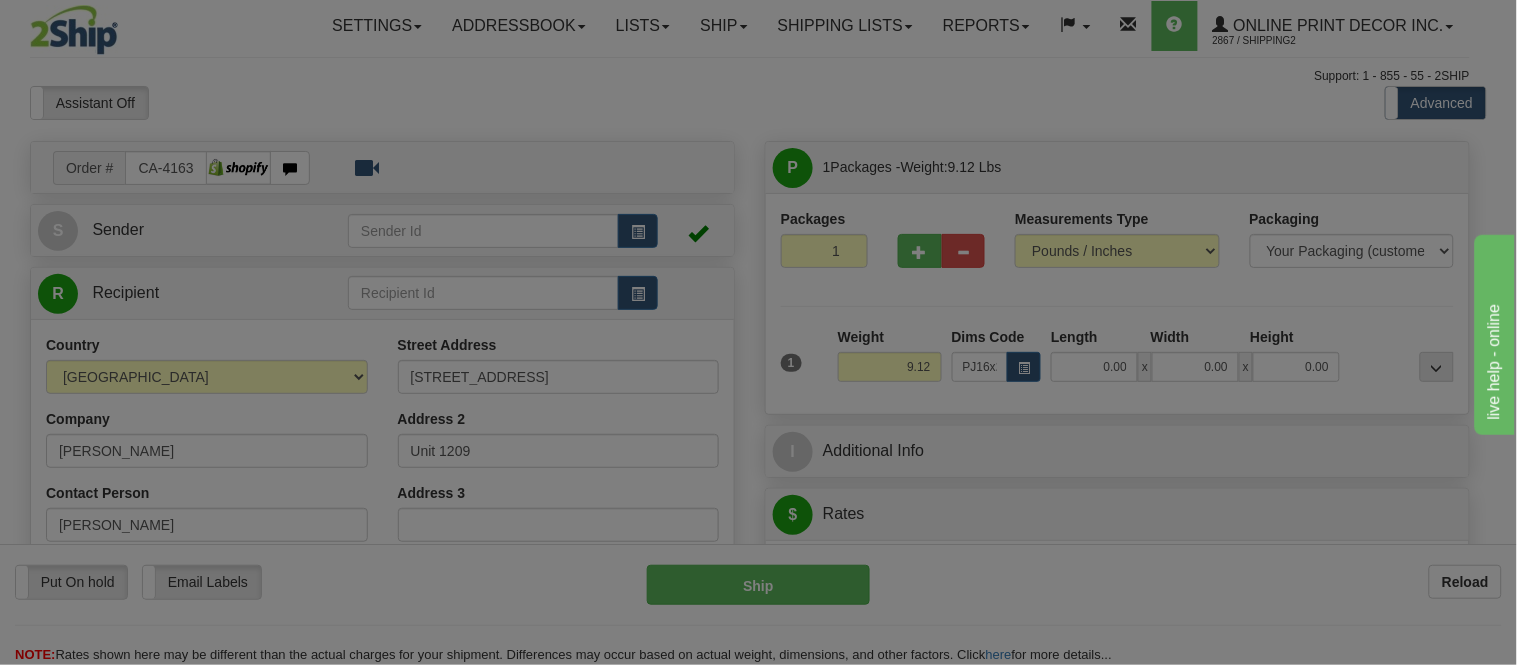 type on "24.00" 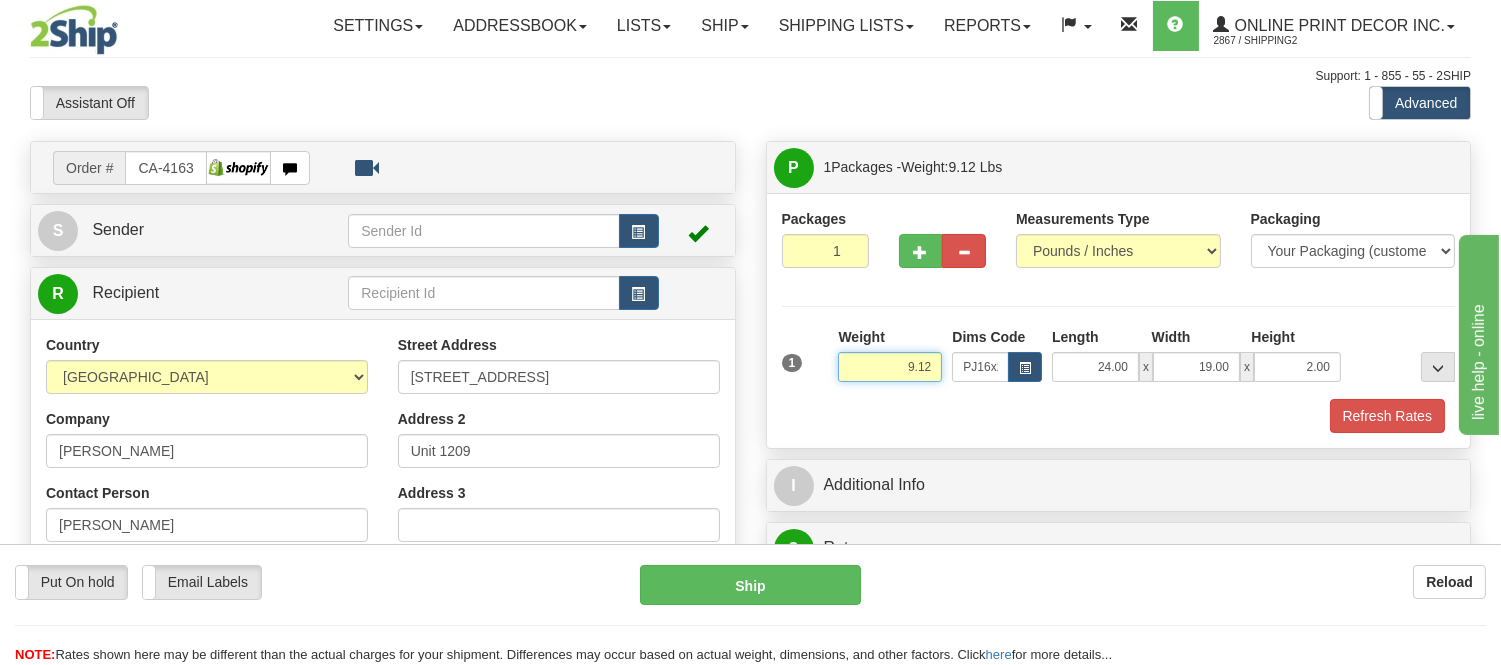drag, startPoint x: 933, startPoint y: 366, endPoint x: 877, endPoint y: 381, distance: 57.974133 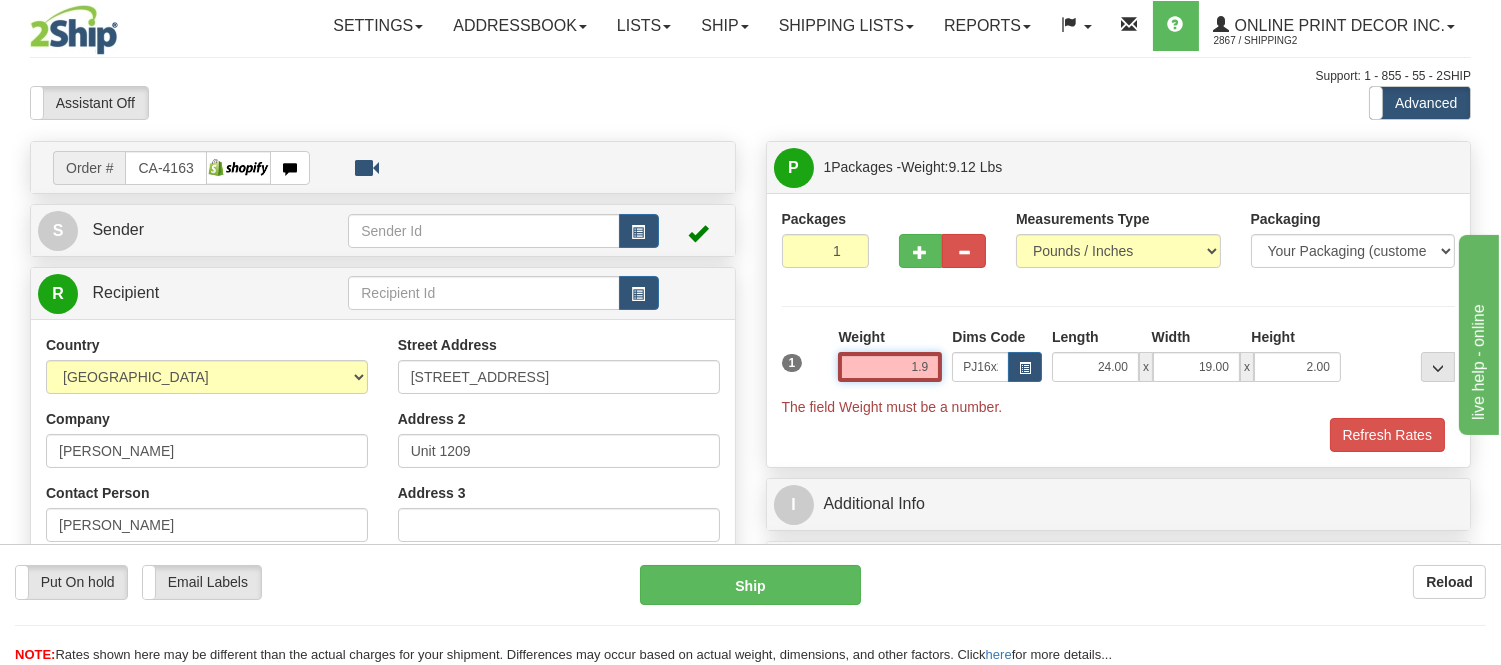 type on "1.98" 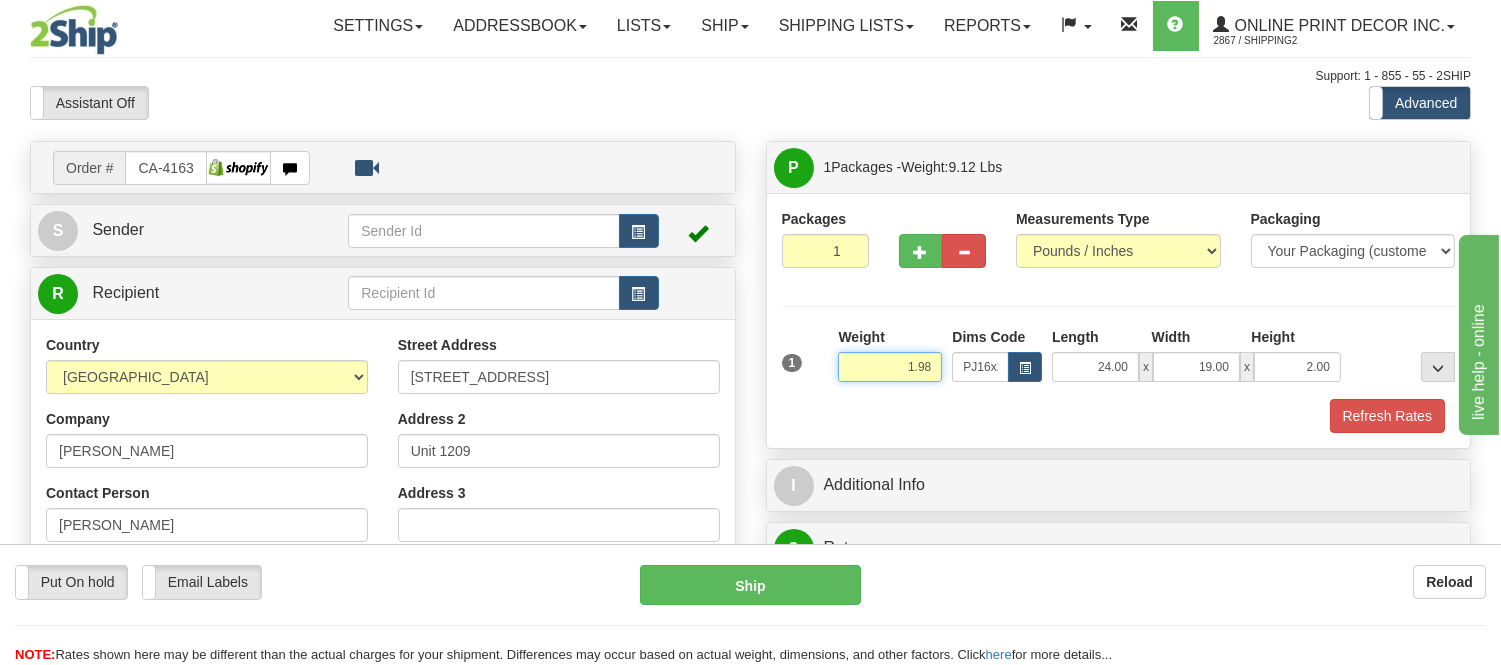 drag, startPoint x: 932, startPoint y: 366, endPoint x: 875, endPoint y: 357, distance: 57.706154 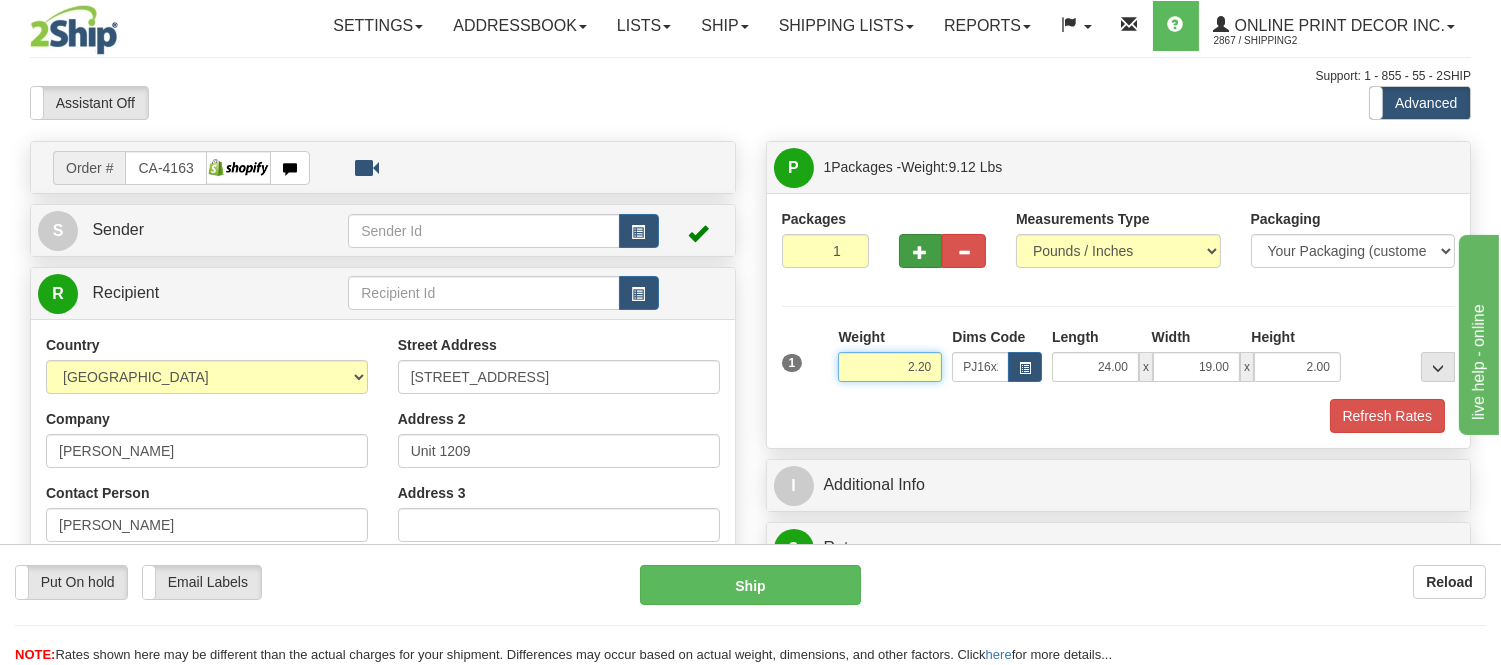type on "2.20" 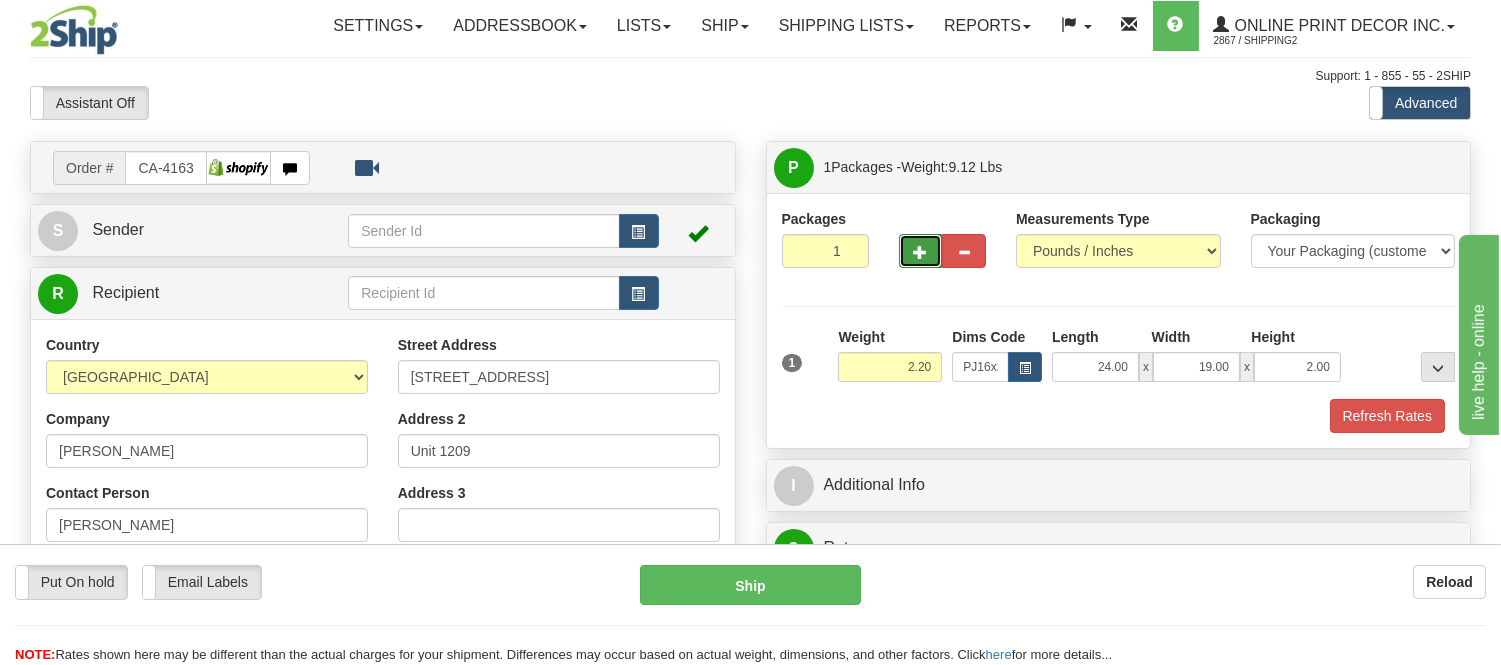 click at bounding box center [921, 252] 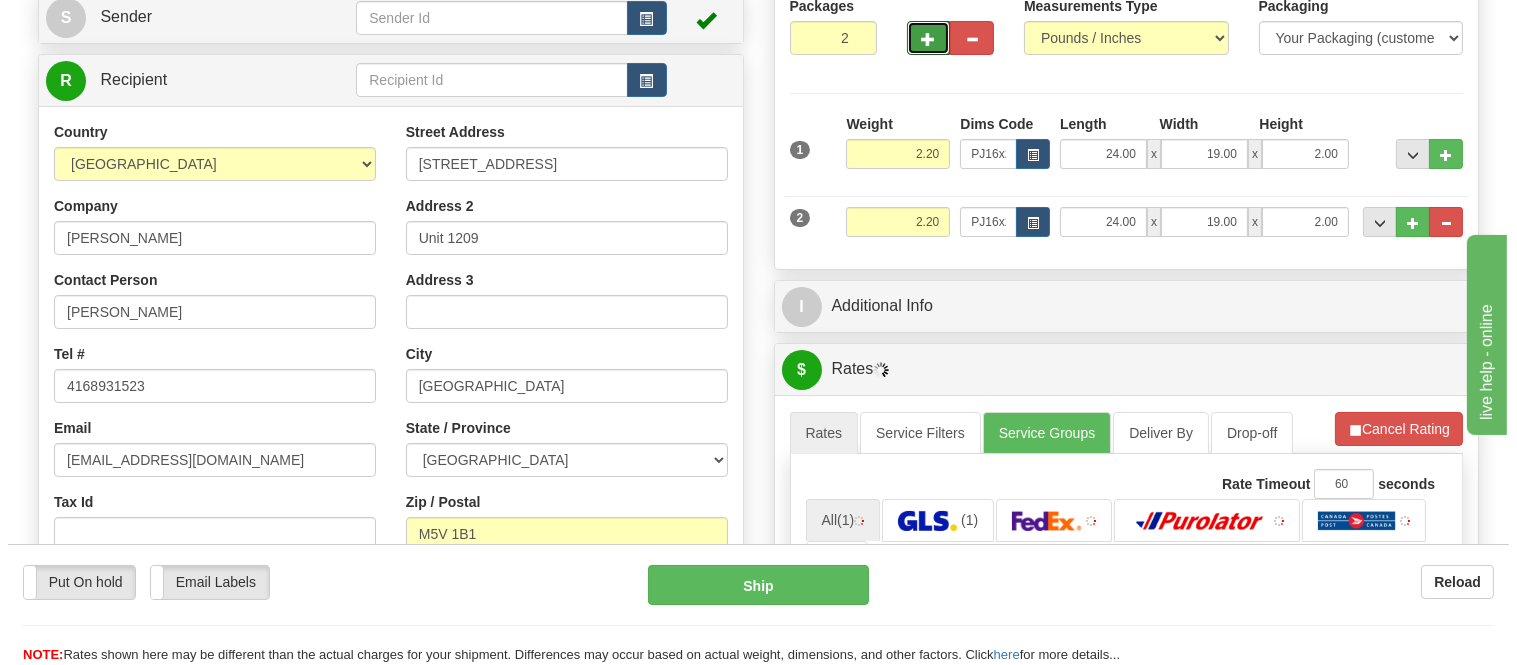 scroll, scrollTop: 222, scrollLeft: 0, axis: vertical 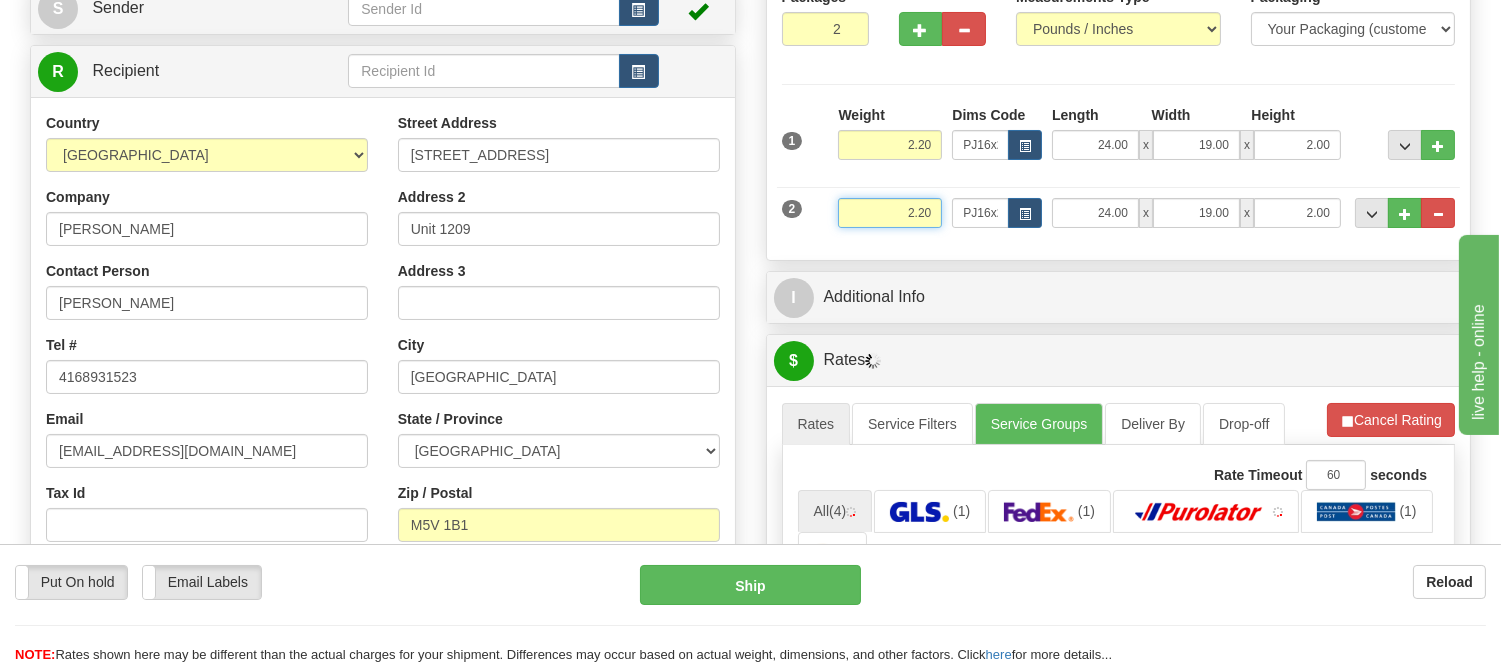 drag, startPoint x: 934, startPoint y: 215, endPoint x: 867, endPoint y: 223, distance: 67.47592 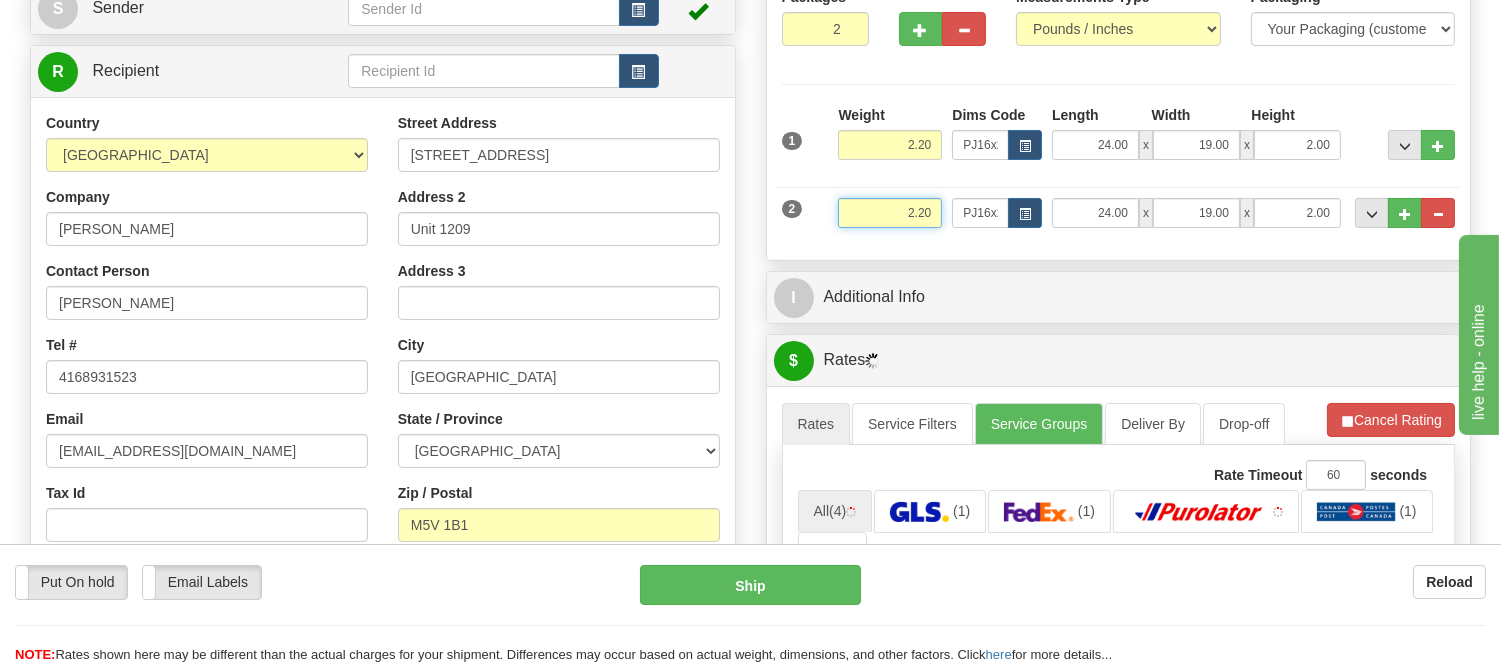 click on "2.20" at bounding box center [890, 213] 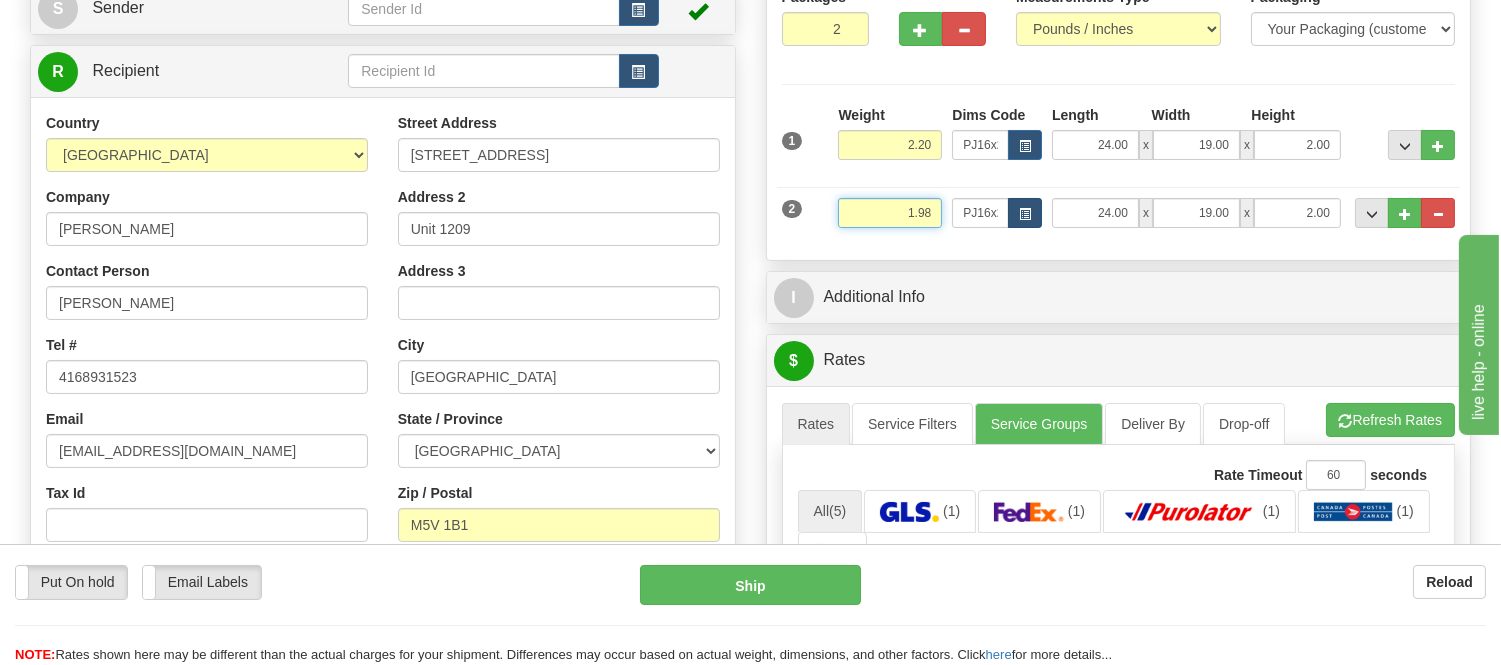 type on "1.98" 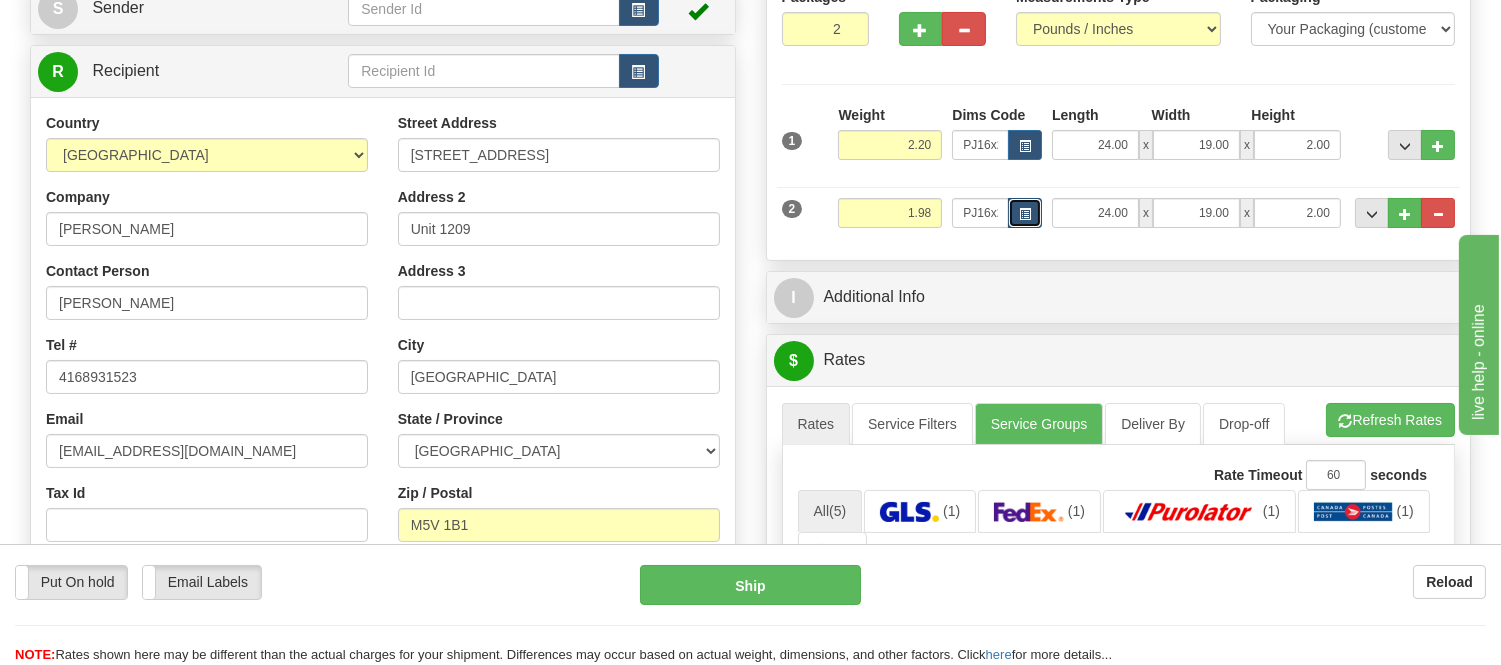 click at bounding box center (1025, 213) 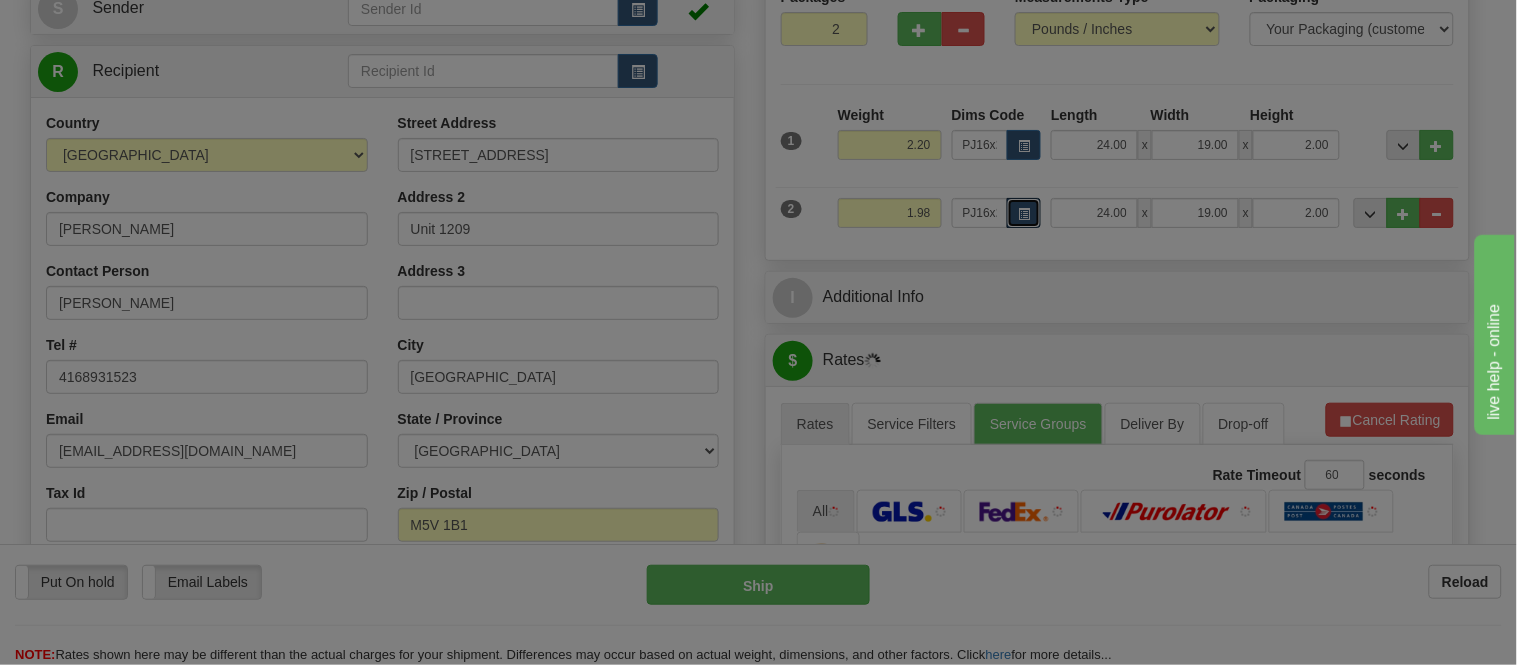 scroll, scrollTop: 0, scrollLeft: 0, axis: both 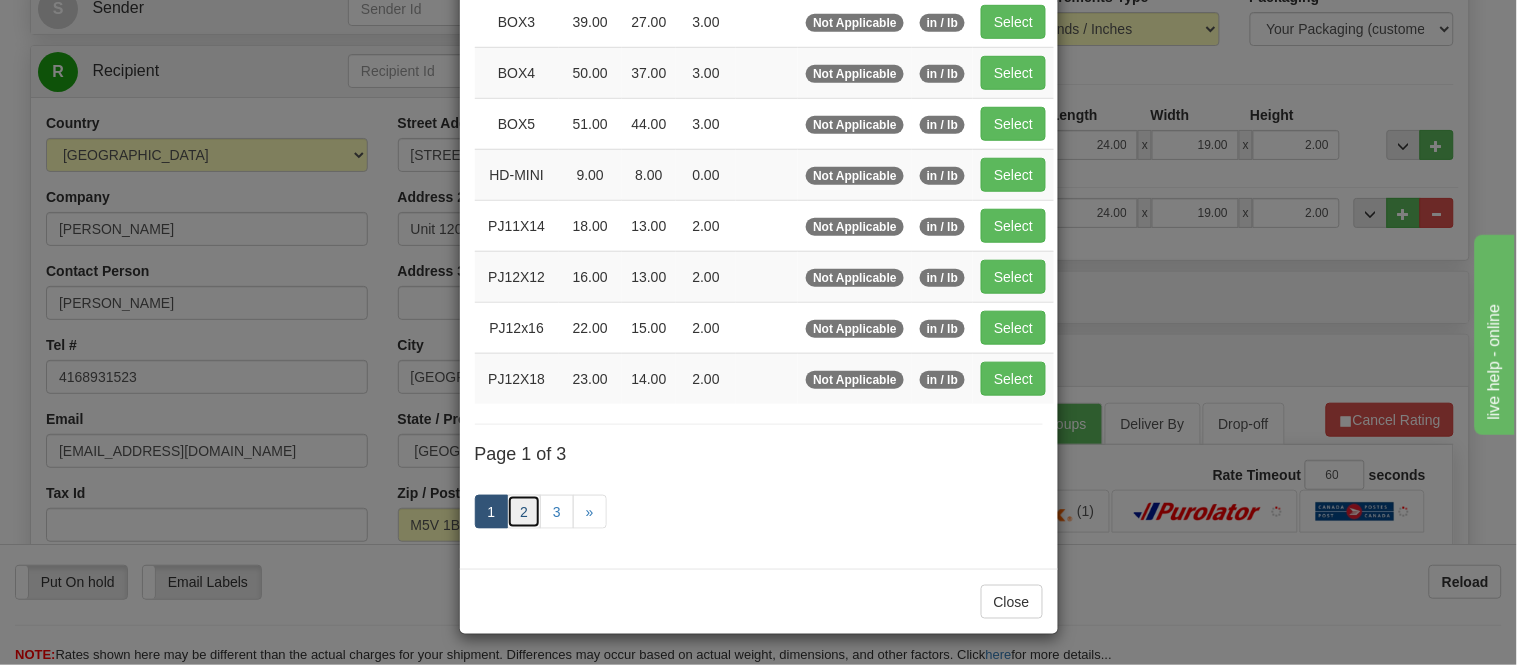 click on "2" at bounding box center [524, 512] 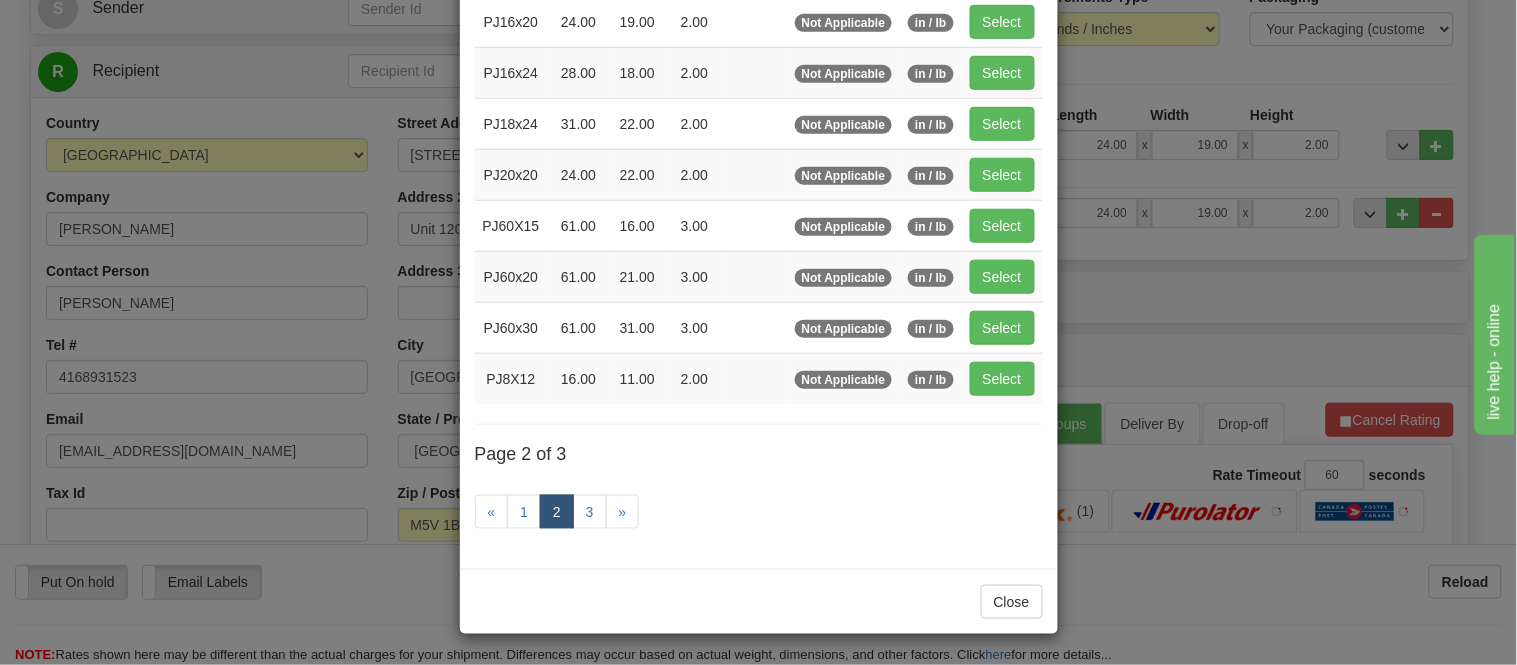 scroll, scrollTop: 325, scrollLeft: 0, axis: vertical 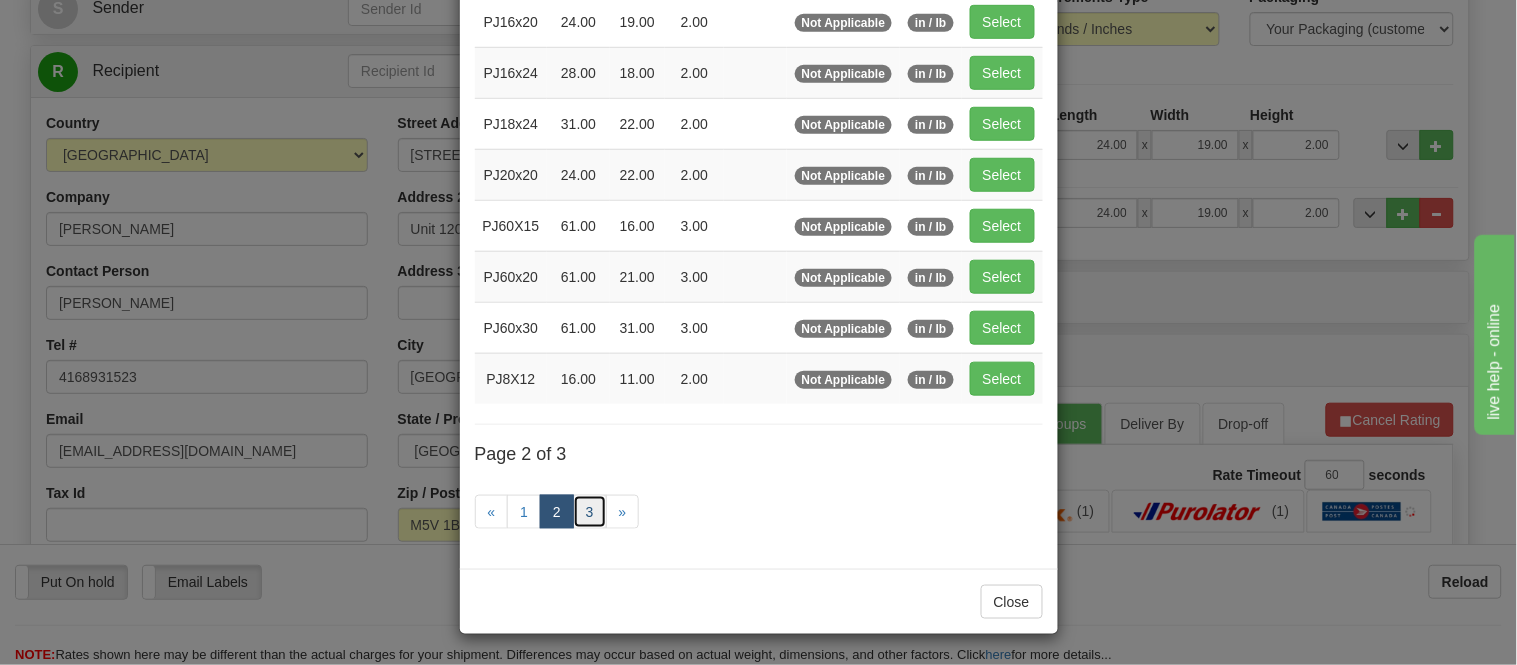 click on "3" at bounding box center [590, 512] 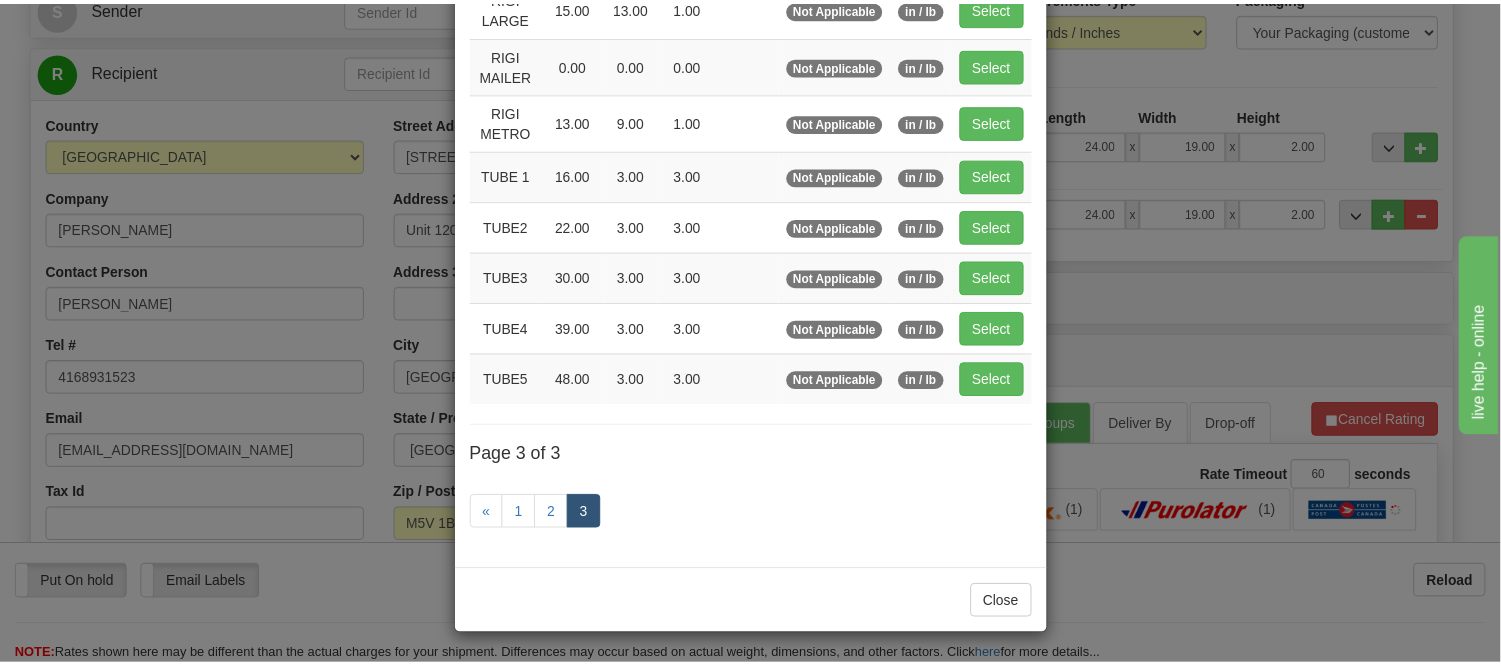 scroll, scrollTop: 240, scrollLeft: 0, axis: vertical 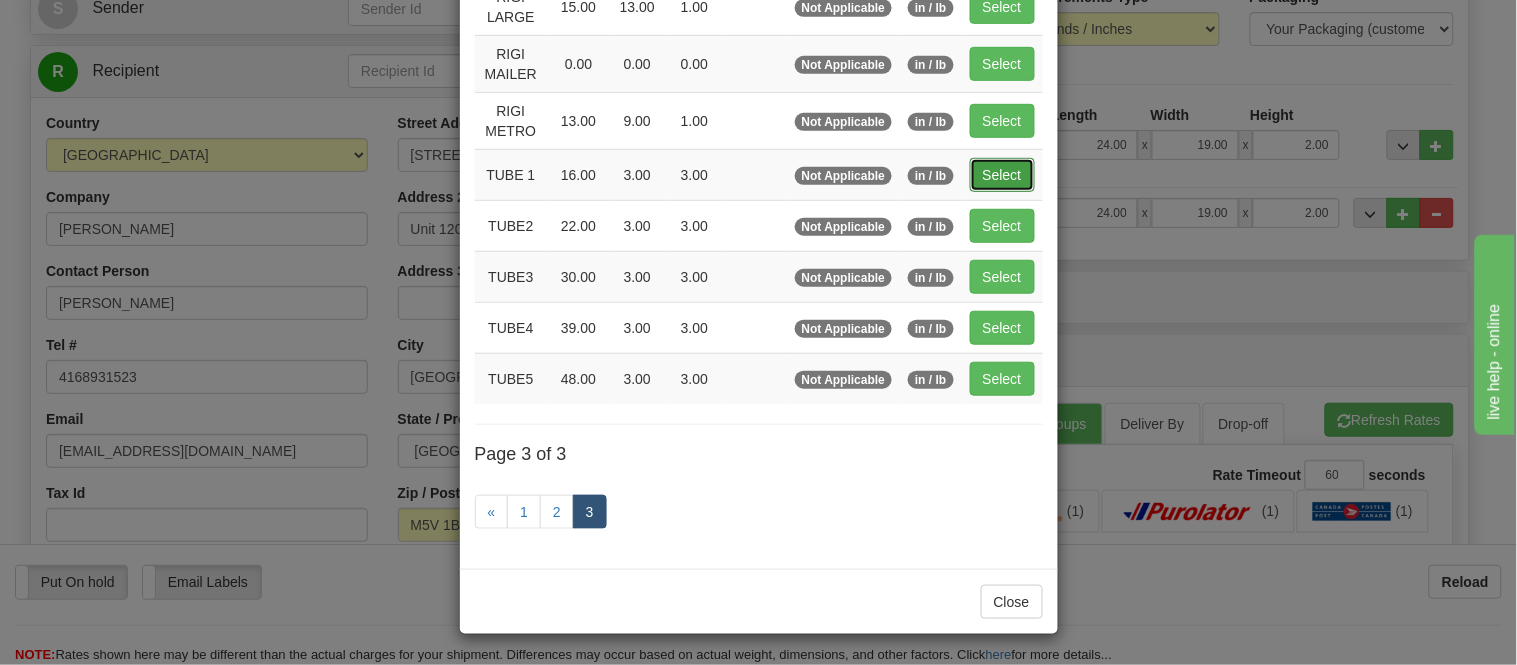 click on "Select" at bounding box center (1002, 175) 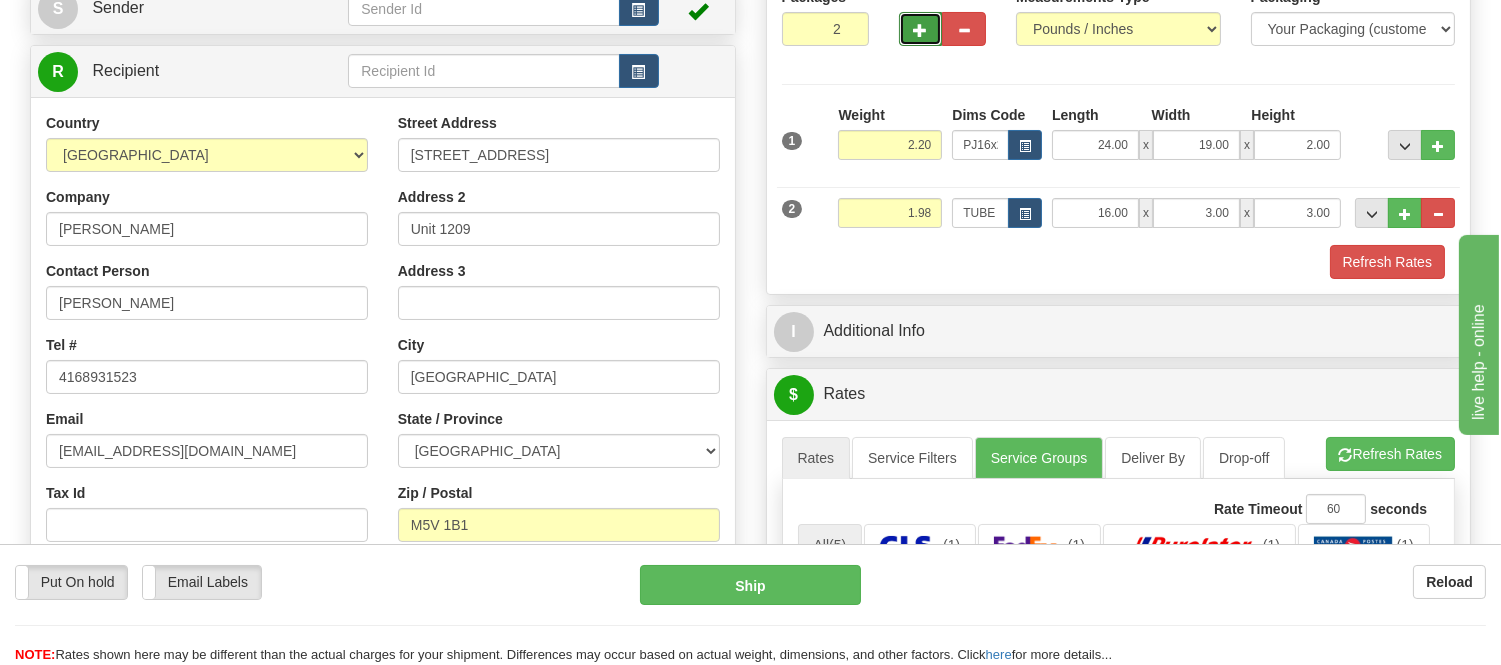 click at bounding box center (921, 30) 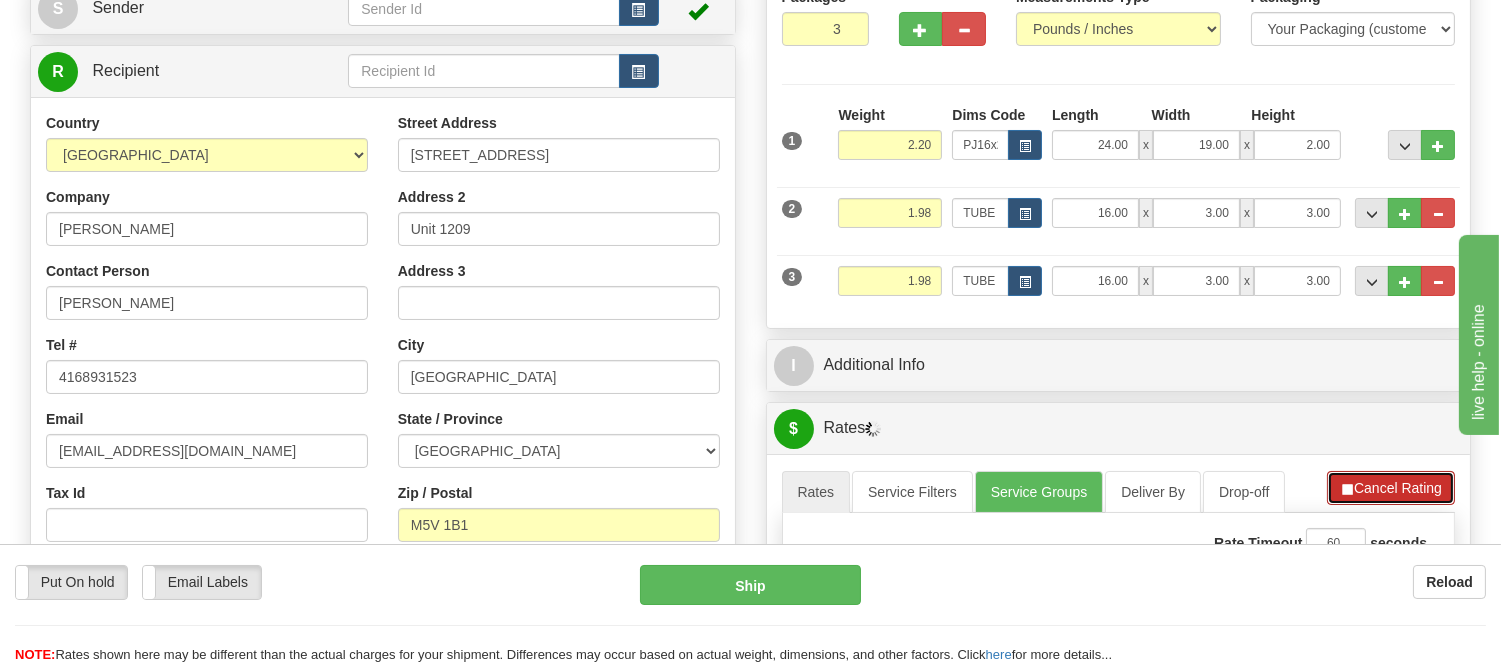 click on "Cancel Rating" at bounding box center (1391, 488) 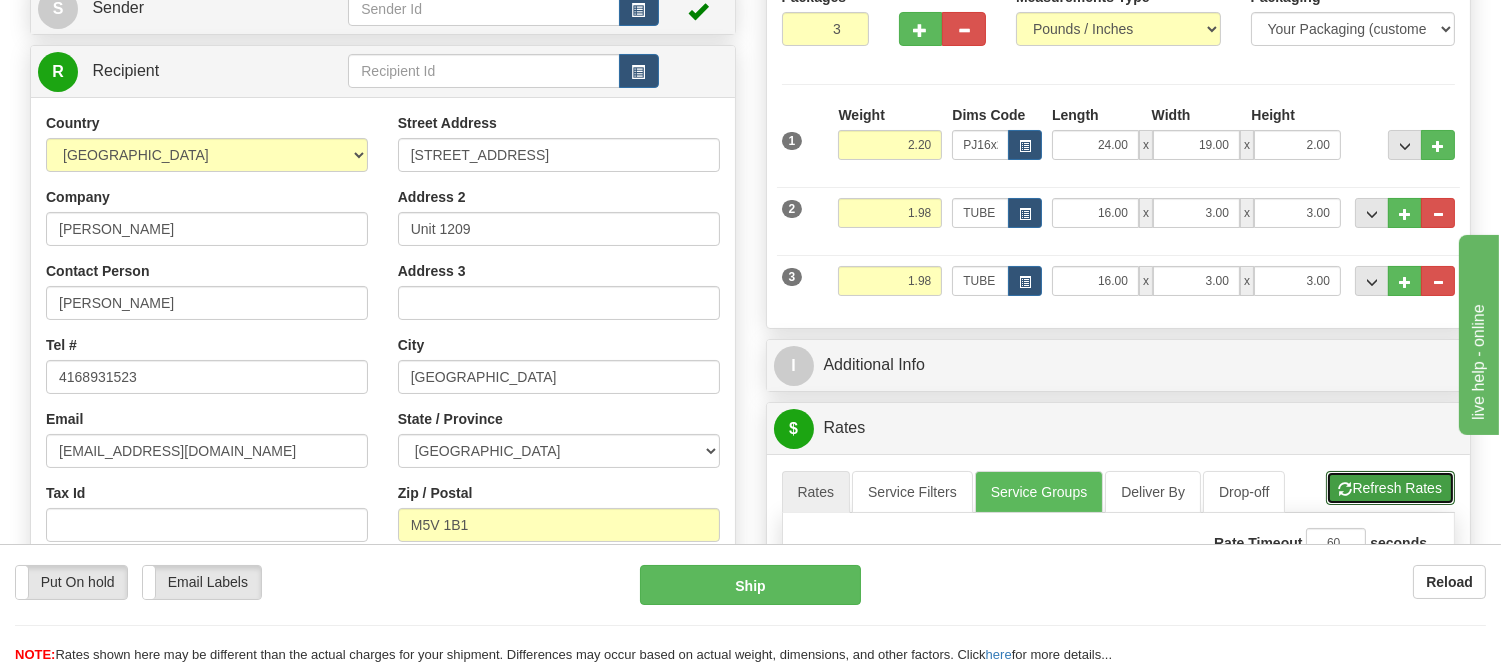 click on "Refresh Rates" at bounding box center (1390, 488) 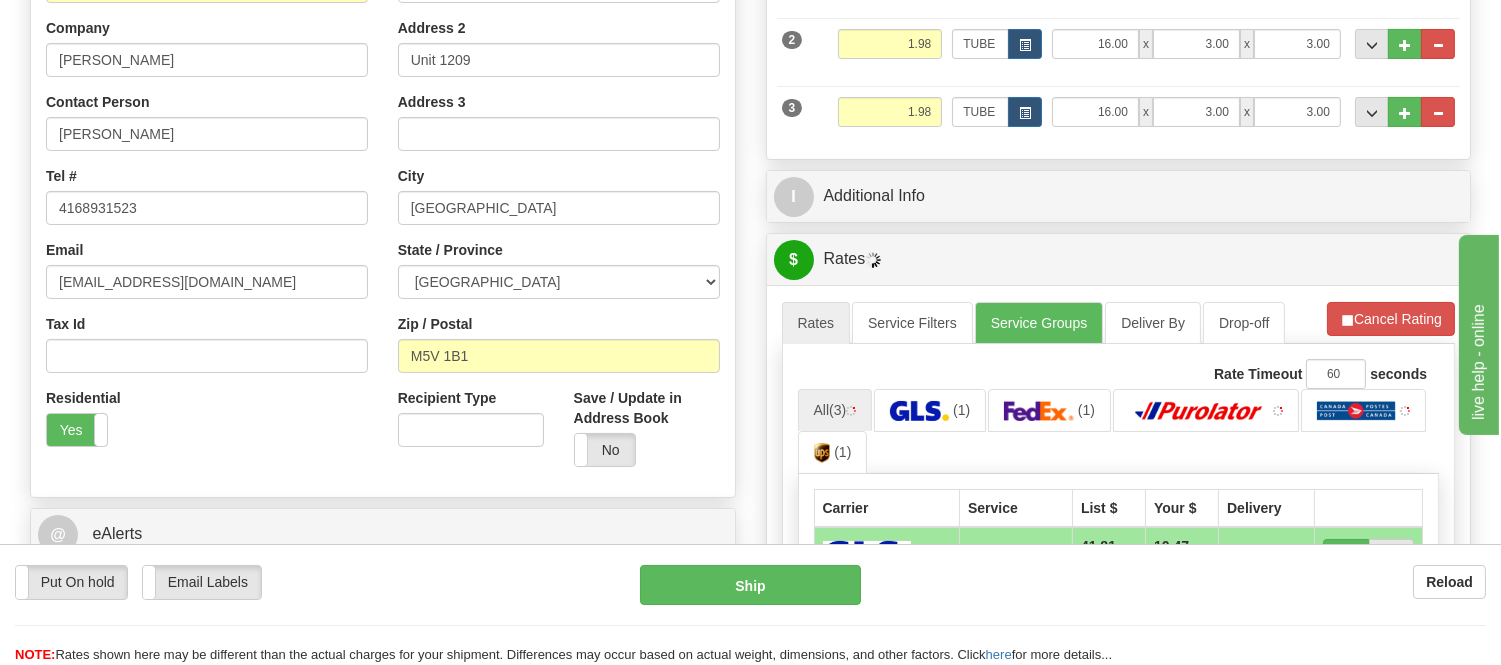 scroll, scrollTop: 408, scrollLeft: 0, axis: vertical 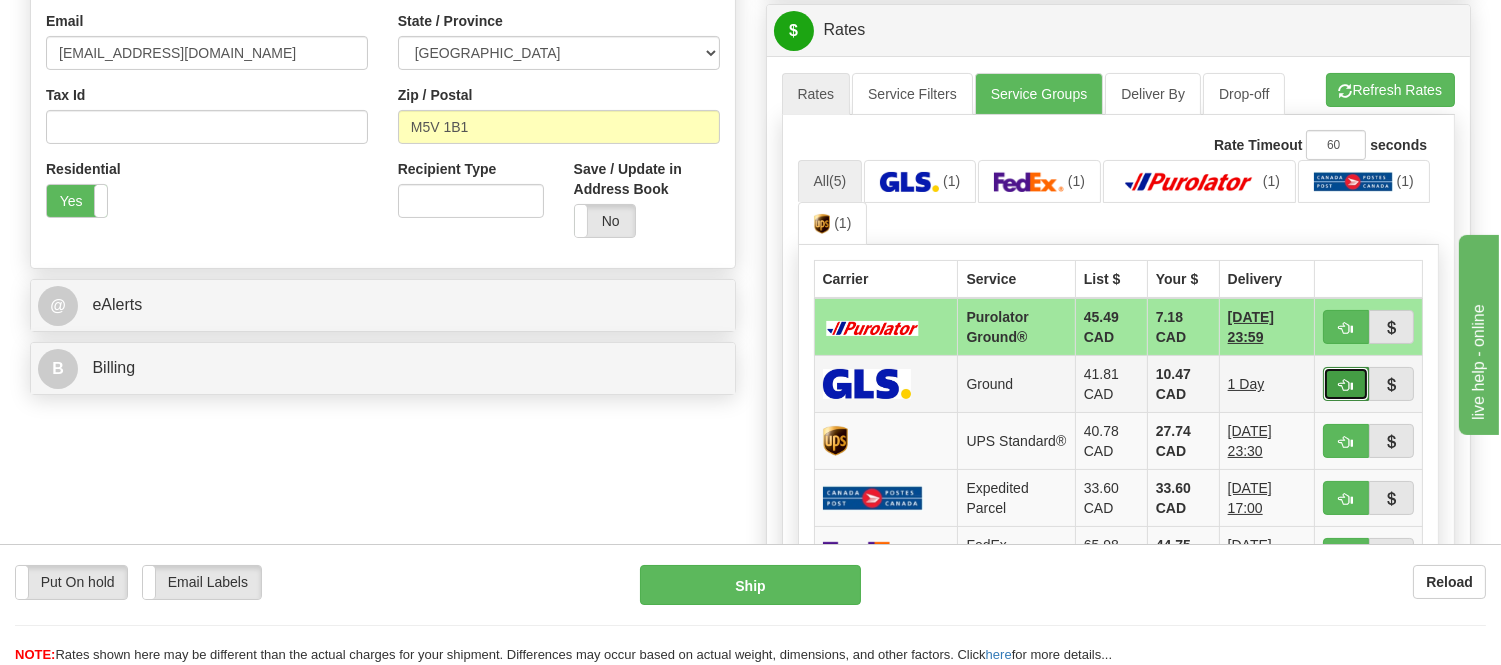 click at bounding box center [1346, 384] 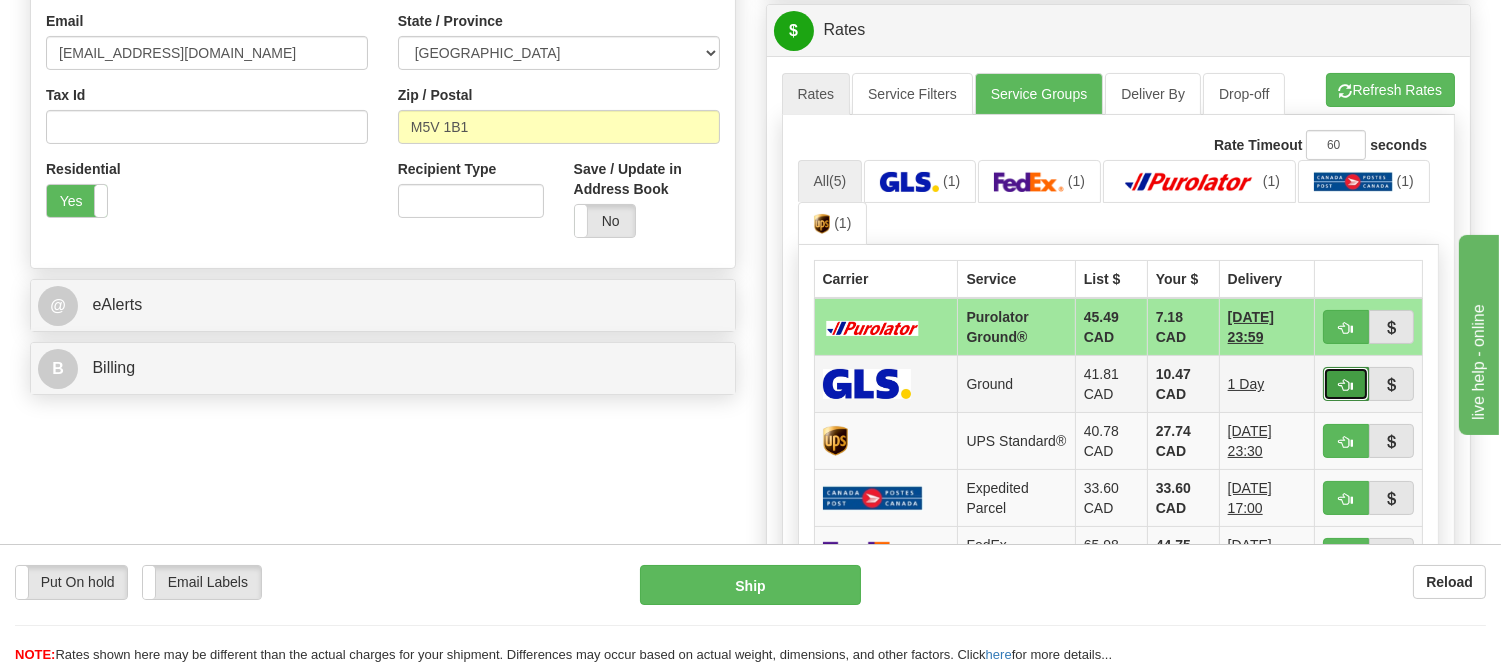 type on "1" 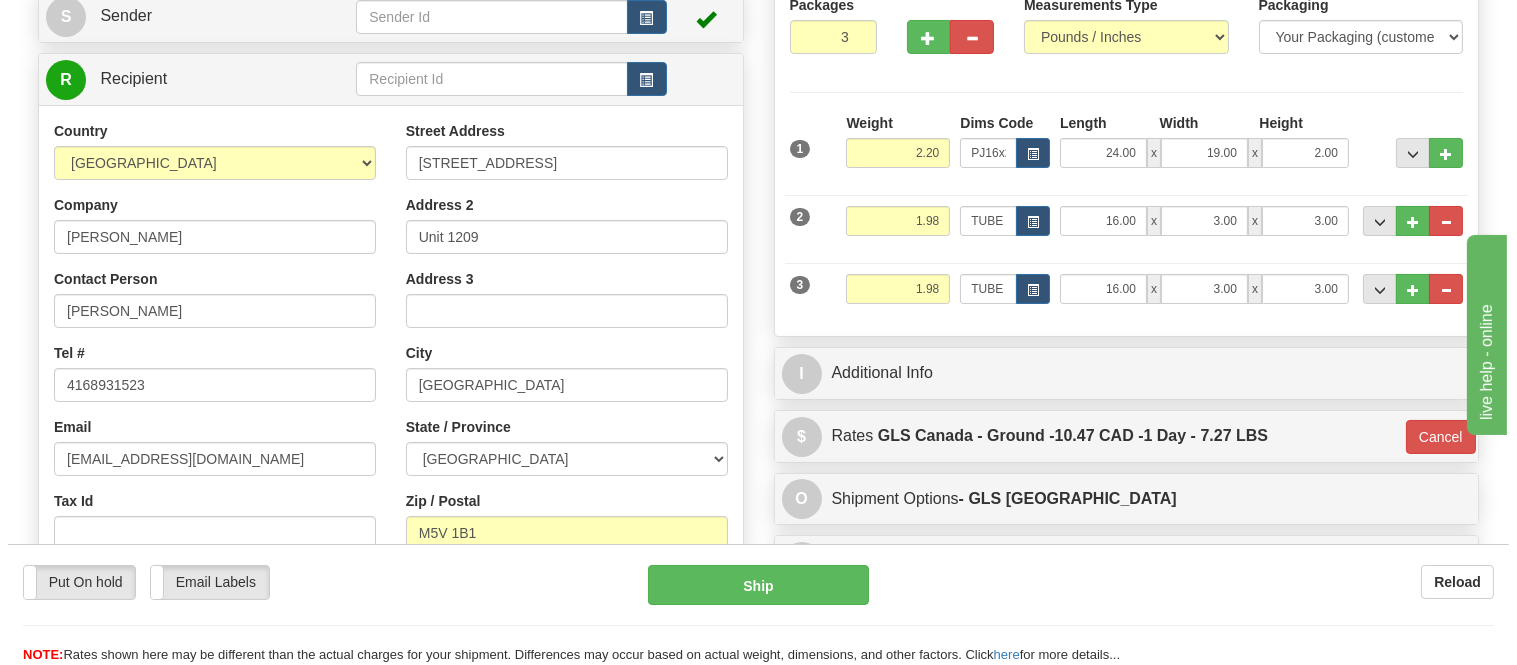 scroll, scrollTop: 175, scrollLeft: 0, axis: vertical 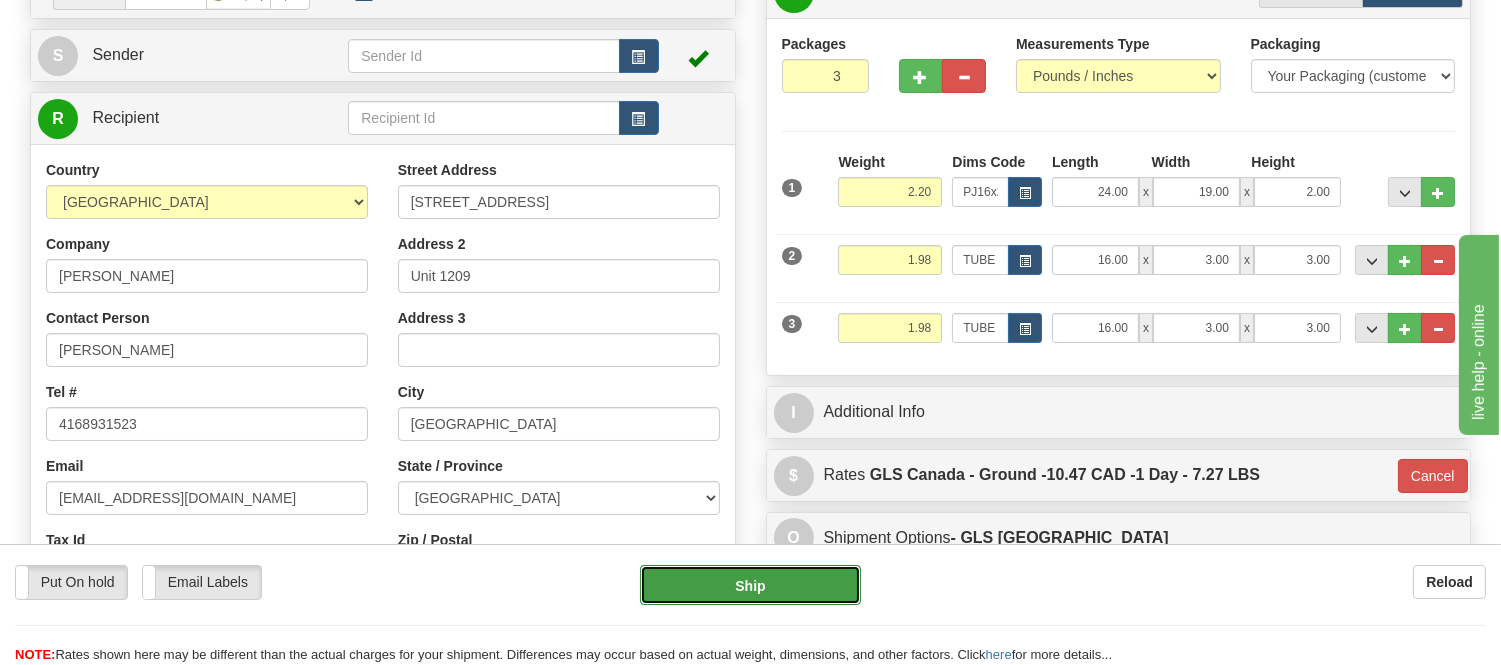 click on "Ship" at bounding box center (750, 585) 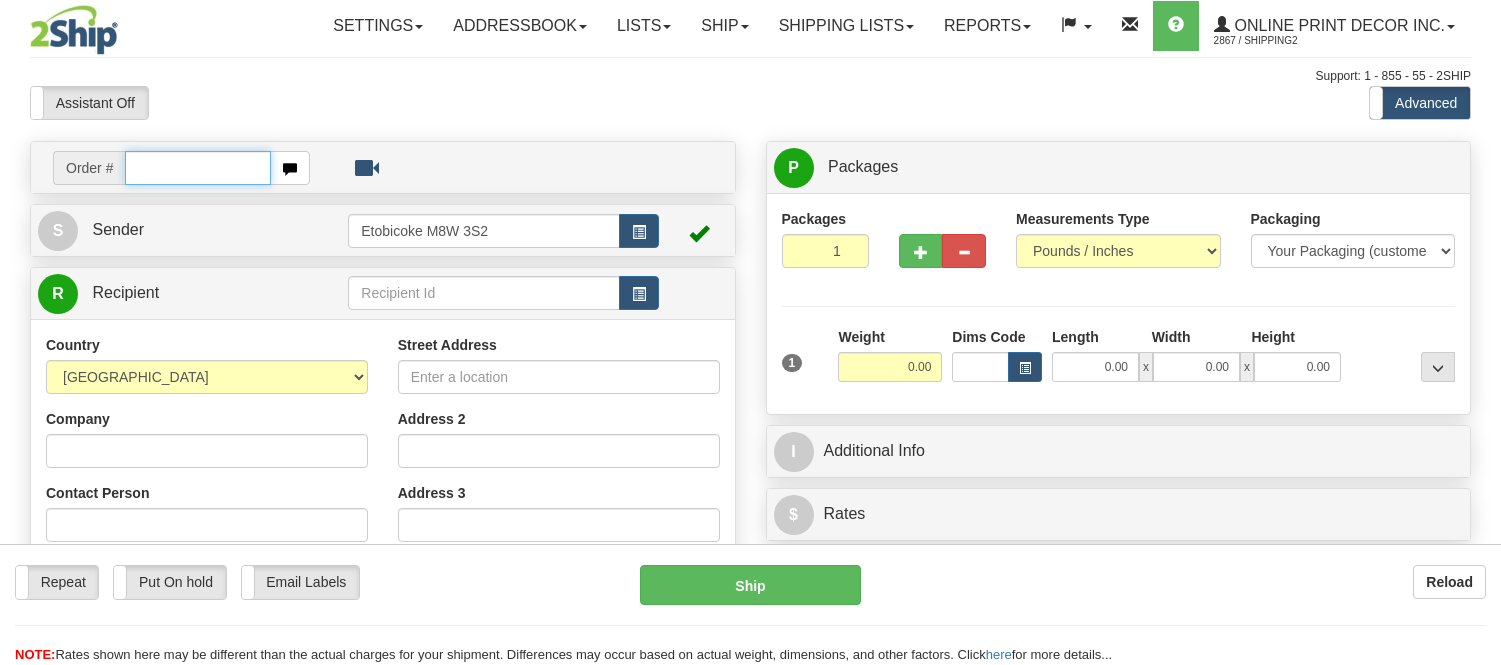 scroll, scrollTop: 0, scrollLeft: 0, axis: both 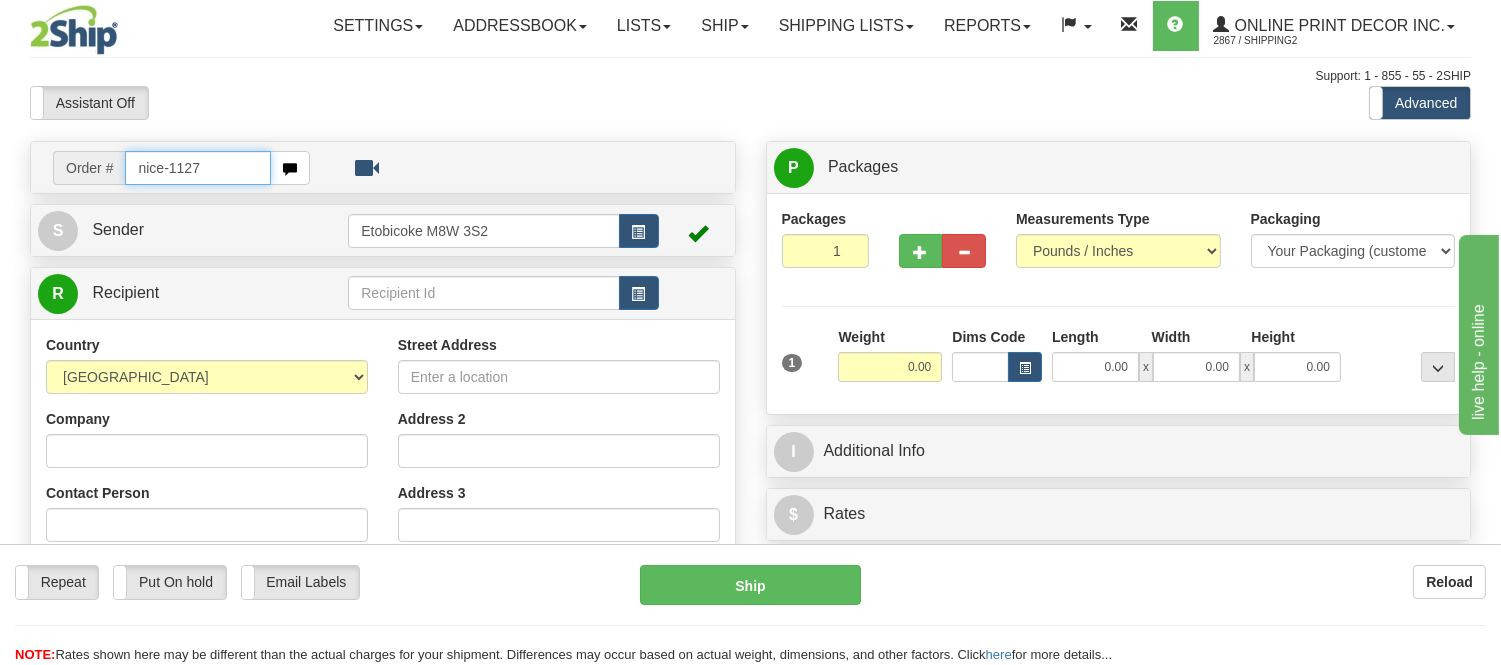type on "nice-1127" 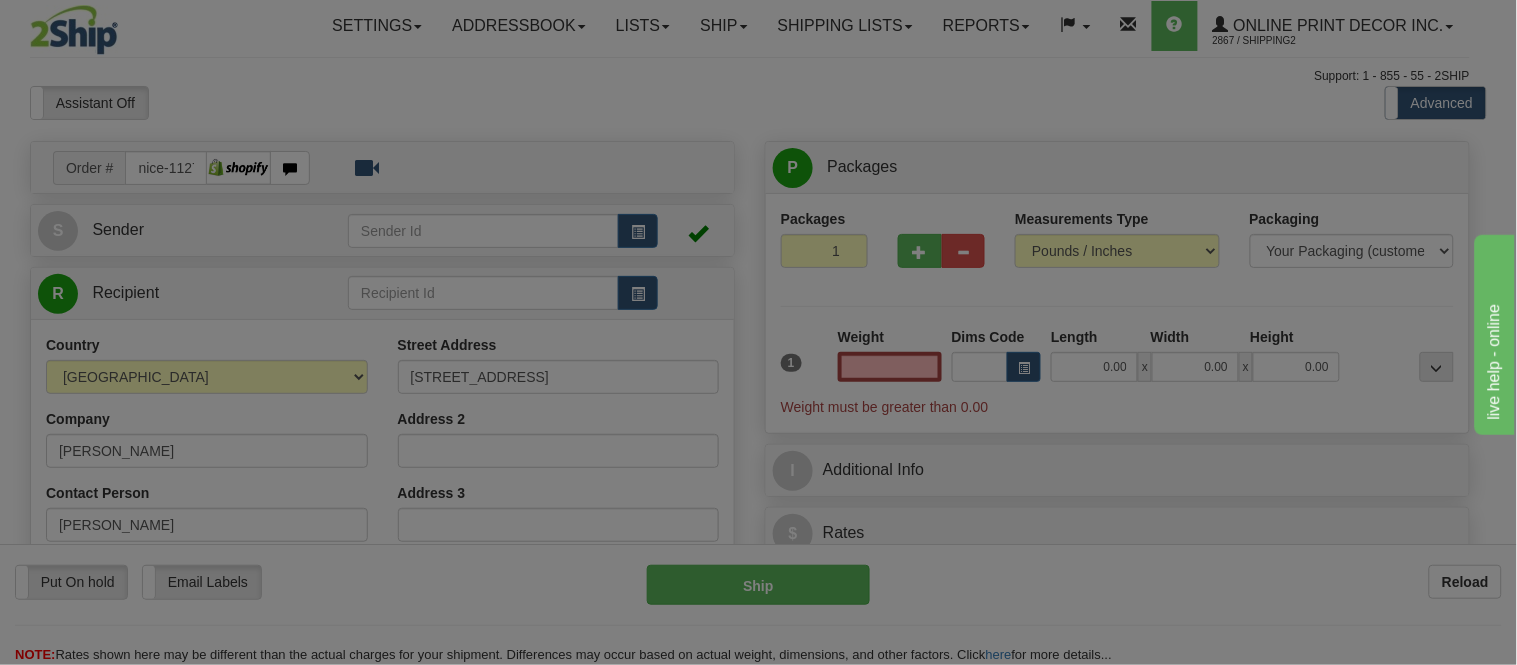 type on "ST. [PERSON_NAME]'S" 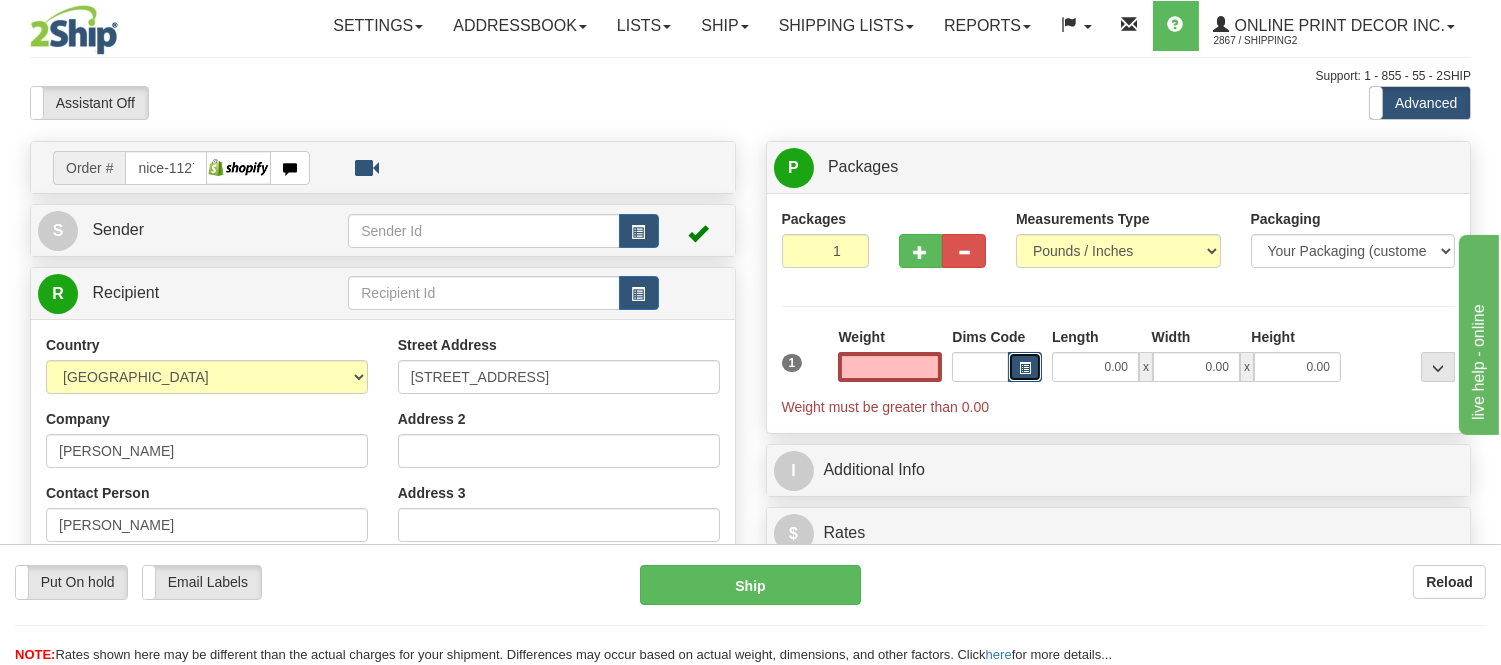 type on "0.00" 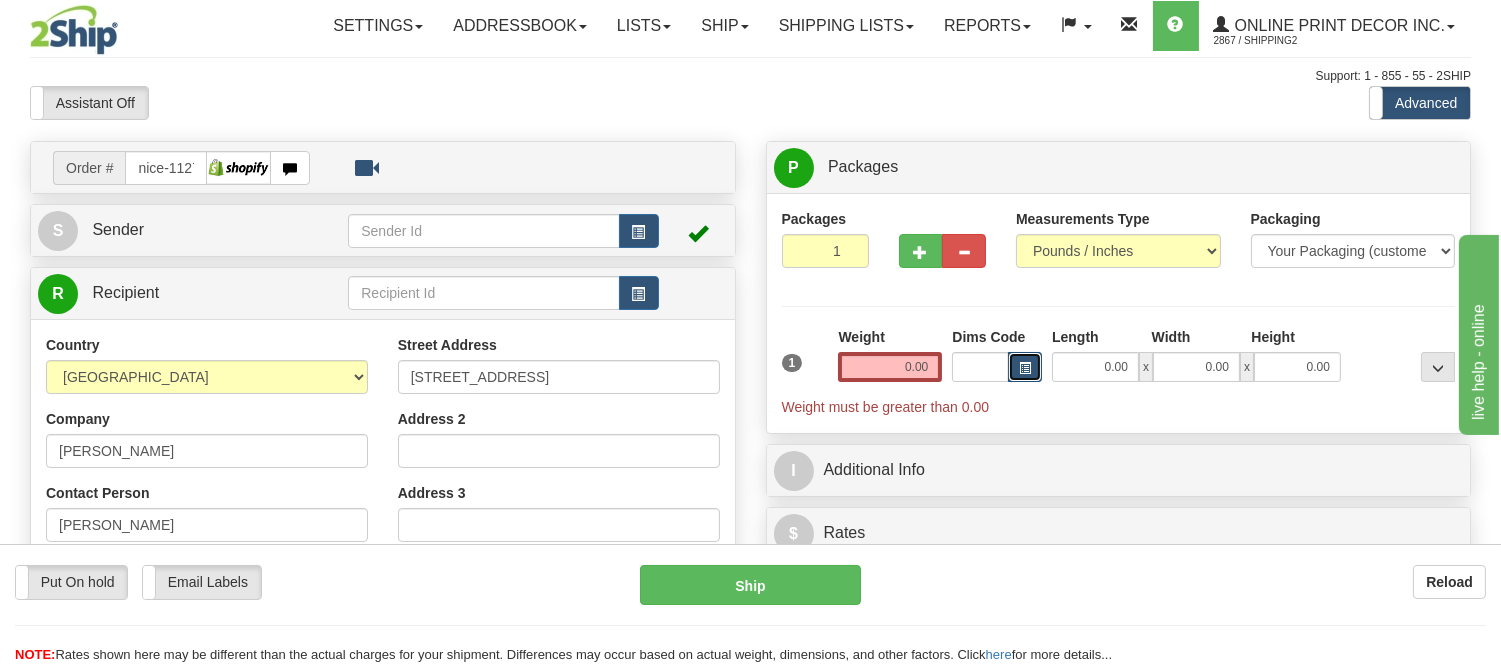 click at bounding box center [1025, 367] 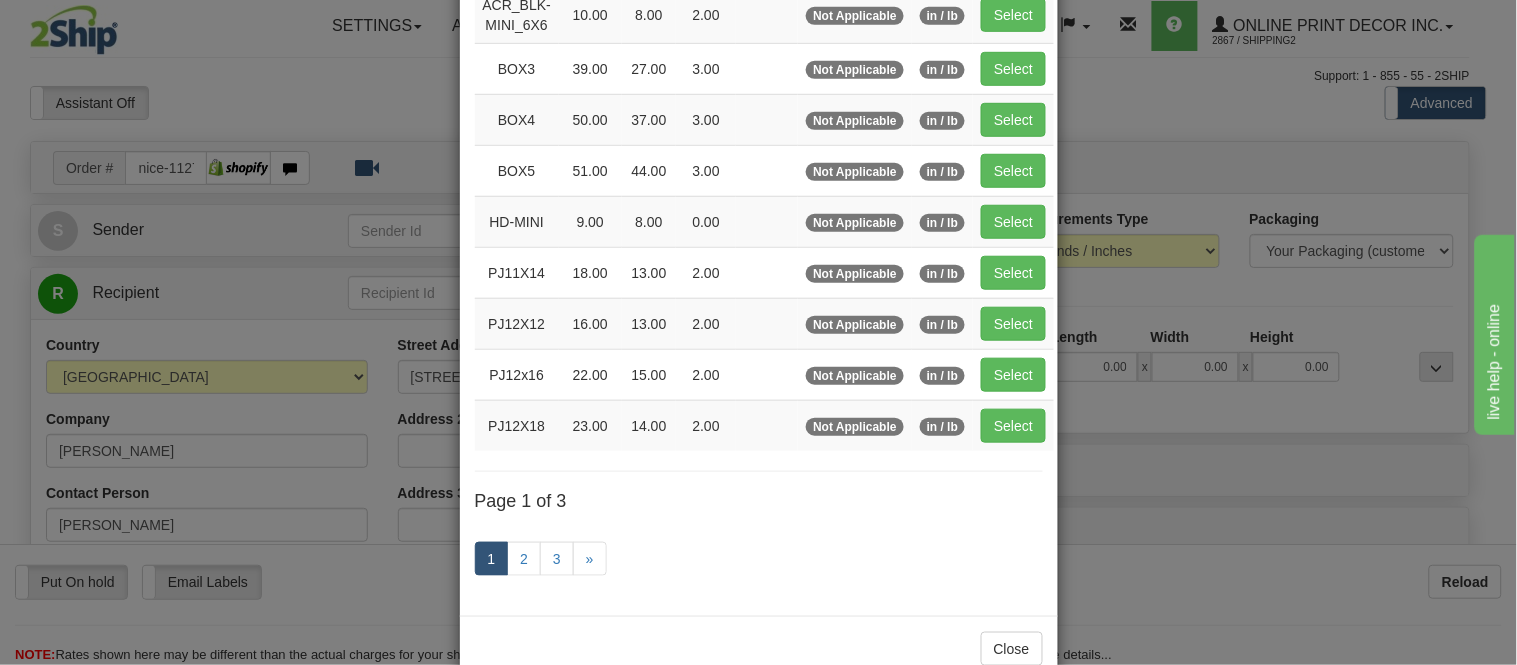 scroll, scrollTop: 336, scrollLeft: 0, axis: vertical 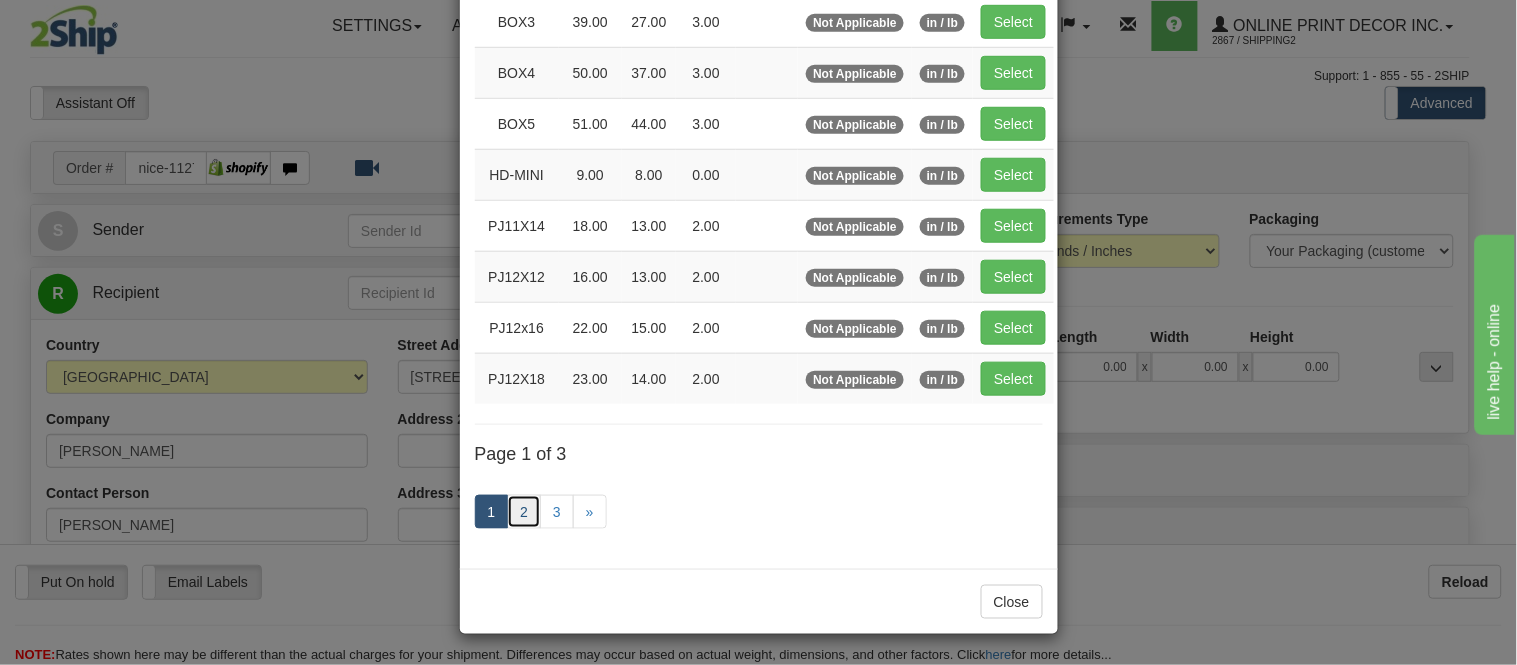 click on "2" at bounding box center [524, 512] 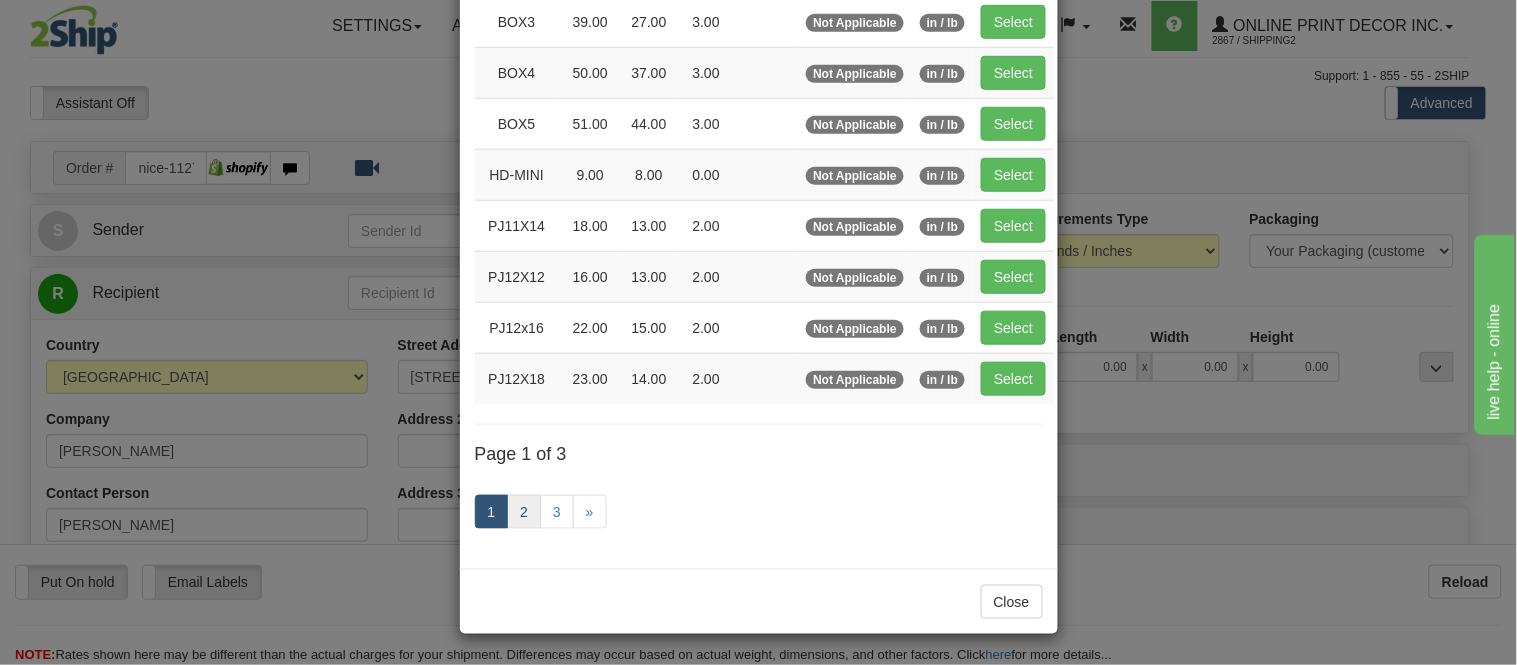 scroll, scrollTop: 325, scrollLeft: 0, axis: vertical 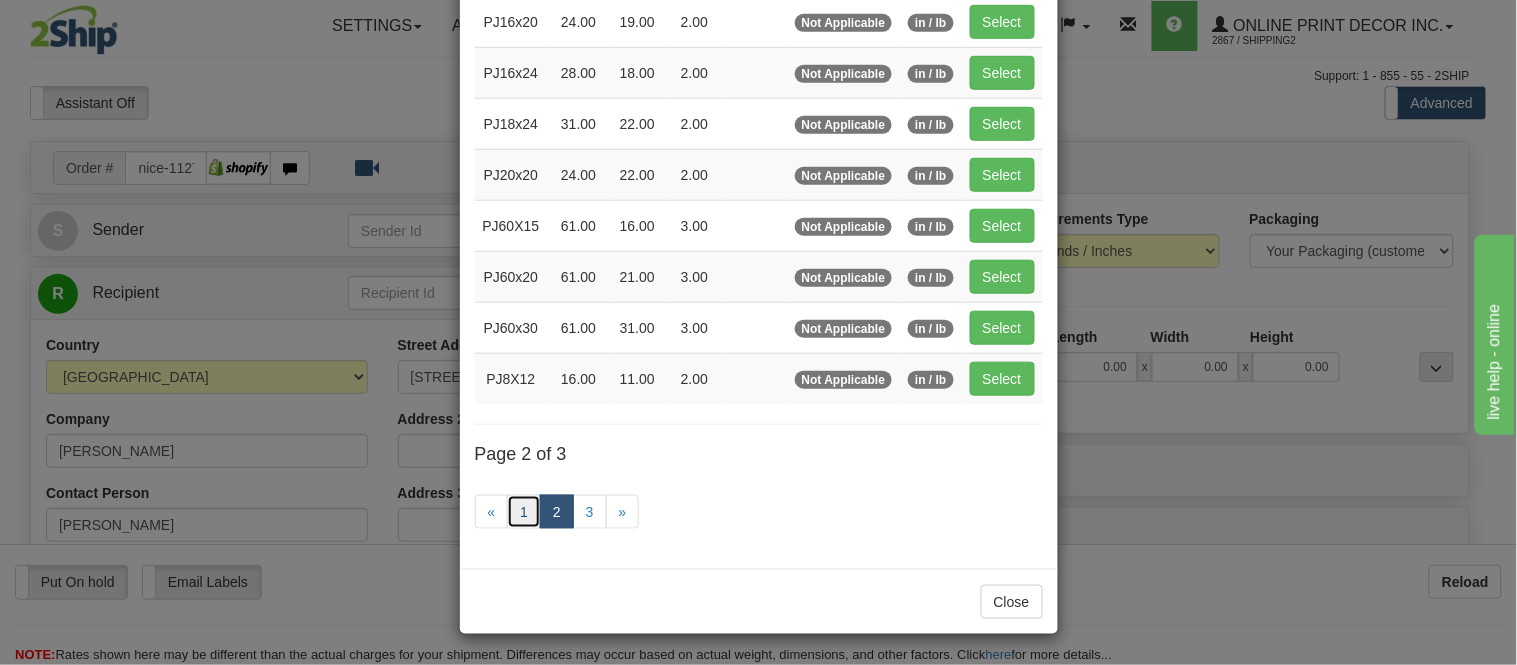 click on "1" at bounding box center (524, 512) 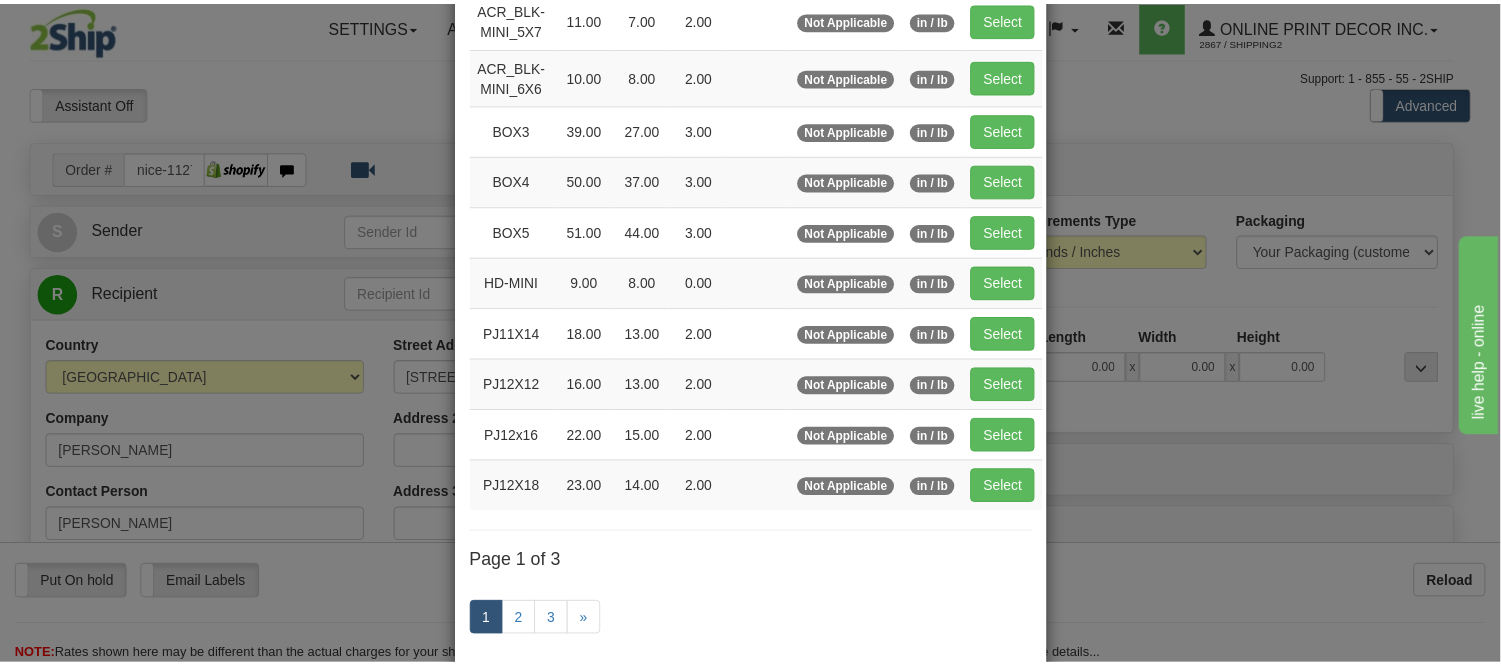 scroll, scrollTop: 336, scrollLeft: 0, axis: vertical 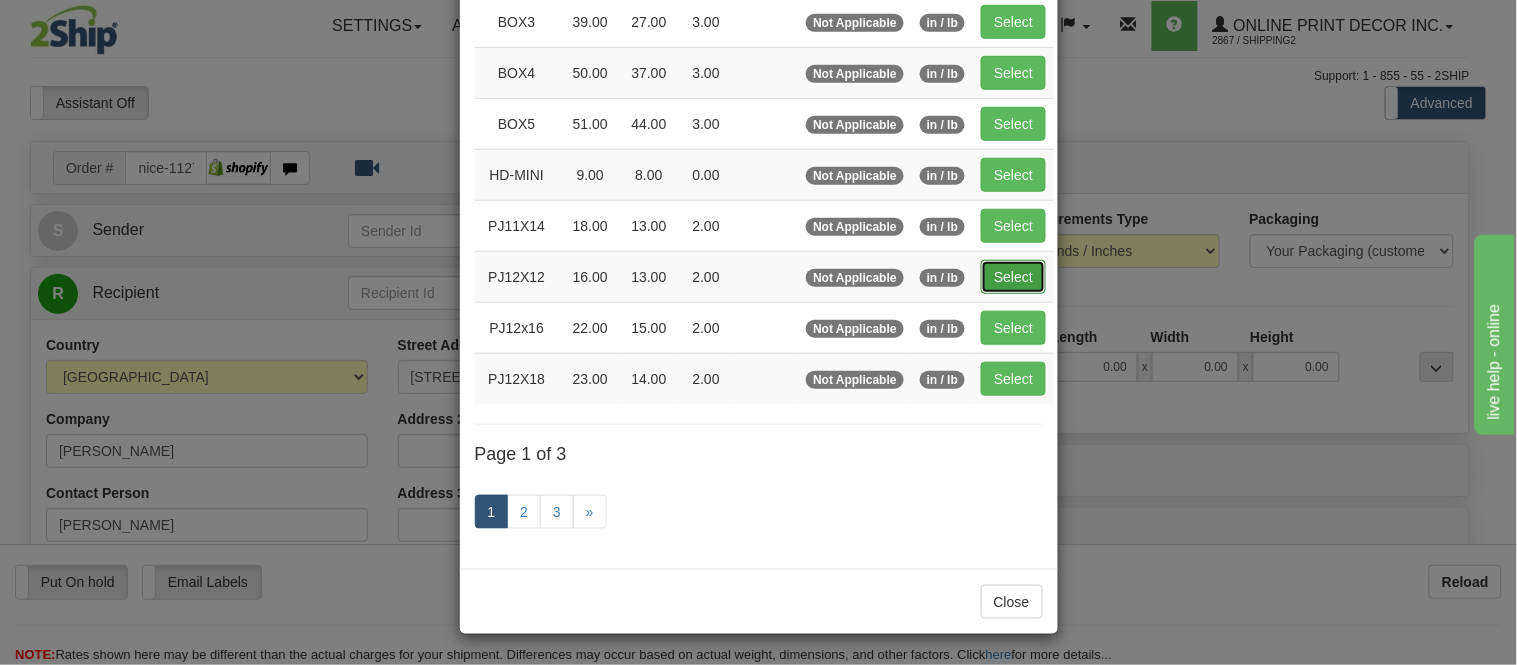 click on "Select" at bounding box center (1013, 277) 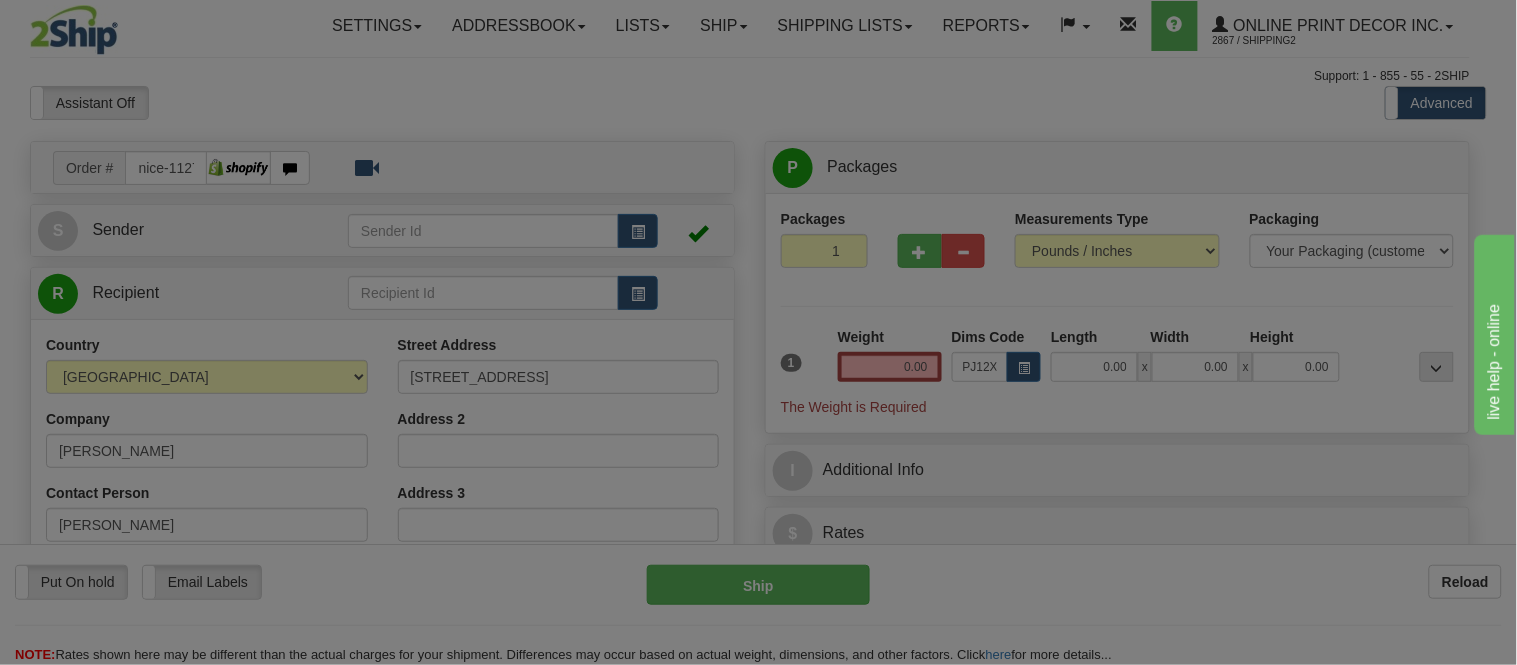 type on "16.00" 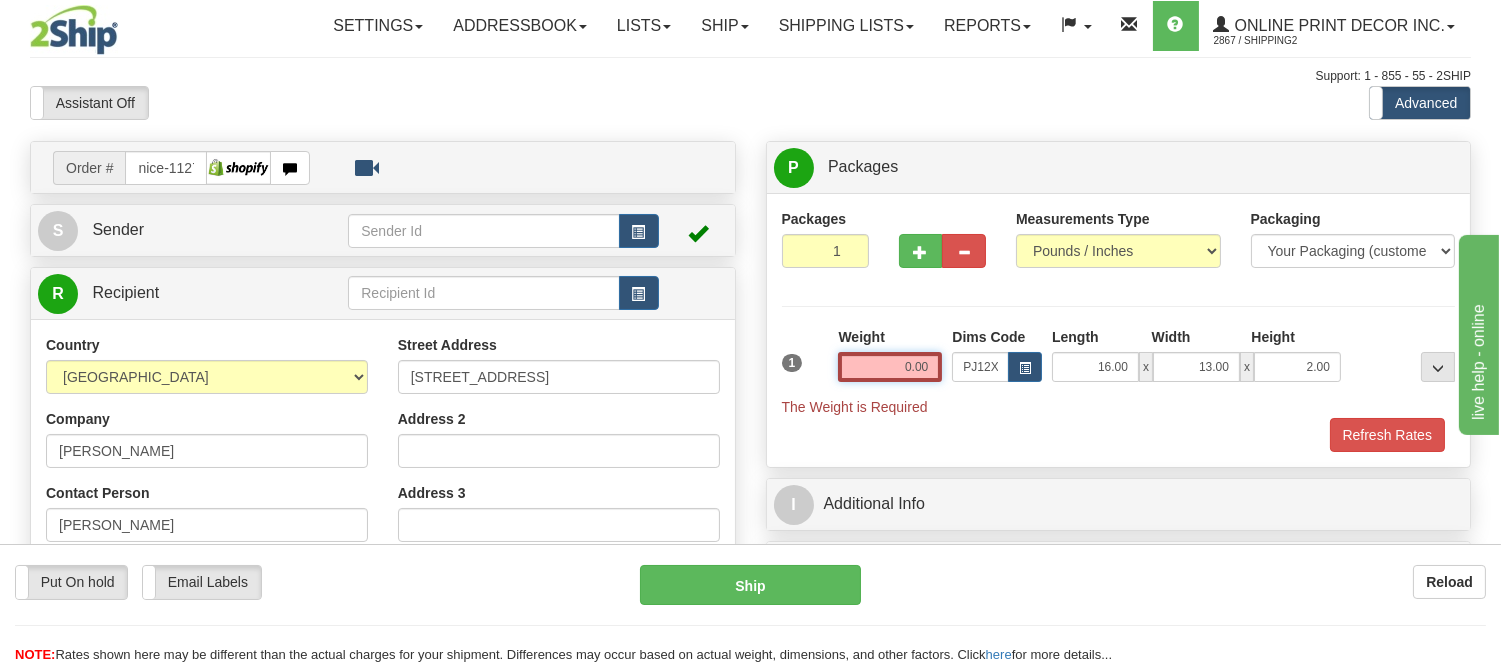 click on "0.00" at bounding box center (890, 367) 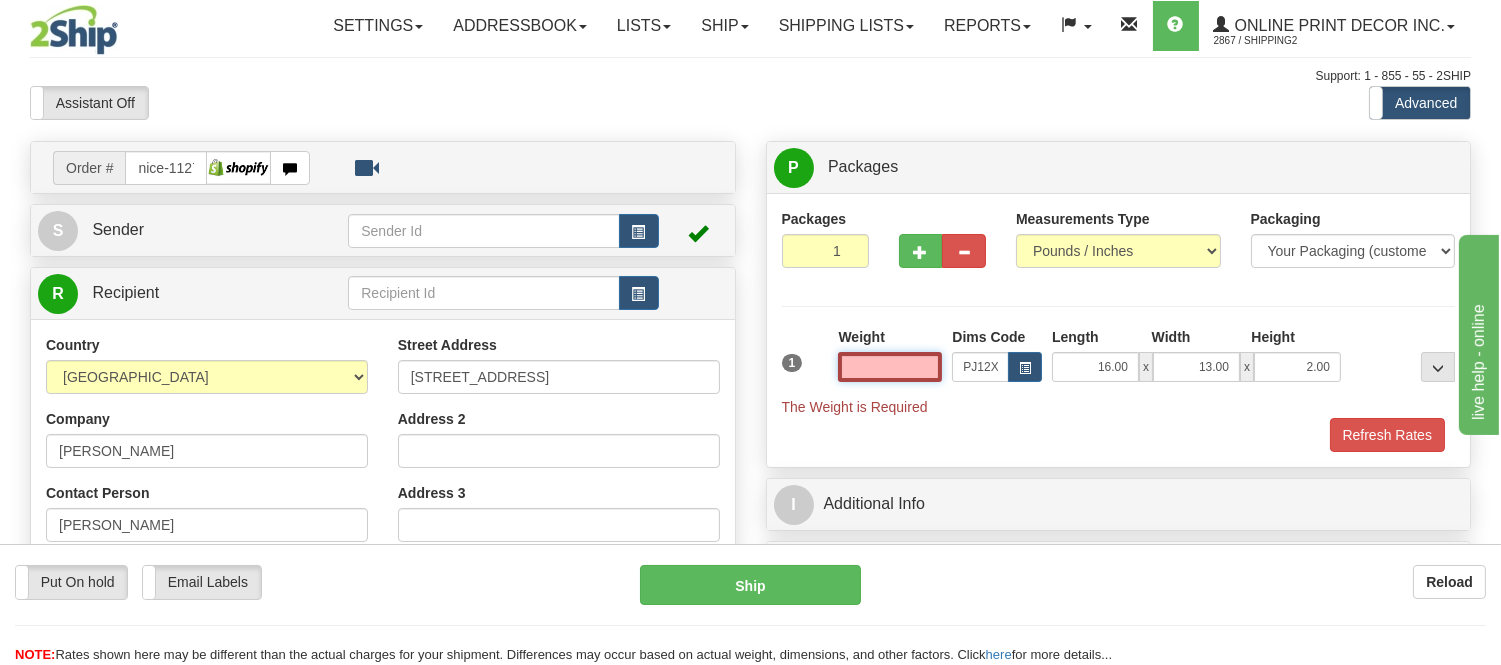 drag, startPoint x: 935, startPoint y: 362, endPoint x: 881, endPoint y: 384, distance: 58.30952 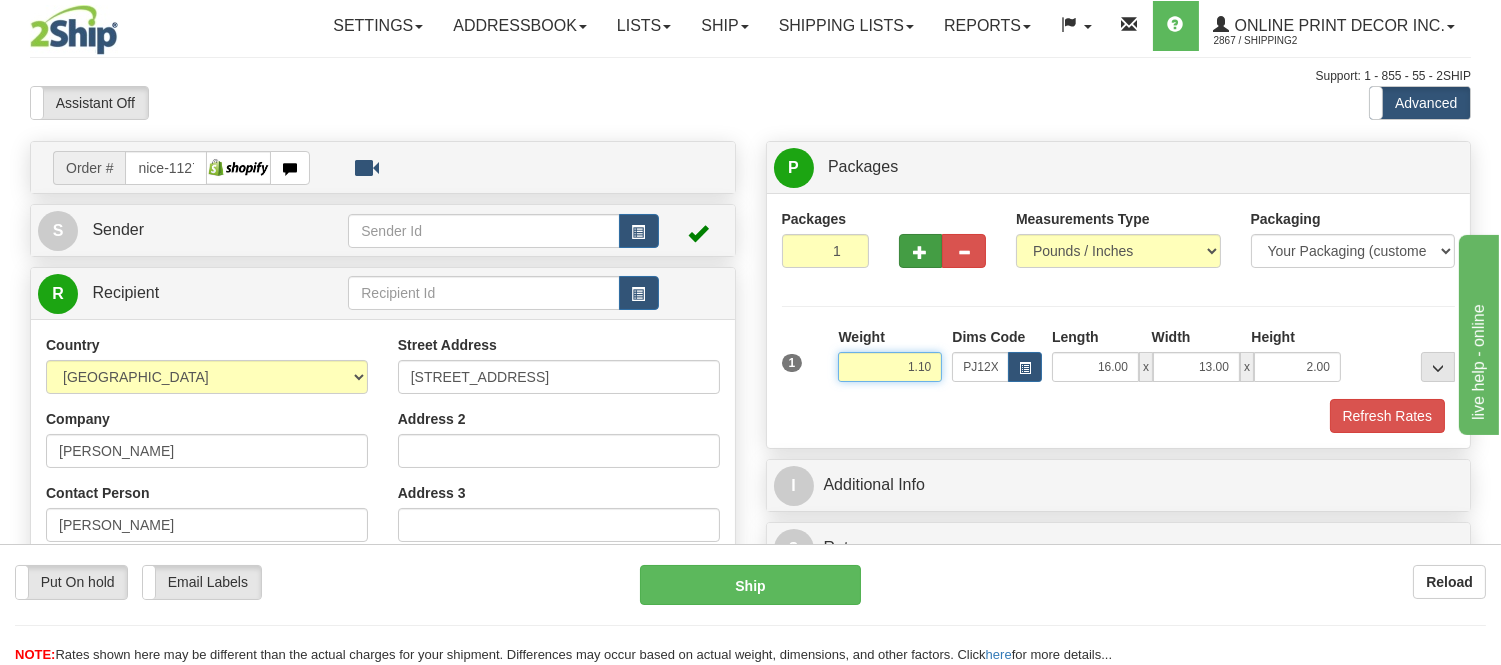 type on "1.10" 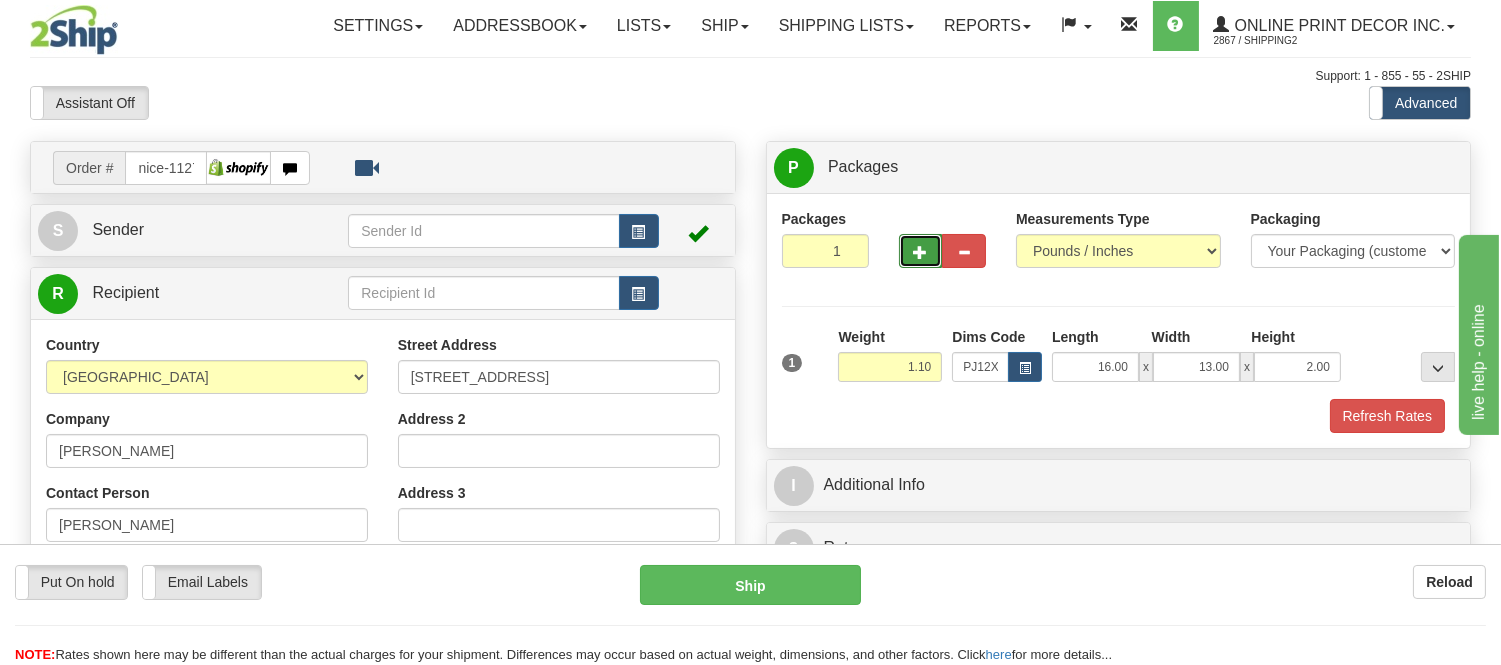 click at bounding box center [921, 251] 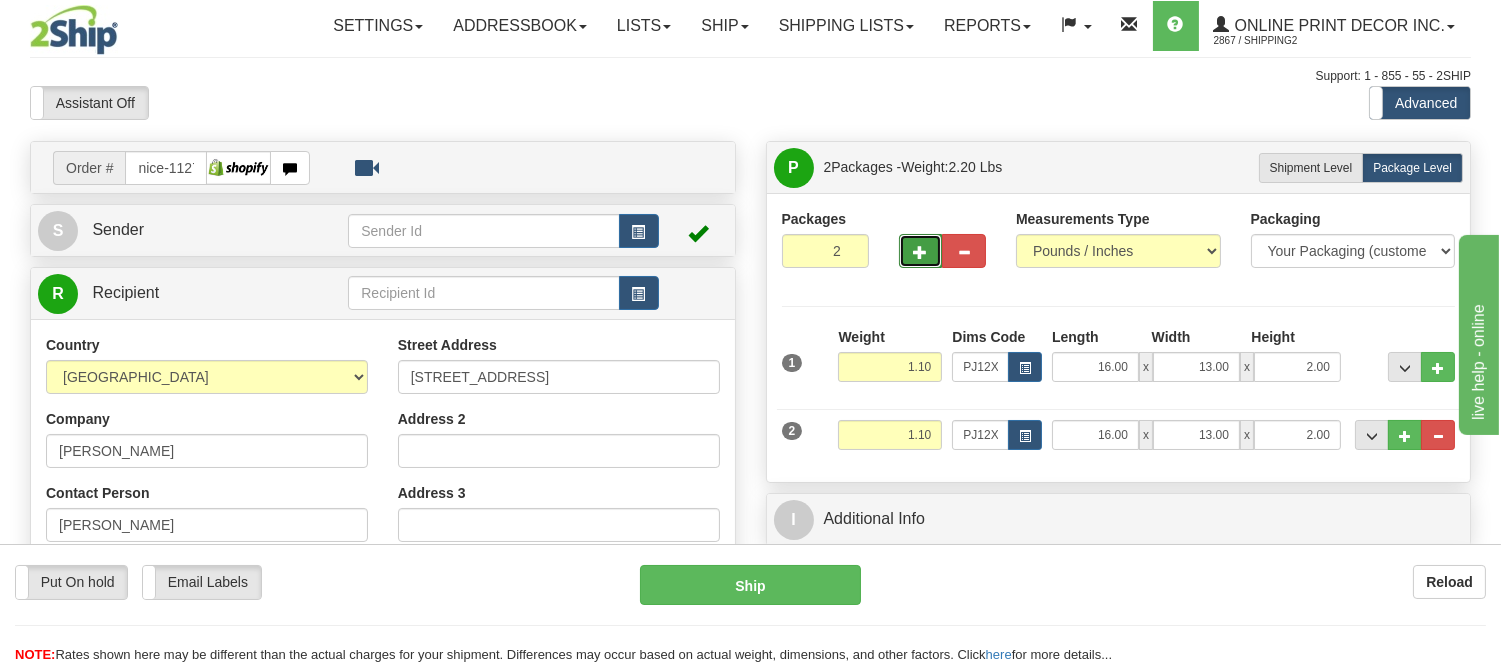 click at bounding box center [921, 252] 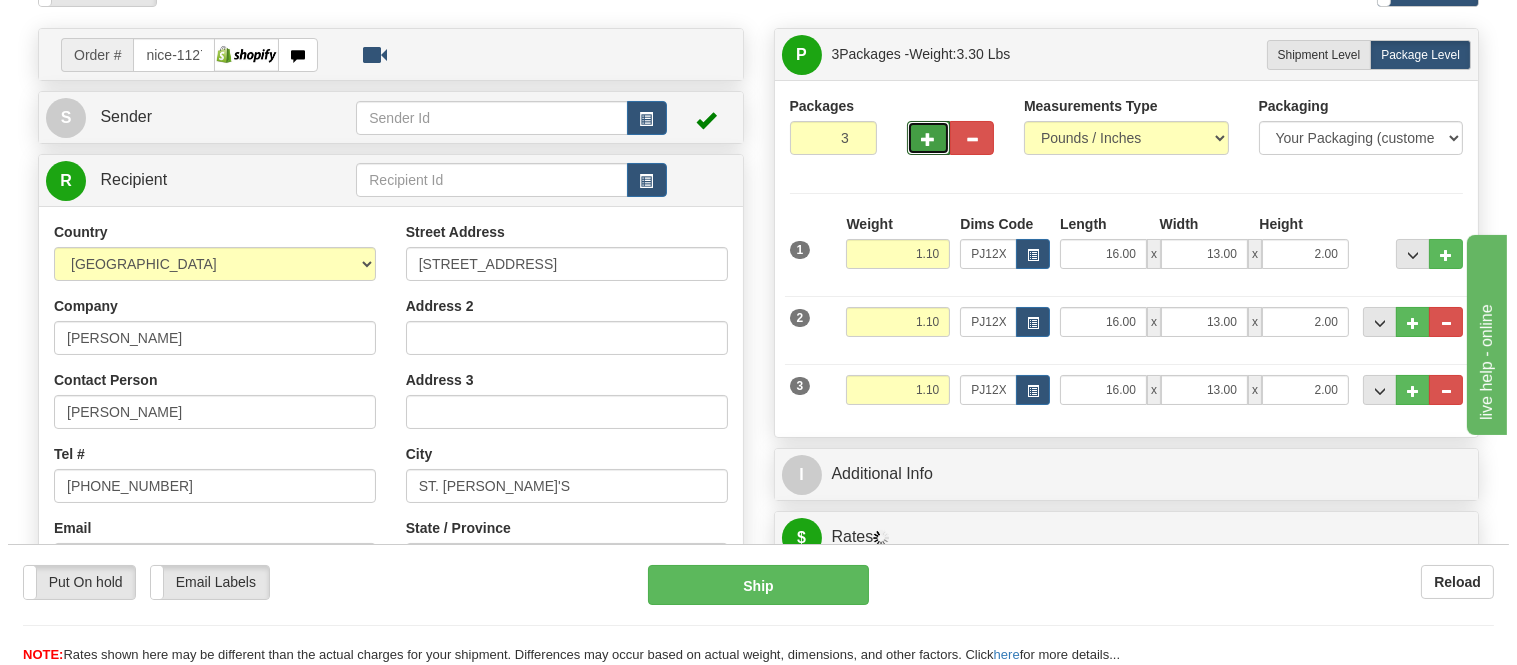 scroll, scrollTop: 222, scrollLeft: 0, axis: vertical 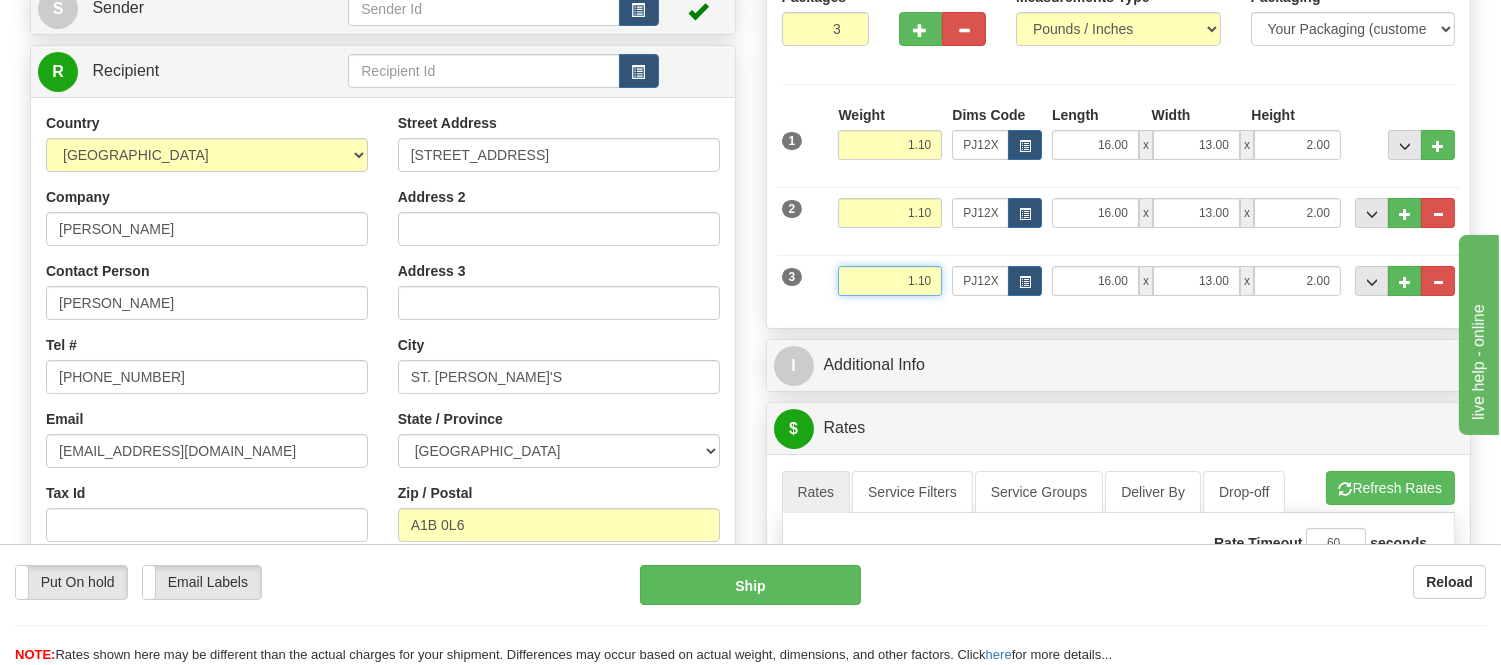 drag, startPoint x: 938, startPoint y: 282, endPoint x: 825, endPoint y: 283, distance: 113.004425 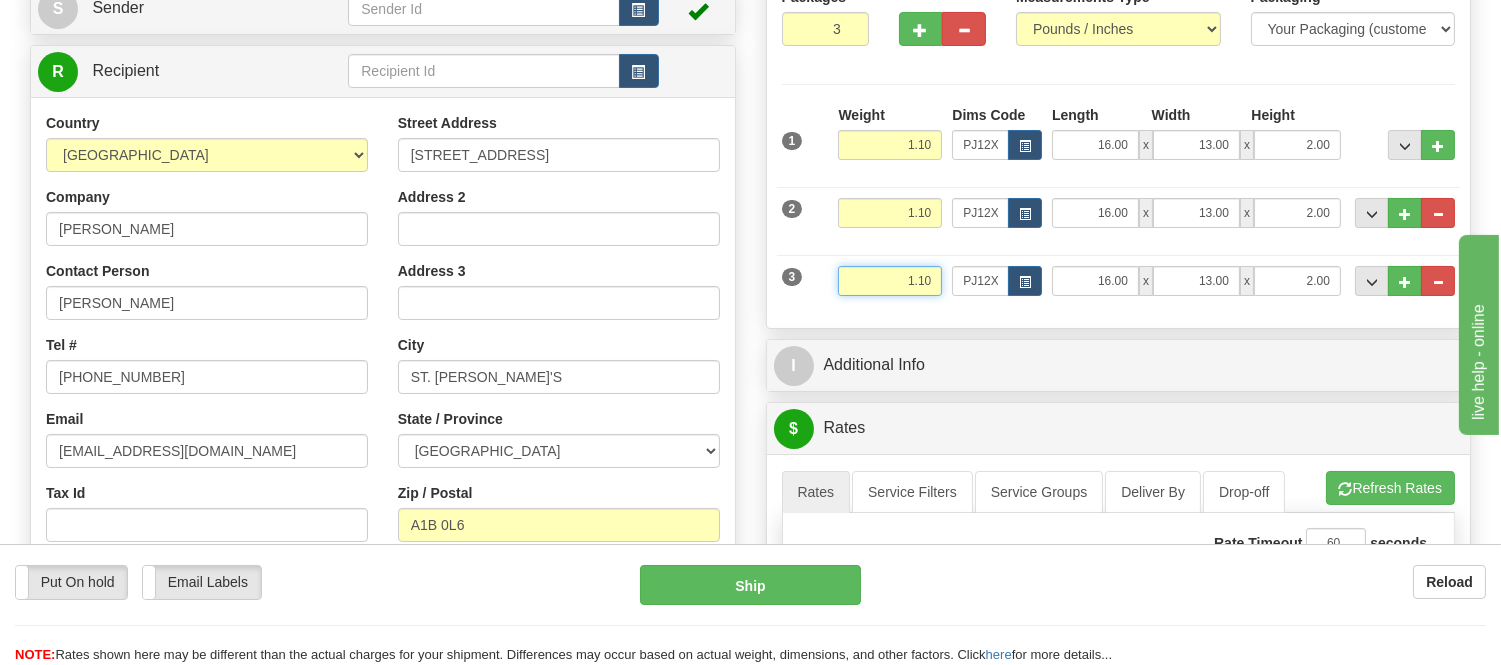 click on "3
Weight
1.10
Dims Code PJ12X12 Length Width" at bounding box center (1119, 278) 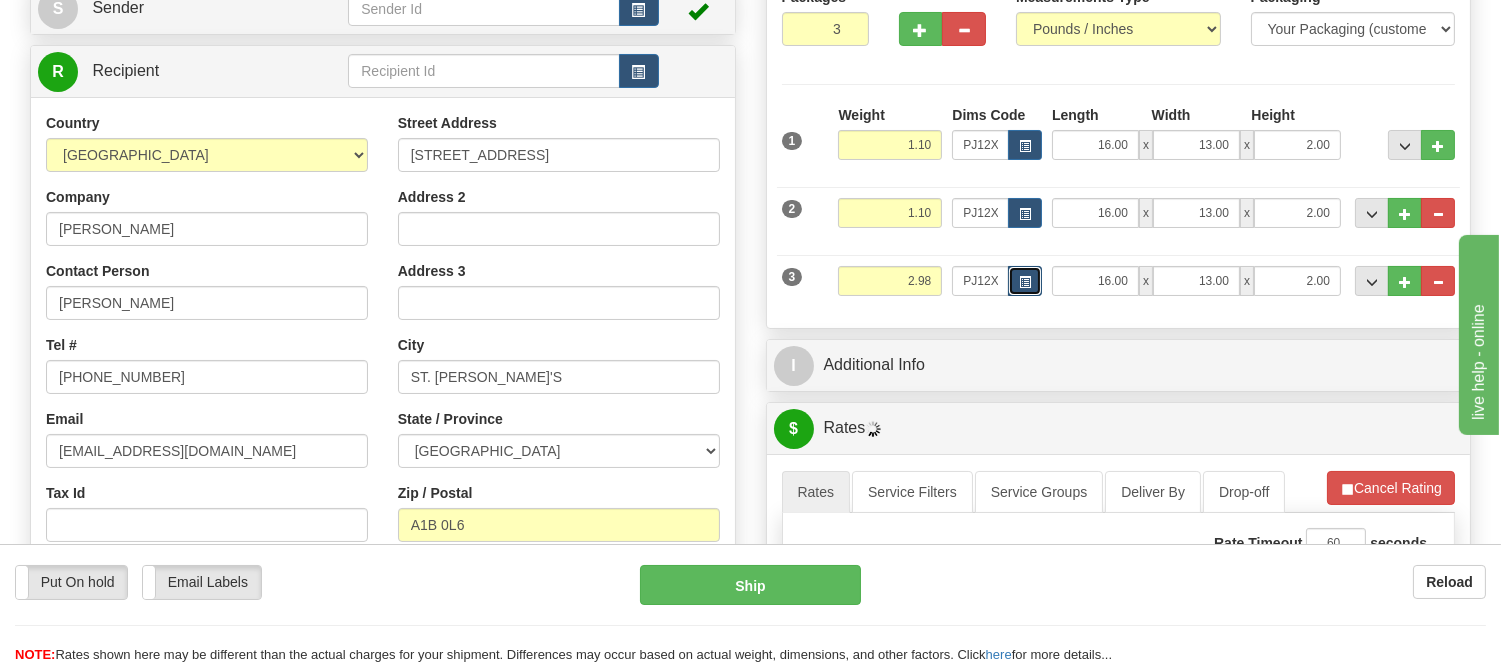 click at bounding box center (1025, 282) 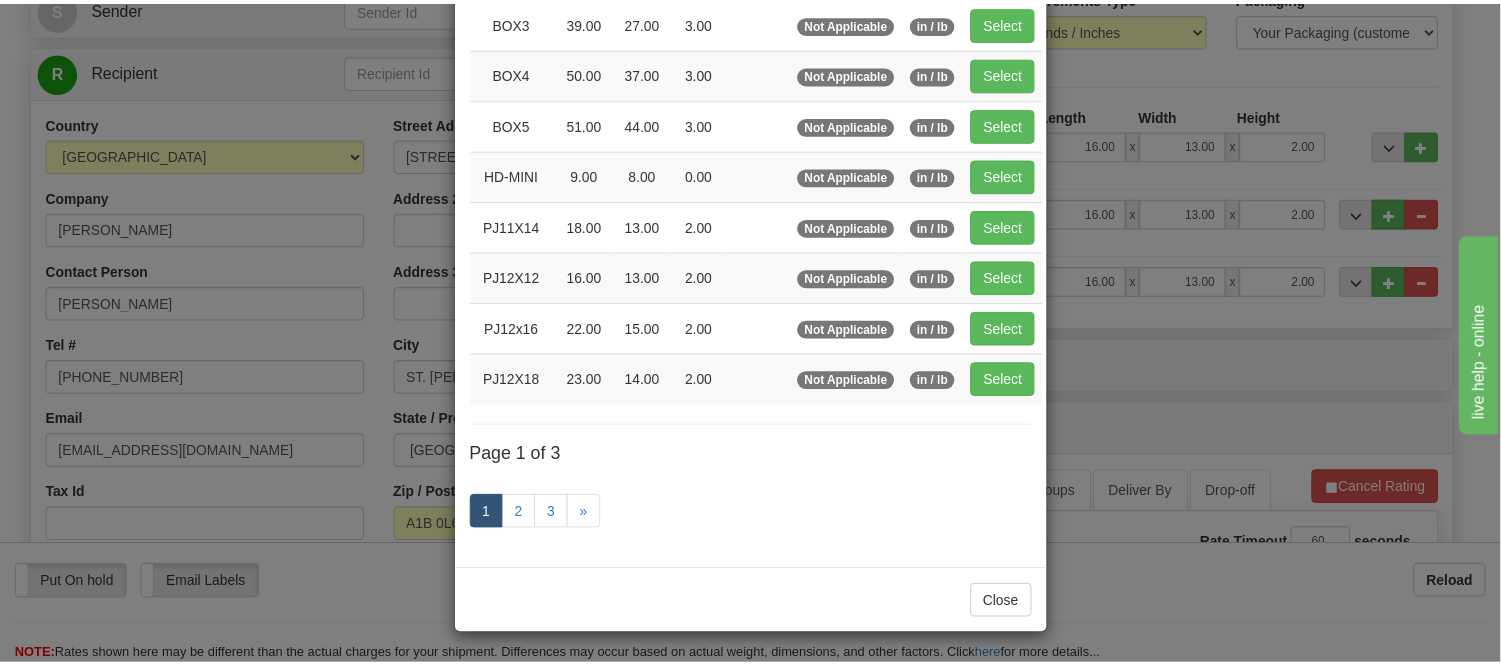 scroll, scrollTop: 0, scrollLeft: 0, axis: both 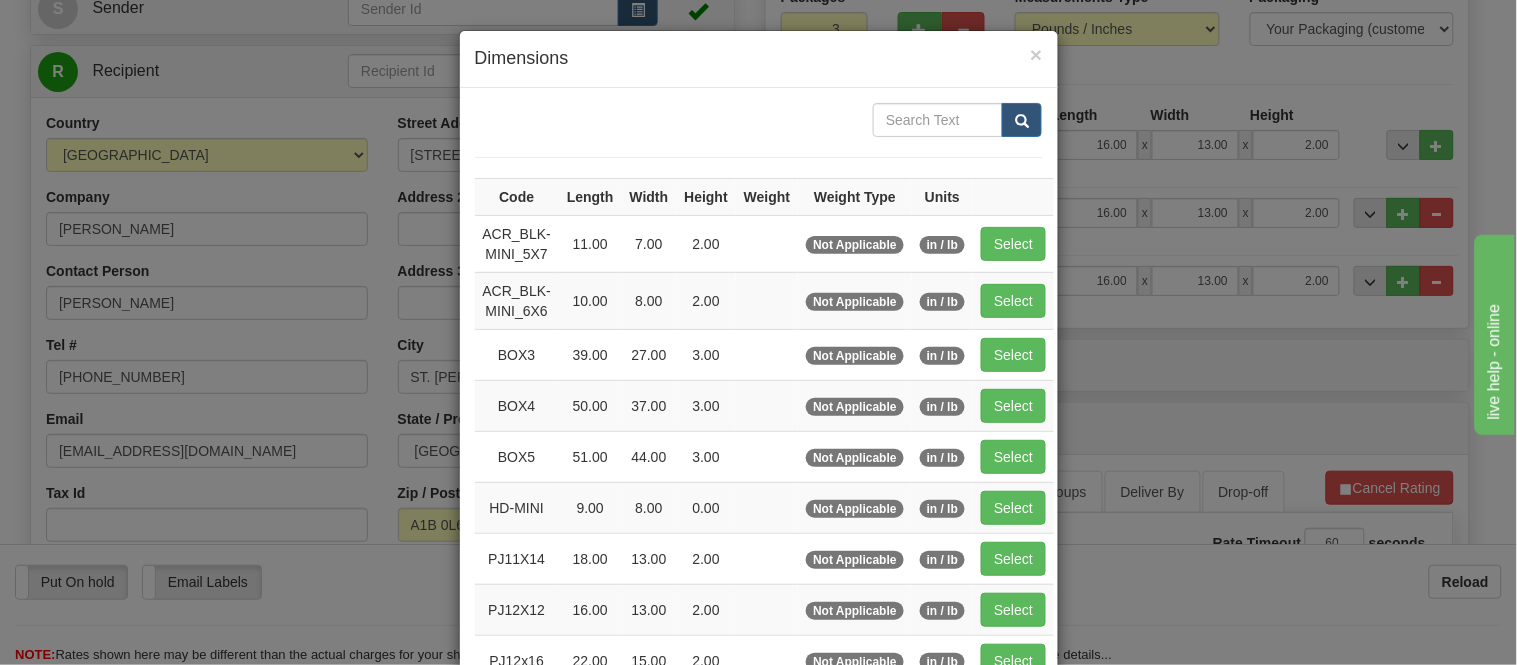 click on "×
Dimensions
Code
Length
Width
Height
Weight
Weight Type
Units
ACR_BLK-MINI_5X7
11.00
7.00
2.00
Not Applicable
in / lb" at bounding box center (758, 332) 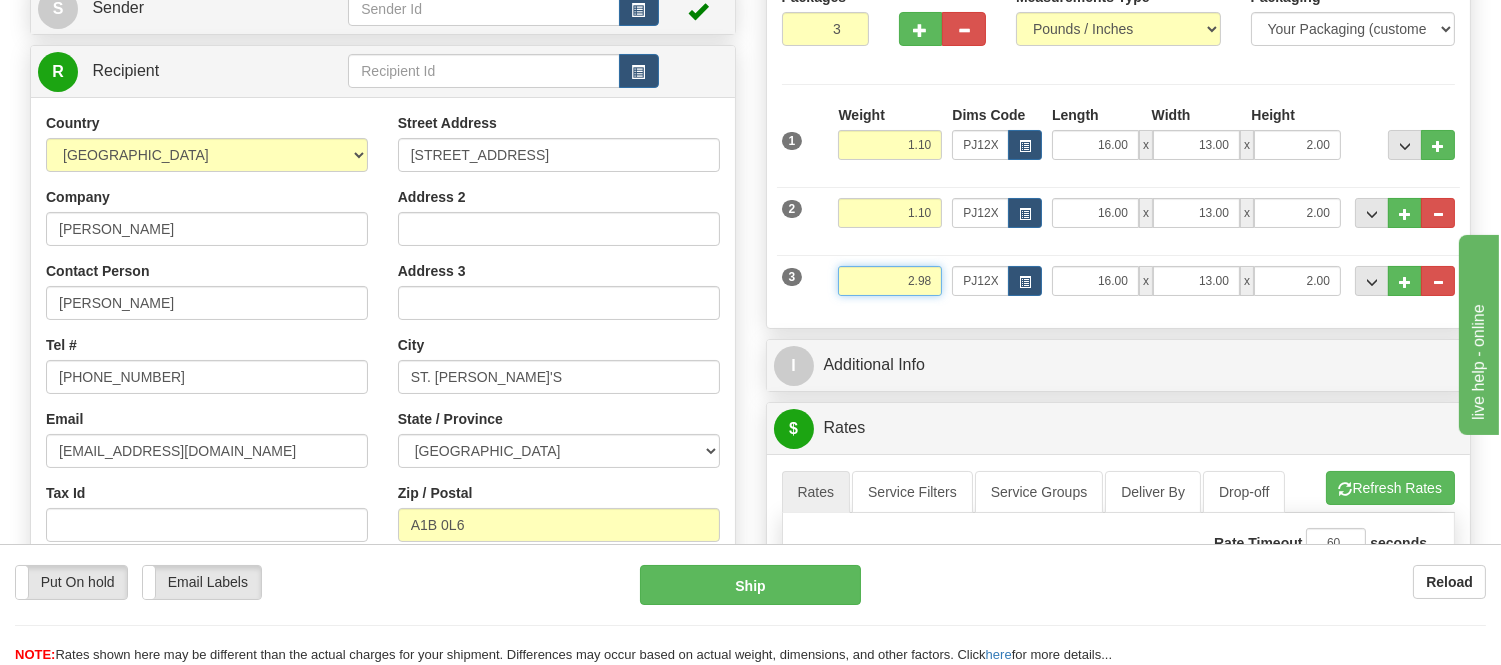 click on "2.98" at bounding box center [890, 281] 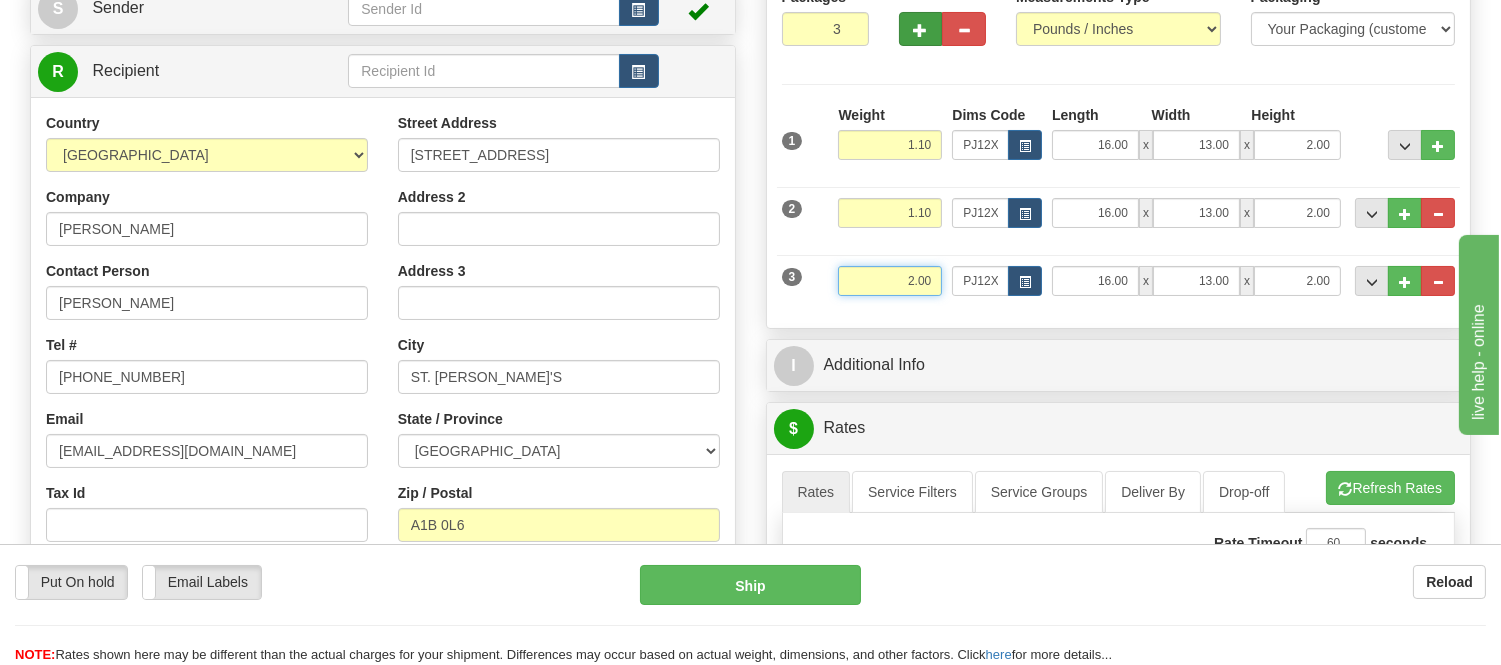 type on "2.00" 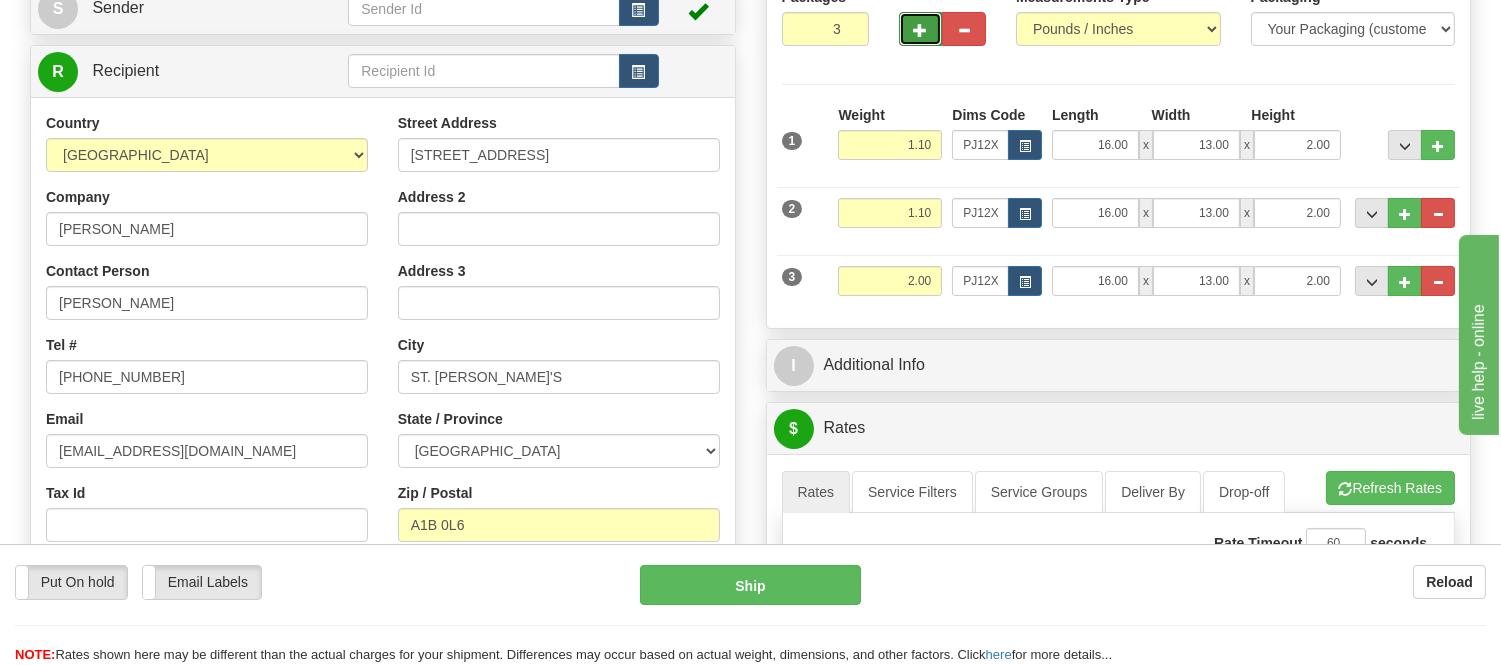 click at bounding box center (921, 30) 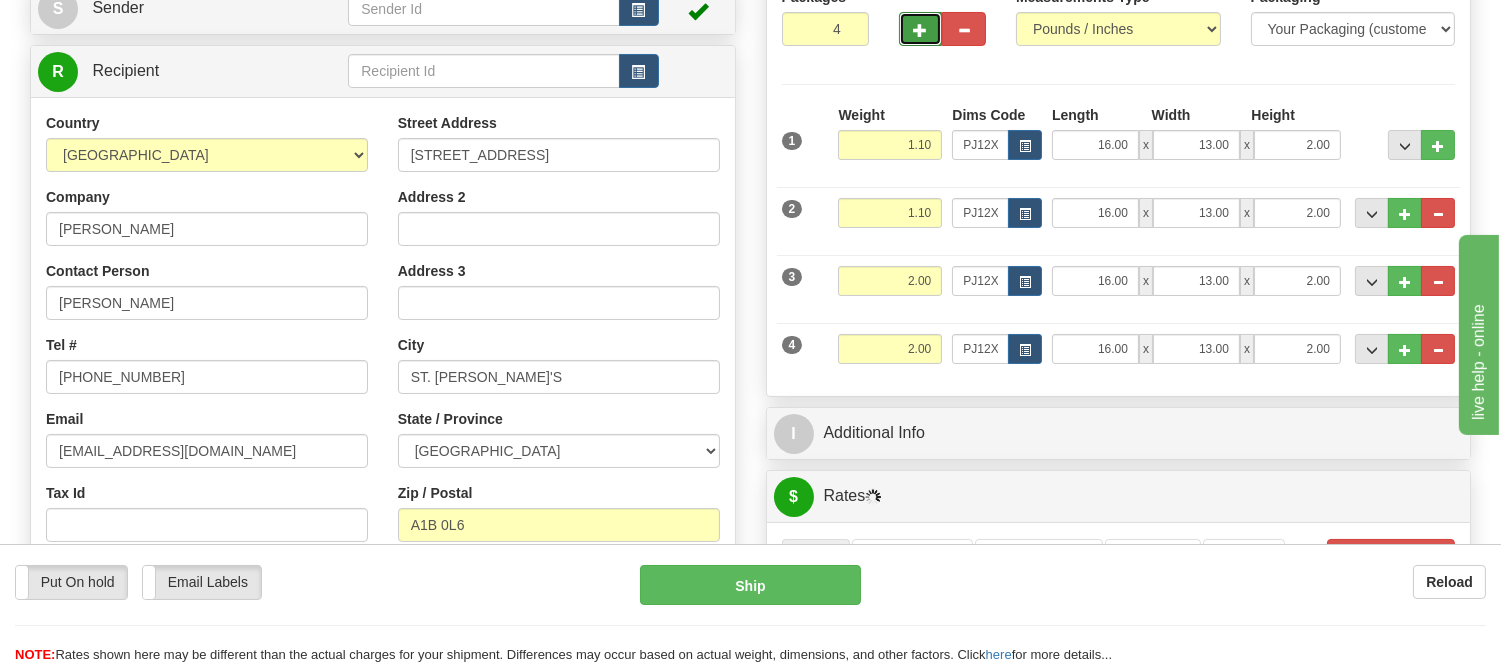 click at bounding box center [921, 30] 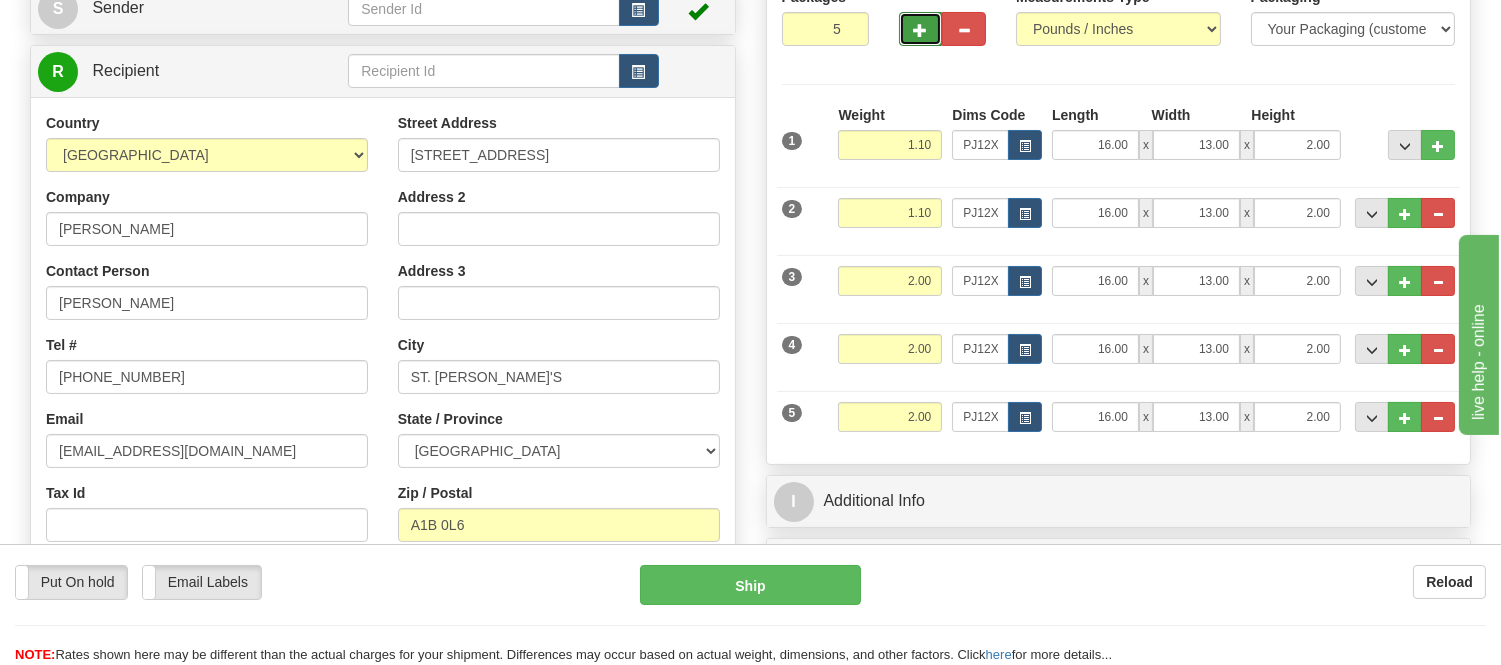 click at bounding box center (921, 30) 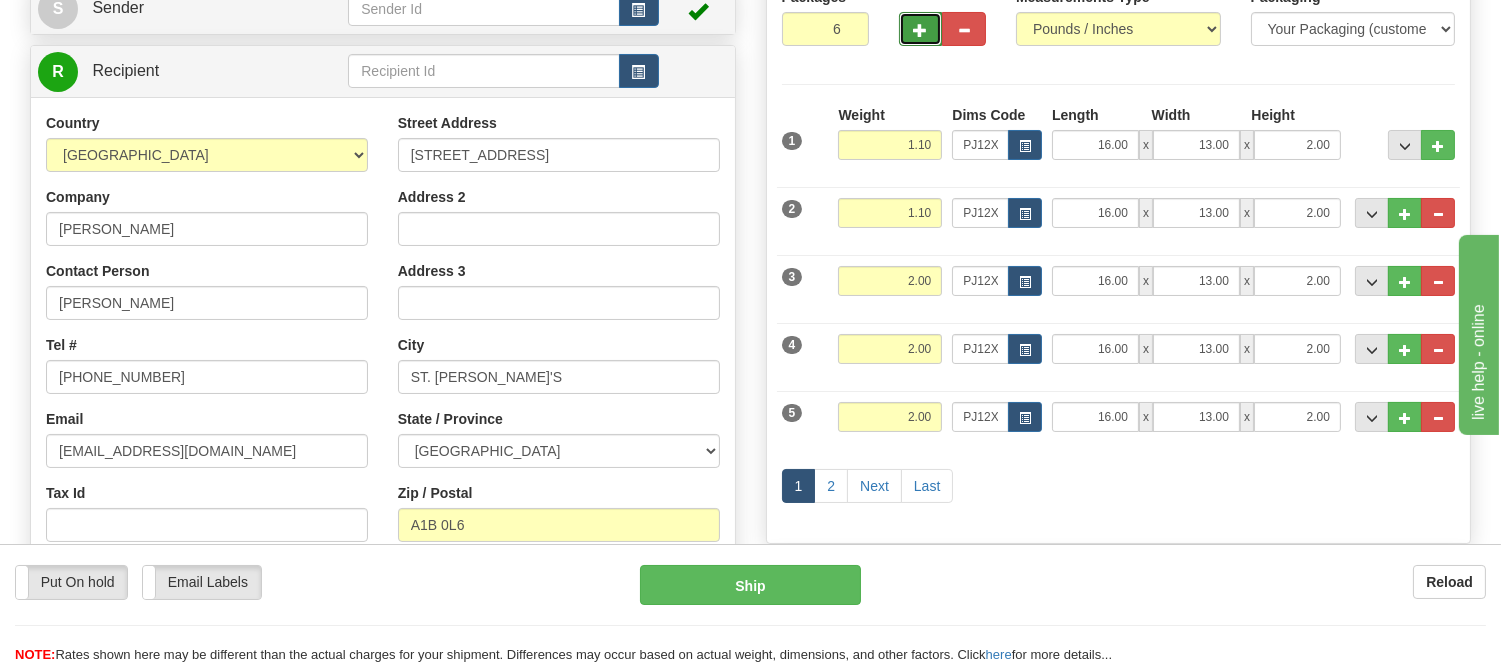 click at bounding box center (921, 30) 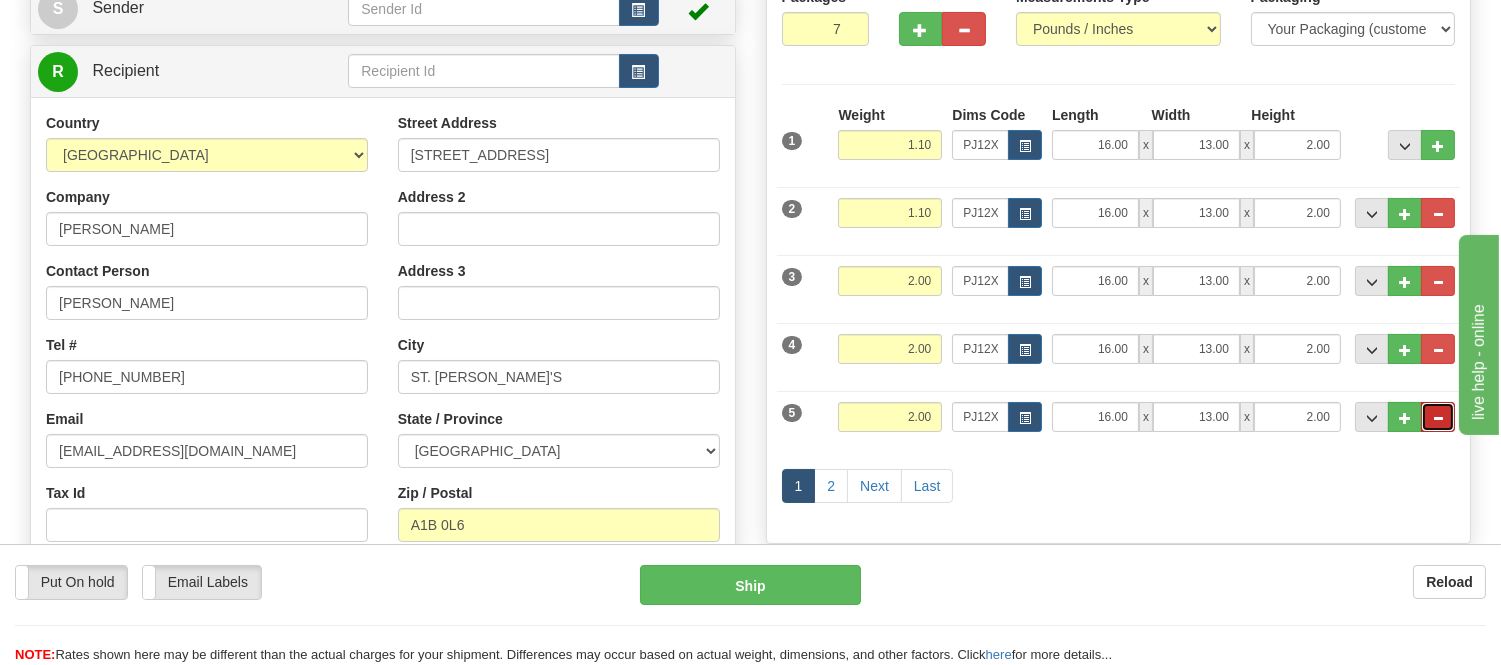 click at bounding box center [1438, 418] 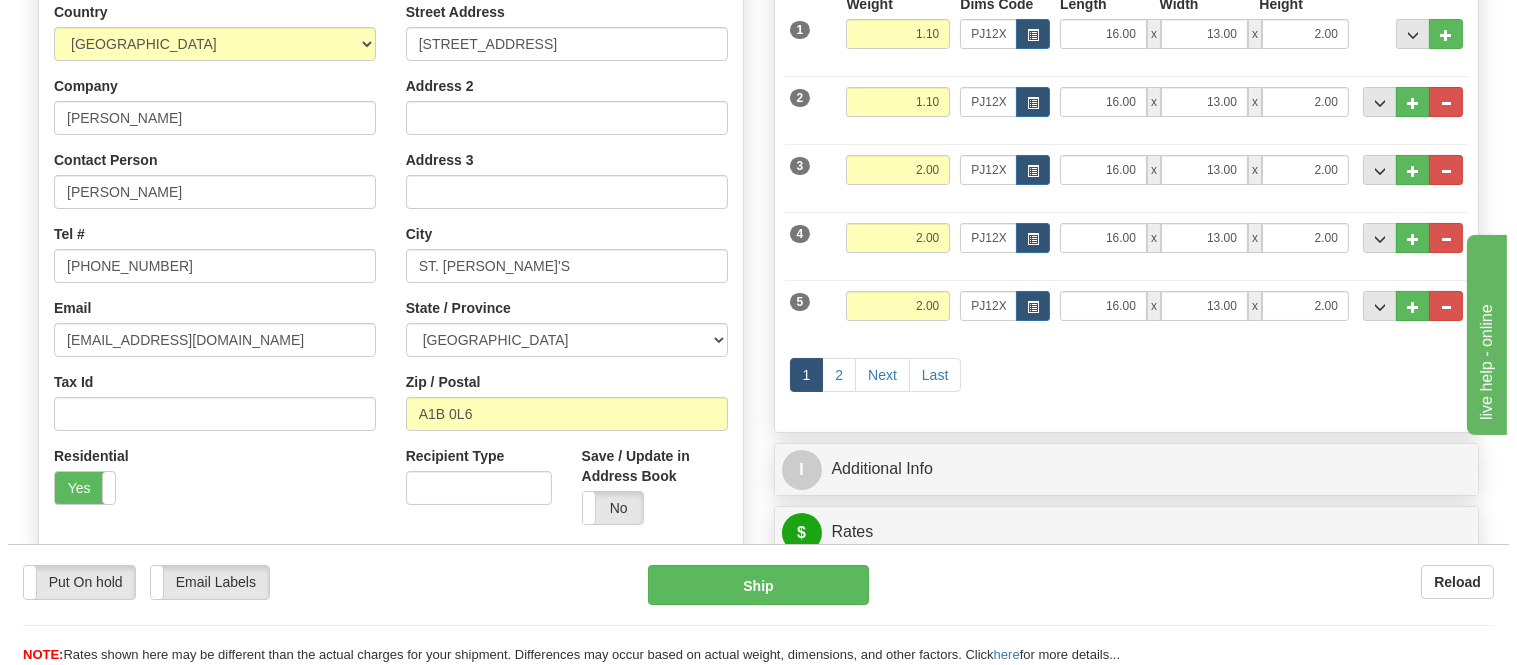 scroll, scrollTop: 222, scrollLeft: 0, axis: vertical 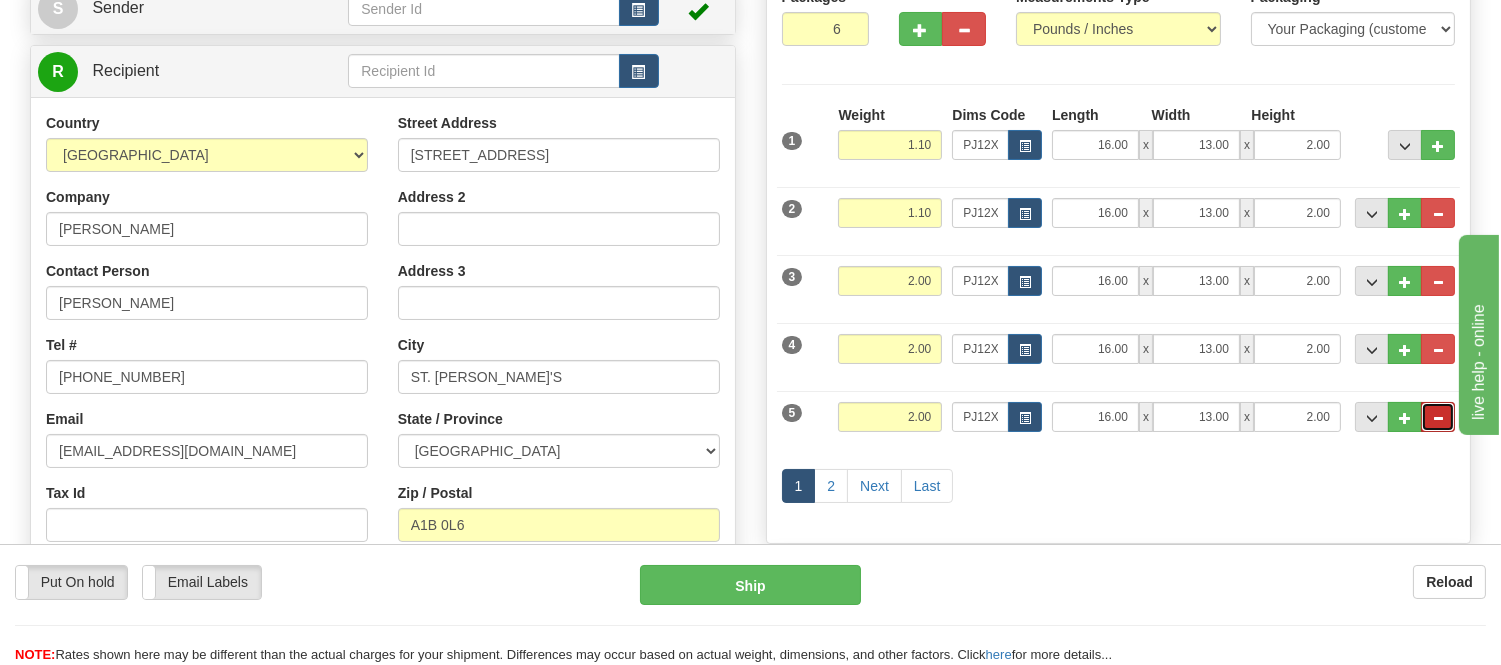 click at bounding box center [1438, 418] 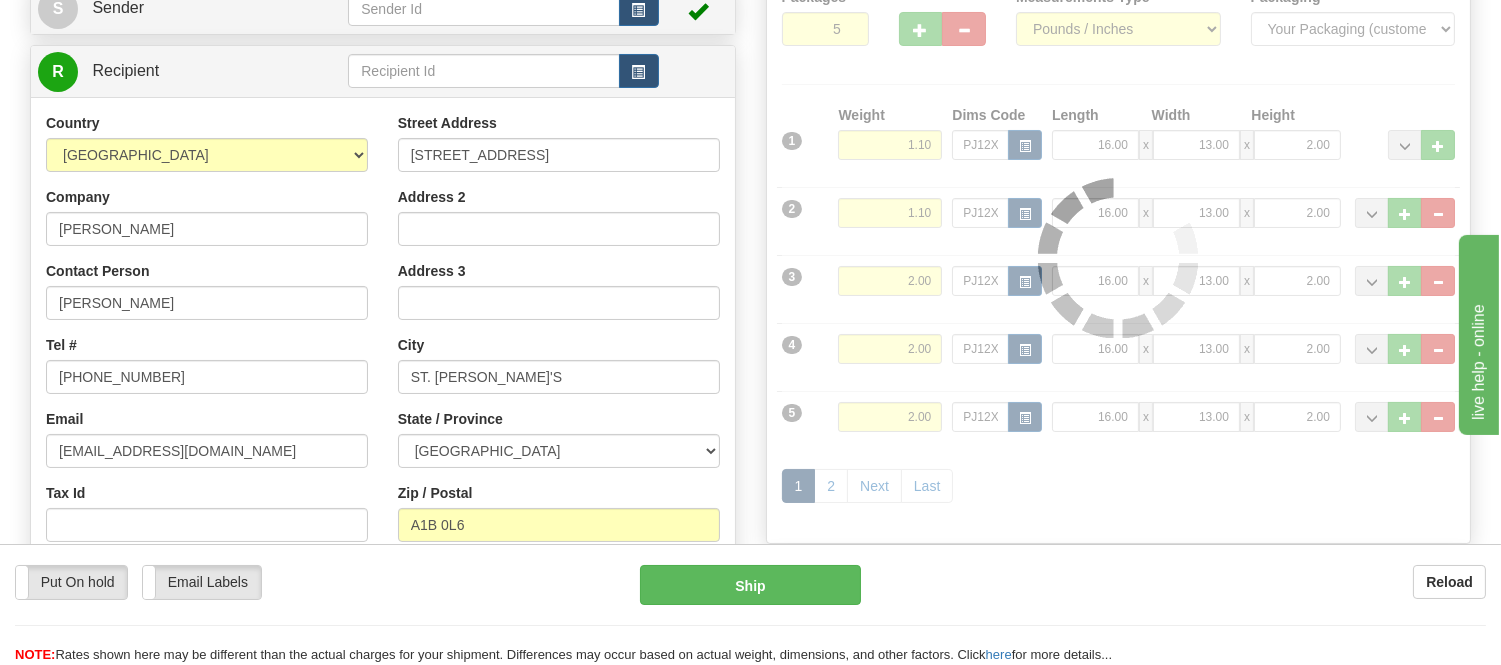 click at bounding box center [1119, 257] 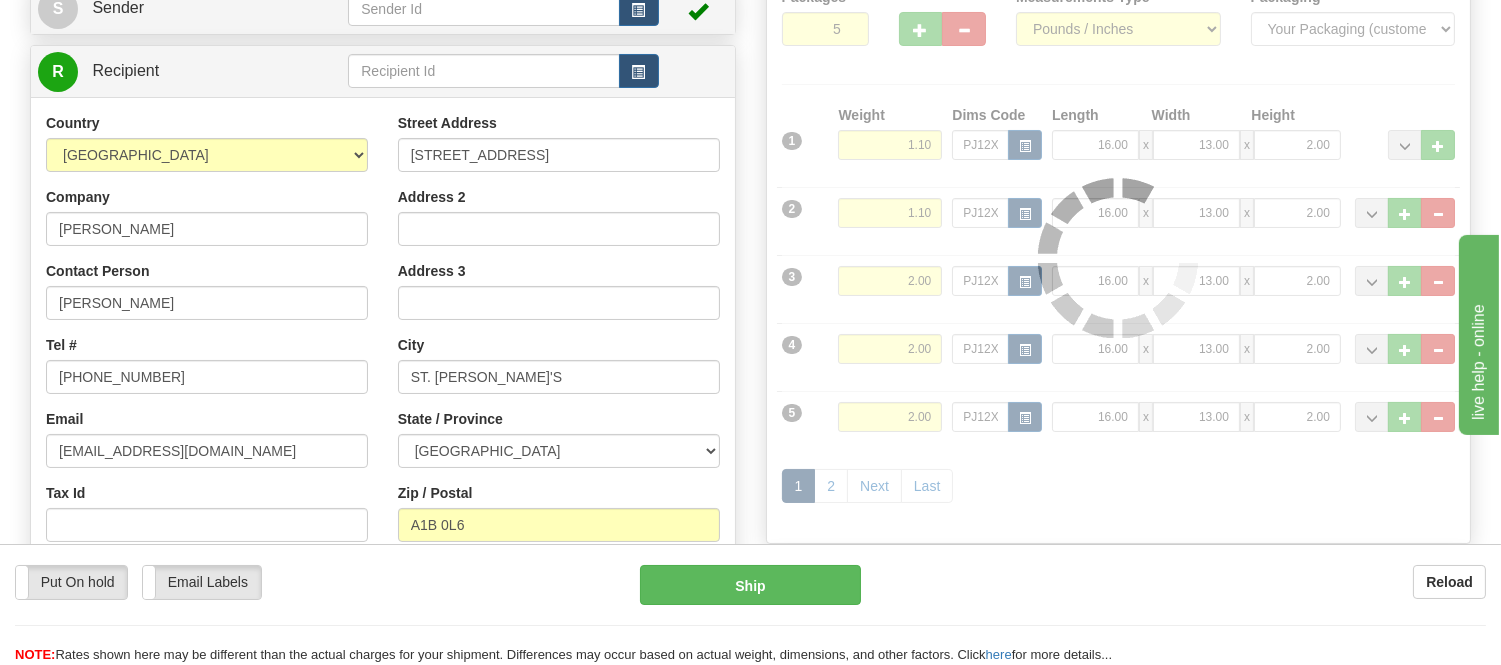click on "Packages                                              5
6
Measurements Type" at bounding box center [1119, 257] 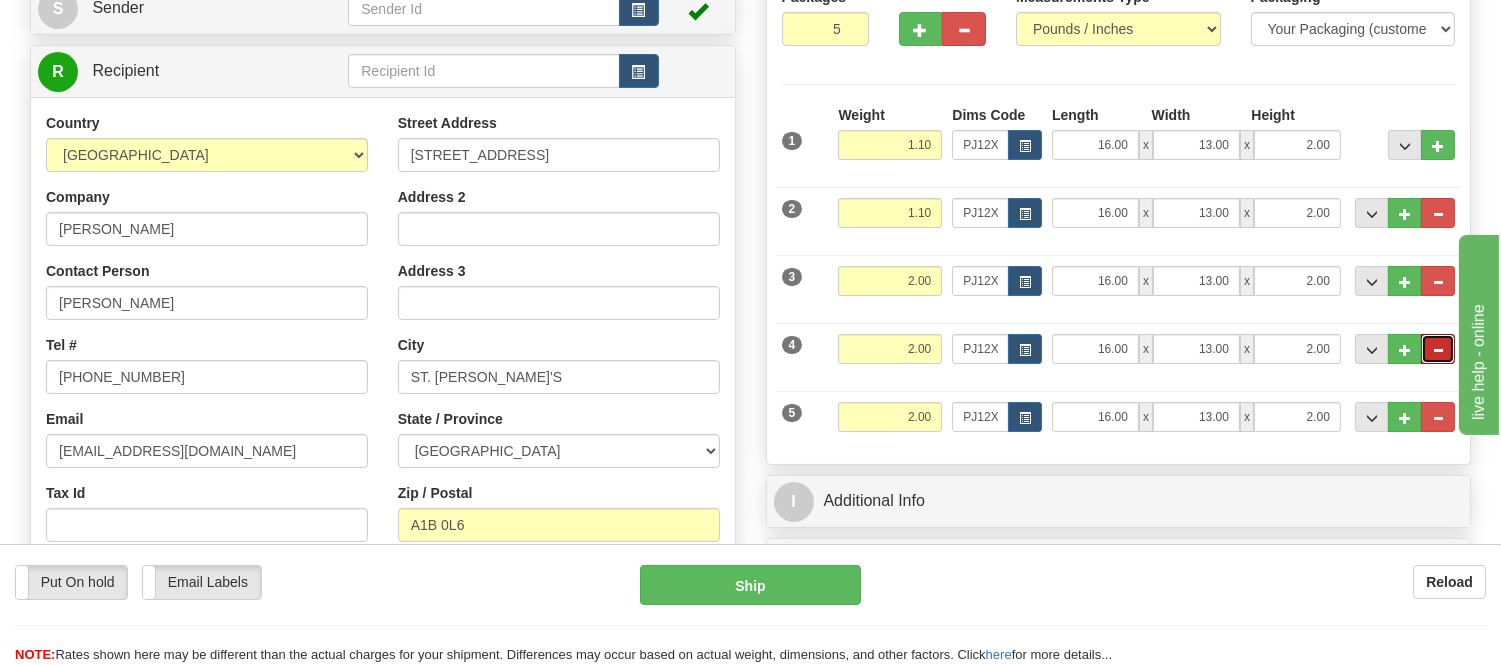 click at bounding box center [1438, 350] 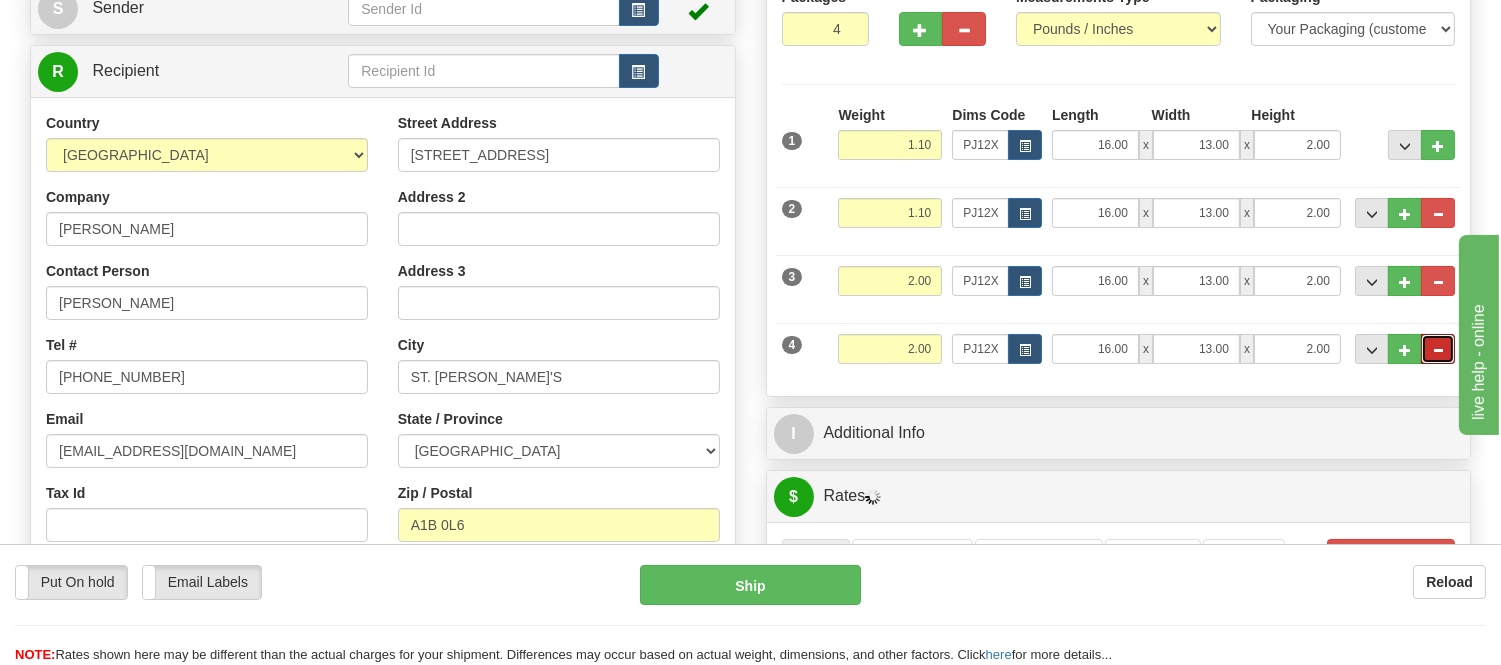 click at bounding box center (1438, 350) 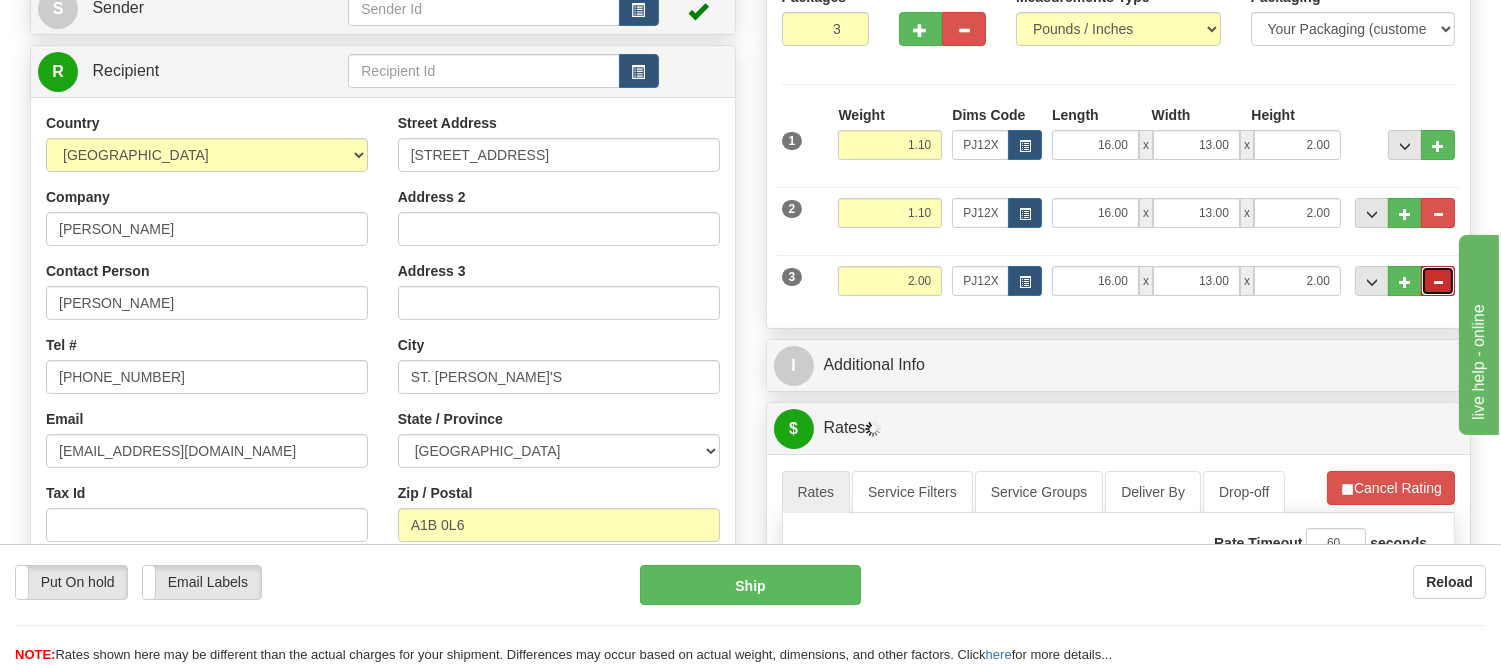 click at bounding box center [1438, 281] 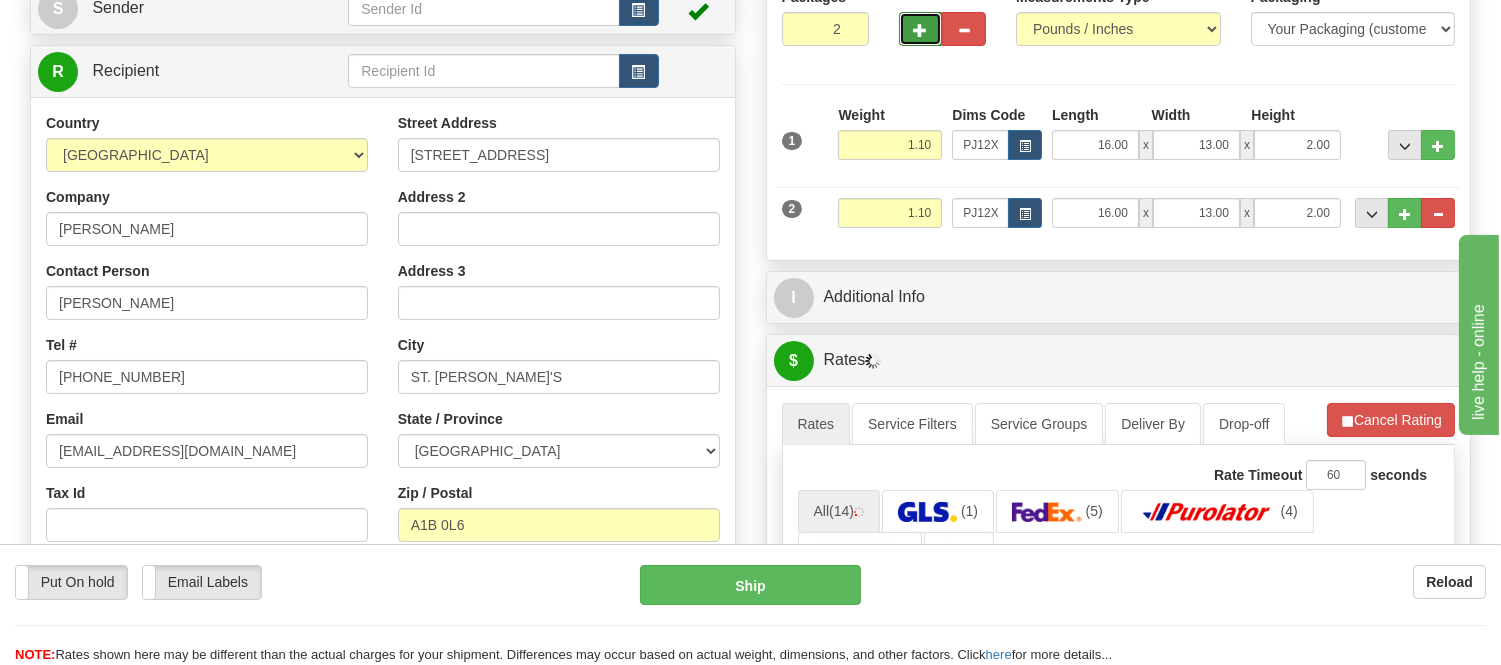 click at bounding box center (921, 30) 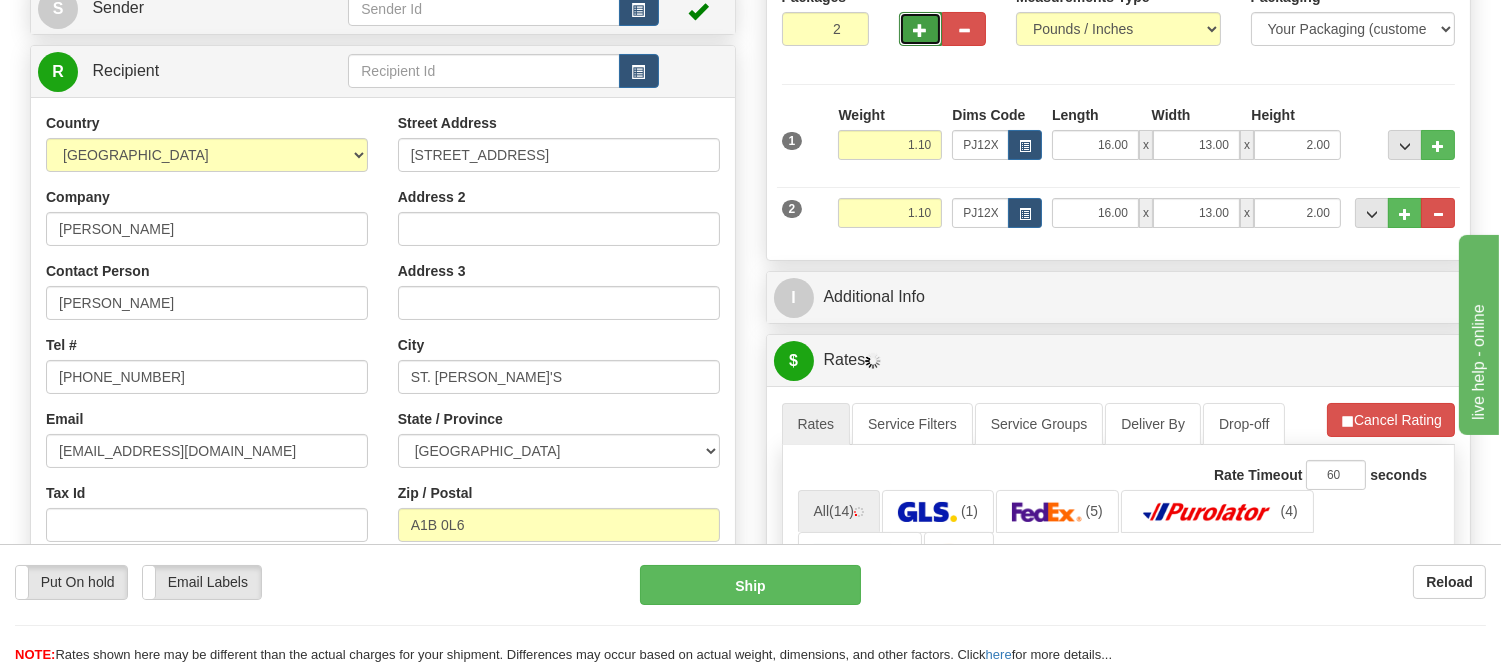 type on "3" 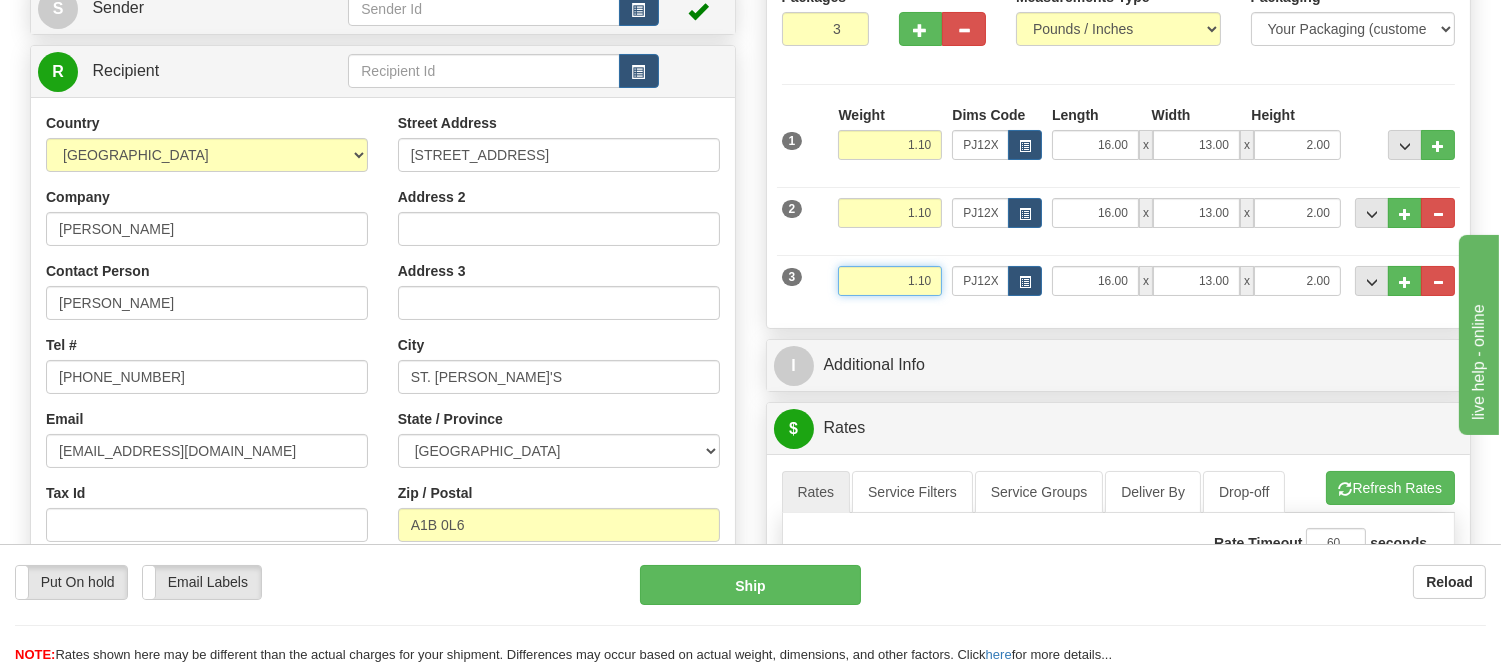 drag, startPoint x: 932, startPoint y: 276, endPoint x: 766, endPoint y: 262, distance: 166.58931 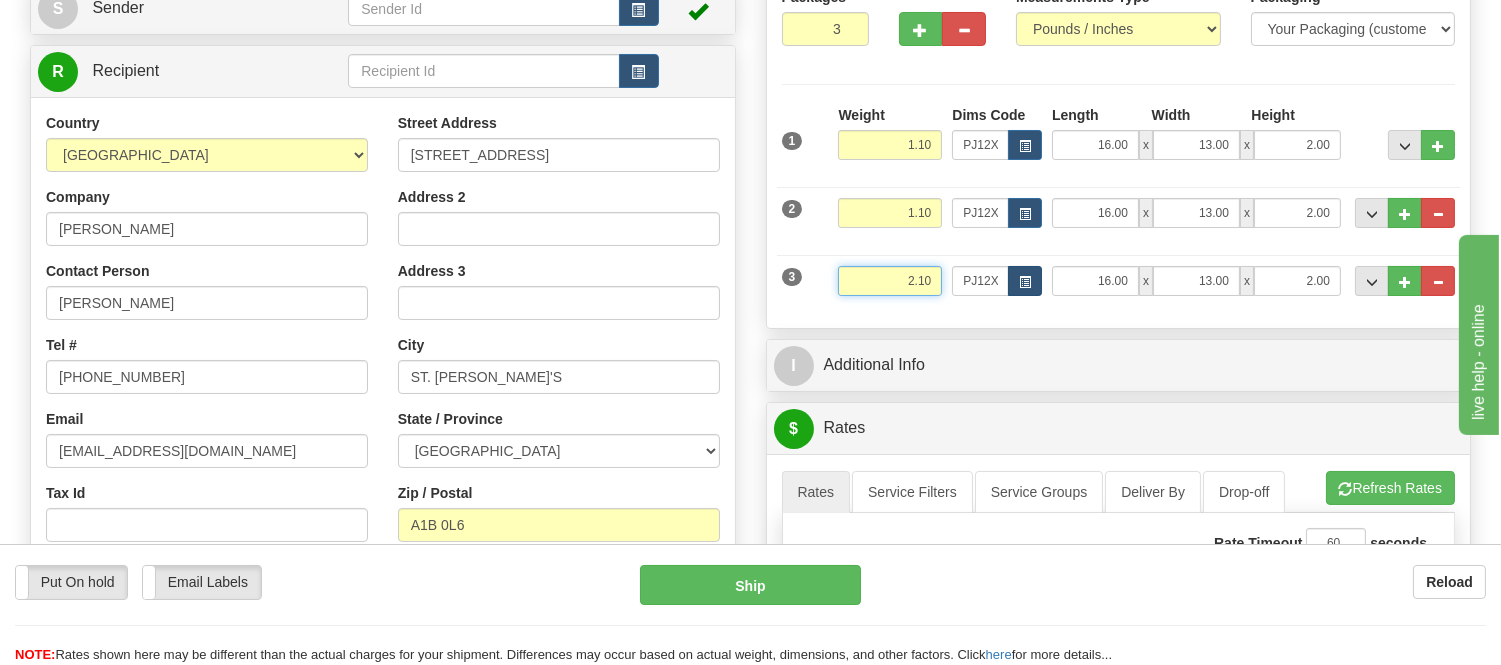 type on "2.10" 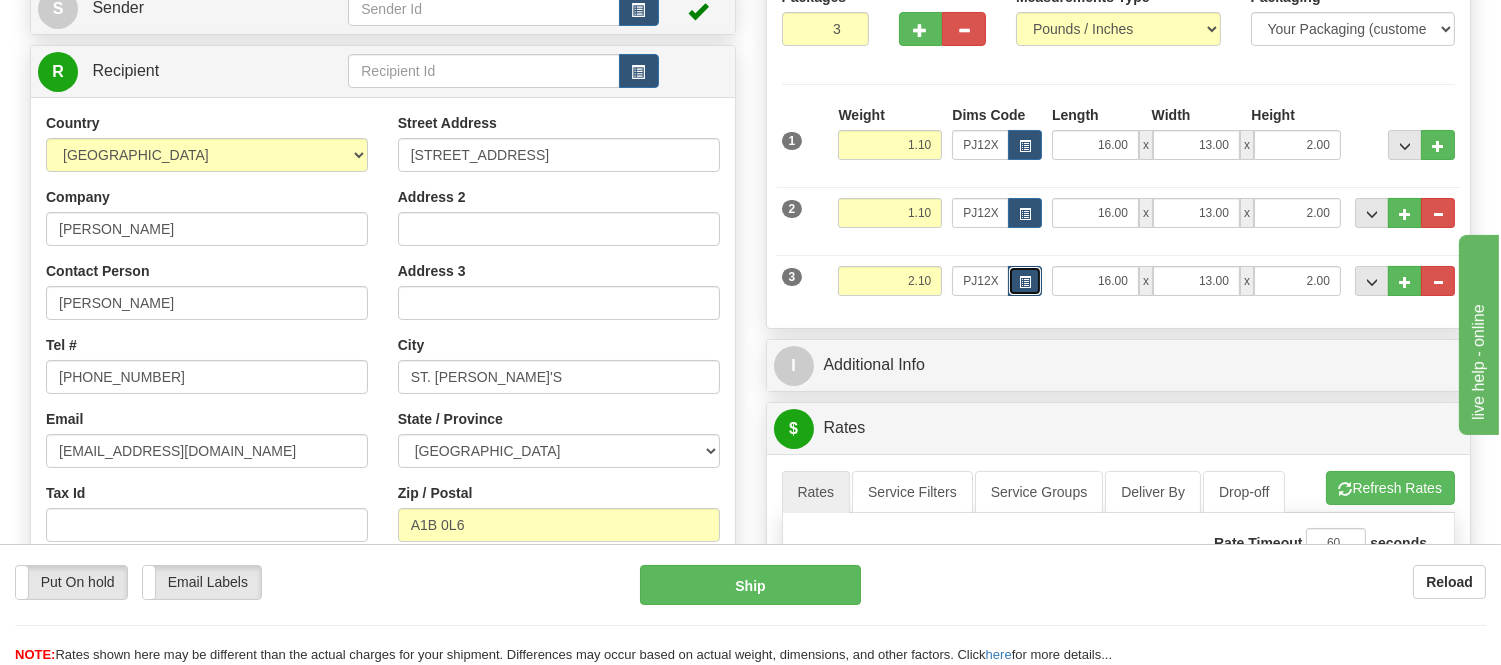 click at bounding box center (1025, 282) 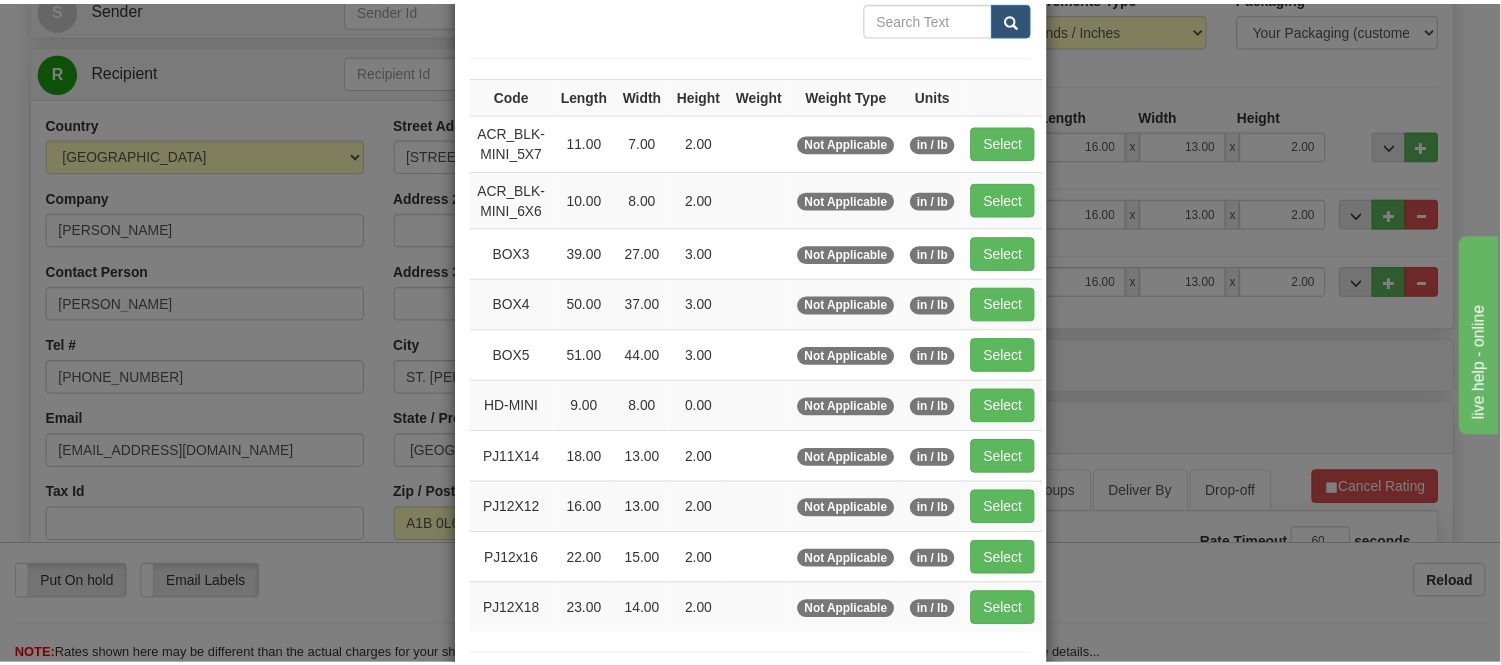 scroll, scrollTop: 222, scrollLeft: 0, axis: vertical 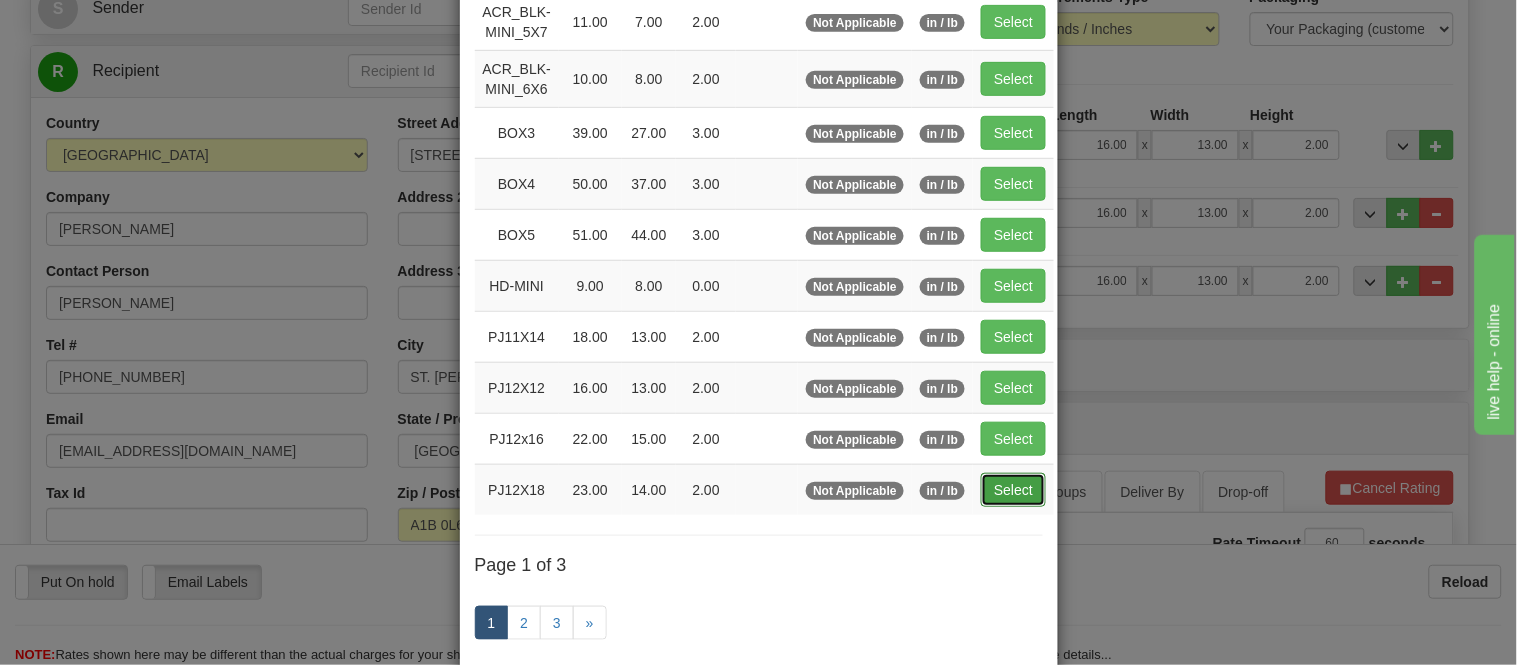 click on "Select" at bounding box center (1013, 490) 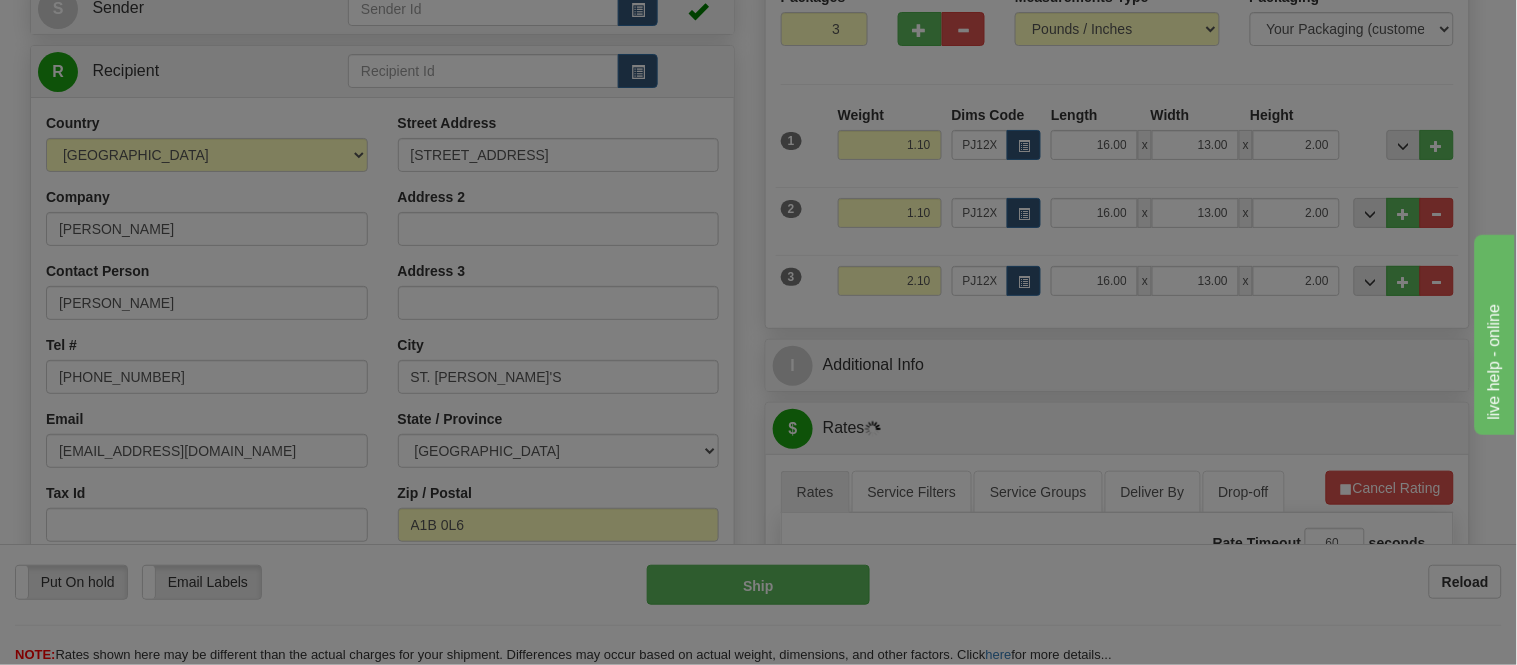 type on "23.00" 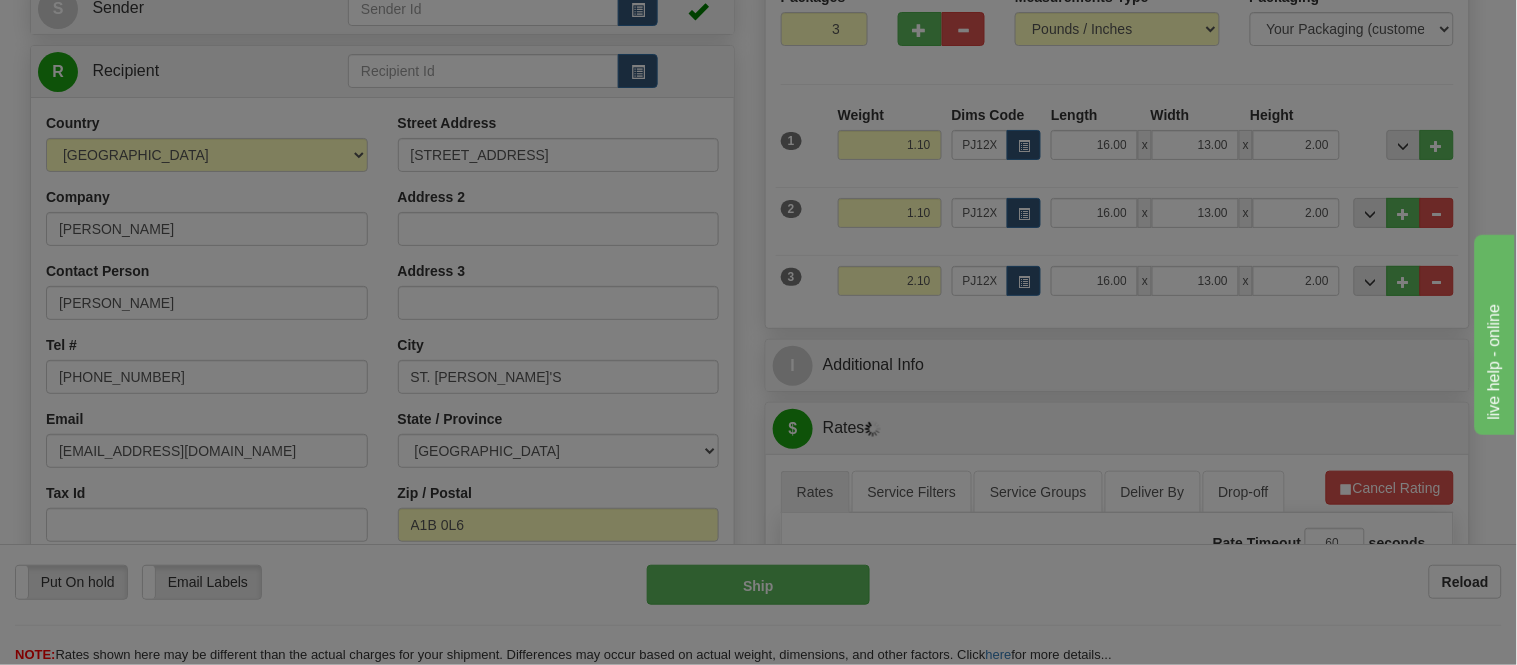 type on "14.00" 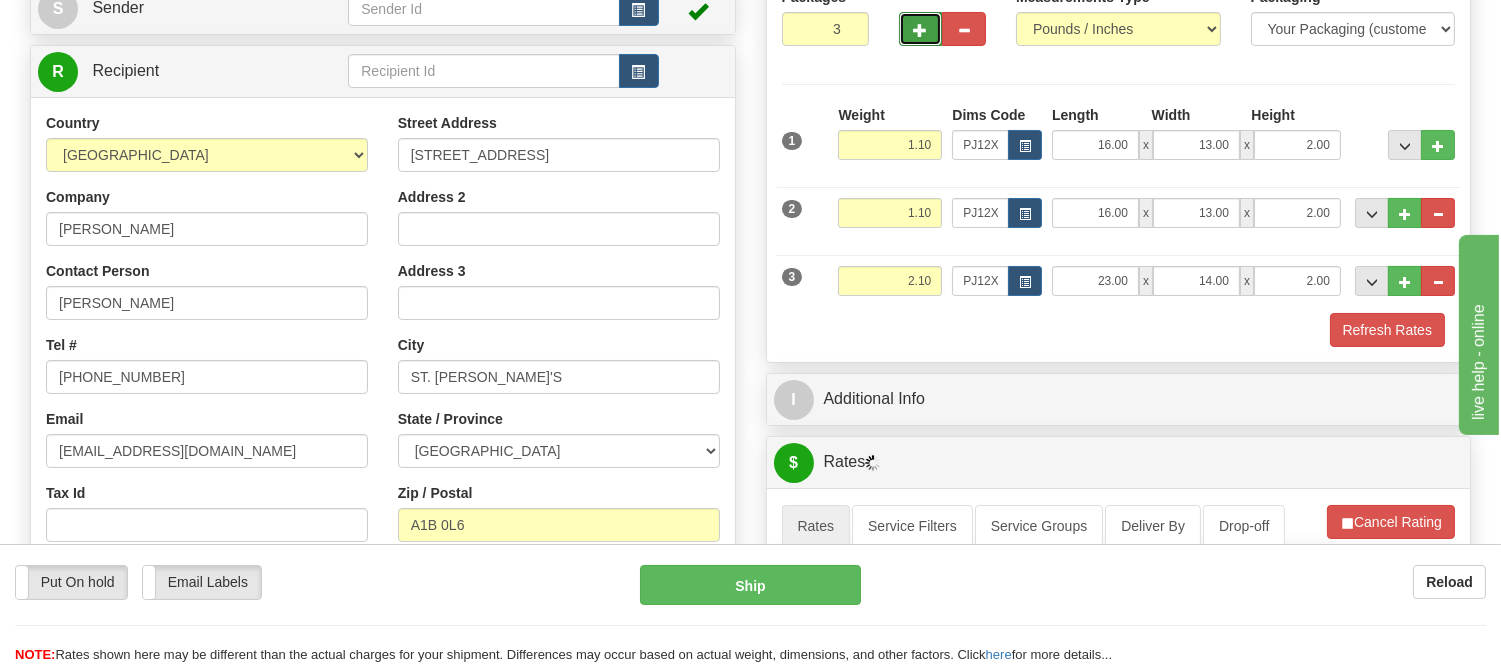 click at bounding box center (921, 30) 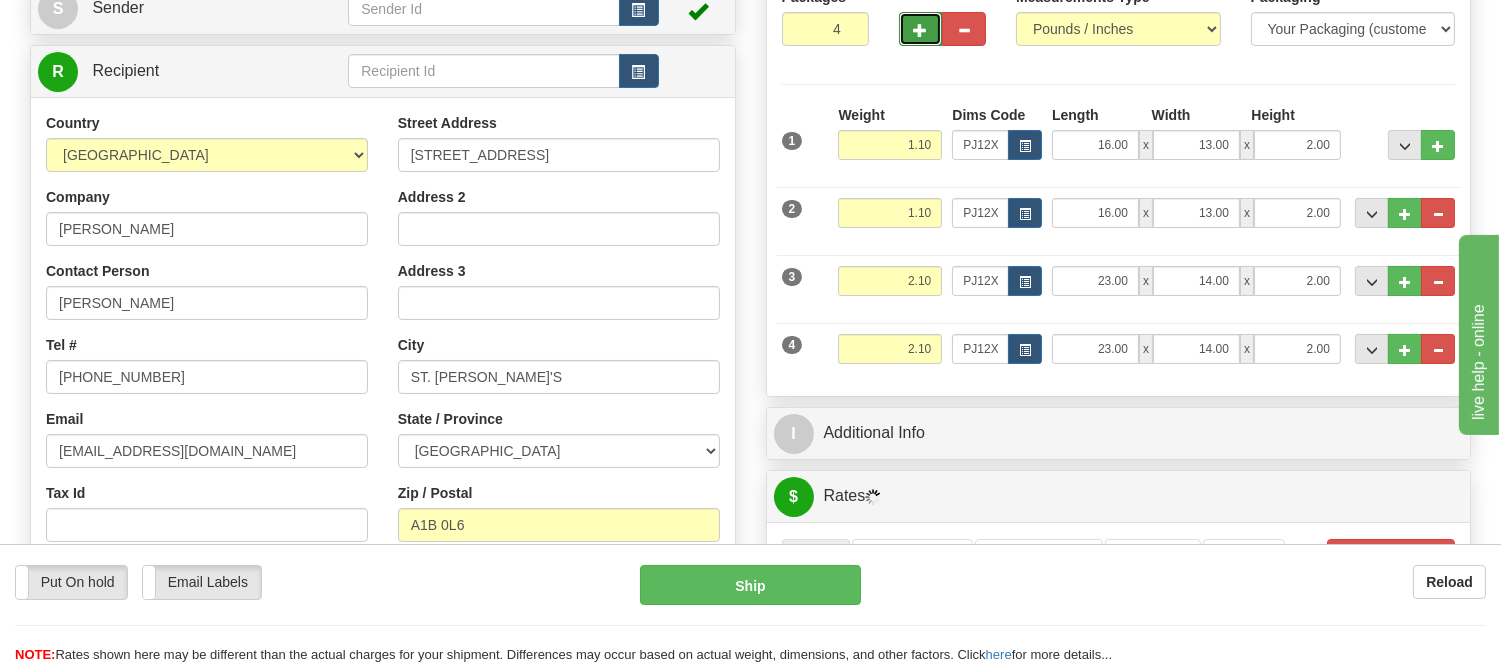 click at bounding box center (921, 30) 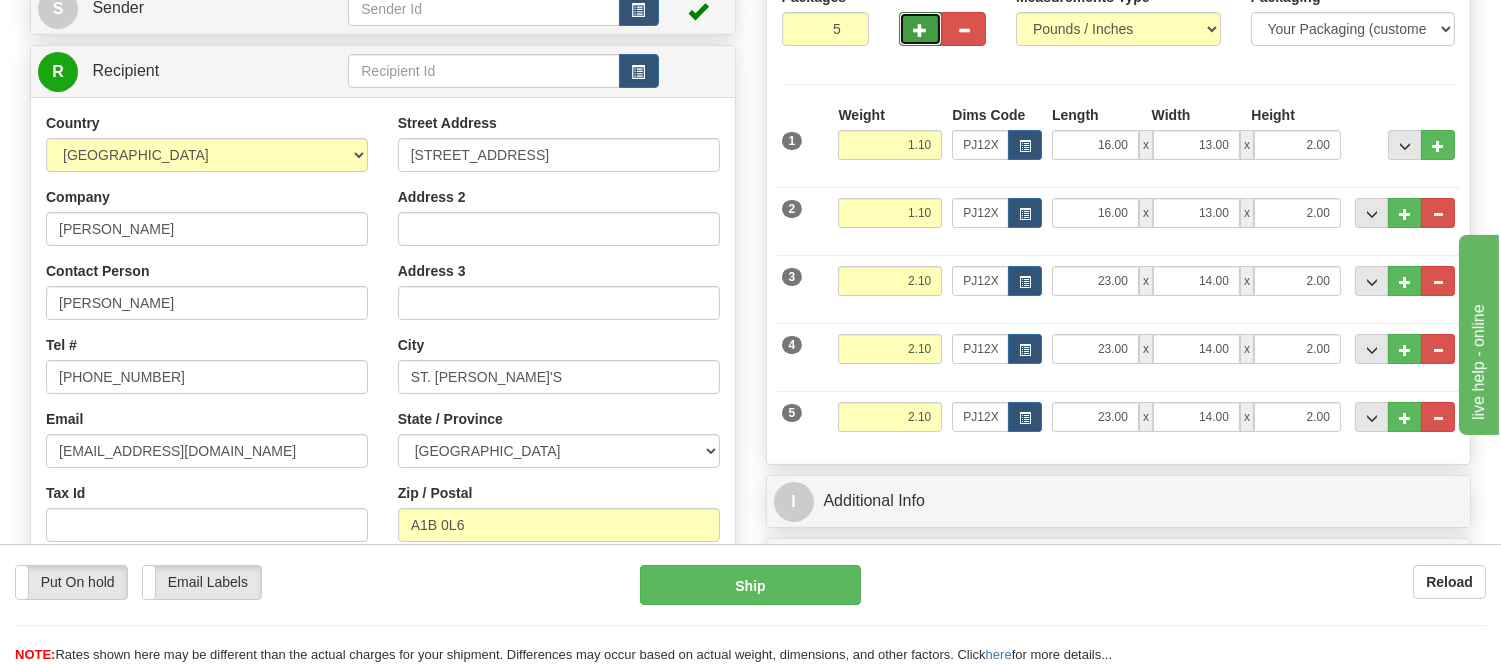 click at bounding box center (921, 30) 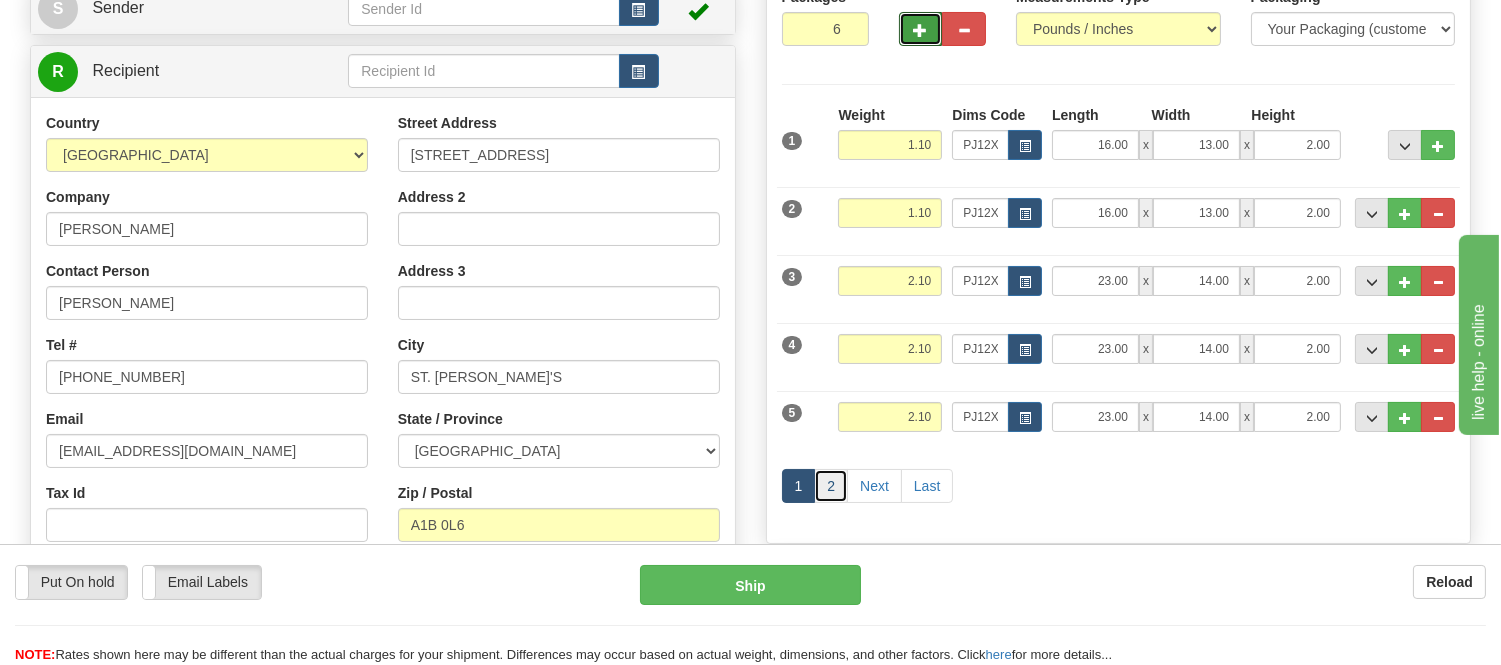 click on "2" at bounding box center [831, 486] 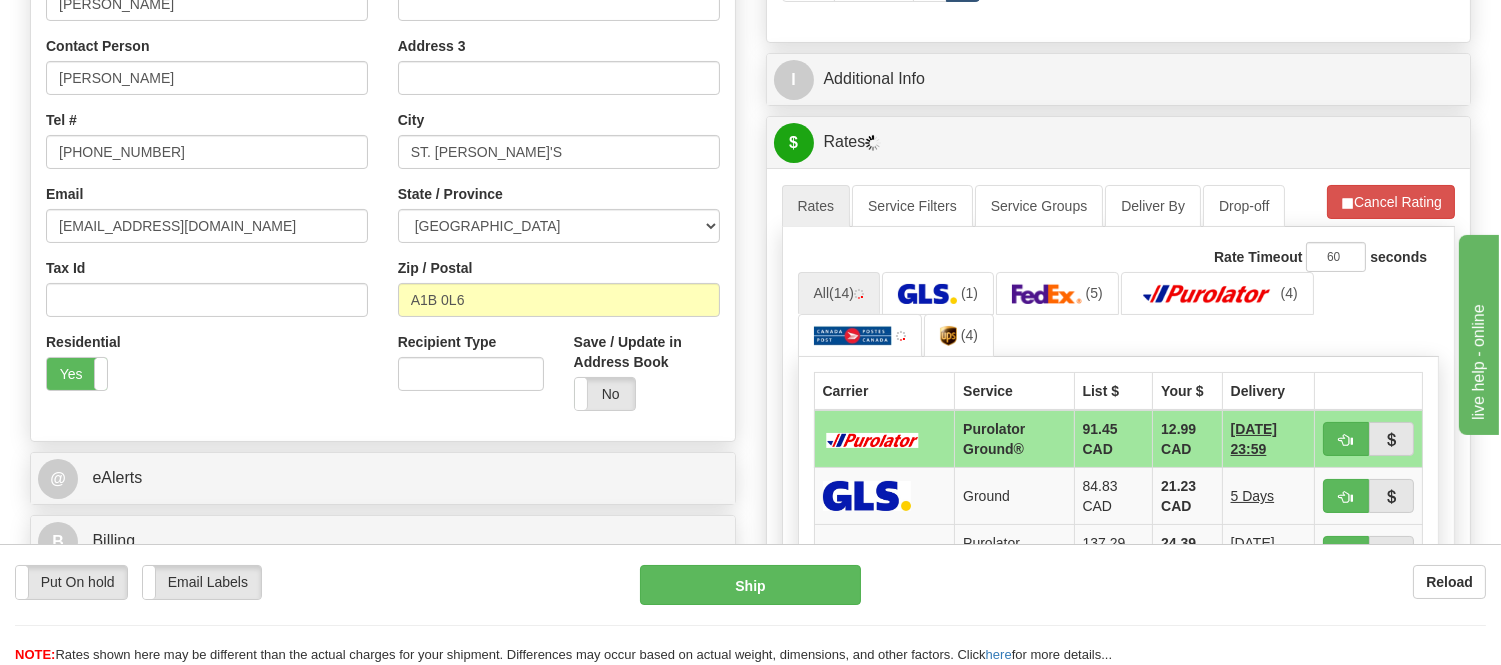 scroll, scrollTop: 555, scrollLeft: 0, axis: vertical 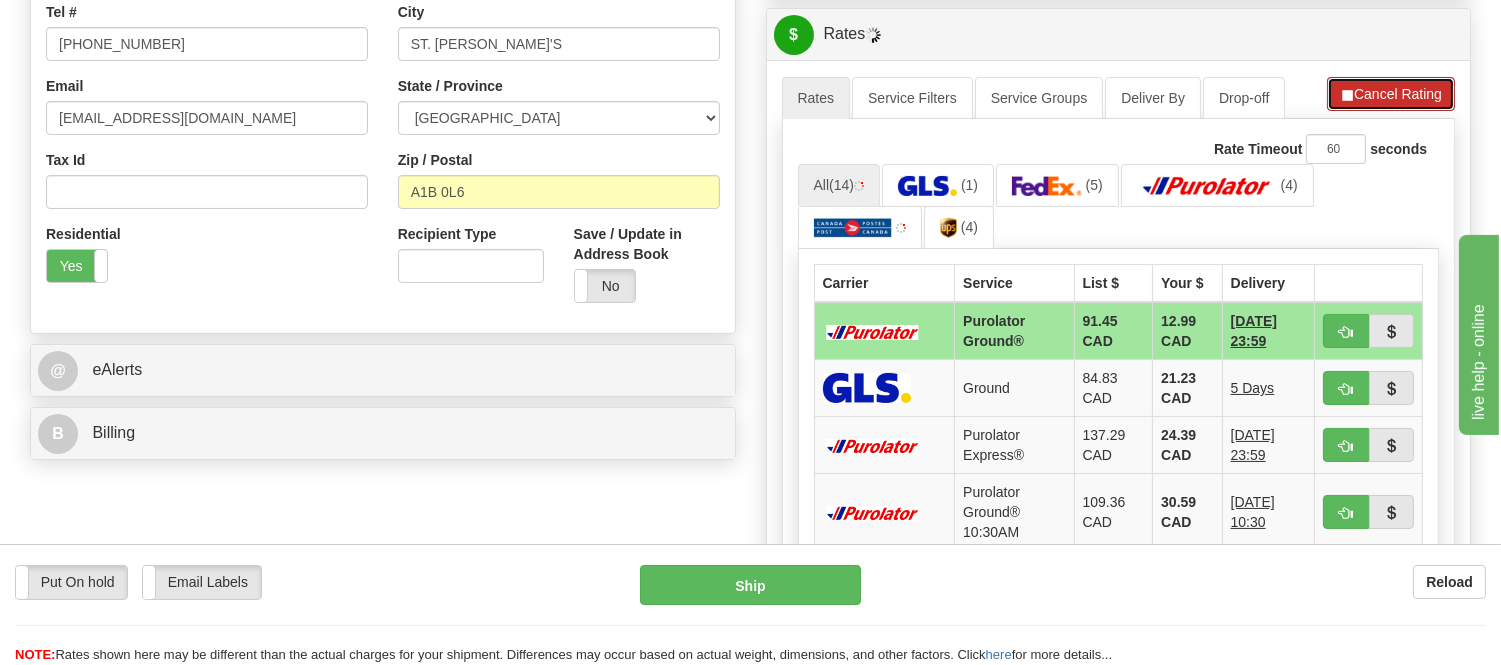 click on "Cancel Rating" at bounding box center (1391, 94) 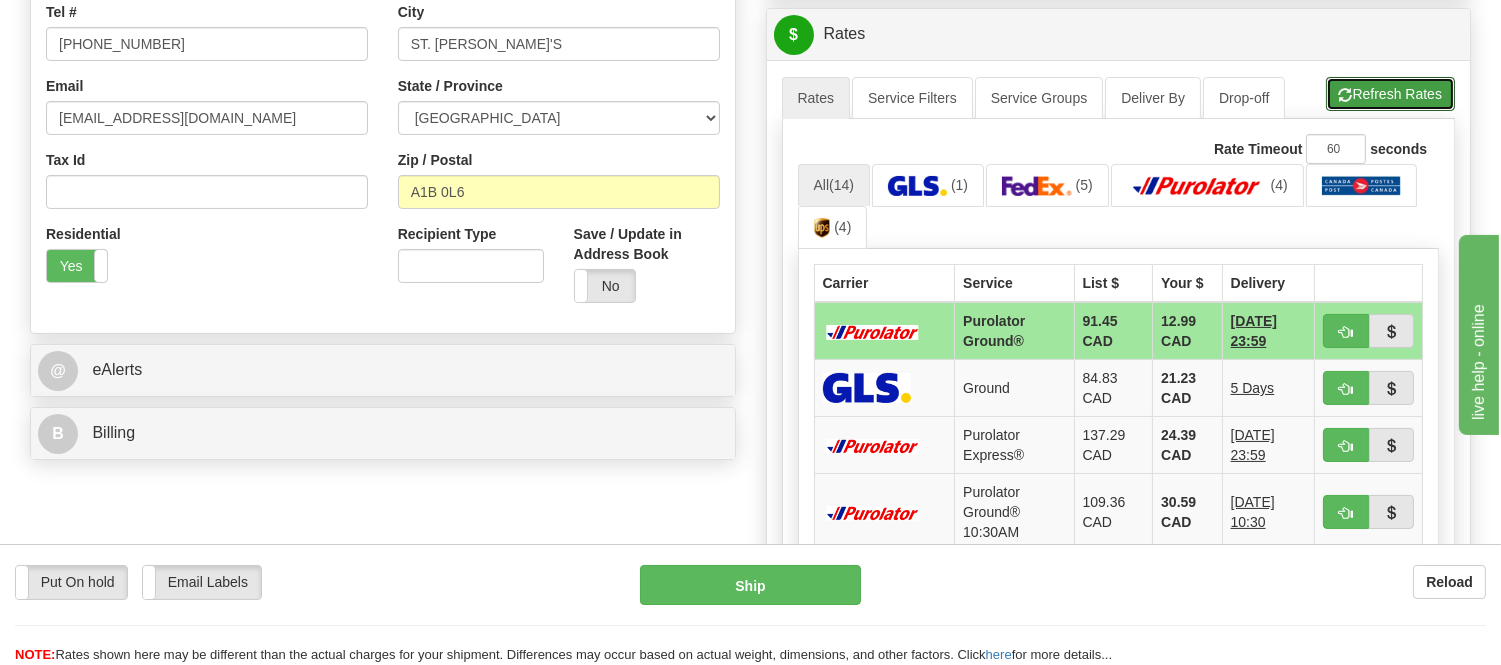 click on "Refresh Rates" at bounding box center (1390, 94) 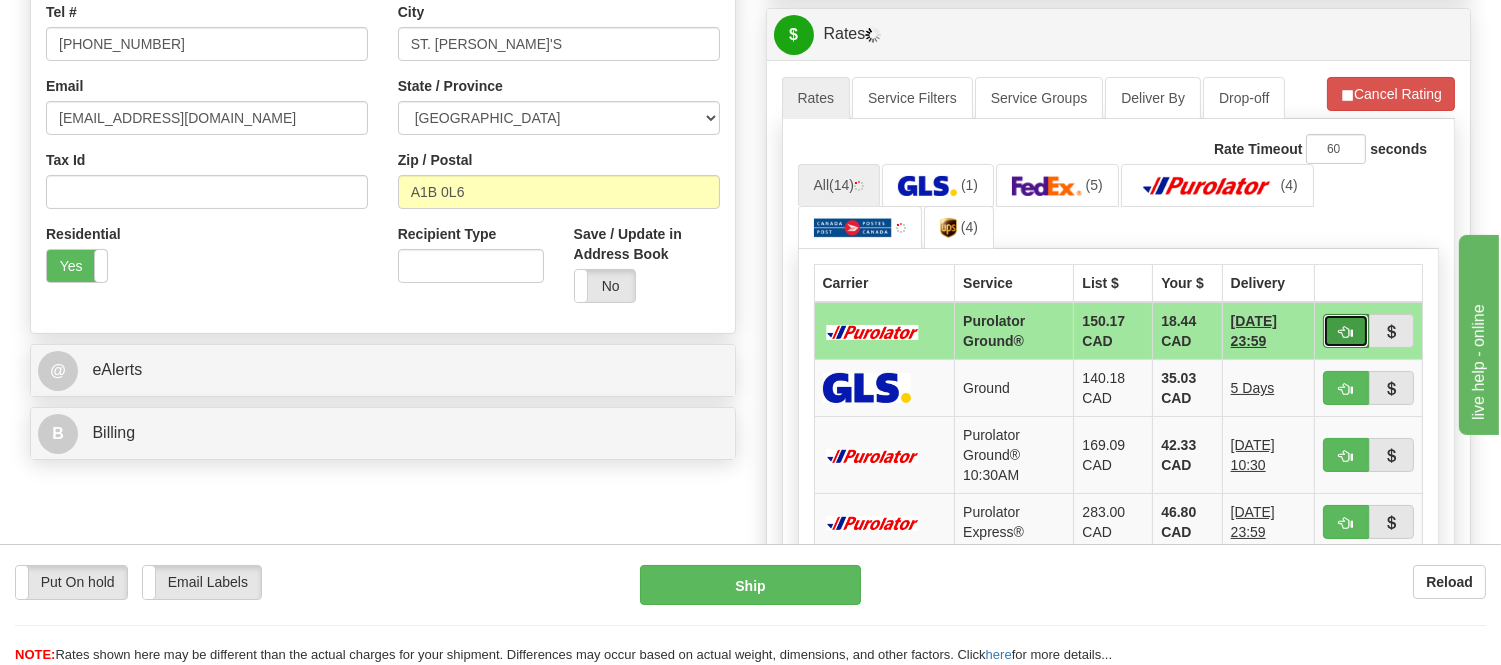 click at bounding box center (1346, 332) 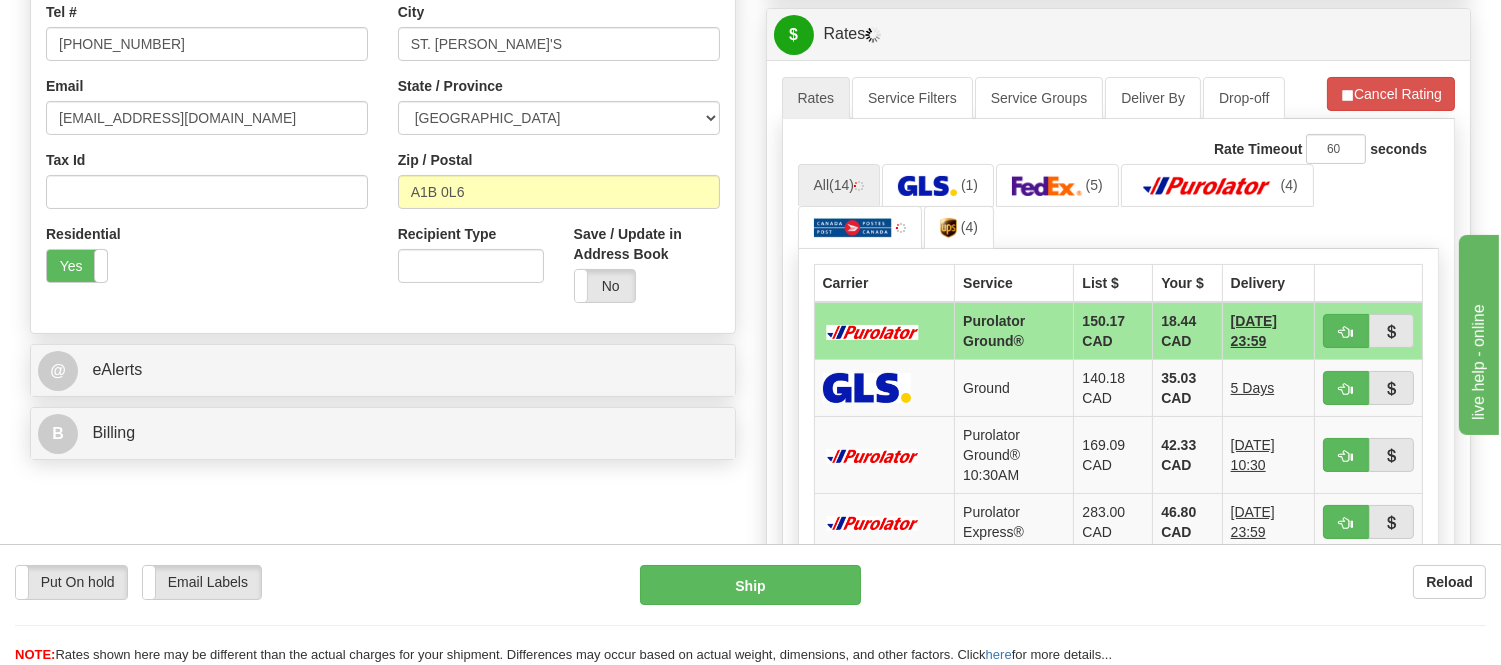 click on "All  (14)
(1)
(5)
(4)
(4)" at bounding box center [1119, 207] 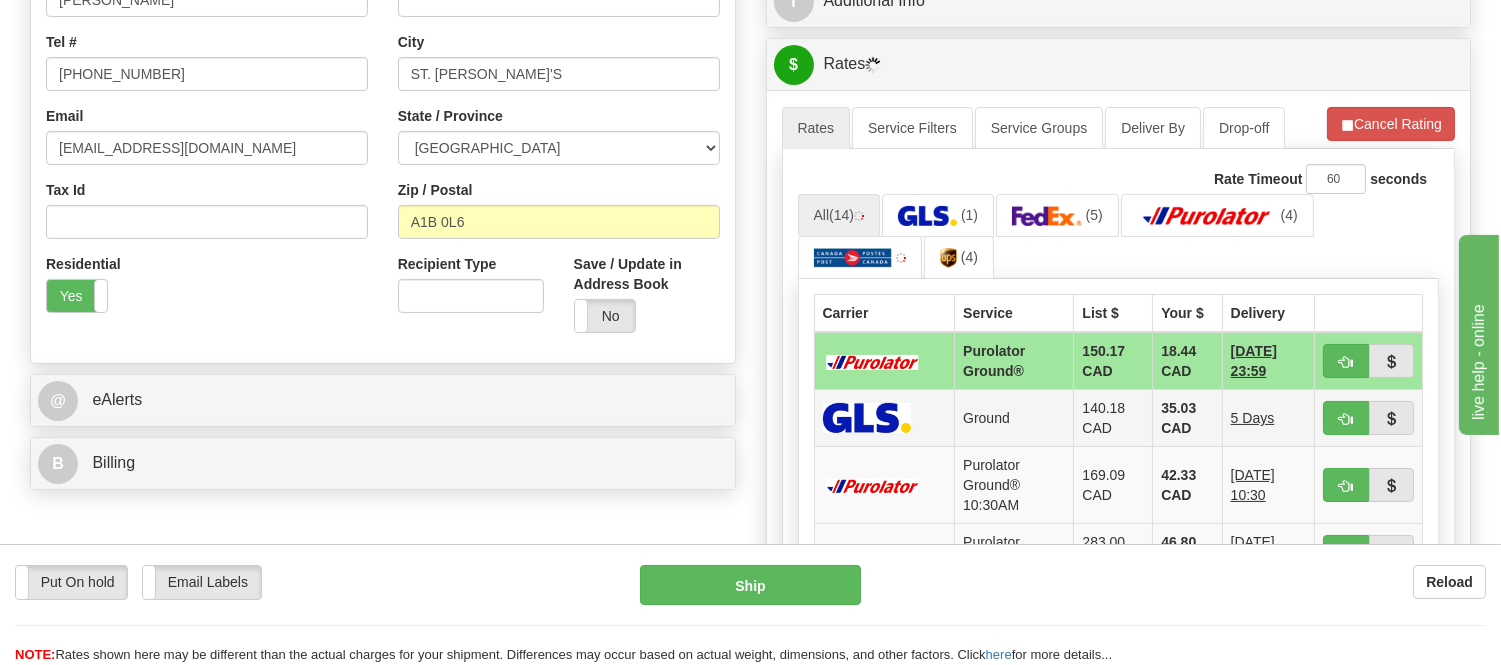 scroll, scrollTop: 555, scrollLeft: 0, axis: vertical 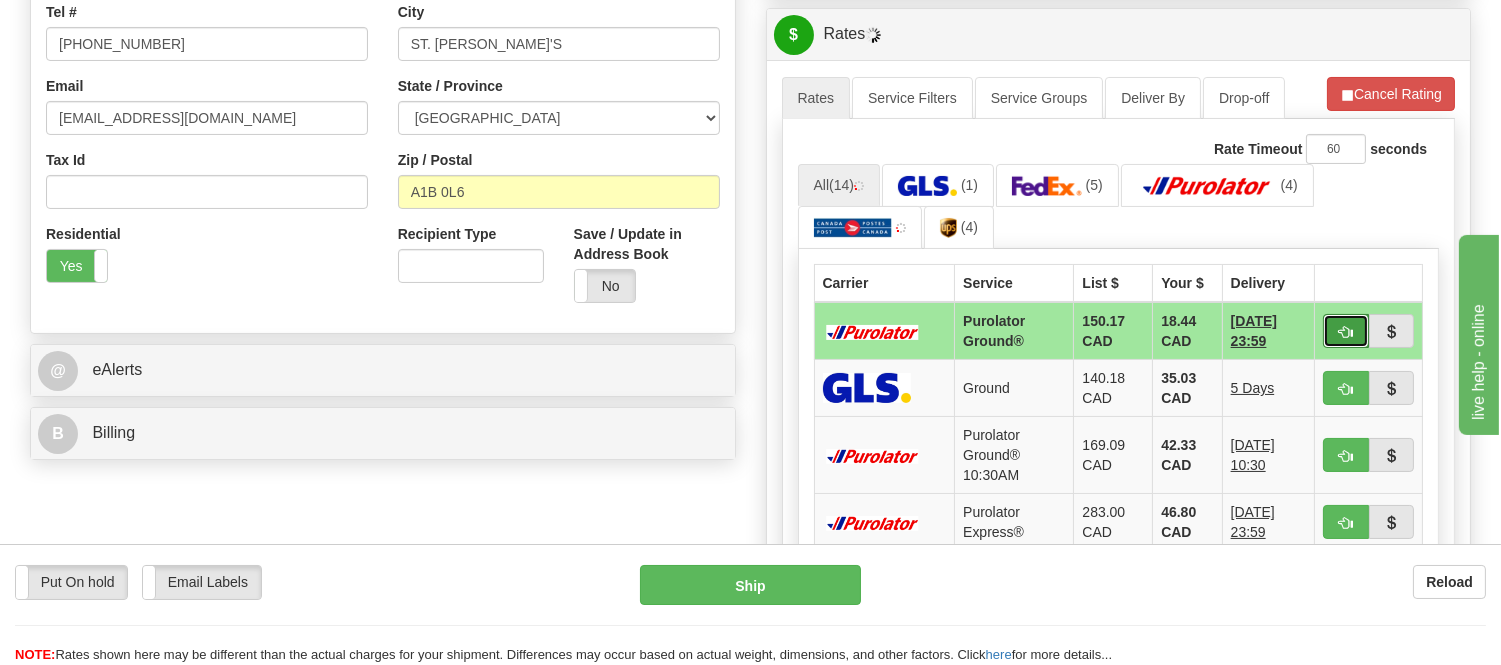 click at bounding box center (1346, 331) 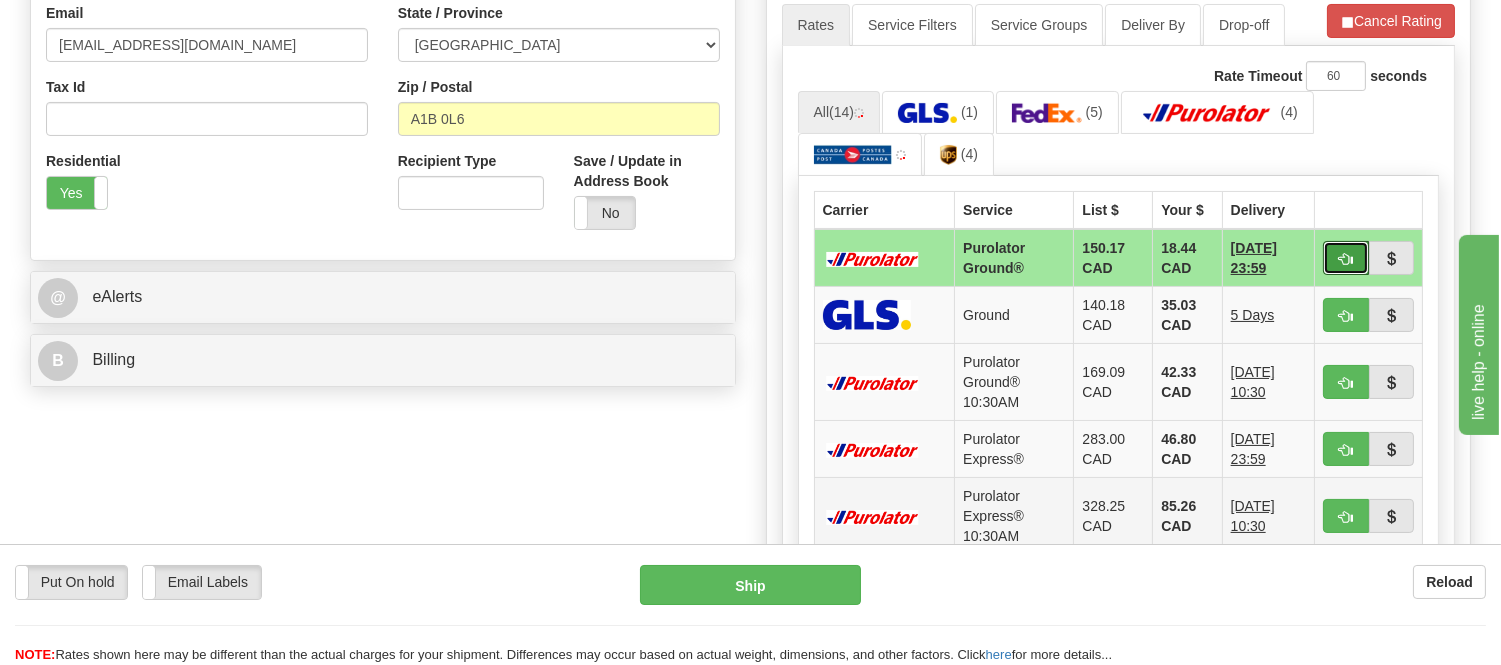 scroll, scrollTop: 666, scrollLeft: 0, axis: vertical 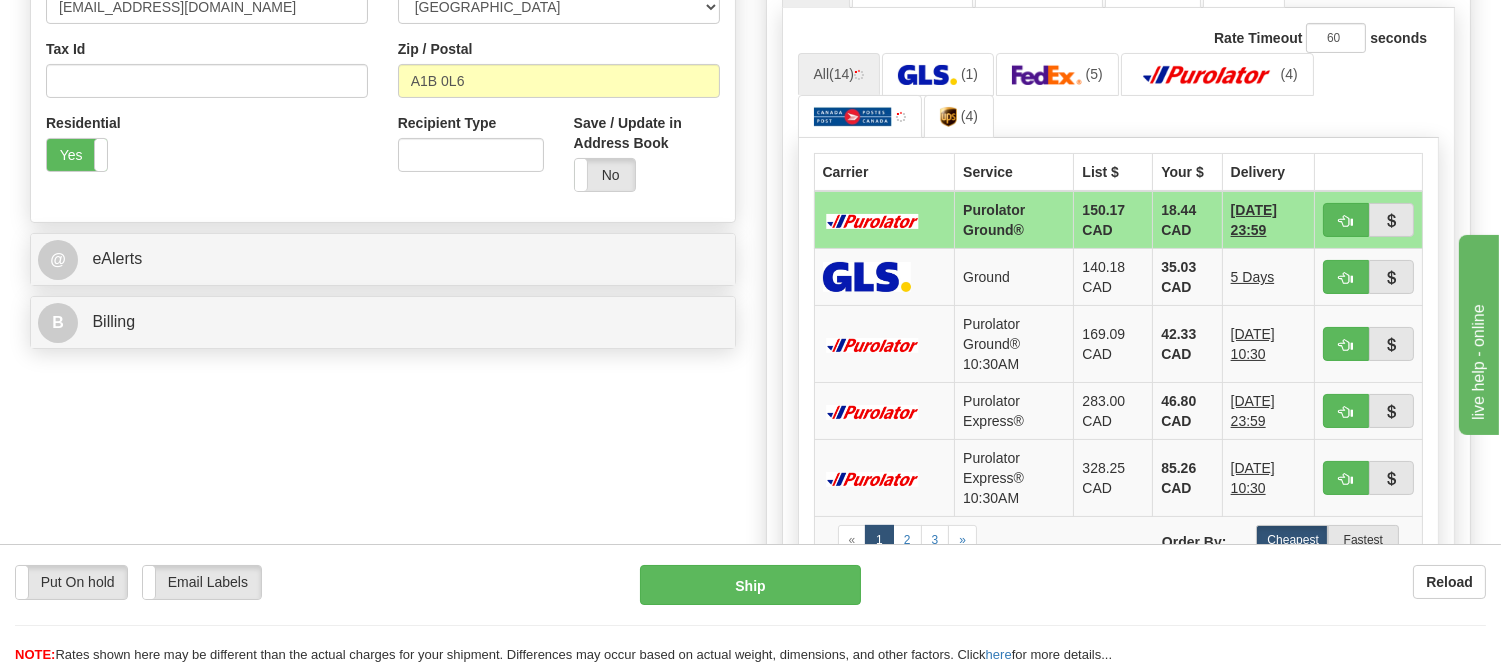 click on "All  (14)
(1)
(5)
(4)
(4)" at bounding box center [1119, 96] 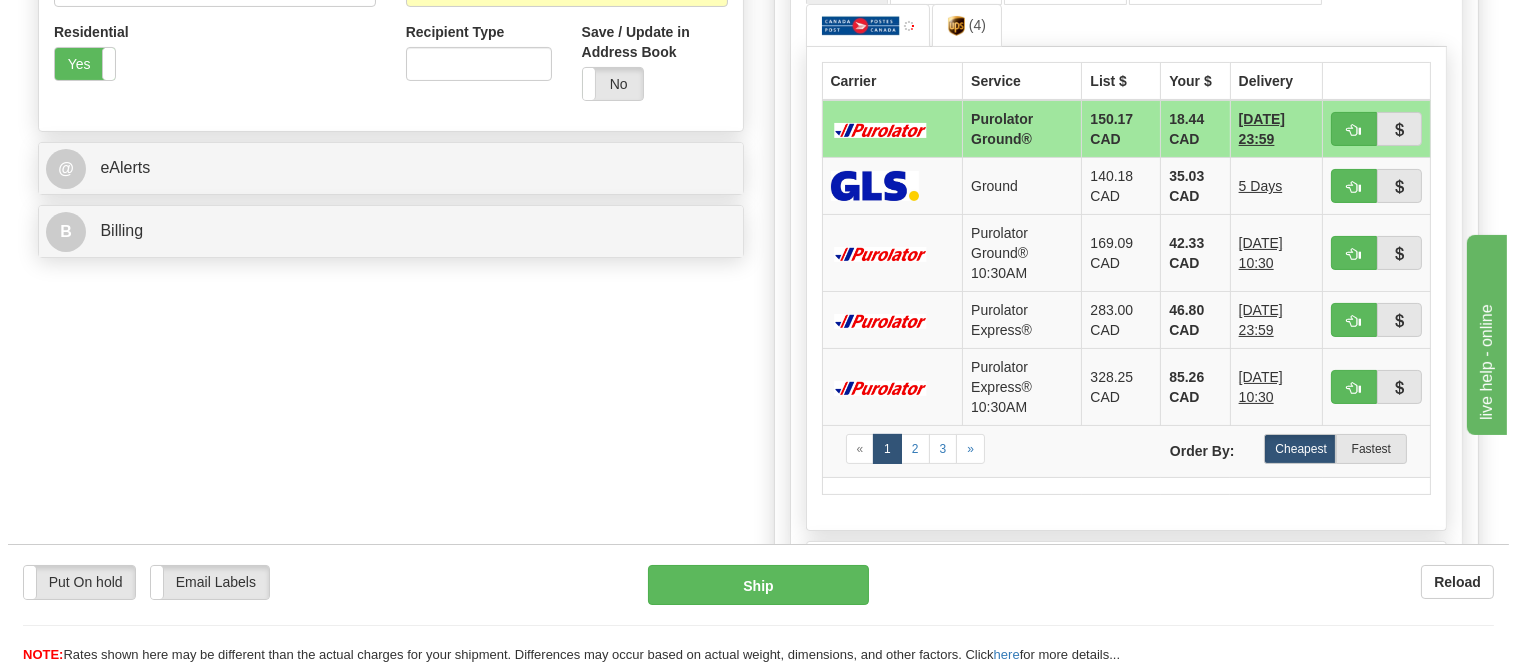 scroll, scrollTop: 555, scrollLeft: 0, axis: vertical 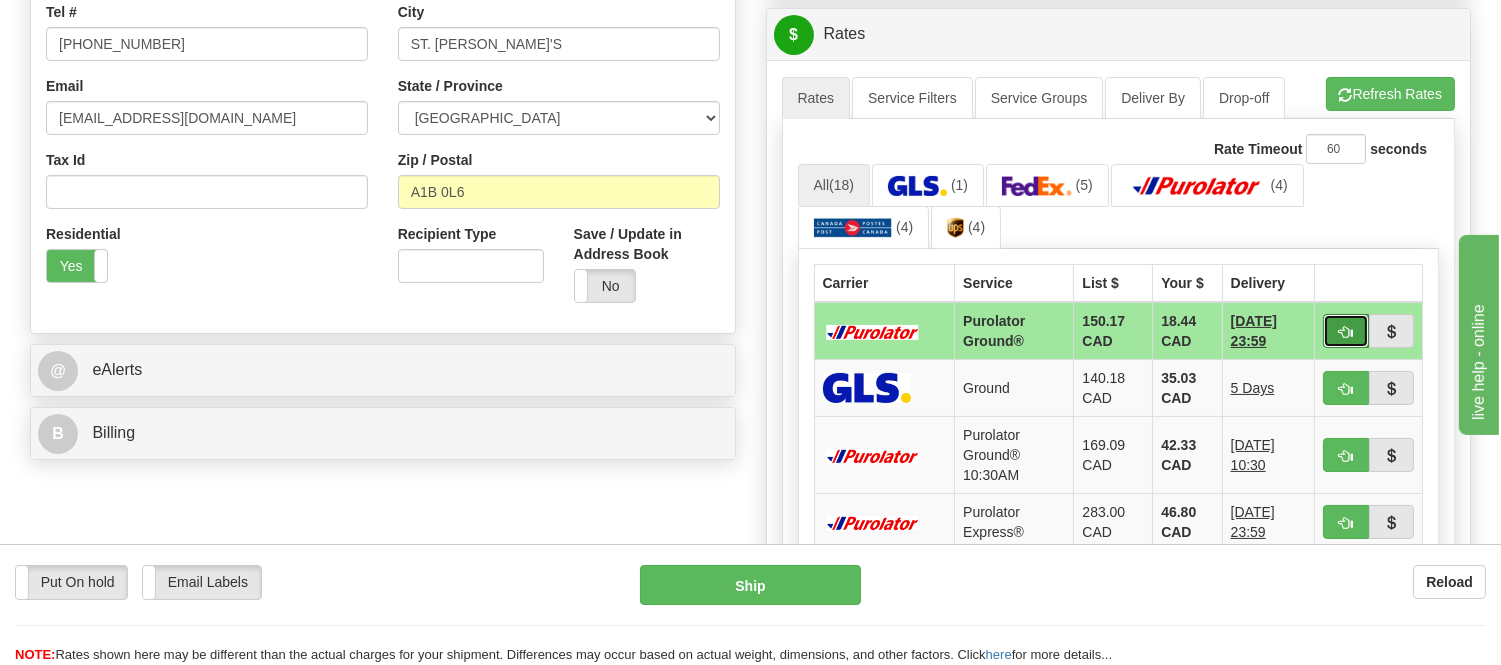 click at bounding box center (1346, 332) 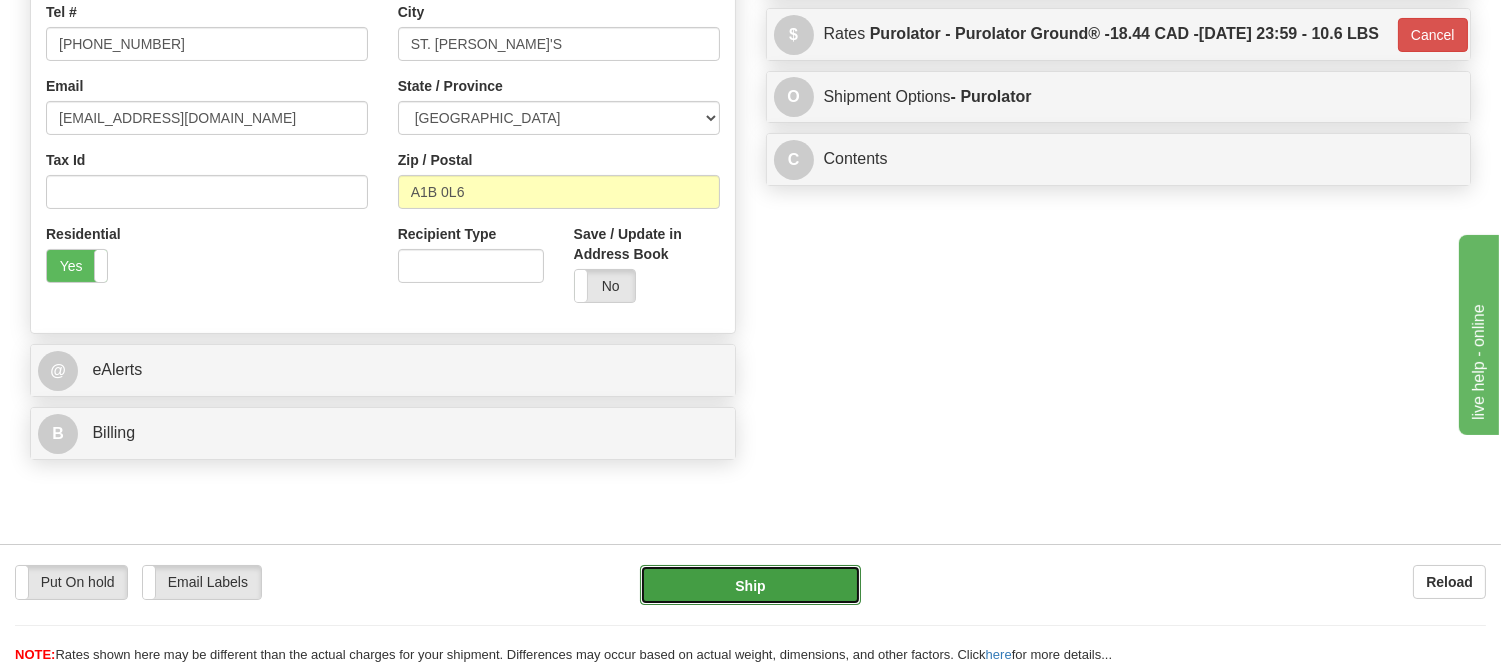 click on "Ship" at bounding box center (750, 585) 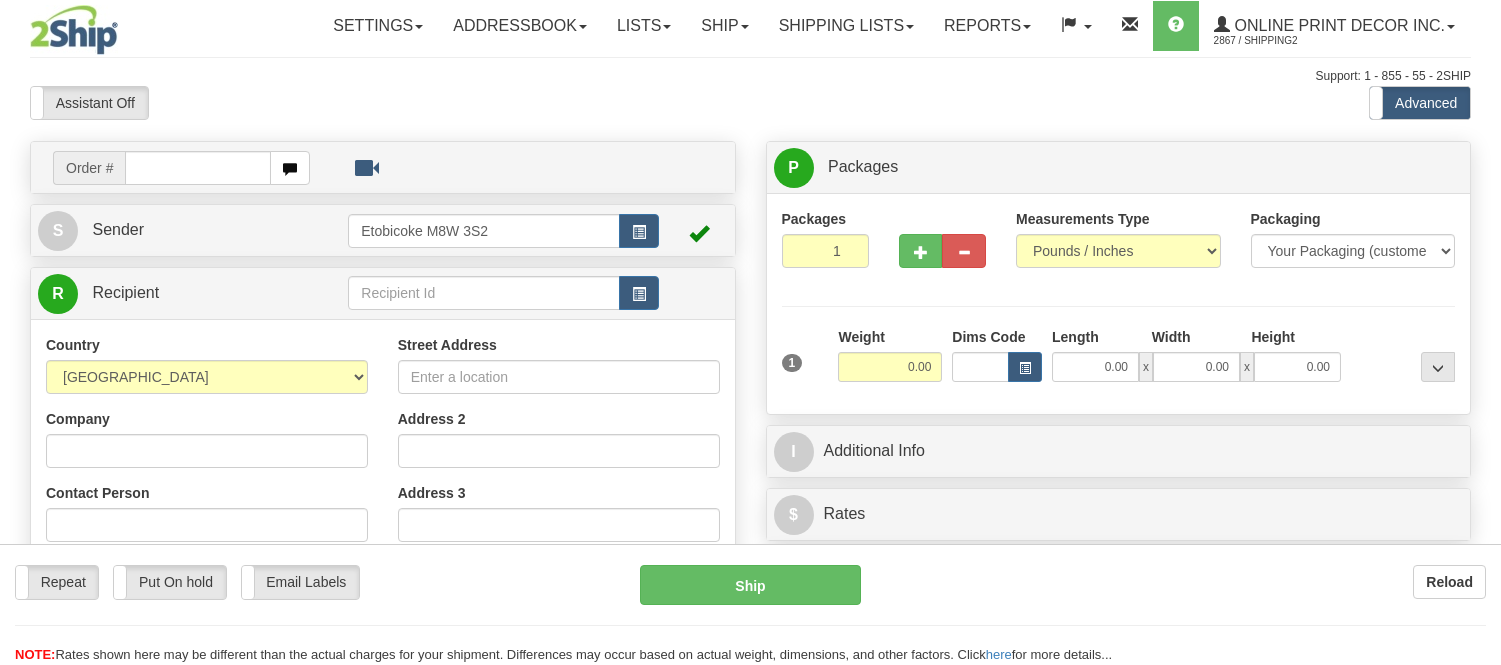 scroll, scrollTop: 0, scrollLeft: 0, axis: both 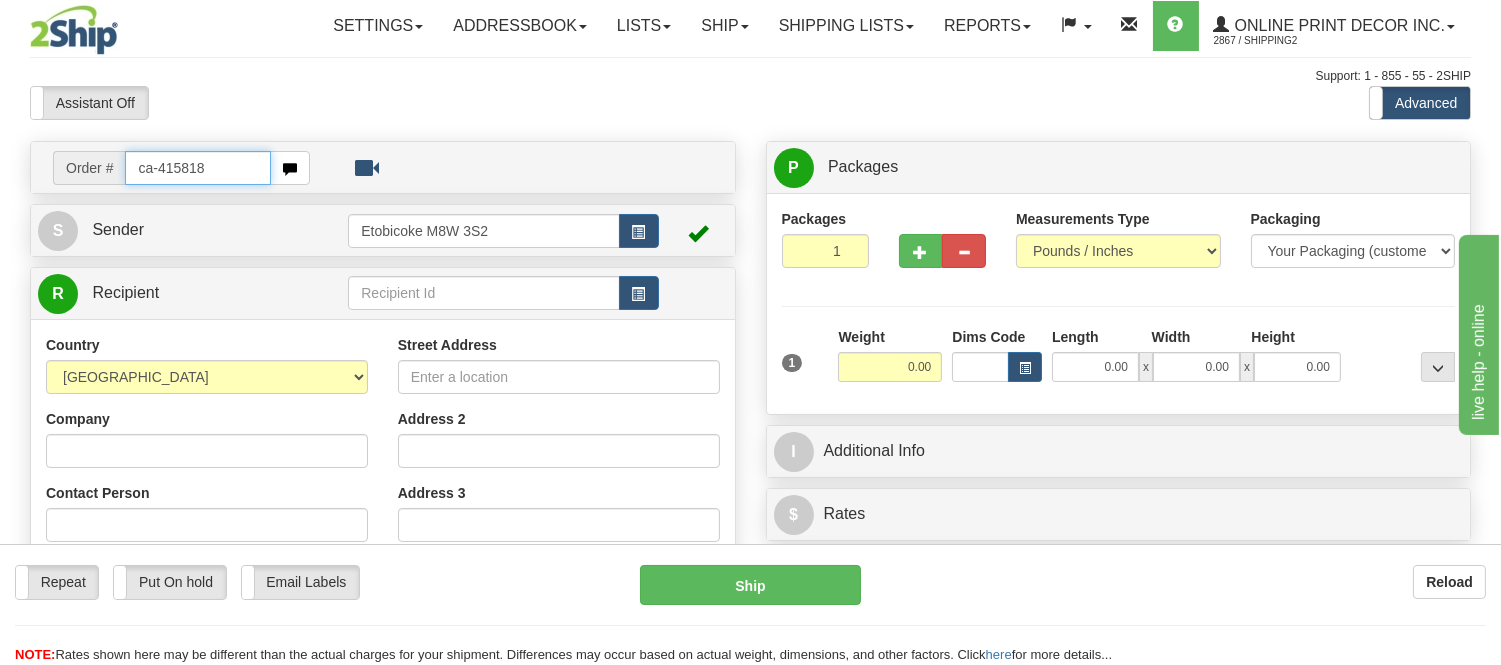 type on "ca-415818" 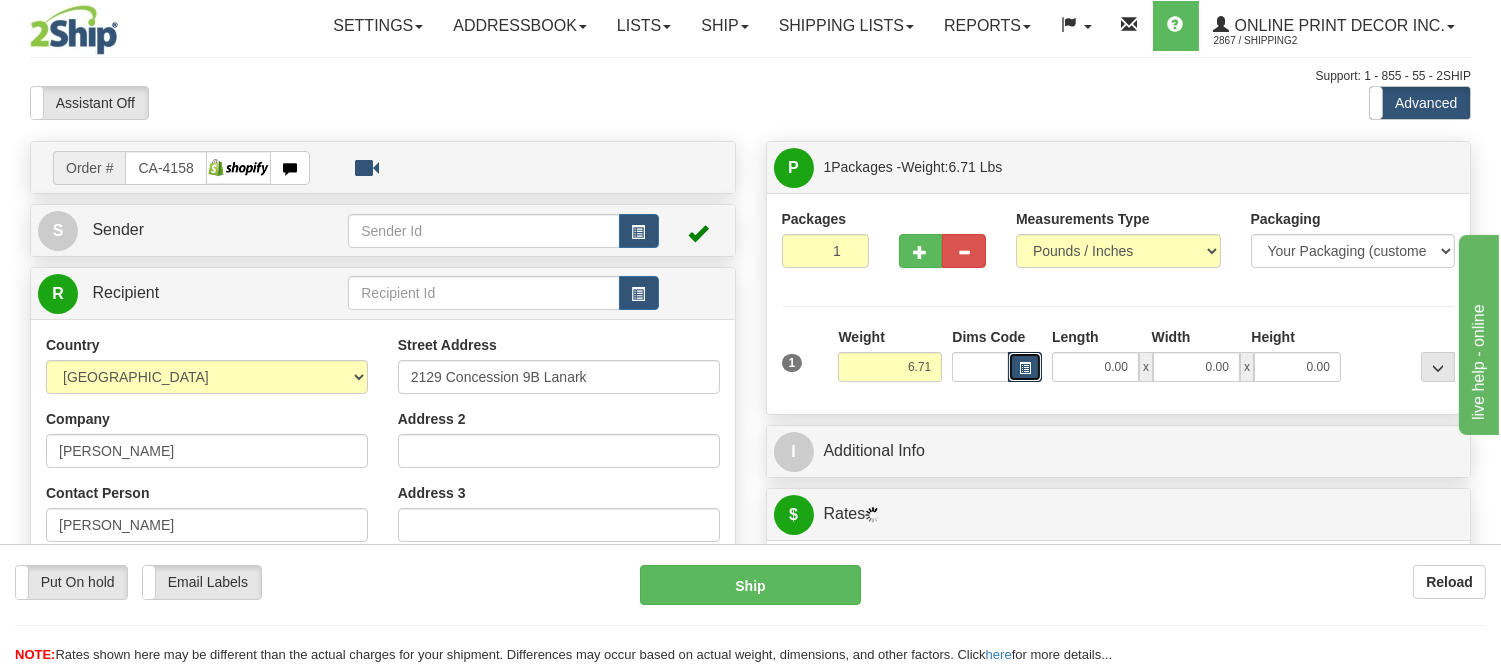 click at bounding box center [1025, 368] 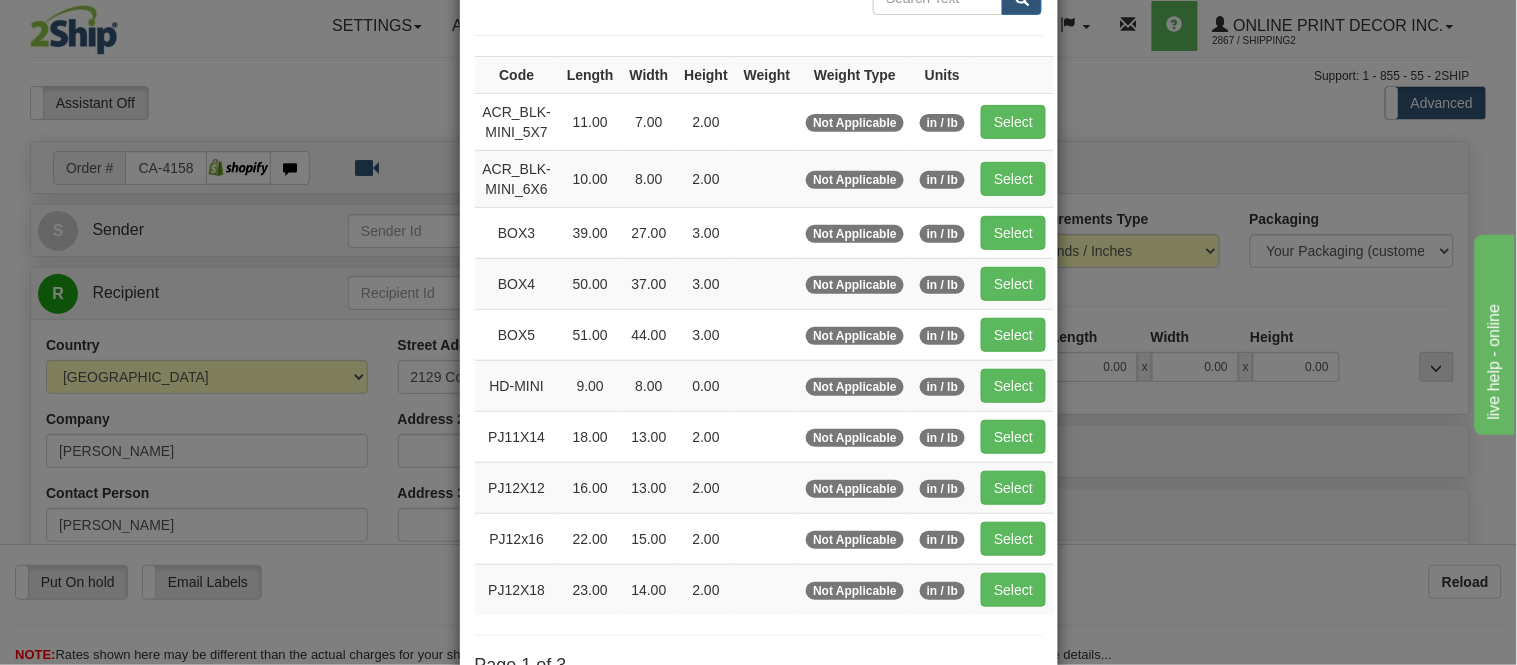 scroll, scrollTop: 333, scrollLeft: 0, axis: vertical 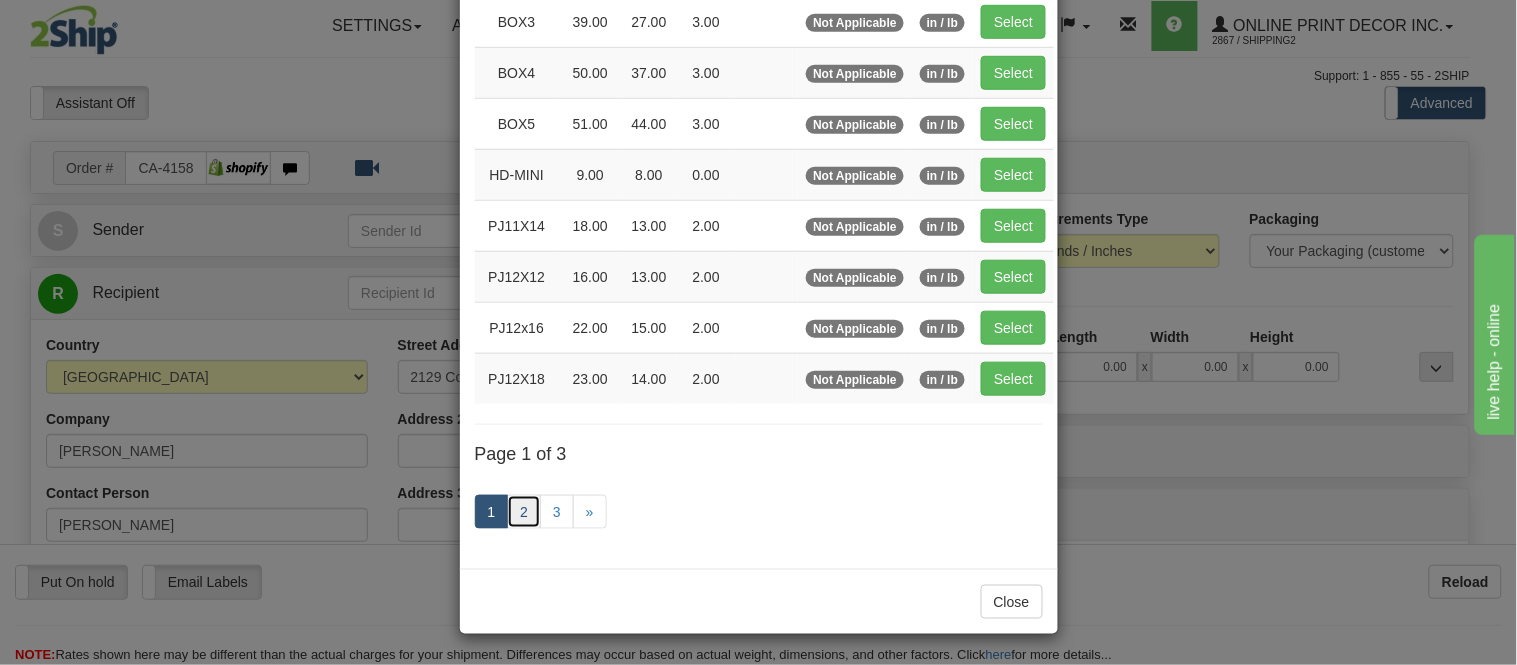 click on "2" at bounding box center (524, 512) 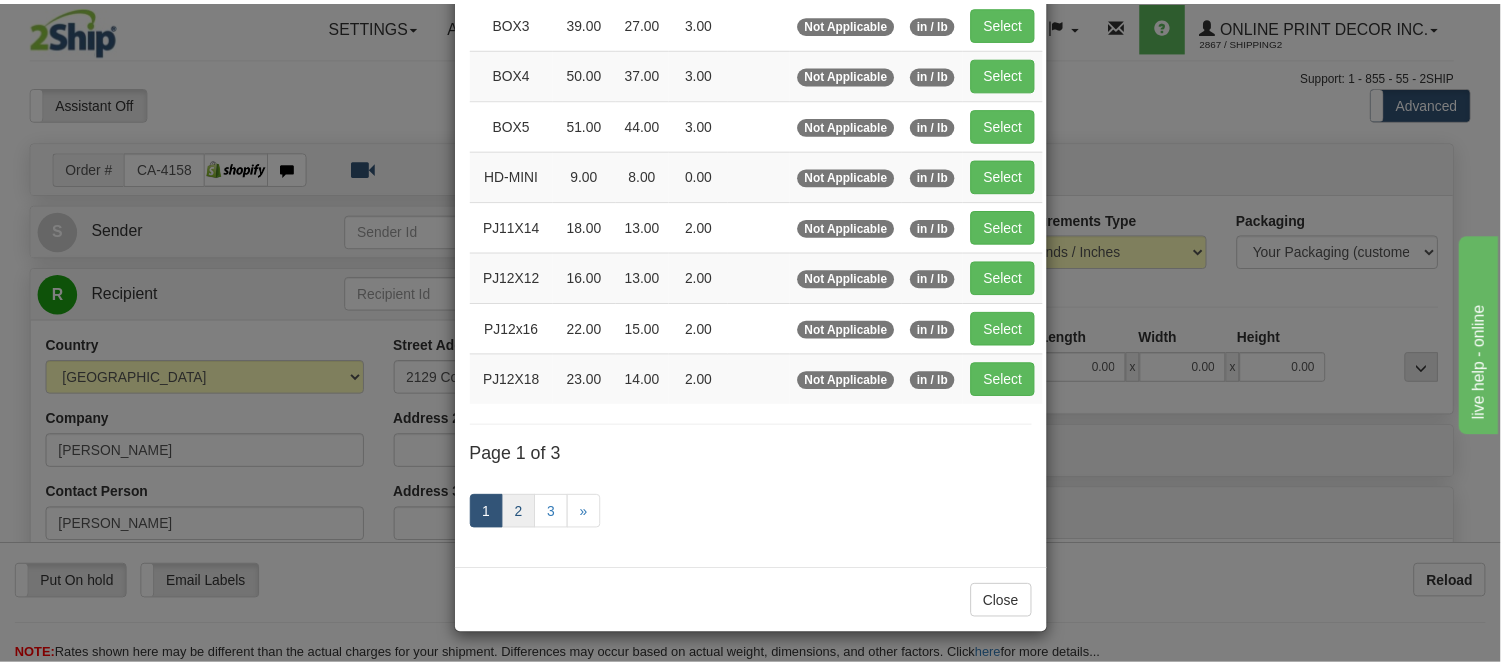 scroll, scrollTop: 325, scrollLeft: 0, axis: vertical 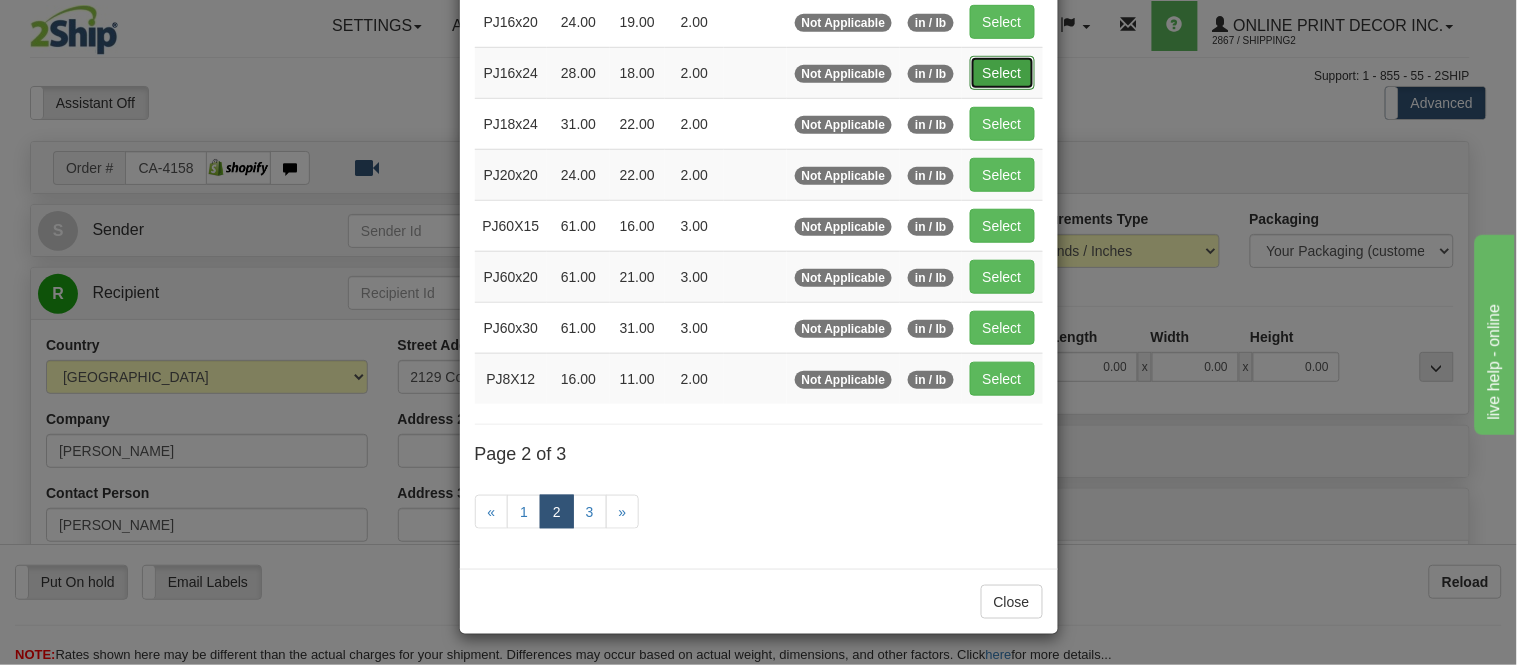 click on "Select" at bounding box center [1002, 73] 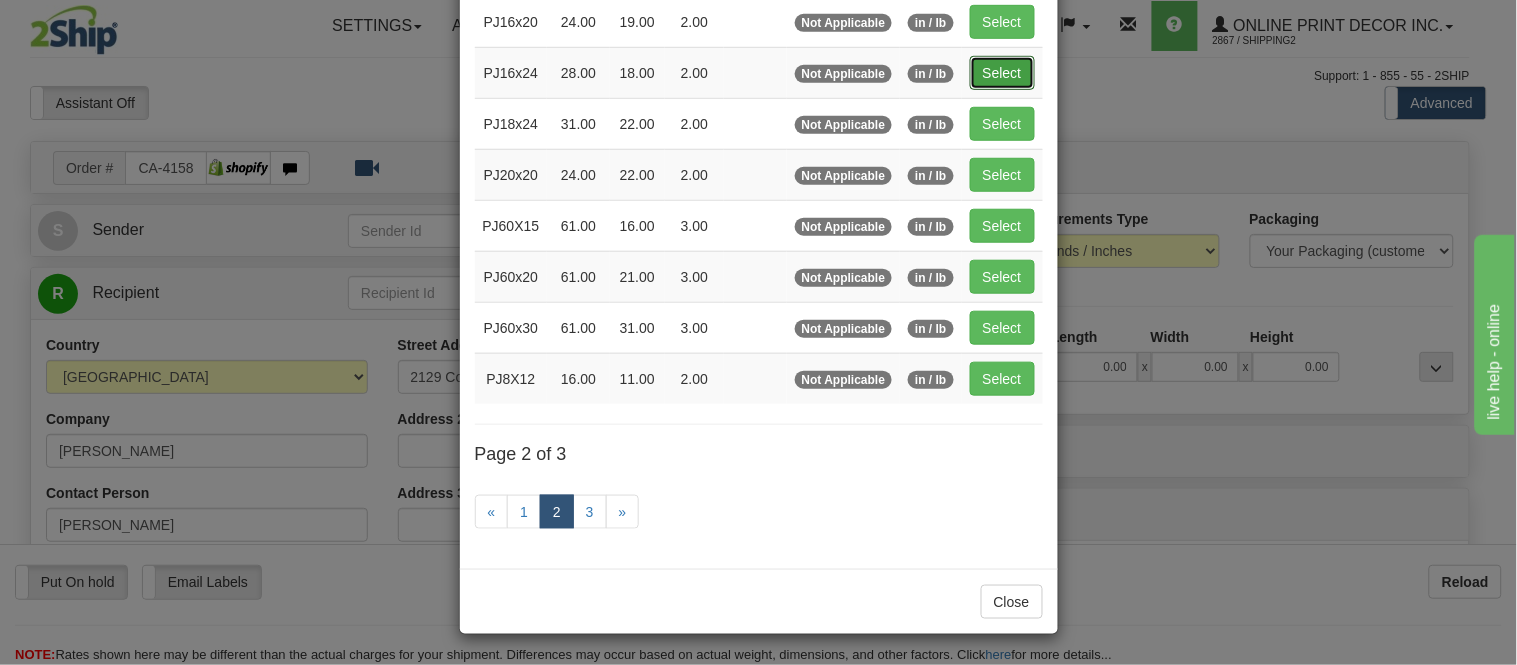 type on "28.00" 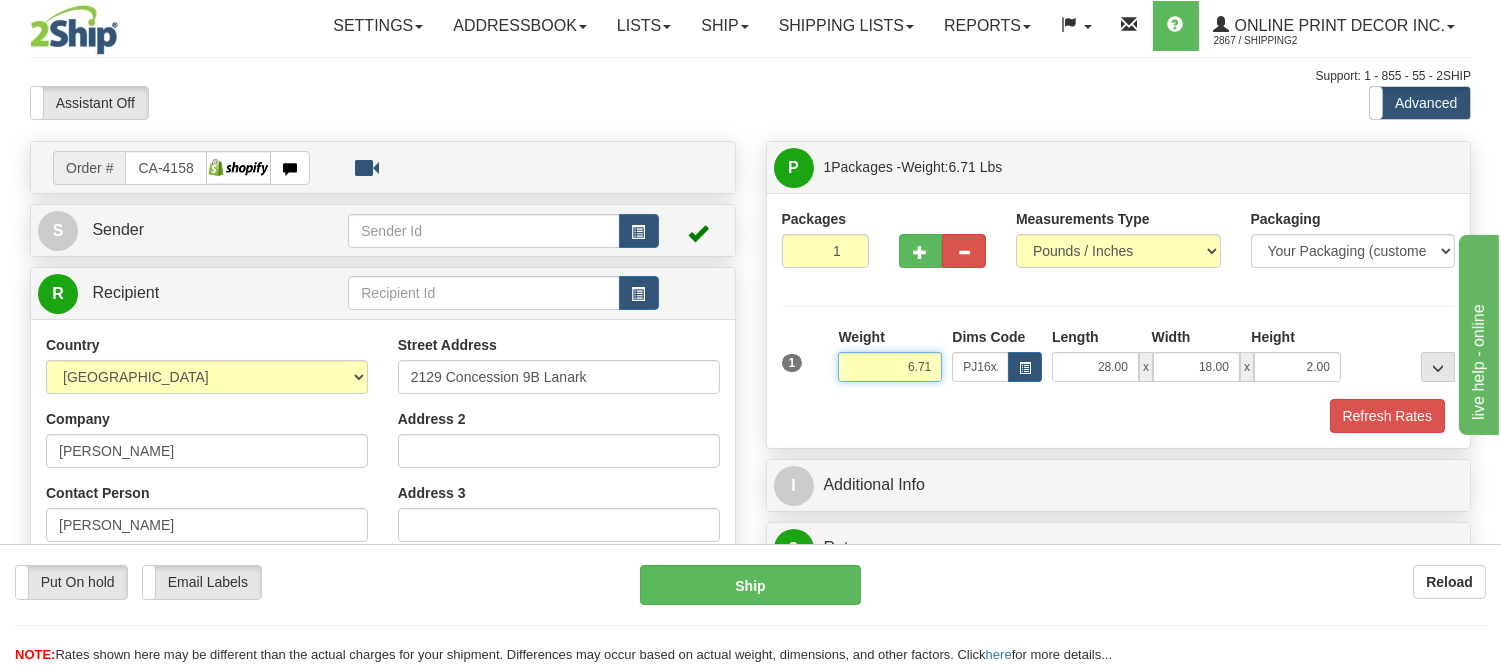 drag, startPoint x: 937, startPoint y: 362, endPoint x: 854, endPoint y: 386, distance: 86.40023 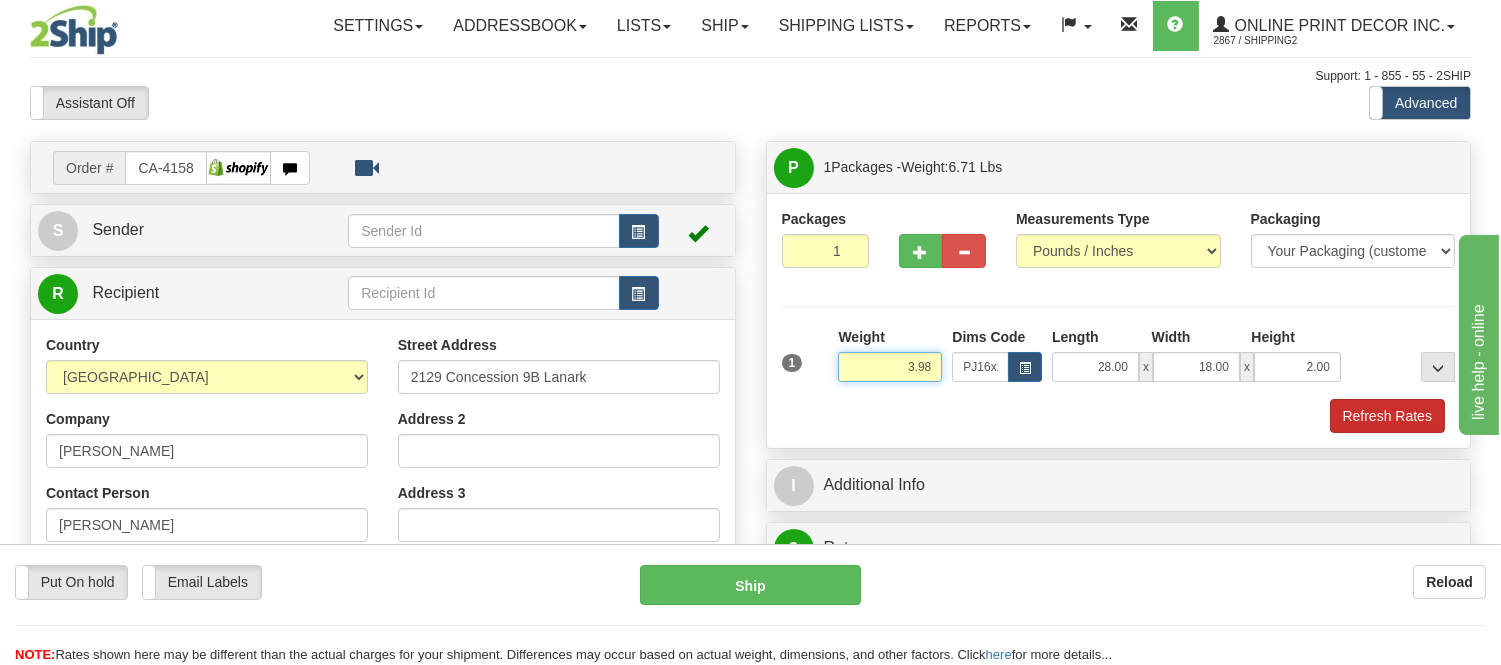 type on "3.98" 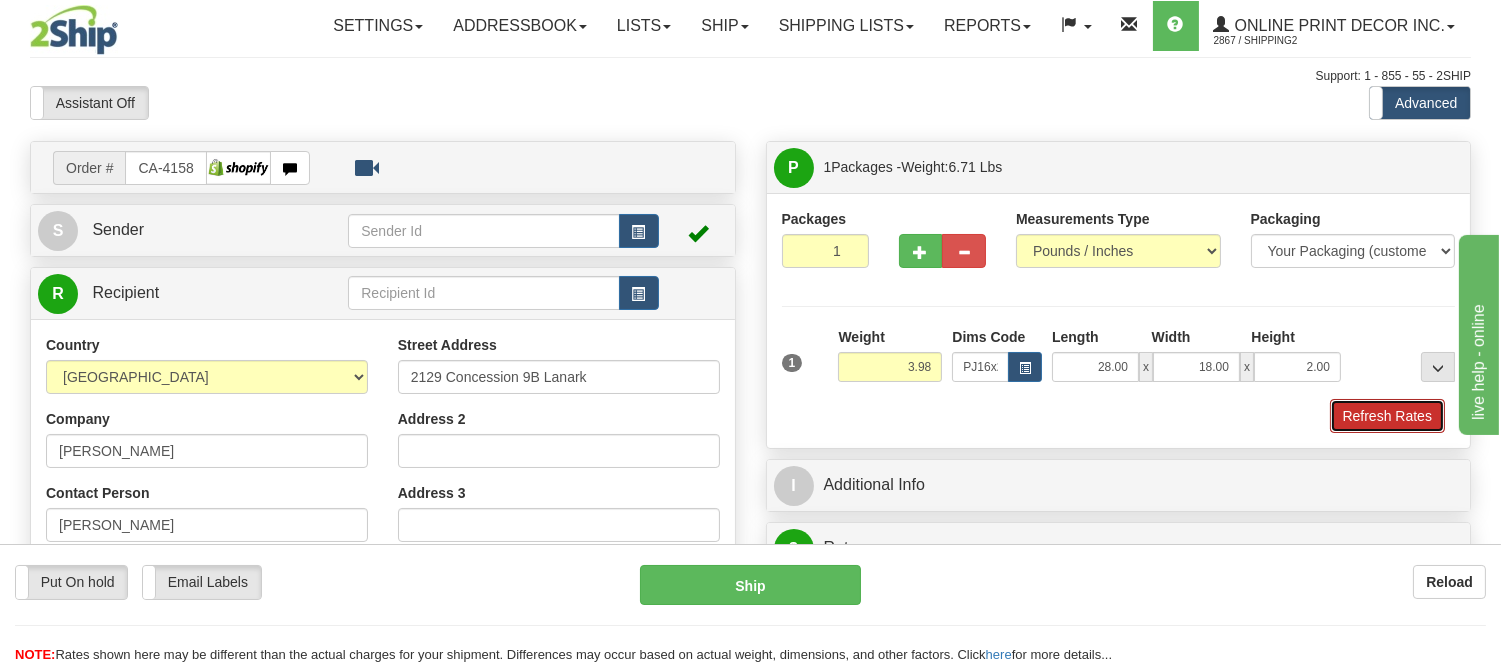 click on "Refresh Rates" at bounding box center (1387, 416) 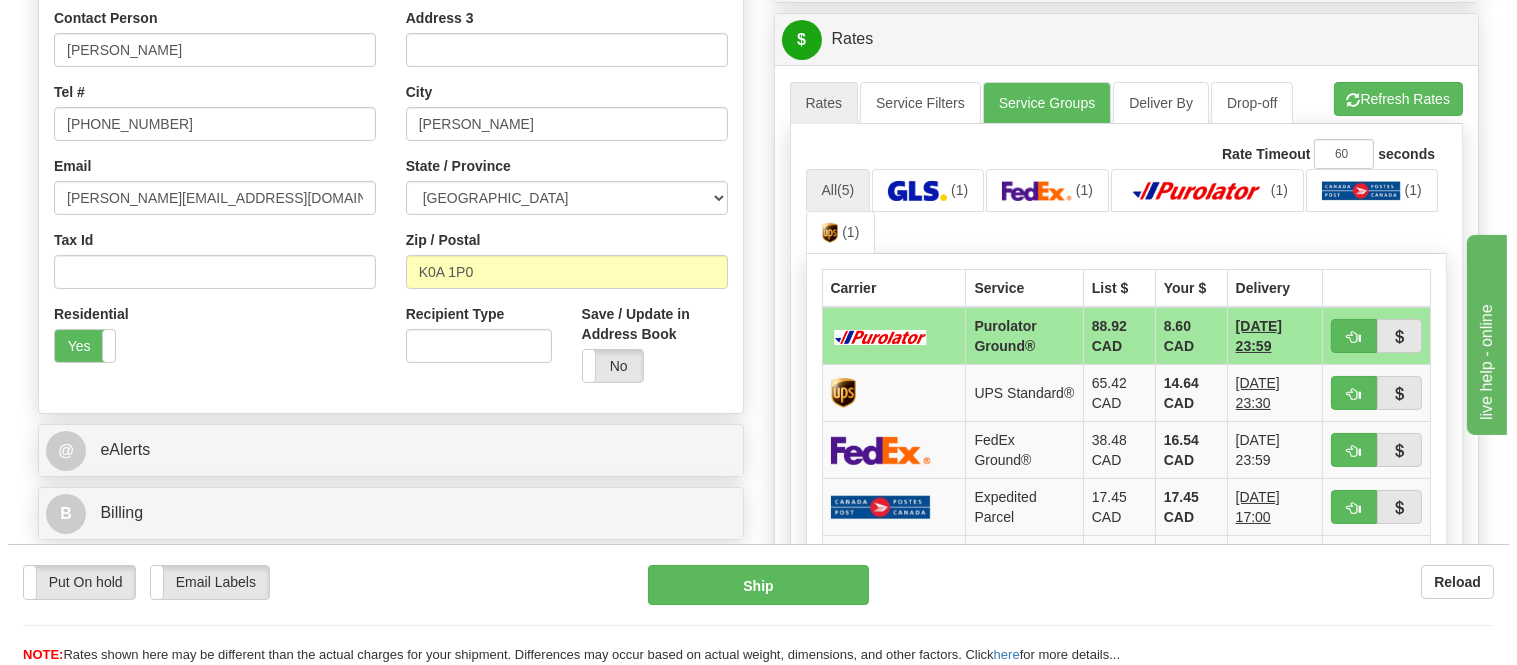 scroll, scrollTop: 483, scrollLeft: 0, axis: vertical 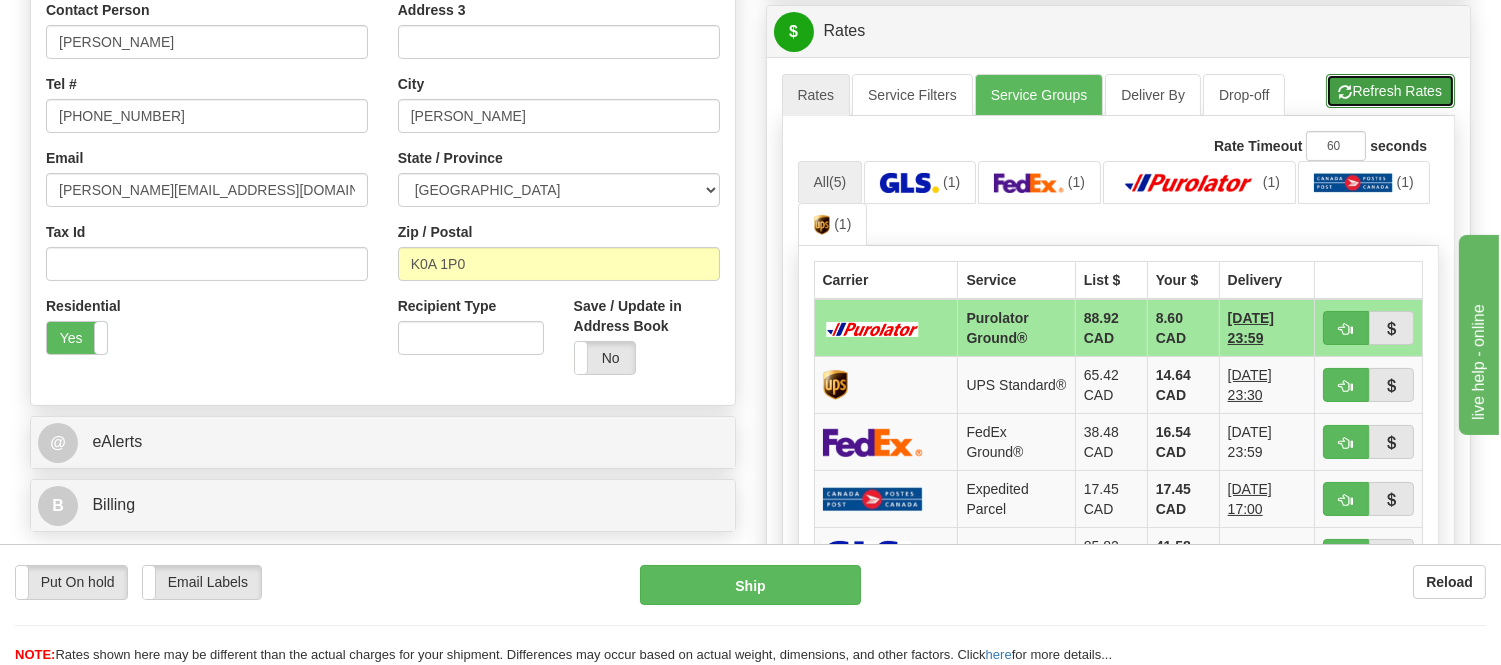 click on "Refresh Rates" at bounding box center (1390, 91) 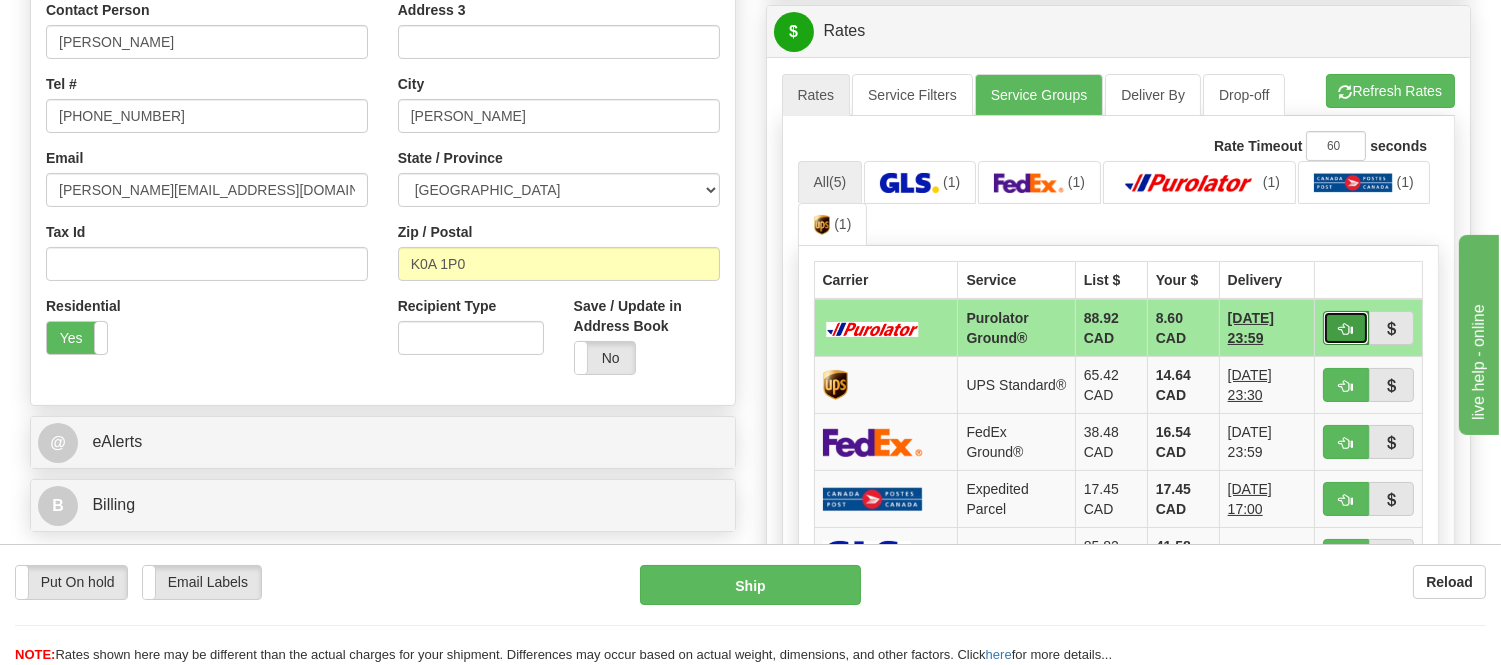 click at bounding box center (1346, 328) 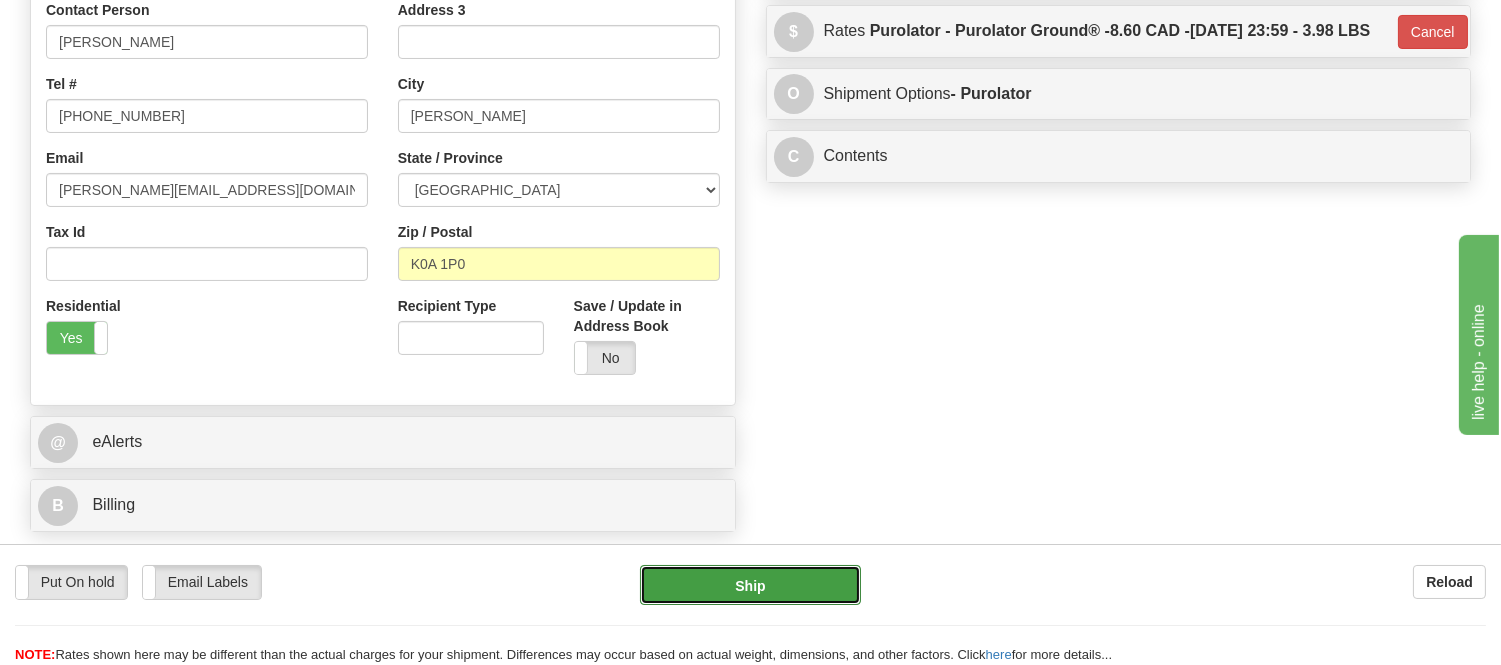 click on "Ship" at bounding box center [750, 585] 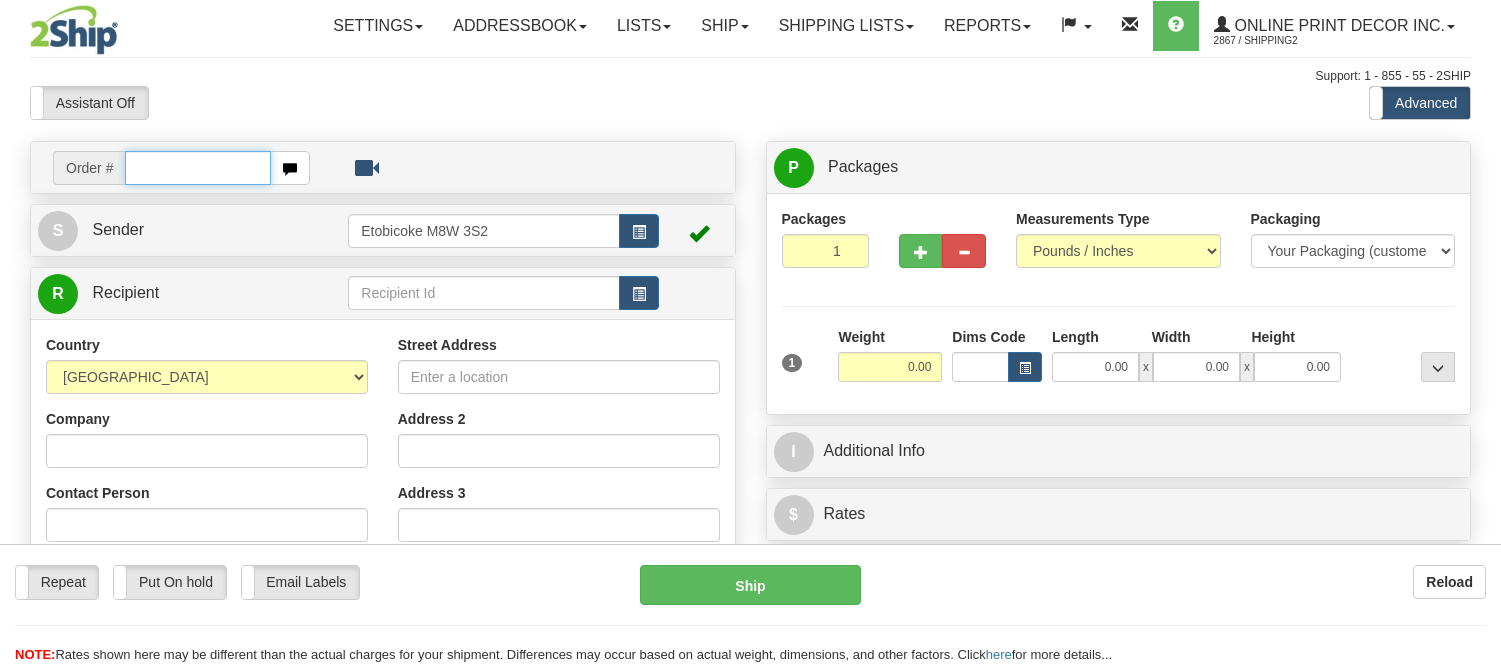 scroll, scrollTop: 0, scrollLeft: 0, axis: both 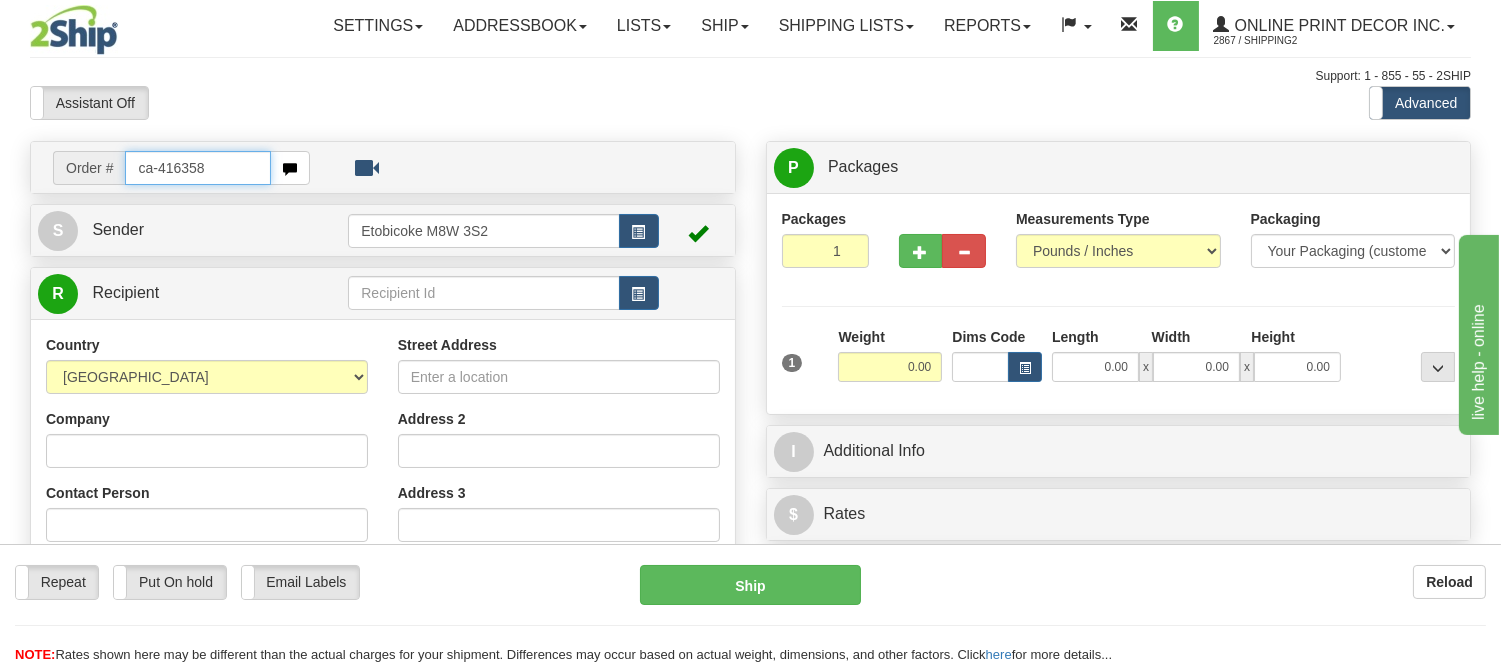 type on "ca-416358" 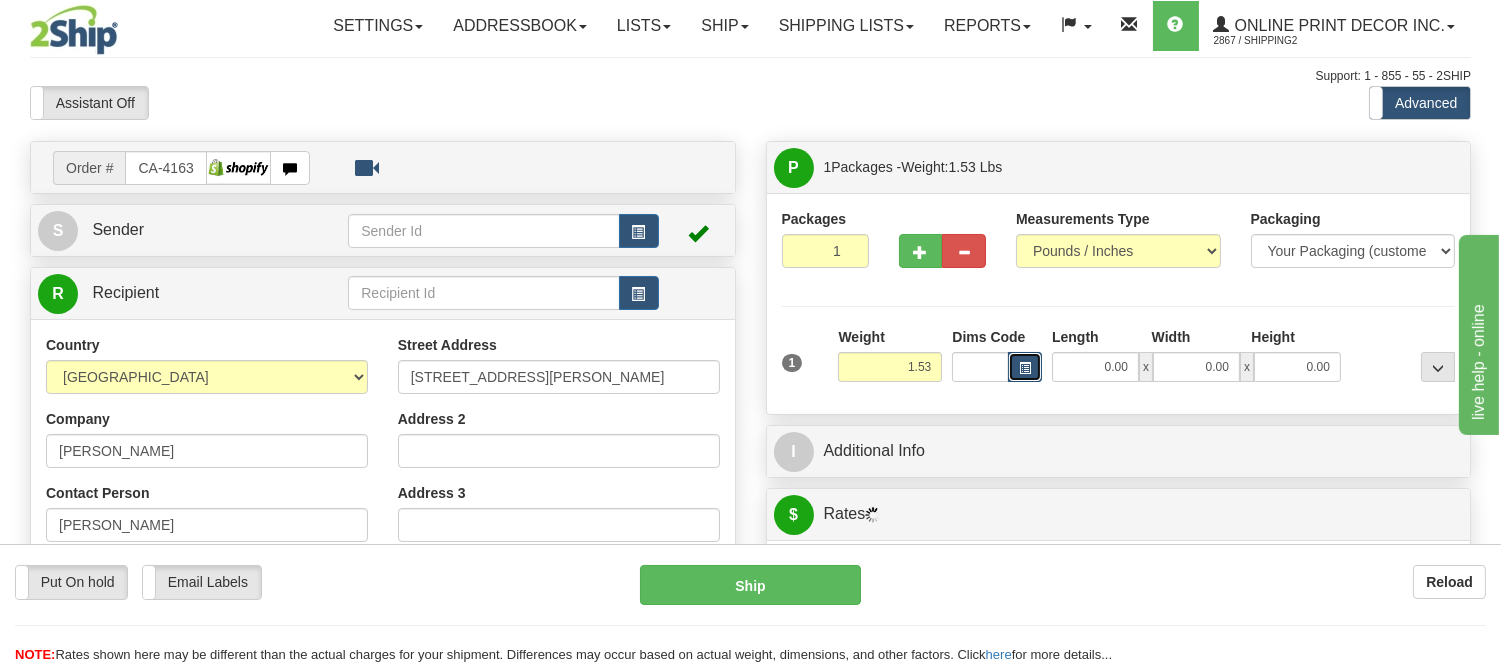 click at bounding box center (1025, 367) 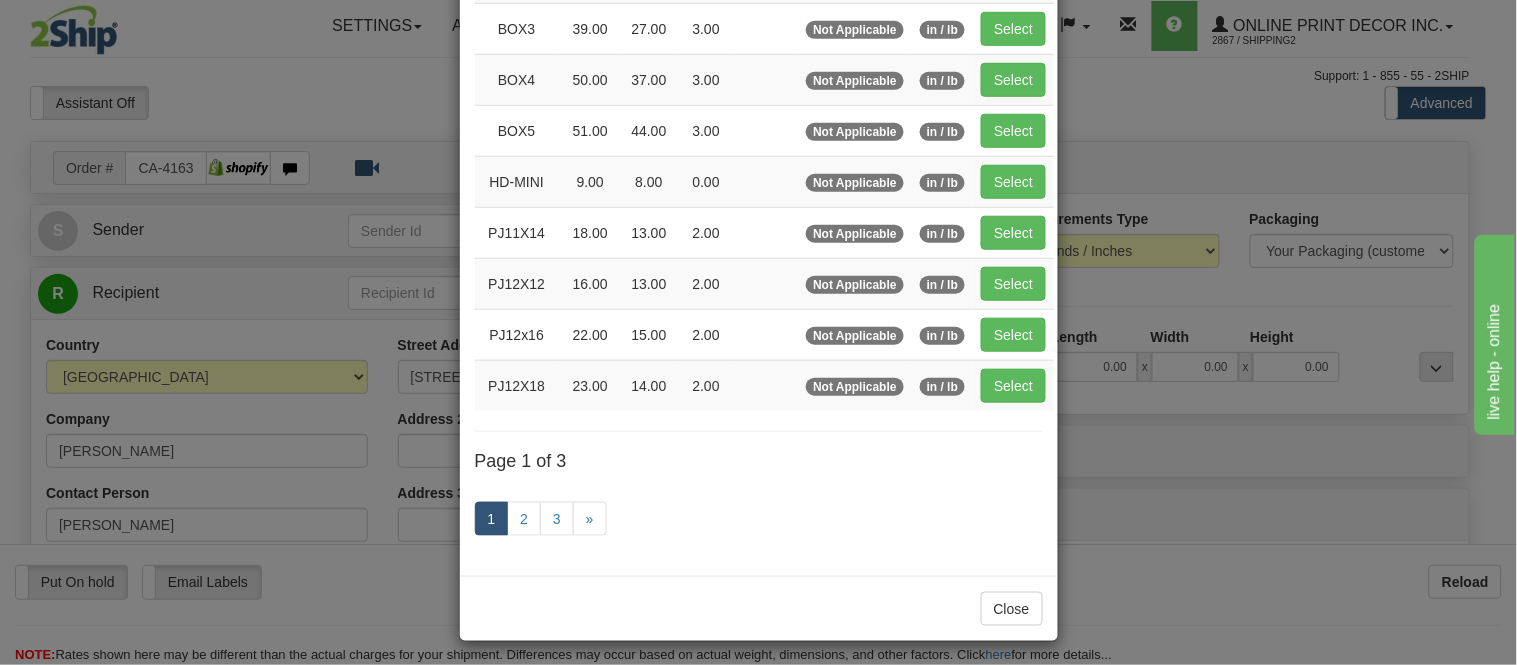 scroll, scrollTop: 333, scrollLeft: 0, axis: vertical 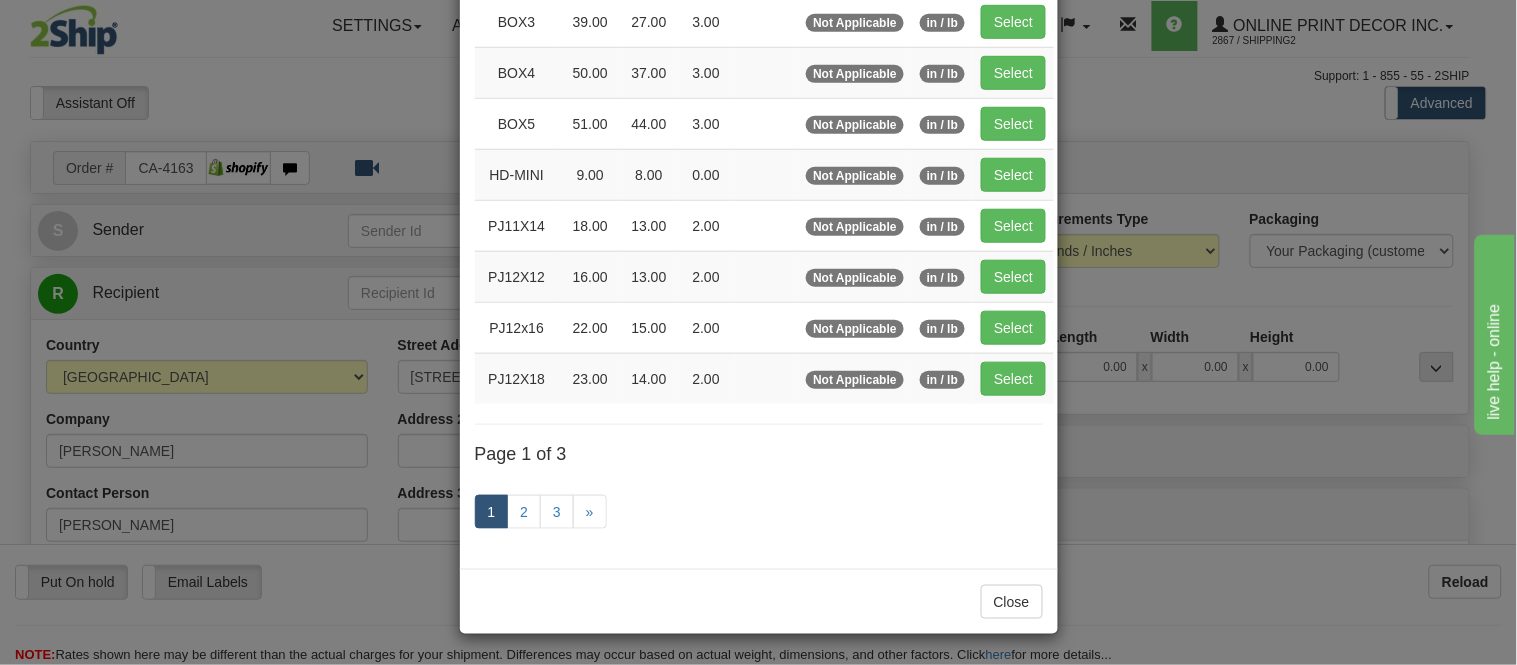 click on "in / lb" at bounding box center [942, 378] 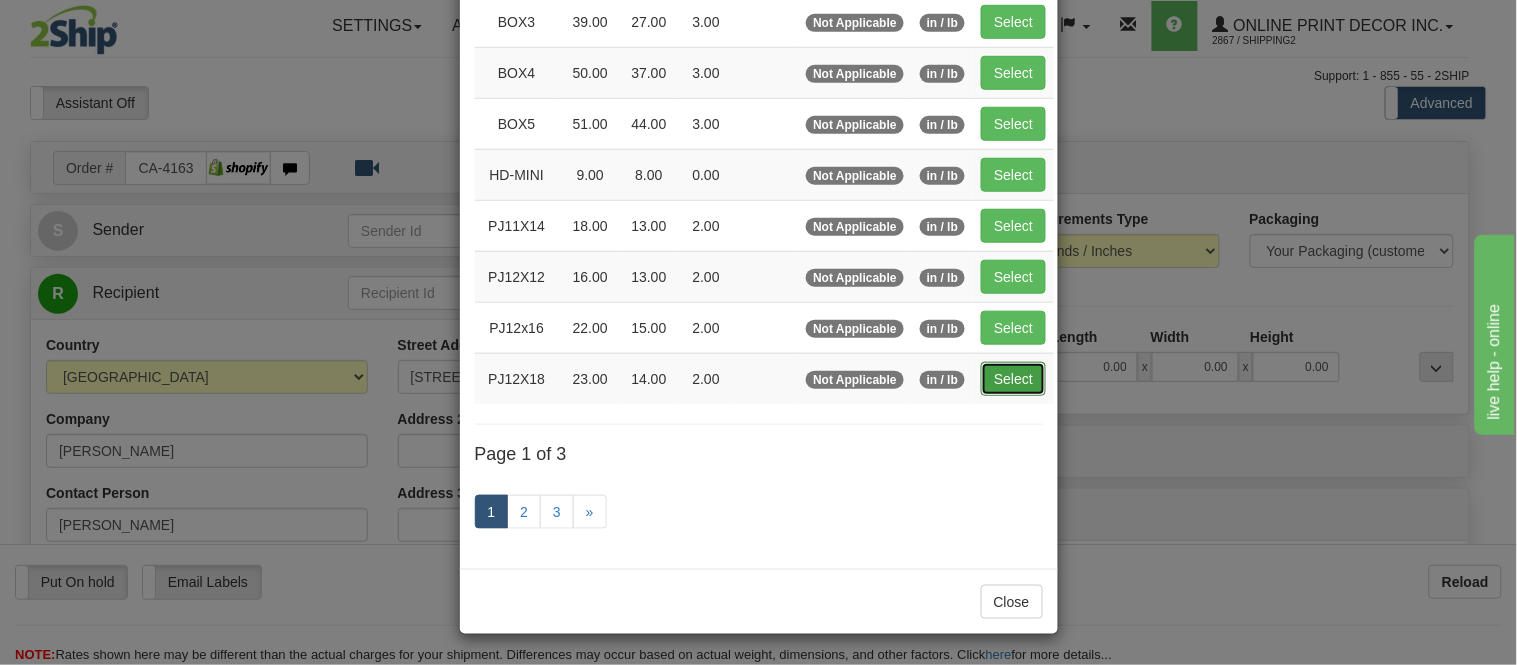 click on "Select" at bounding box center [1013, 379] 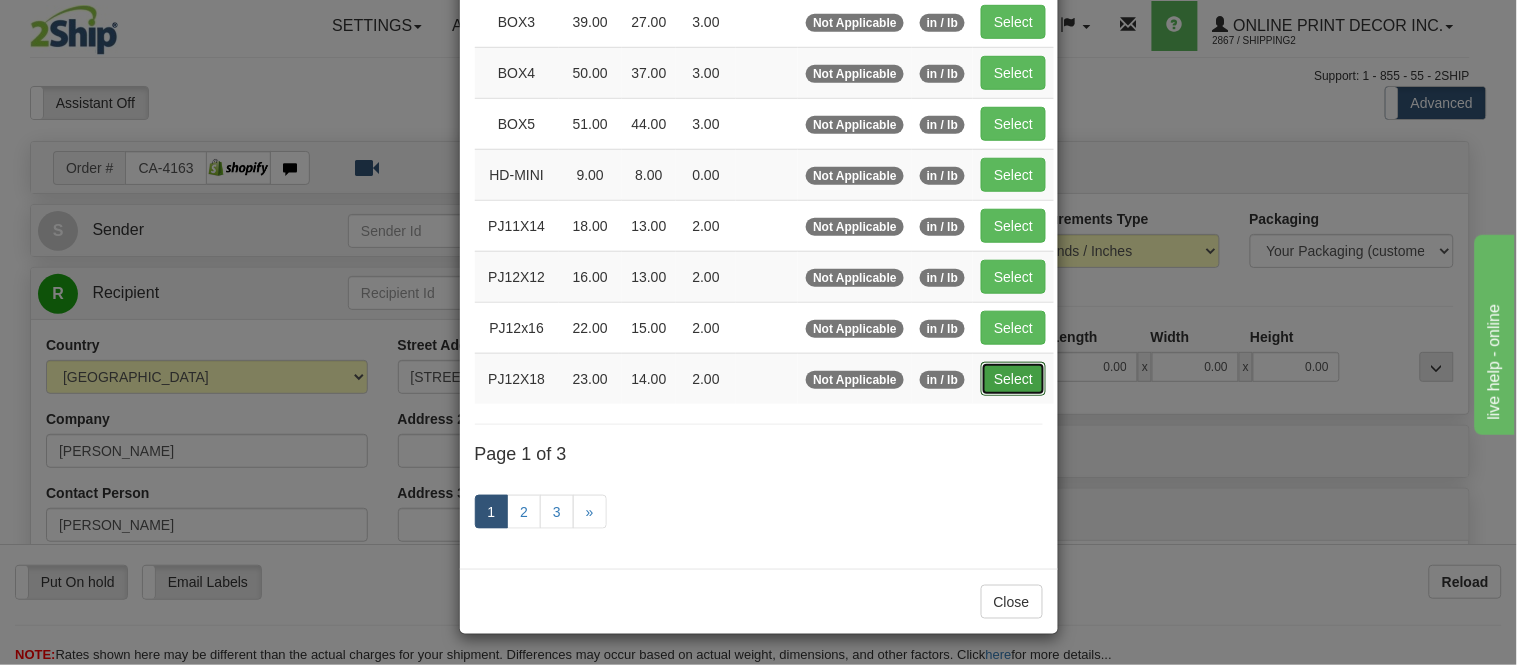 type on "23.00" 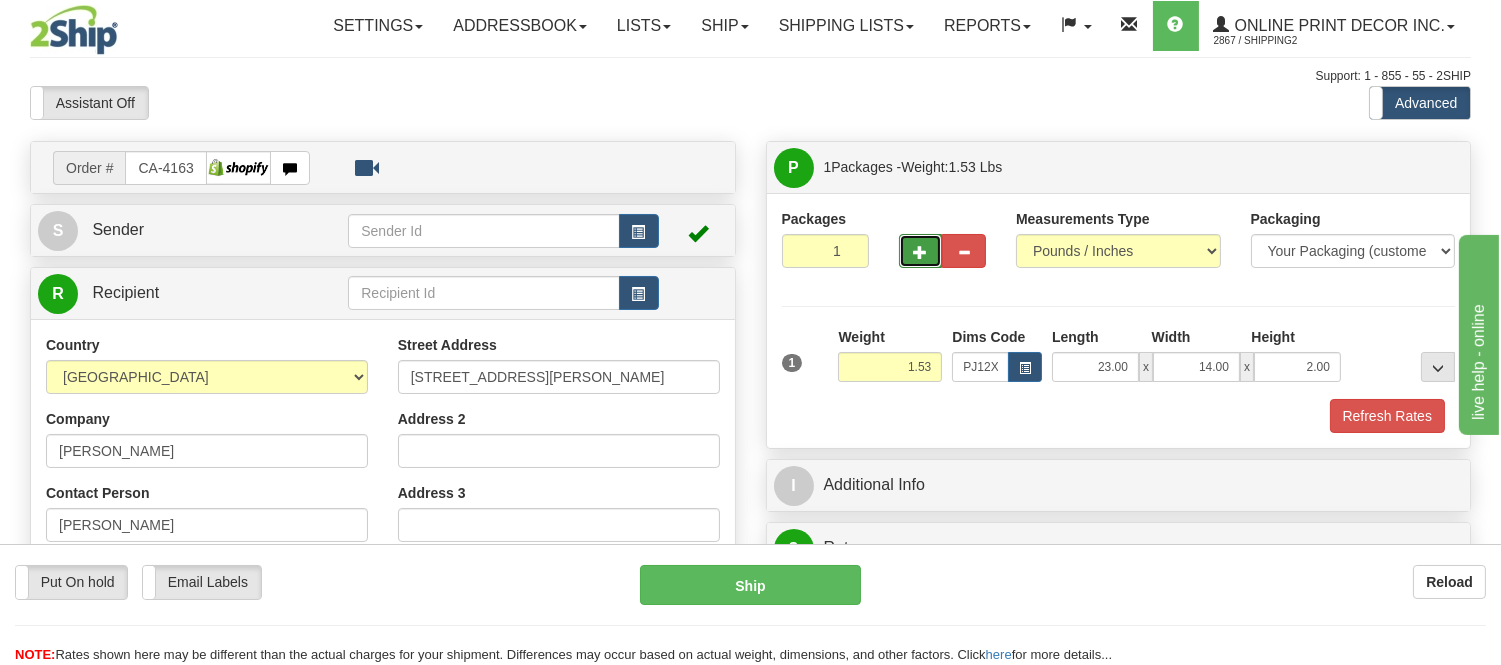 click at bounding box center [921, 252] 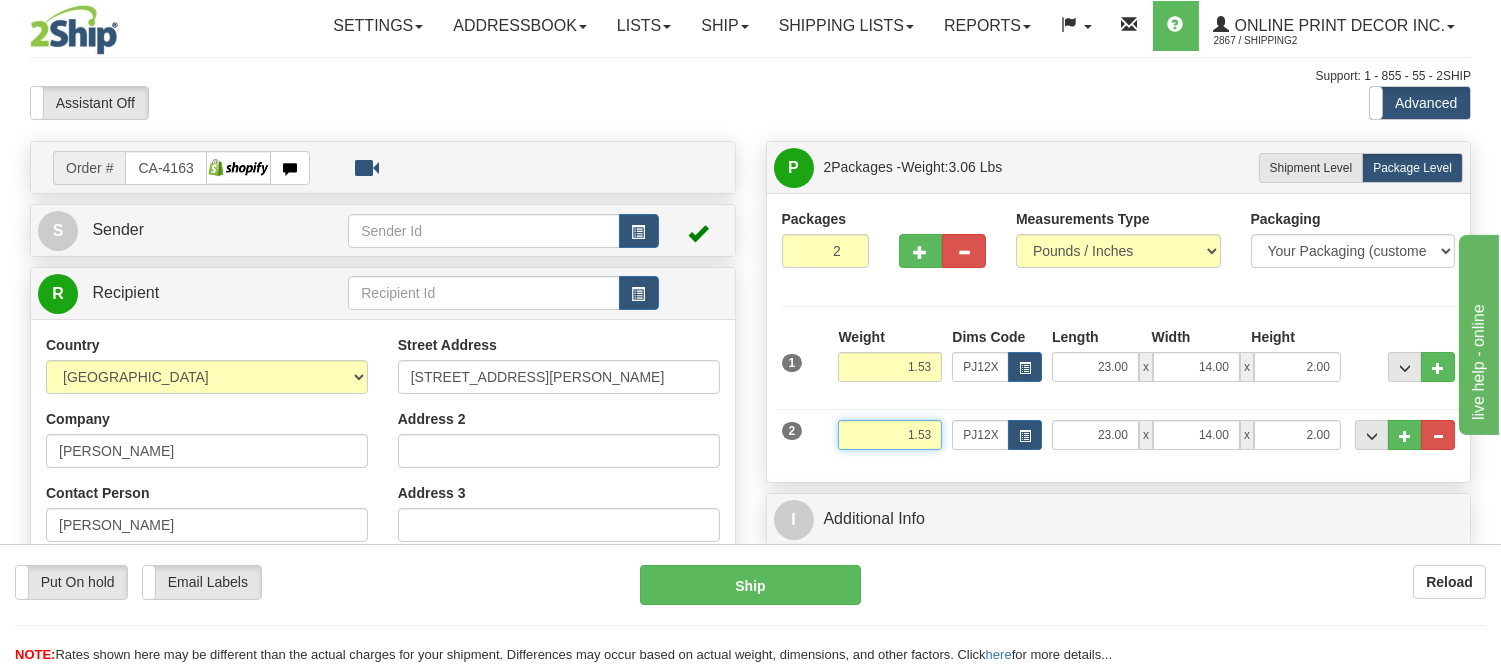 drag, startPoint x: 931, startPoint y: 433, endPoint x: 816, endPoint y: 447, distance: 115.84904 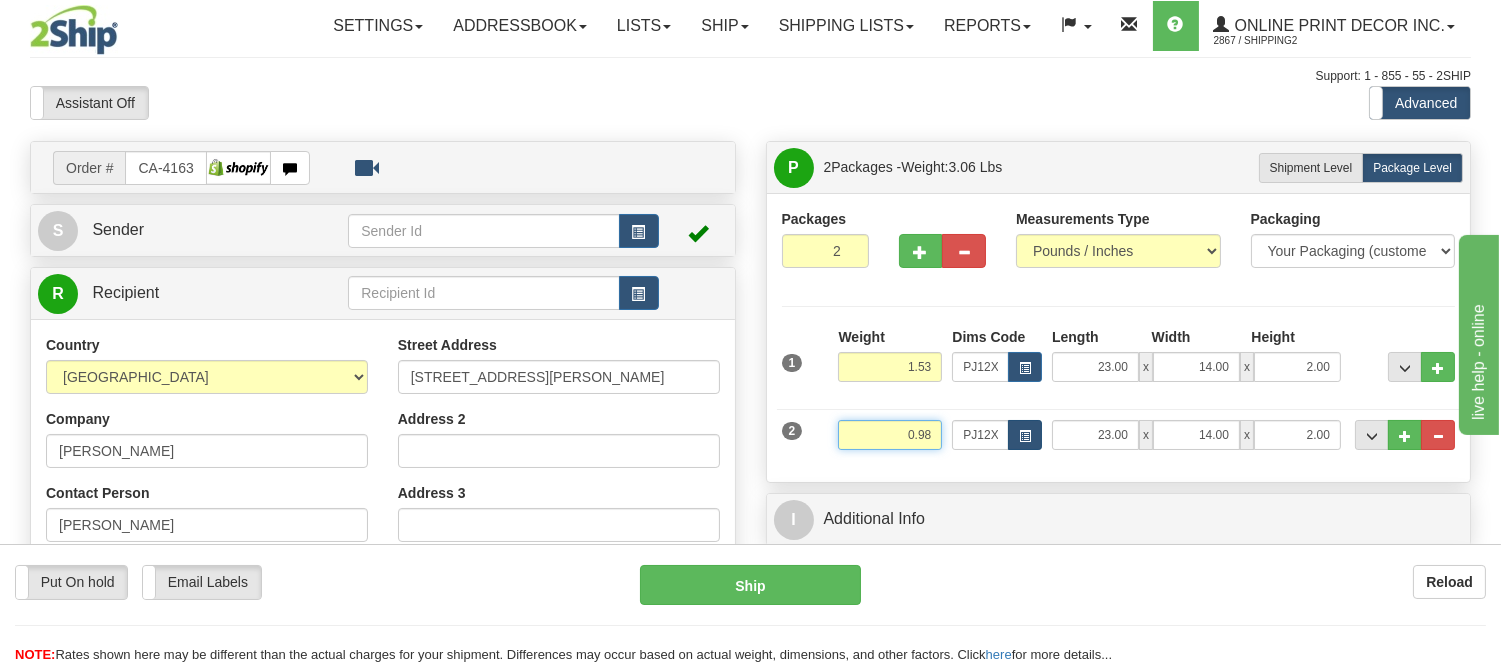 type on "0.98" 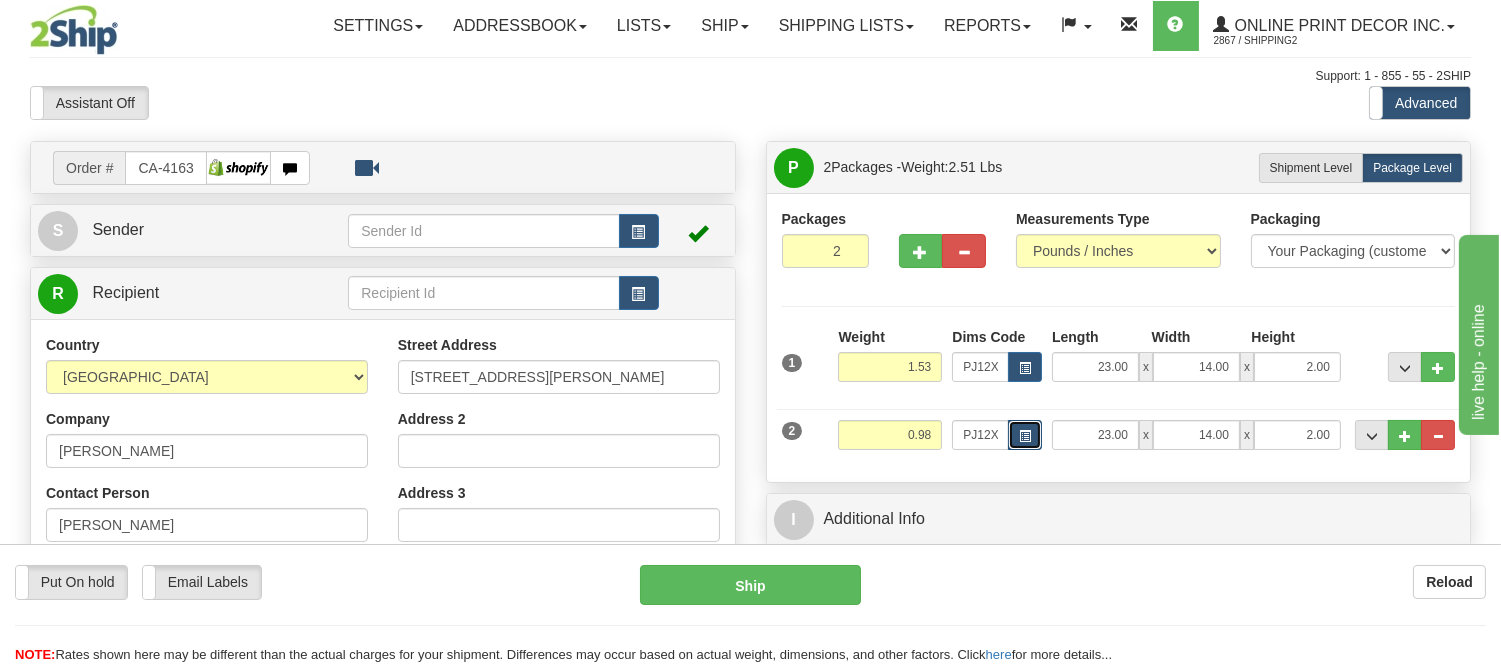 click at bounding box center (1025, 435) 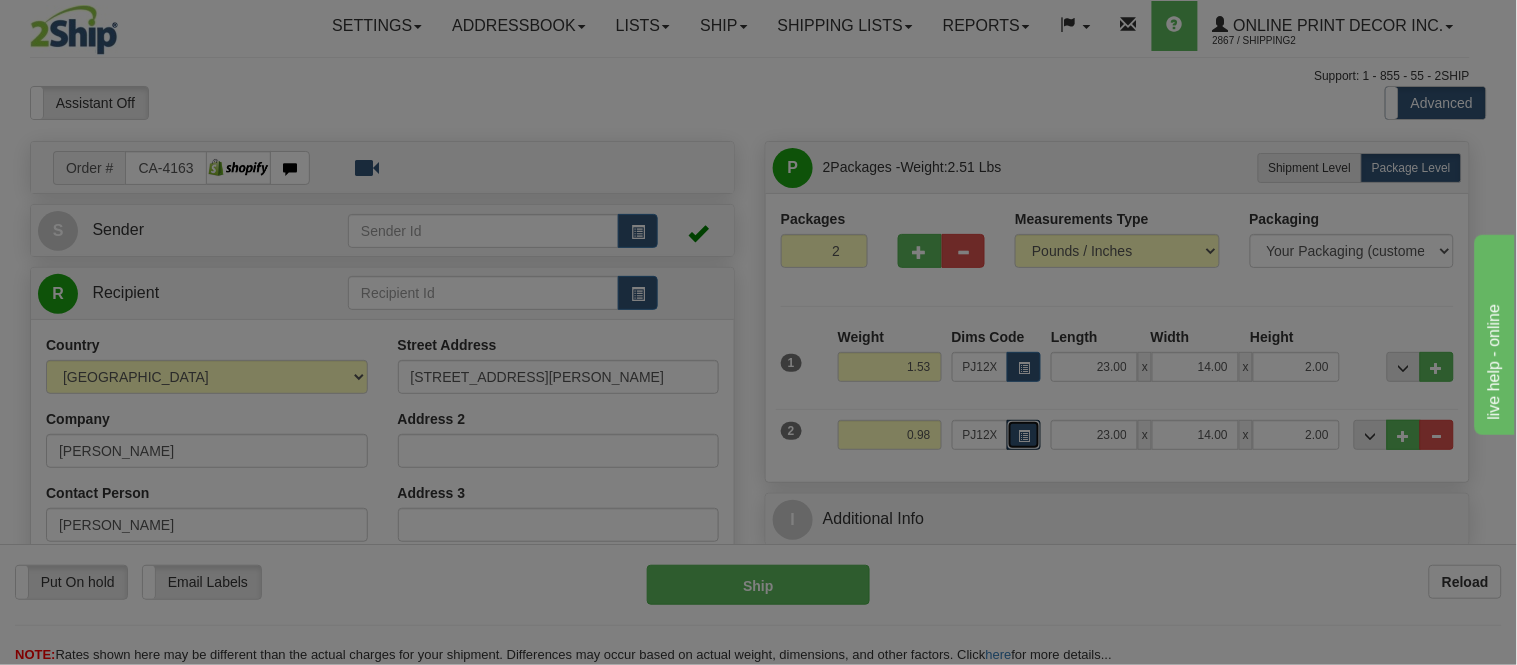 scroll, scrollTop: 0, scrollLeft: 0, axis: both 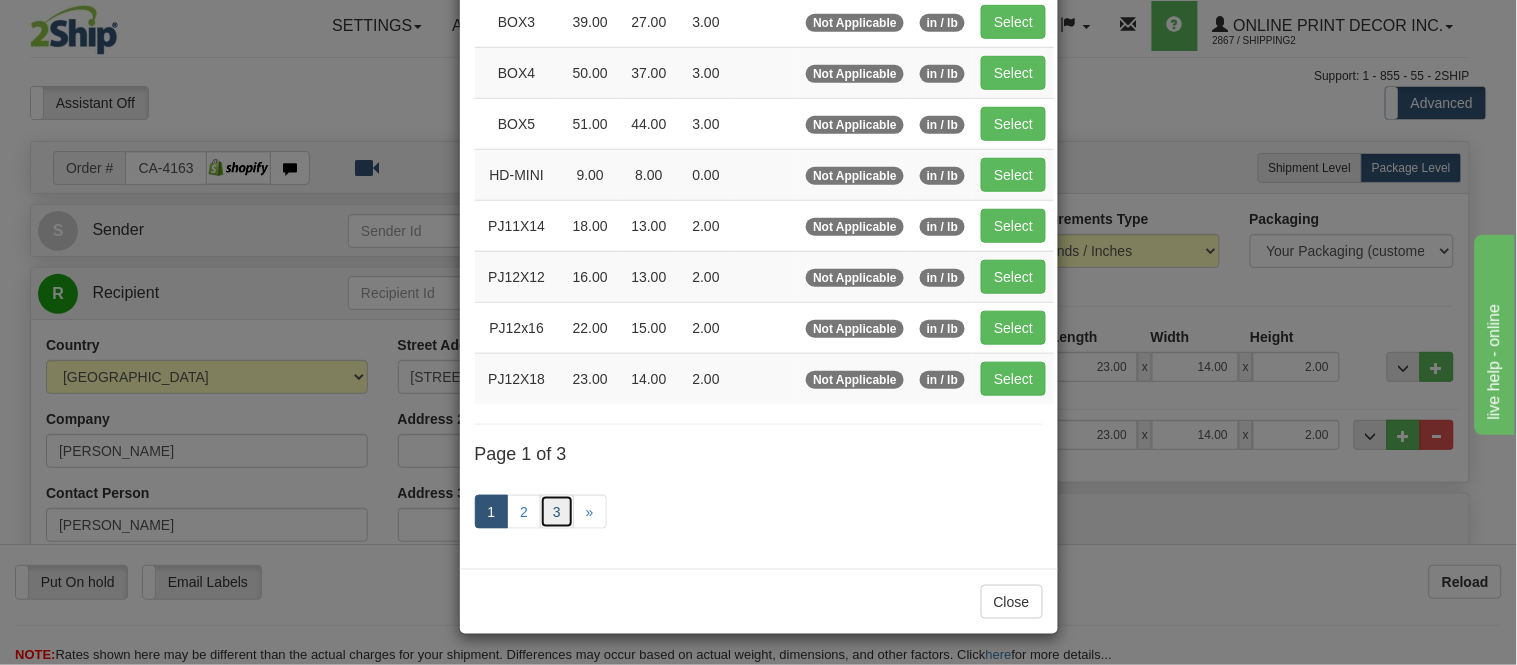 click on "3" at bounding box center [557, 512] 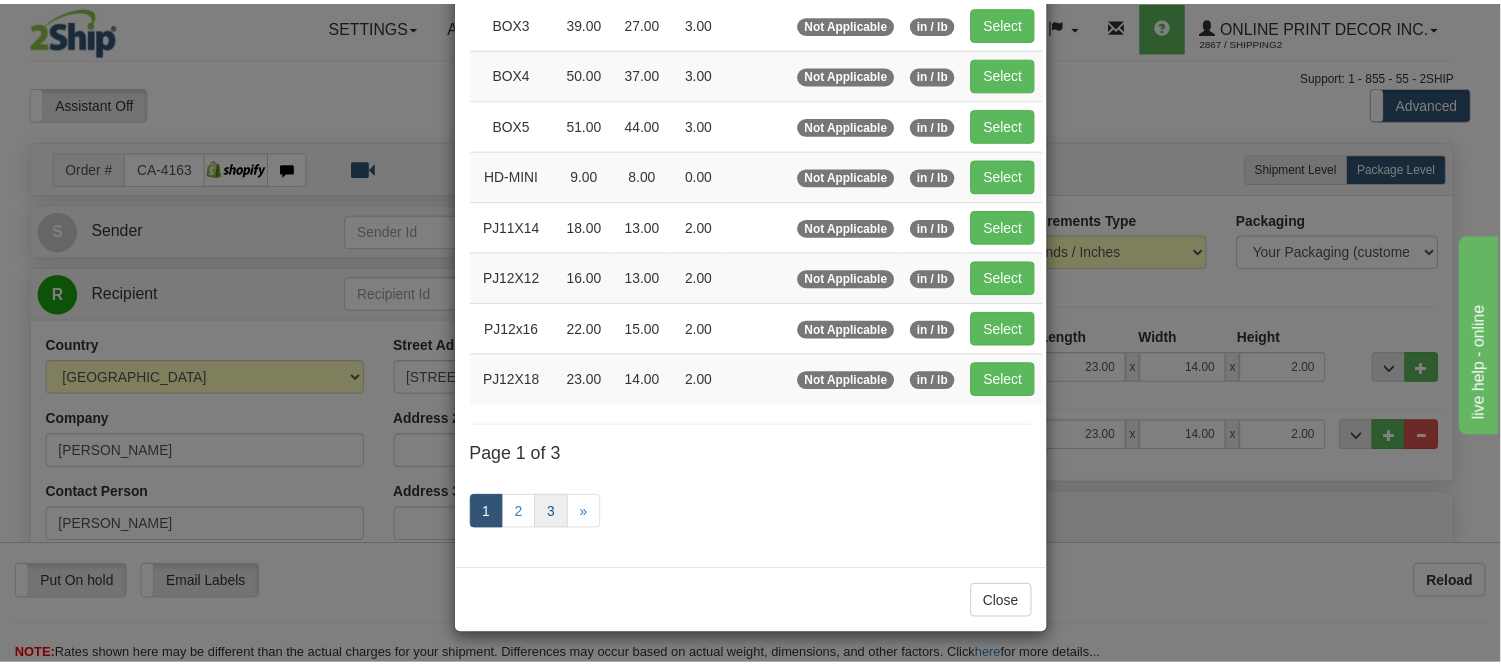 scroll, scrollTop: 240, scrollLeft: 0, axis: vertical 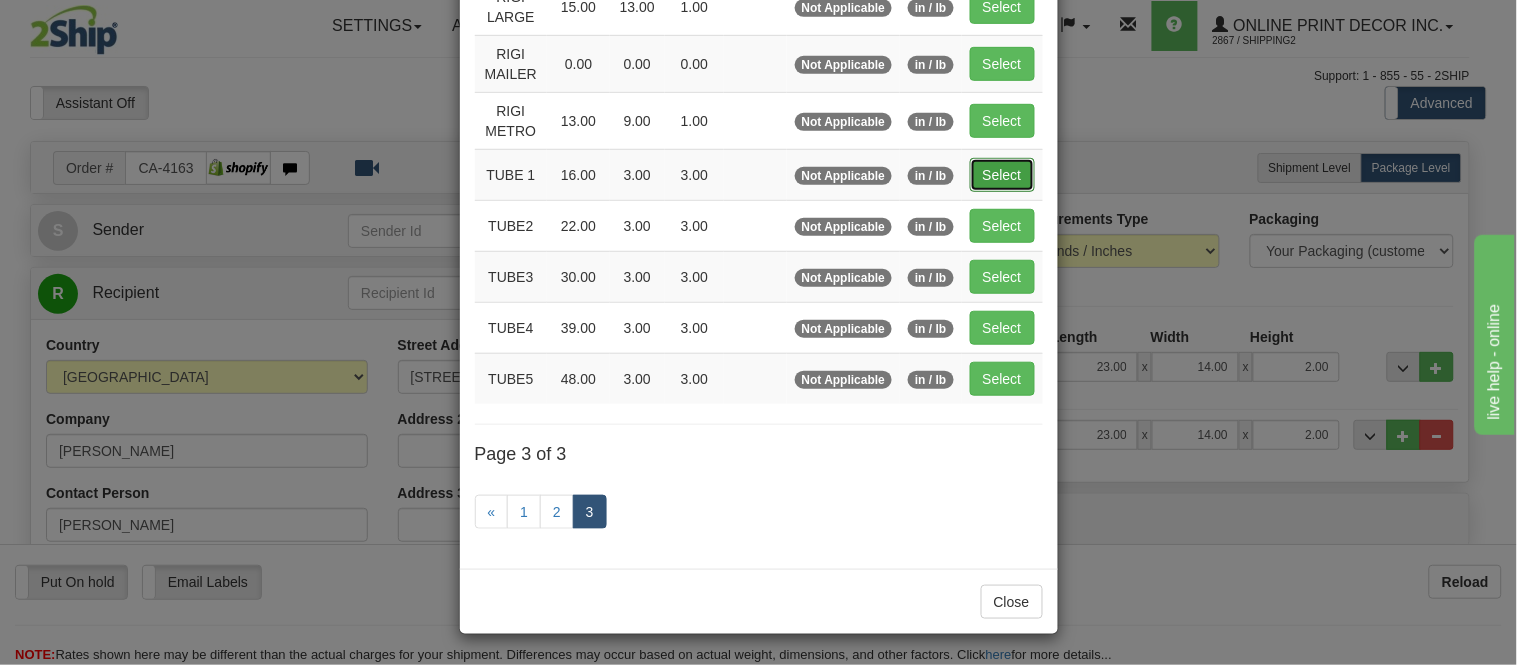 click on "Select" at bounding box center [1002, 175] 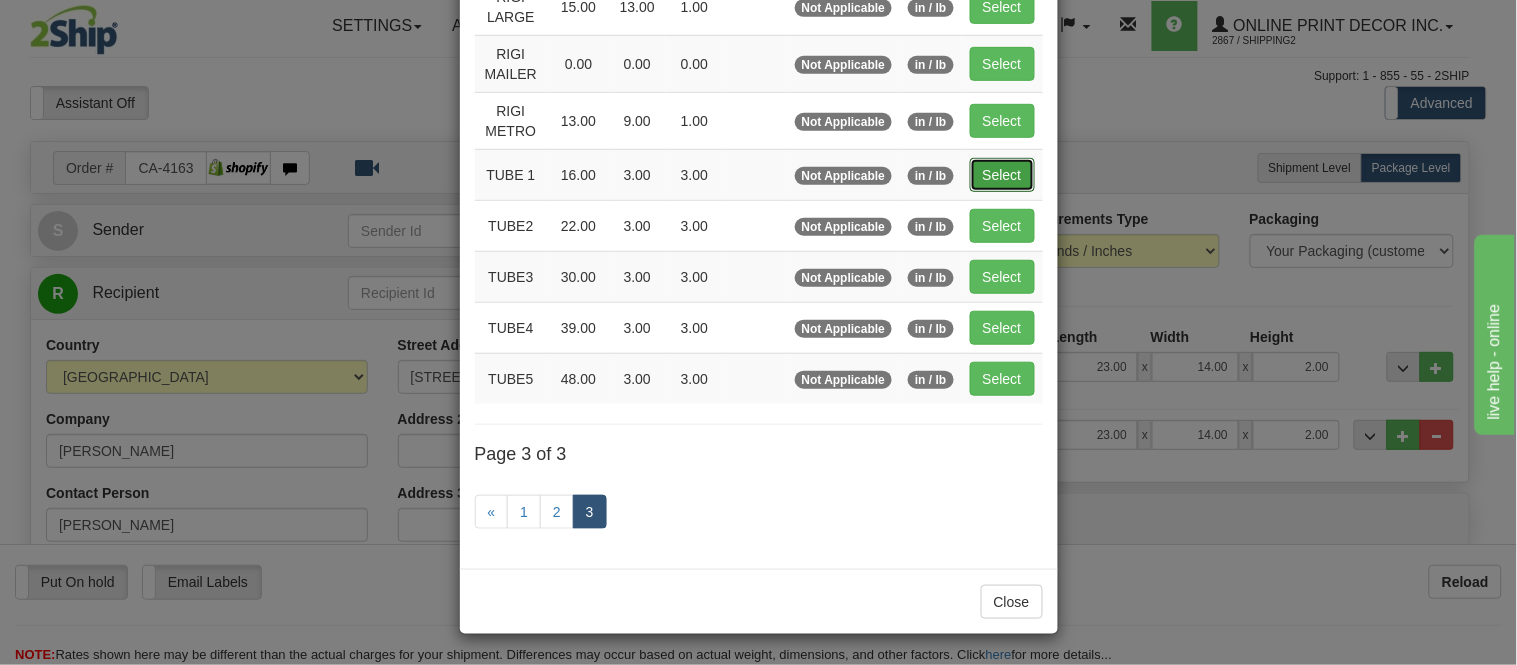 type on "16.00" 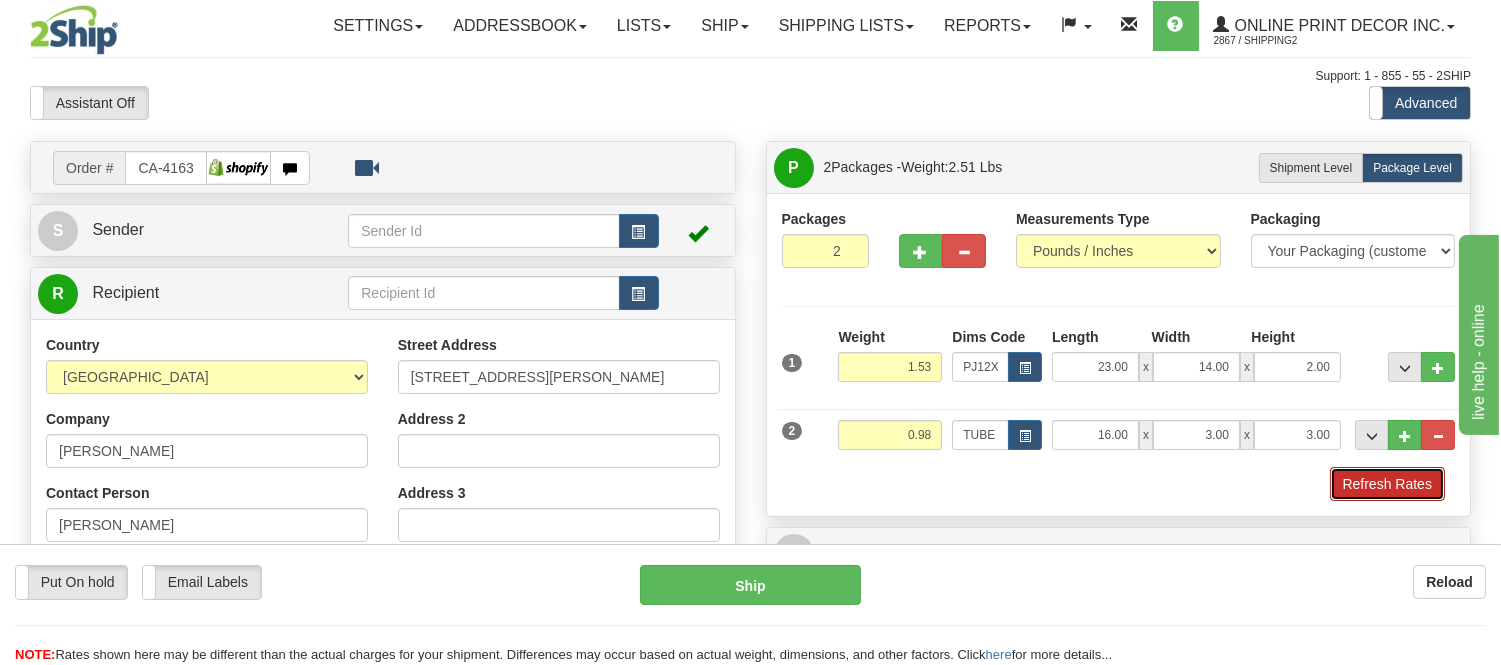 click on "Refresh Rates" at bounding box center (1387, 484) 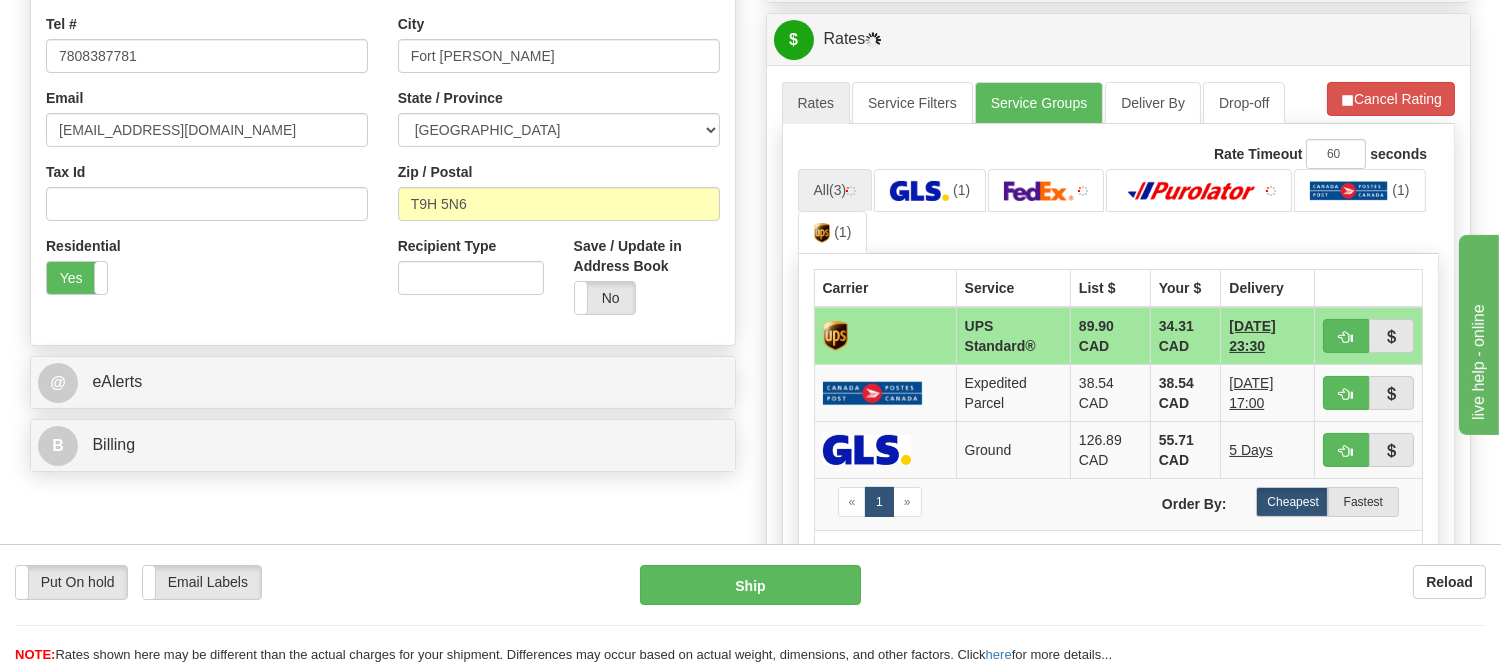 scroll, scrollTop: 555, scrollLeft: 0, axis: vertical 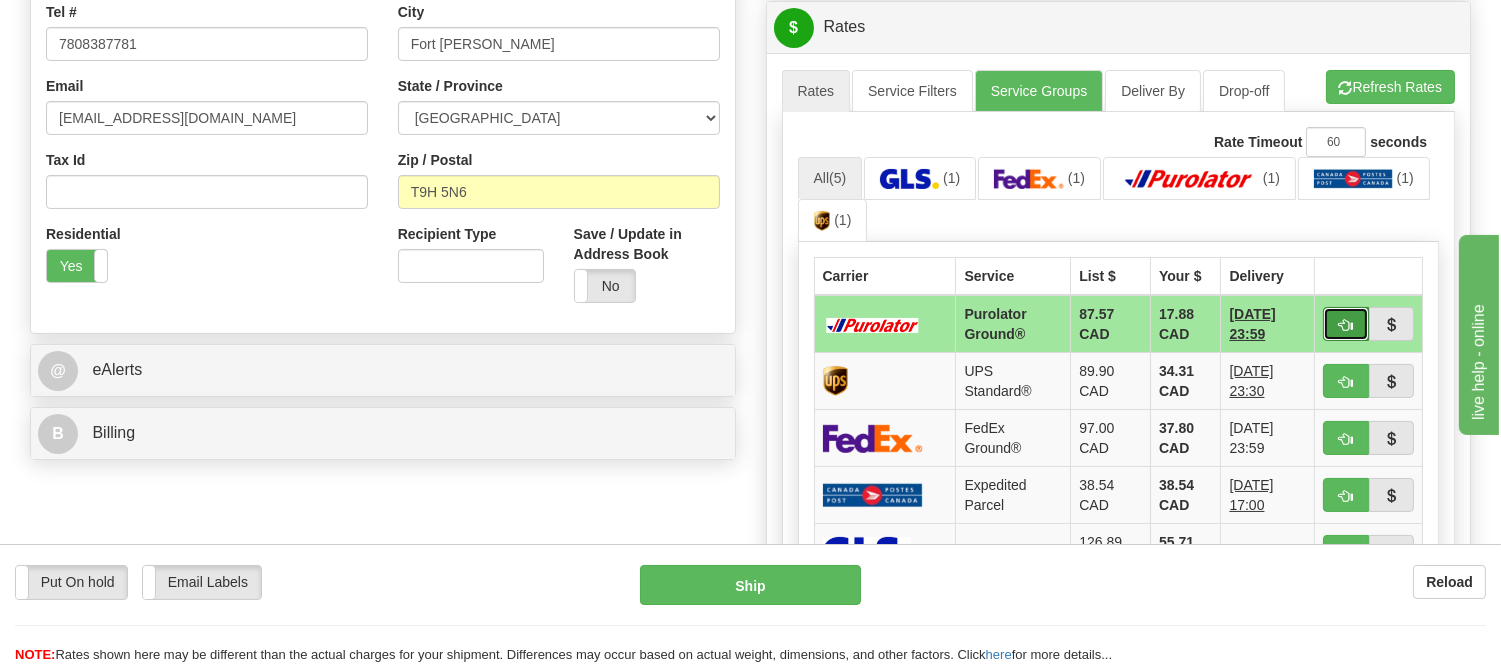 click at bounding box center (1346, 325) 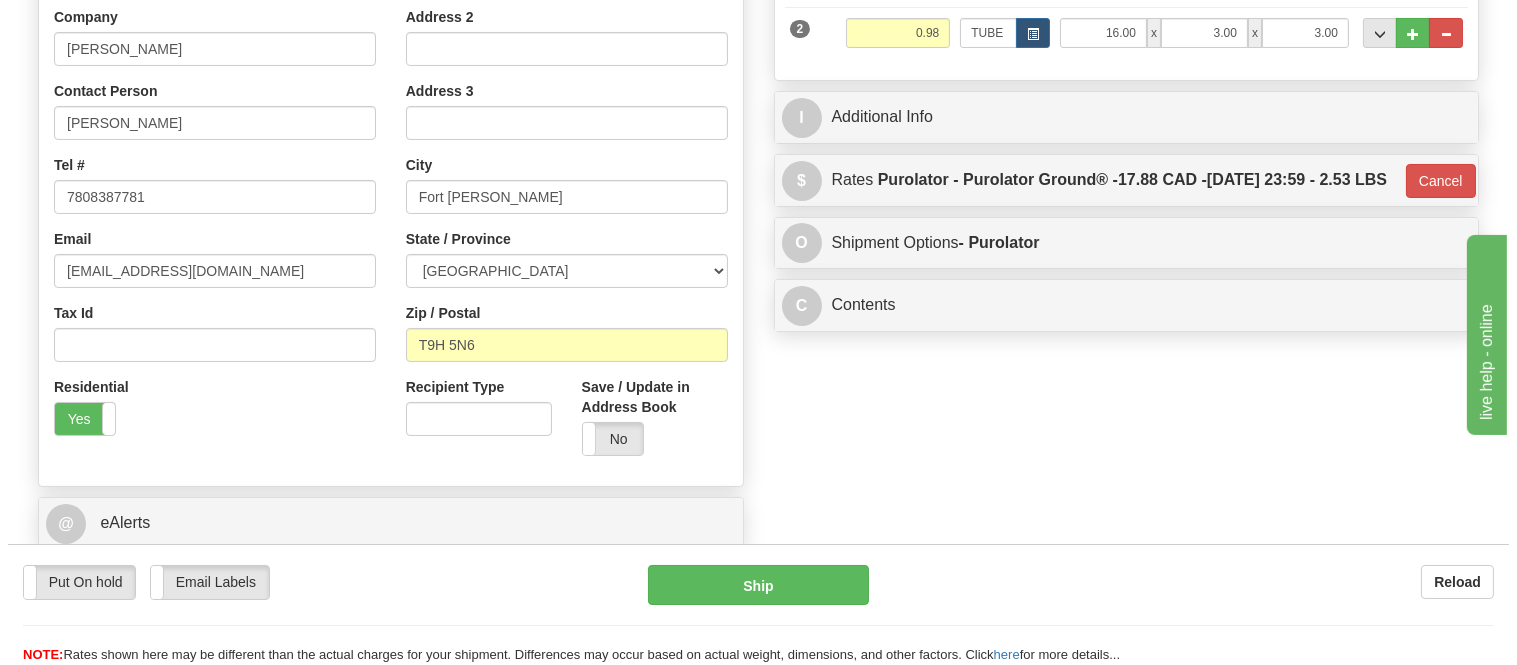 scroll, scrollTop: 222, scrollLeft: 0, axis: vertical 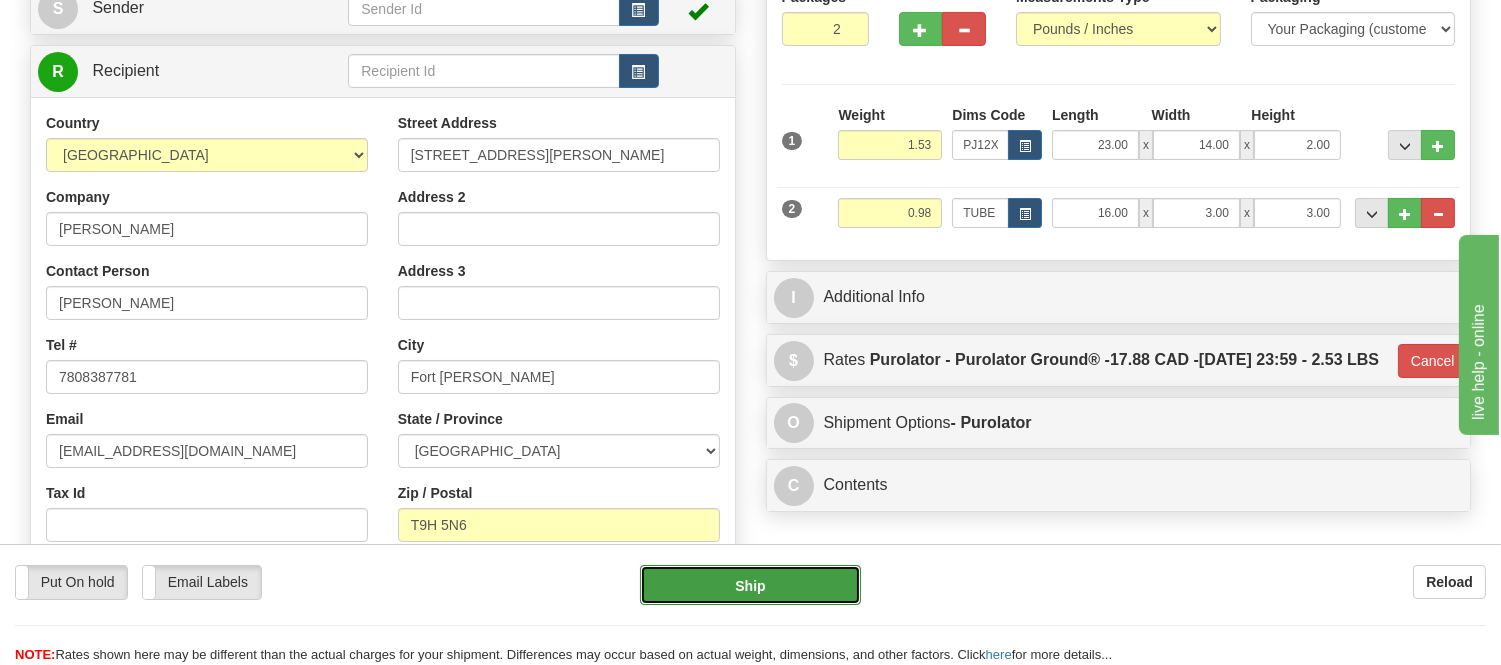 click on "Ship" at bounding box center (750, 585) 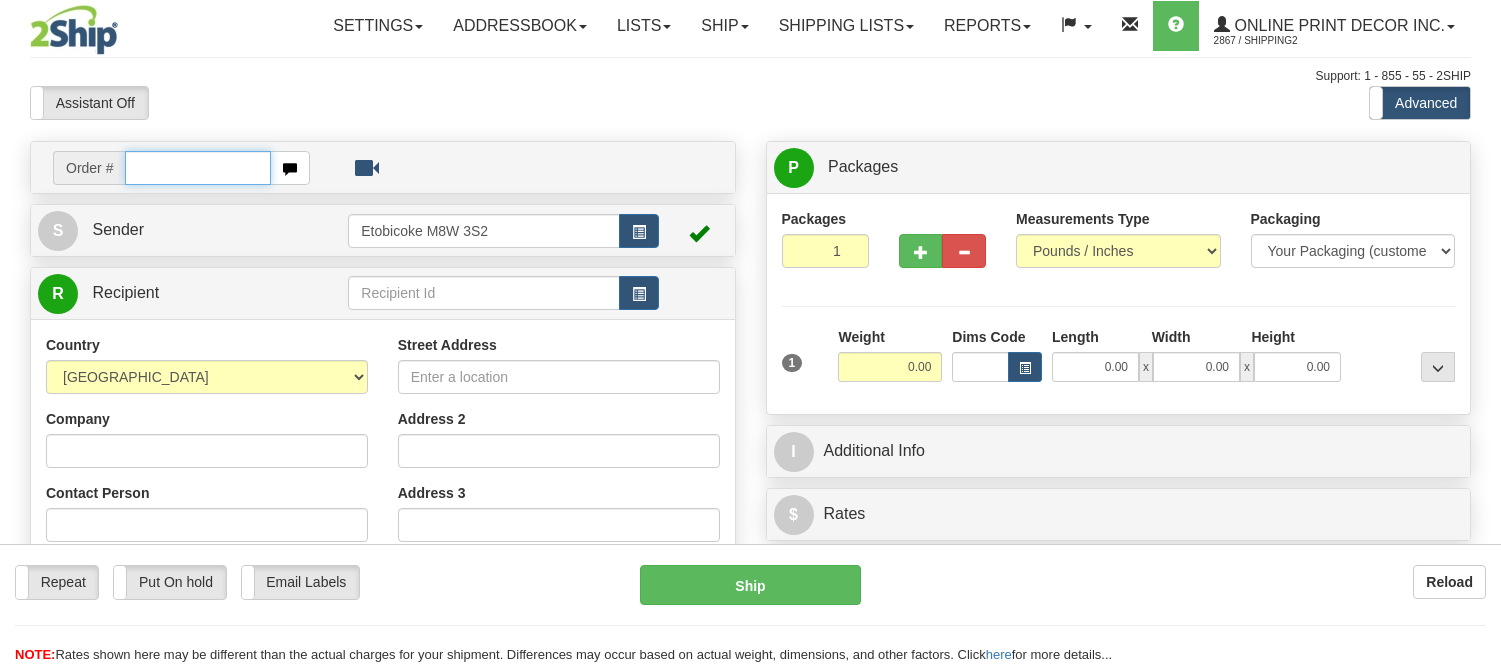 scroll, scrollTop: 0, scrollLeft: 0, axis: both 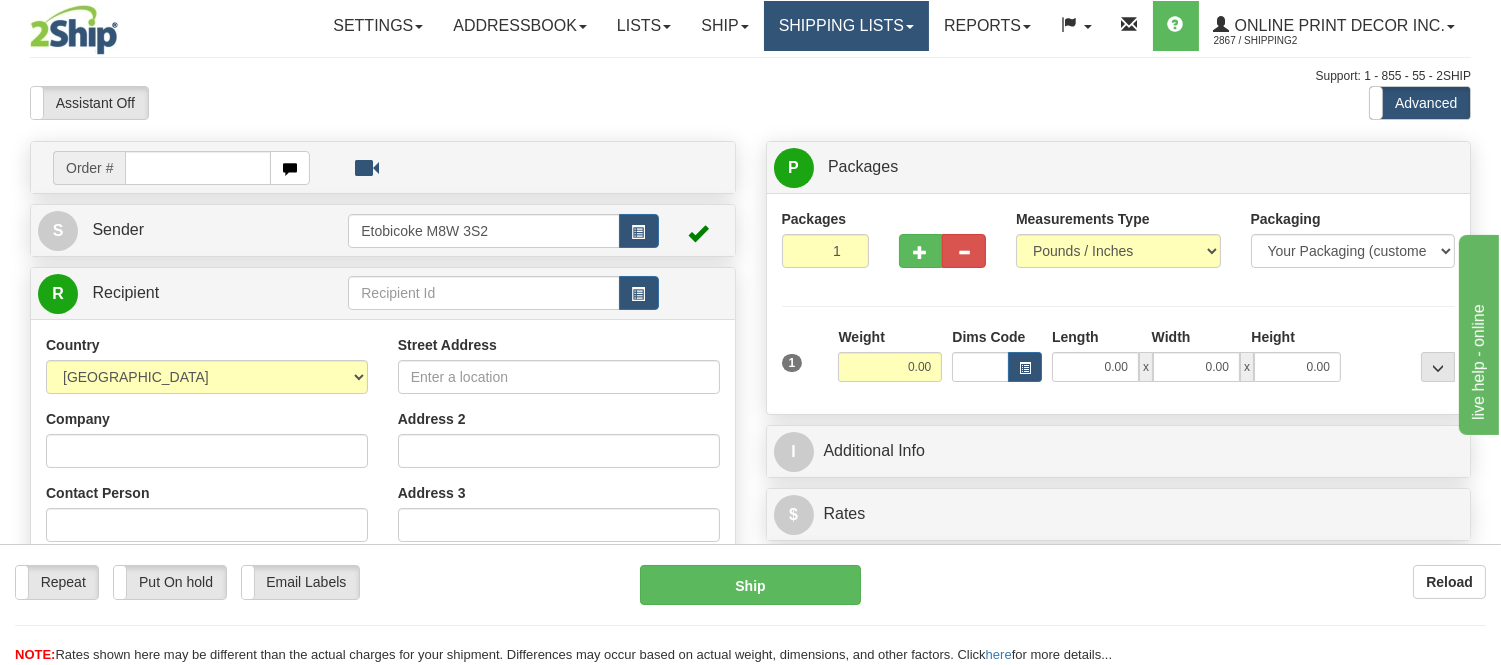 click on "Shipping lists" at bounding box center (846, 26) 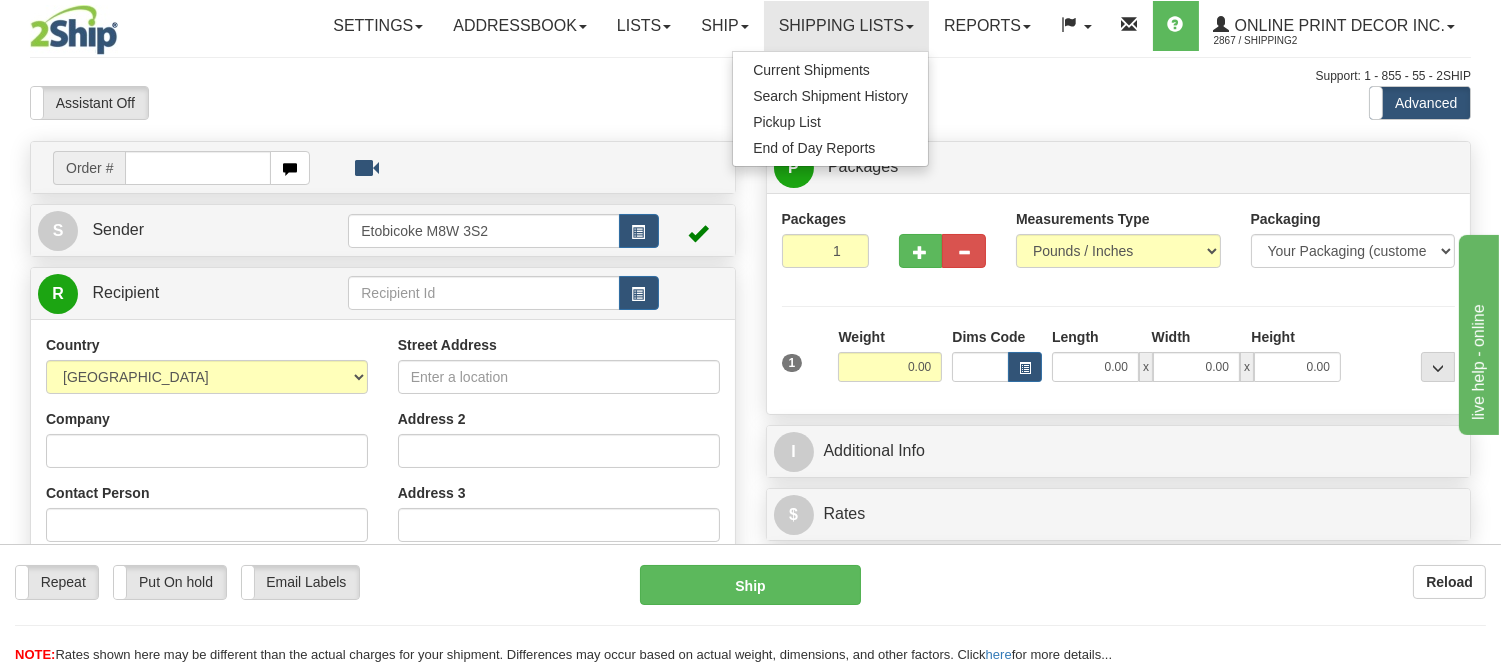 click on "Current Shipments
Search Shipment History
Pickup List
End of Day Reports" at bounding box center (830, 109) 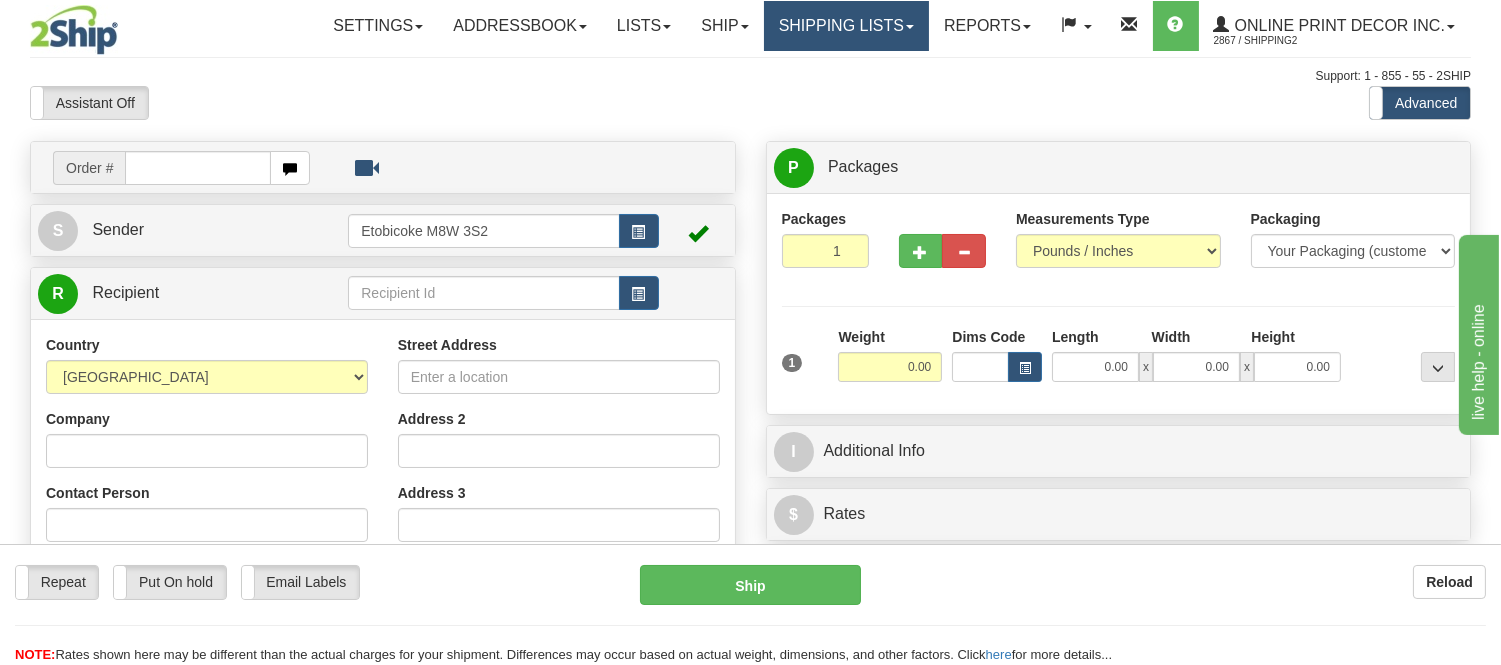 click on "Shipping lists" at bounding box center [846, 26] 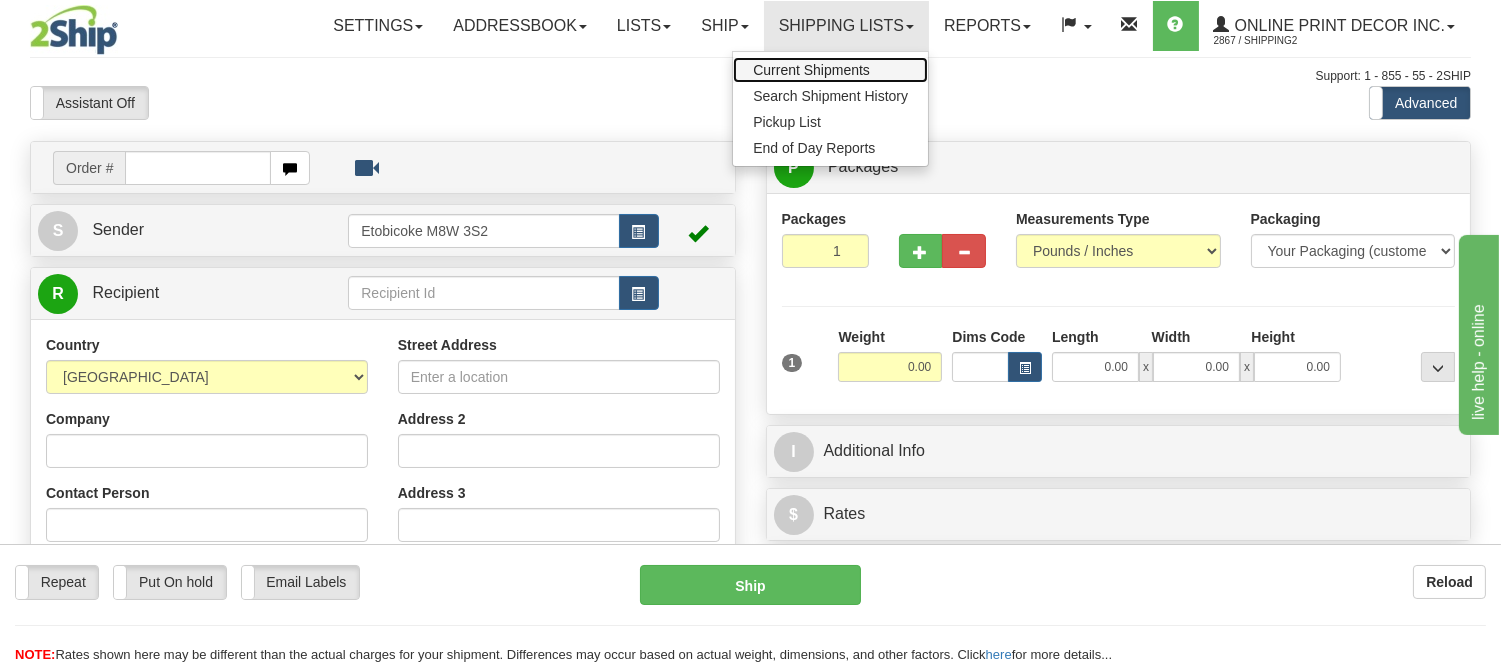 click on "Current Shipments" at bounding box center (830, 70) 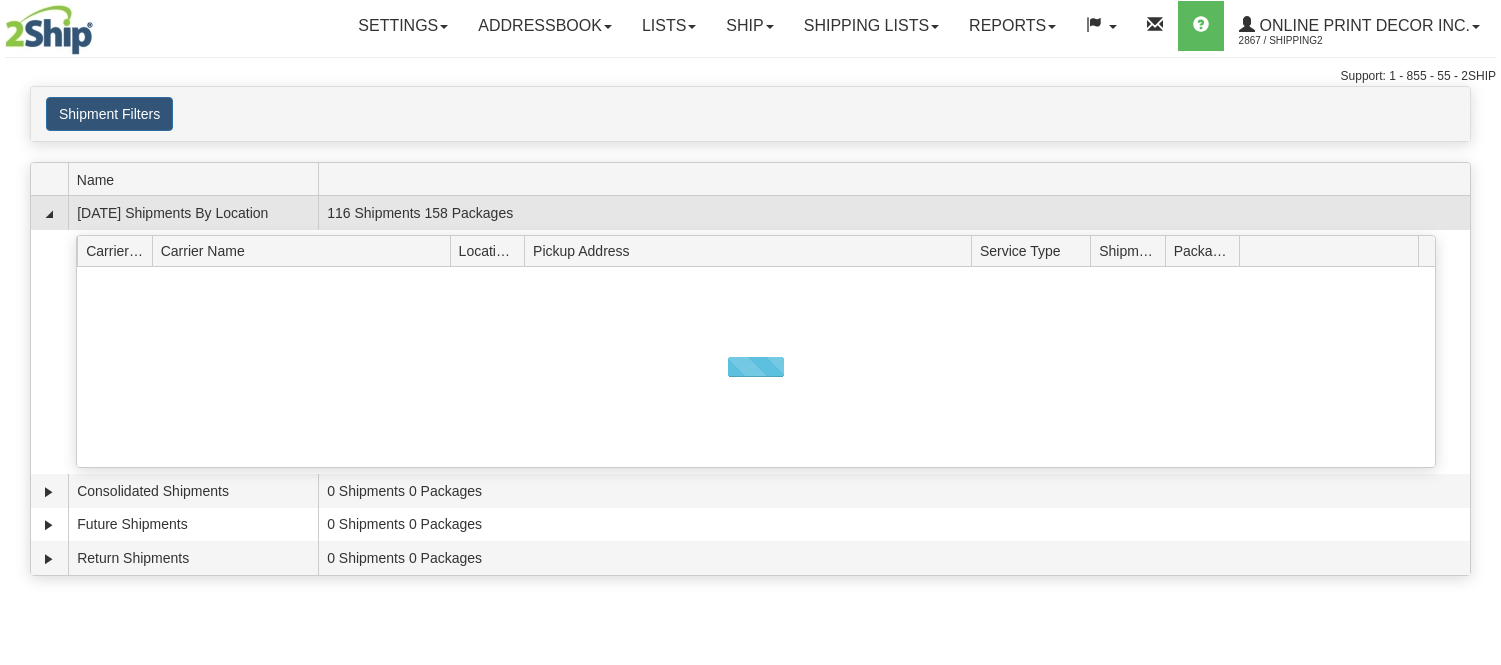 scroll, scrollTop: 0, scrollLeft: 0, axis: both 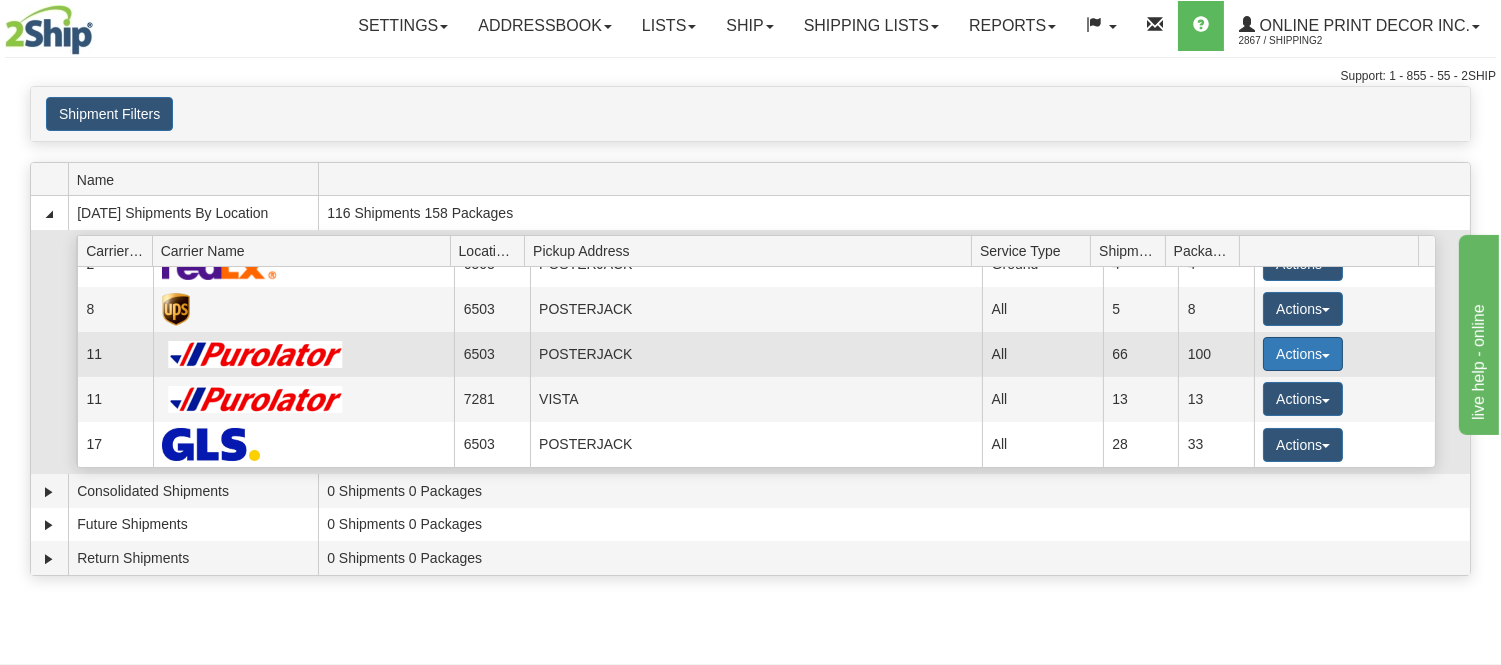click on "Actions" at bounding box center (1303, 354) 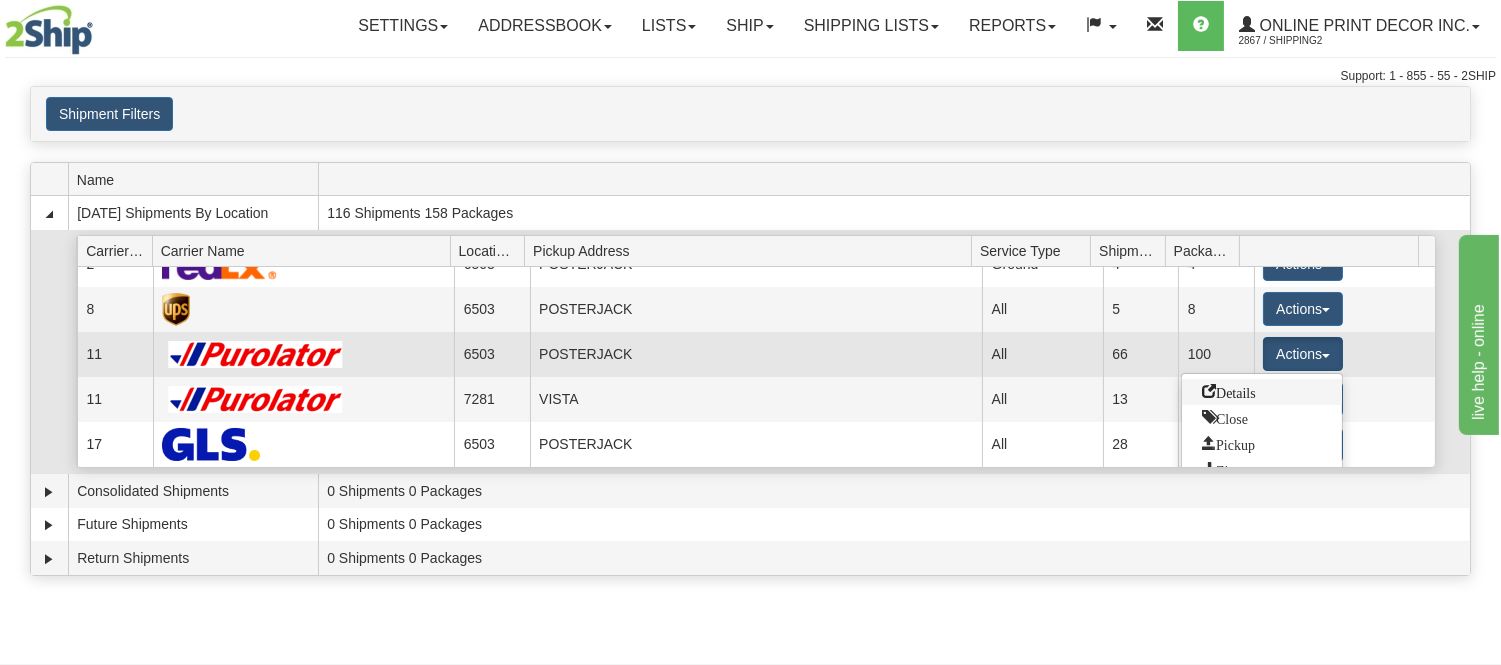 click on "Details" at bounding box center (1229, 391) 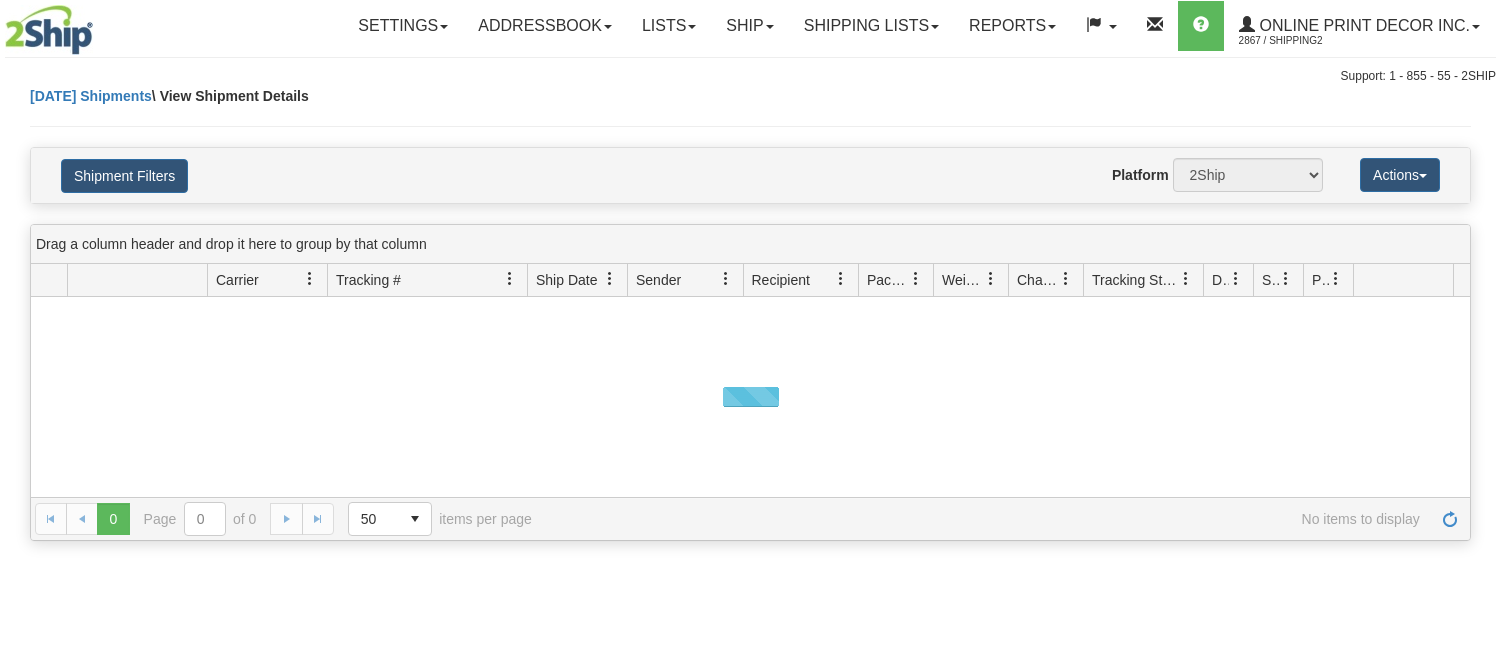 scroll, scrollTop: 0, scrollLeft: 0, axis: both 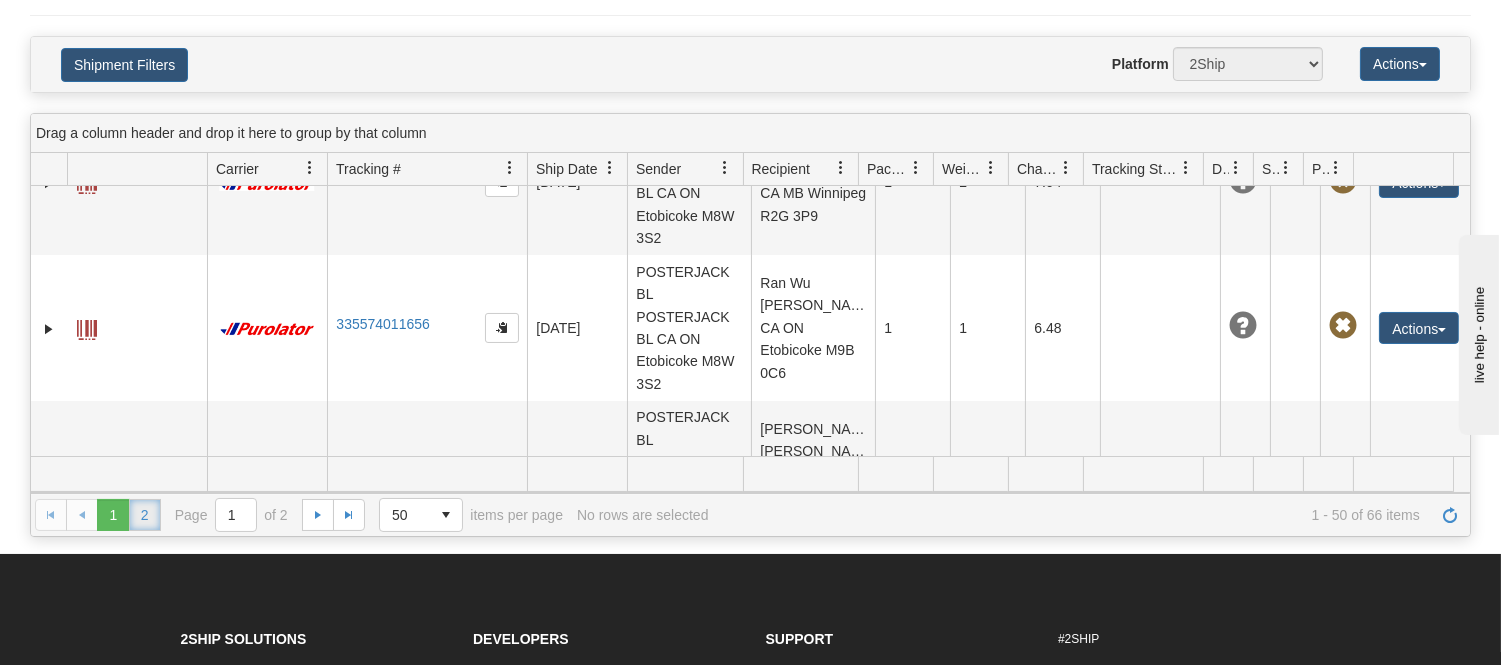 click on "2" at bounding box center [145, 515] 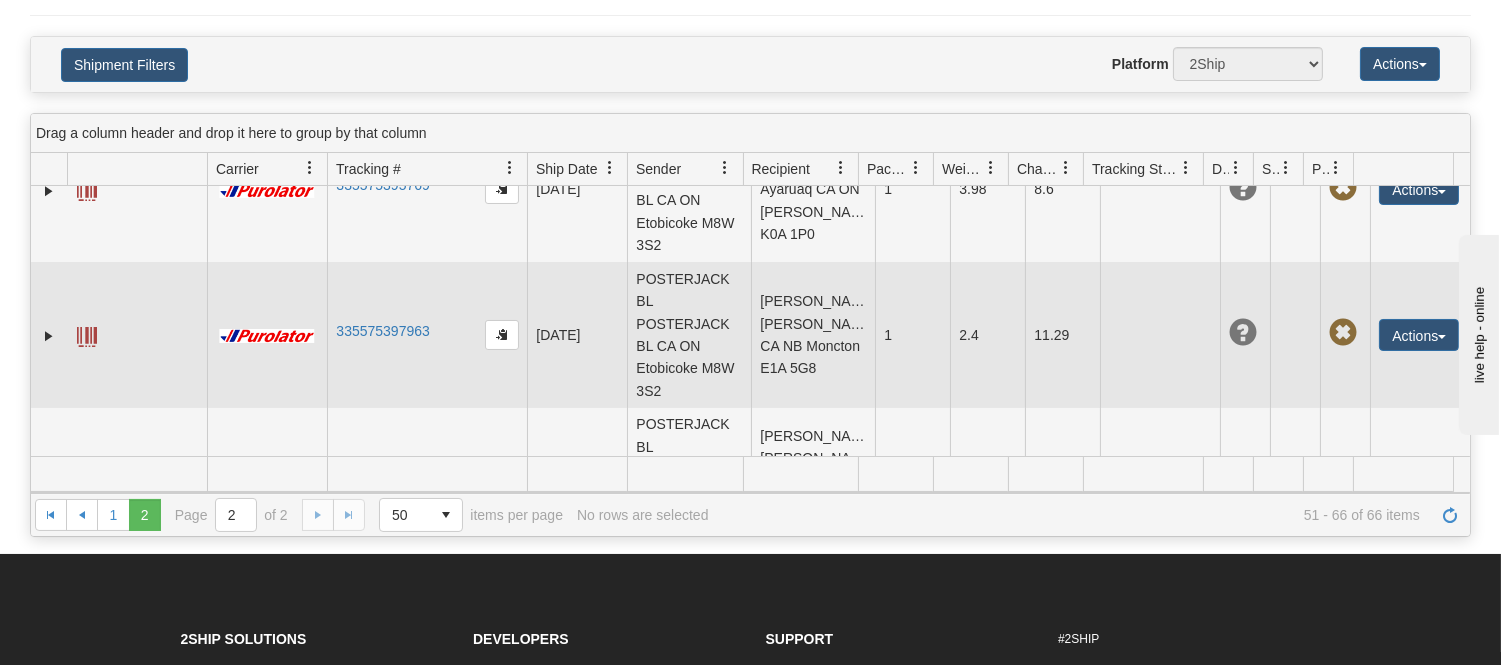 scroll, scrollTop: 2102, scrollLeft: 0, axis: vertical 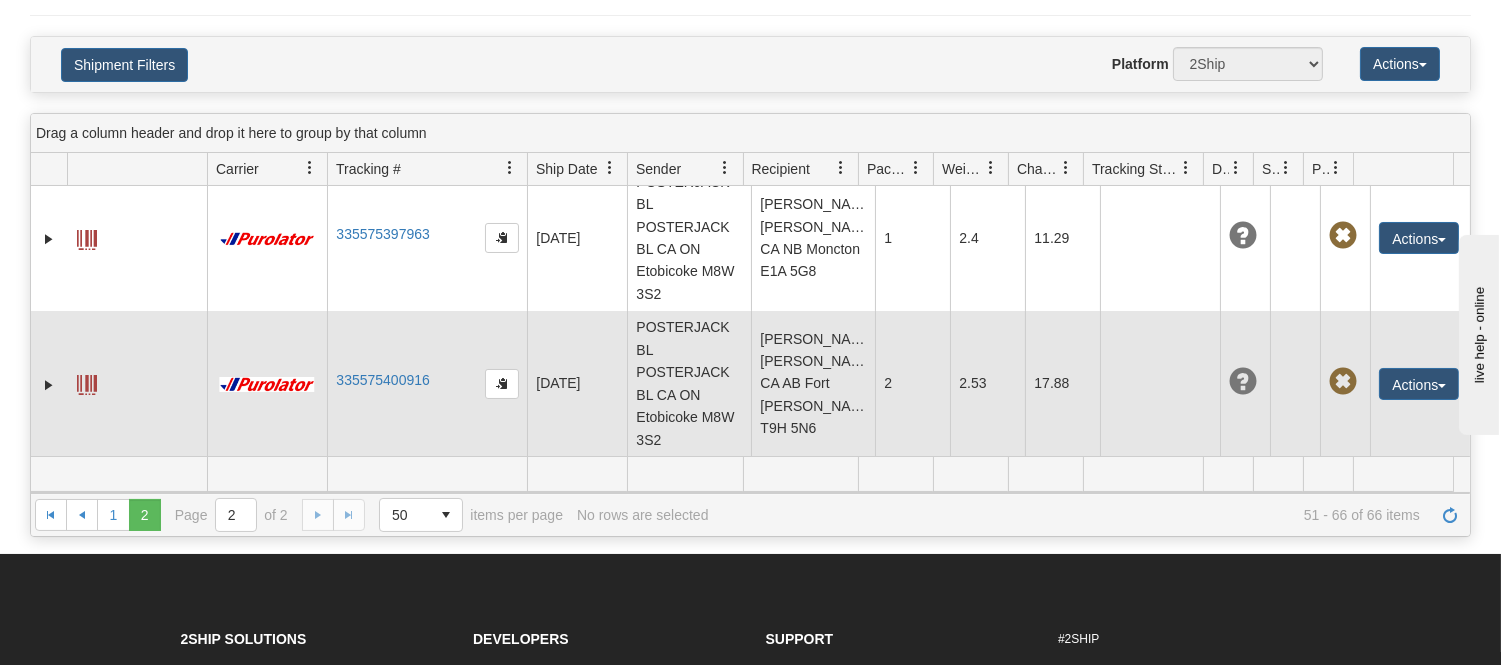 click at bounding box center (137, 384) 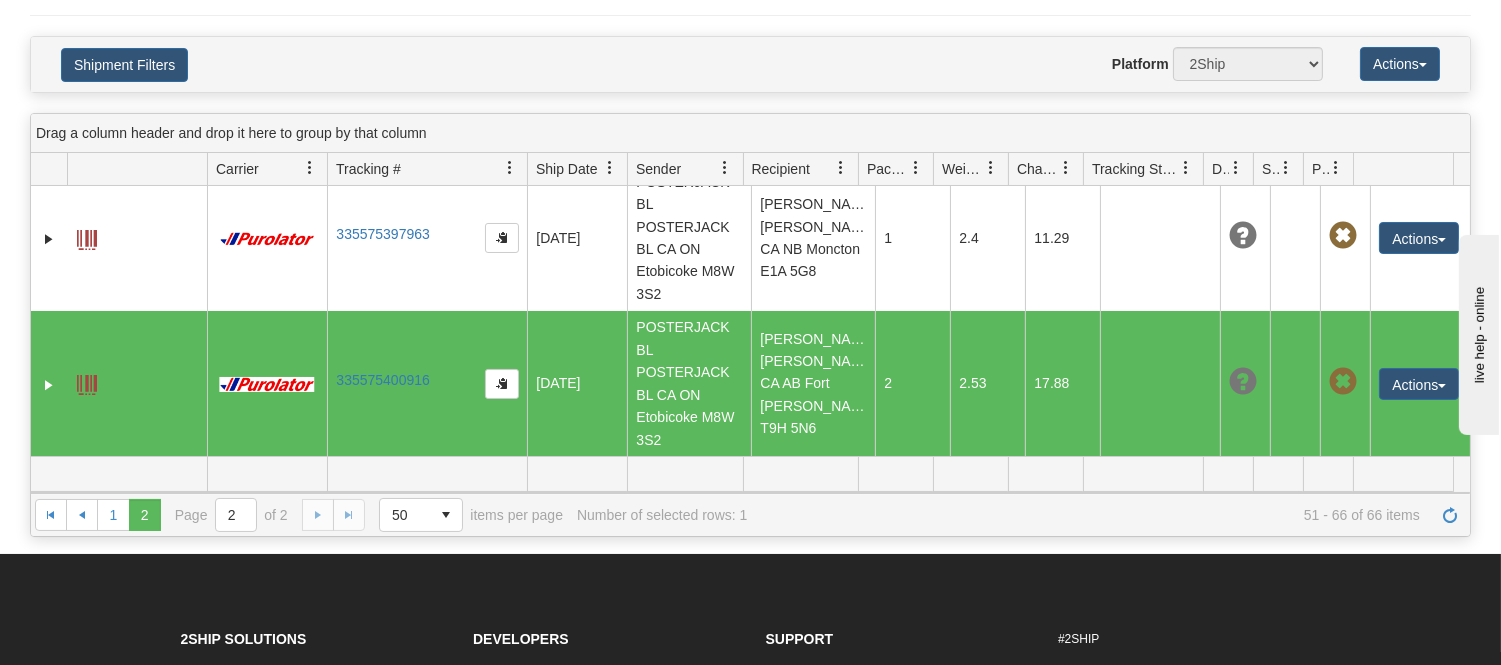 click at bounding box center (87, 385) 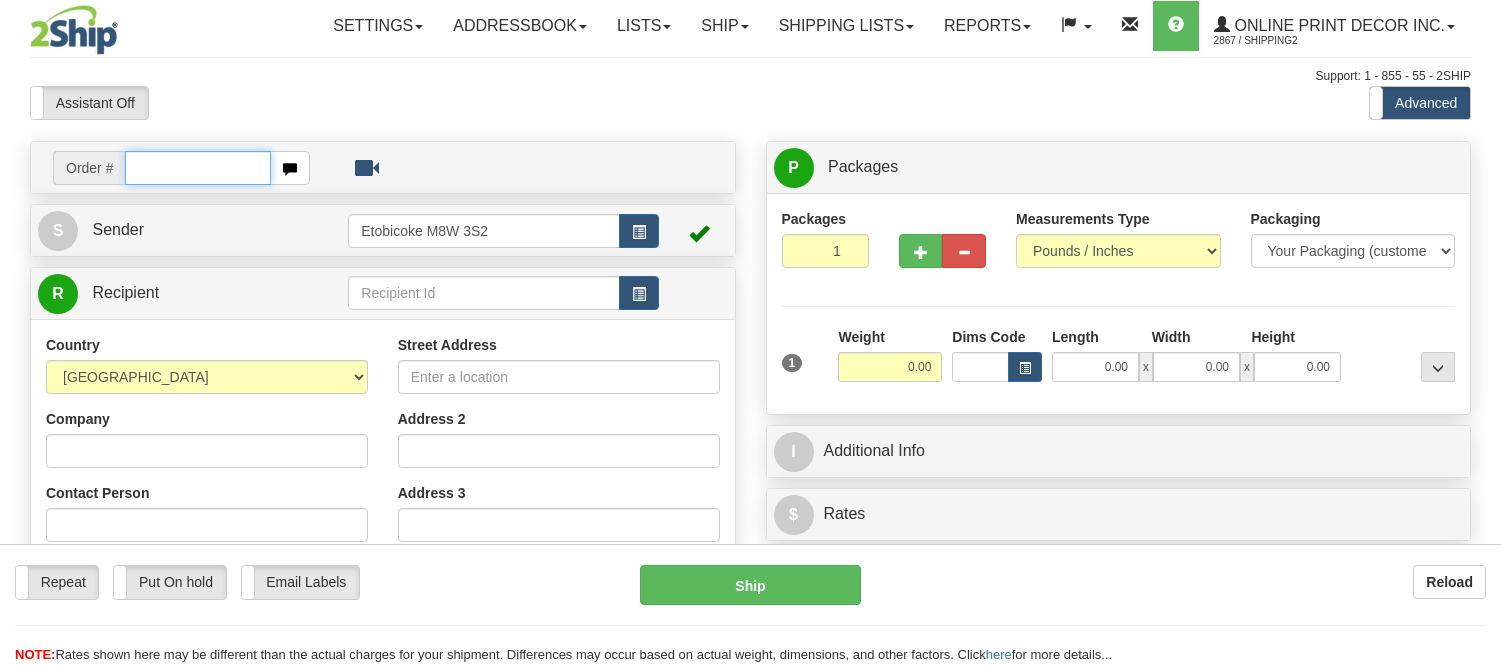 scroll, scrollTop: 0, scrollLeft: 0, axis: both 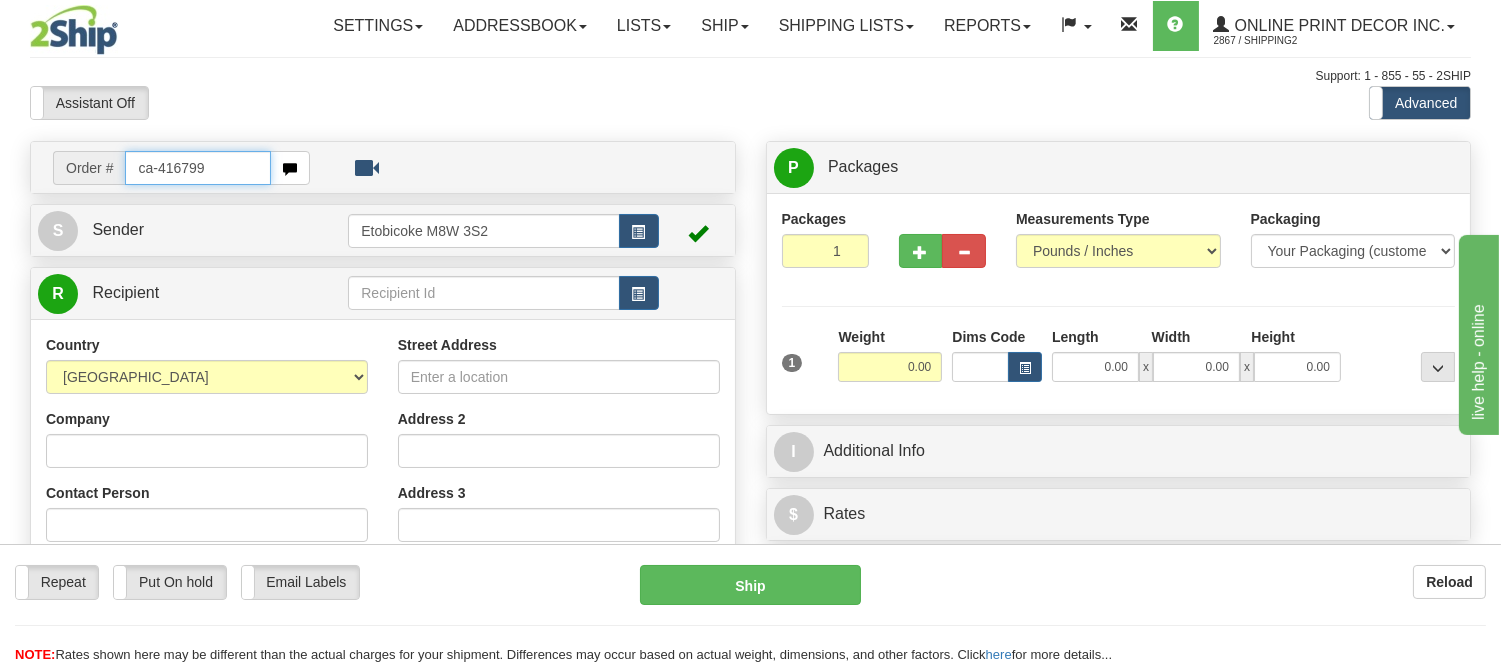 type on "ca-416799" 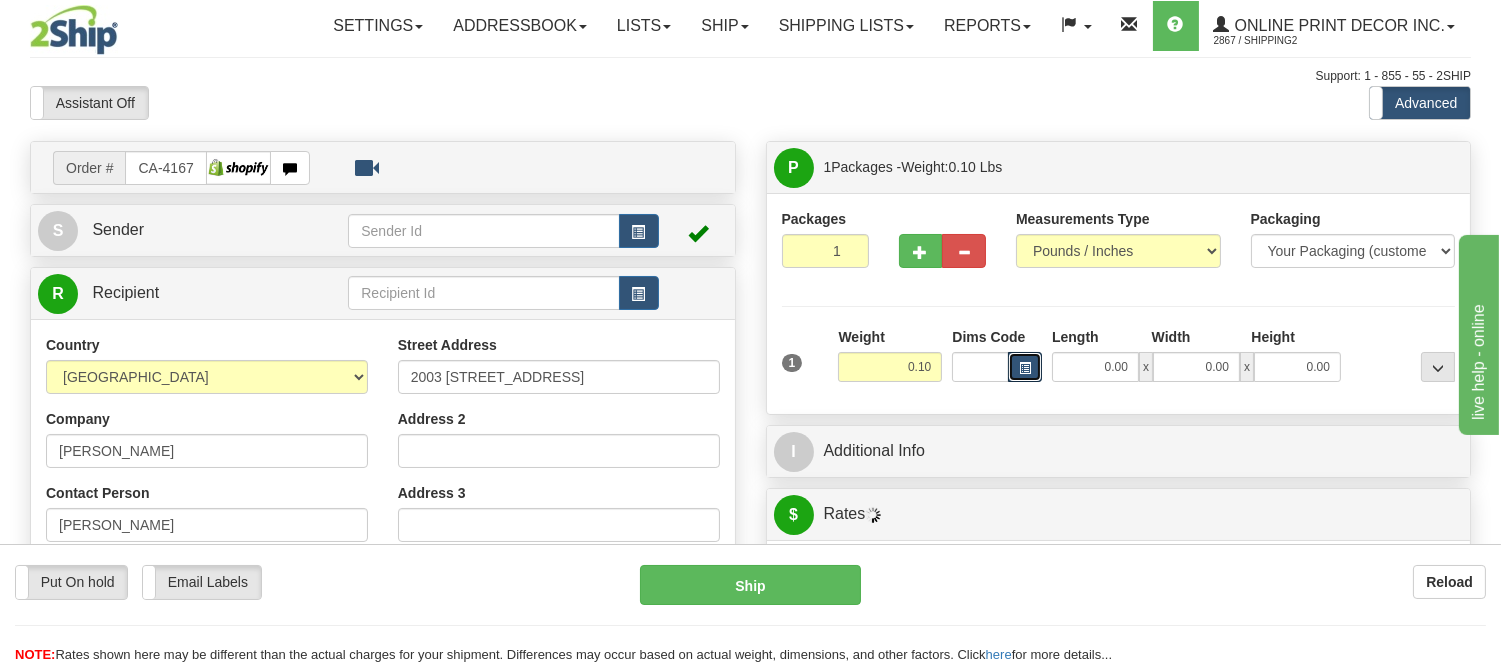 click at bounding box center (1025, 367) 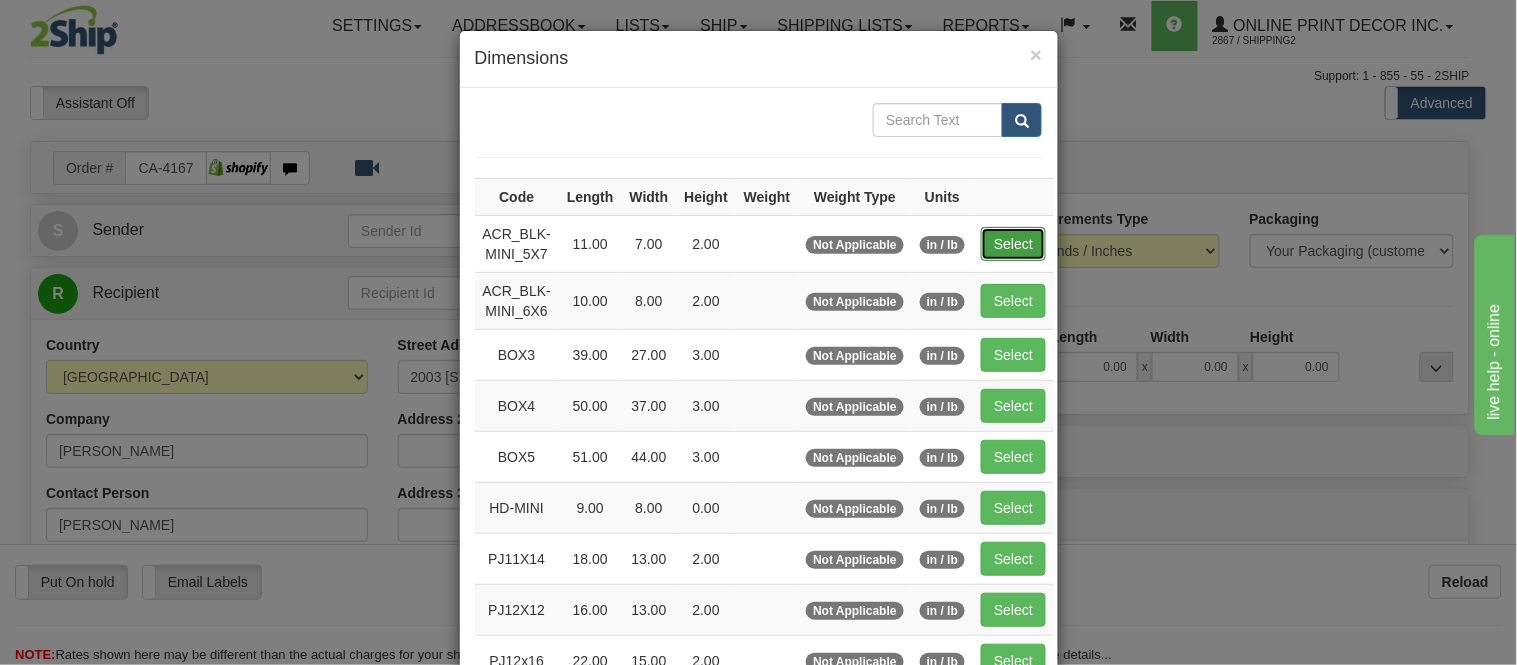 click on "Select" at bounding box center (1013, 244) 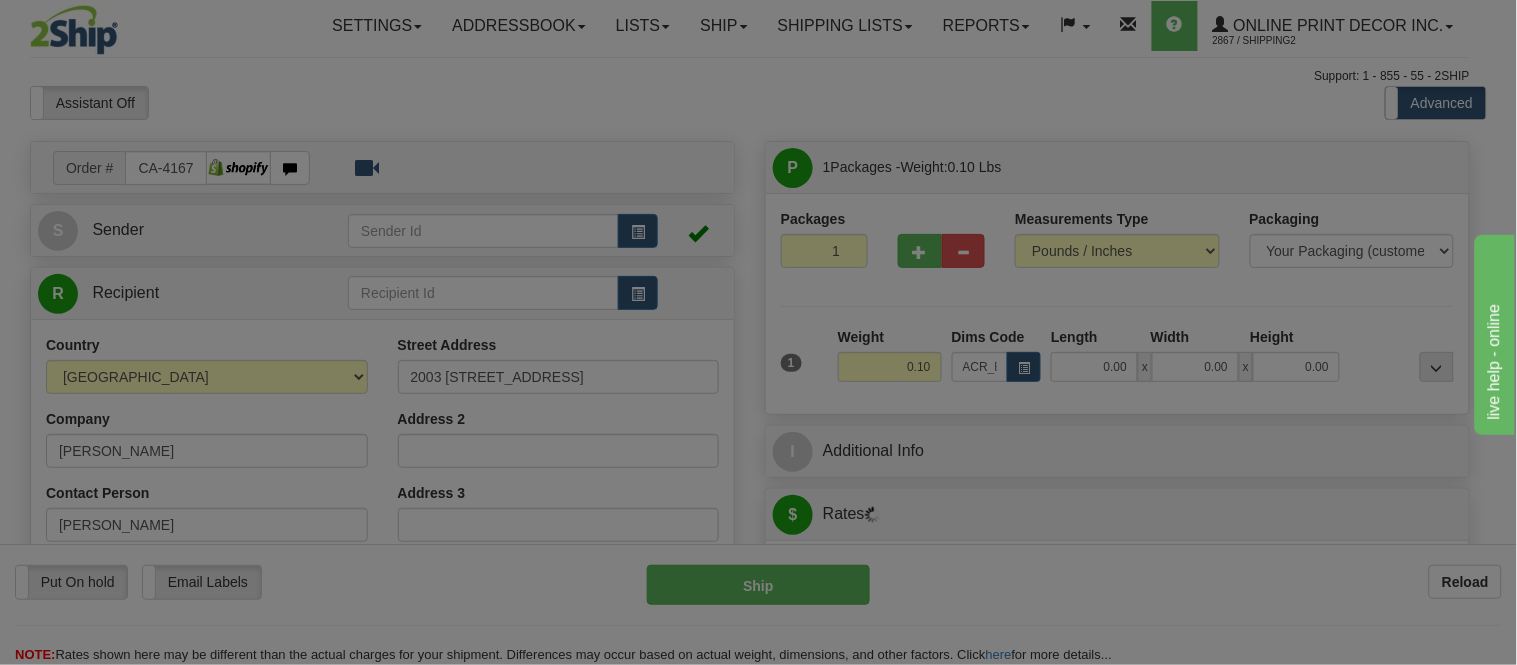type on "11.00" 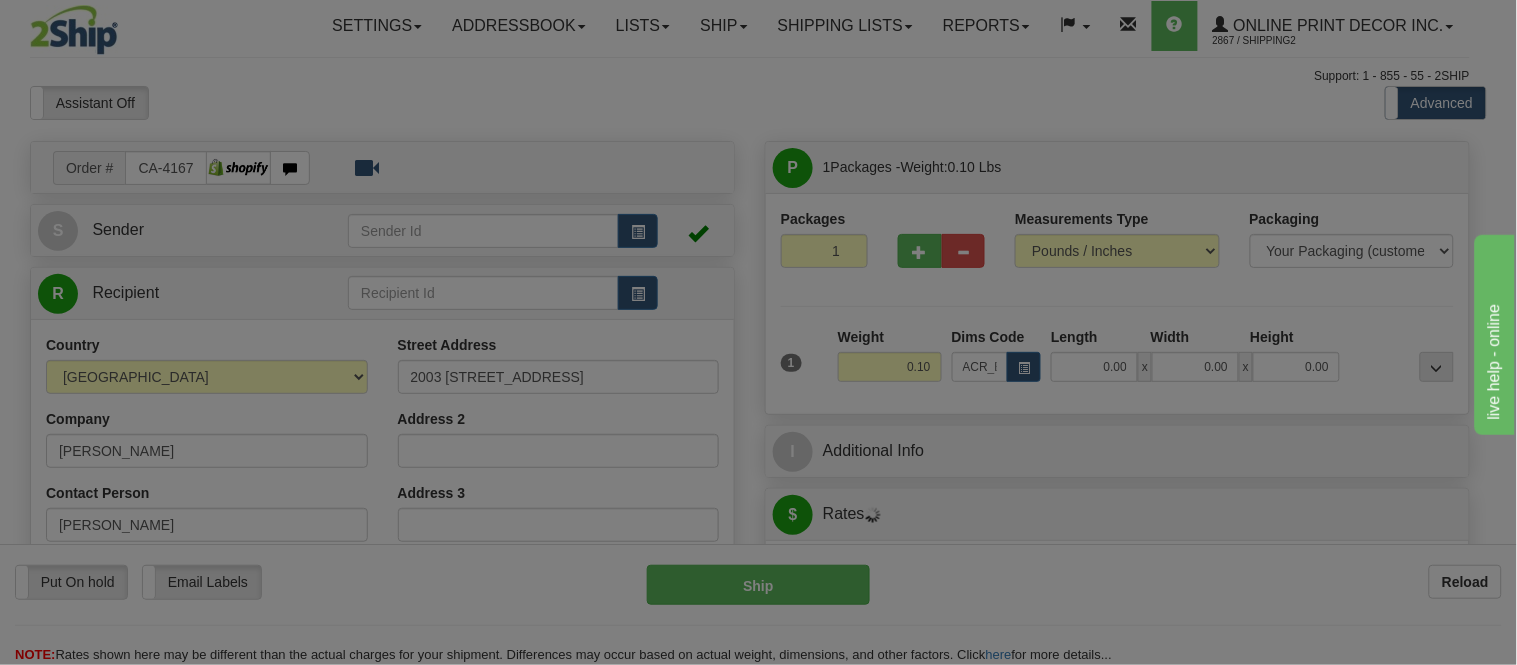 type on "7.00" 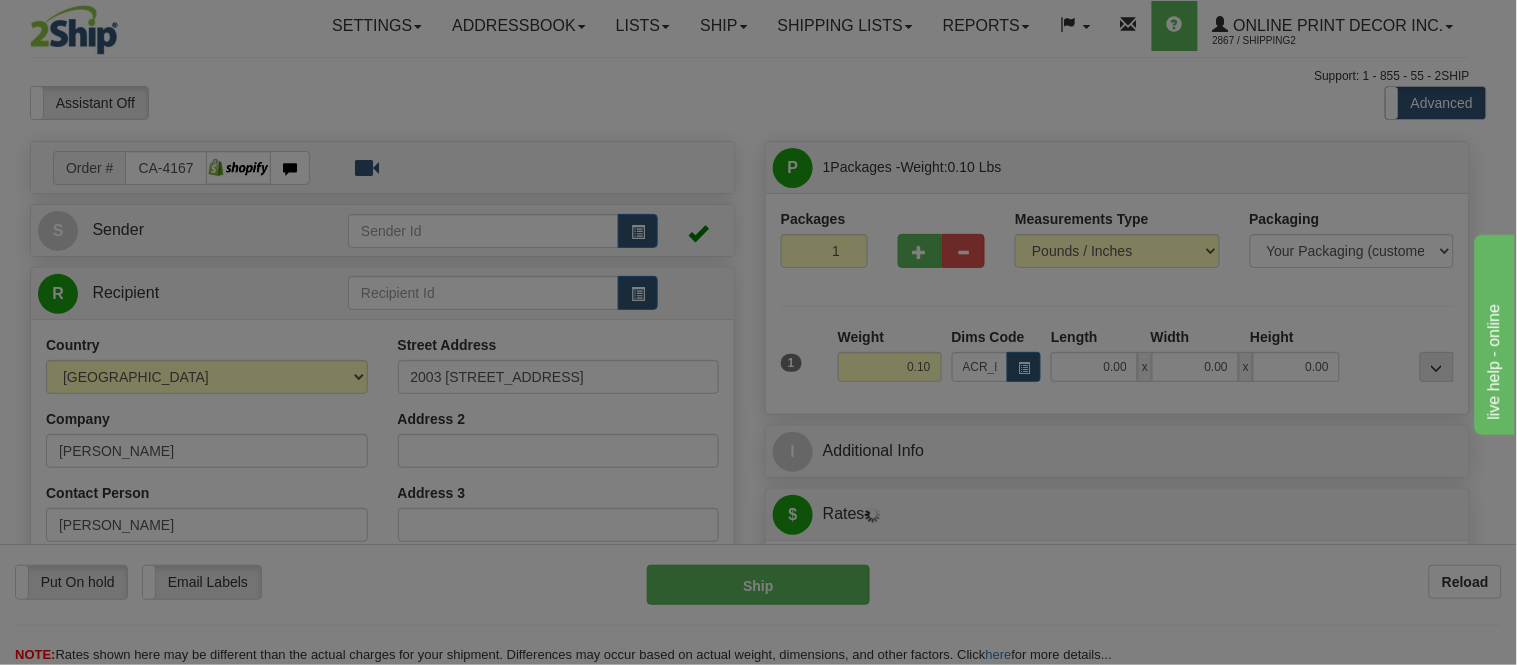 type on "2.00" 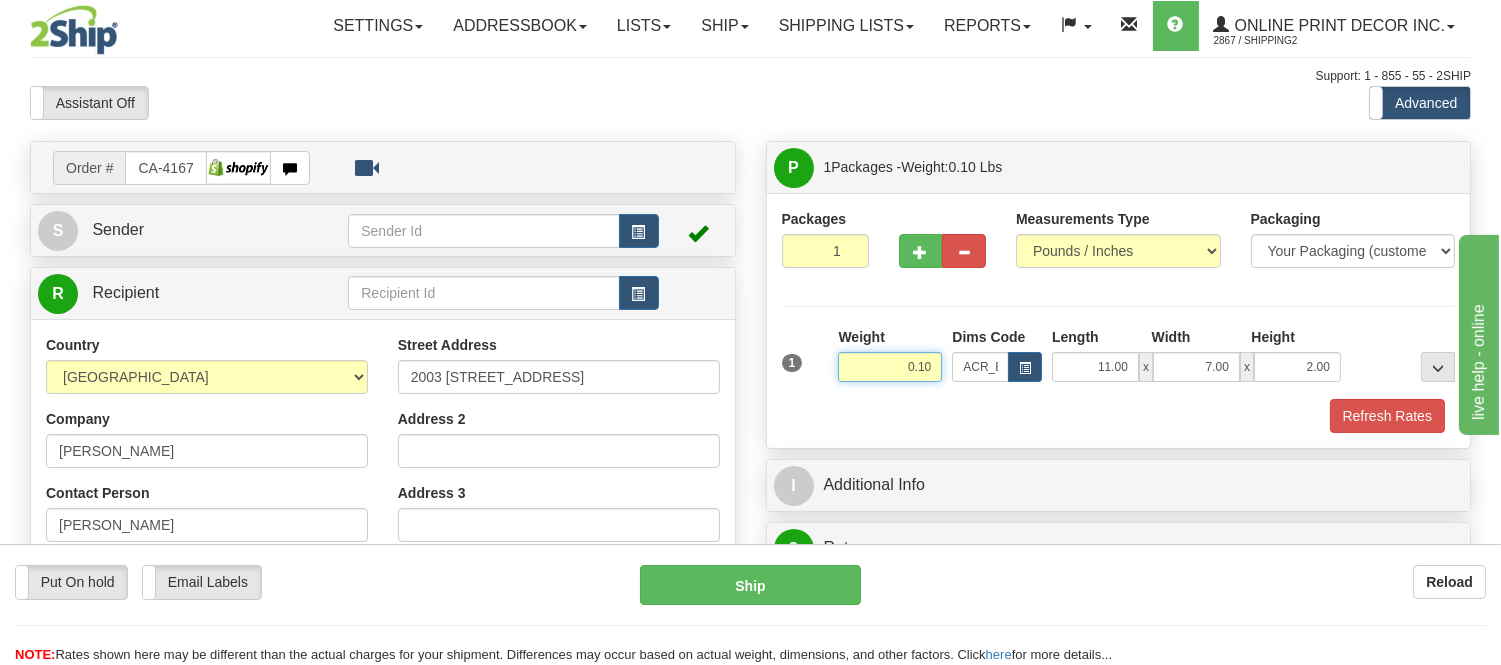 drag, startPoint x: 935, startPoint y: 367, endPoint x: 832, endPoint y: 364, distance: 103.04368 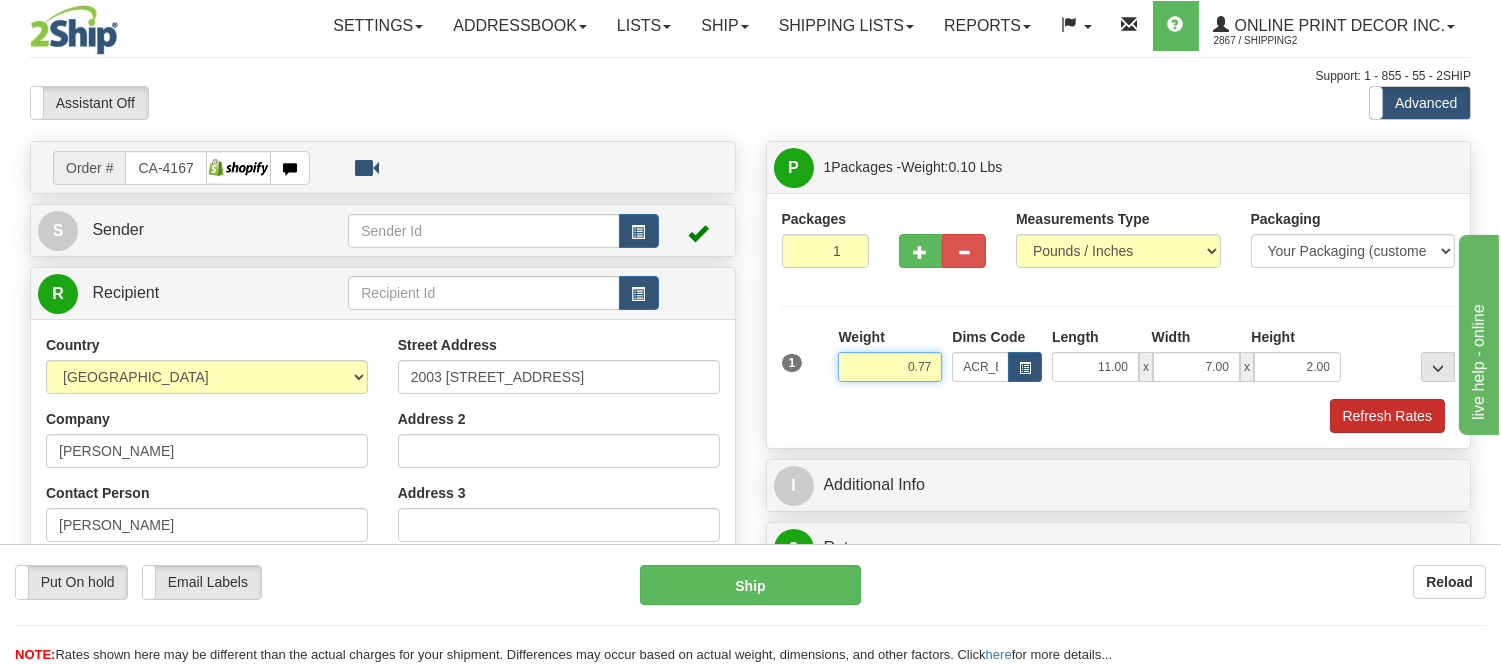 type on "0.77" 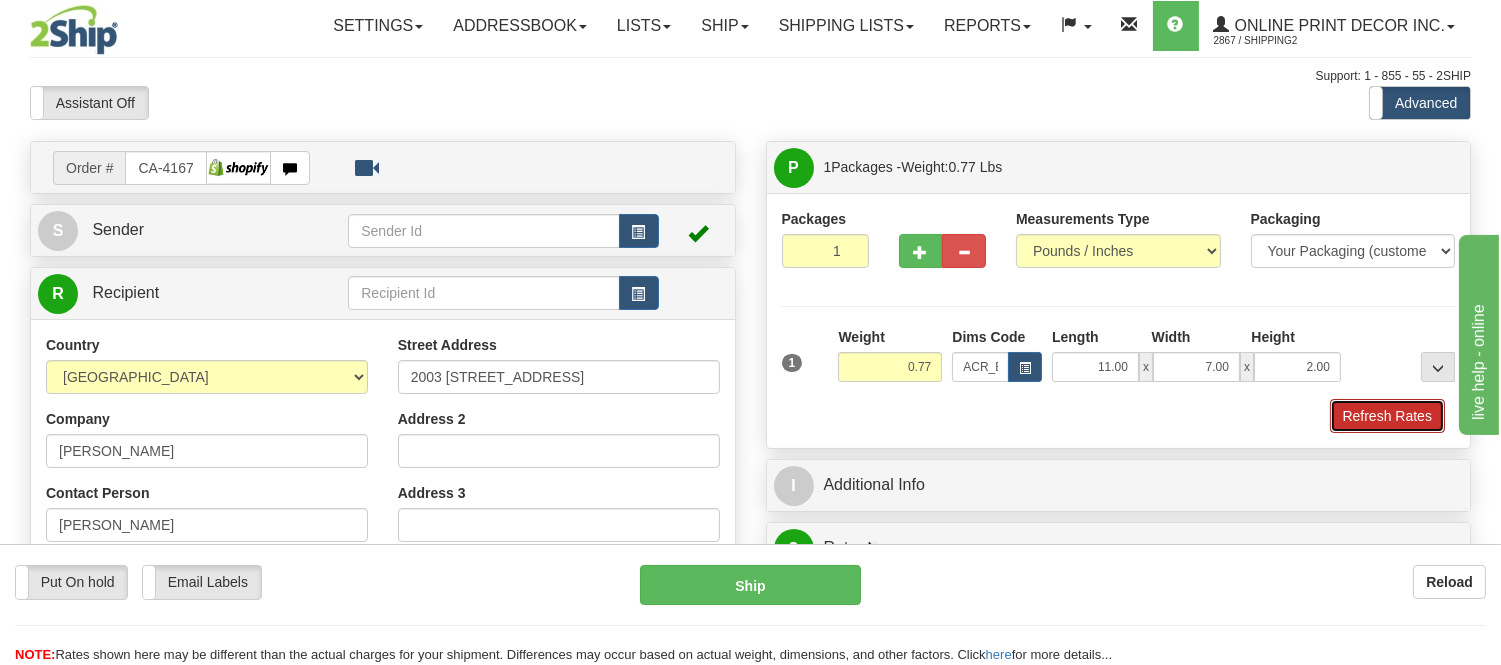 click on "Refresh Rates" at bounding box center [1387, 416] 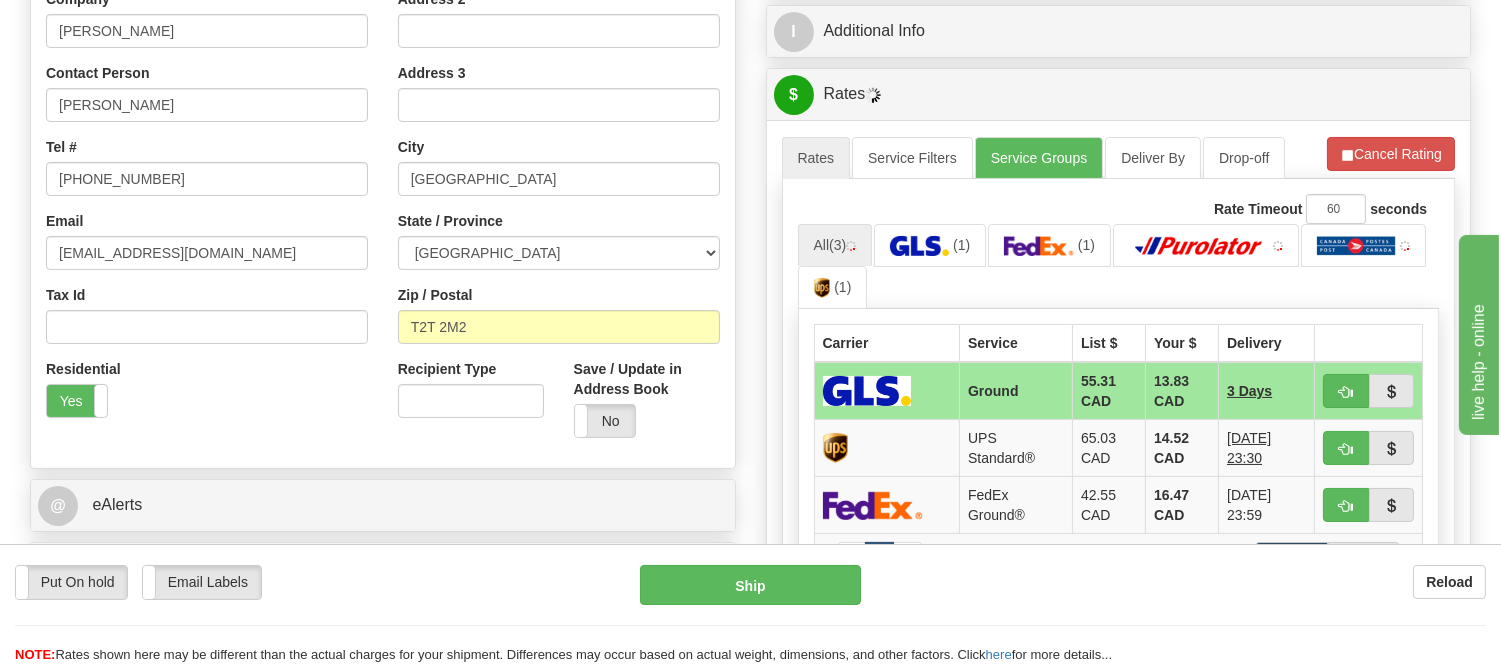 scroll, scrollTop: 445, scrollLeft: 0, axis: vertical 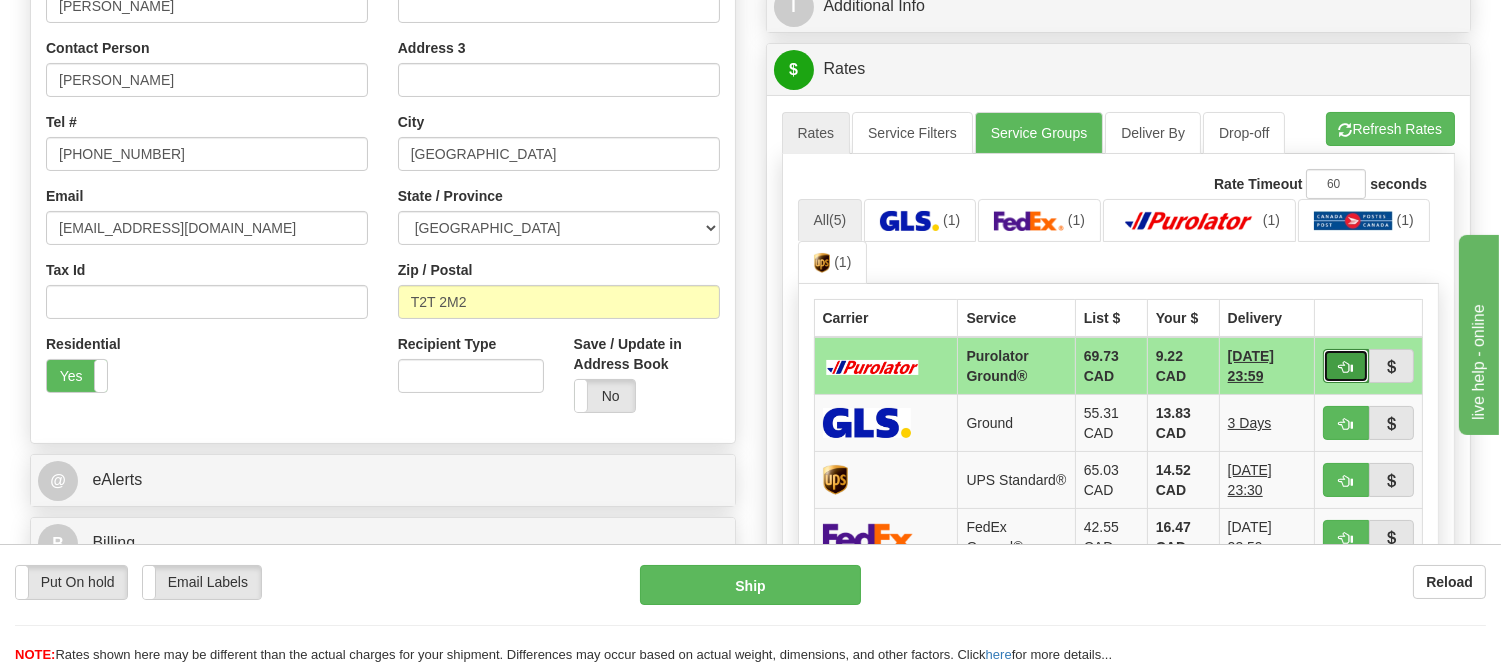 click at bounding box center (1346, 367) 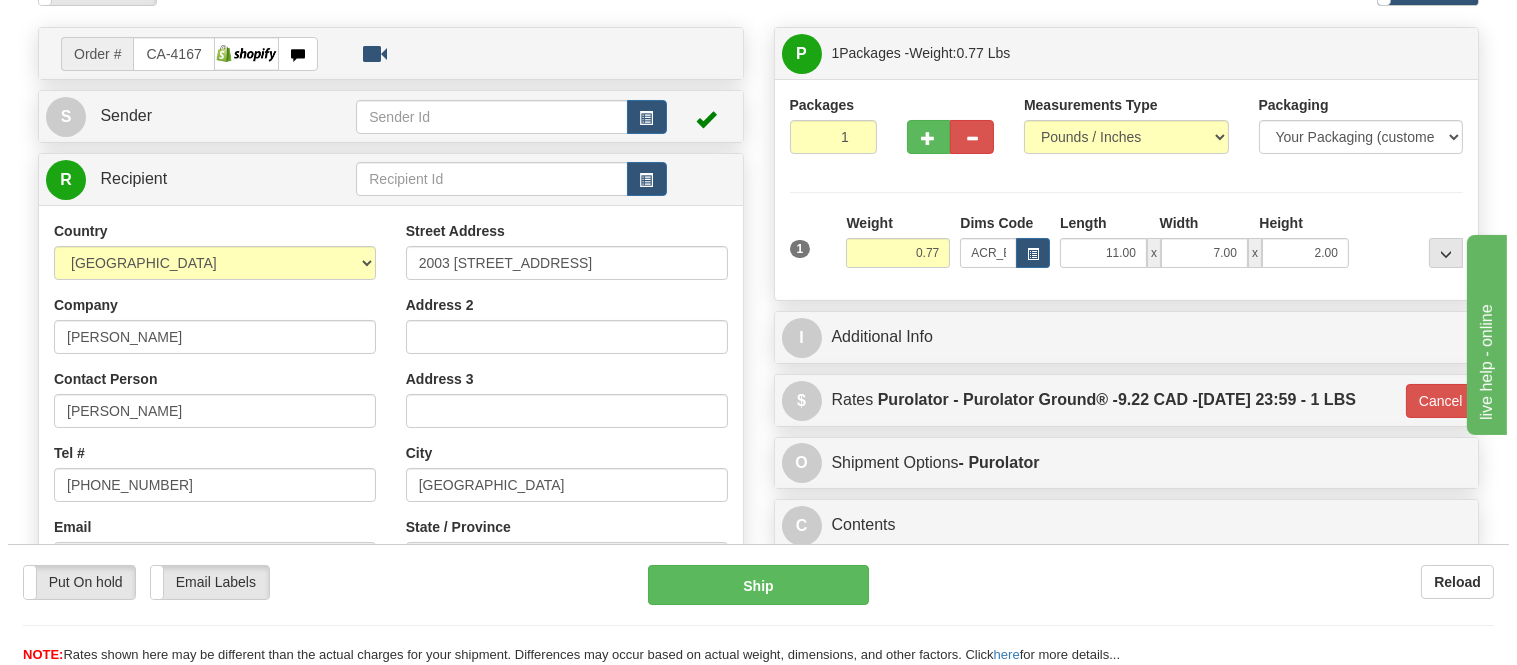 scroll, scrollTop: 112, scrollLeft: 0, axis: vertical 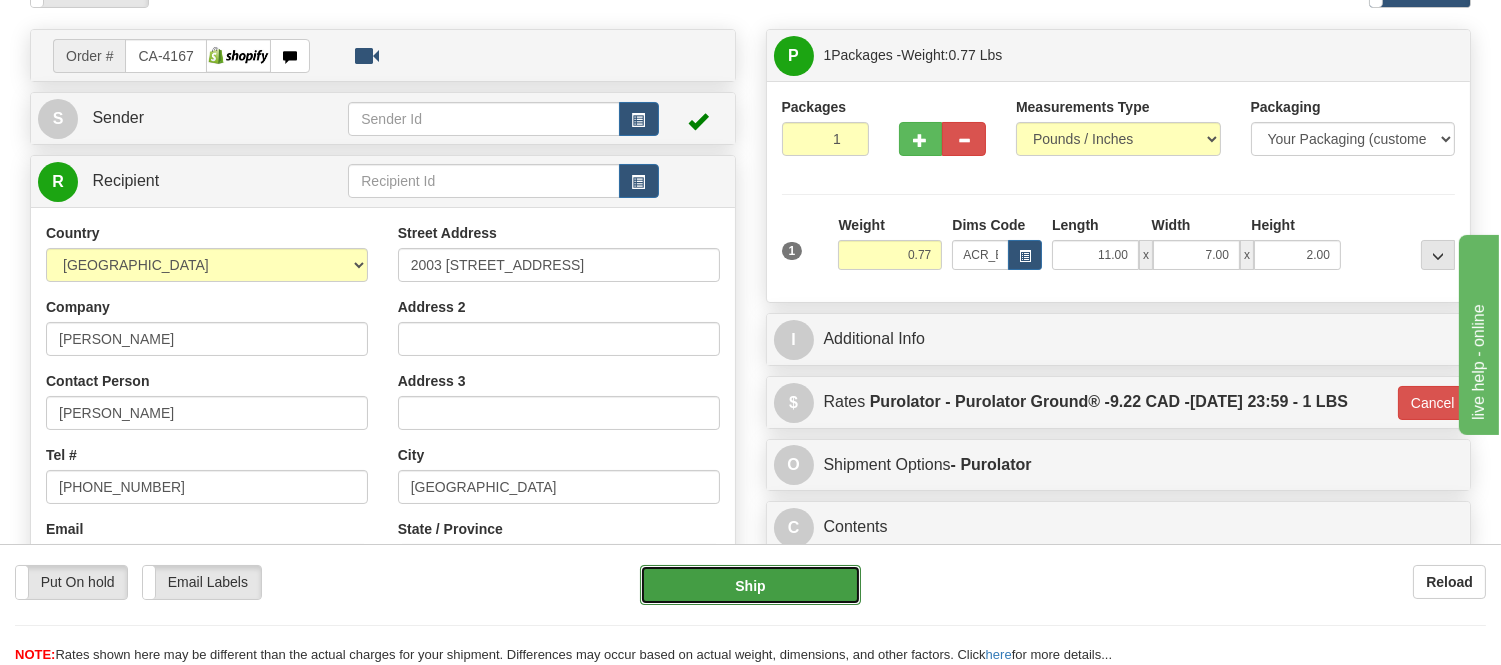 click on "Ship" at bounding box center [750, 585] 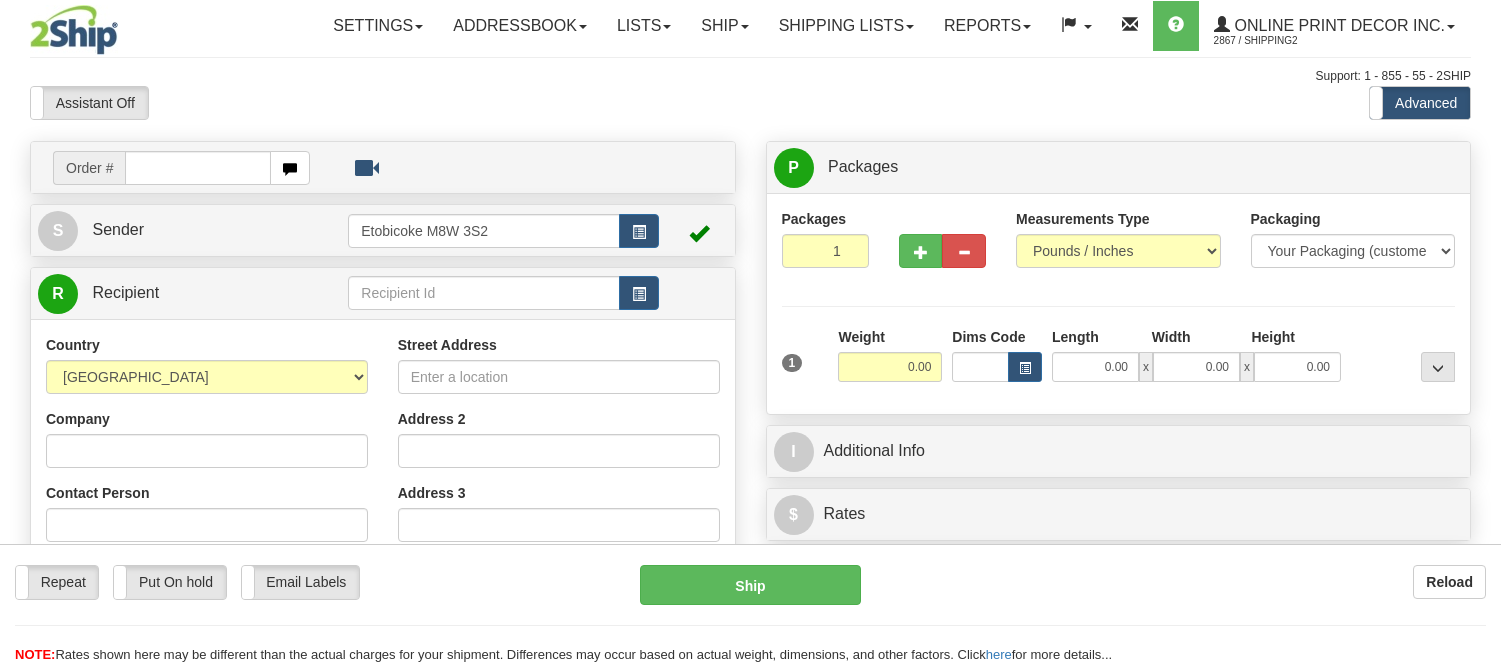 scroll, scrollTop: 0, scrollLeft: 0, axis: both 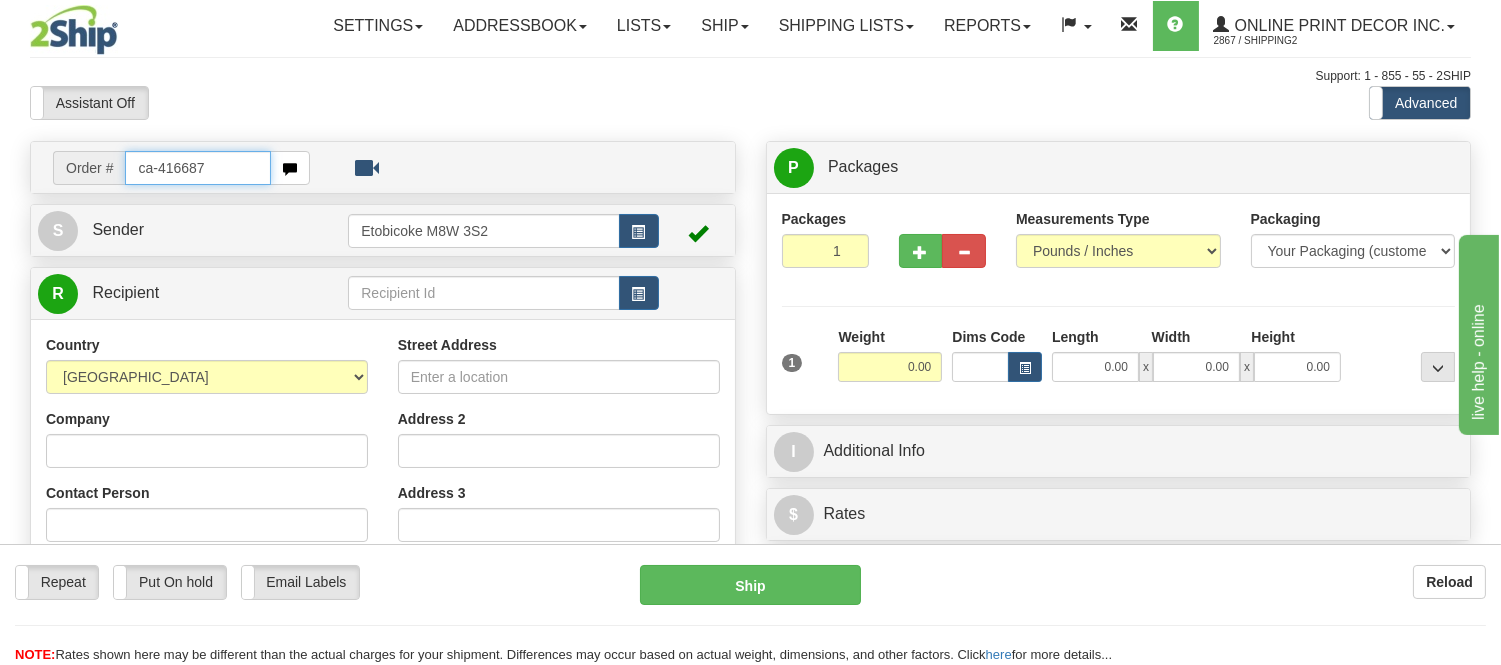 type on "ca-416687" 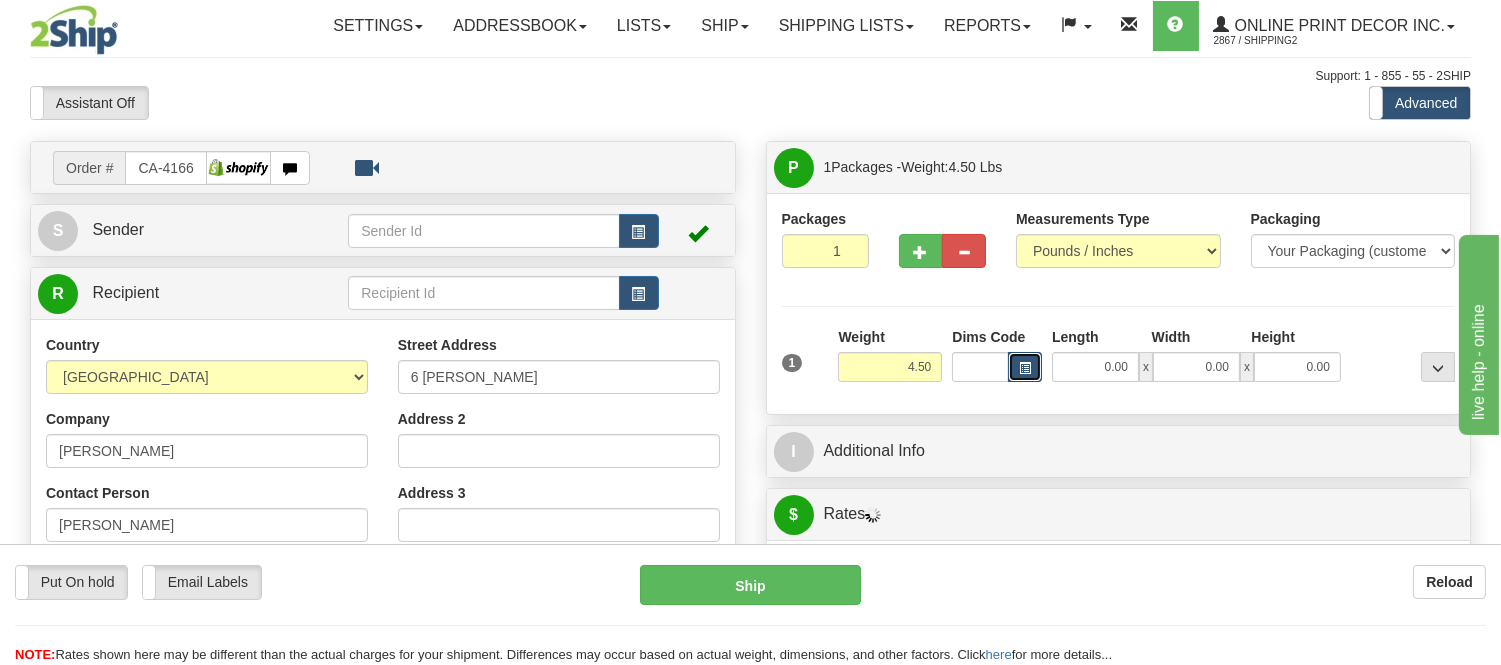 click at bounding box center [1025, 368] 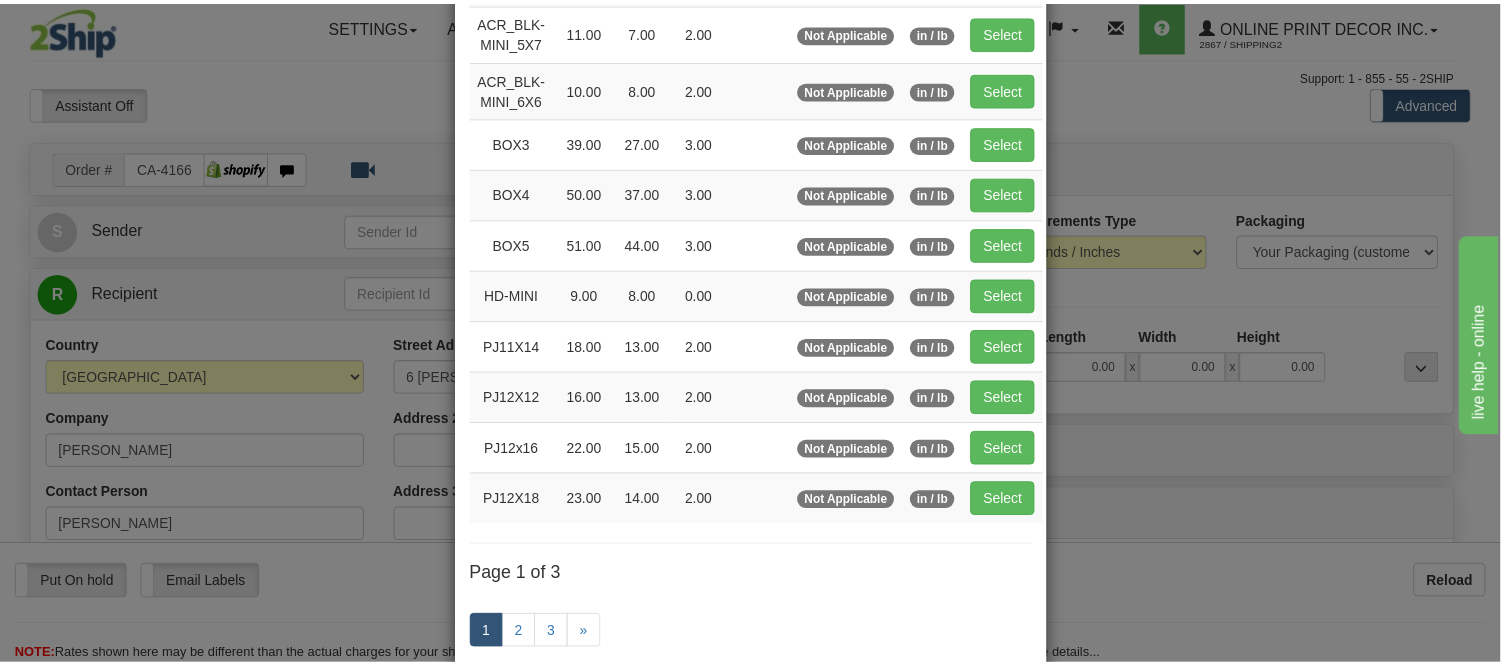 scroll, scrollTop: 222, scrollLeft: 0, axis: vertical 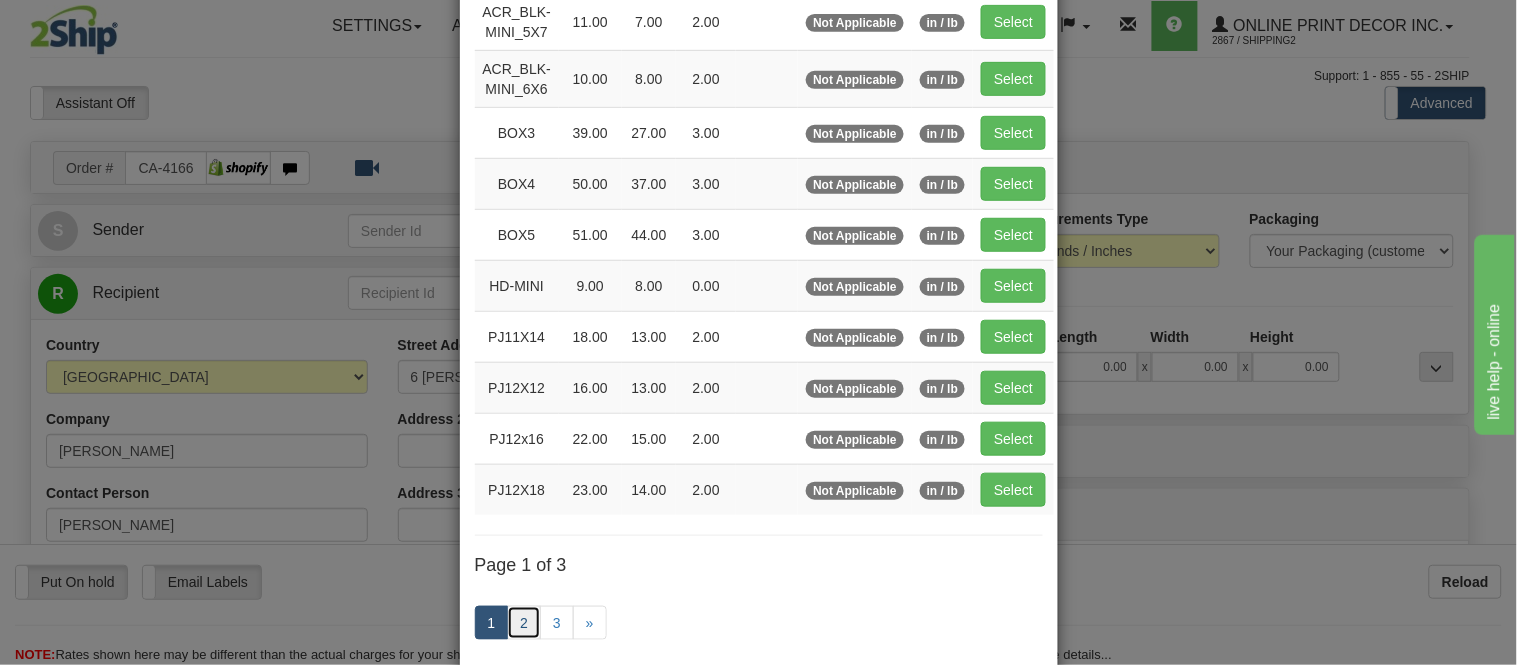 click on "2" at bounding box center [524, 623] 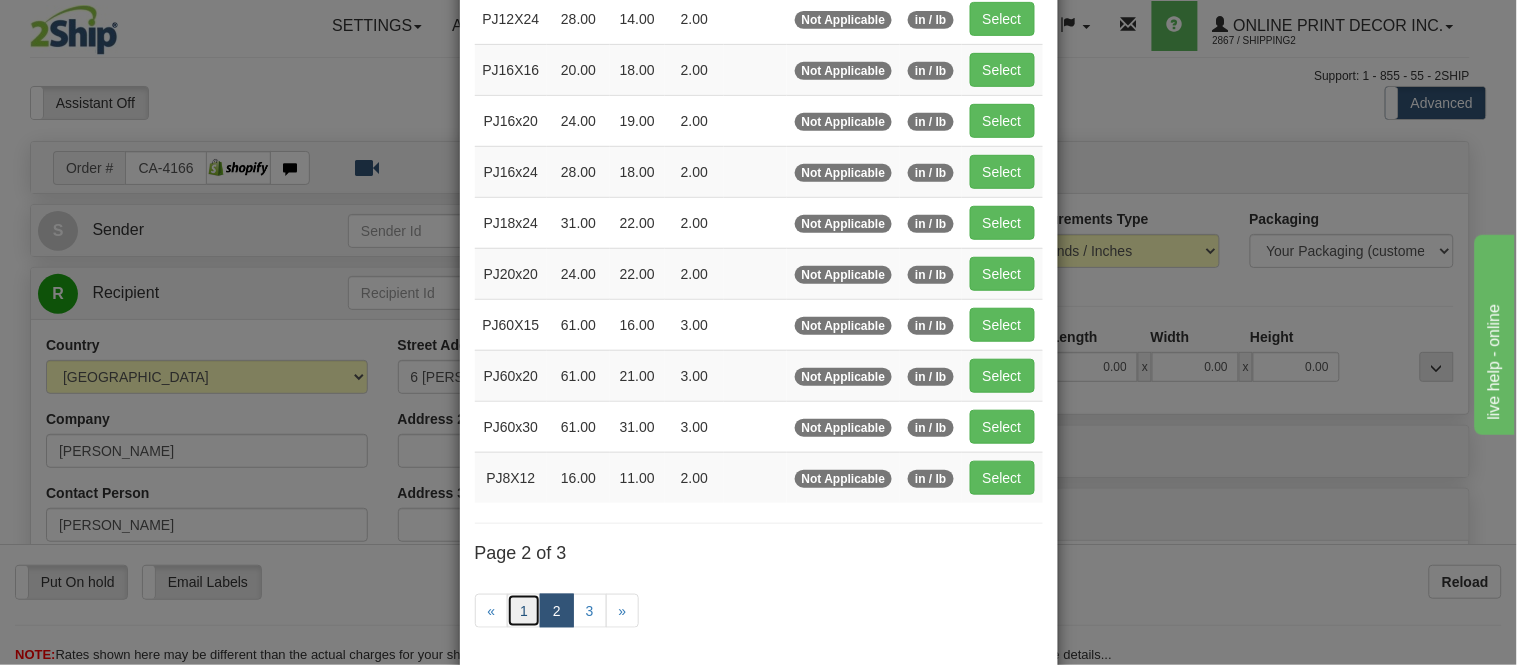 click on "1" at bounding box center (524, 611) 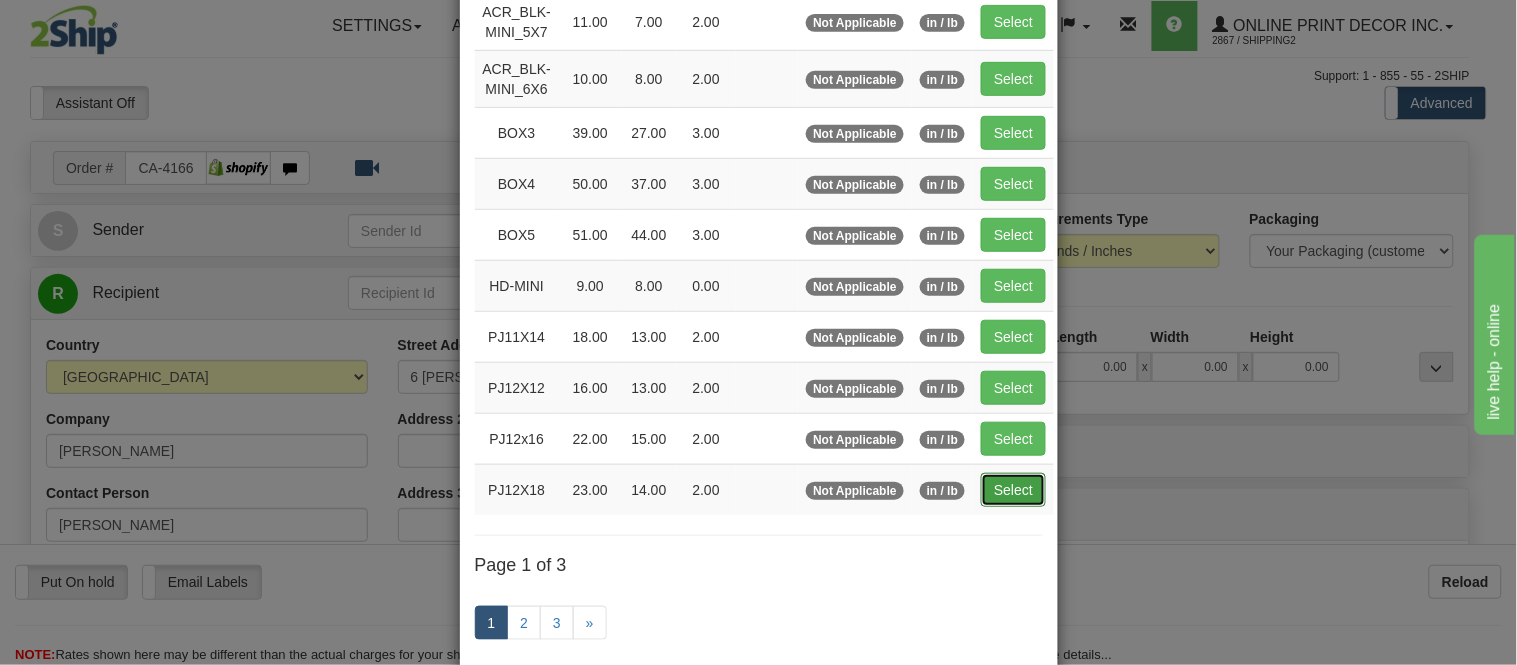 click on "Select" at bounding box center [1013, 490] 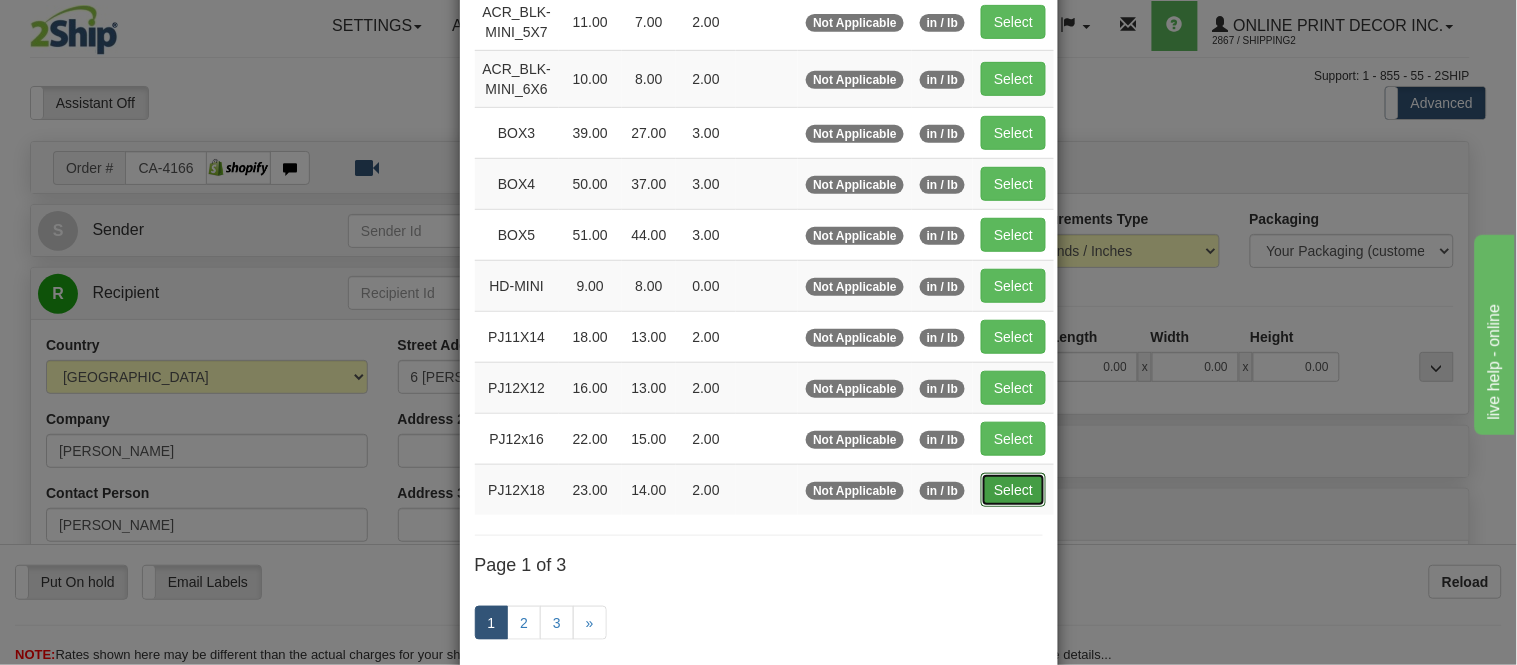 type on "23.00" 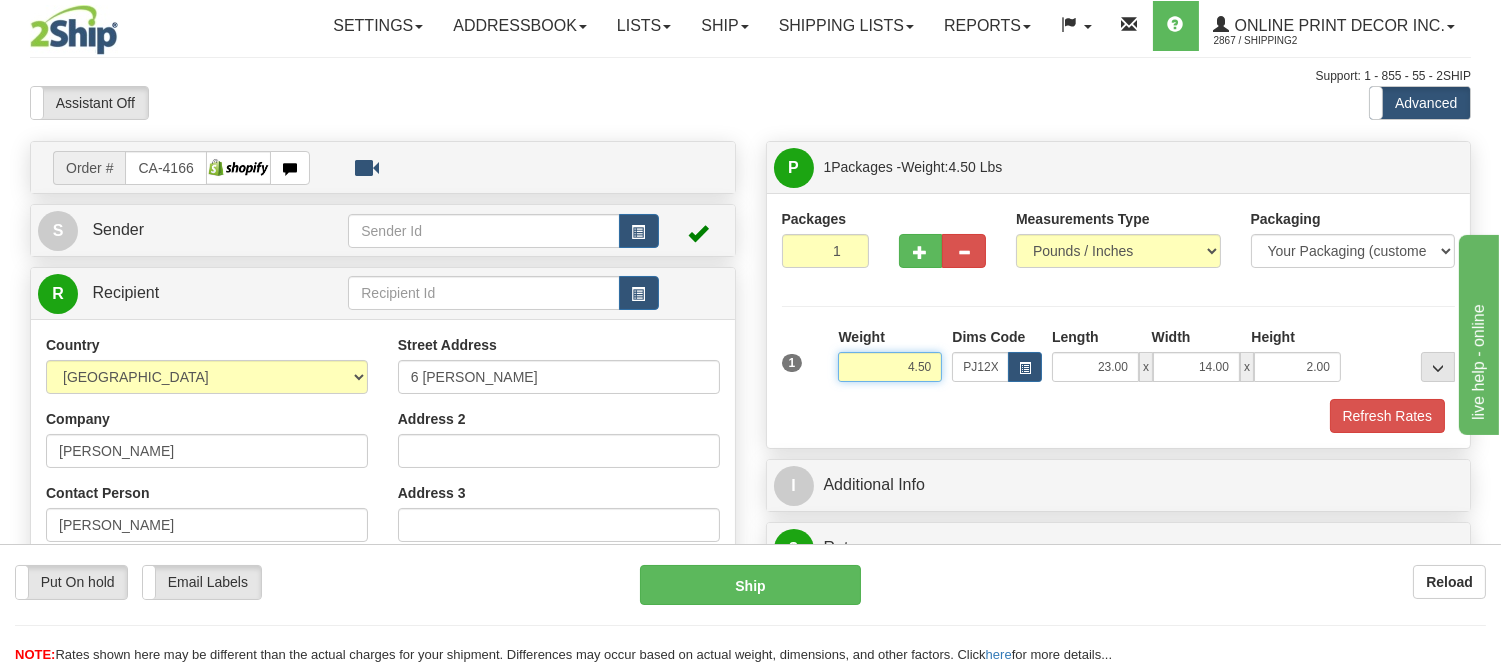 drag, startPoint x: 934, startPoint y: 365, endPoint x: 806, endPoint y: 382, distance: 129.12398 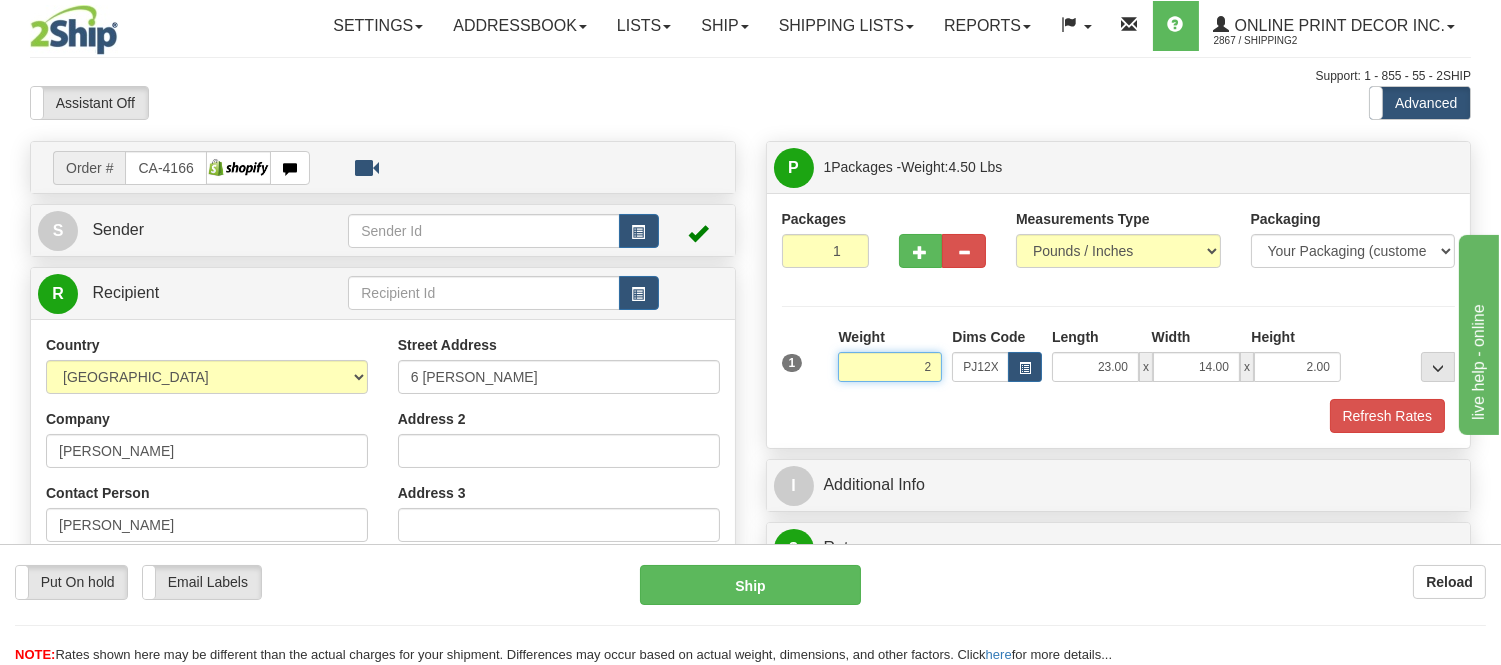 click on "Delete" at bounding box center [0, 0] 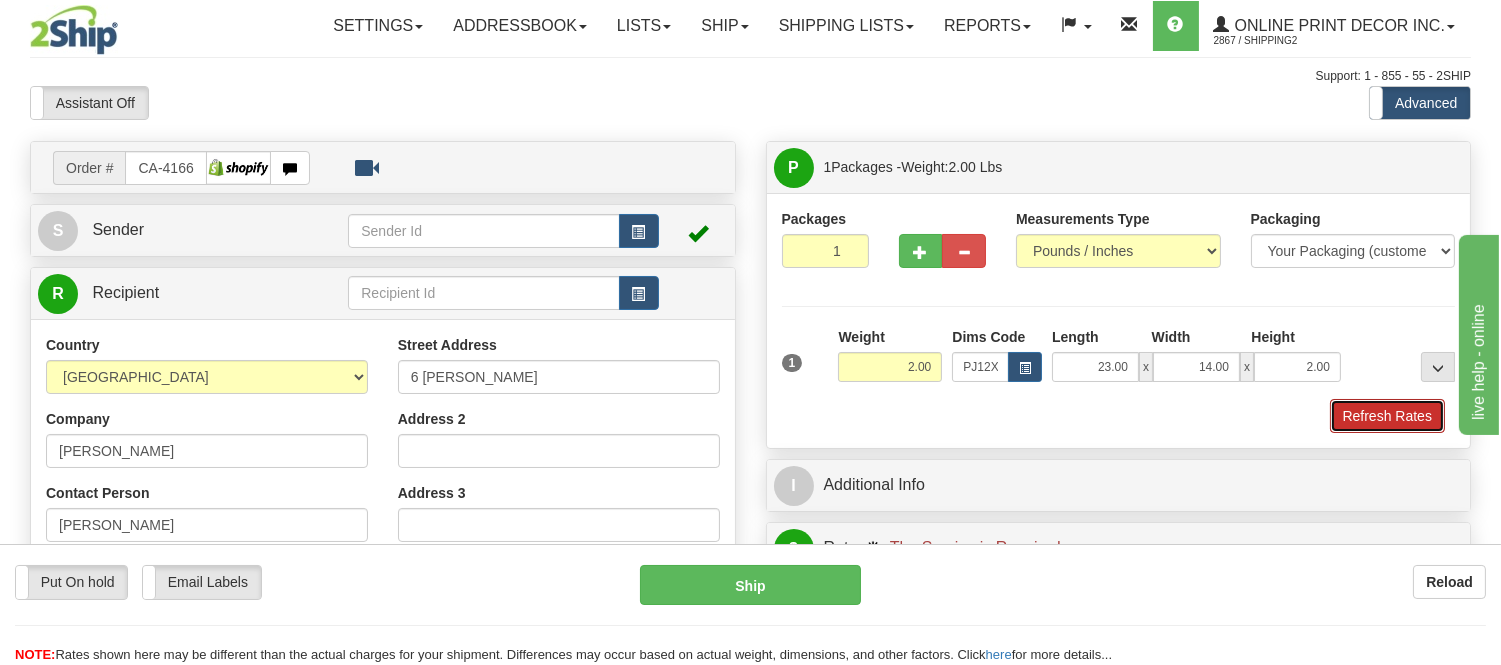 click on "Refresh Rates" at bounding box center [1387, 416] 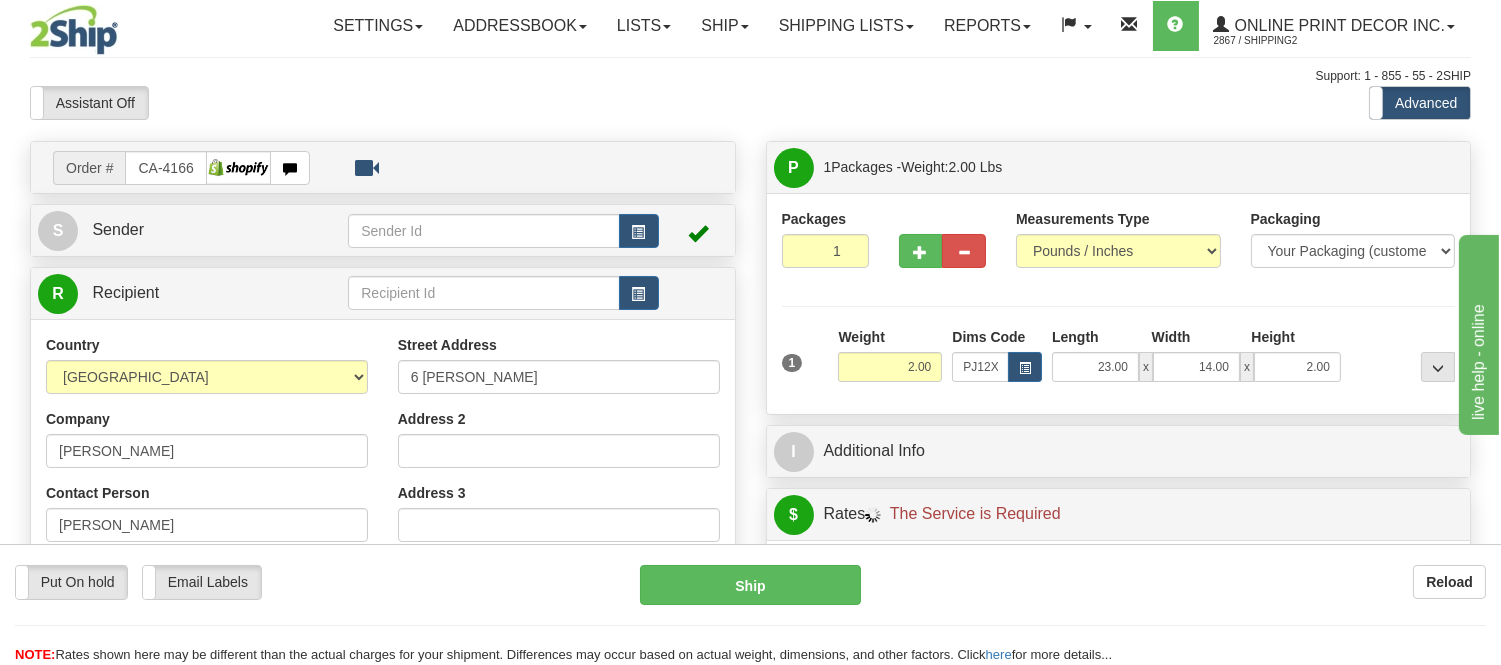 scroll, scrollTop: 20, scrollLeft: 0, axis: vertical 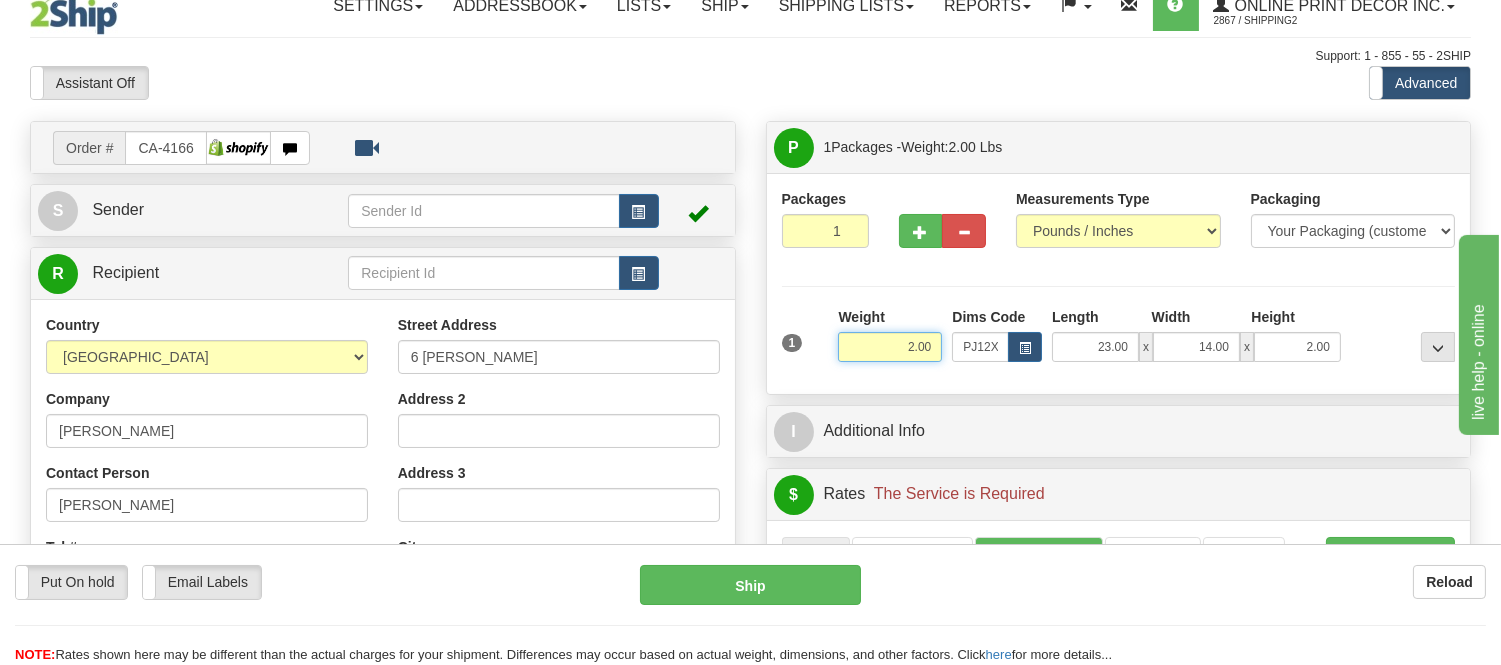 drag, startPoint x: 930, startPoint y: 343, endPoint x: 865, endPoint y: 373, distance: 71.5891 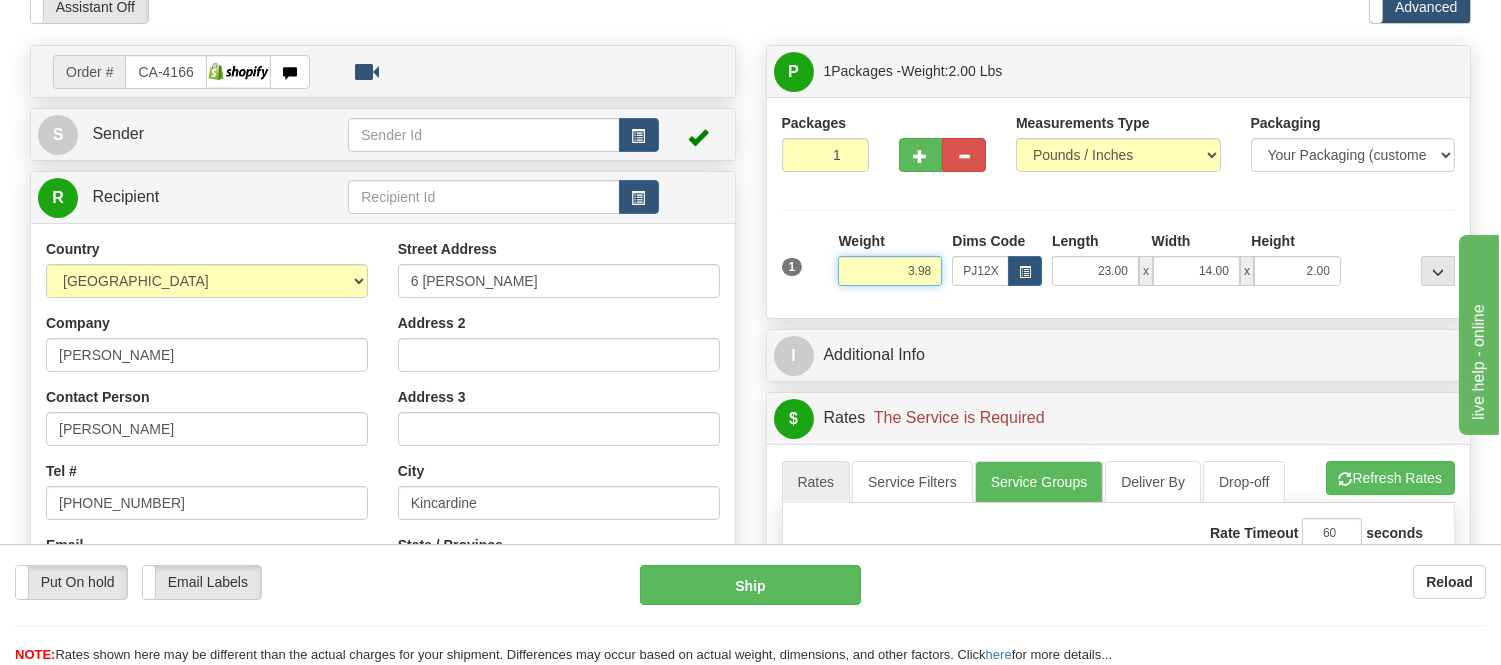 scroll, scrollTop: 242, scrollLeft: 0, axis: vertical 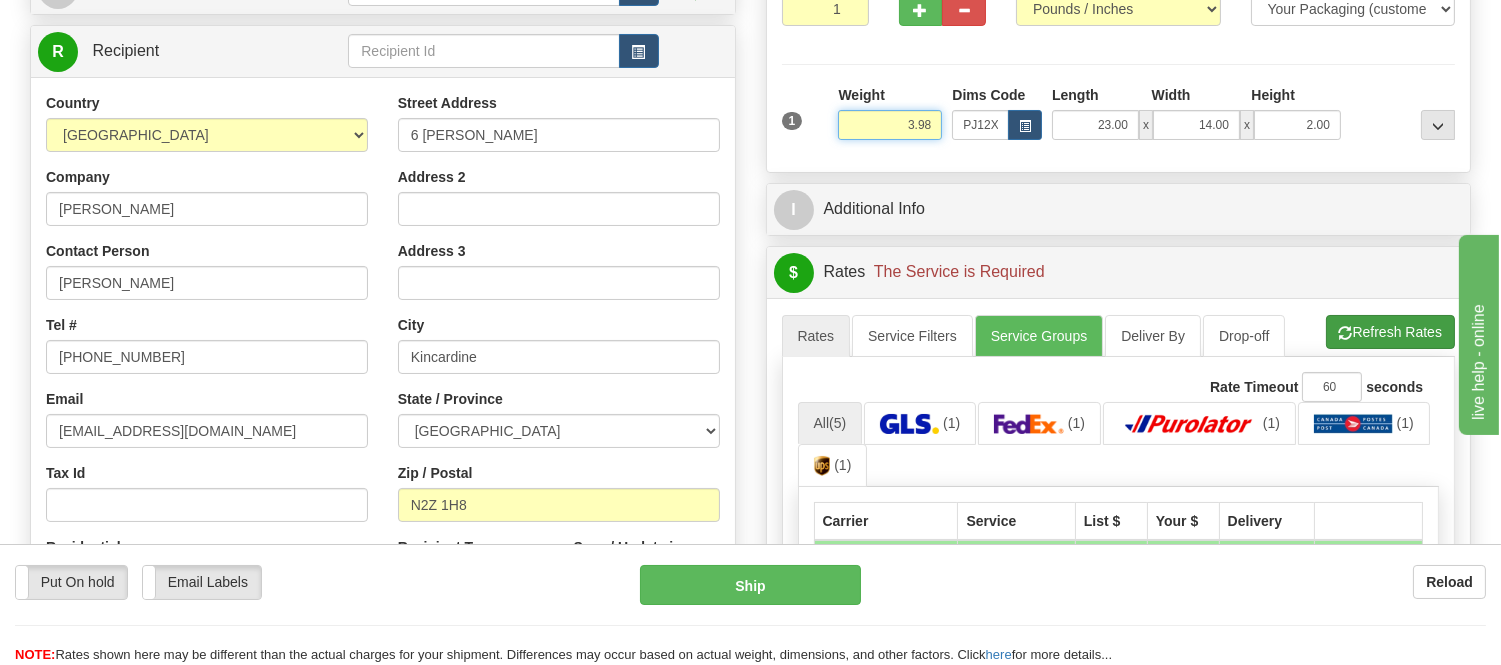 type on "3.98" 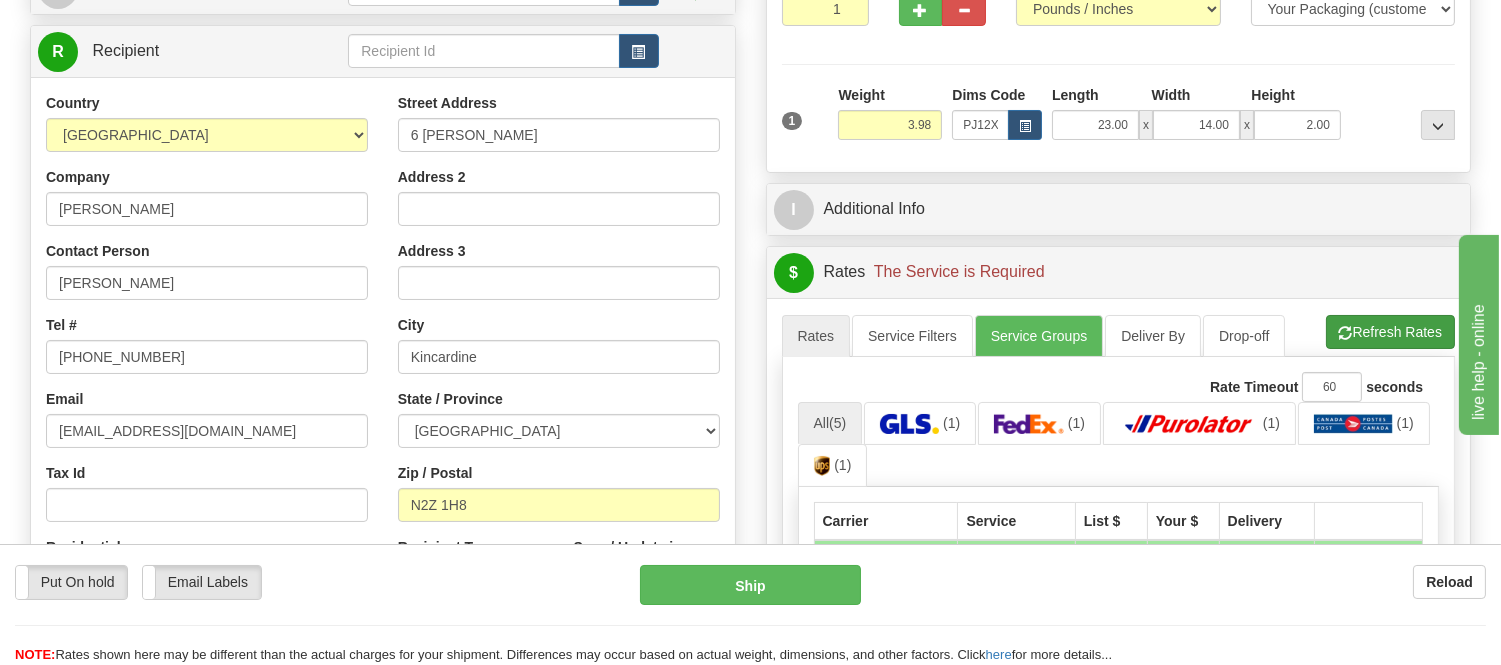 click on "Refresh Rates
Cancel Rating" at bounding box center (1390, 332) 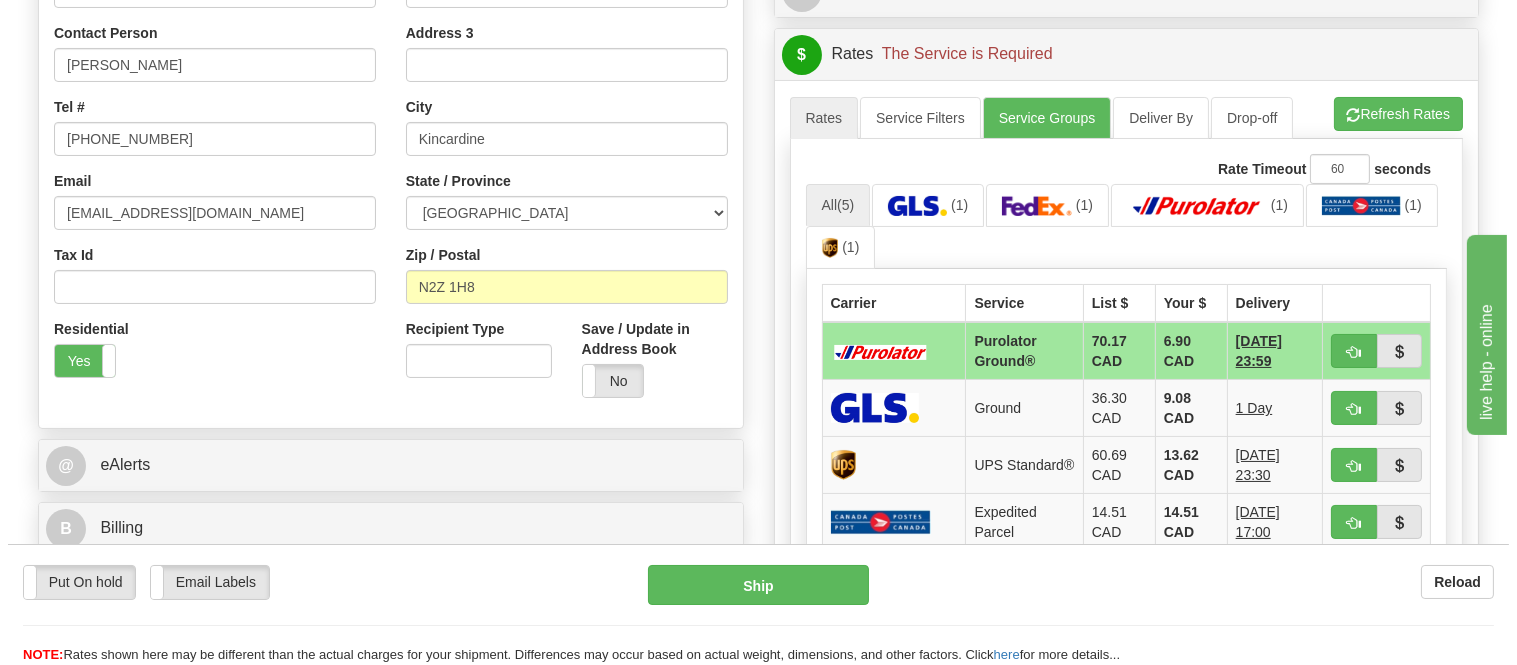 scroll, scrollTop: 464, scrollLeft: 0, axis: vertical 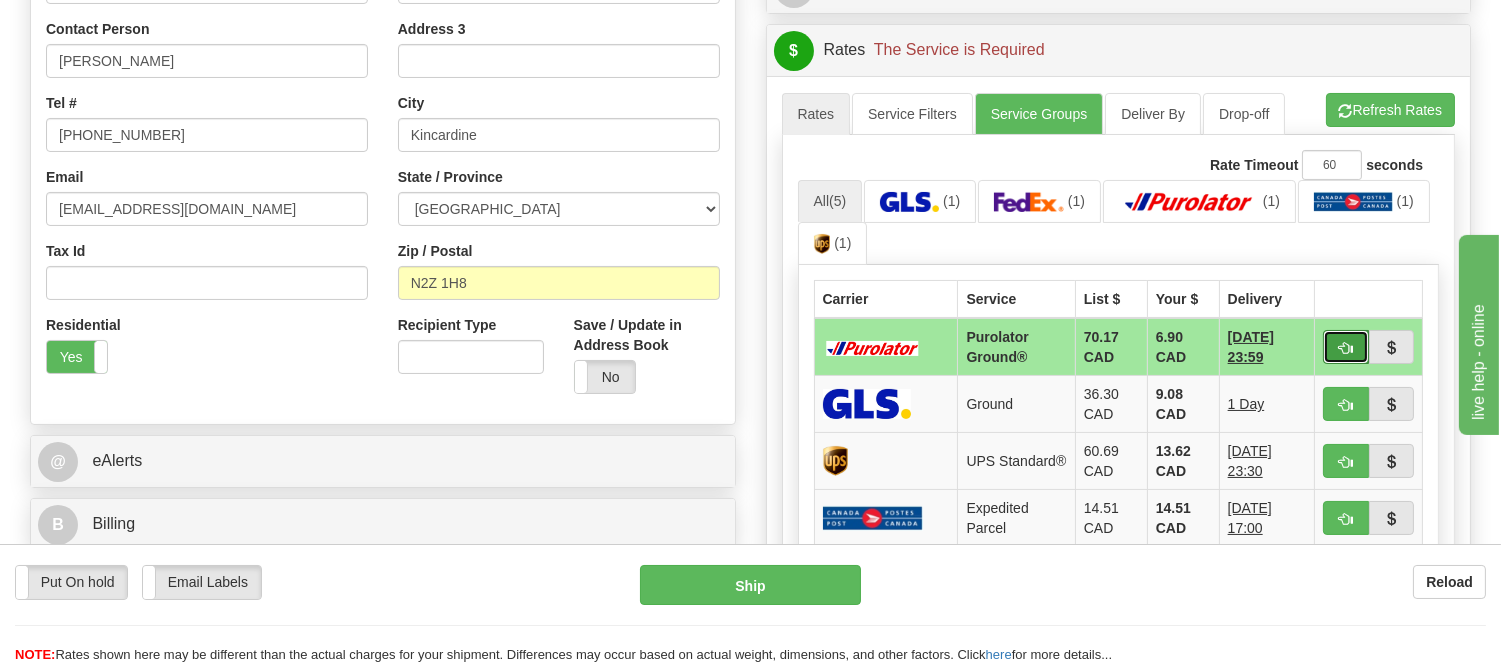 click at bounding box center [1346, 347] 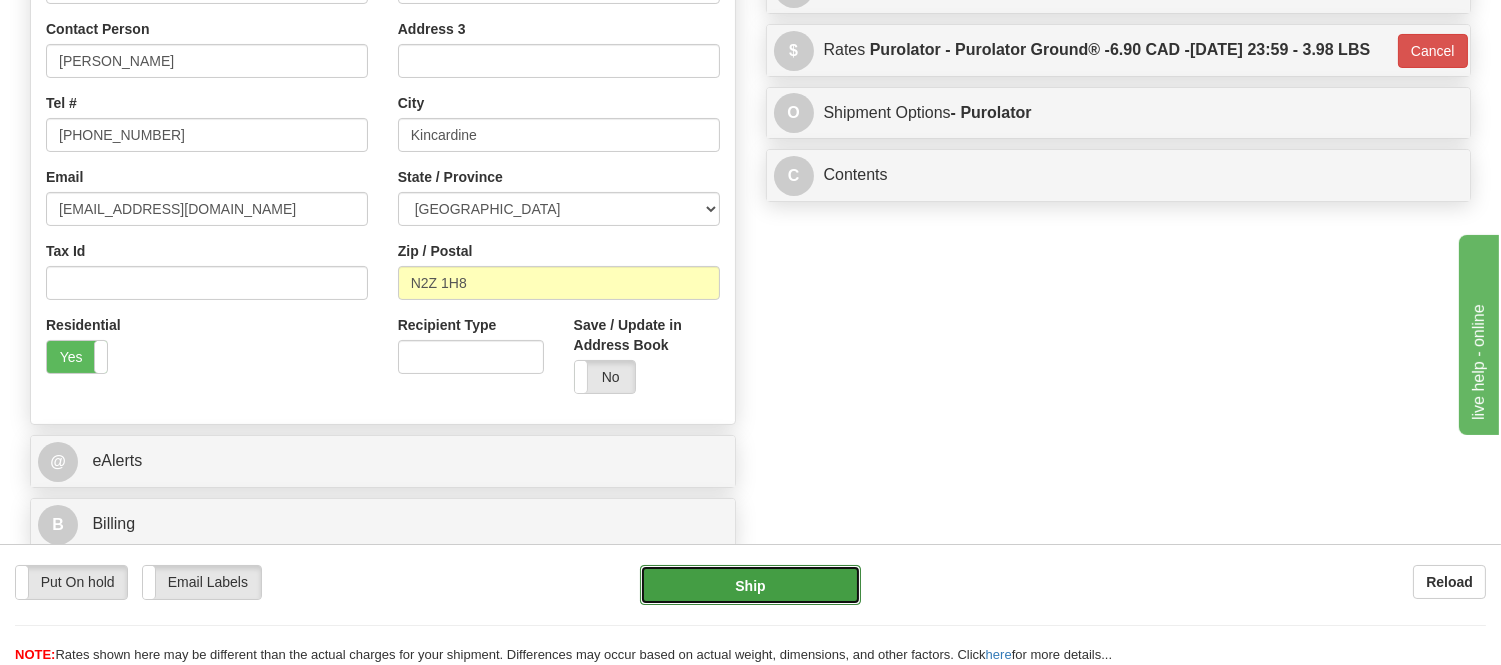 click on "Ship" at bounding box center [750, 585] 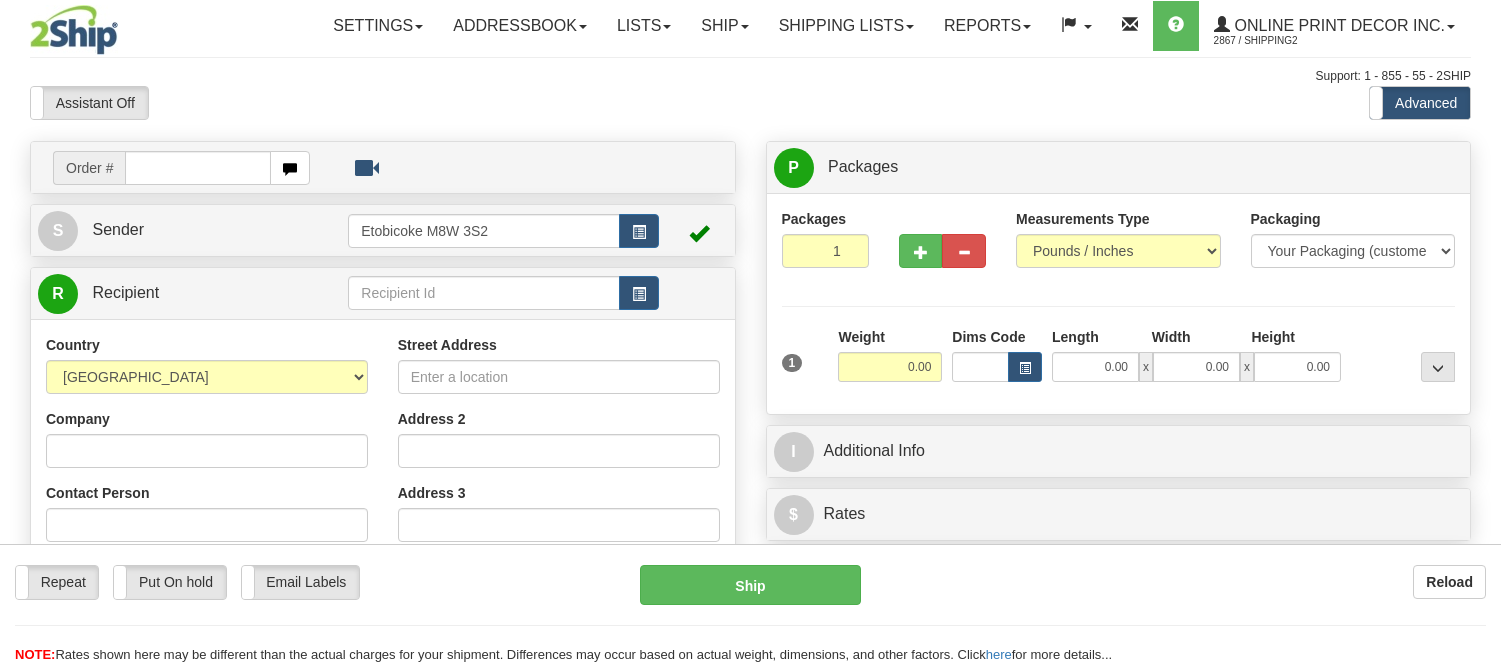 scroll, scrollTop: 0, scrollLeft: 0, axis: both 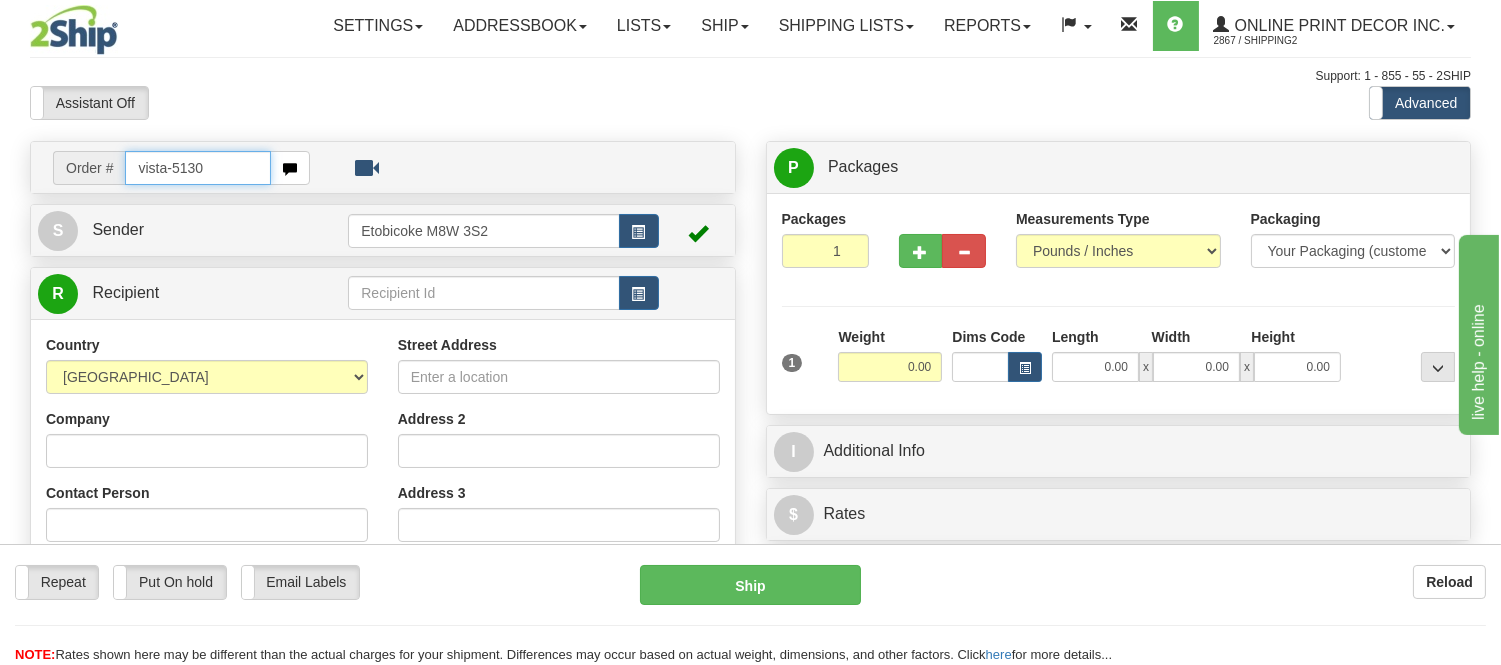 type on "vista-5130" 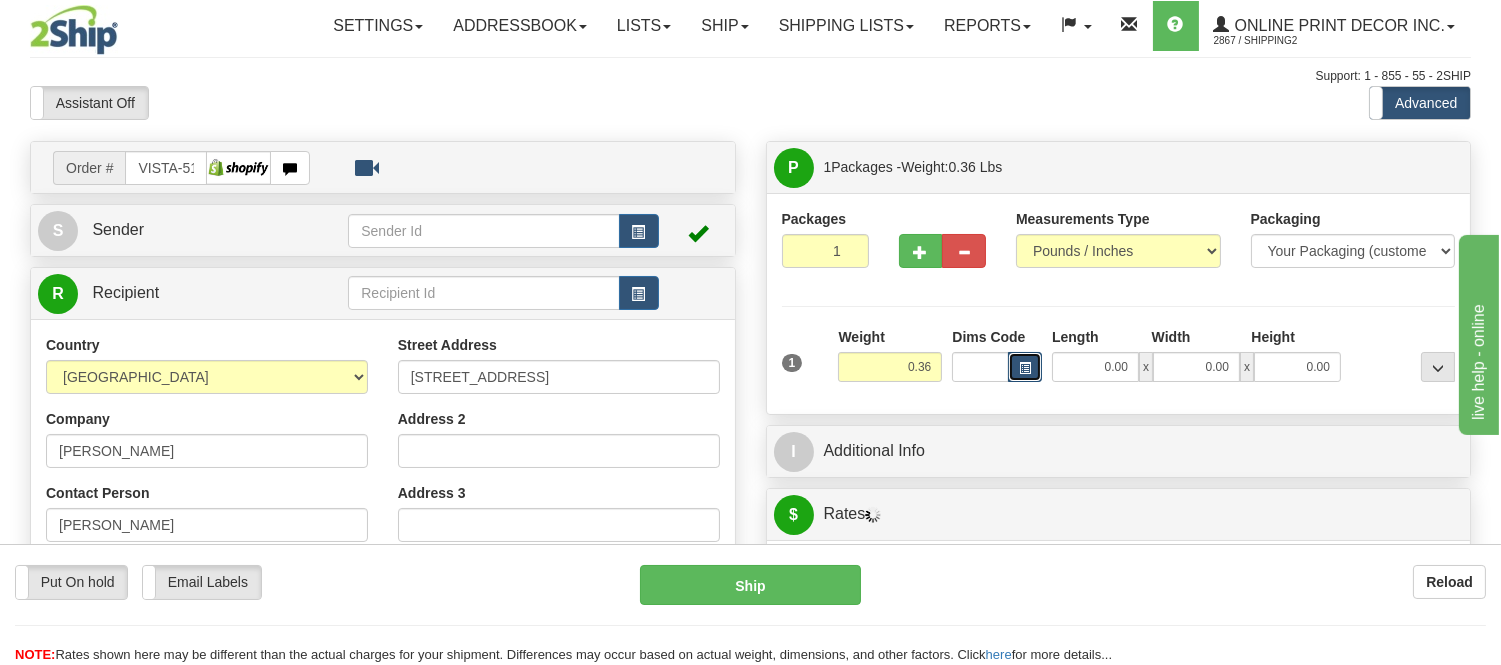 click at bounding box center [1025, 368] 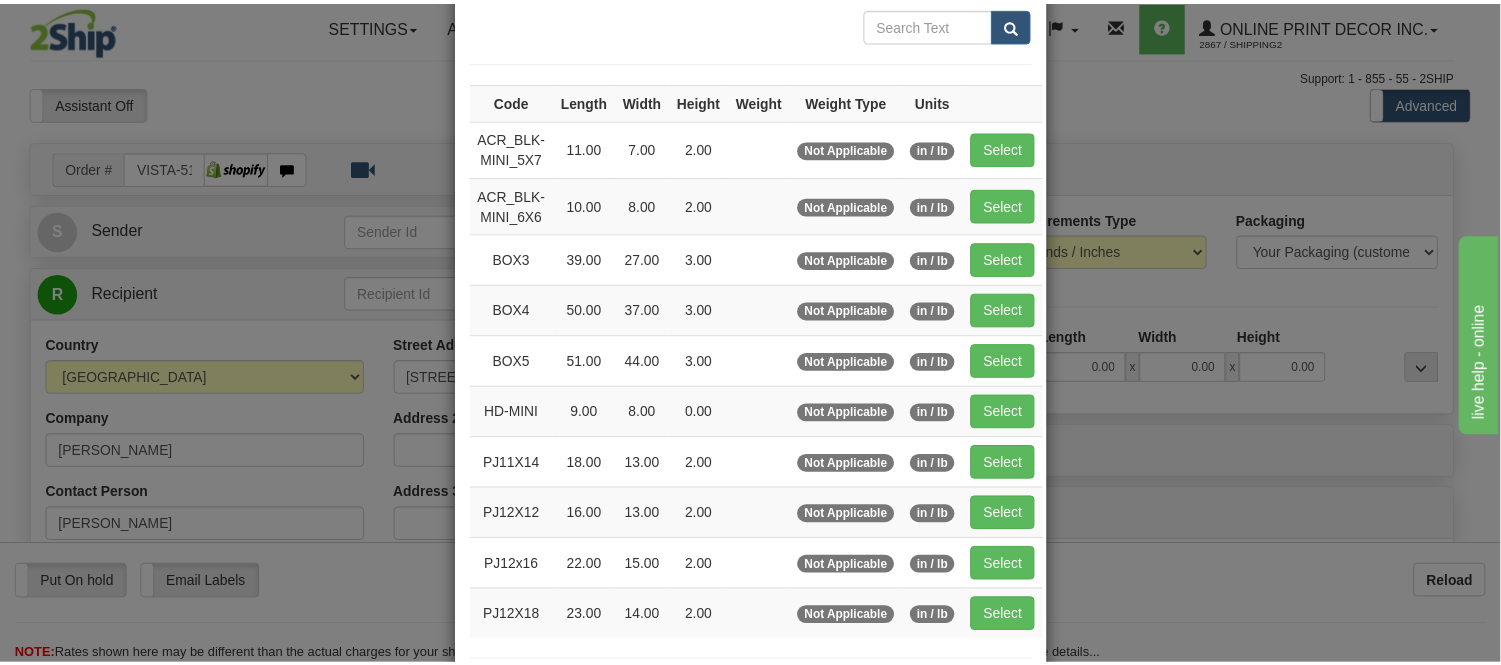 scroll, scrollTop: 222, scrollLeft: 0, axis: vertical 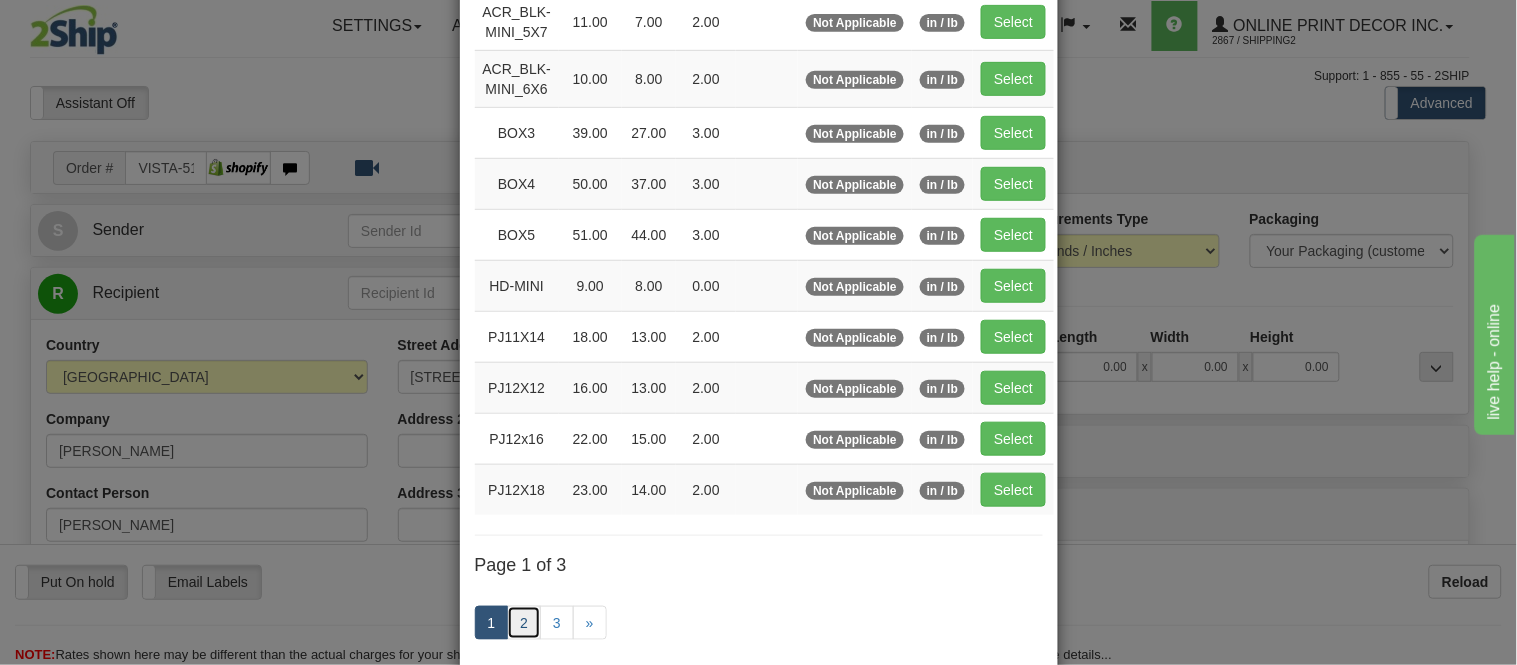 click on "2" at bounding box center [524, 623] 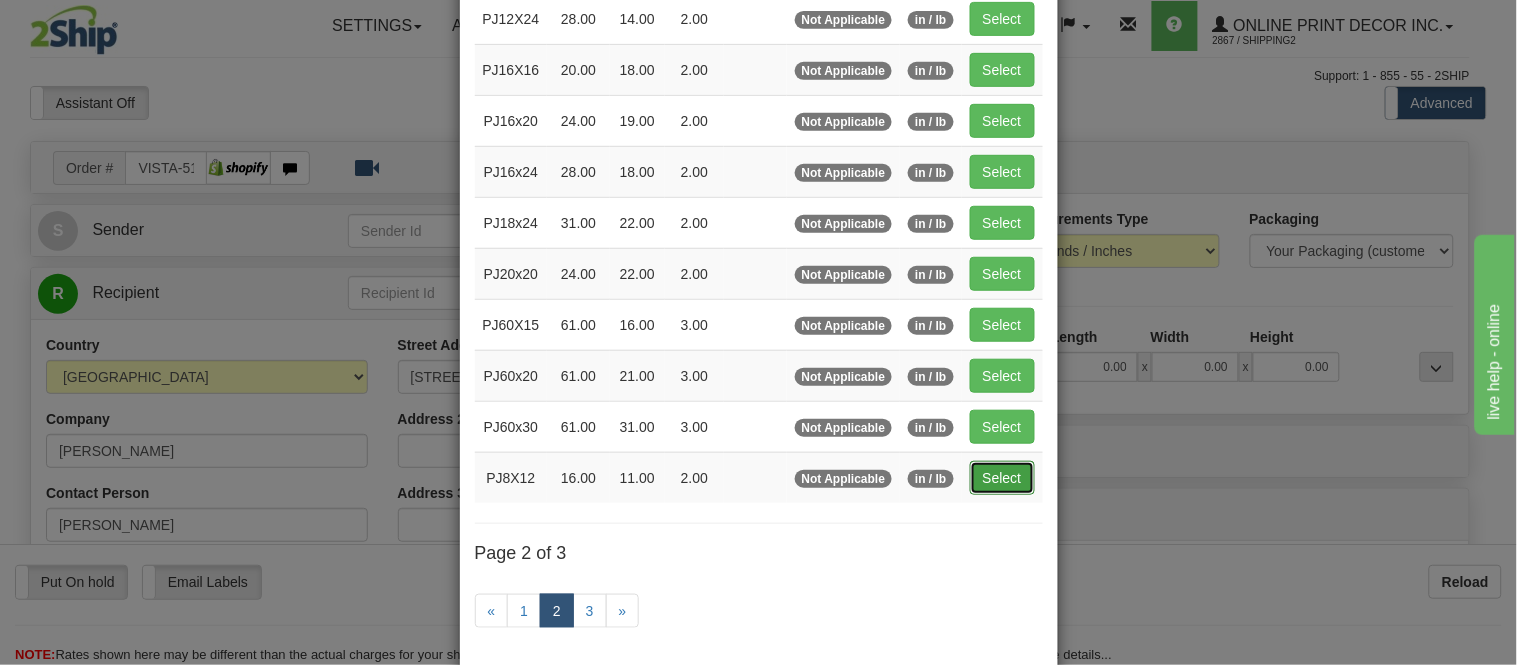 click on "Select" at bounding box center [1002, 478] 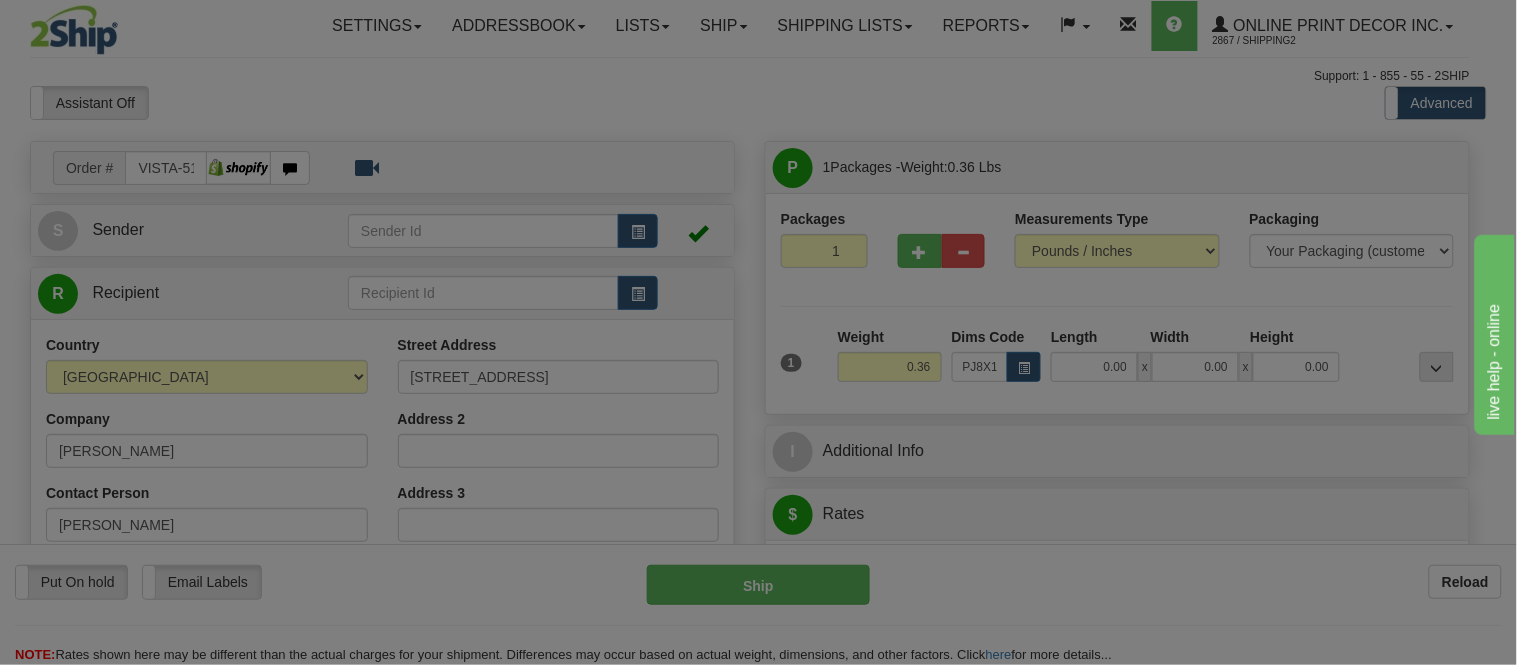 type on "16.00" 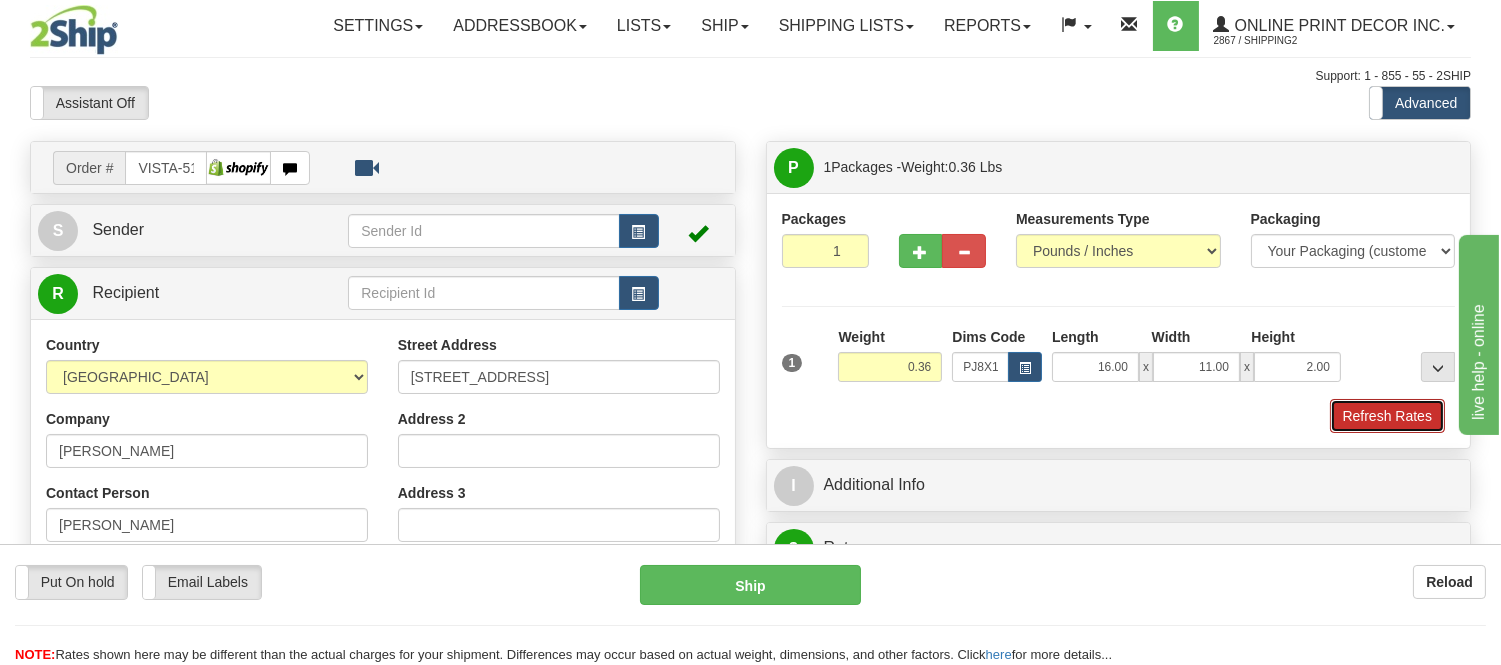 click on "Refresh Rates" at bounding box center [1387, 416] 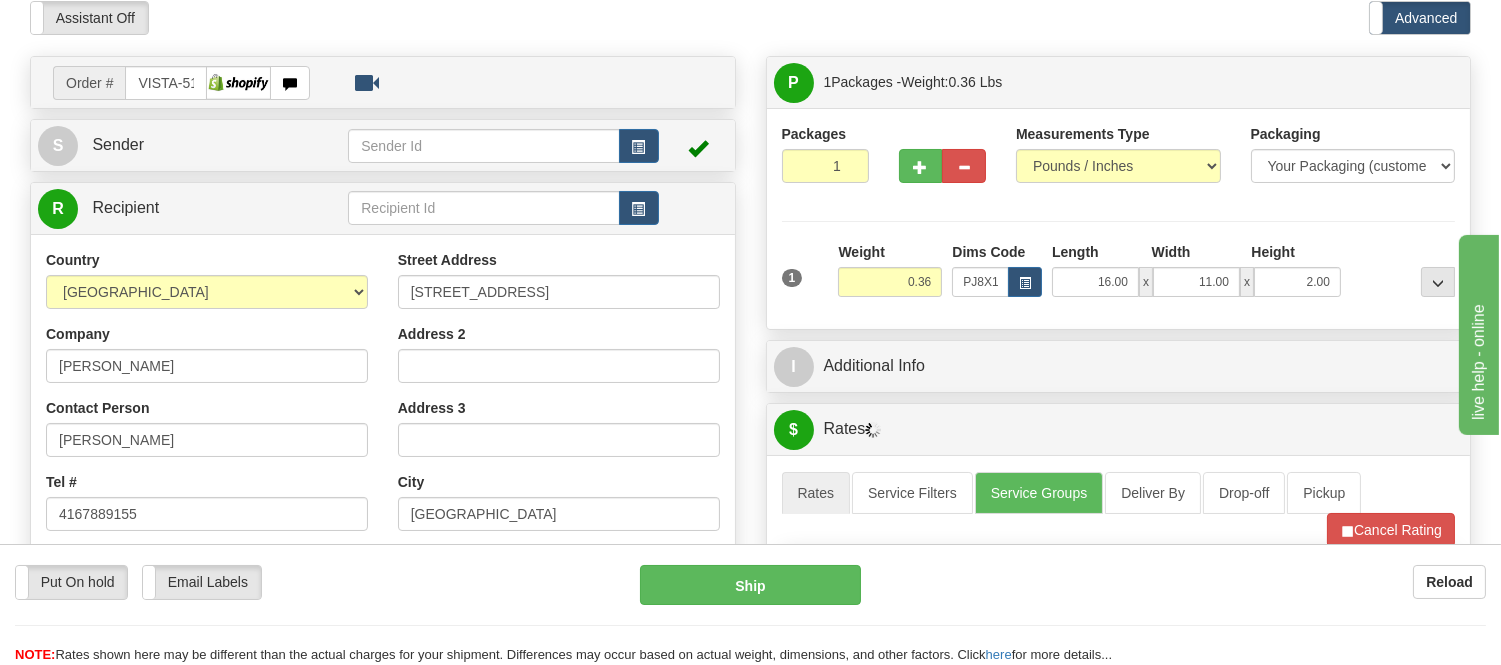 scroll, scrollTop: 88, scrollLeft: 0, axis: vertical 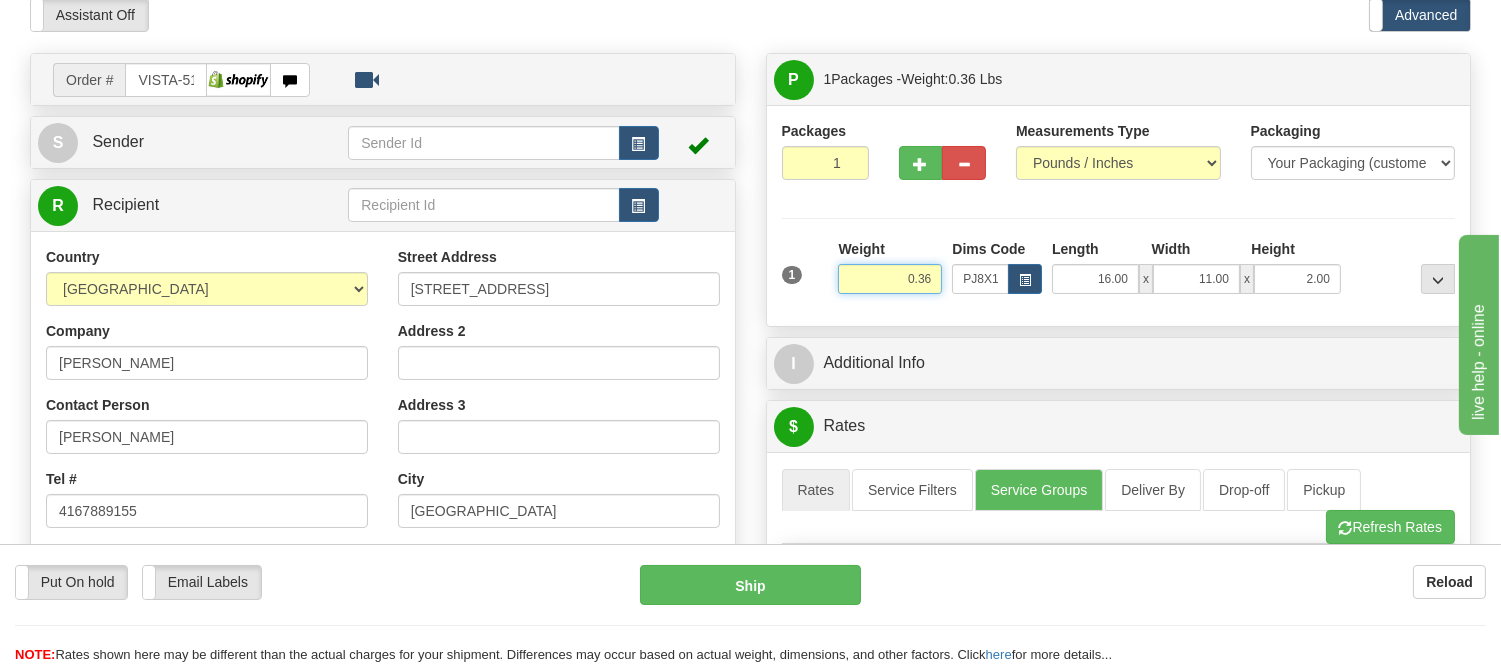 drag, startPoint x: 936, startPoint y: 273, endPoint x: 802, endPoint y: 286, distance: 134.62912 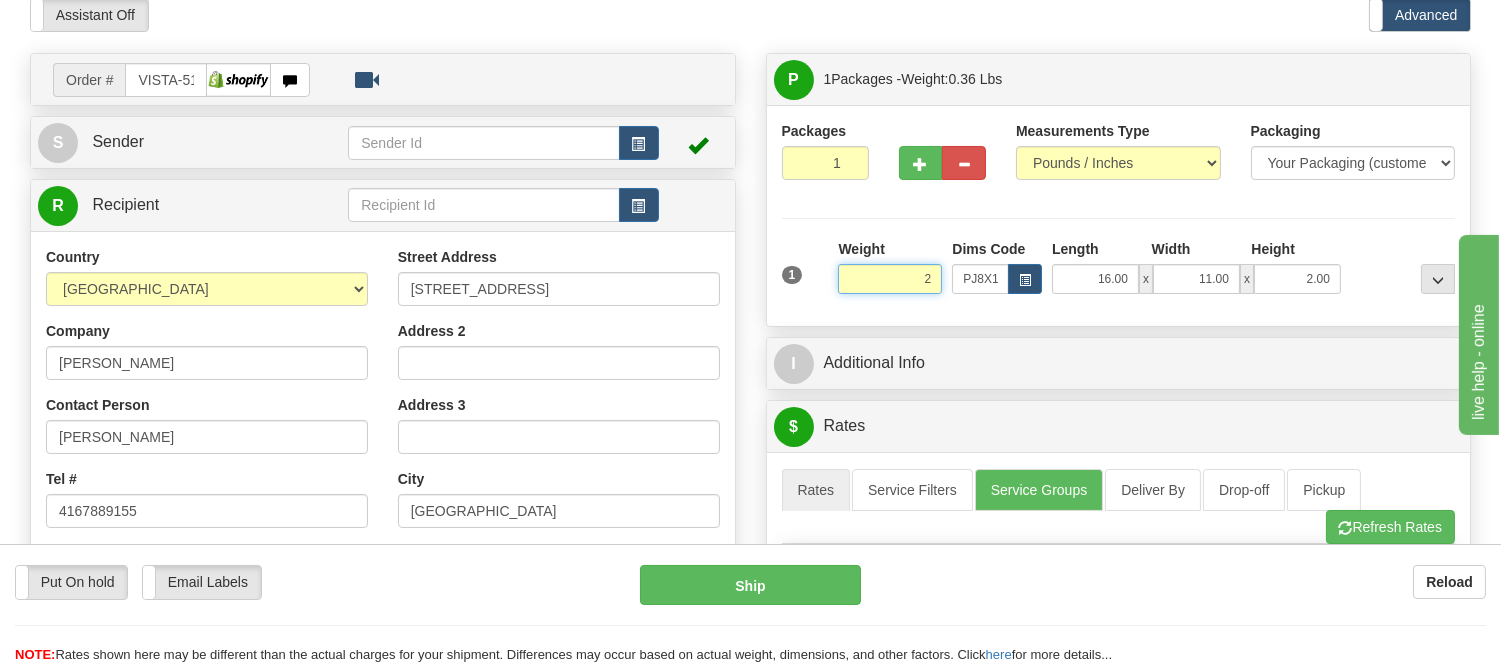 click on "Delete" at bounding box center (0, 0) 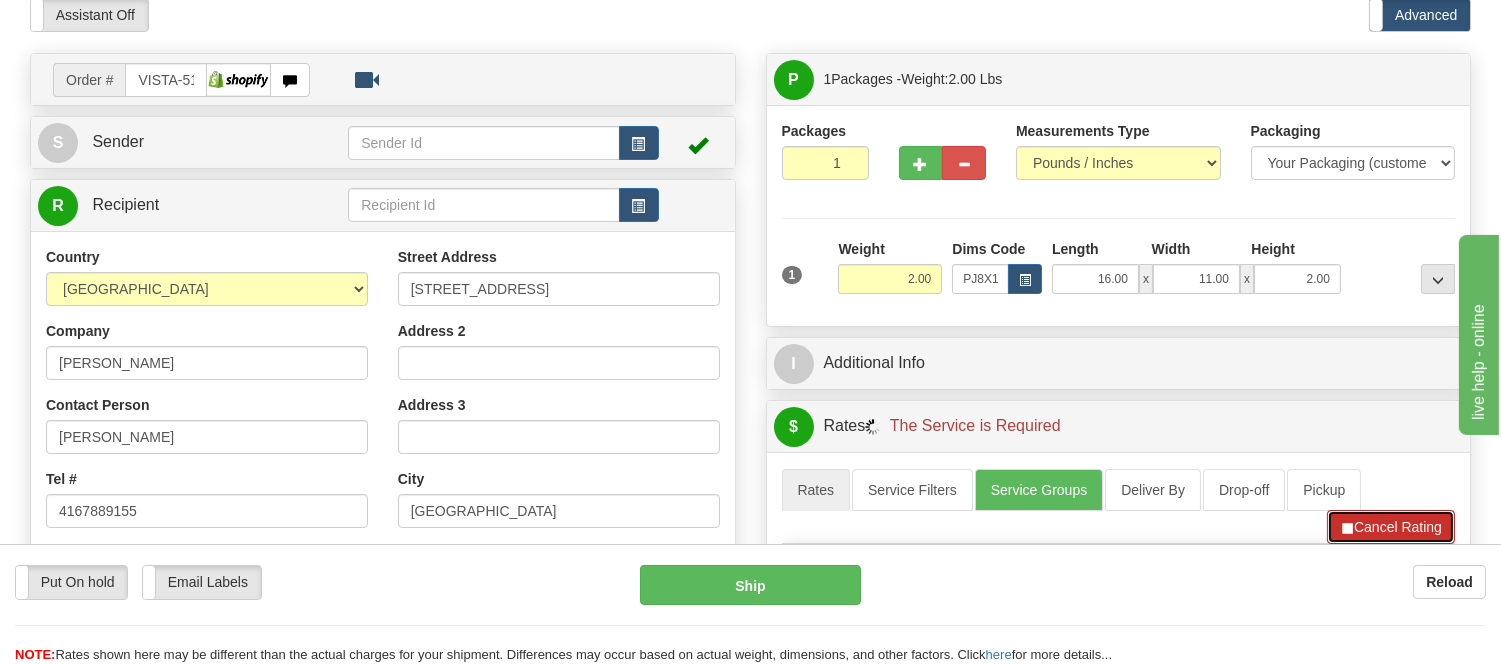 click on "Cancel Rating" at bounding box center (1391, 527) 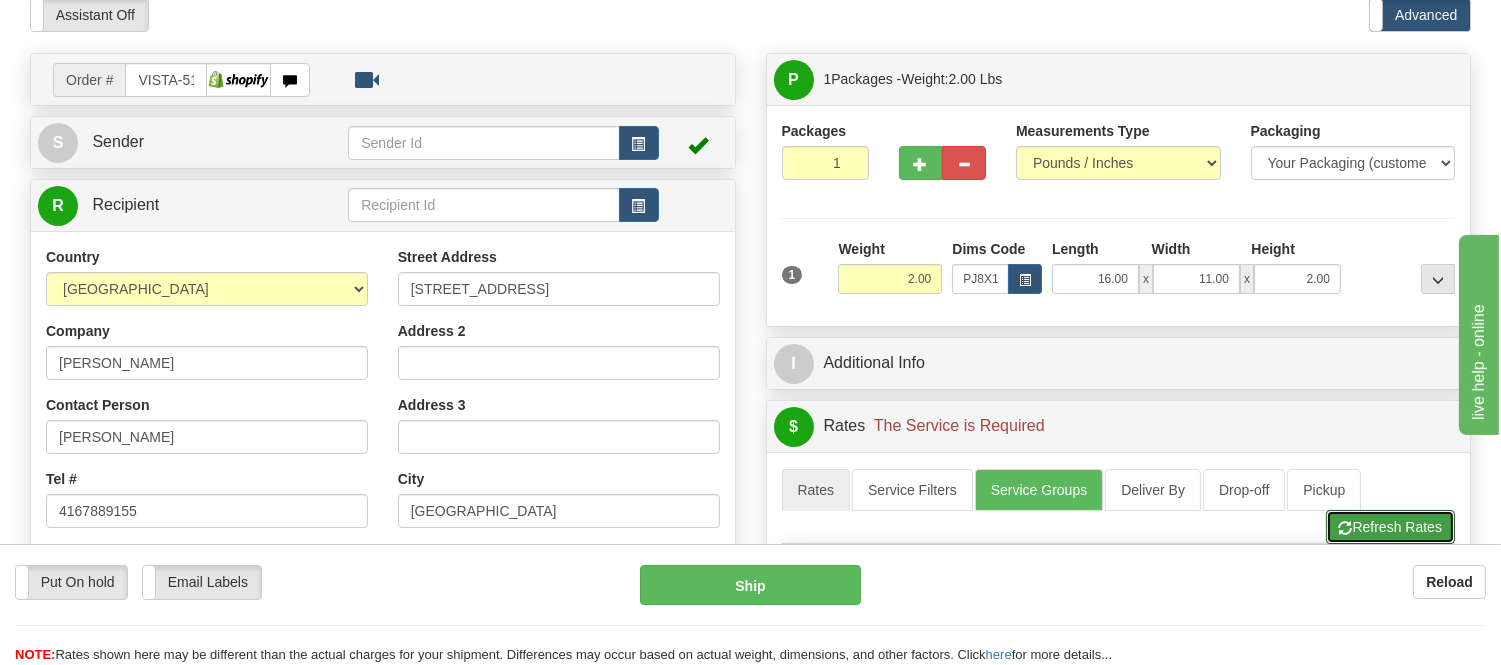click on "Refresh Rates" at bounding box center (1390, 527) 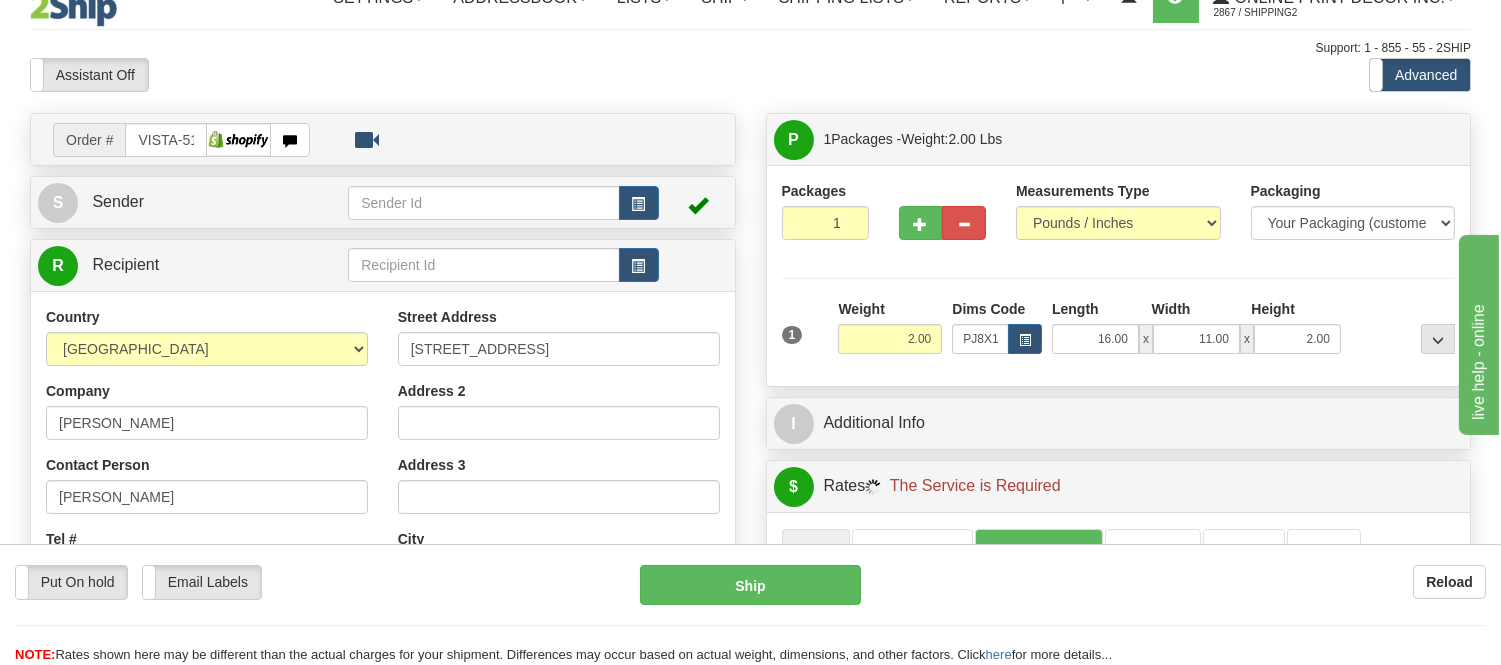 scroll, scrollTop: 0, scrollLeft: 0, axis: both 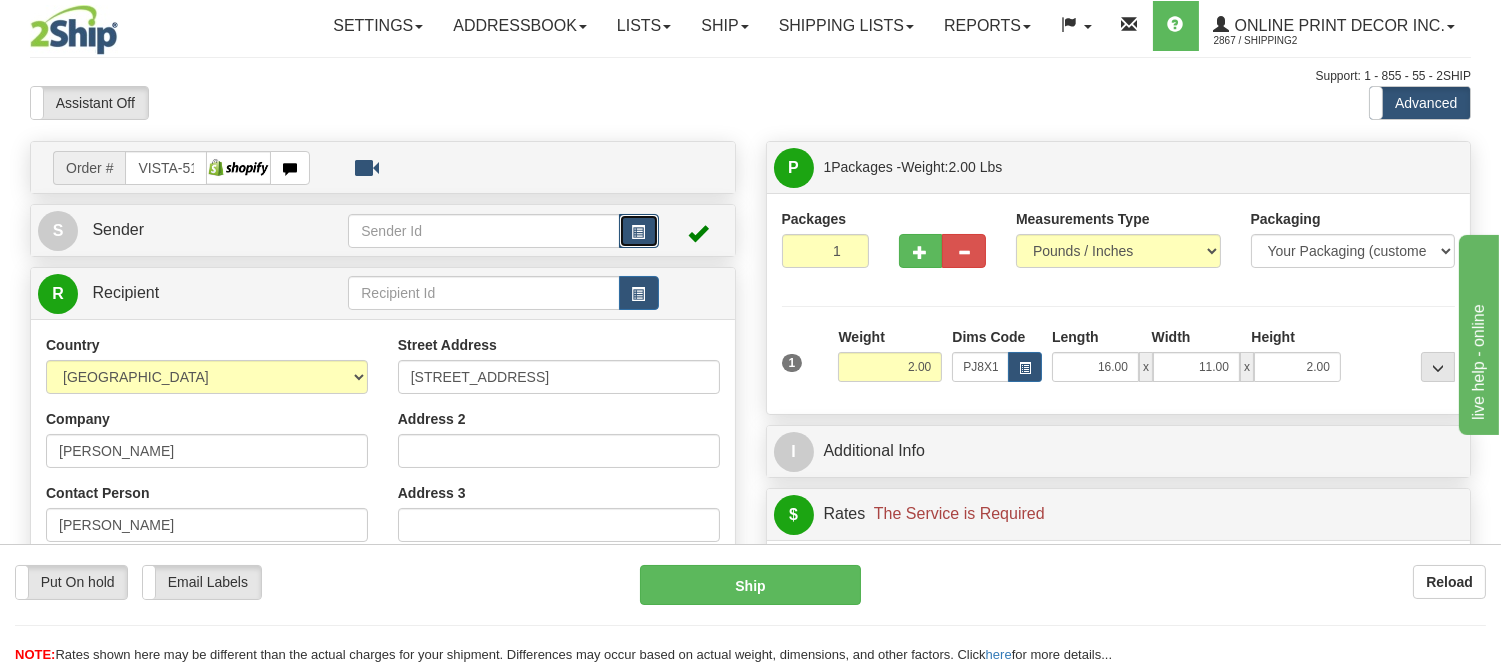 click at bounding box center [639, 232] 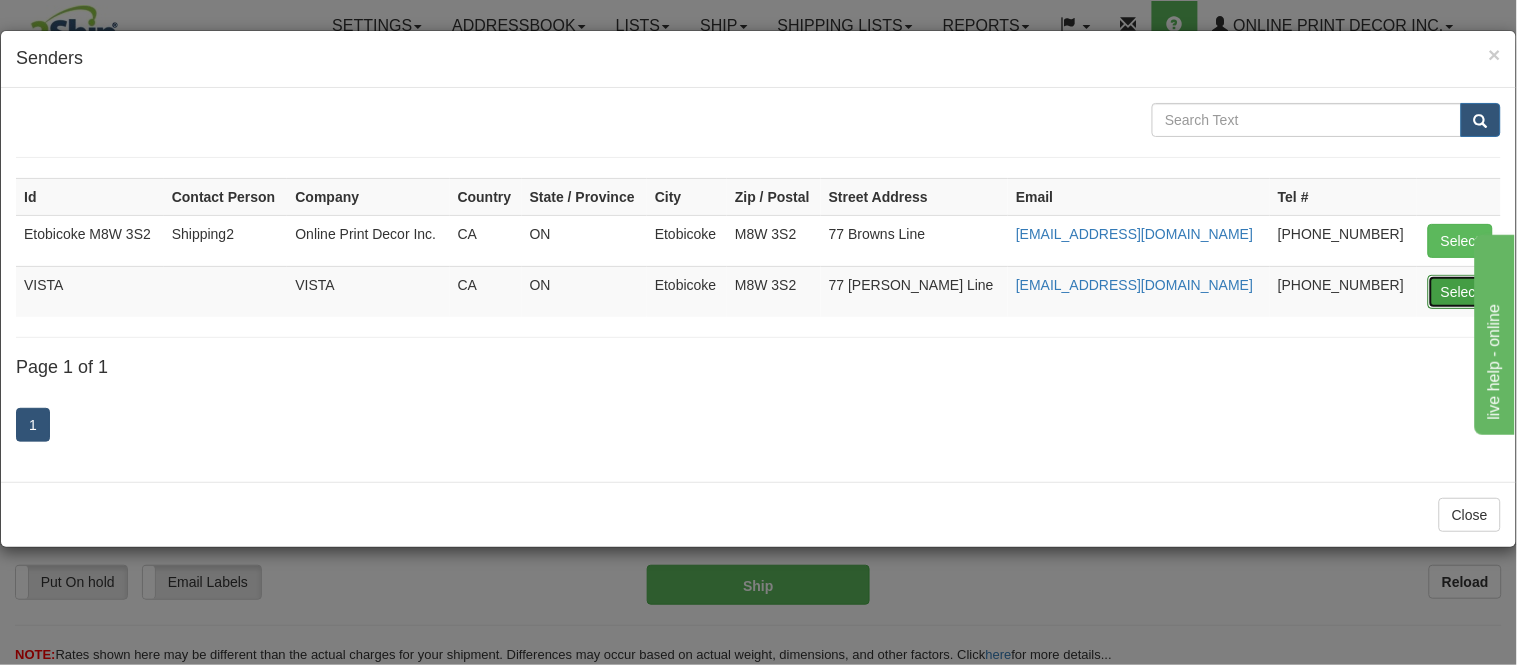 click on "Select" at bounding box center (1460, 292) 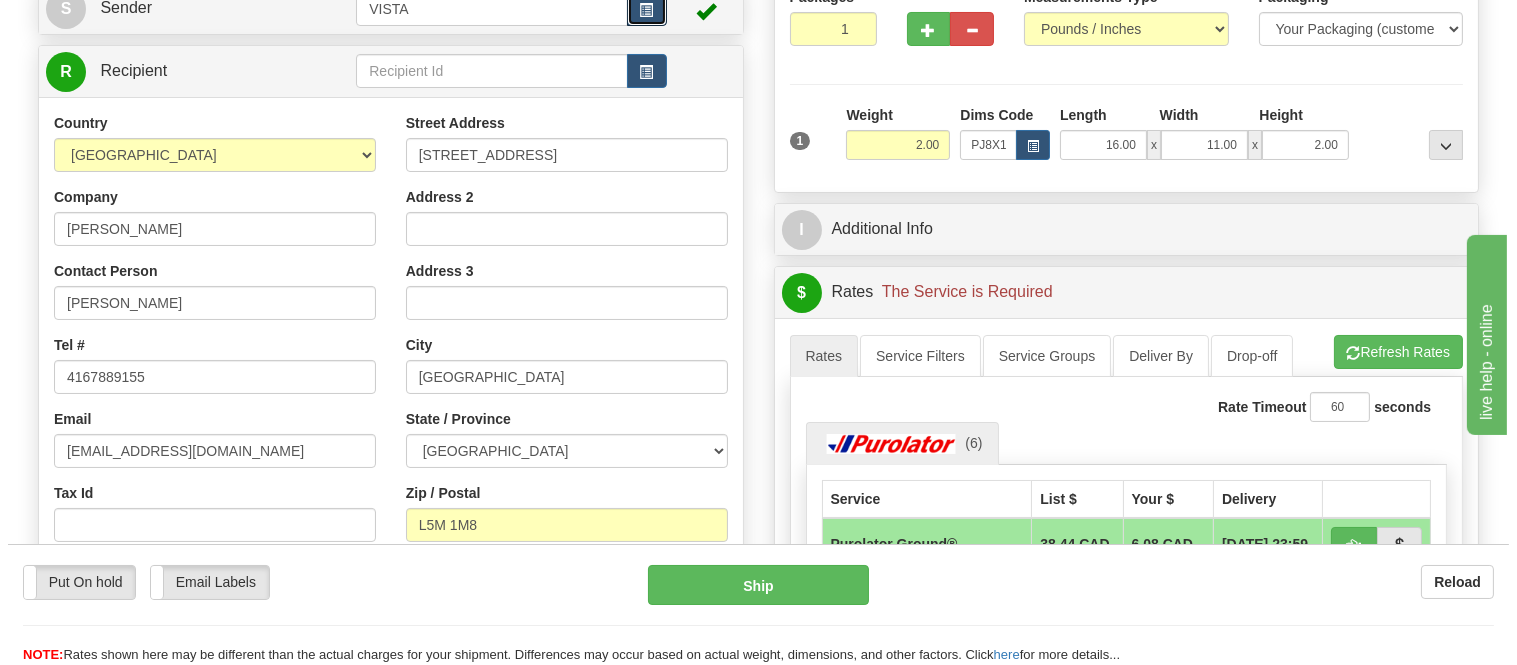 scroll, scrollTop: 333, scrollLeft: 0, axis: vertical 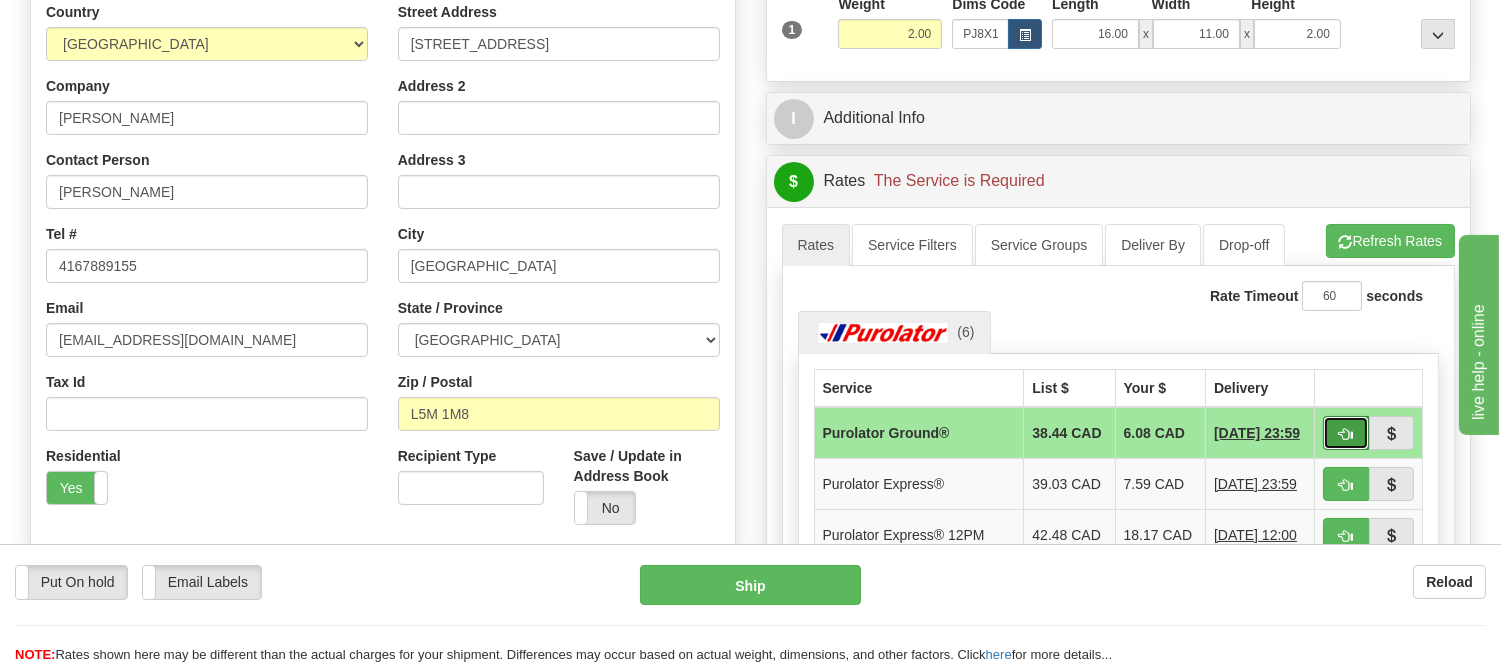 click at bounding box center (1346, 434) 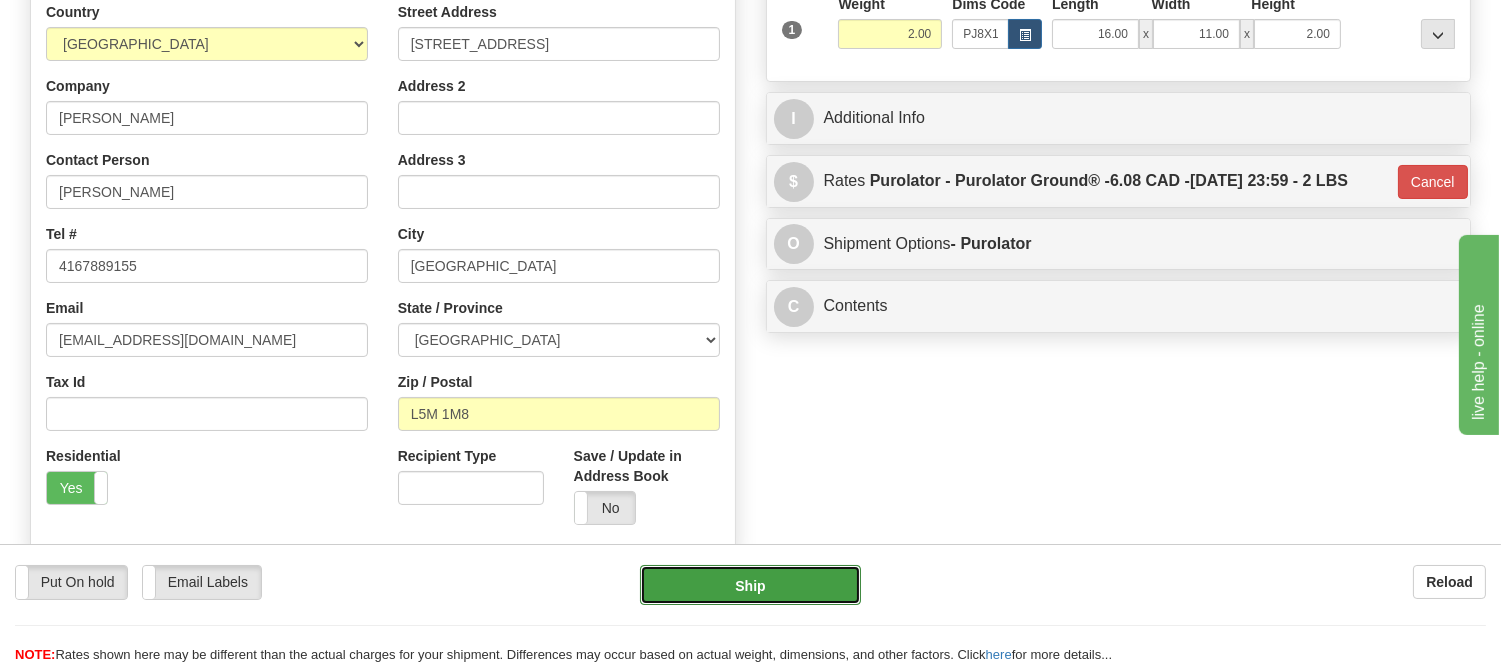 click on "Ship" at bounding box center [750, 585] 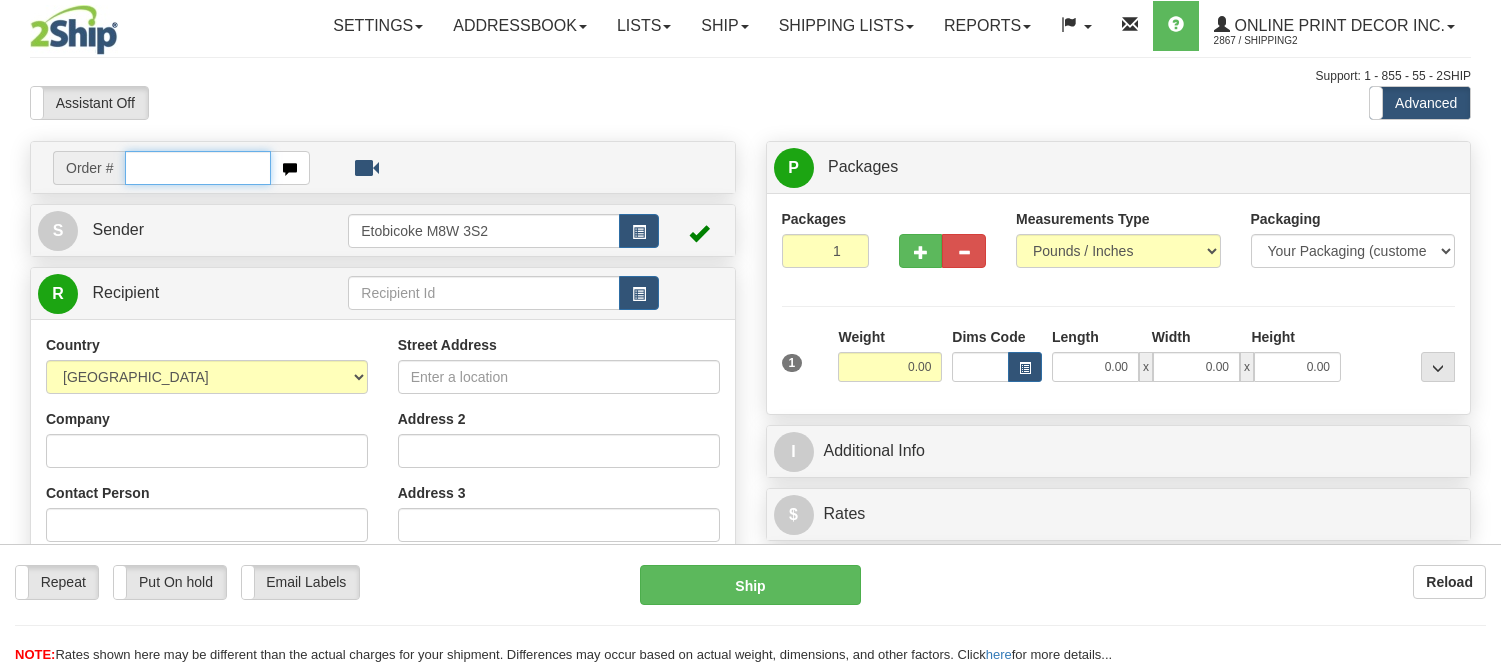 scroll, scrollTop: 0, scrollLeft: 0, axis: both 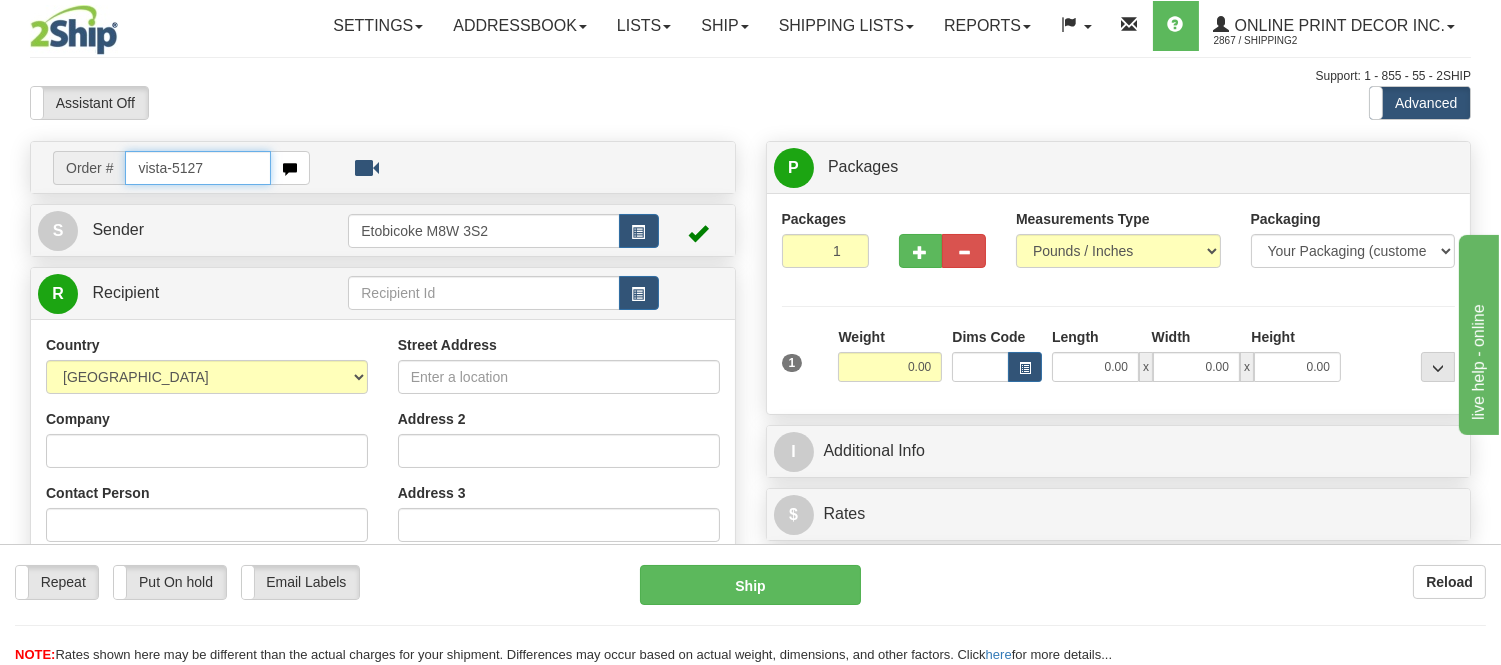 type on "vista-5127" 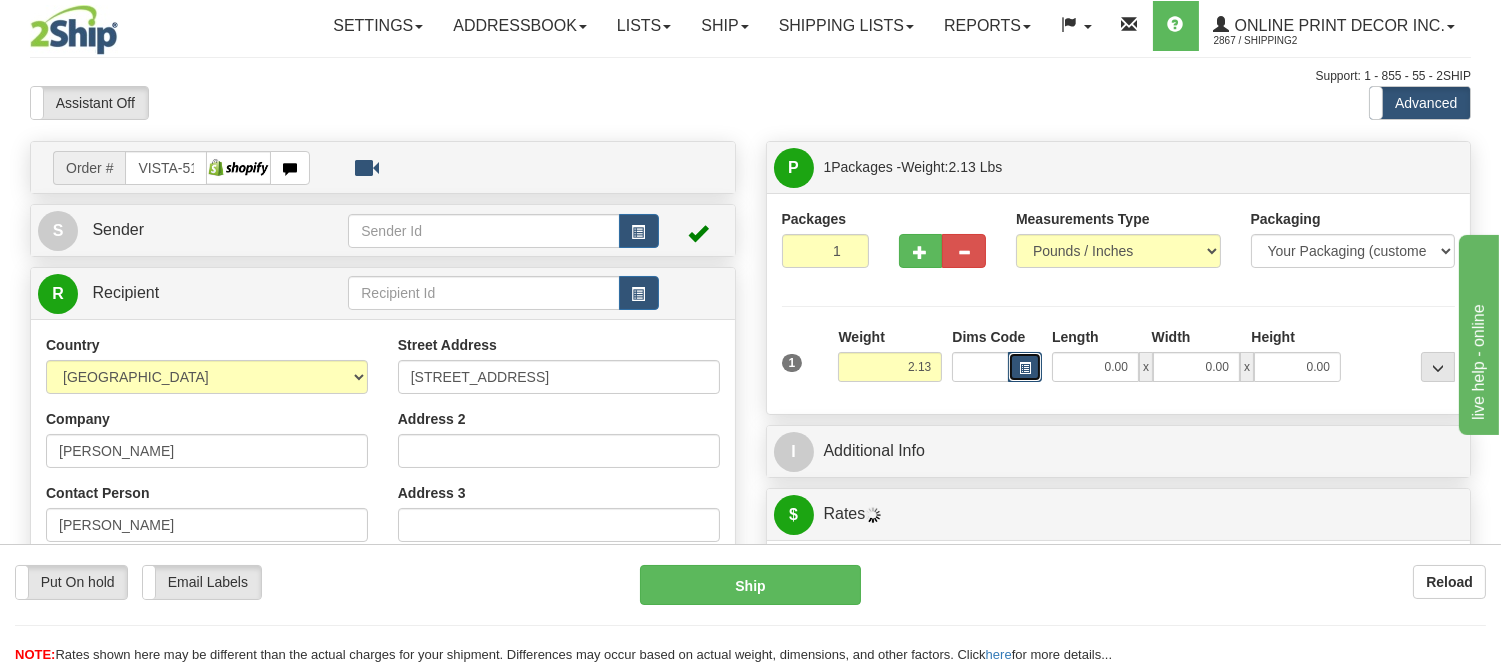 click at bounding box center (1025, 367) 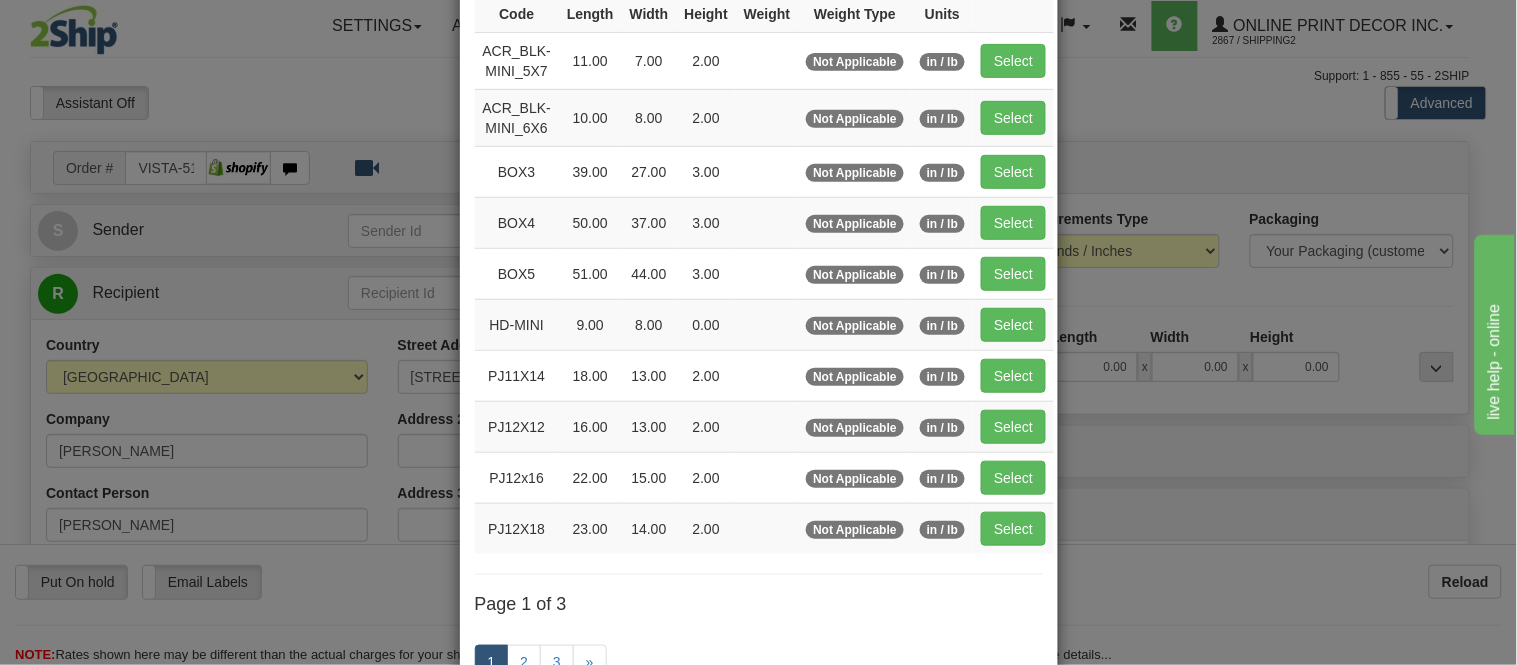 scroll, scrollTop: 222, scrollLeft: 0, axis: vertical 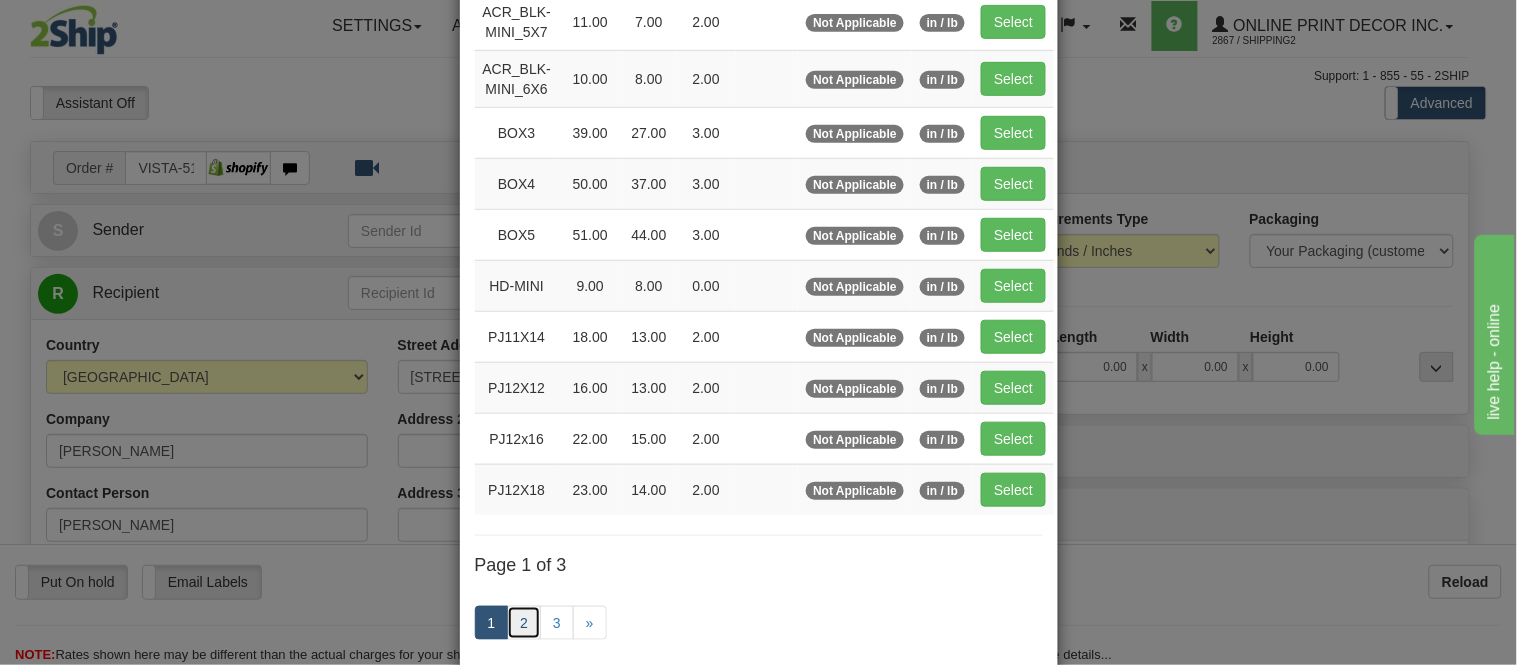 click on "2" at bounding box center [524, 623] 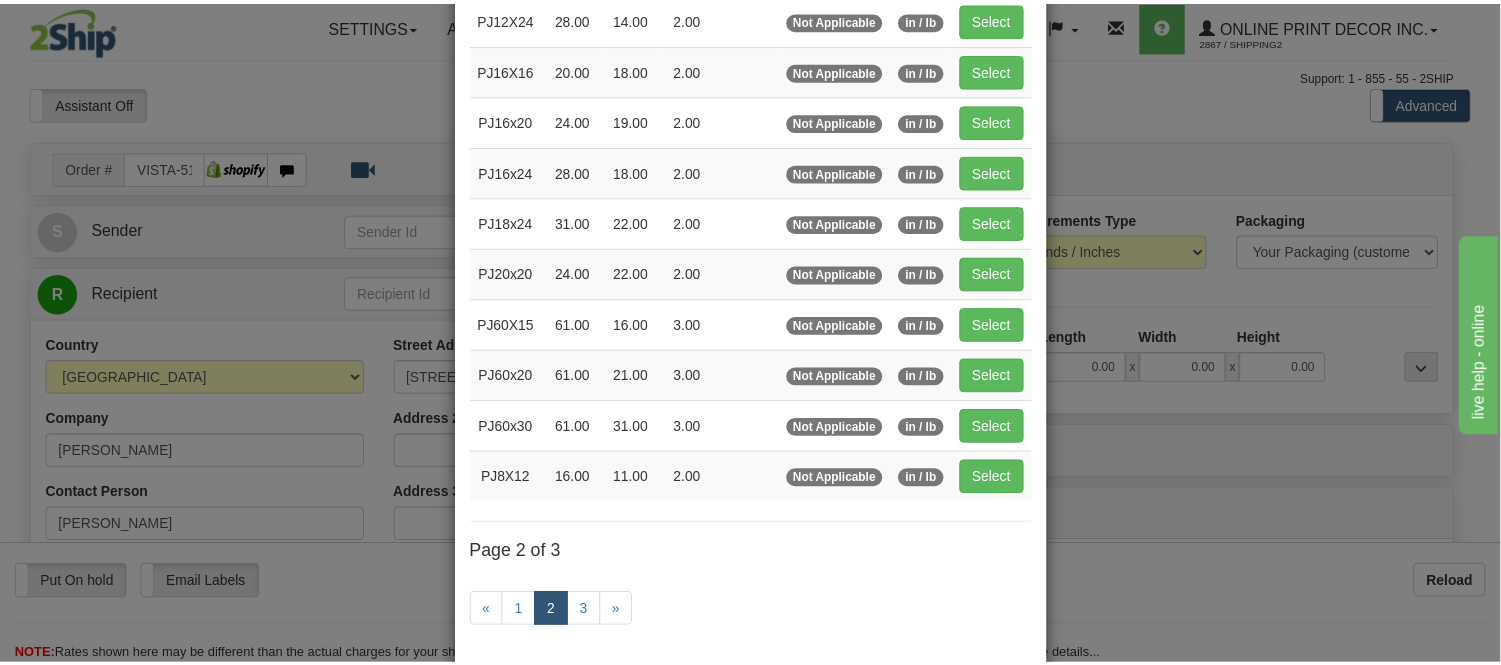 scroll, scrollTop: 111, scrollLeft: 0, axis: vertical 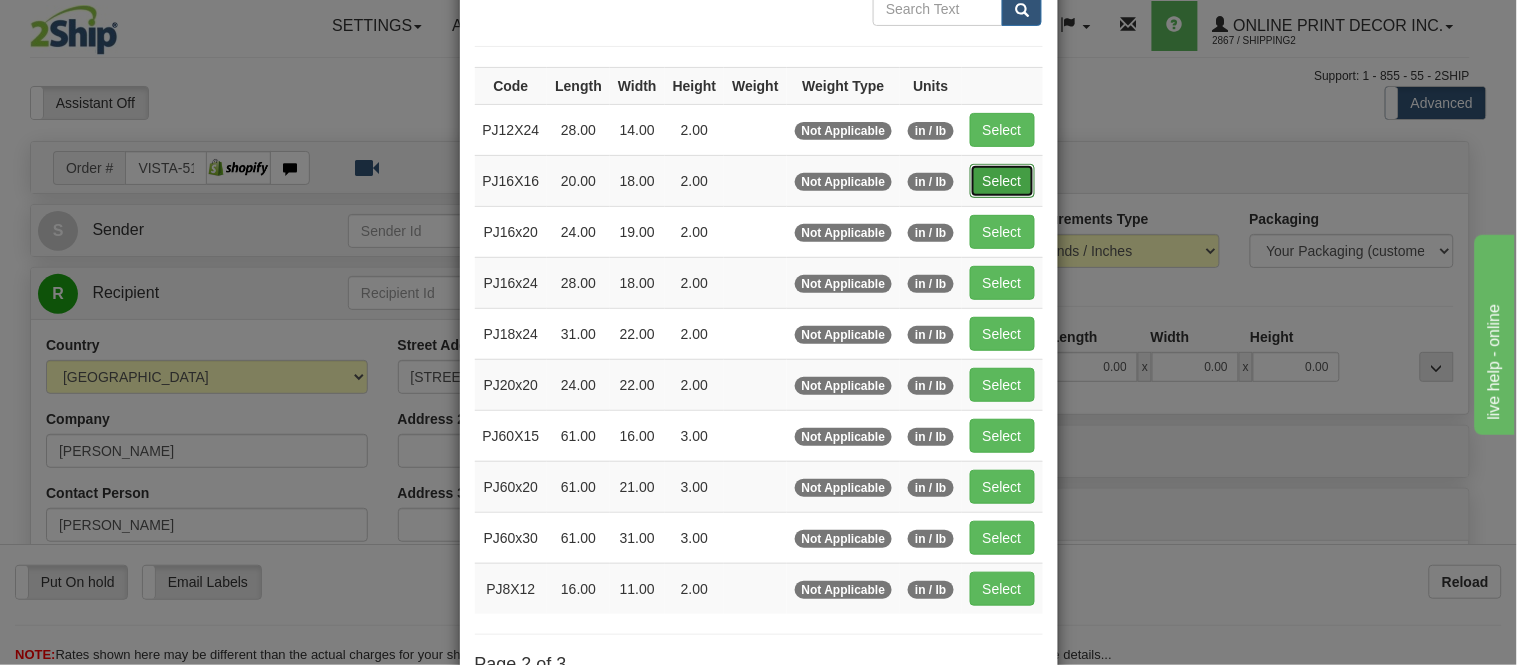 click on "Select" at bounding box center [1002, 181] 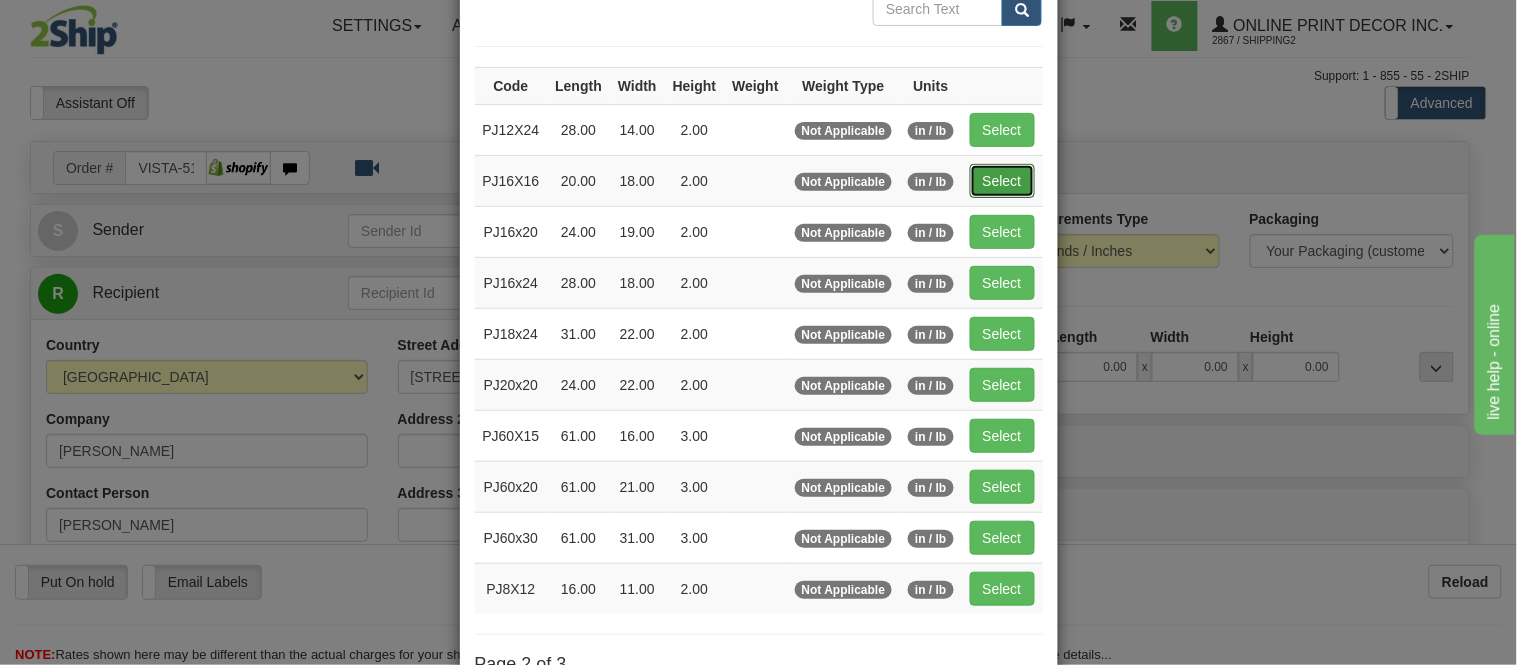 type on "20.00" 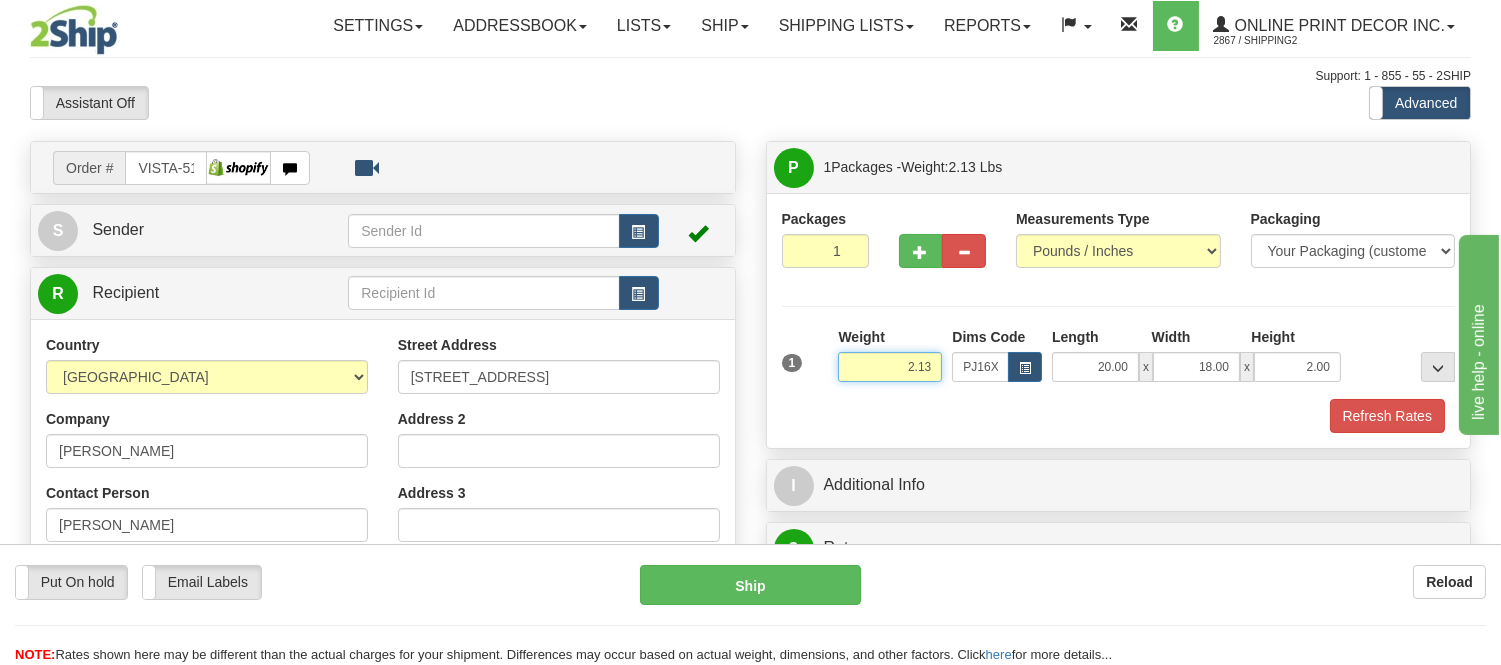 drag, startPoint x: 932, startPoint y: 365, endPoint x: 884, endPoint y: 382, distance: 50.92151 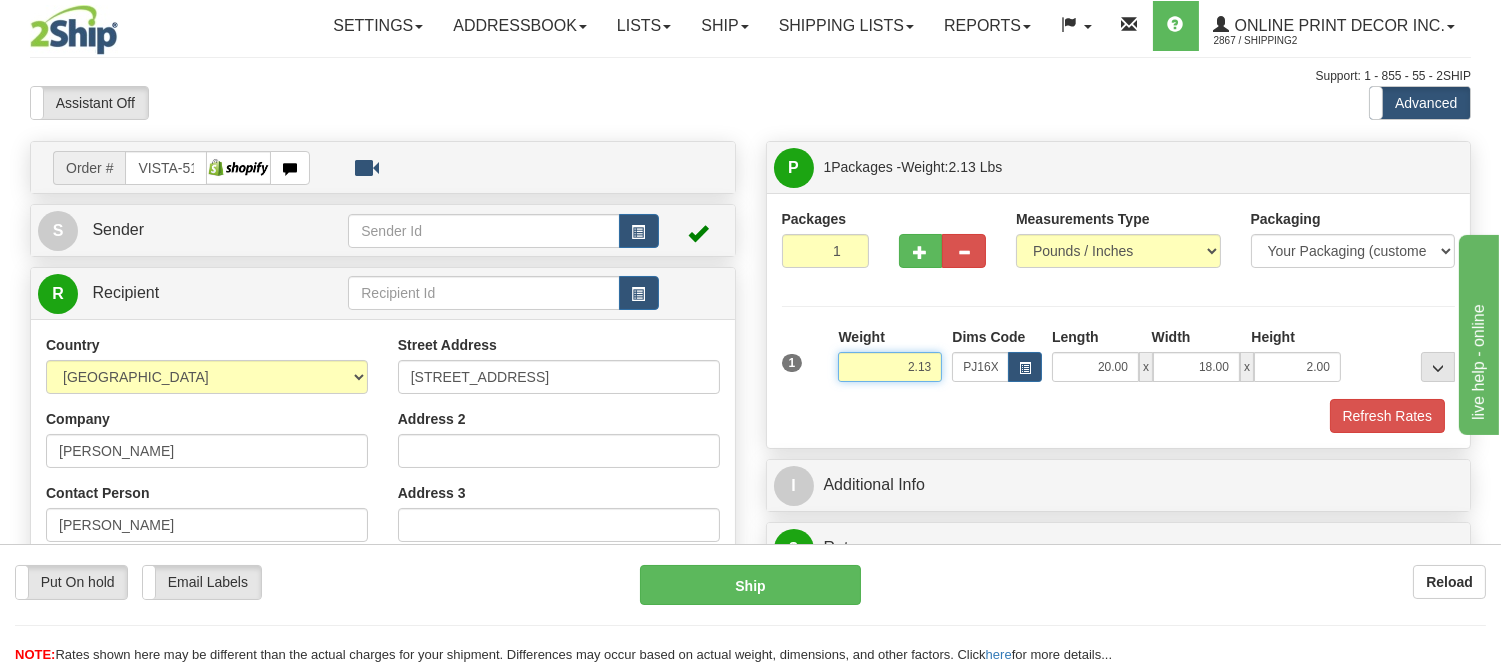 click on "2.13" at bounding box center [890, 367] 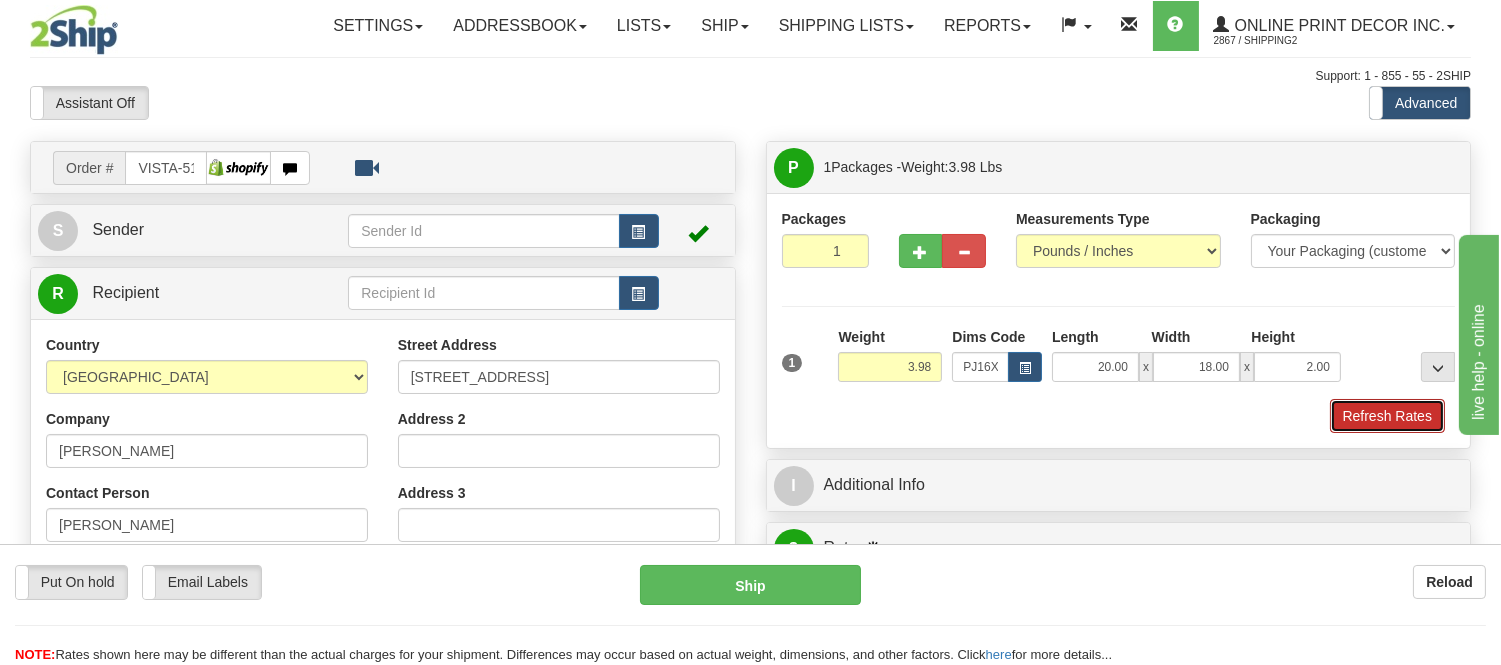 click on "Refresh Rates" at bounding box center (1387, 416) 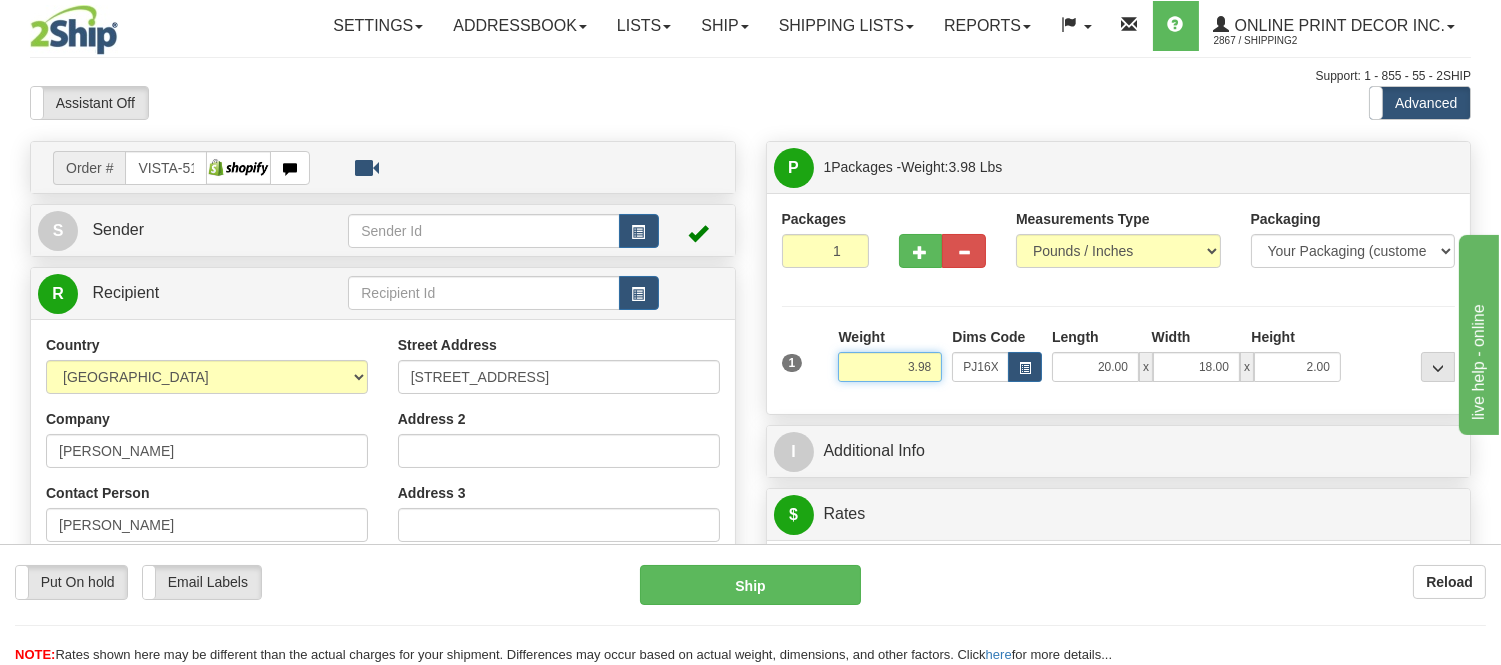 click on "3.98" at bounding box center [890, 367] 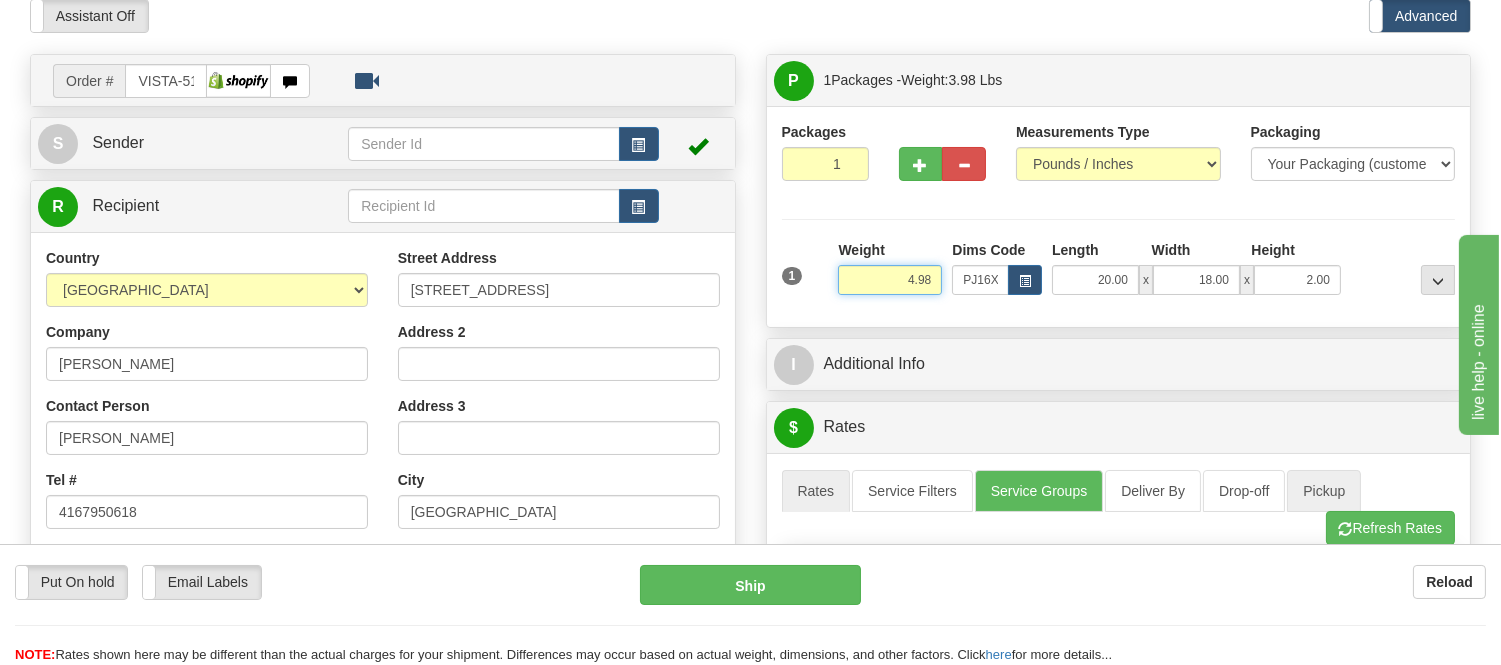 scroll, scrollTop: 222, scrollLeft: 0, axis: vertical 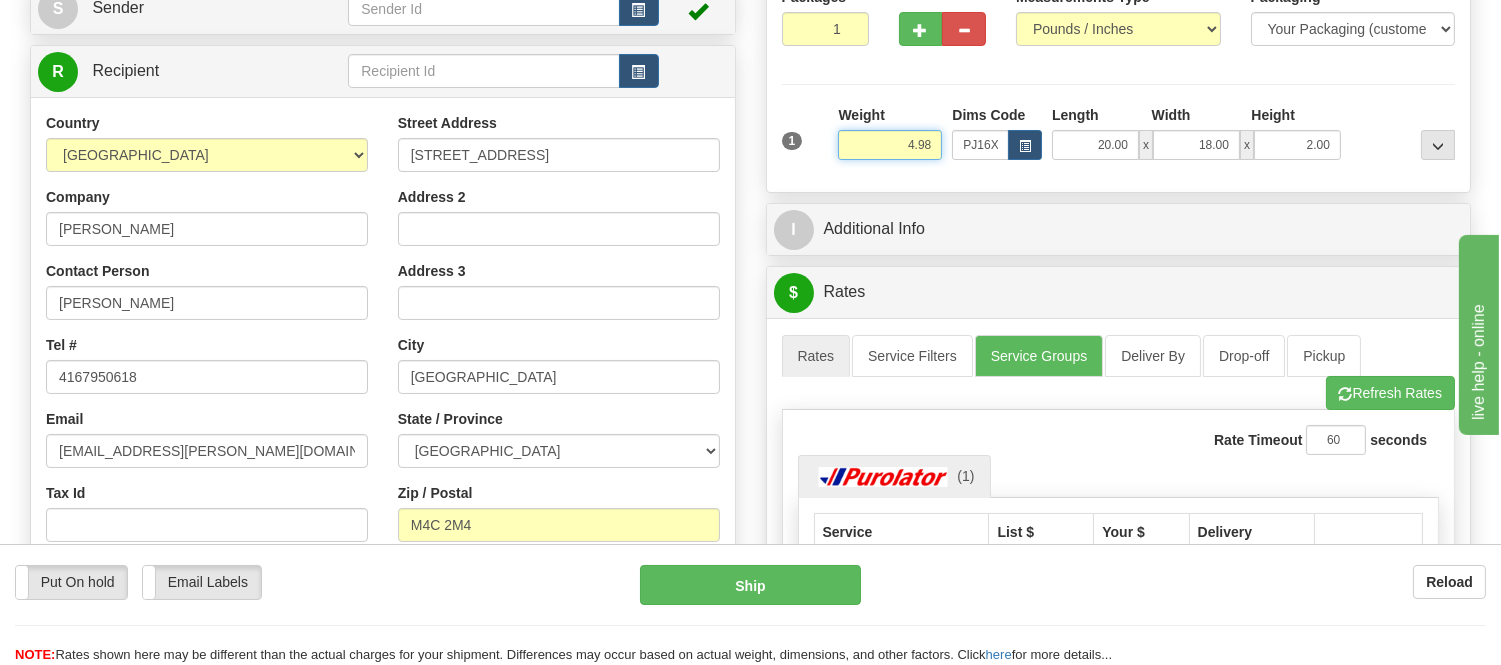 type on "4.98" 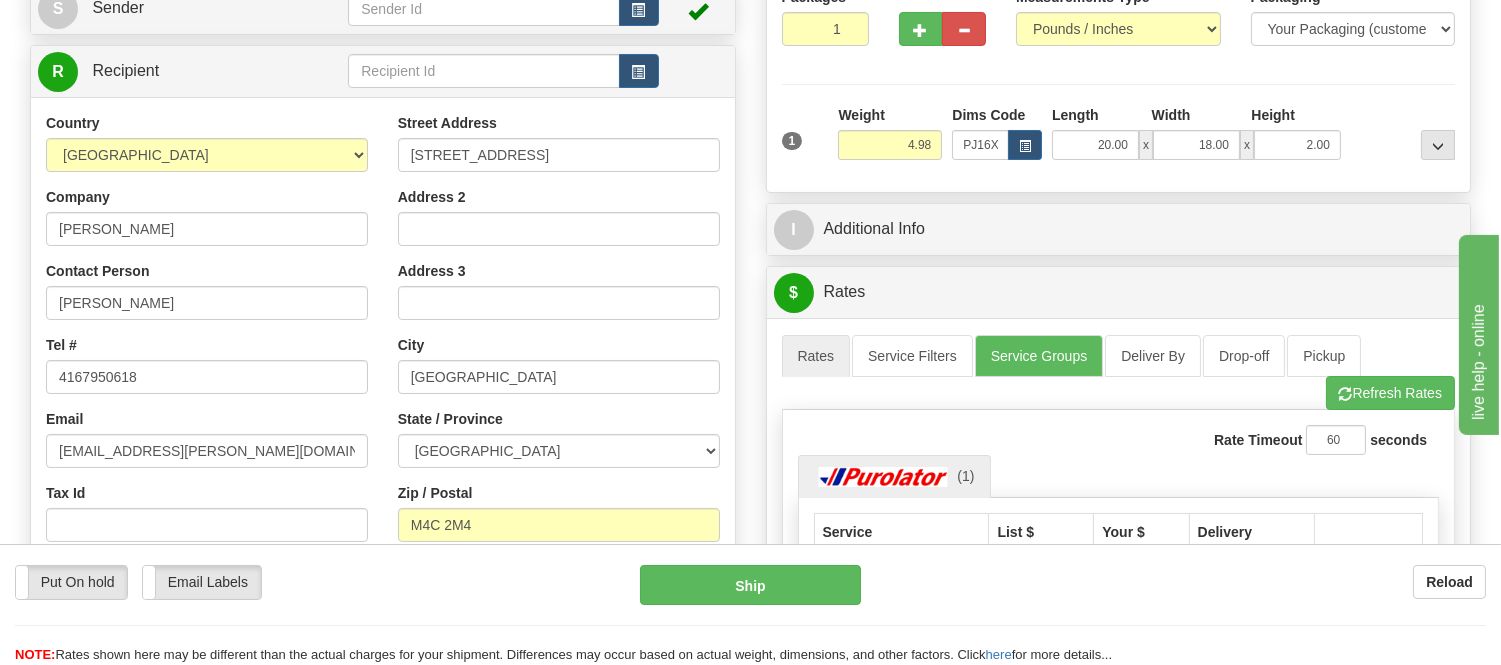 click on "Refresh Rates
Cancel Rating" at bounding box center (1390, 393) 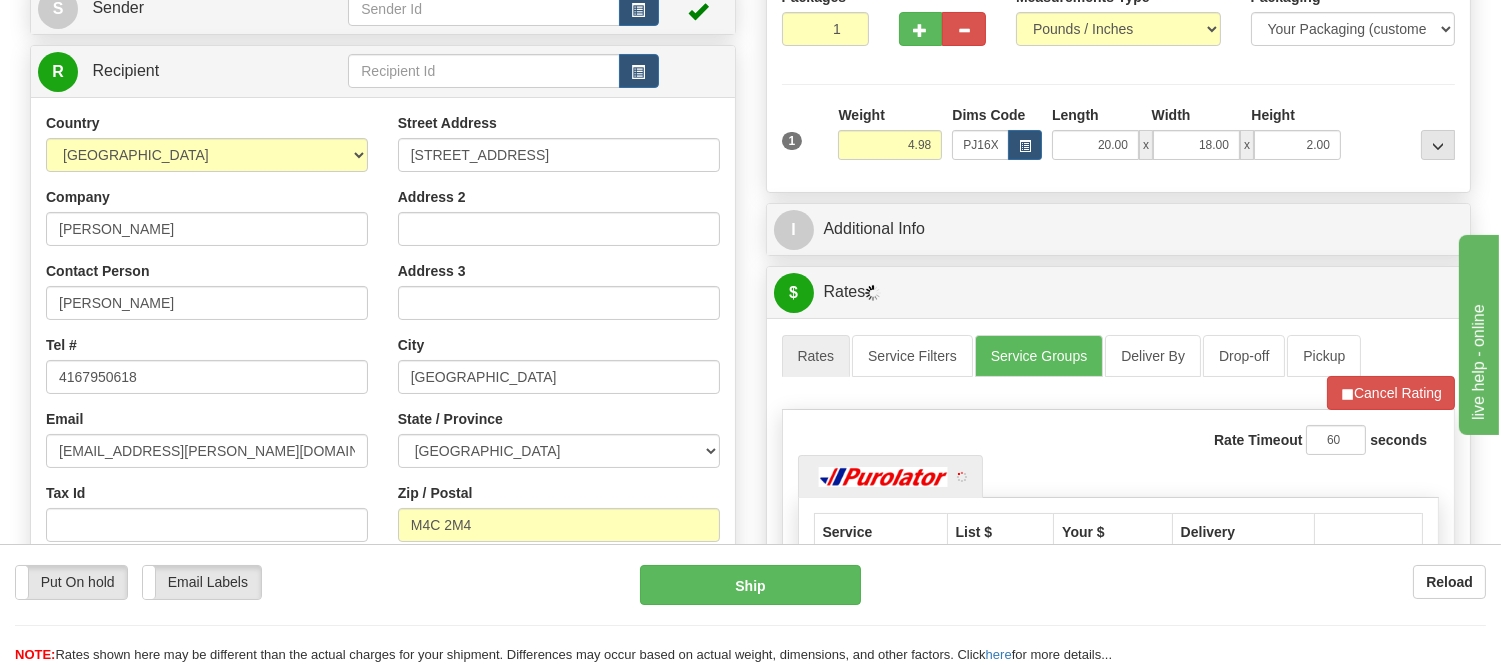 scroll, scrollTop: 0, scrollLeft: 0, axis: both 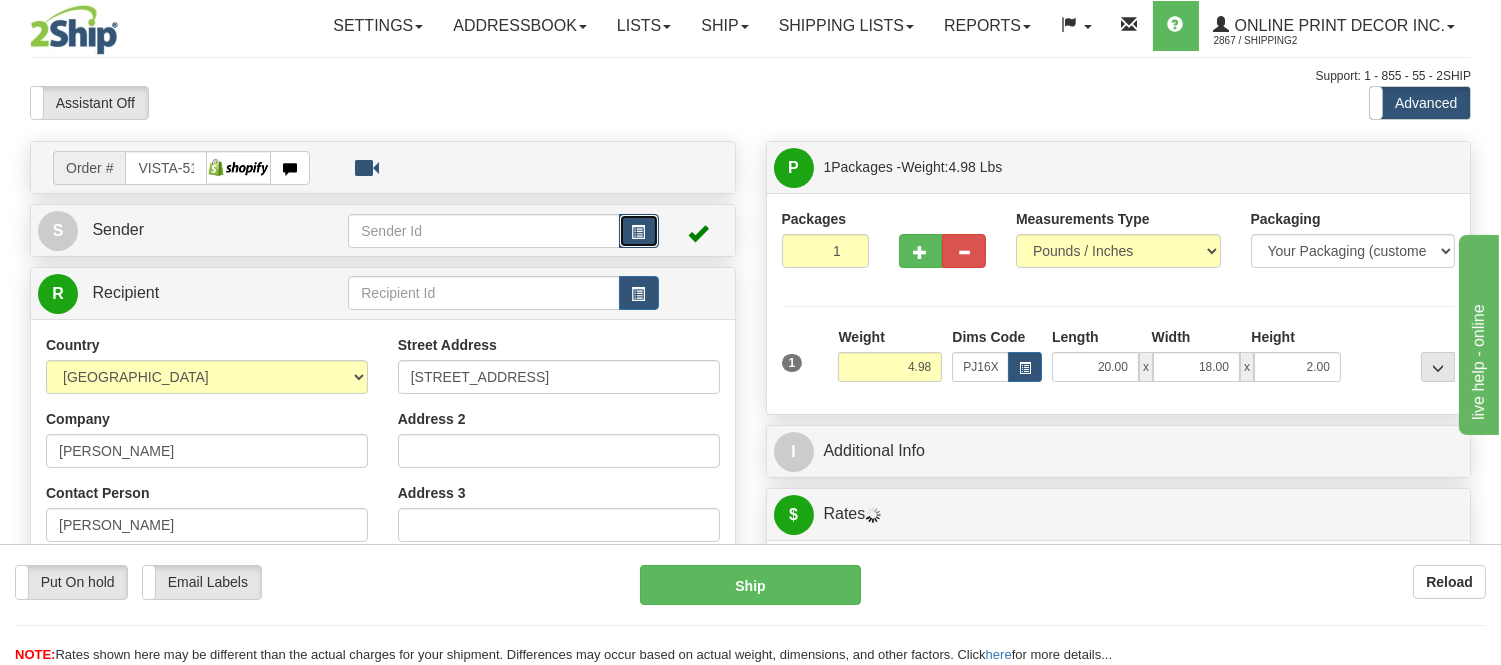 click at bounding box center (639, 231) 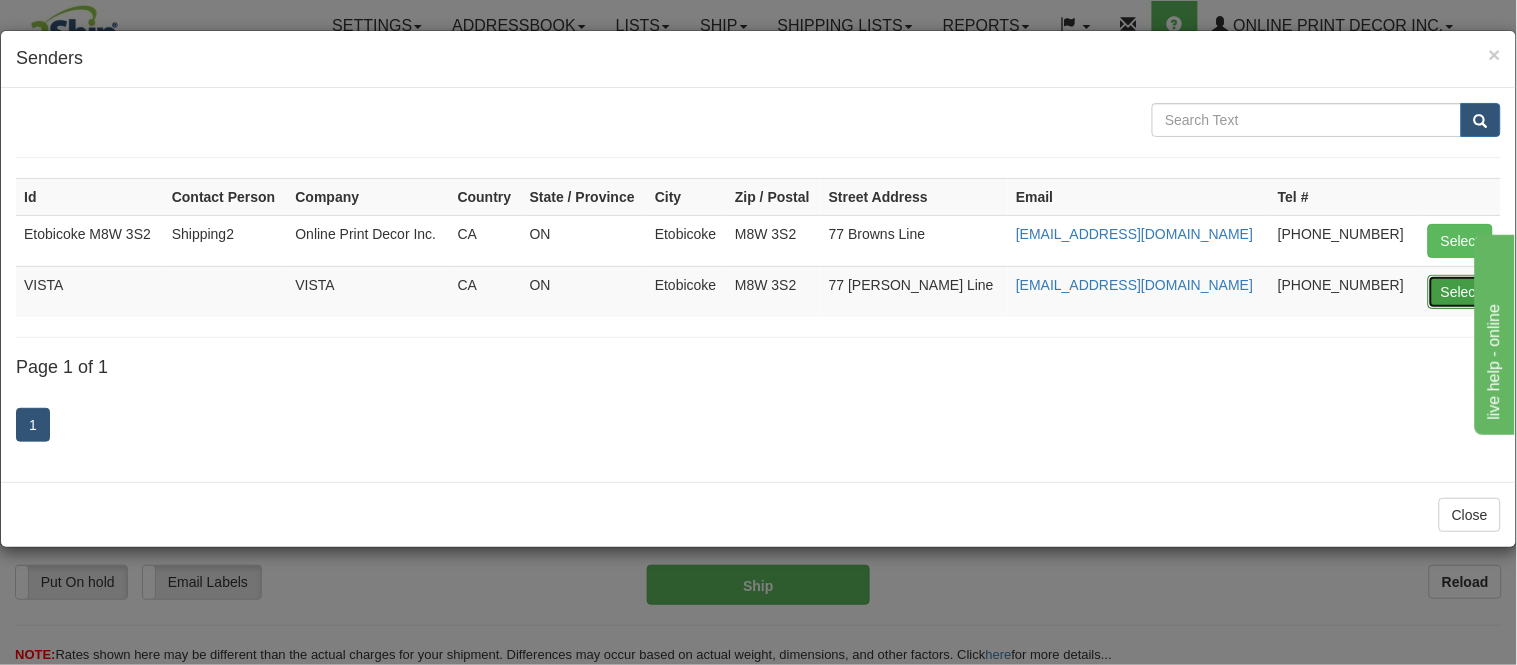 click on "Select" at bounding box center [1460, 292] 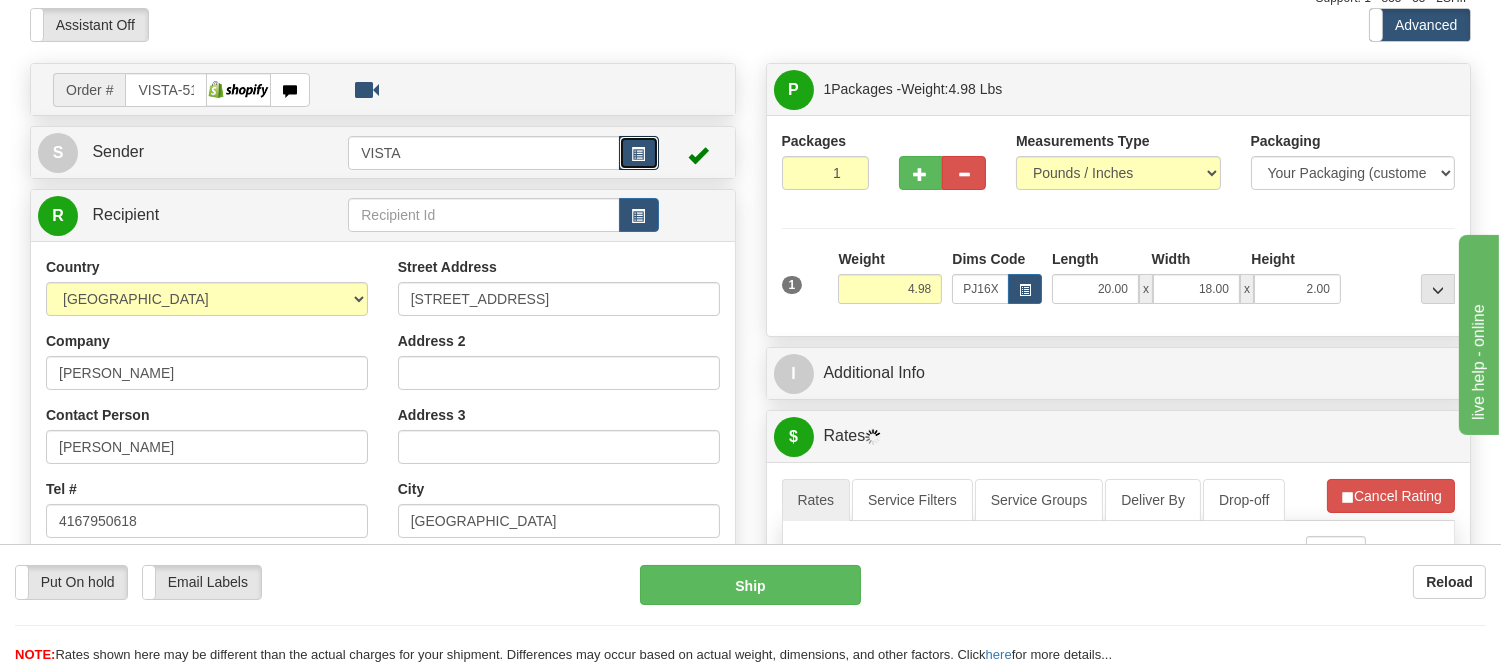 scroll, scrollTop: 222, scrollLeft: 0, axis: vertical 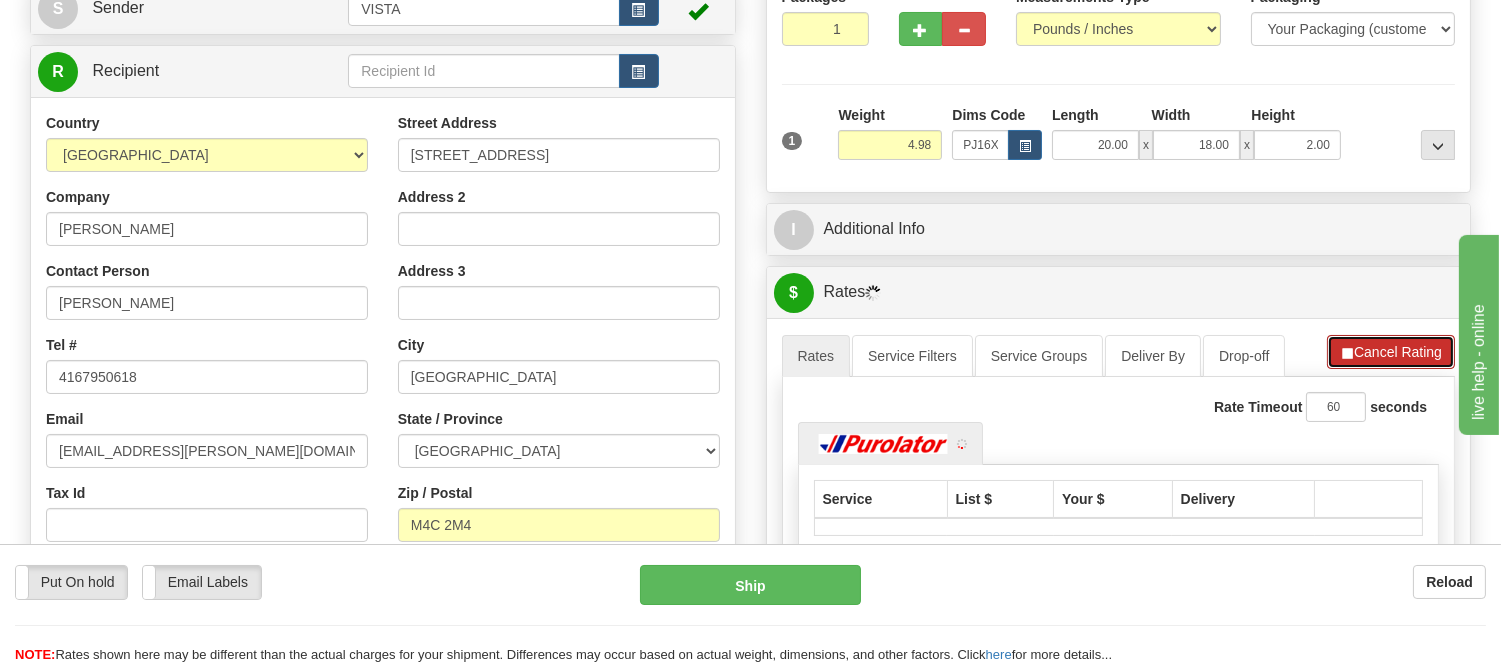 click on "Cancel Rating" at bounding box center [1391, 352] 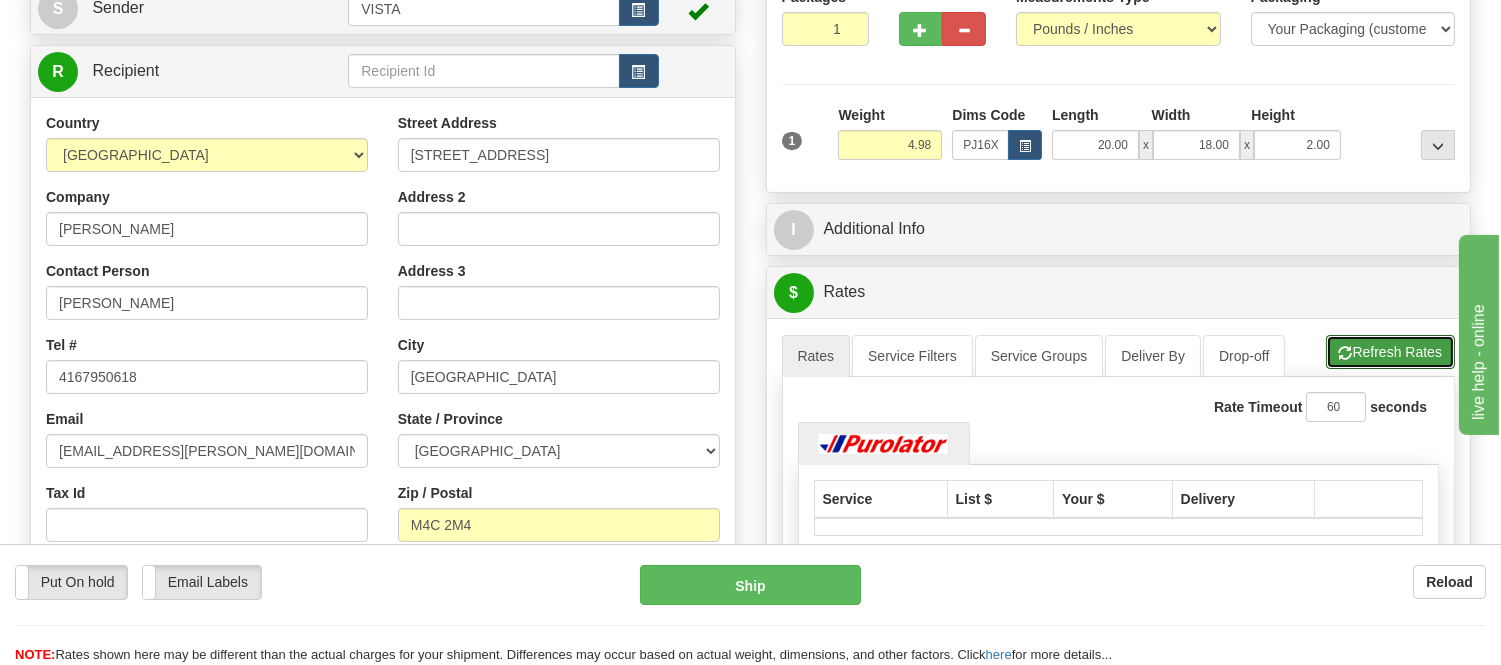 click on "Refresh Rates" at bounding box center [1390, 352] 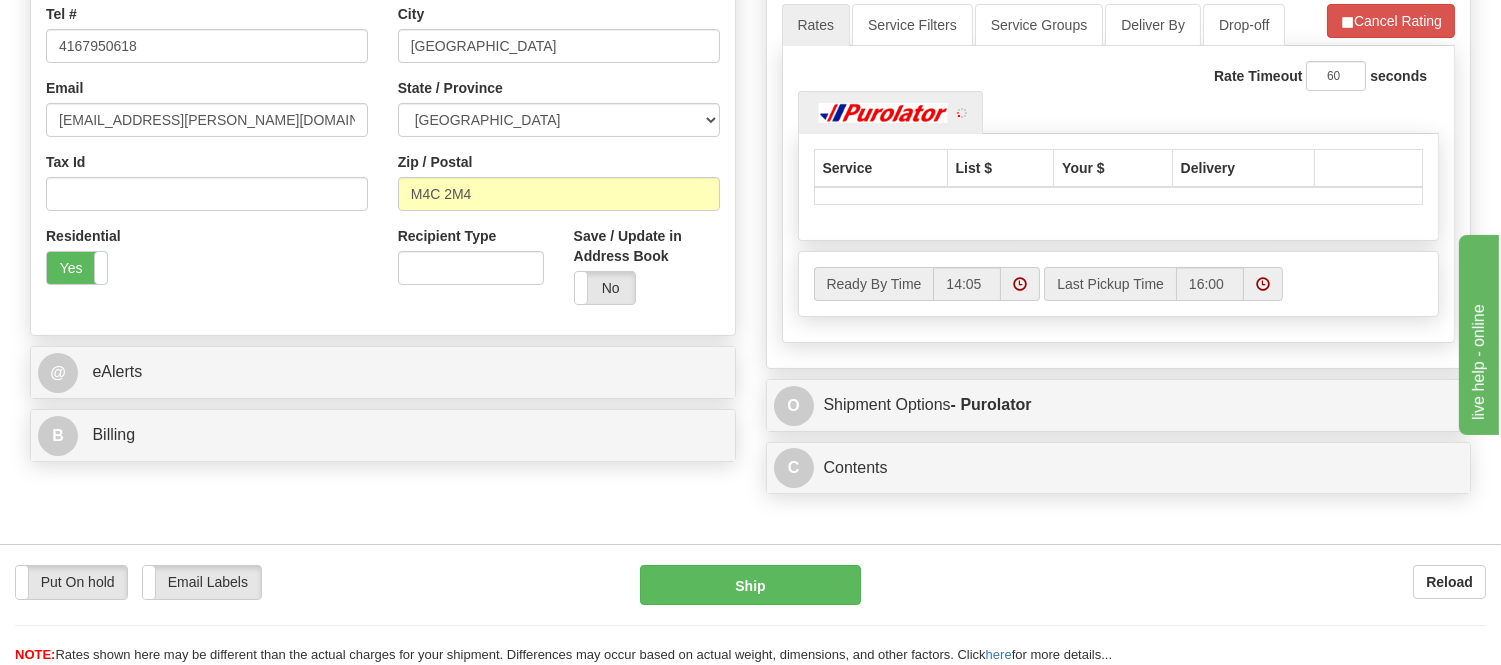 scroll, scrollTop: 555, scrollLeft: 0, axis: vertical 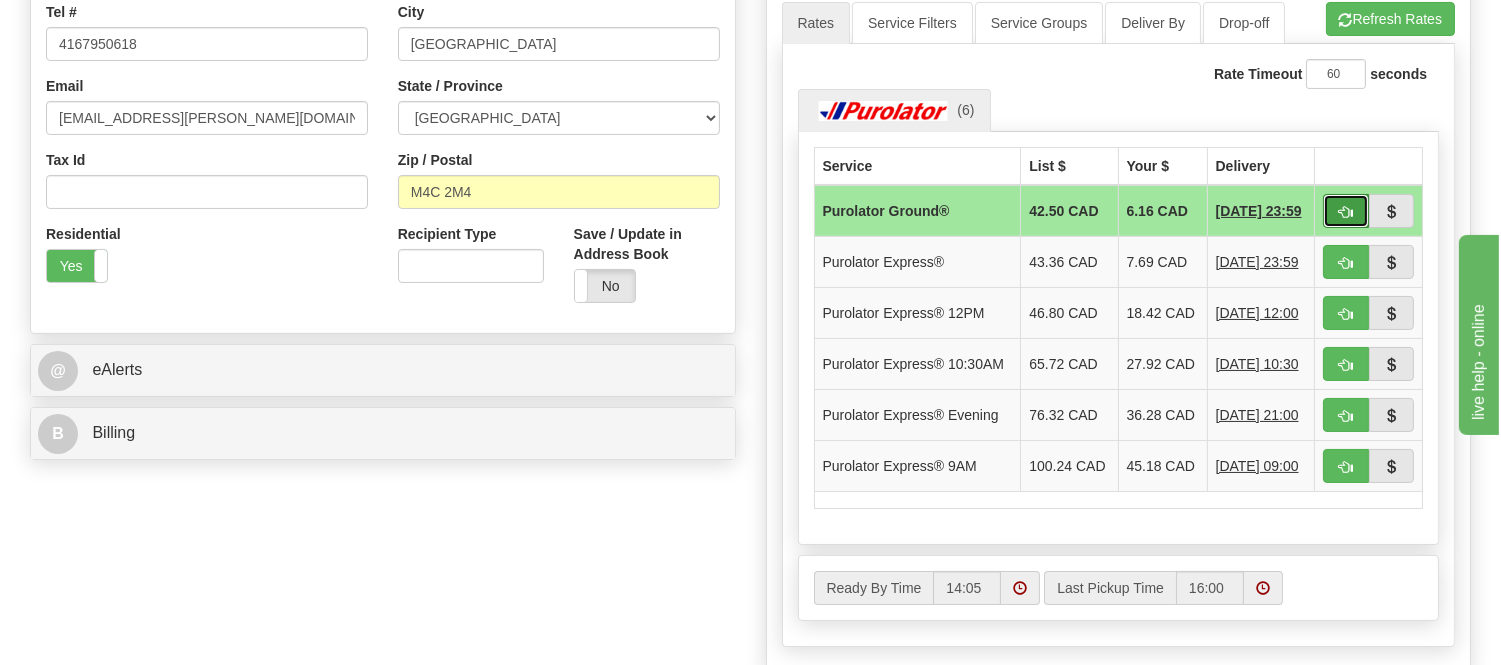 click at bounding box center (1346, 211) 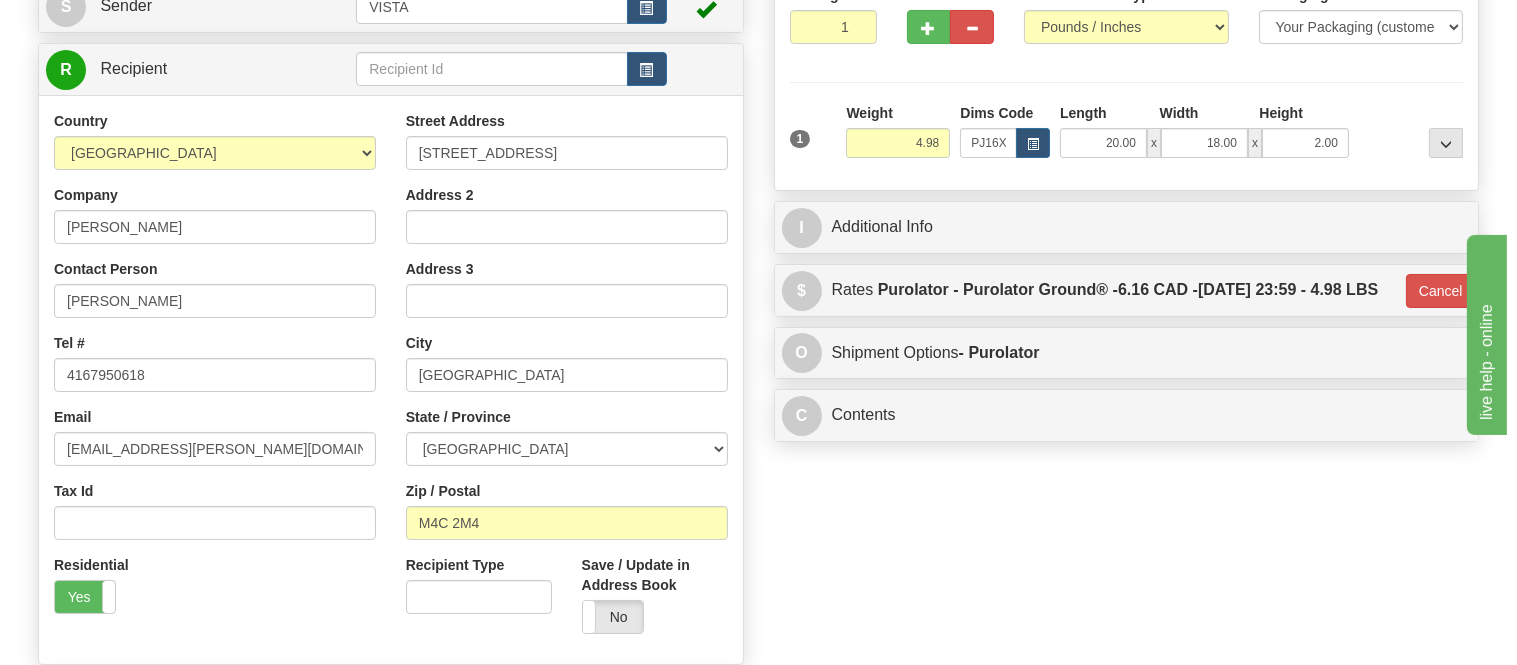 scroll, scrollTop: 222, scrollLeft: 0, axis: vertical 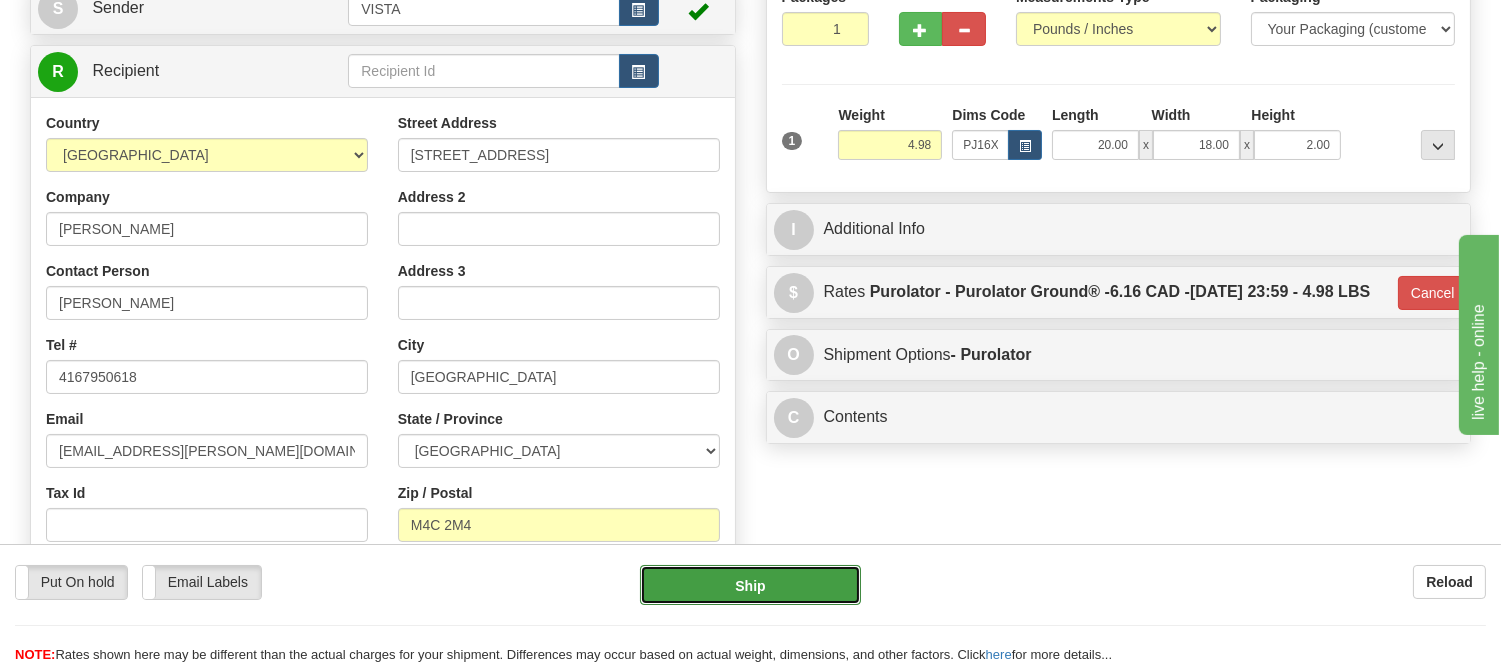 click on "Ship" at bounding box center [750, 585] 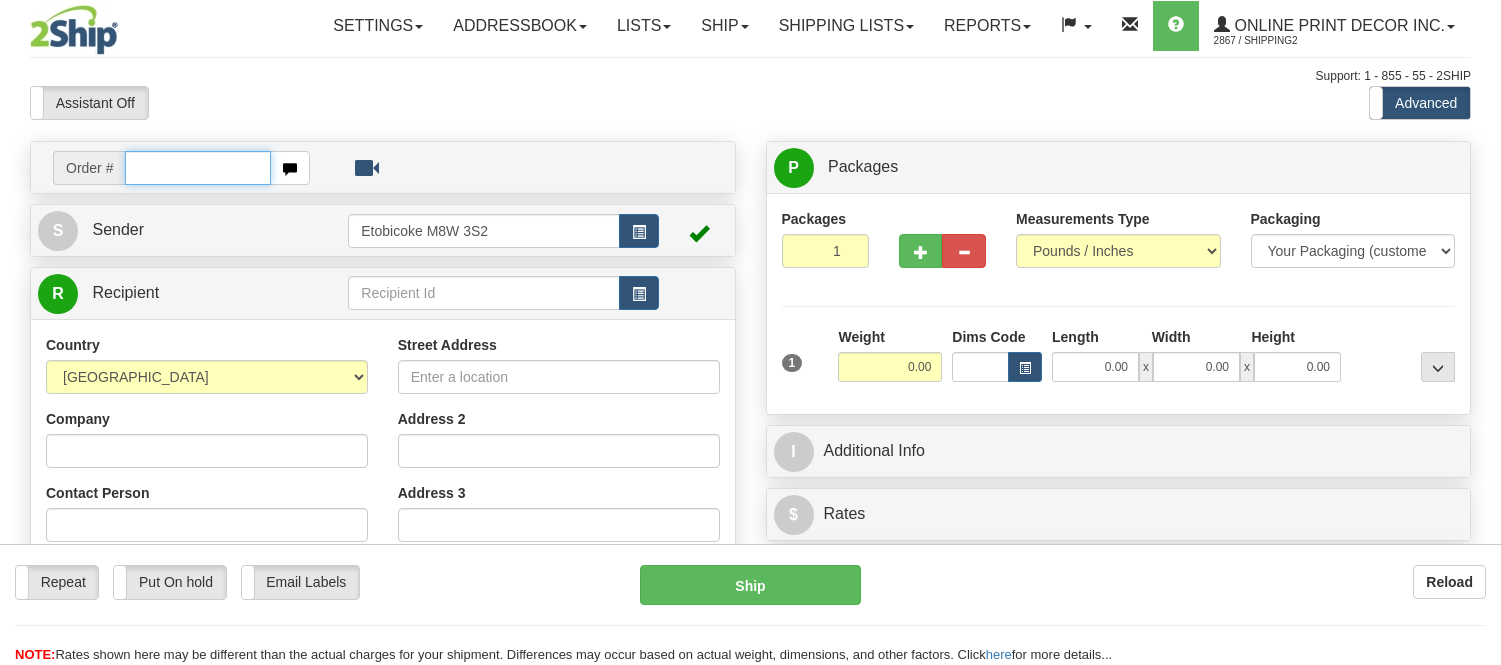 scroll, scrollTop: 0, scrollLeft: 0, axis: both 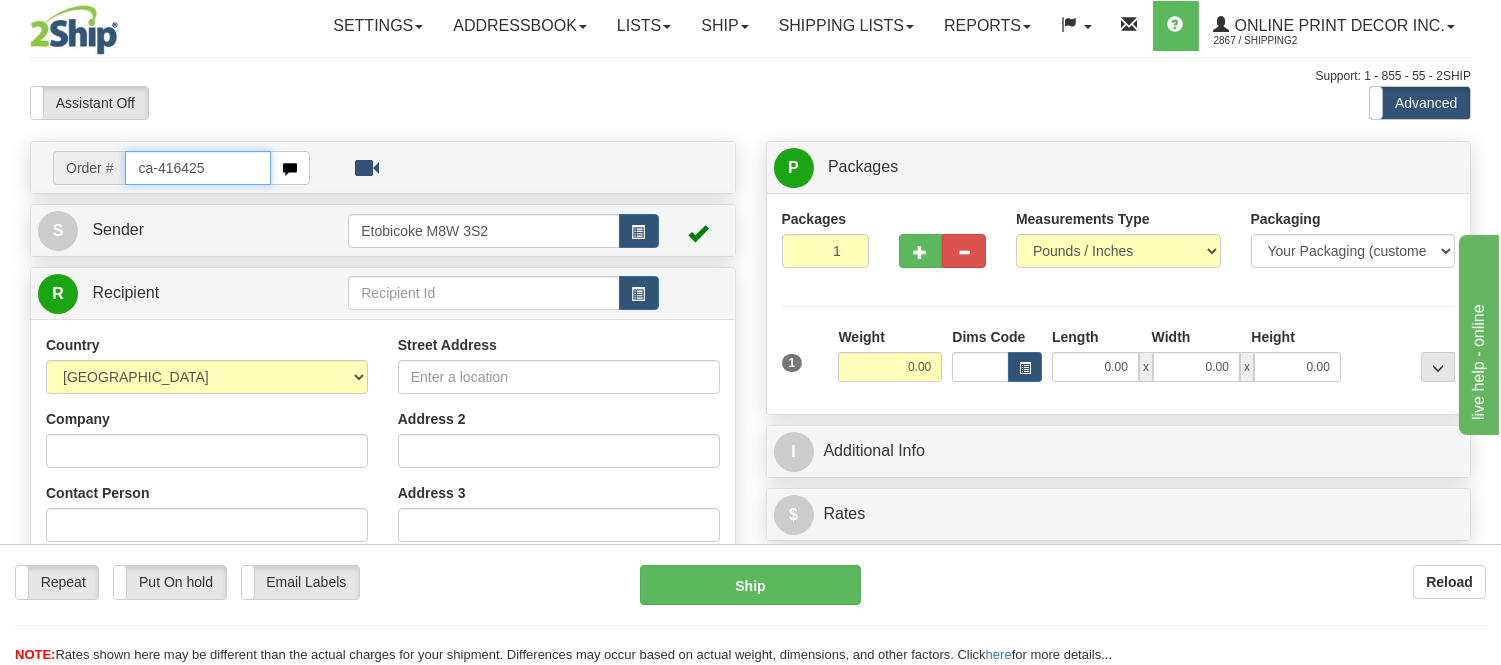 type on "ca-416425" 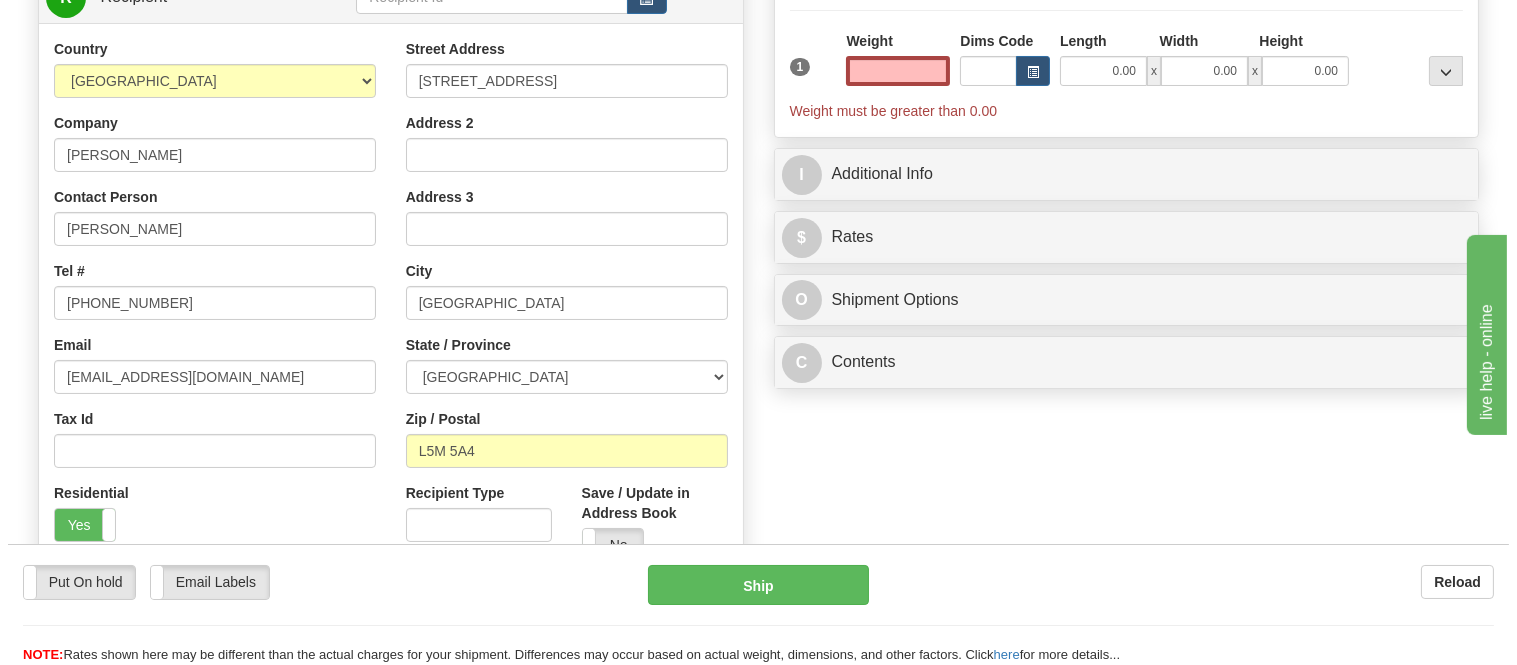scroll, scrollTop: 111, scrollLeft: 0, axis: vertical 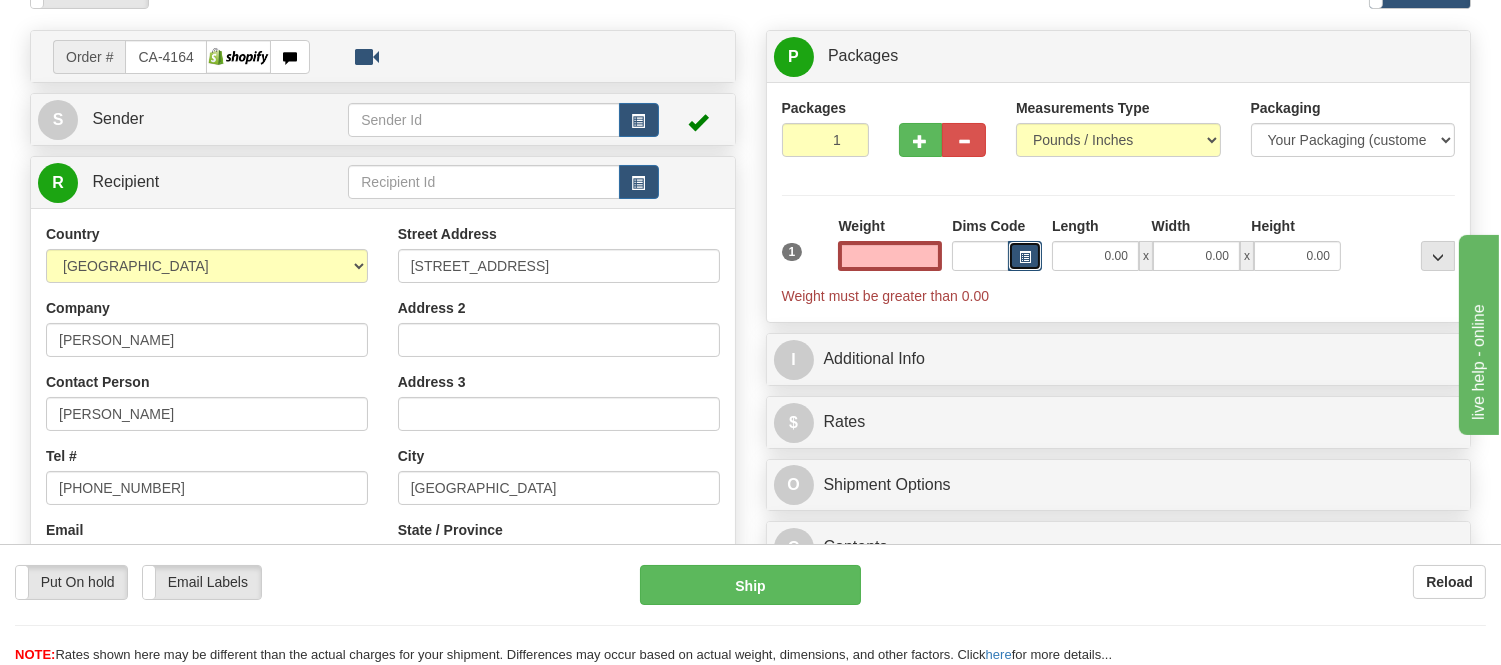 type on "0.00" 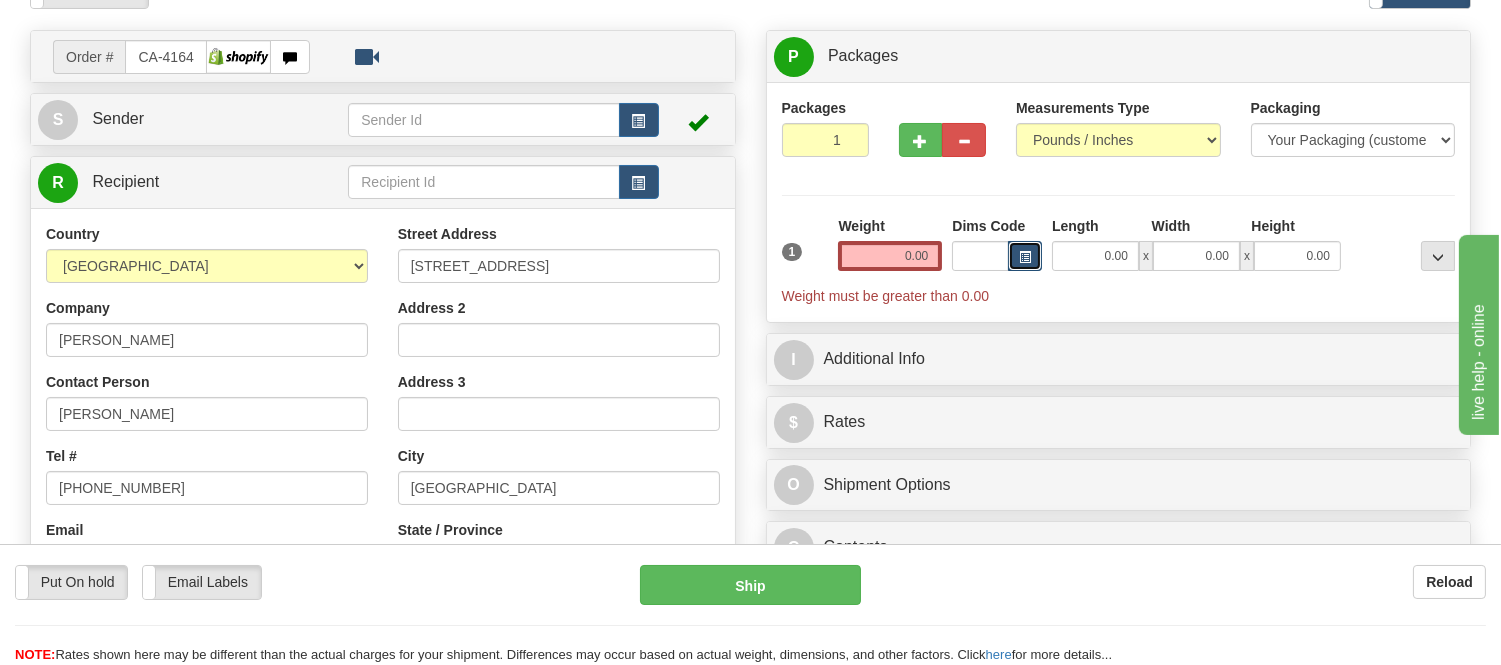 click at bounding box center (1025, 256) 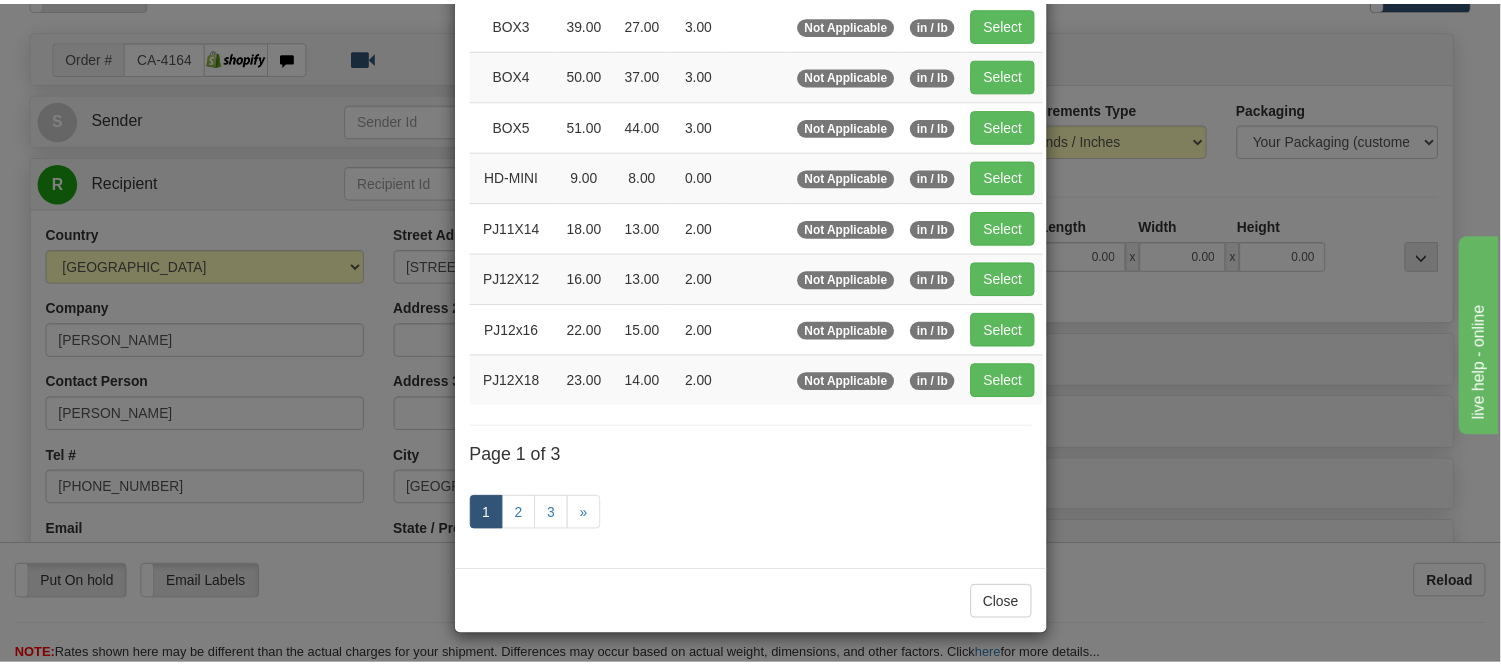scroll, scrollTop: 333, scrollLeft: 0, axis: vertical 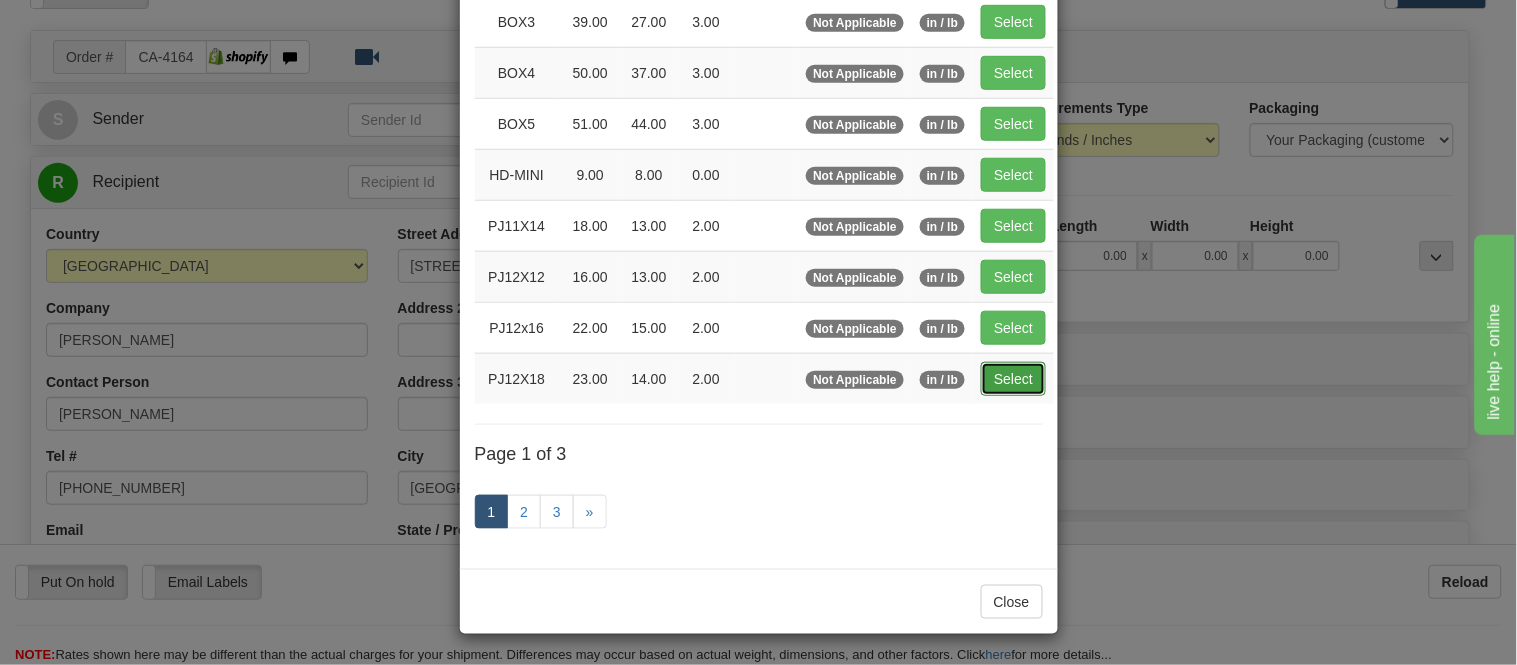 click on "Select" at bounding box center [1013, 379] 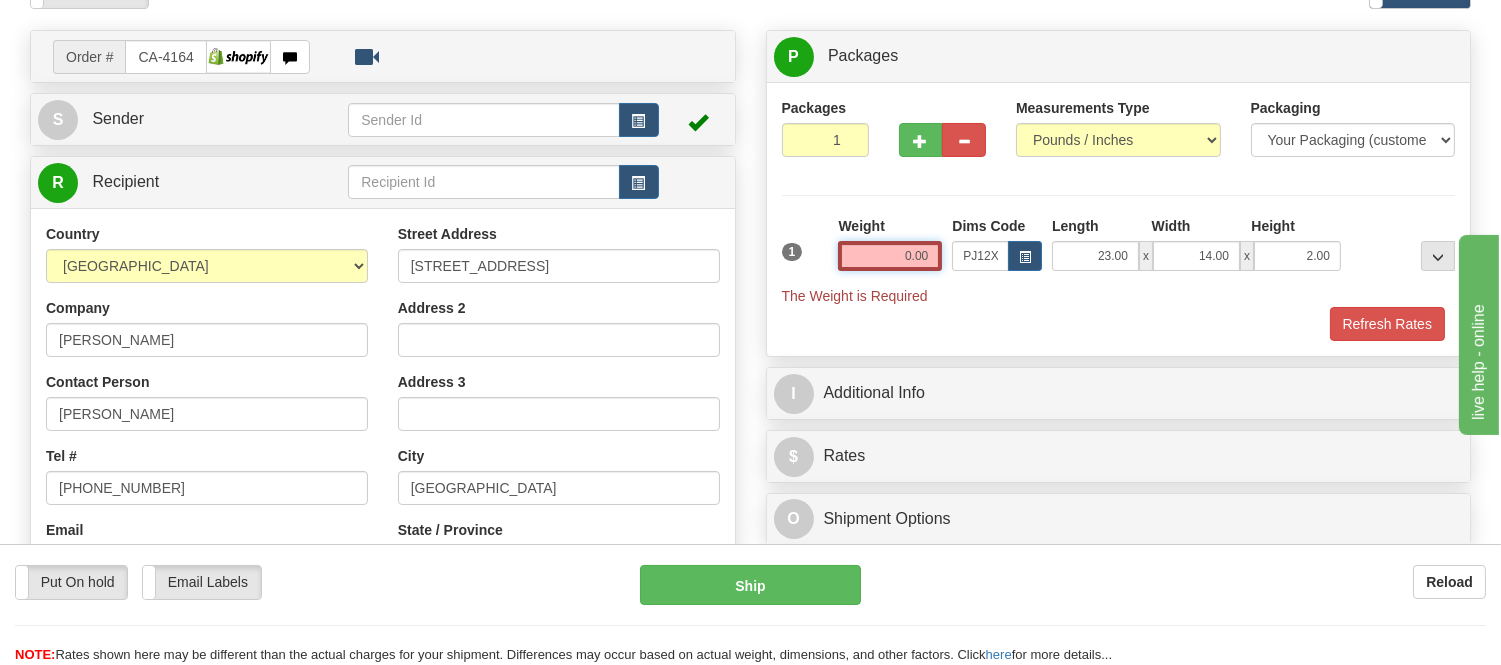drag, startPoint x: 938, startPoint y: 254, endPoint x: 817, endPoint y: 251, distance: 121.037186 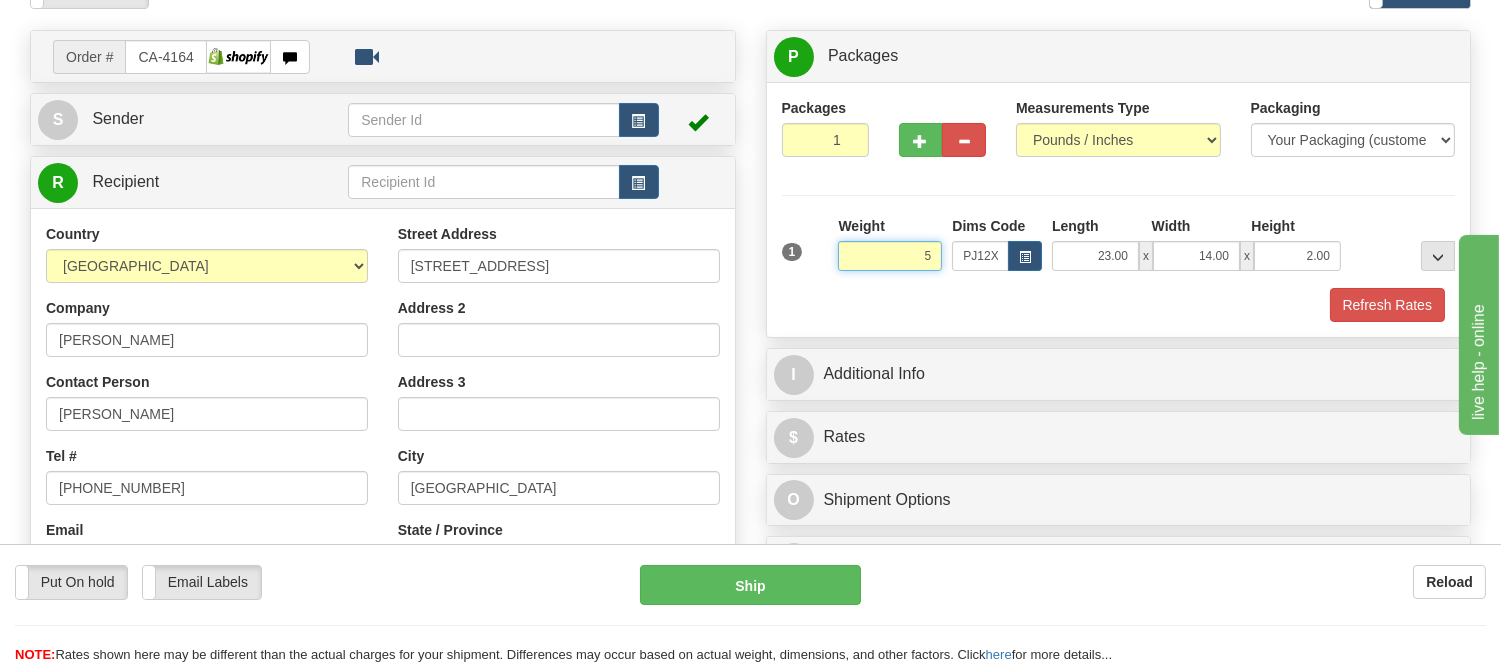 click on "Delete" at bounding box center (0, 0) 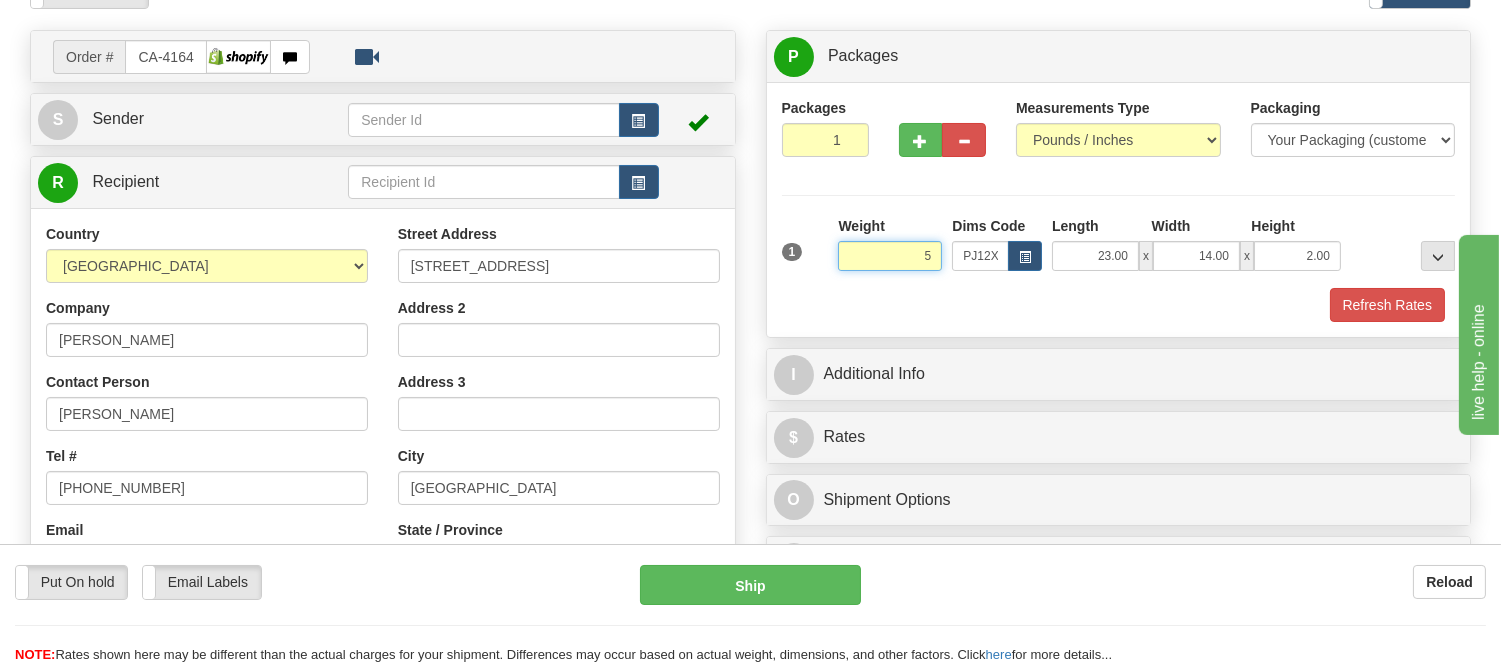 type on "5.00" 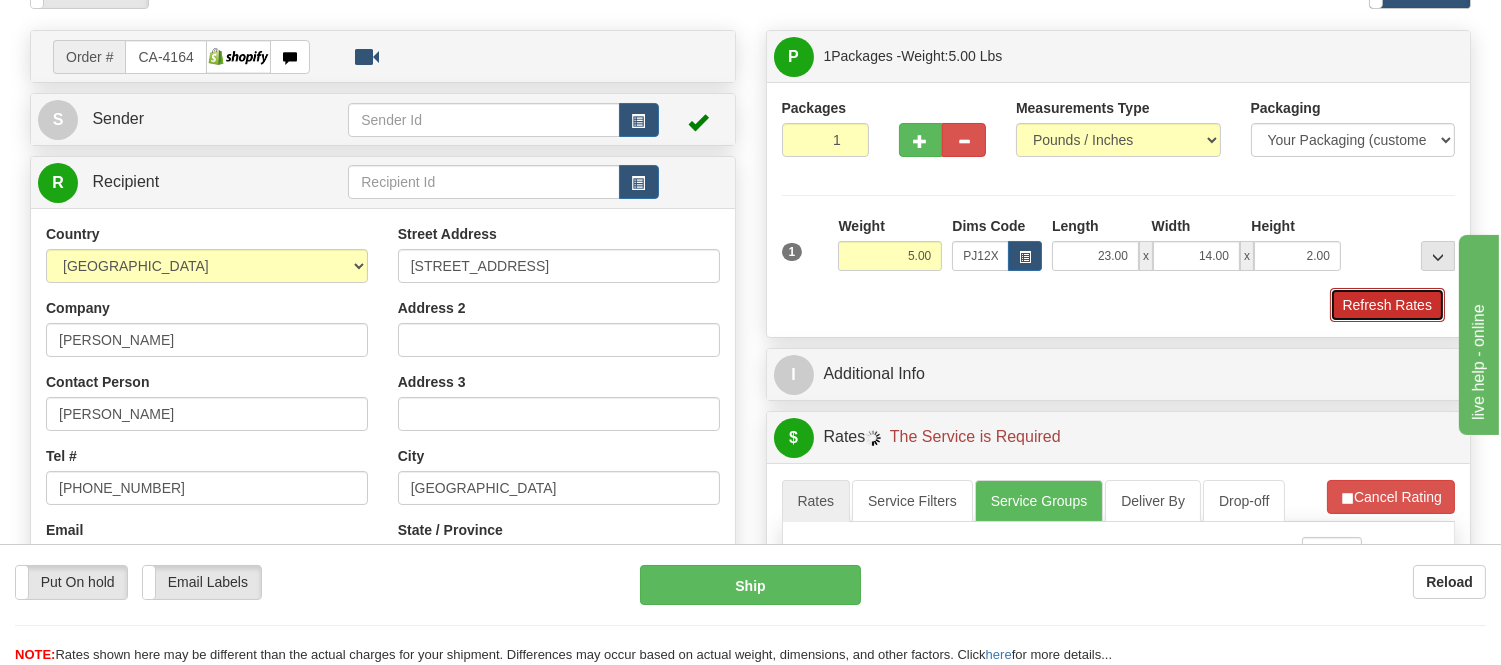 click on "Refresh Rates" at bounding box center [1387, 305] 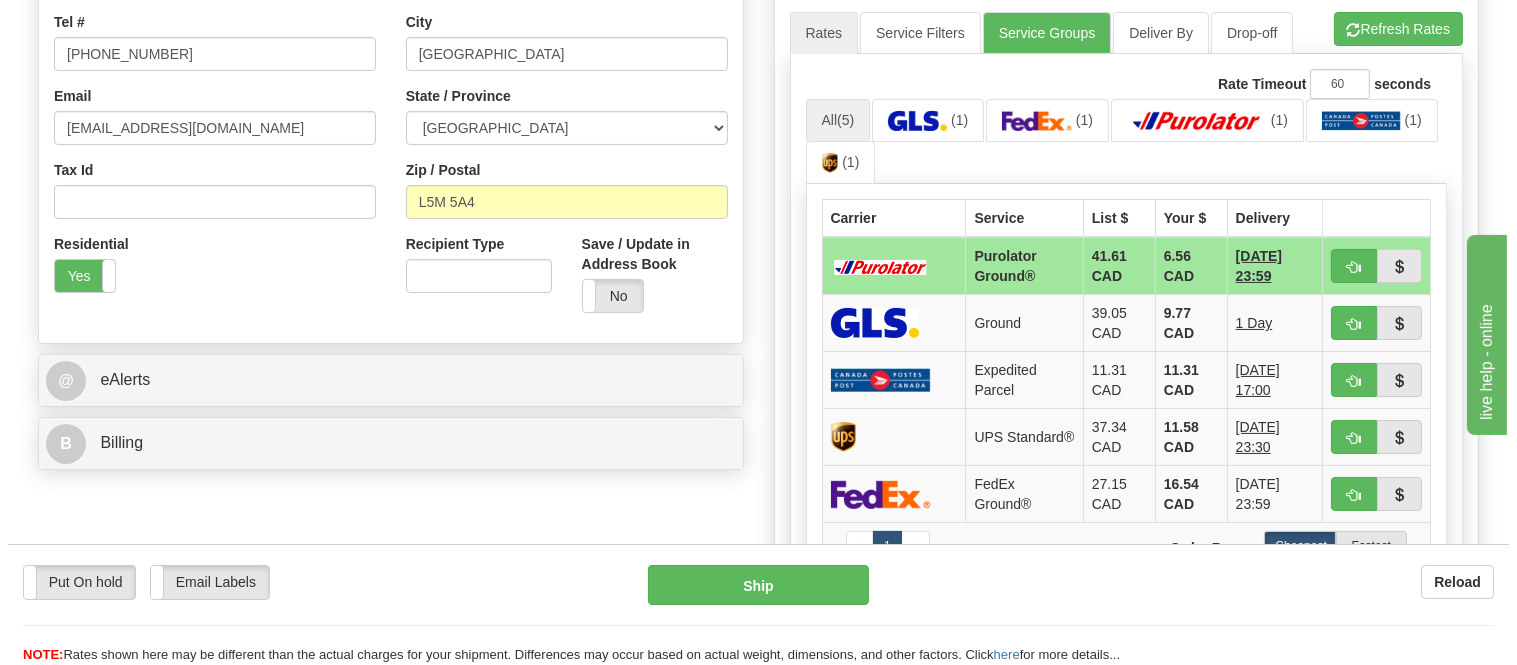 scroll, scrollTop: 583, scrollLeft: 0, axis: vertical 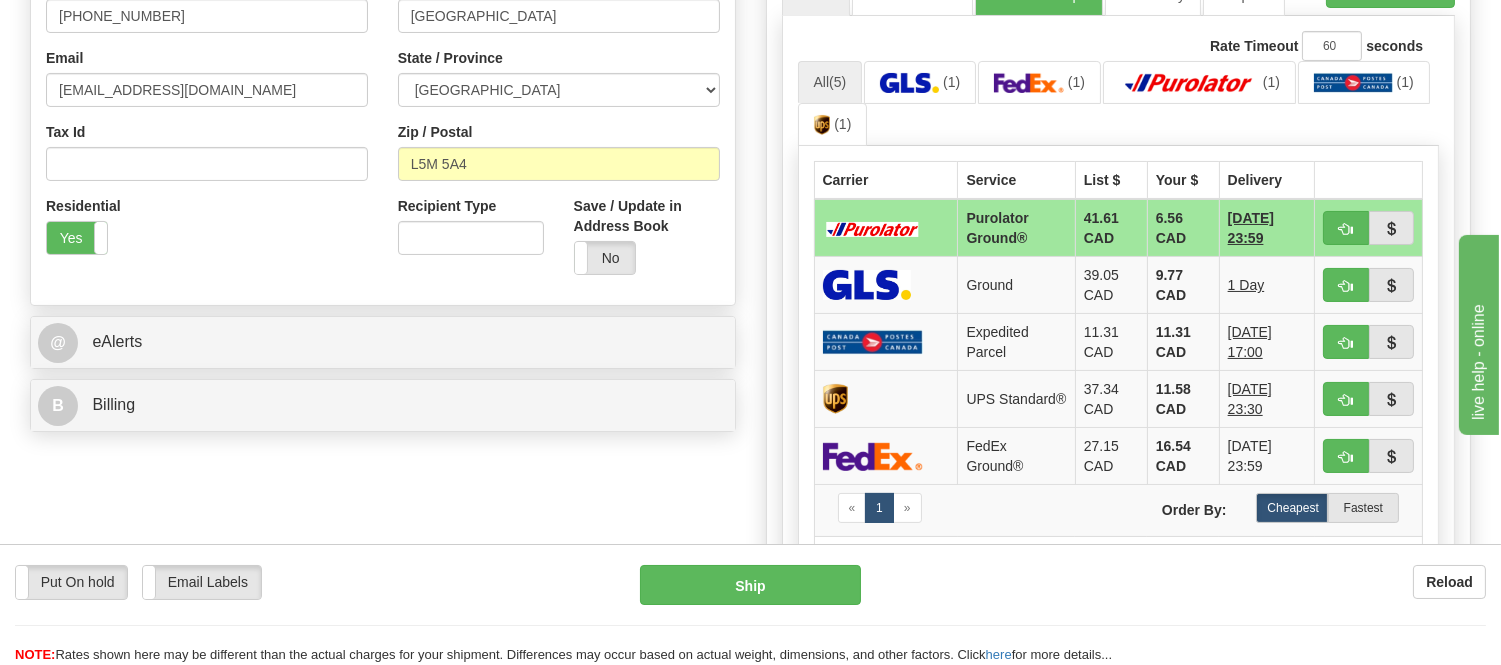 drag, startPoint x: 1516, startPoint y: 174, endPoint x: 109, endPoint y: 42, distance: 1413.1783 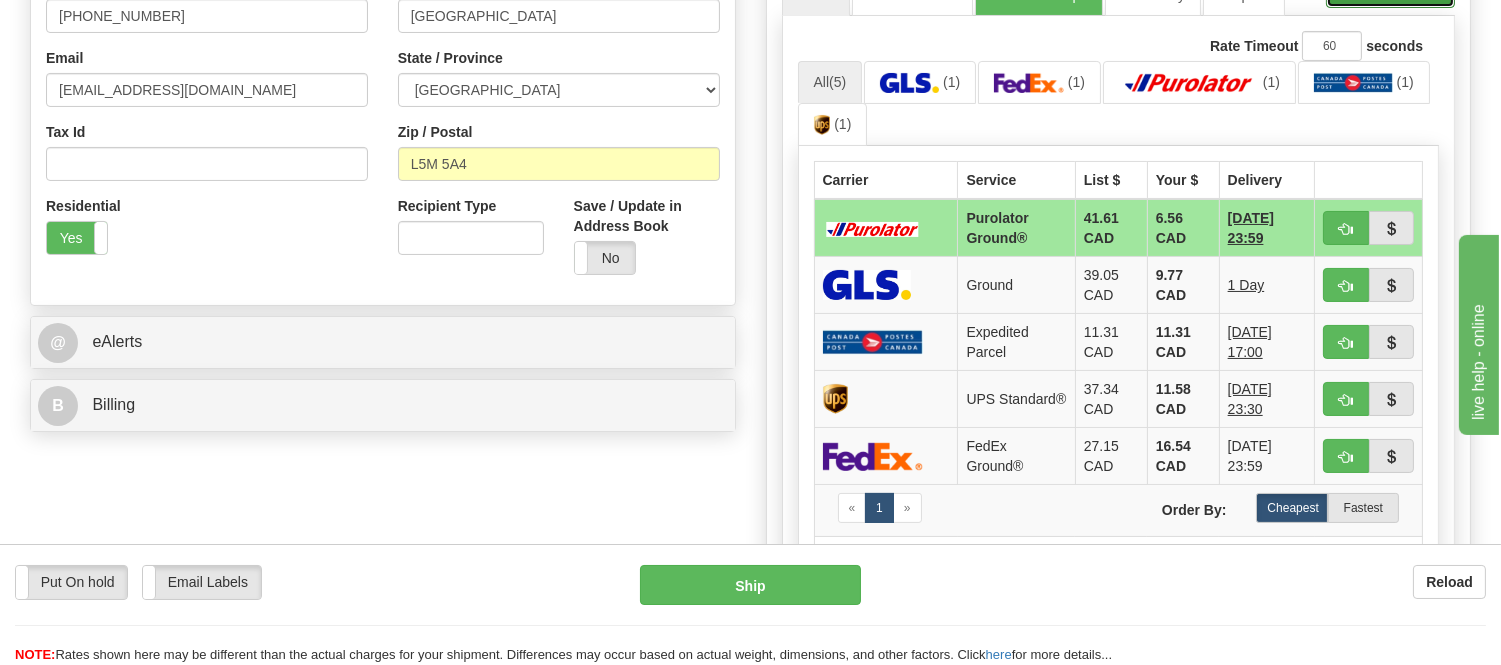 click on "Refresh Rates" at bounding box center [1390, -9] 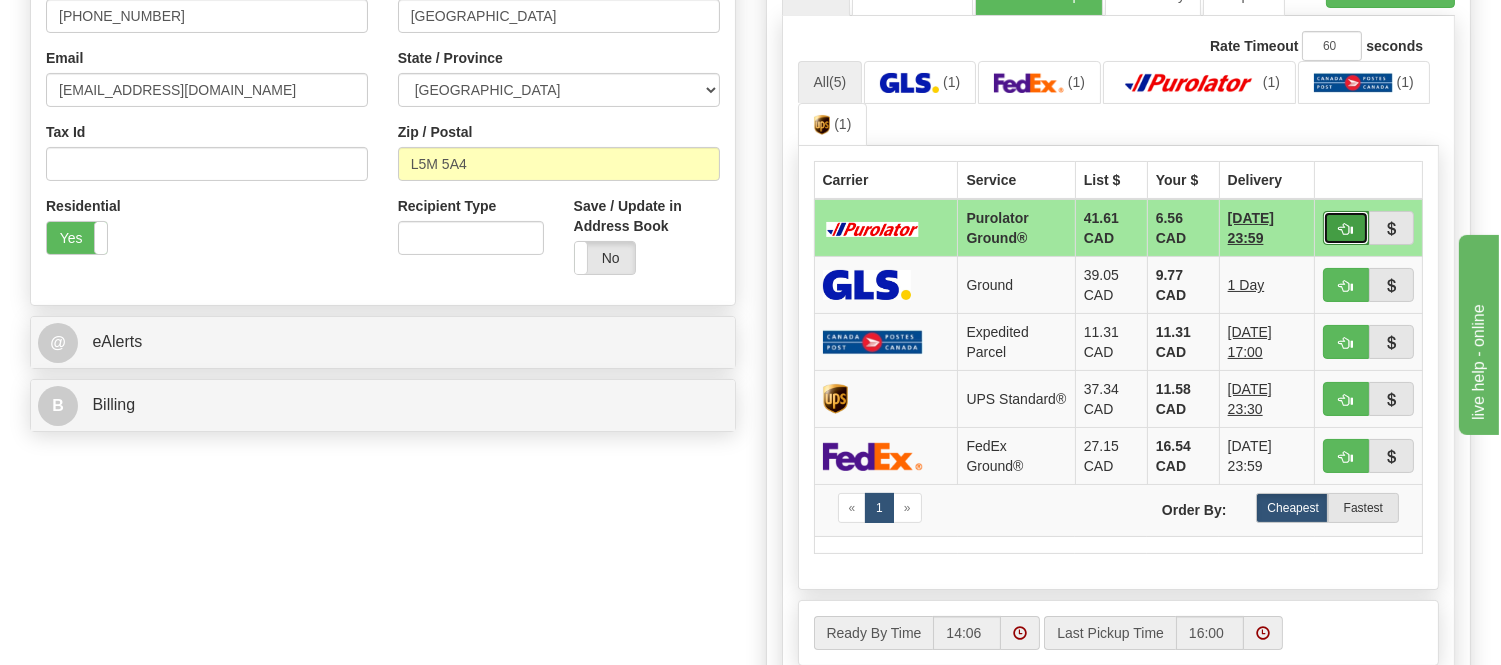 click at bounding box center [1346, 228] 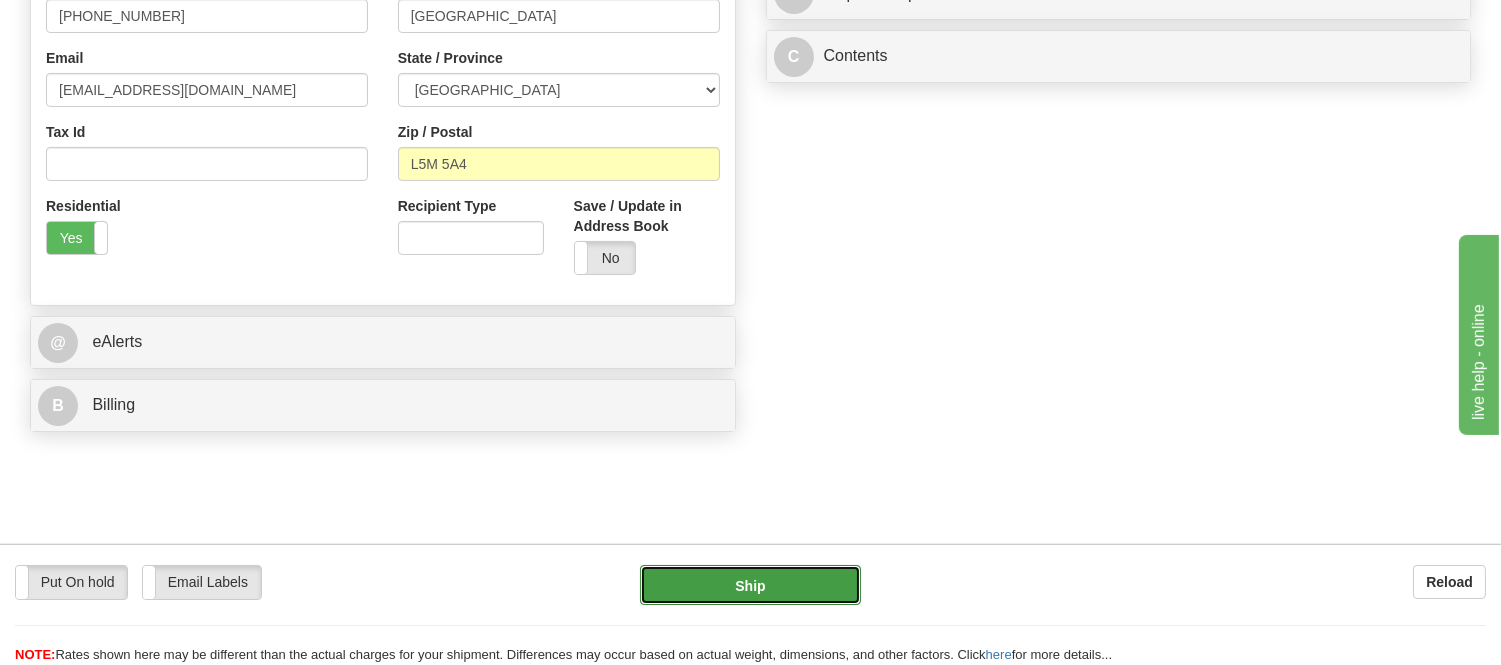 click on "Ship" at bounding box center [750, 585] 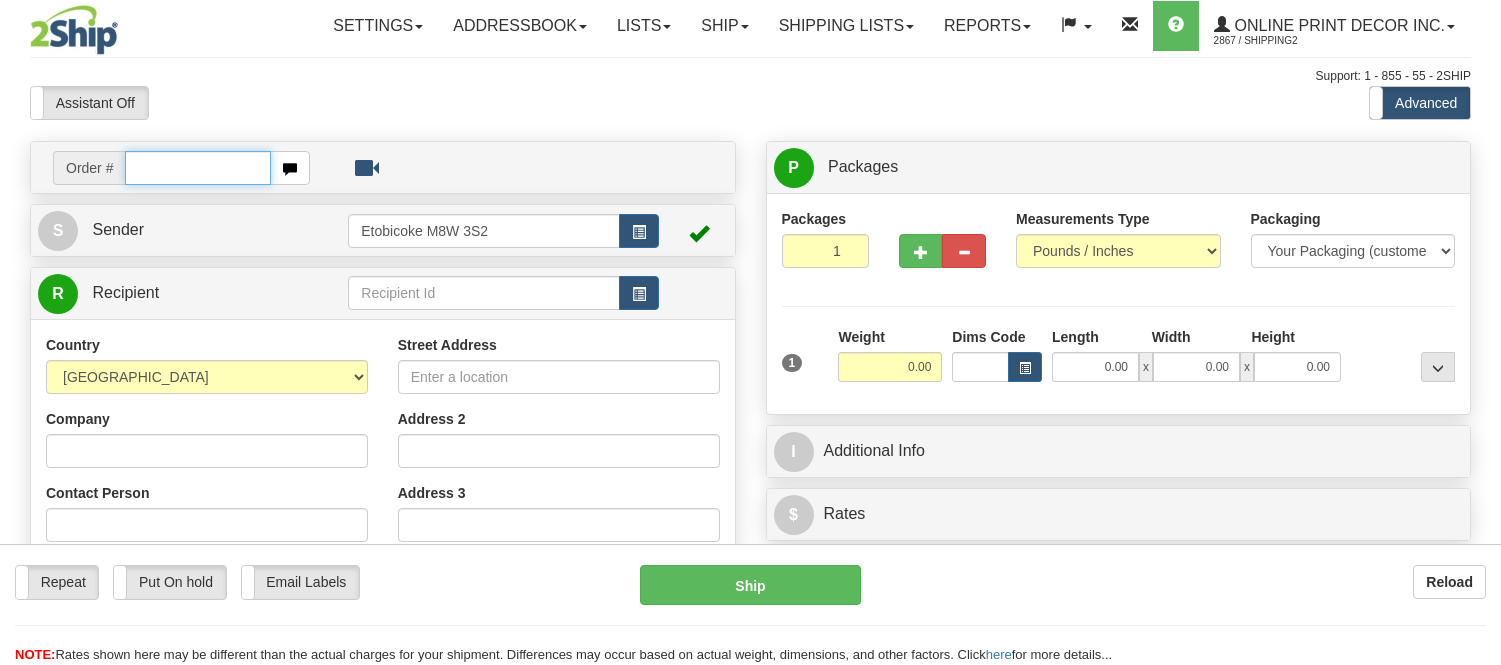 scroll, scrollTop: 0, scrollLeft: 0, axis: both 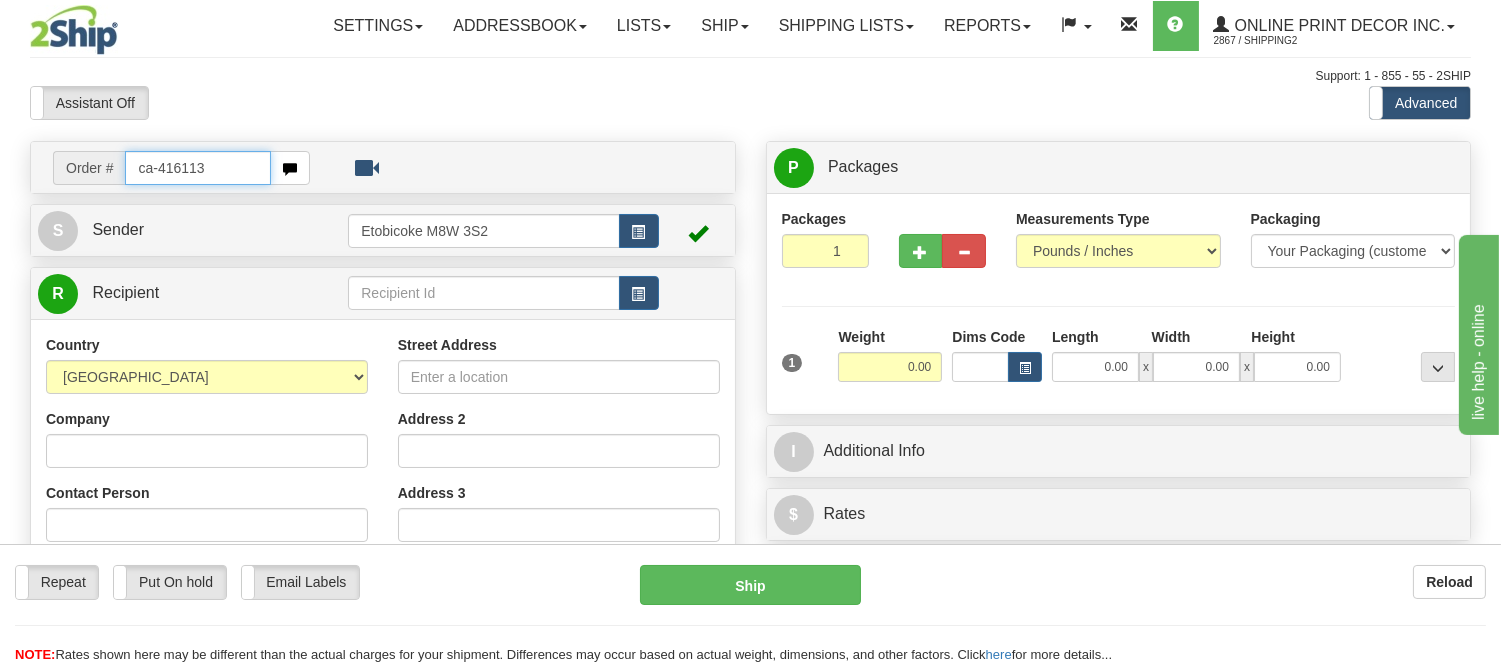 type on "ca-416113" 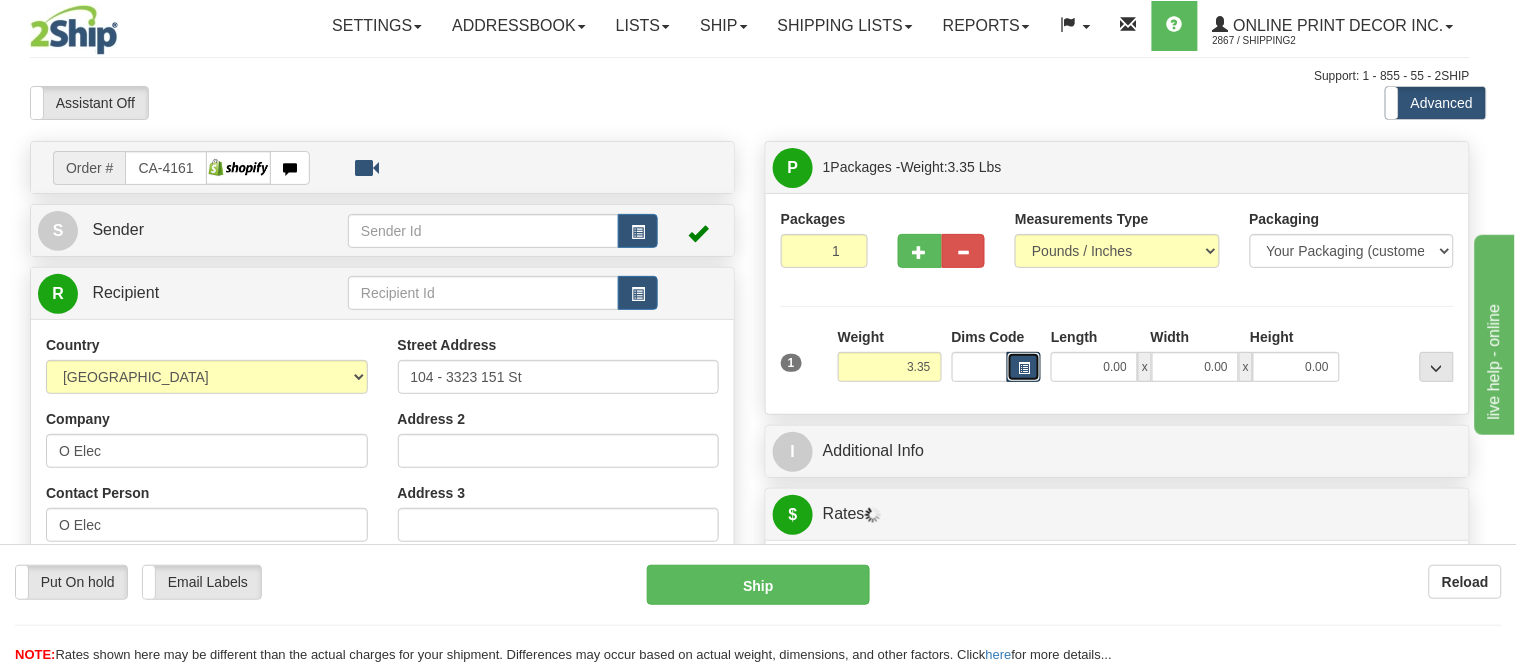 click at bounding box center (1024, 368) 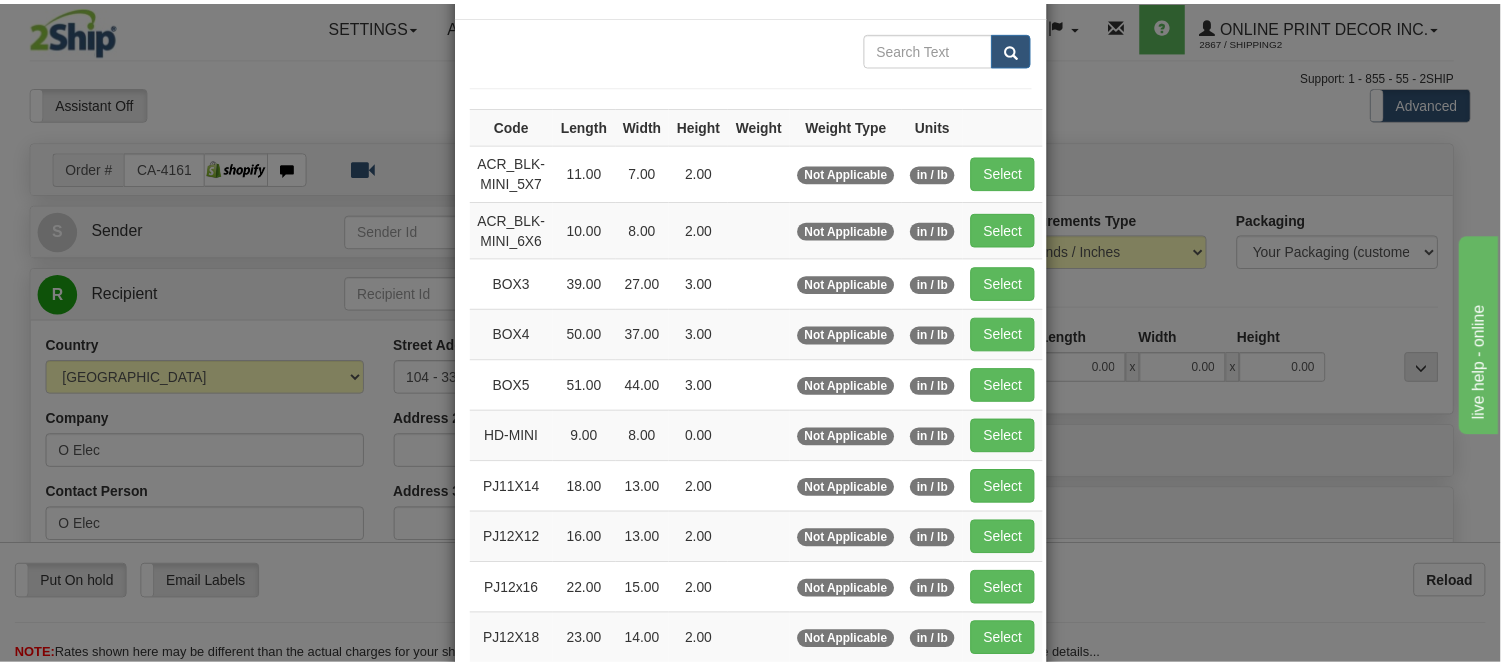scroll, scrollTop: 111, scrollLeft: 0, axis: vertical 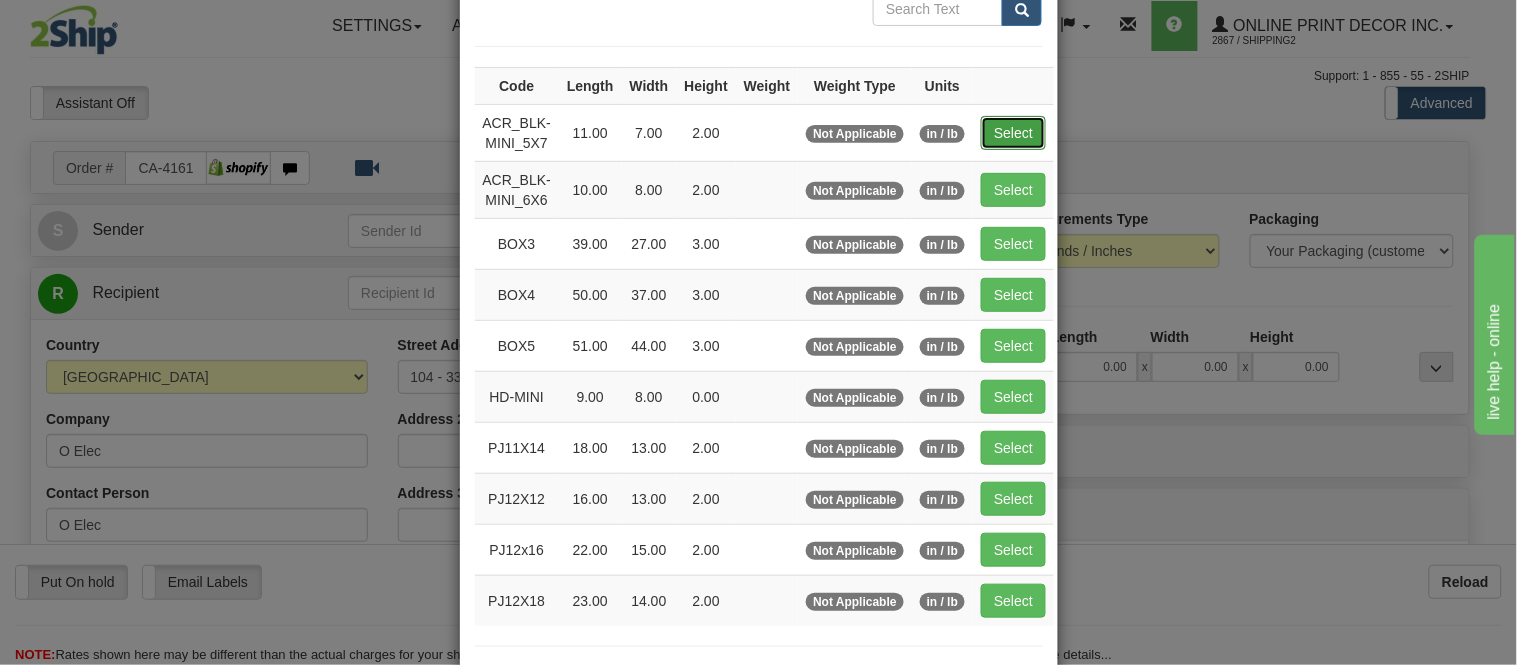 click on "Select" at bounding box center (1013, 133) 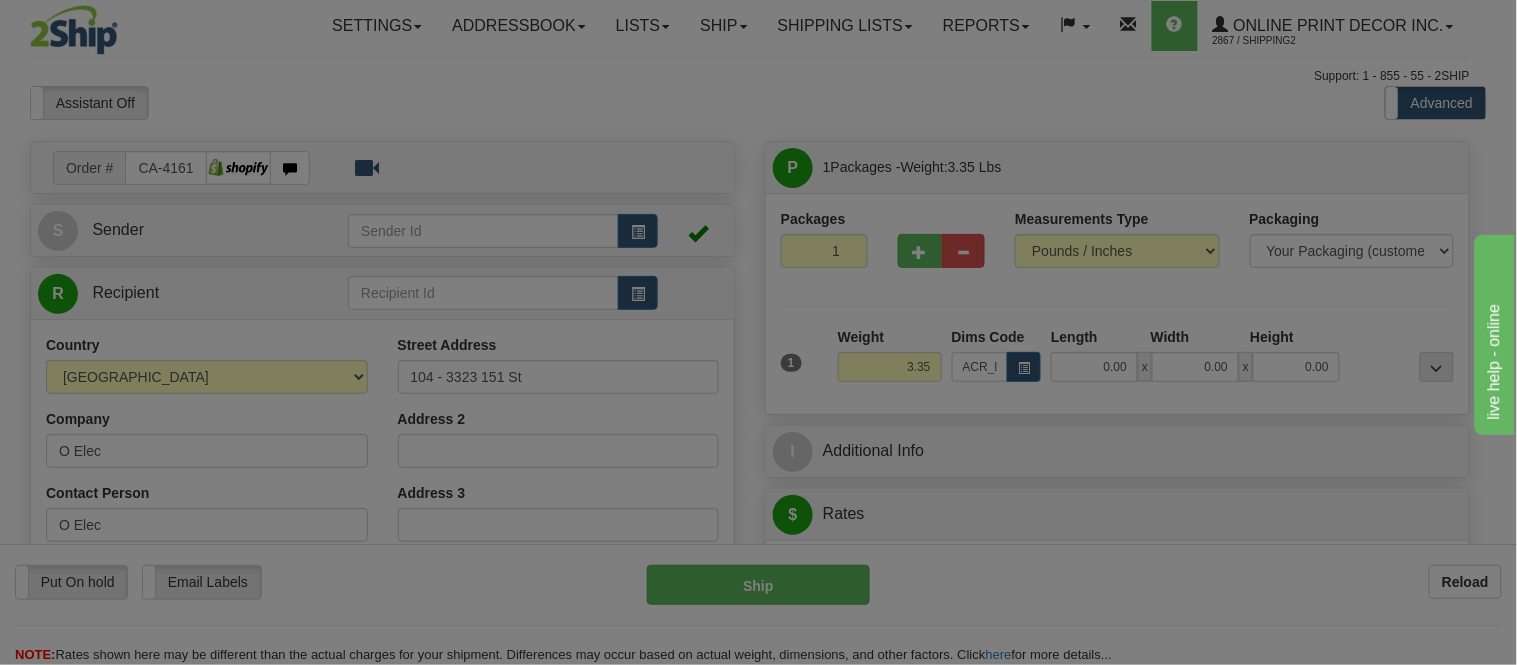 type on "11.00" 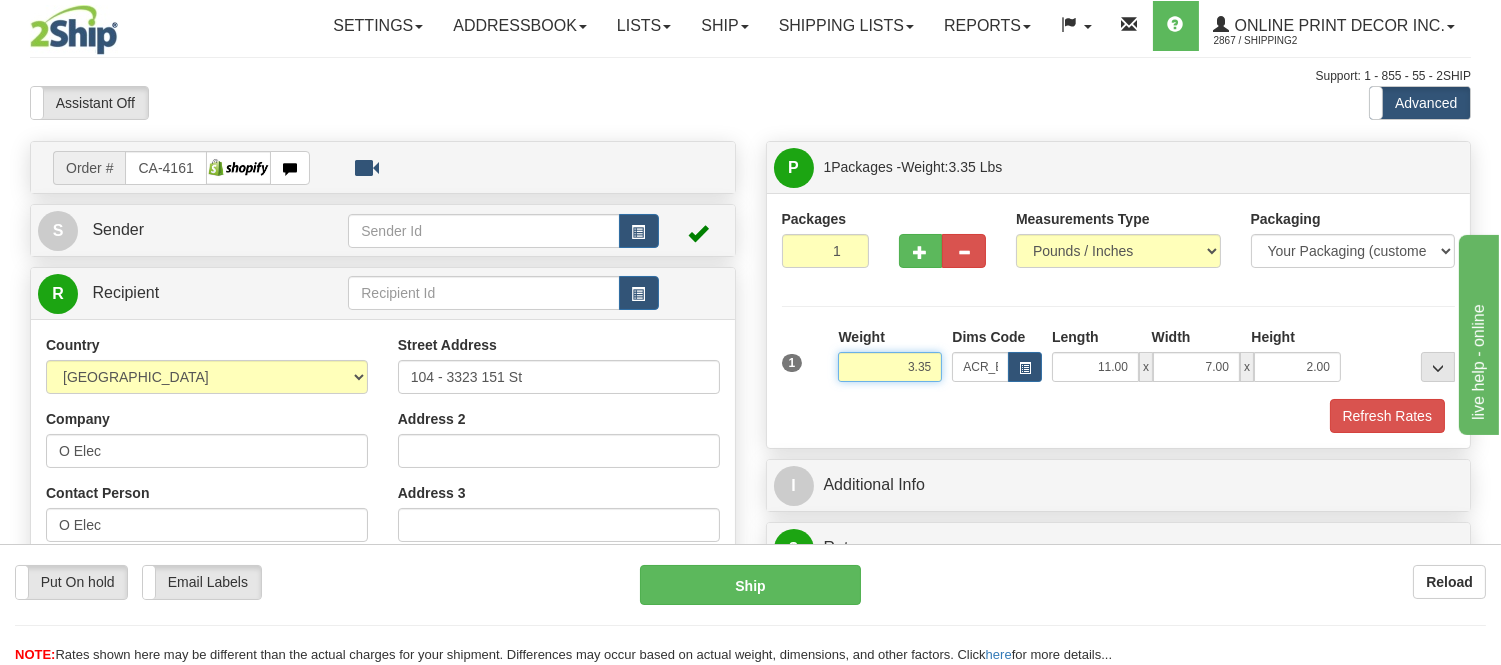 drag, startPoint x: 934, startPoint y: 363, endPoint x: 763, endPoint y: 351, distance: 171.42053 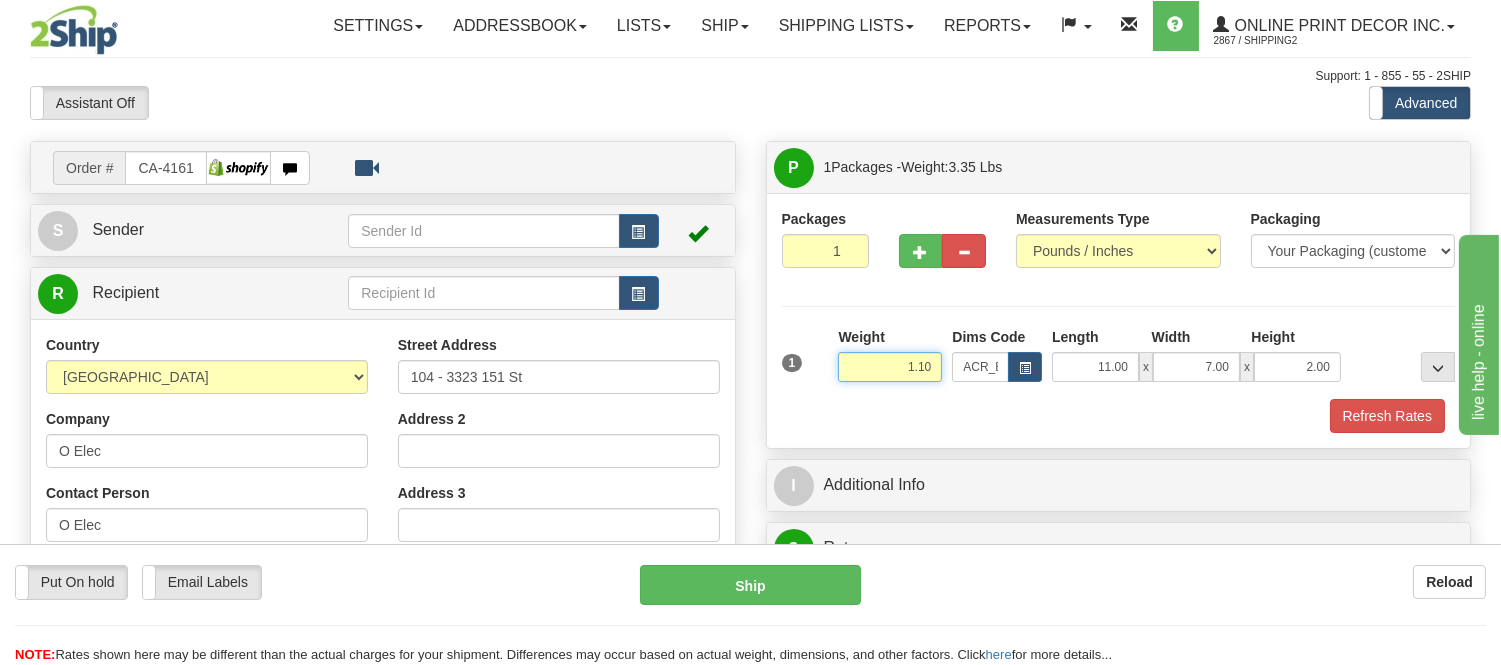 type on "1.10" 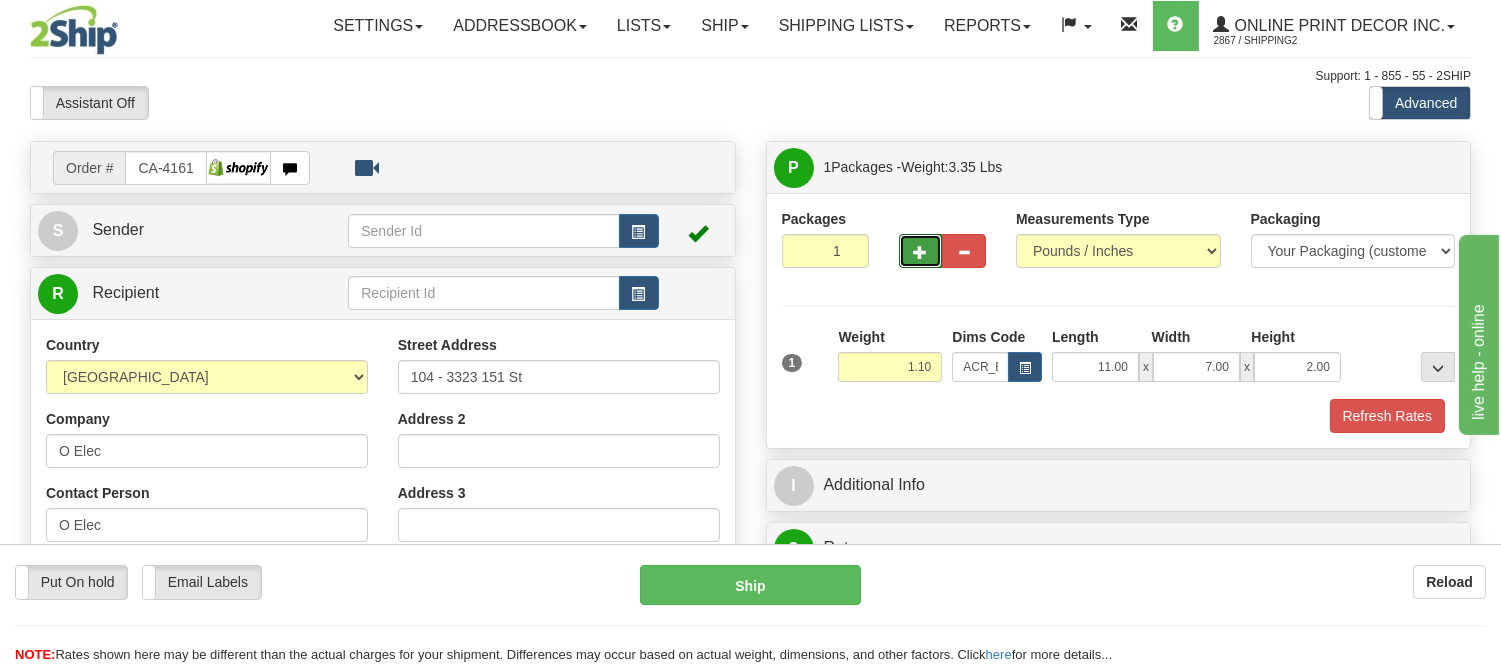 click at bounding box center (921, 252) 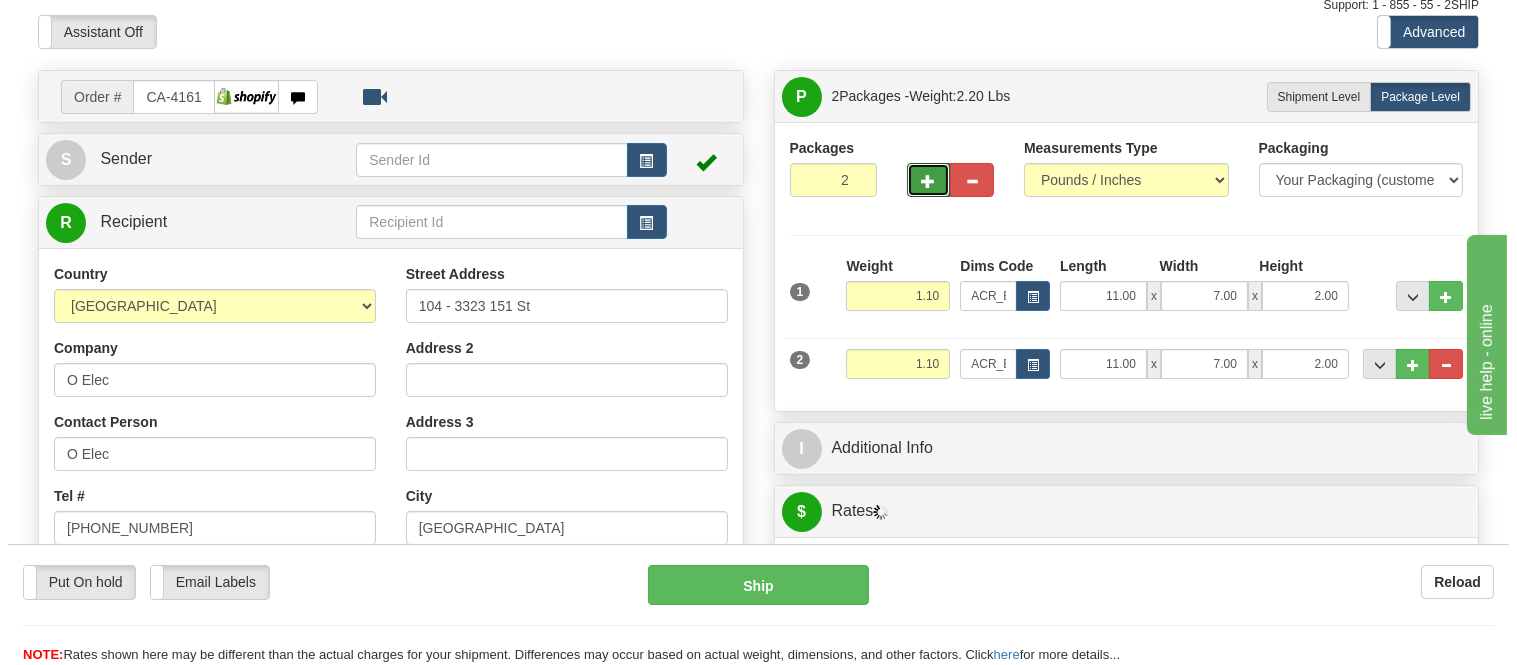 scroll, scrollTop: 111, scrollLeft: 0, axis: vertical 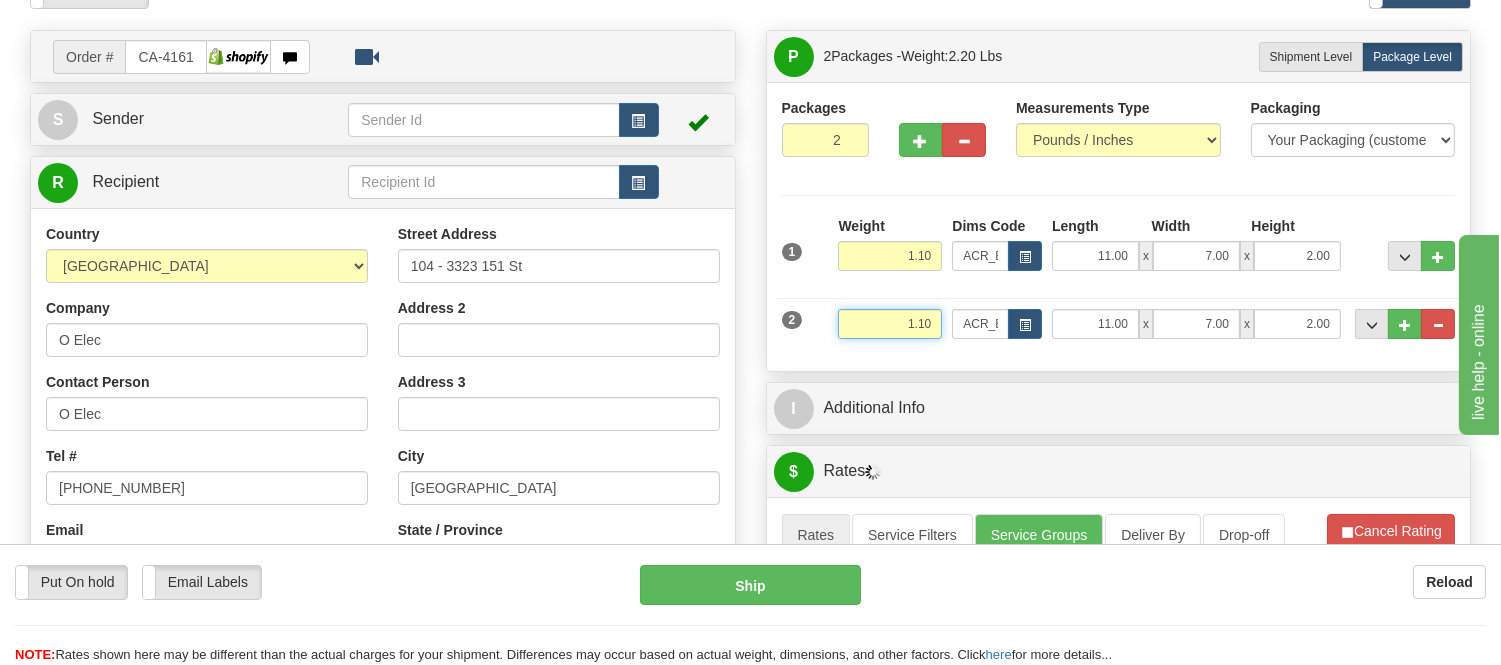 drag, startPoint x: 936, startPoint y: 330, endPoint x: 815, endPoint y: 323, distance: 121.20231 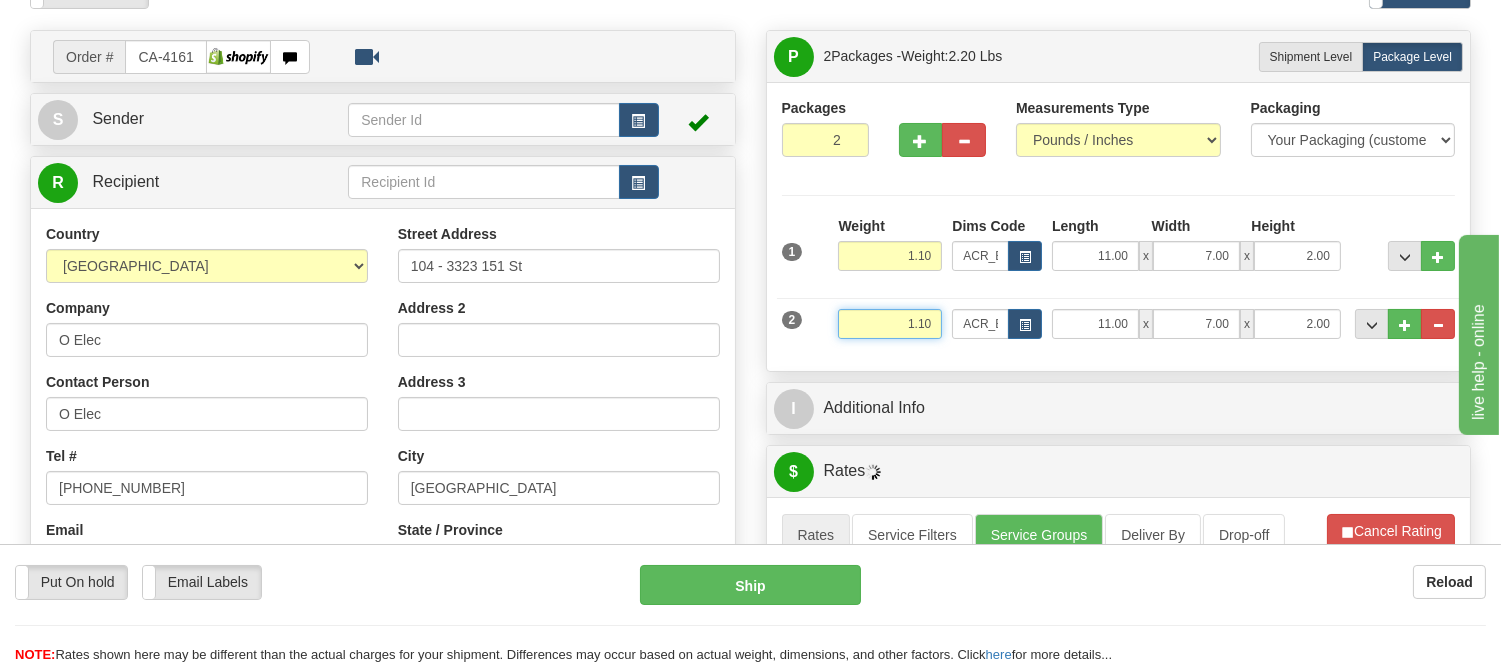 click on "2
Weight
1.10
Dims Code ACR_BLK-MINI_5X7 x x" at bounding box center [1119, 321] 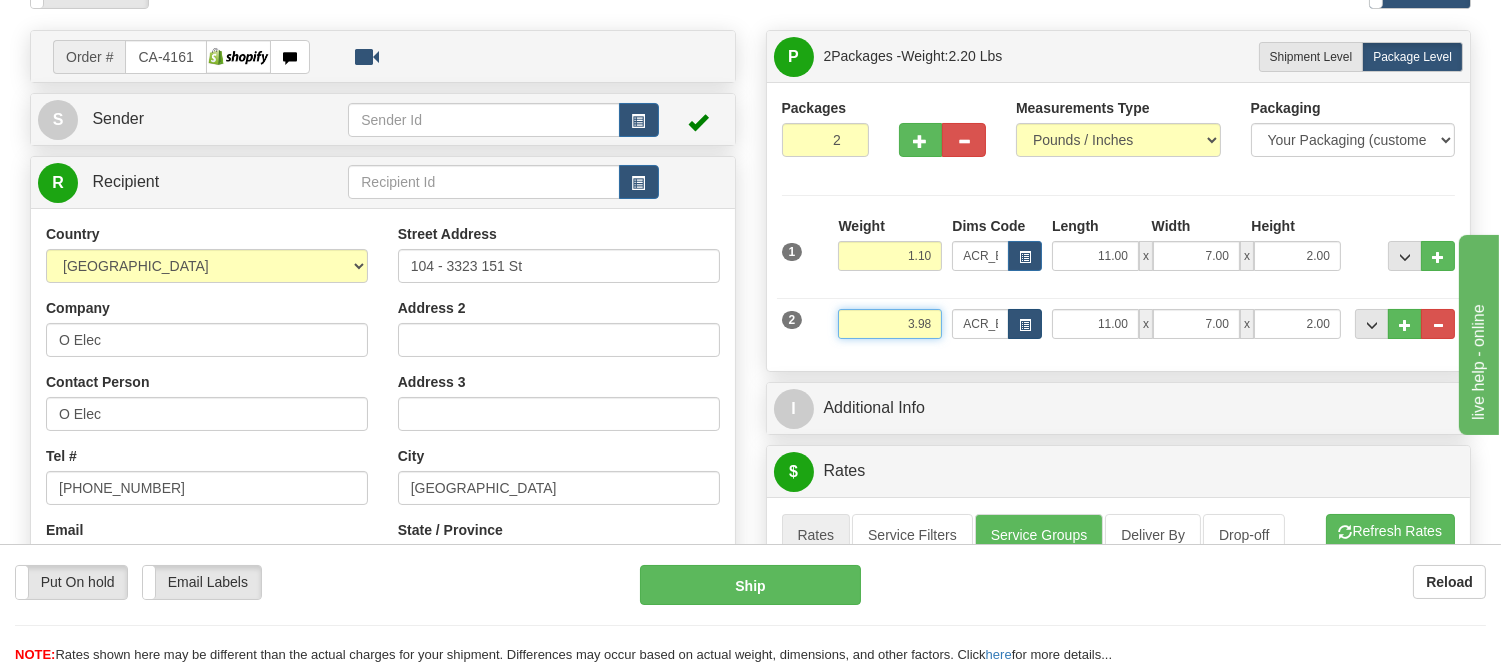 type on "3.98" 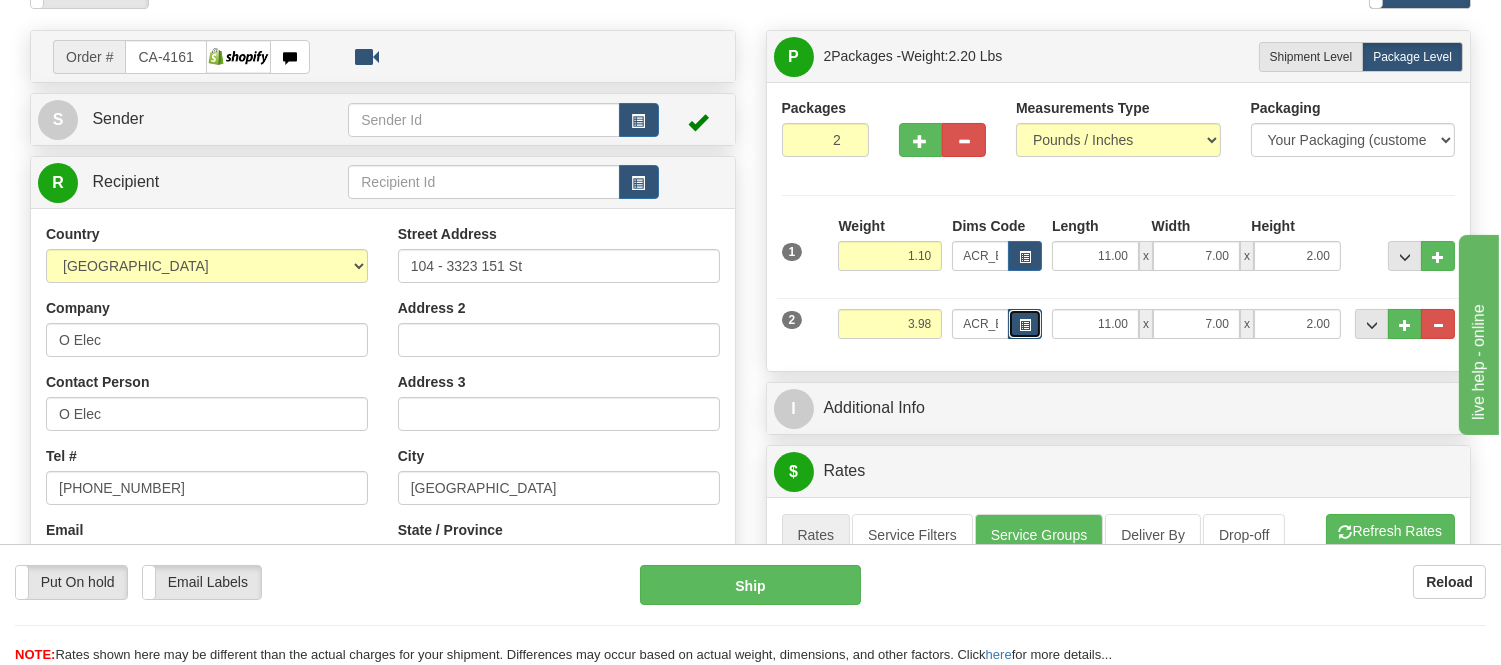 click at bounding box center (1025, 324) 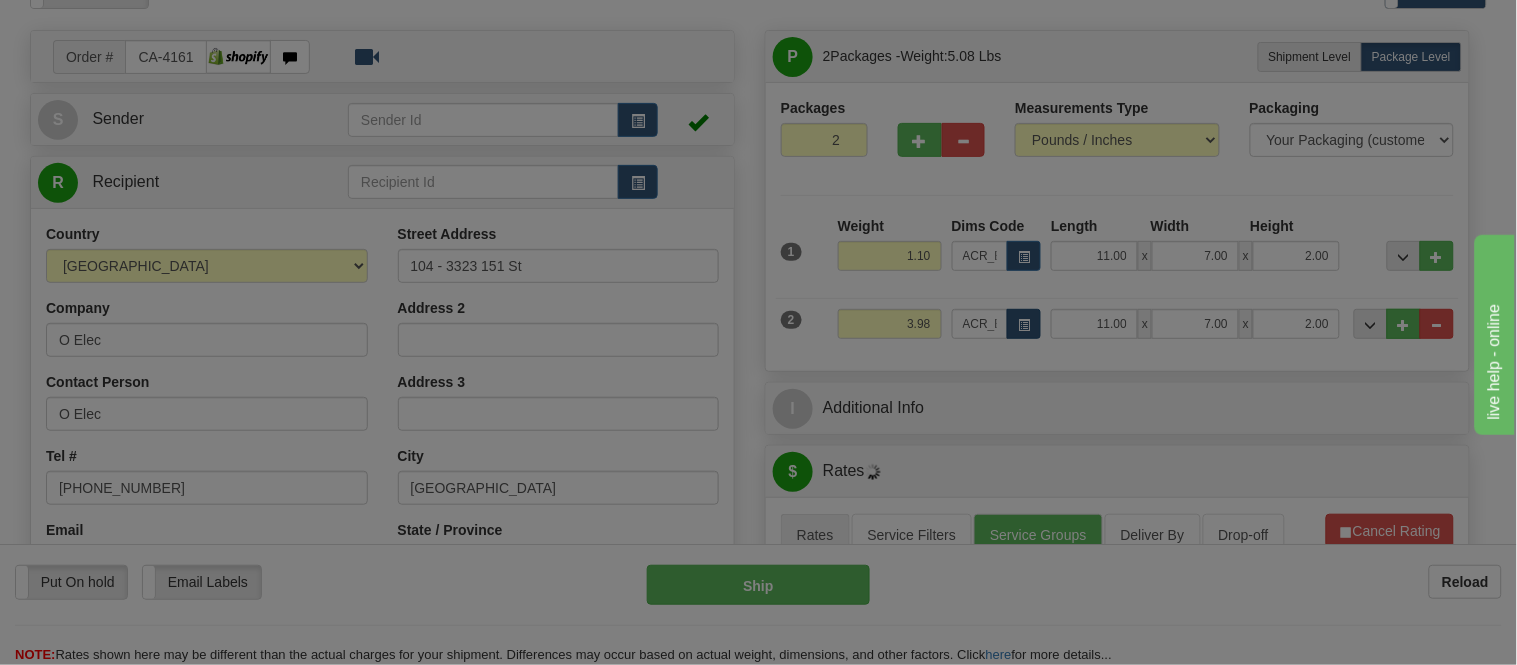 scroll, scrollTop: 0, scrollLeft: 0, axis: both 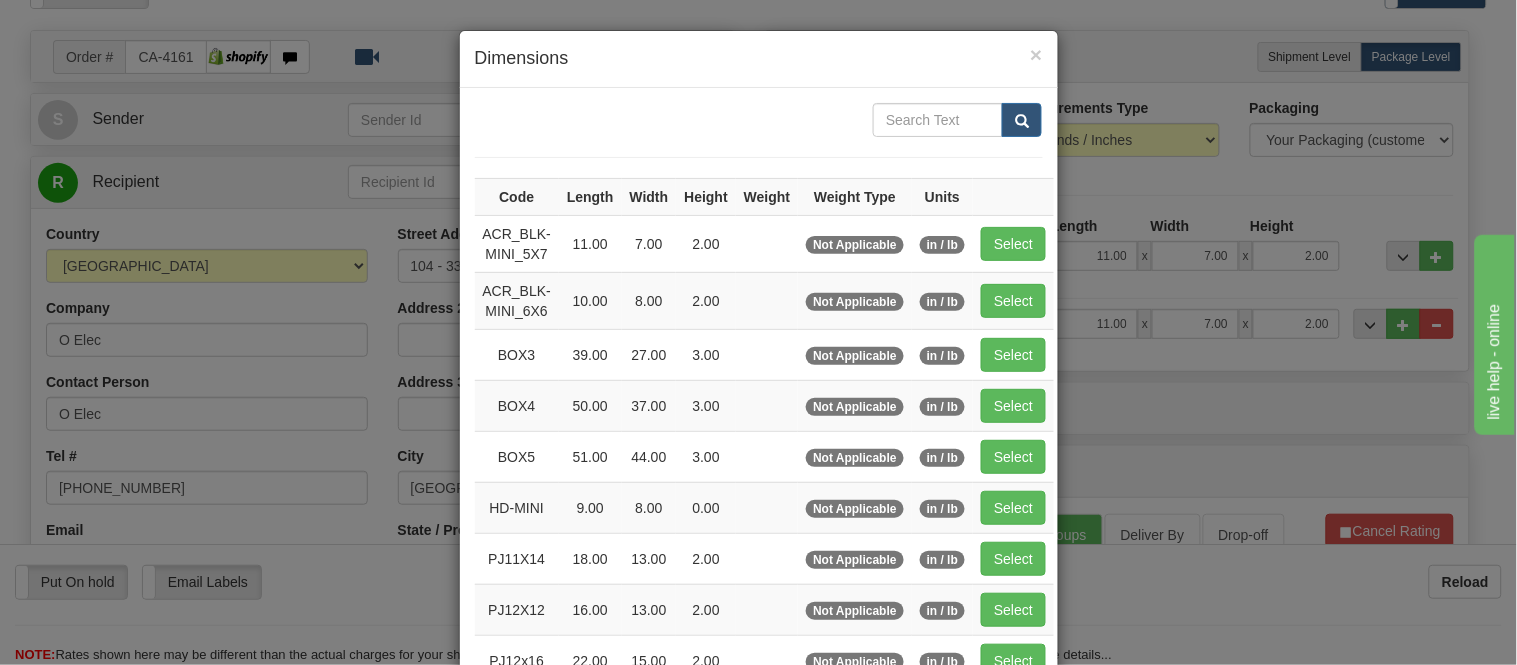 click on "×
Dimensions
Code
Length
Width
Height
Weight
Weight Type
Units
ACR_BLK-MINI_5X7
11.00
7.00
2.00
Not Applicable
in / lb" at bounding box center (758, 332) 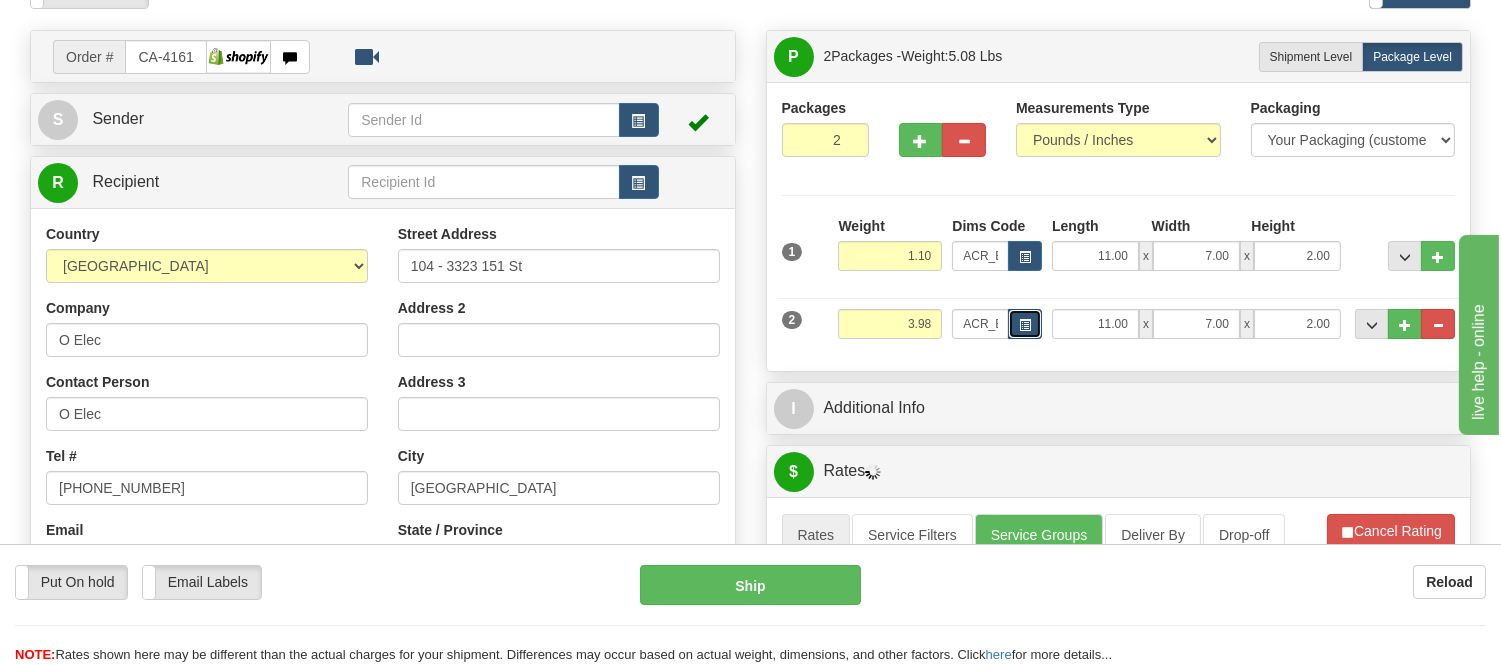 click at bounding box center [1025, 324] 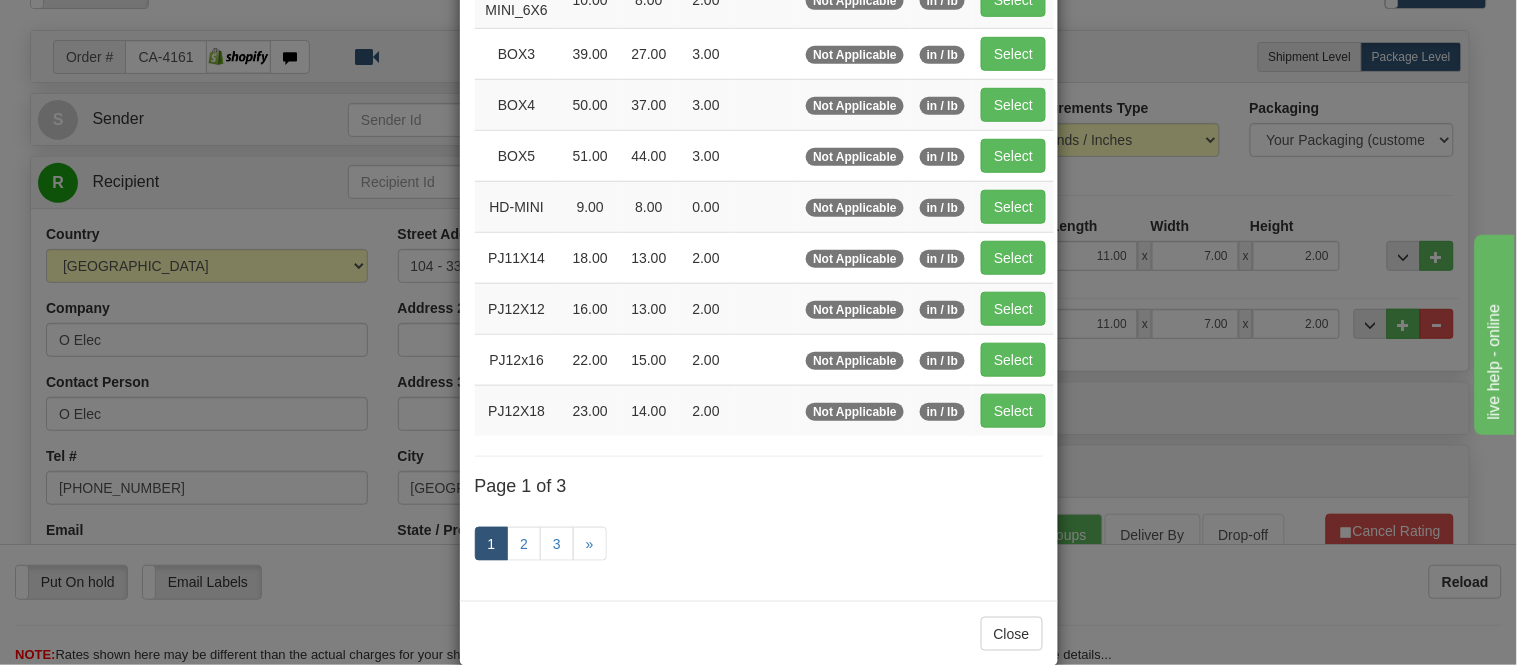 scroll, scrollTop: 333, scrollLeft: 0, axis: vertical 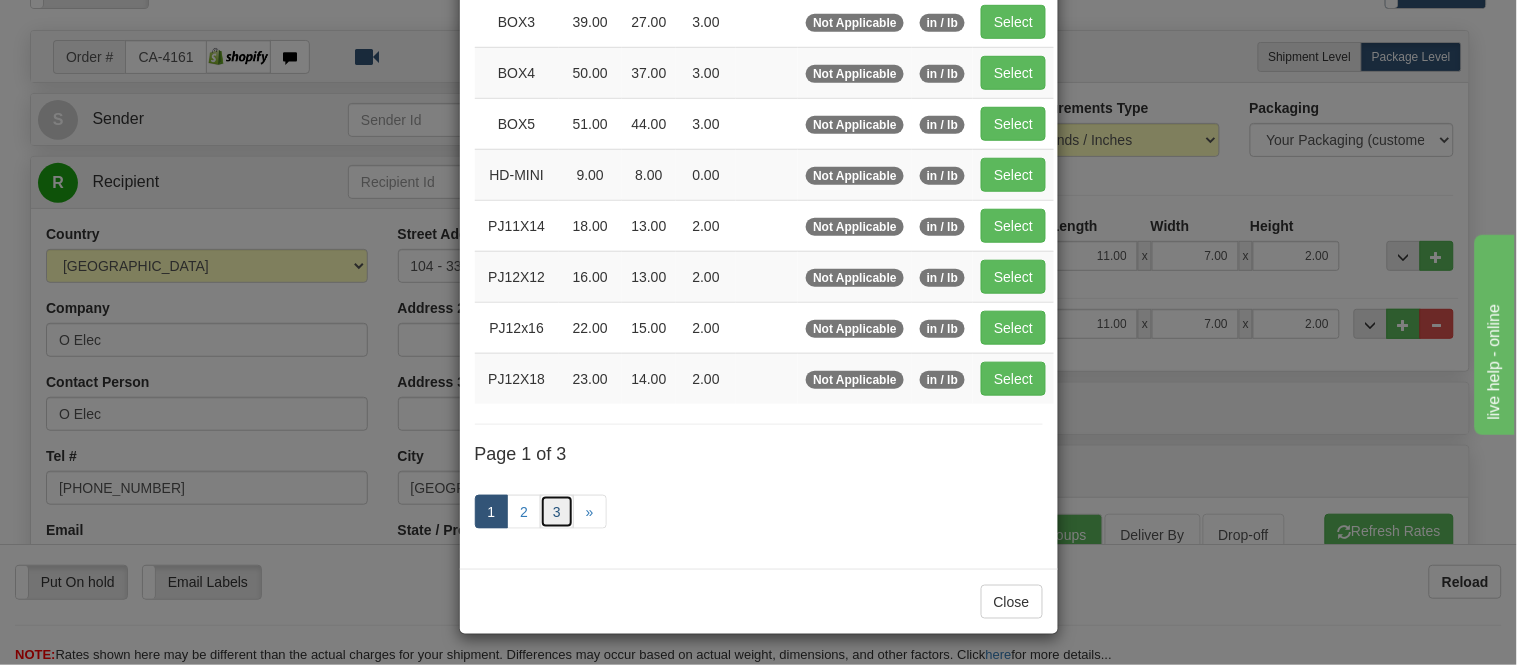 click on "3" at bounding box center (557, 512) 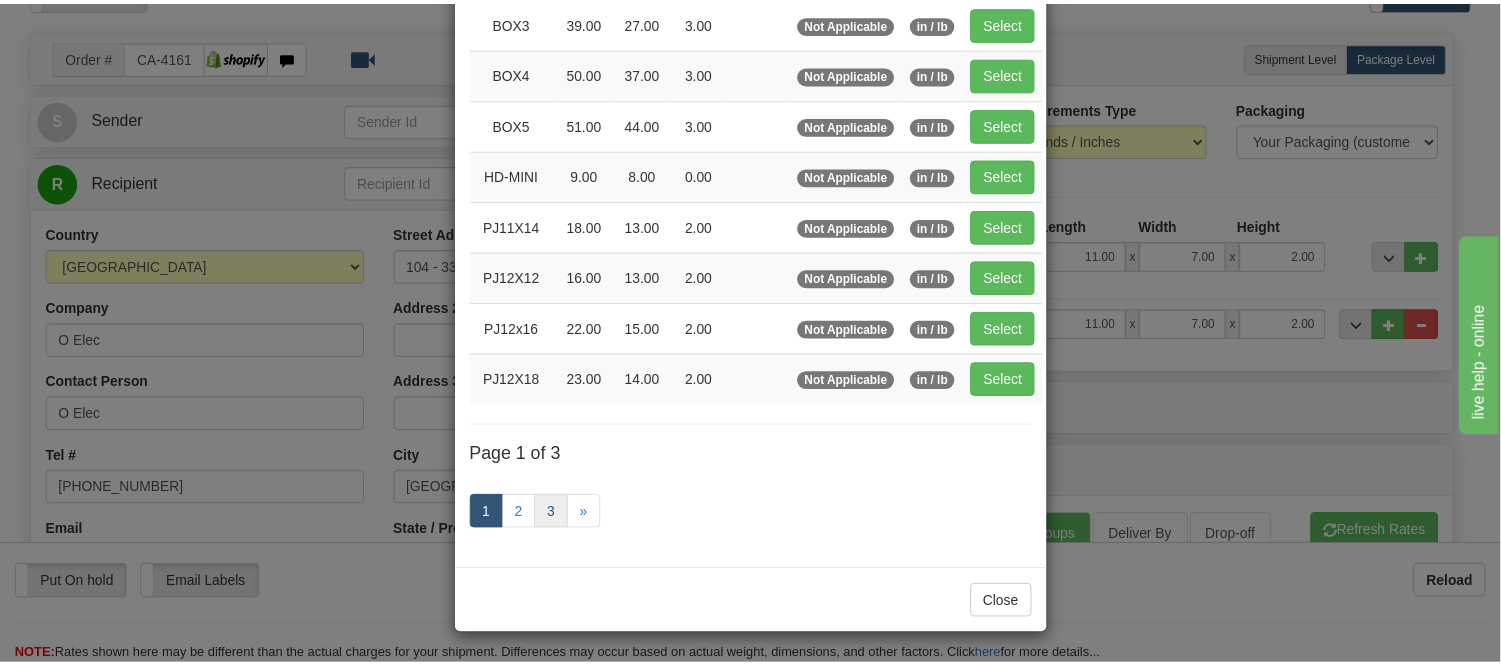 scroll, scrollTop: 240, scrollLeft: 0, axis: vertical 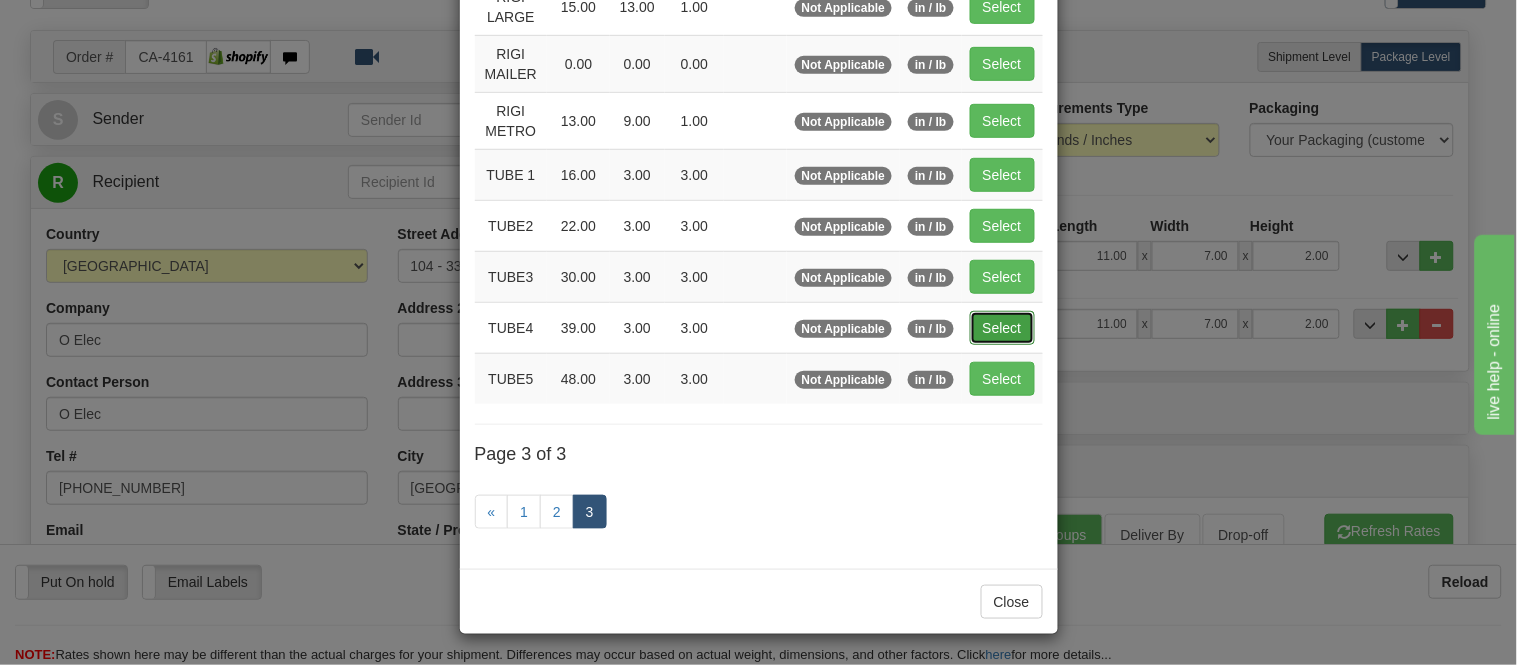 click on "Select" at bounding box center [1002, 328] 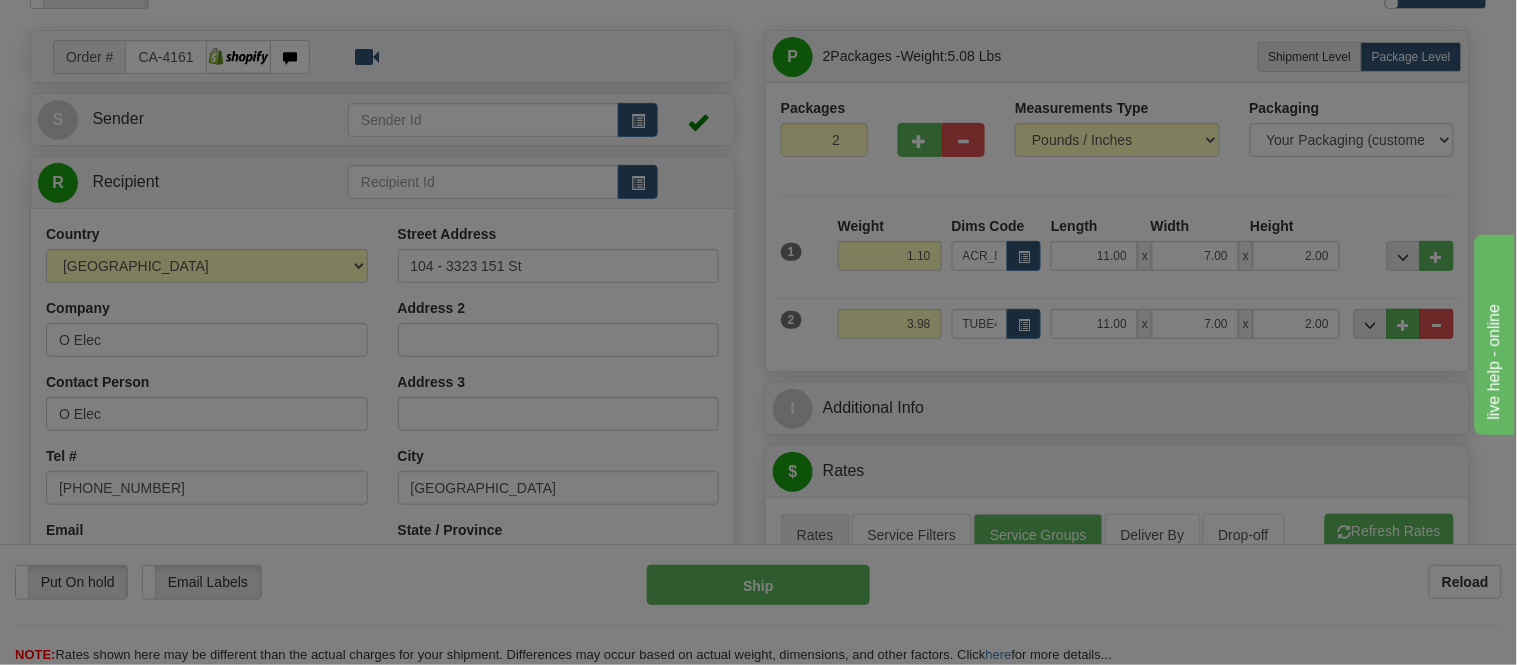 type on "39.00" 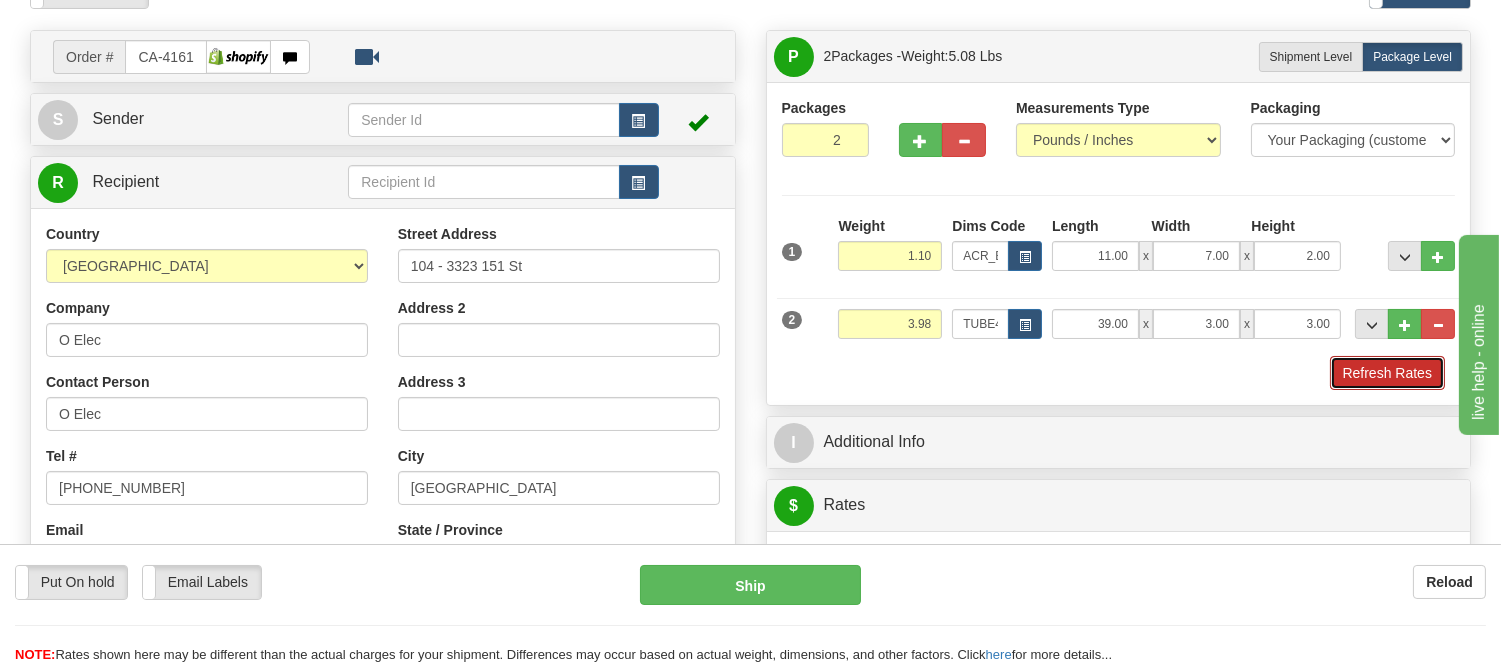 click on "Refresh Rates" at bounding box center [1387, 373] 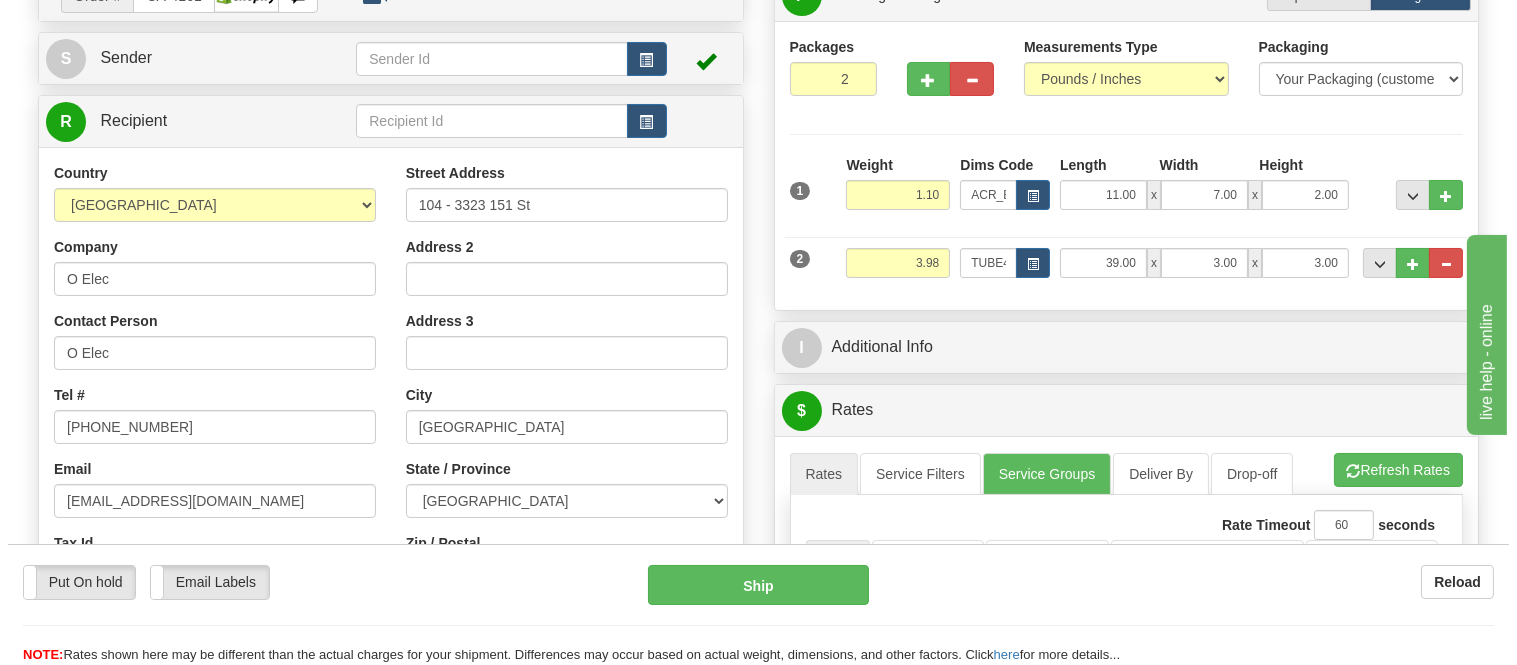 scroll, scrollTop: 140, scrollLeft: 0, axis: vertical 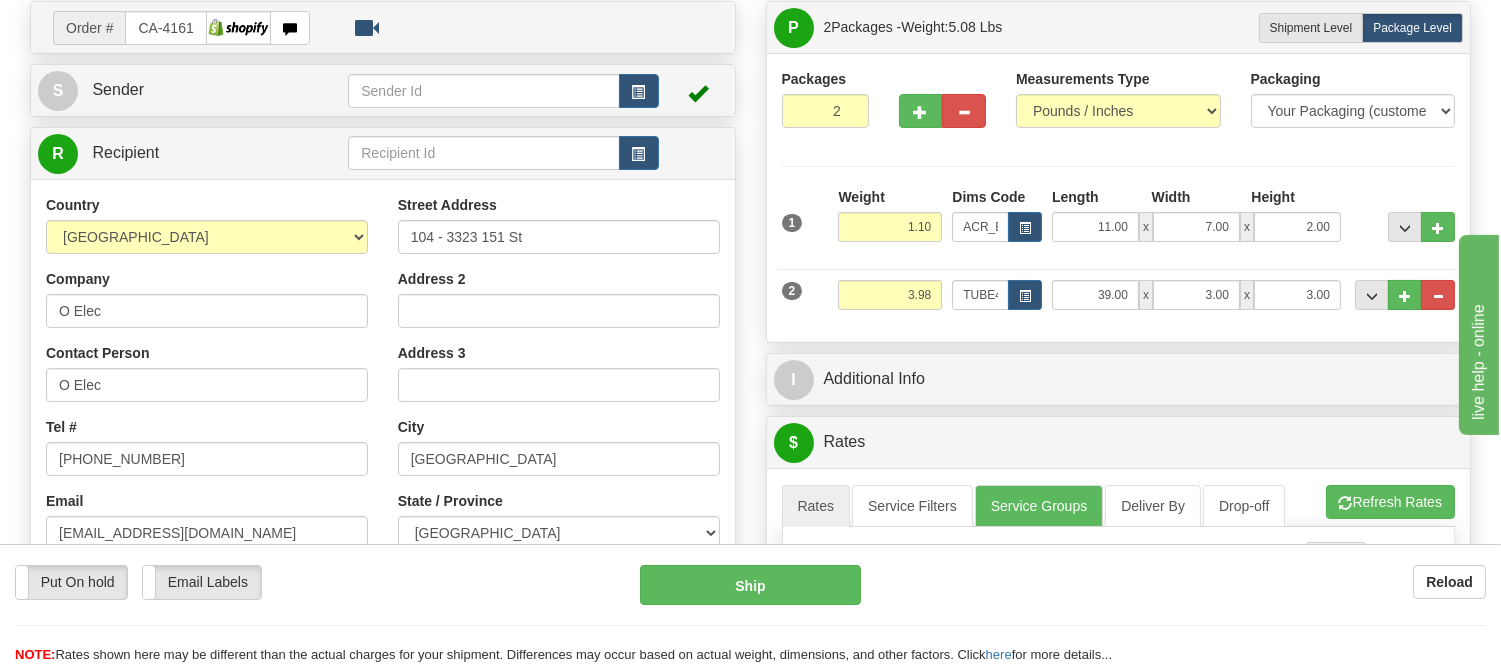 click on "2
Weight
3.98
Dims Code TUBE4 Length Width x" at bounding box center (1119, 292) 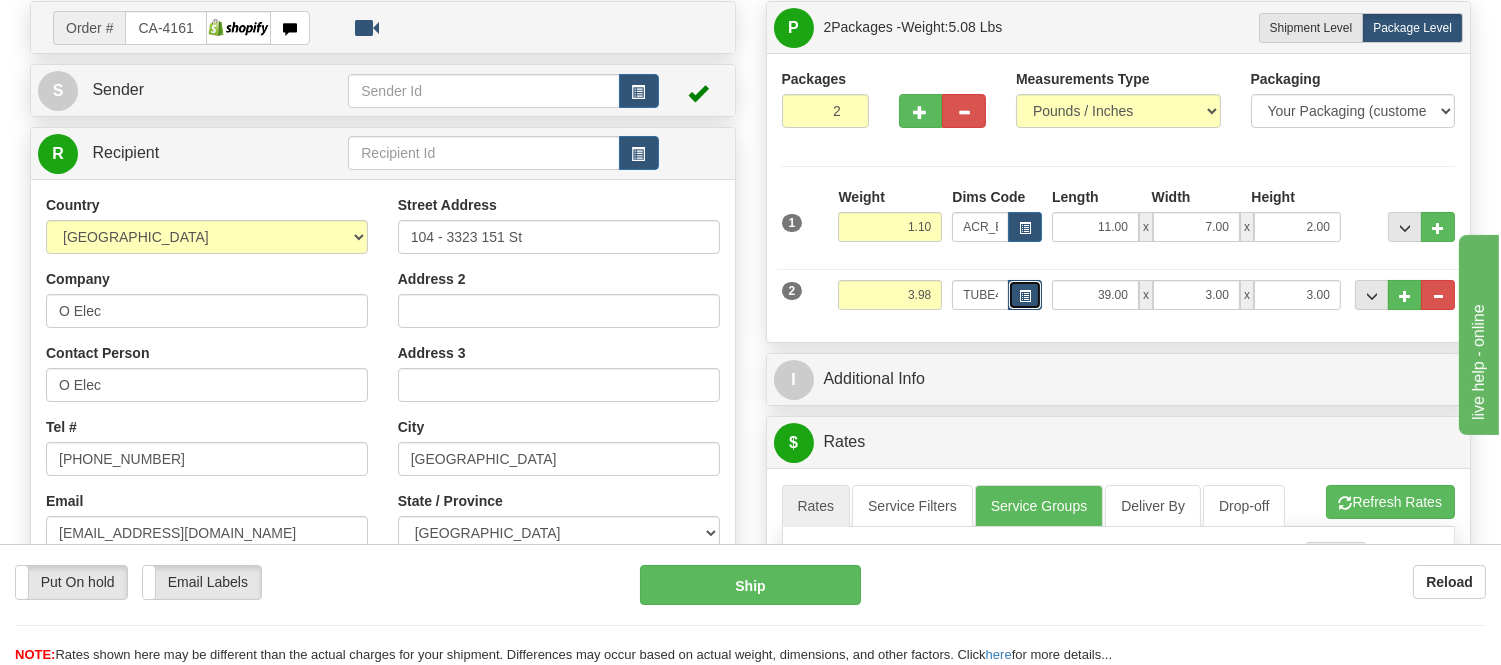 click at bounding box center (1025, 295) 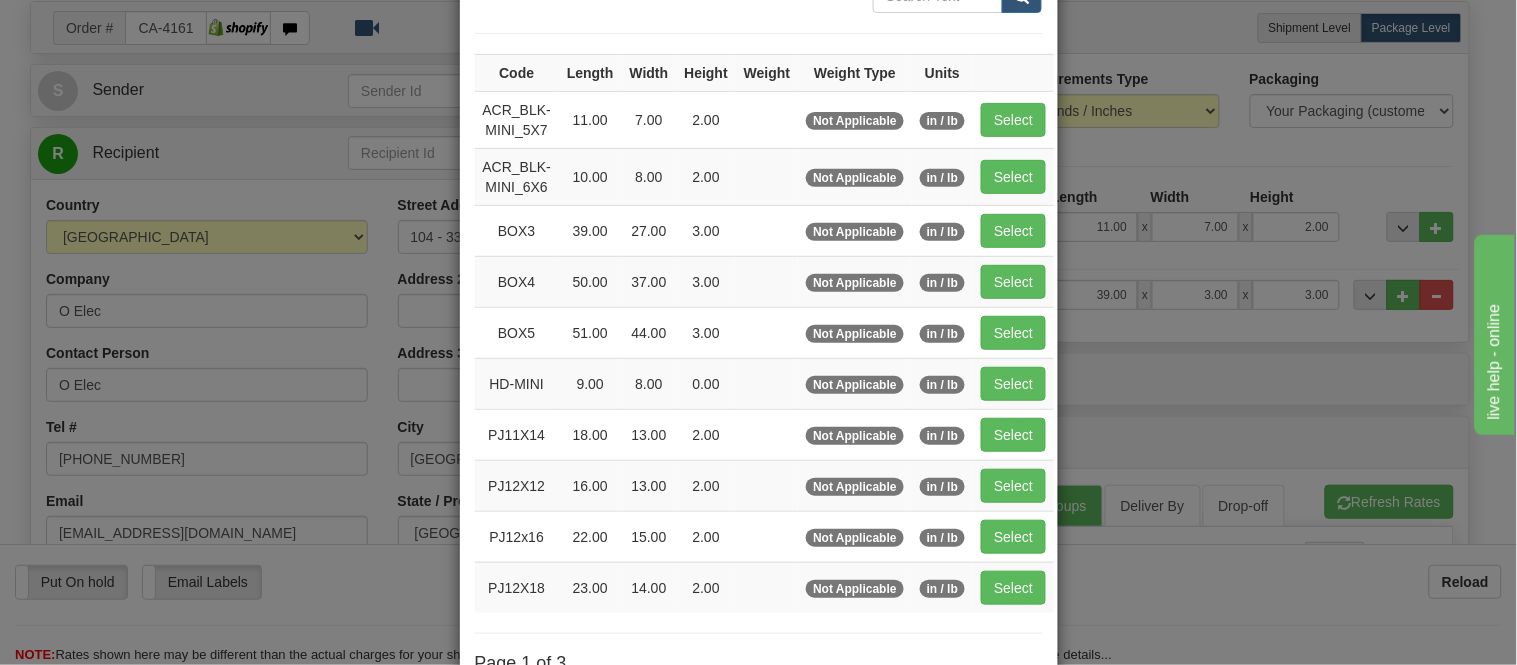 scroll, scrollTop: 333, scrollLeft: 0, axis: vertical 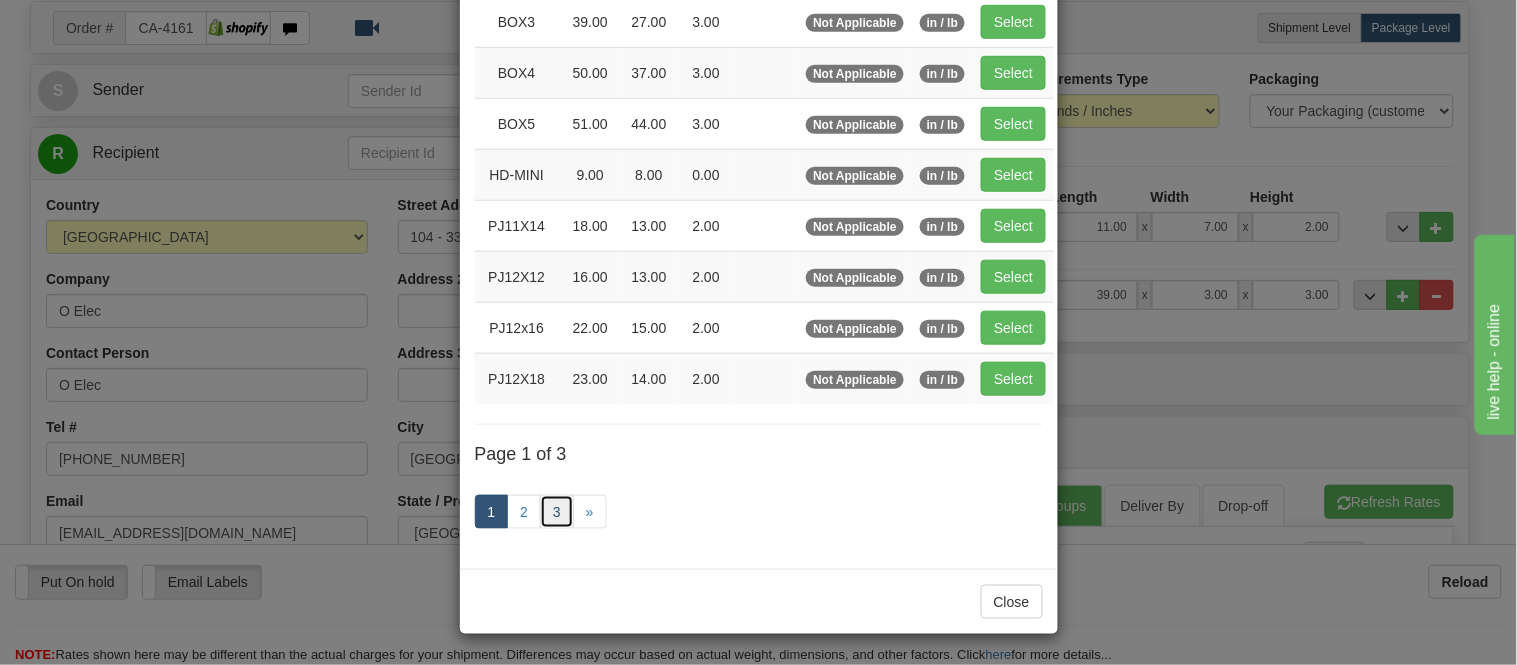 click on "3" at bounding box center (557, 512) 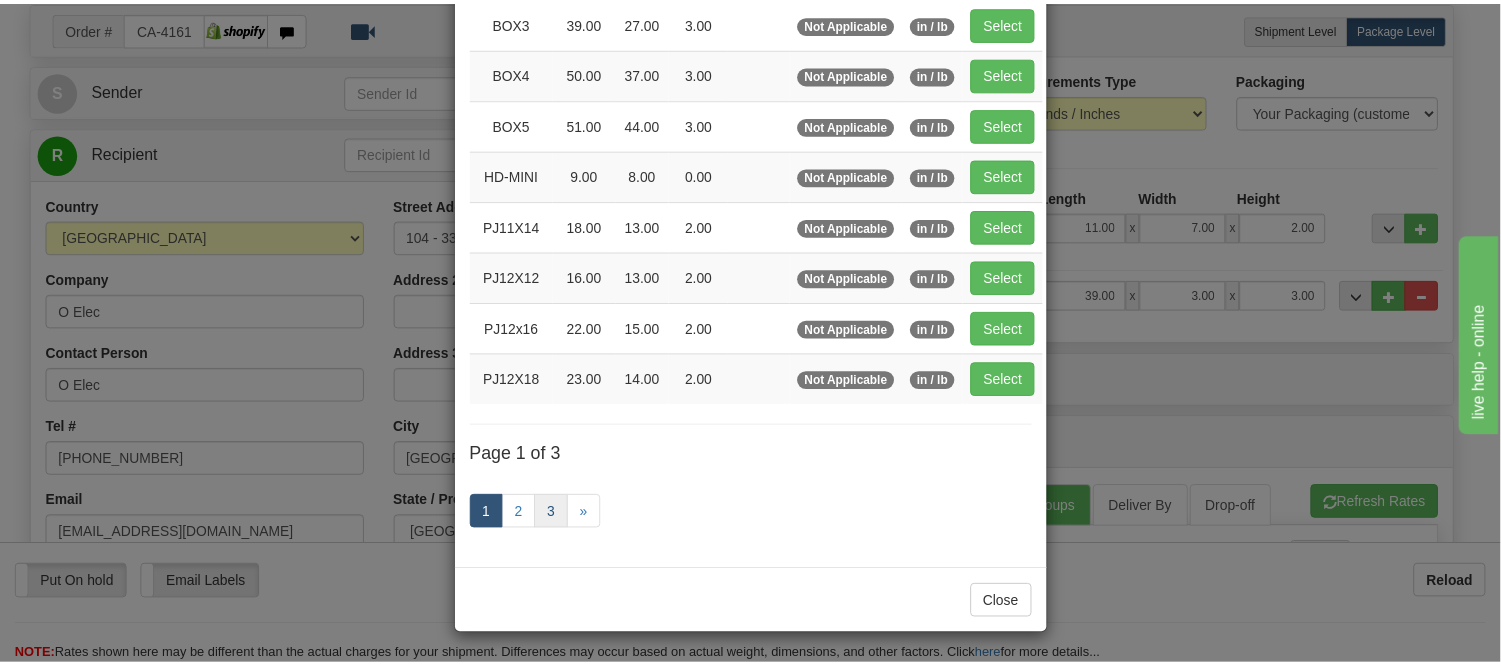 scroll, scrollTop: 240, scrollLeft: 0, axis: vertical 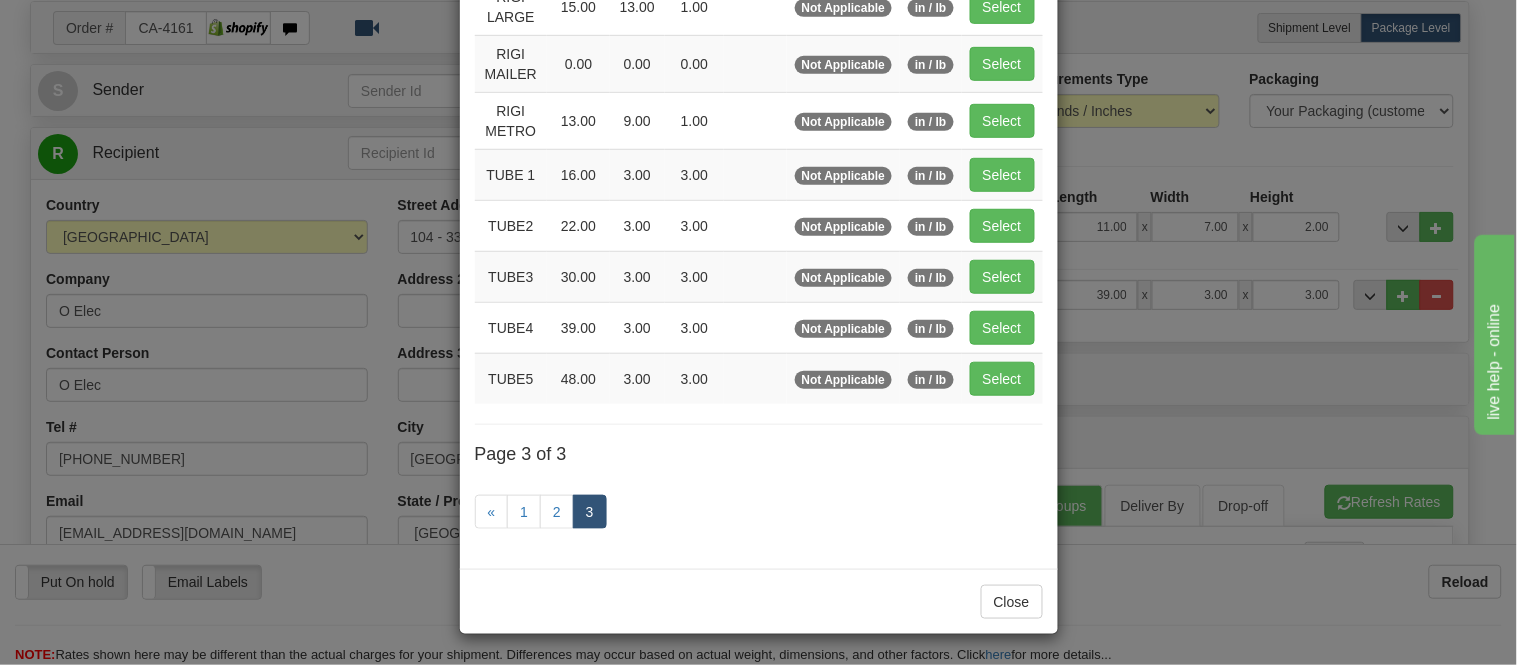 click on "×
Dimensions
Code
Length
Width
Height
Weight
Weight Type
Units
RIGI LARGE
15.00
13.00
1.00
Not Applicable
in / lb" at bounding box center (758, 332) 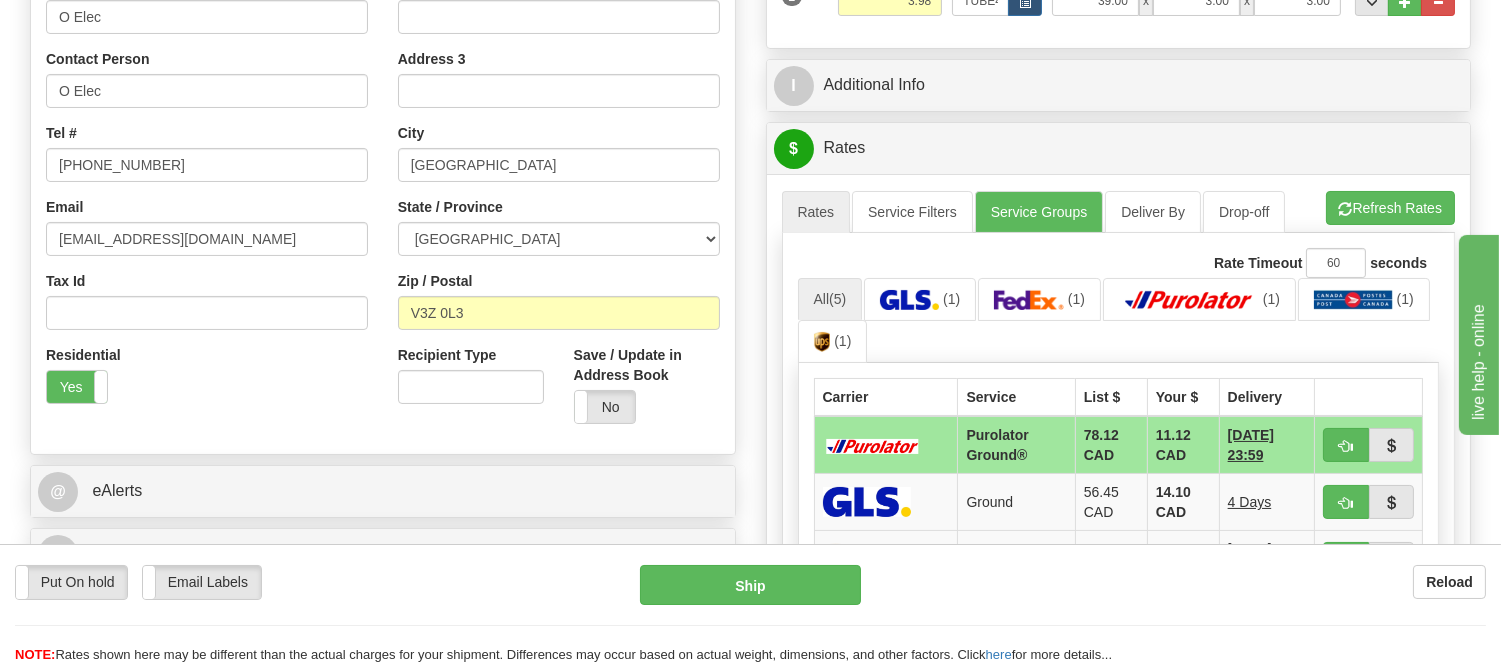scroll, scrollTop: 473, scrollLeft: 0, axis: vertical 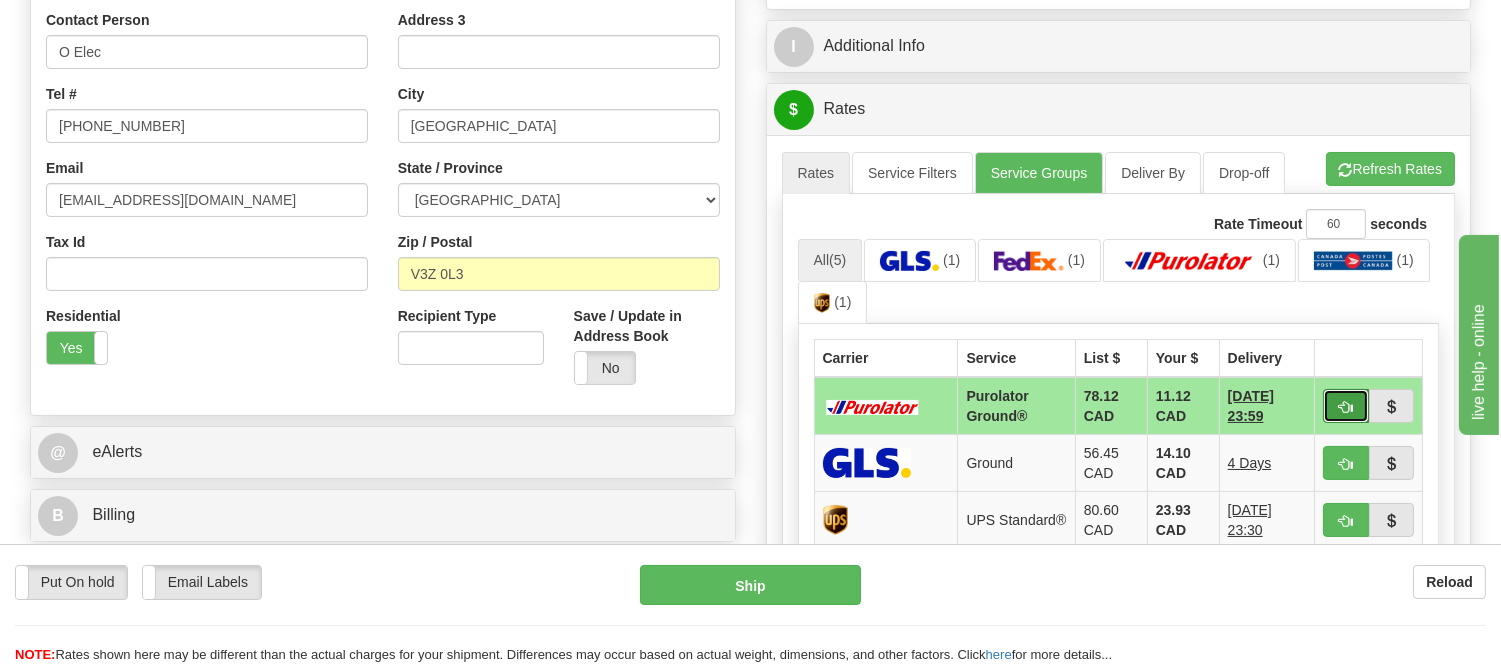 click at bounding box center (1346, 407) 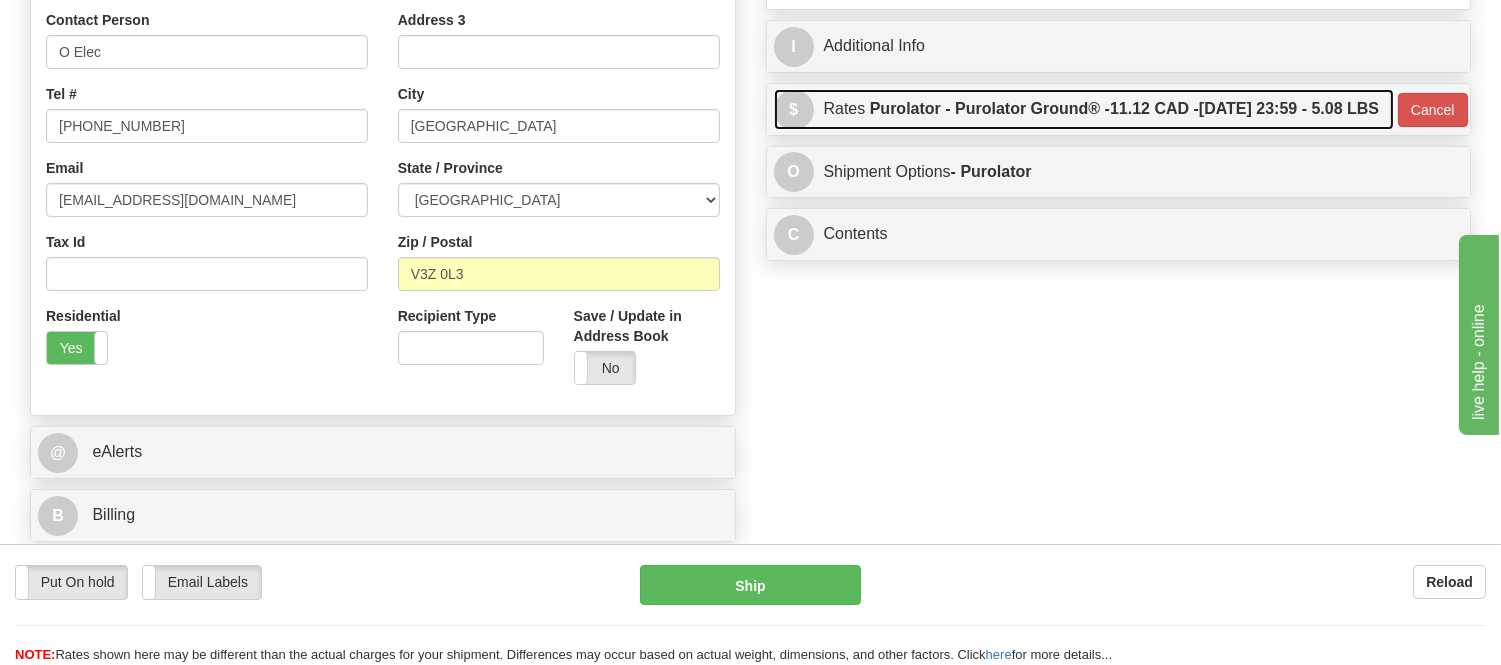 click on "$ Rates
Purolator - Purolator Ground® -  11.12 CAD -  07/22/2025 23:59 - 5.08 LBS" at bounding box center [1084, 109] 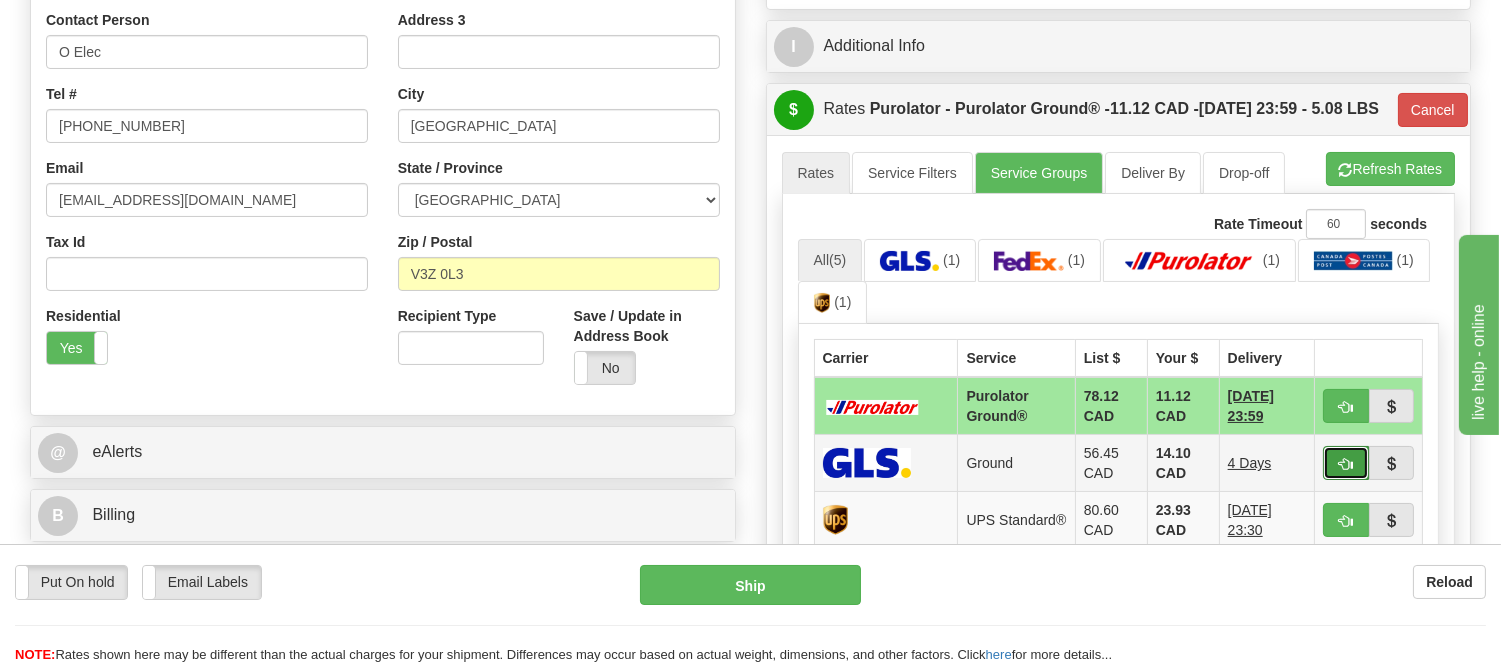 click at bounding box center (1346, 464) 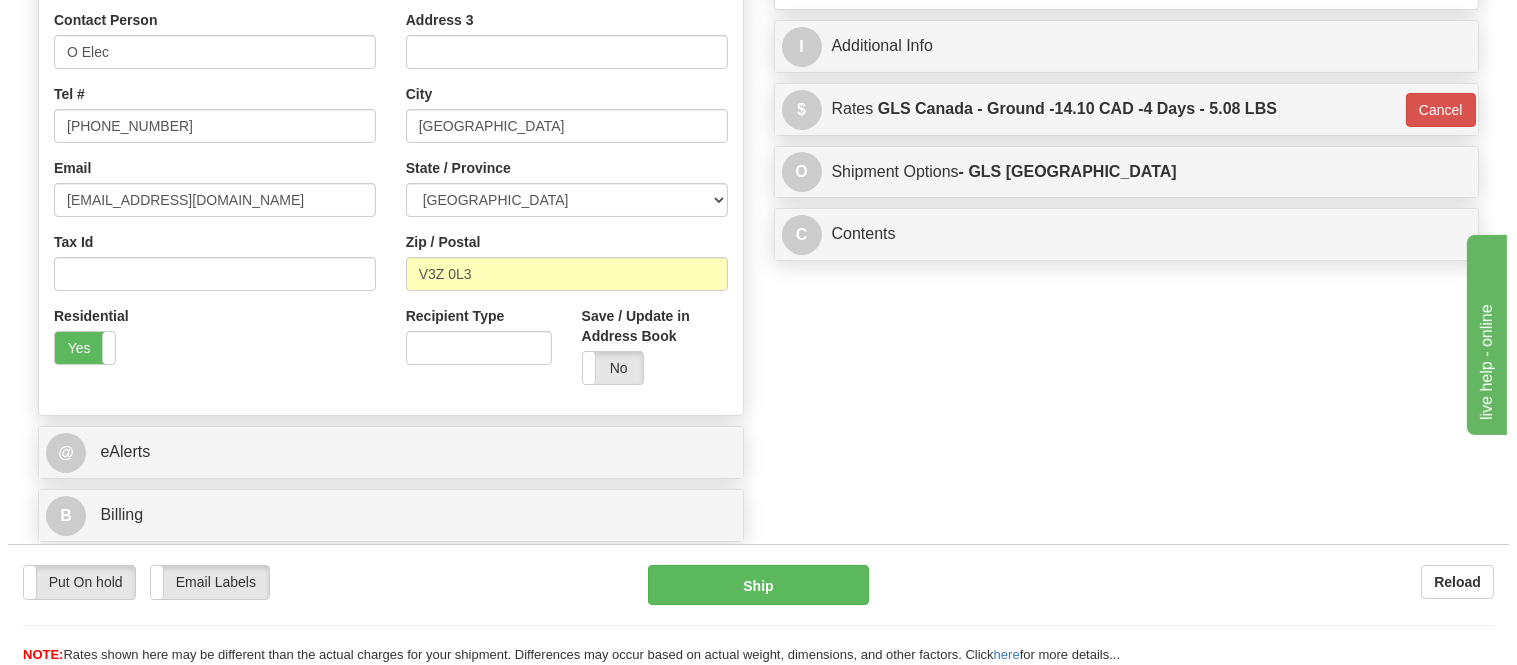 scroll, scrollTop: 28, scrollLeft: 0, axis: vertical 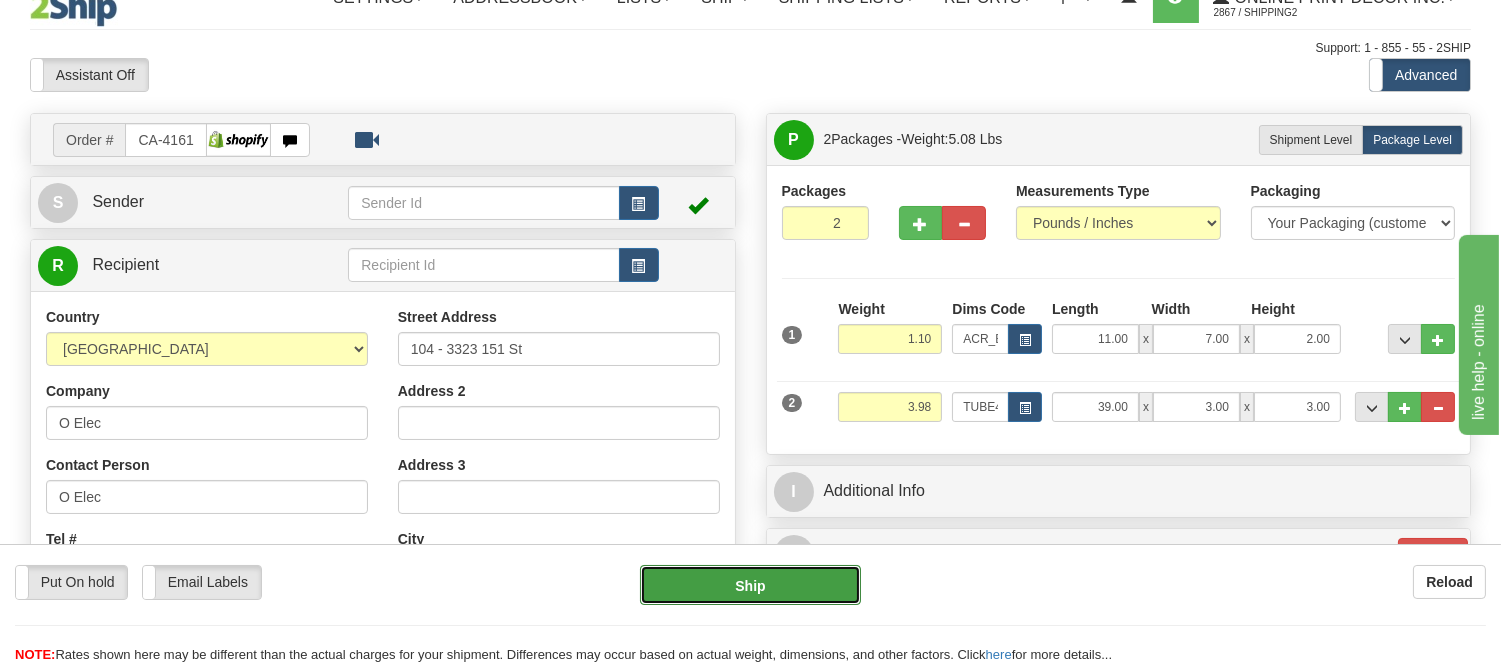 click on "Ship" at bounding box center [750, 585] 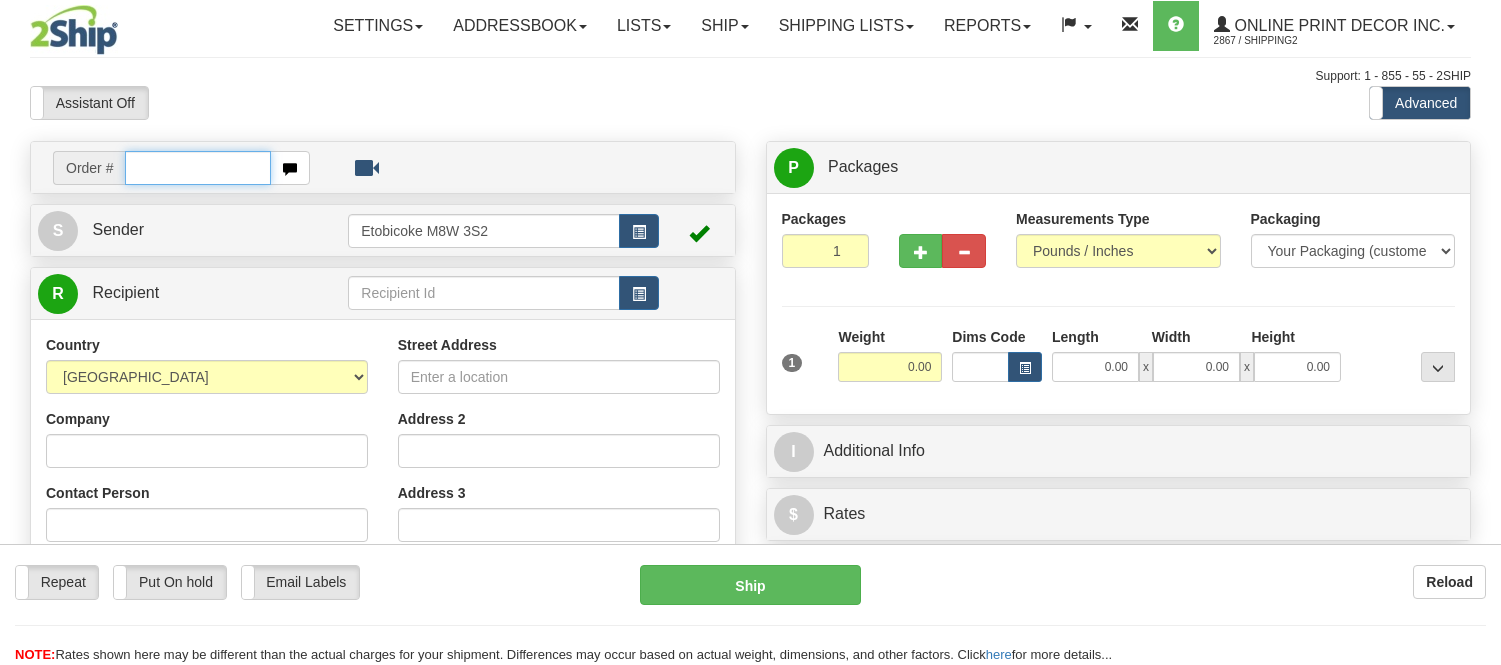 scroll, scrollTop: 0, scrollLeft: 0, axis: both 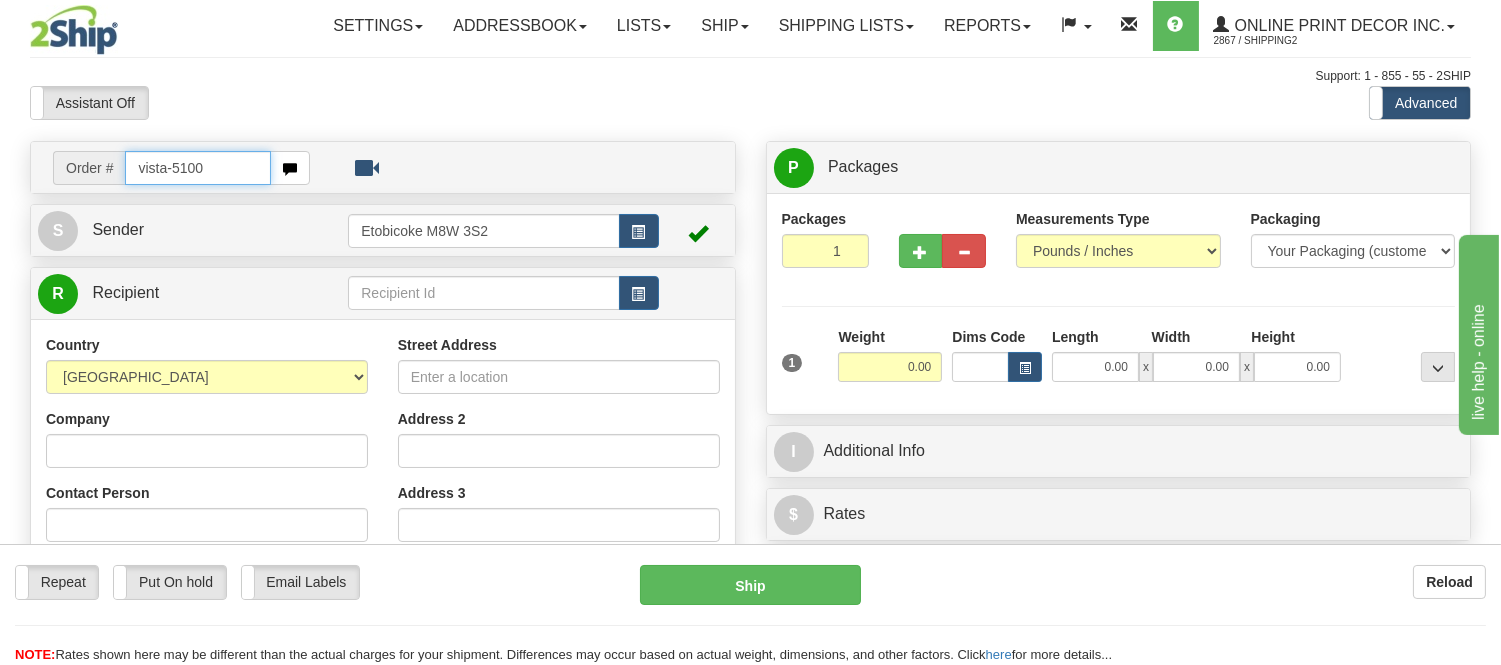type on "vista-5100" 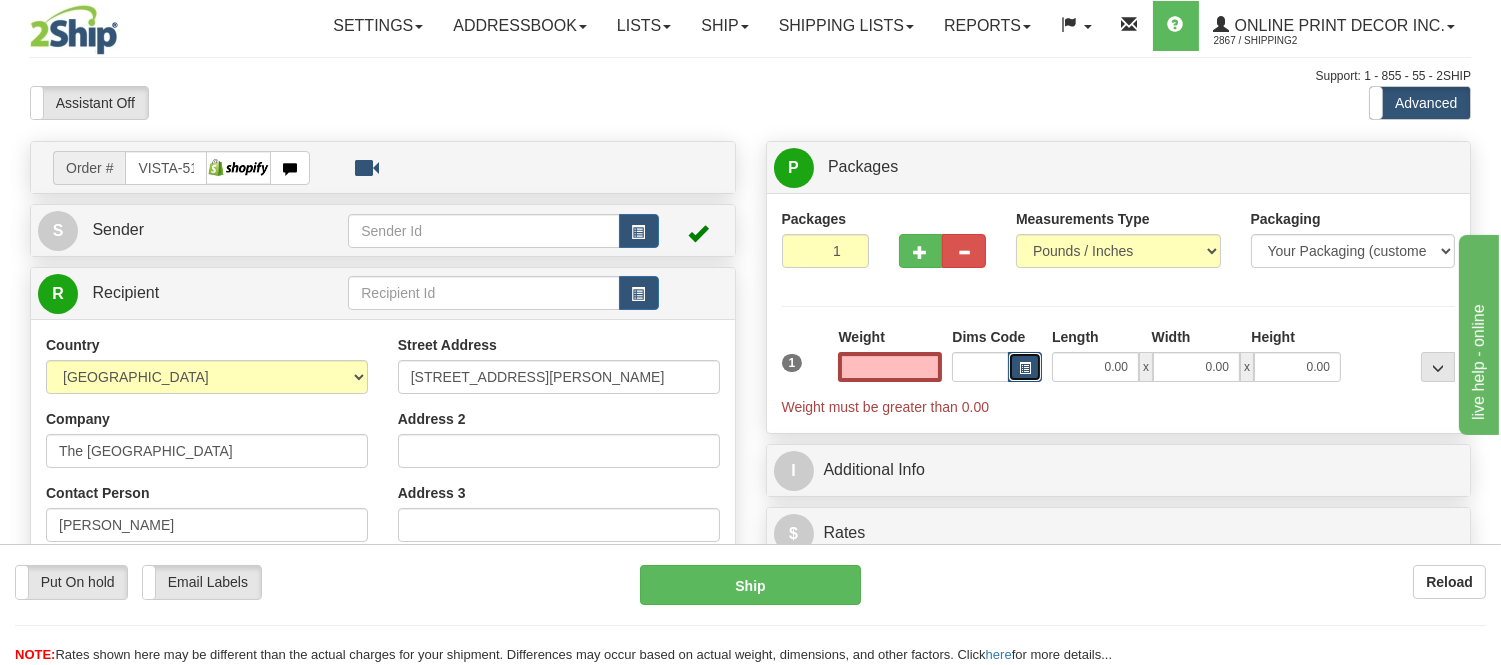 type on "0.00" 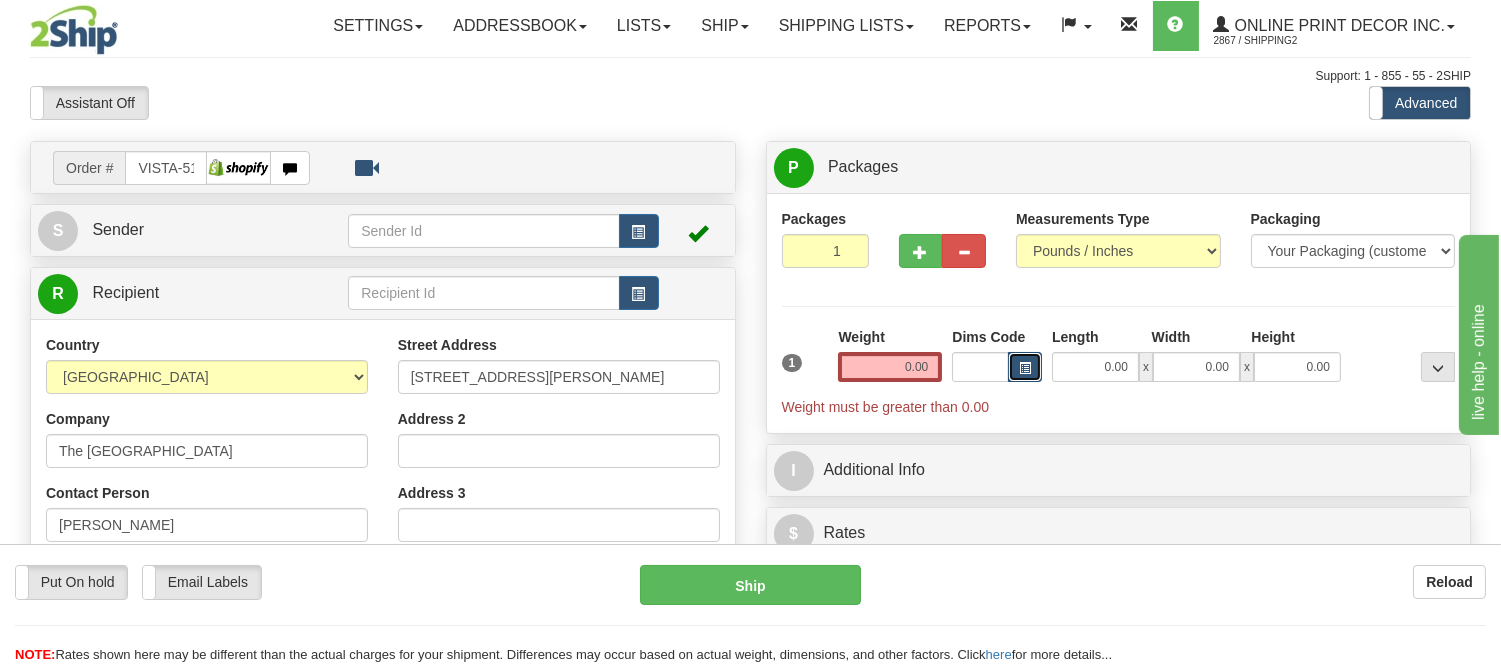 click at bounding box center [1025, 368] 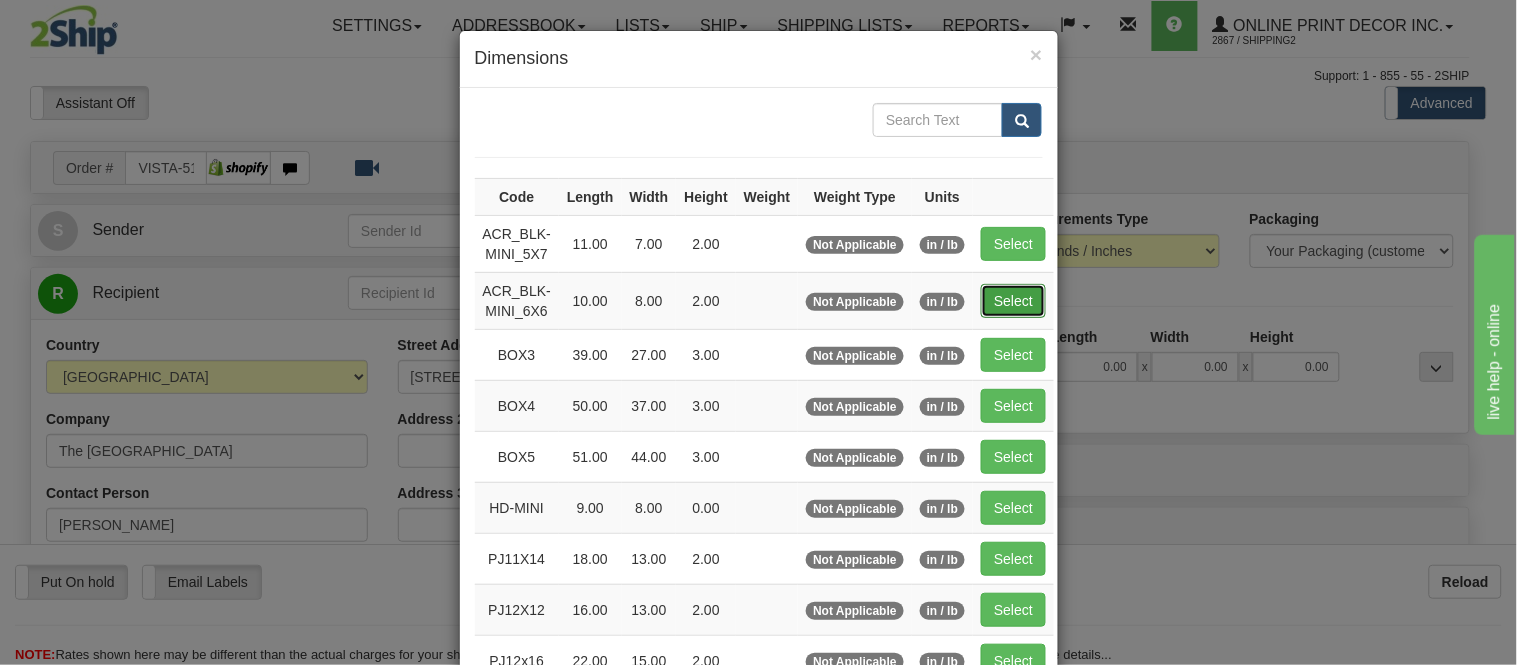click on "Select" at bounding box center (1013, 301) 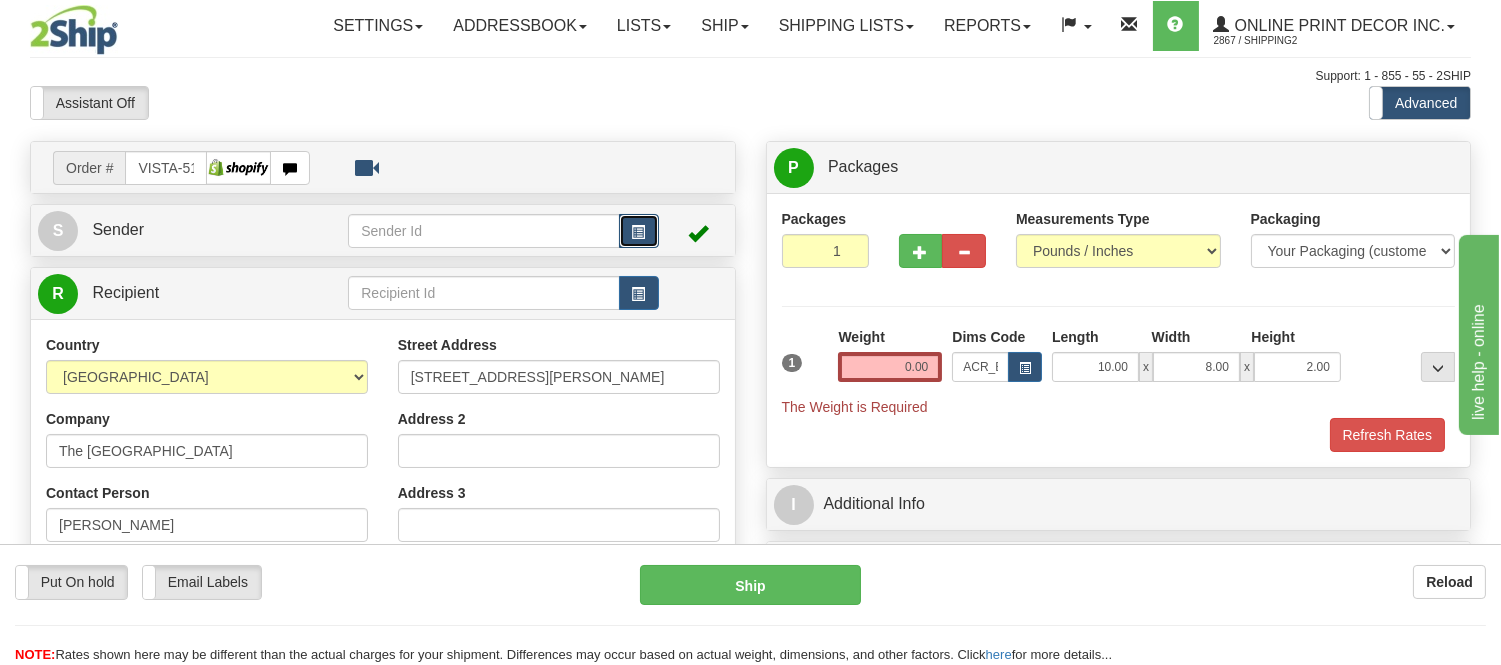 click at bounding box center (639, 231) 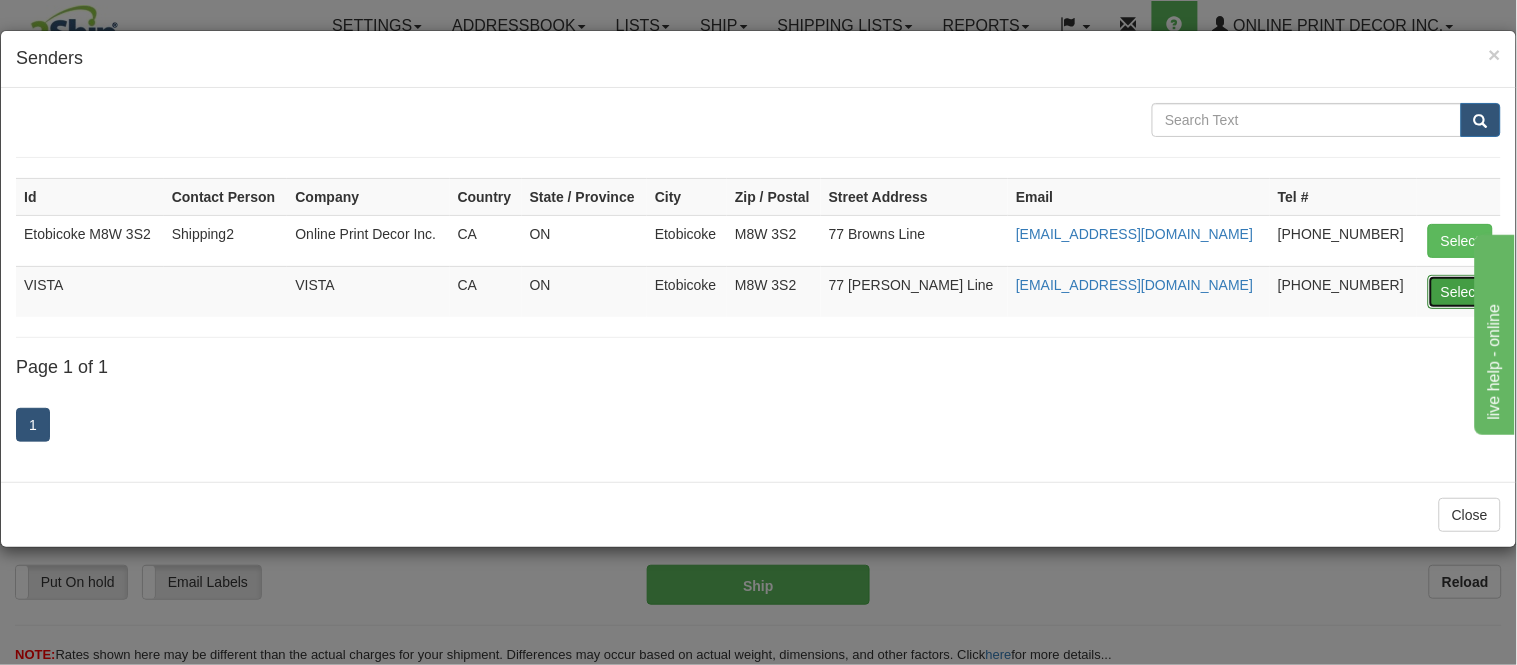 click on "Select" at bounding box center (1460, 292) 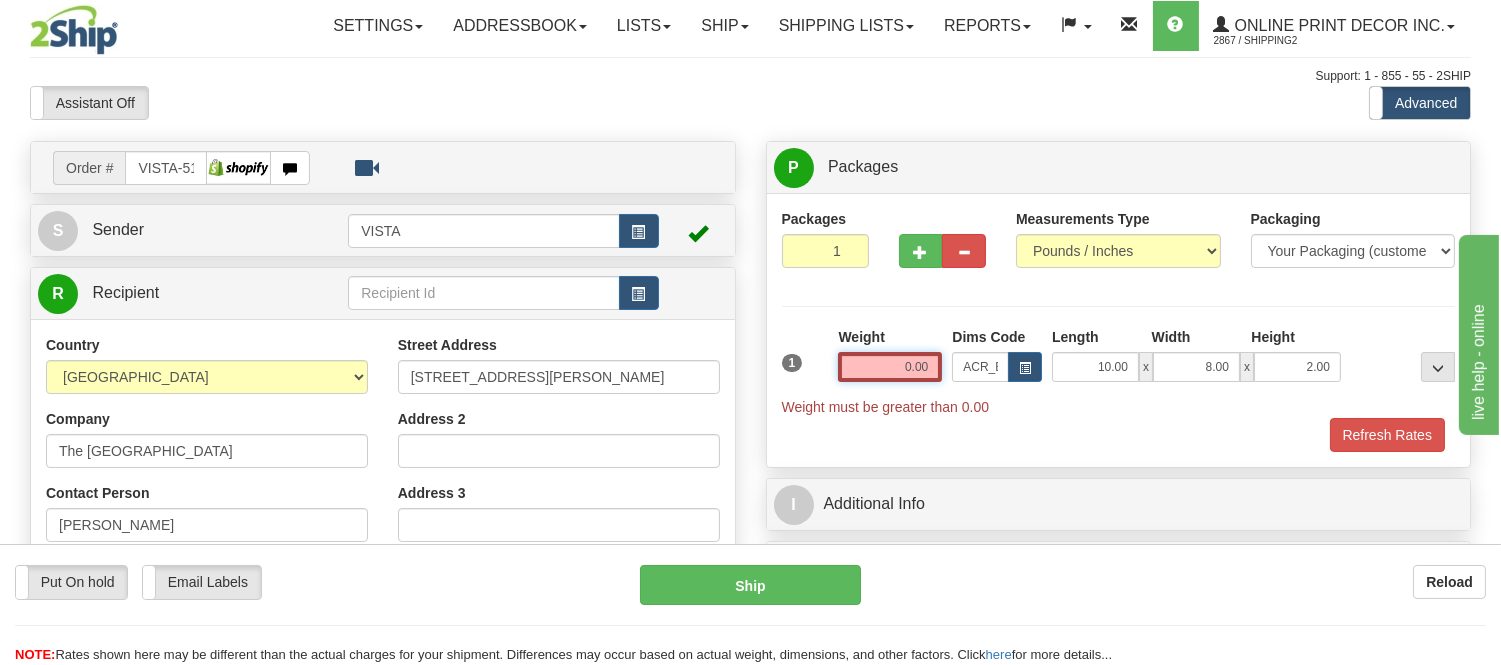 drag, startPoint x: 932, startPoint y: 370, endPoint x: 824, endPoint y: 398, distance: 111.5706 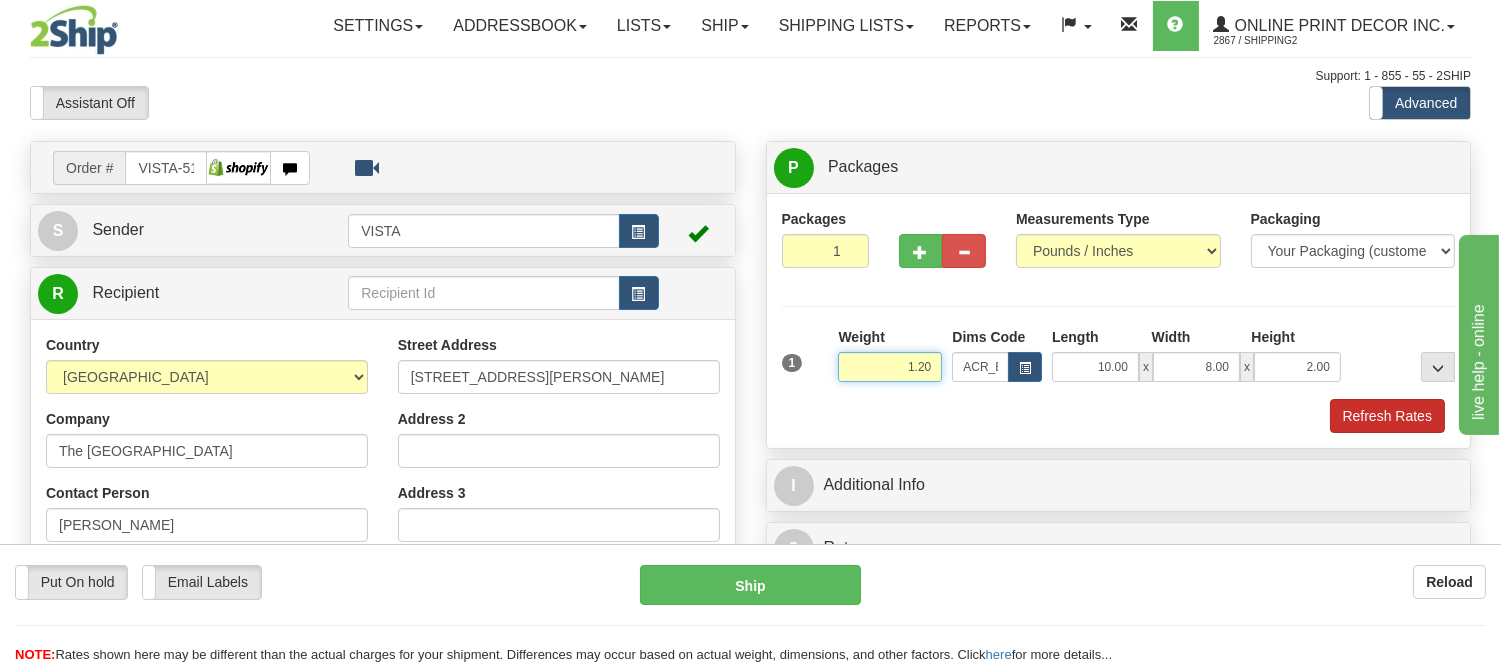 type on "1.20" 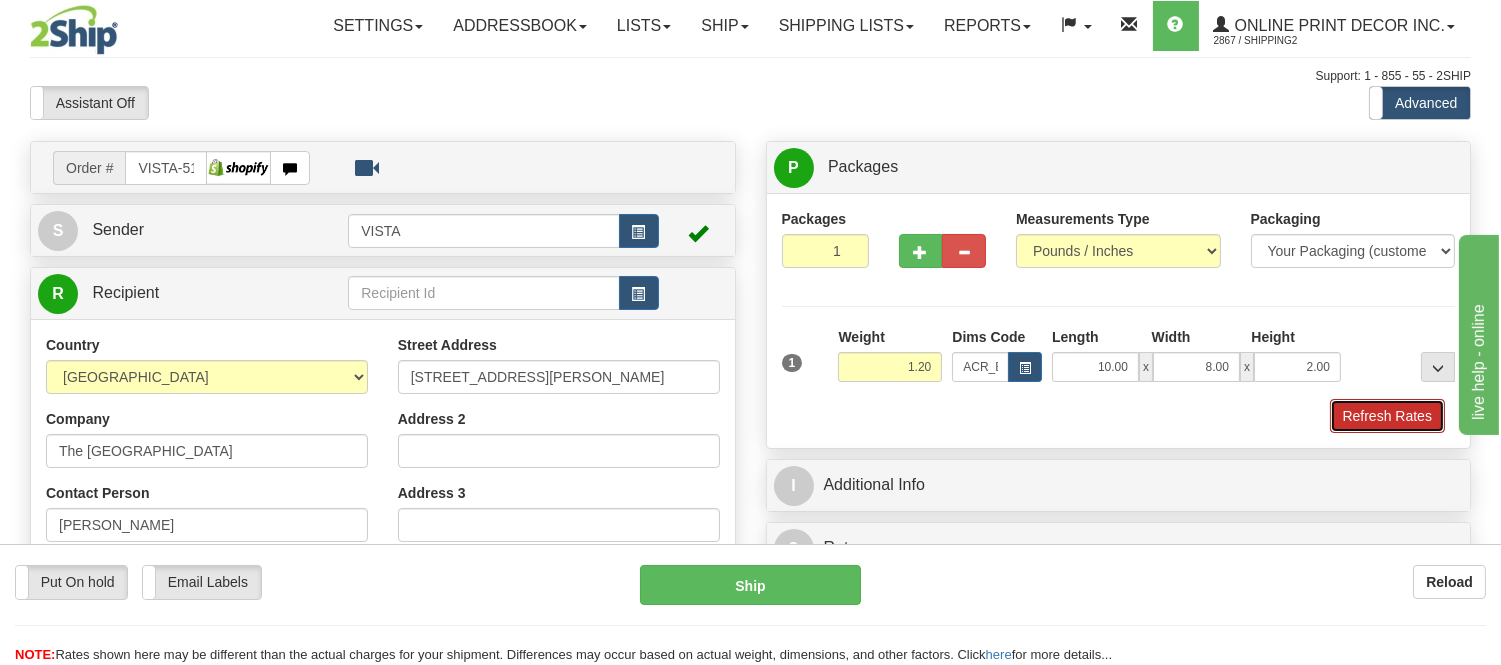 click on "Refresh Rates" at bounding box center (1387, 416) 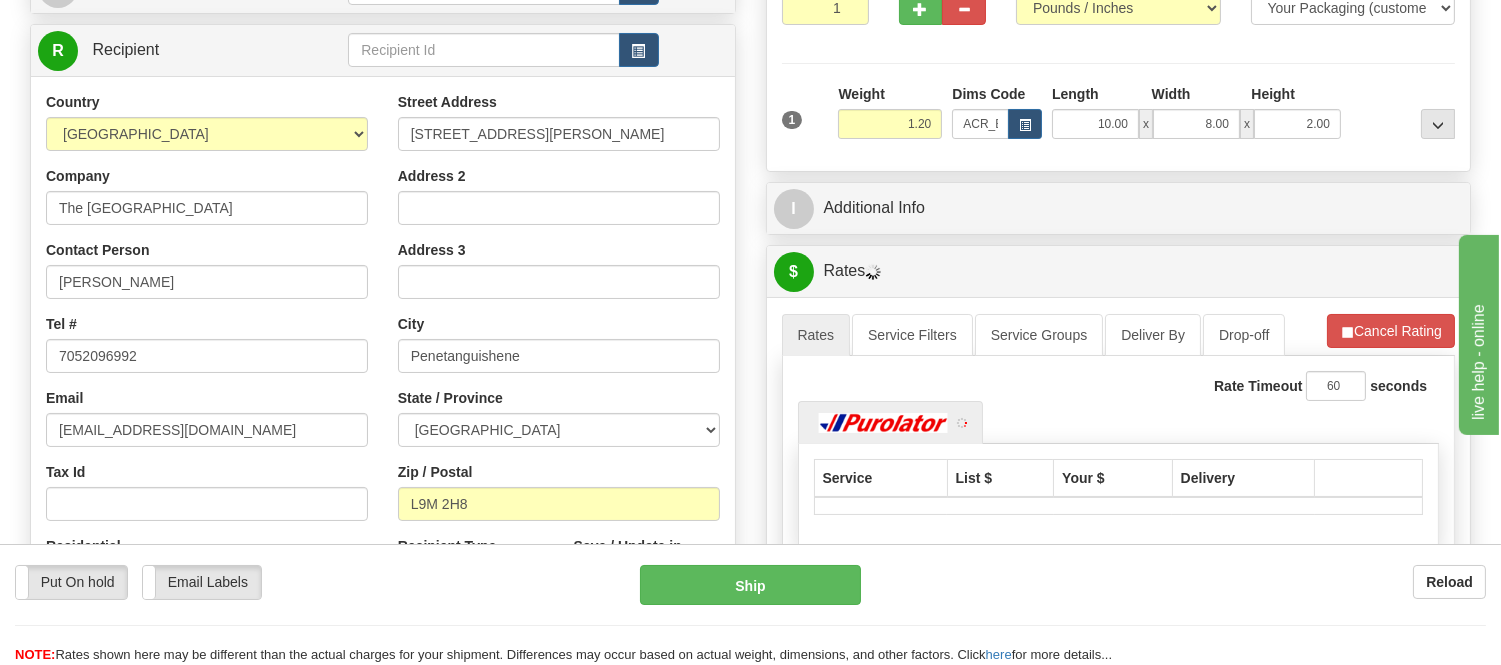 scroll, scrollTop: 274, scrollLeft: 0, axis: vertical 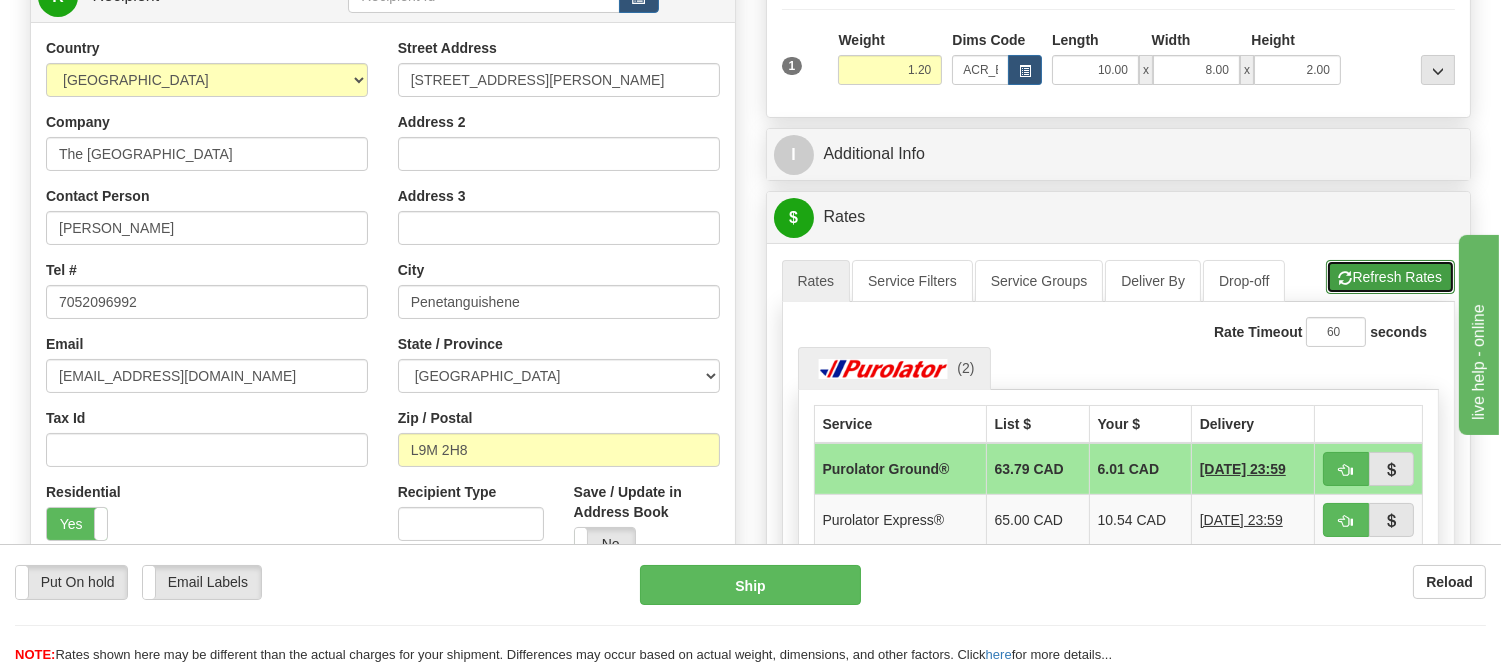 click on "Refresh Rates" at bounding box center [1390, 277] 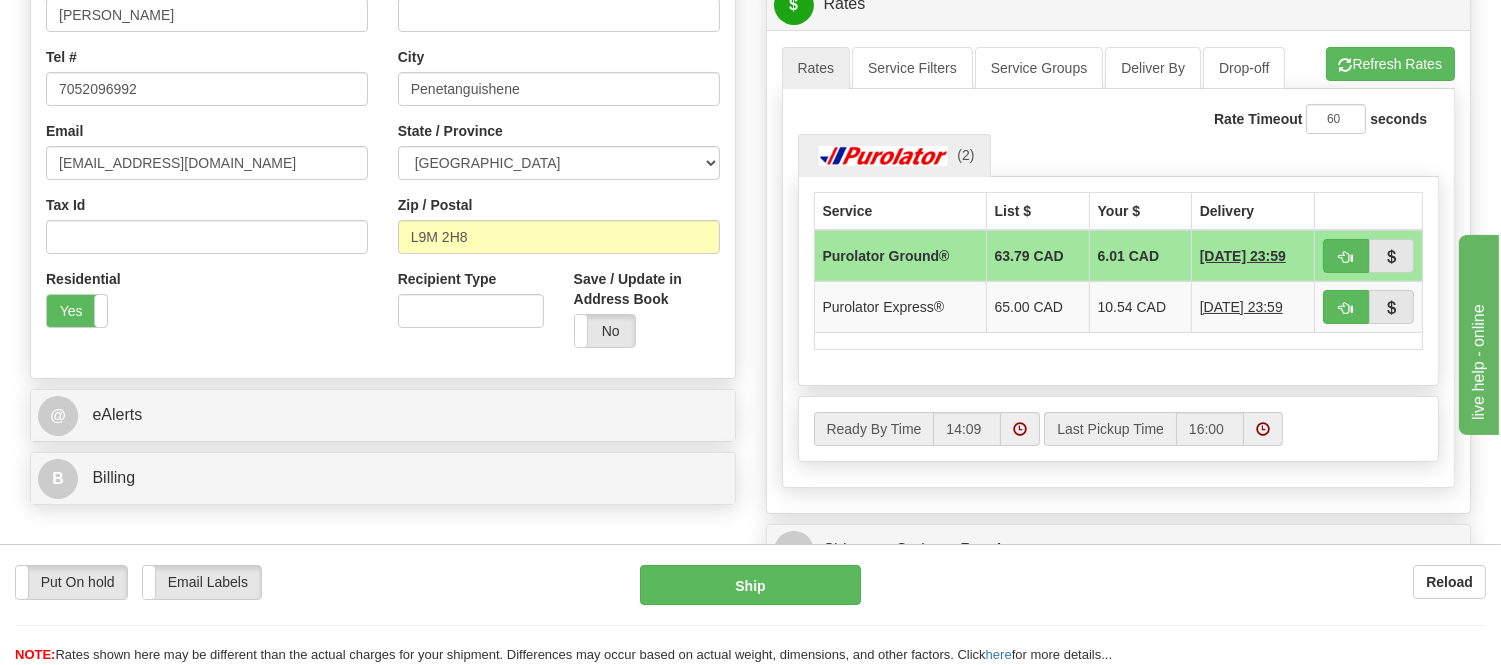 scroll, scrollTop: 520, scrollLeft: 0, axis: vertical 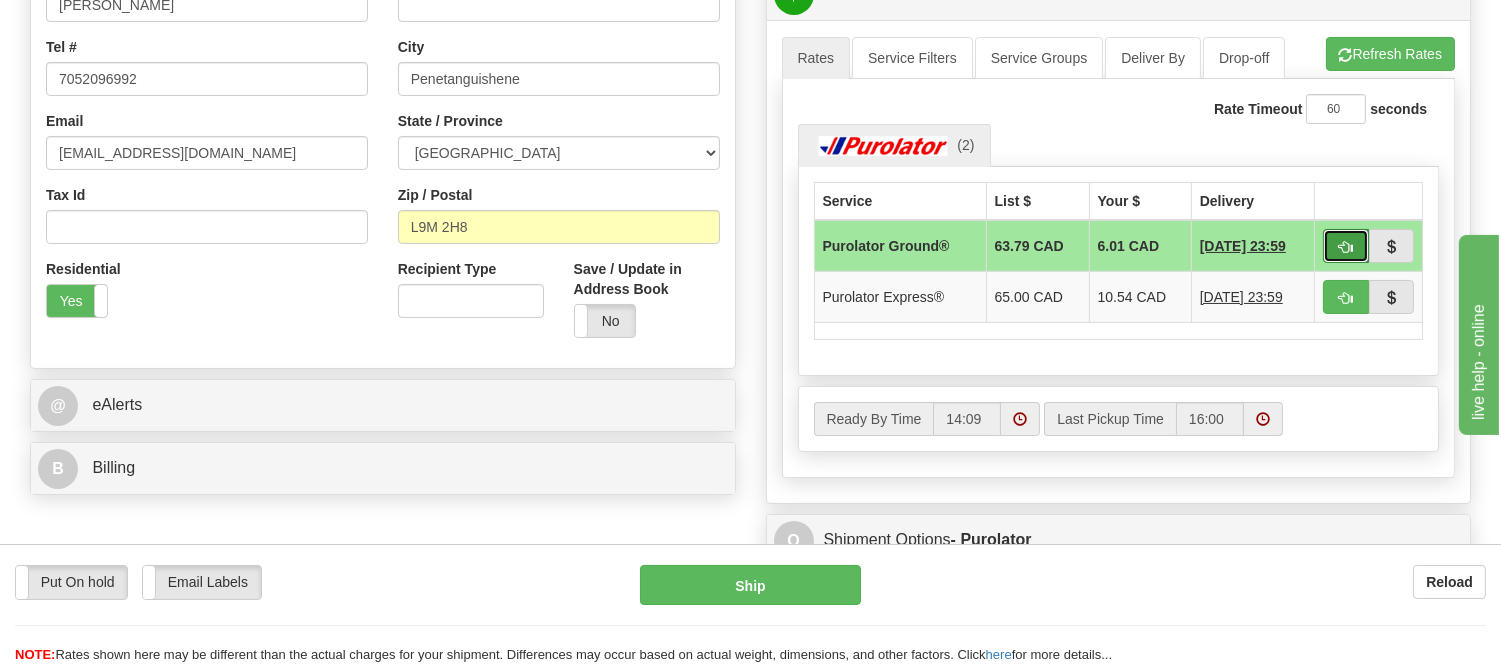 click at bounding box center (1346, 247) 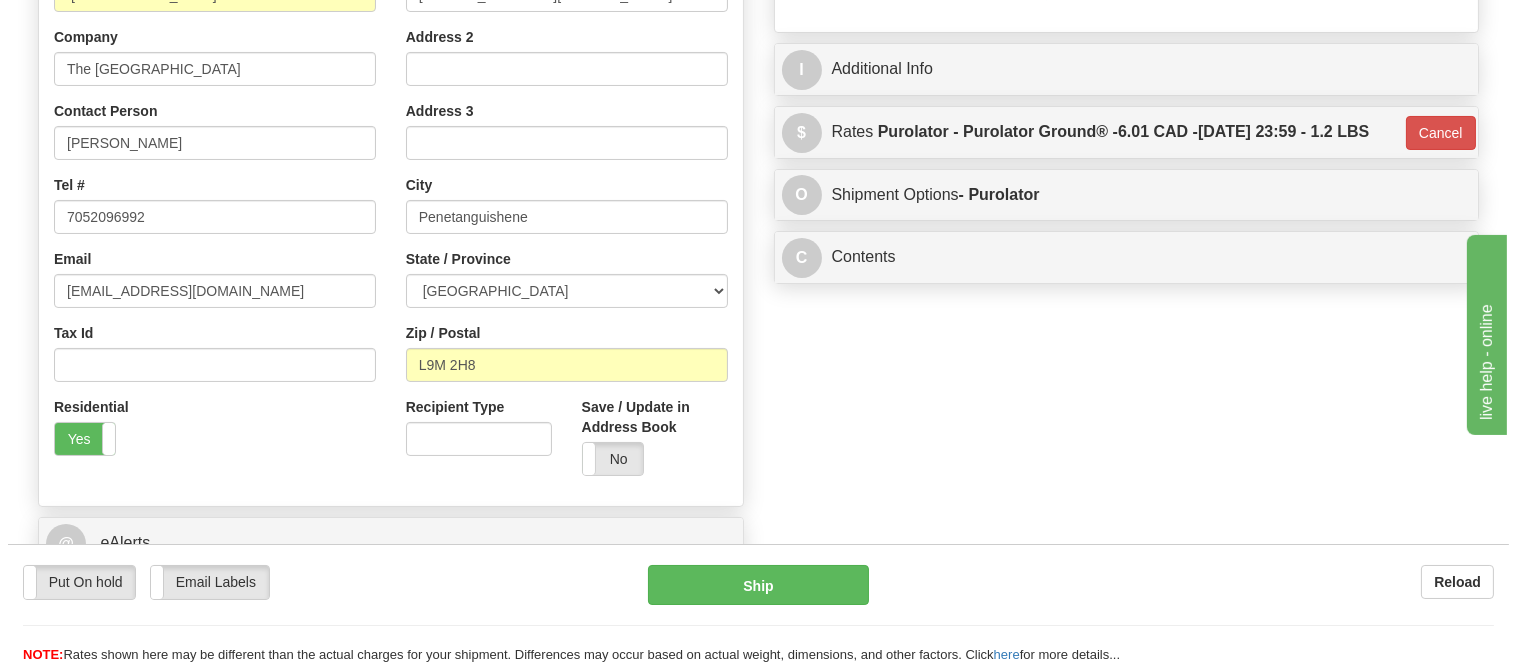 scroll, scrollTop: 186, scrollLeft: 0, axis: vertical 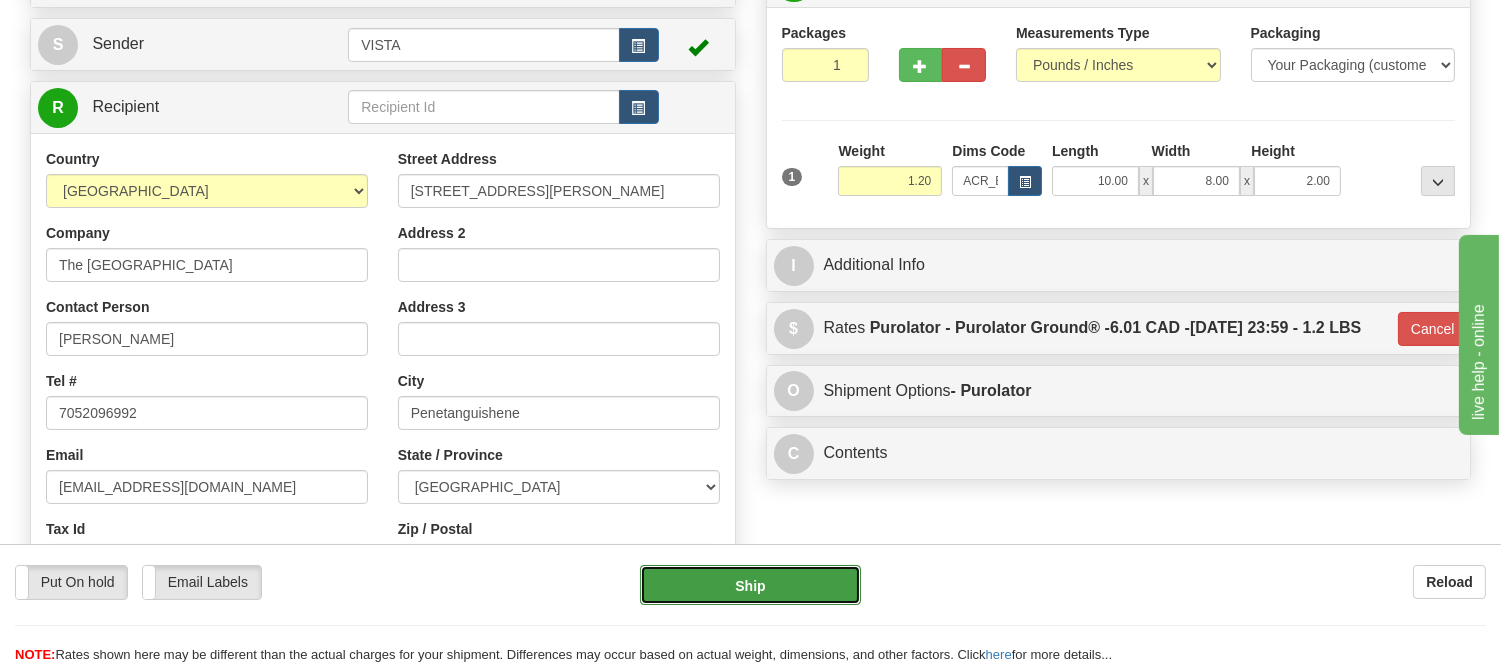 click on "Ship" at bounding box center (750, 585) 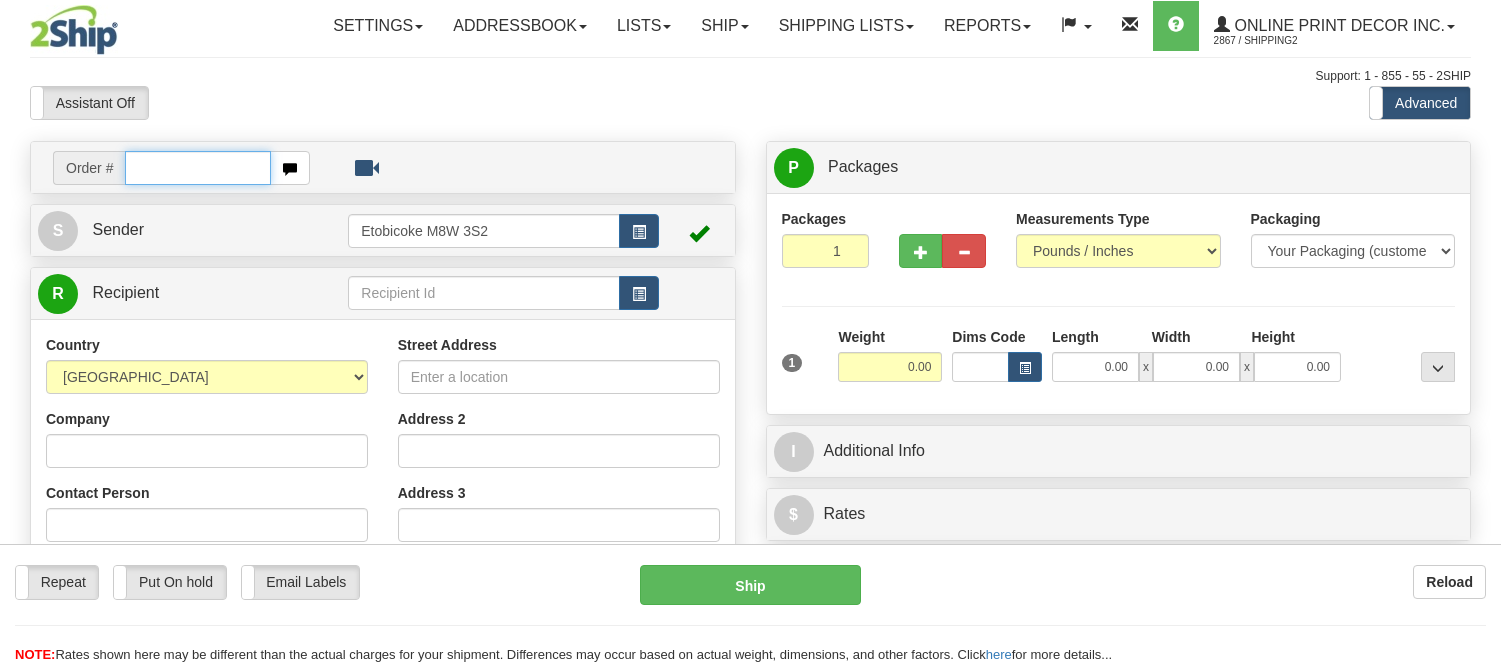 scroll, scrollTop: 0, scrollLeft: 0, axis: both 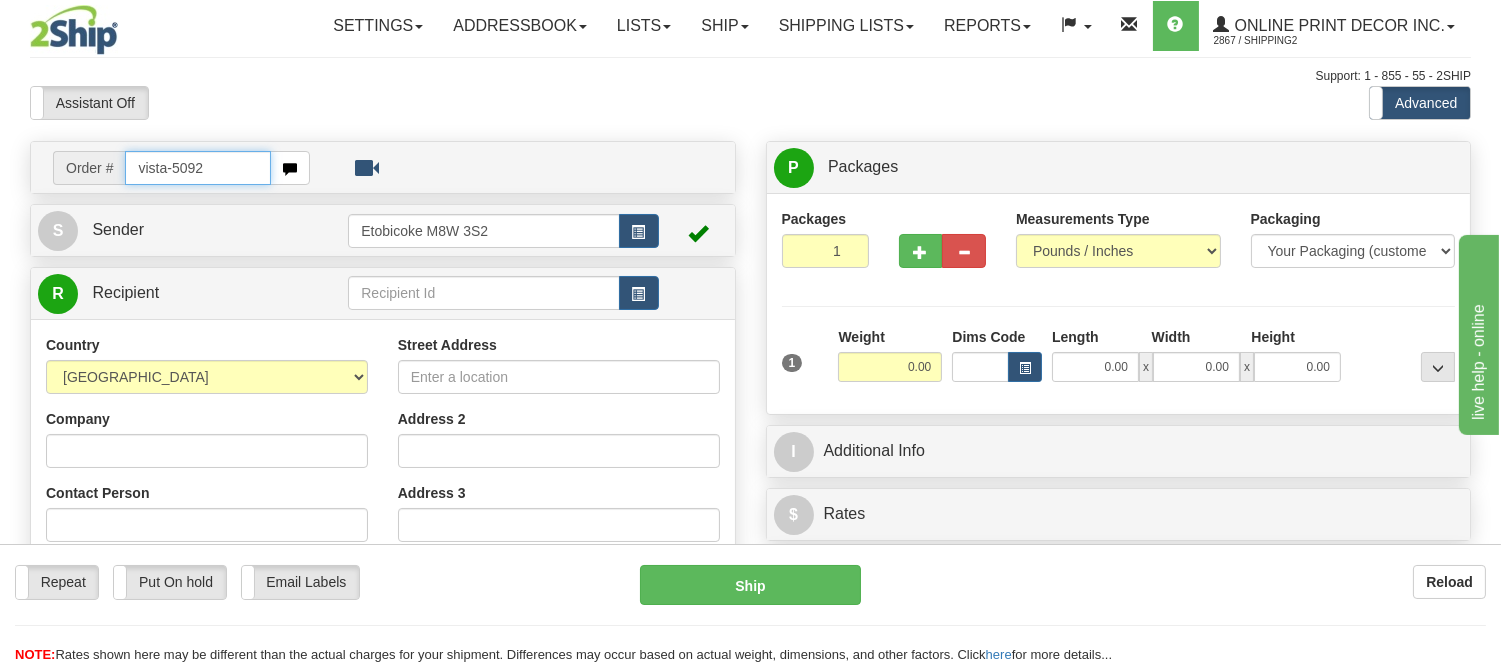 type on "vista-5092" 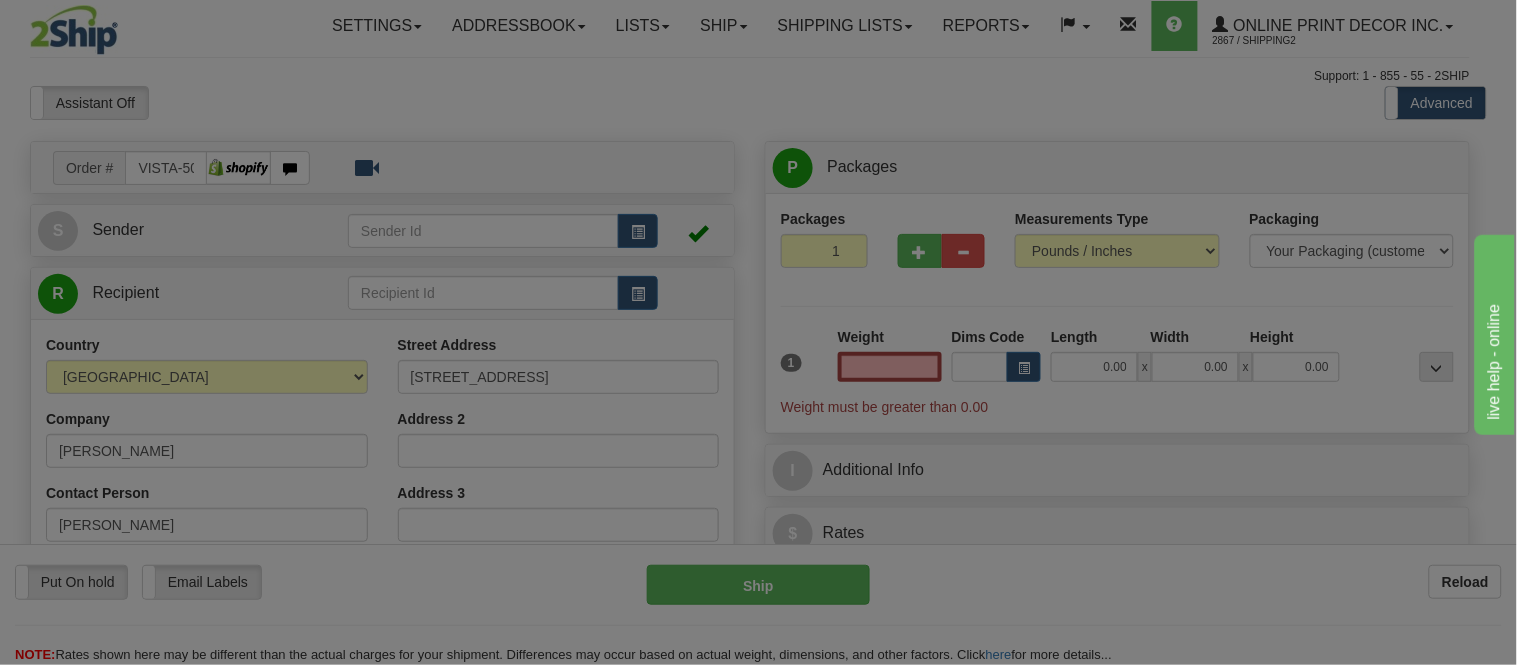 type on "[GEOGRAPHIC_DATA]" 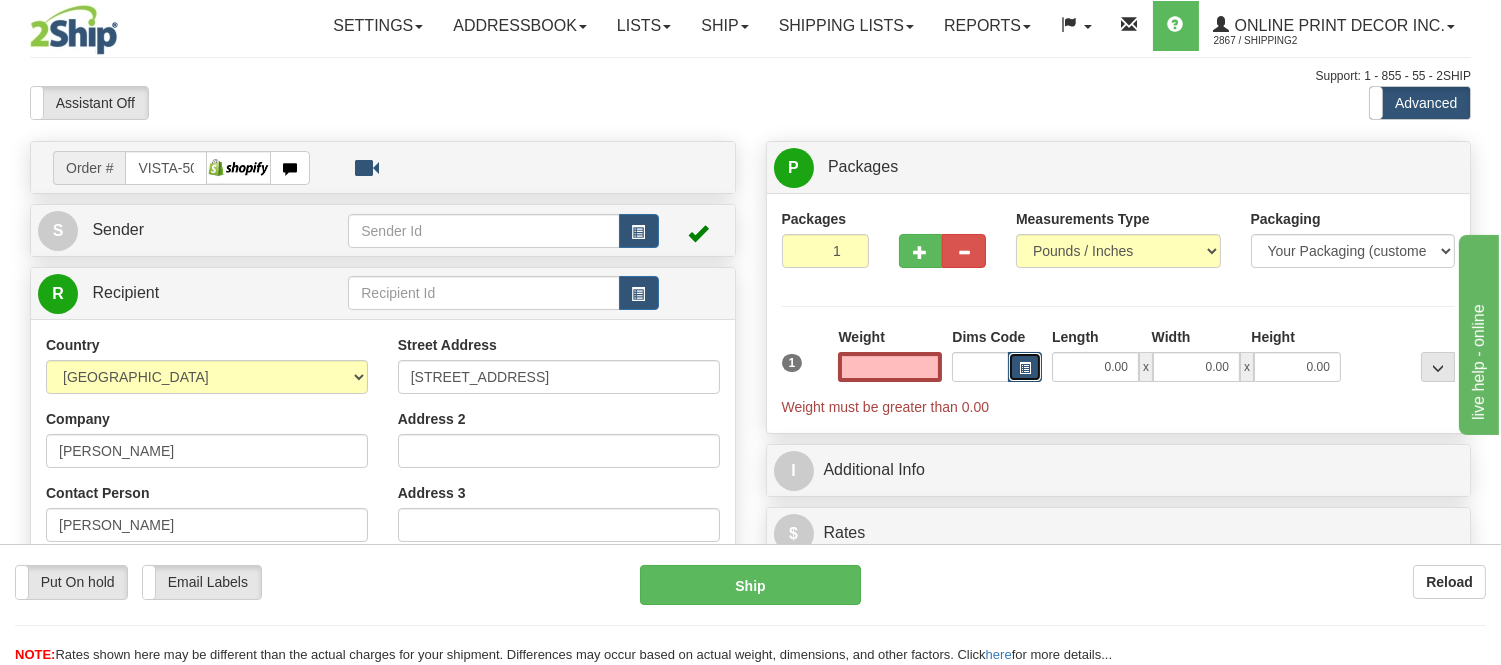 type on "0.00" 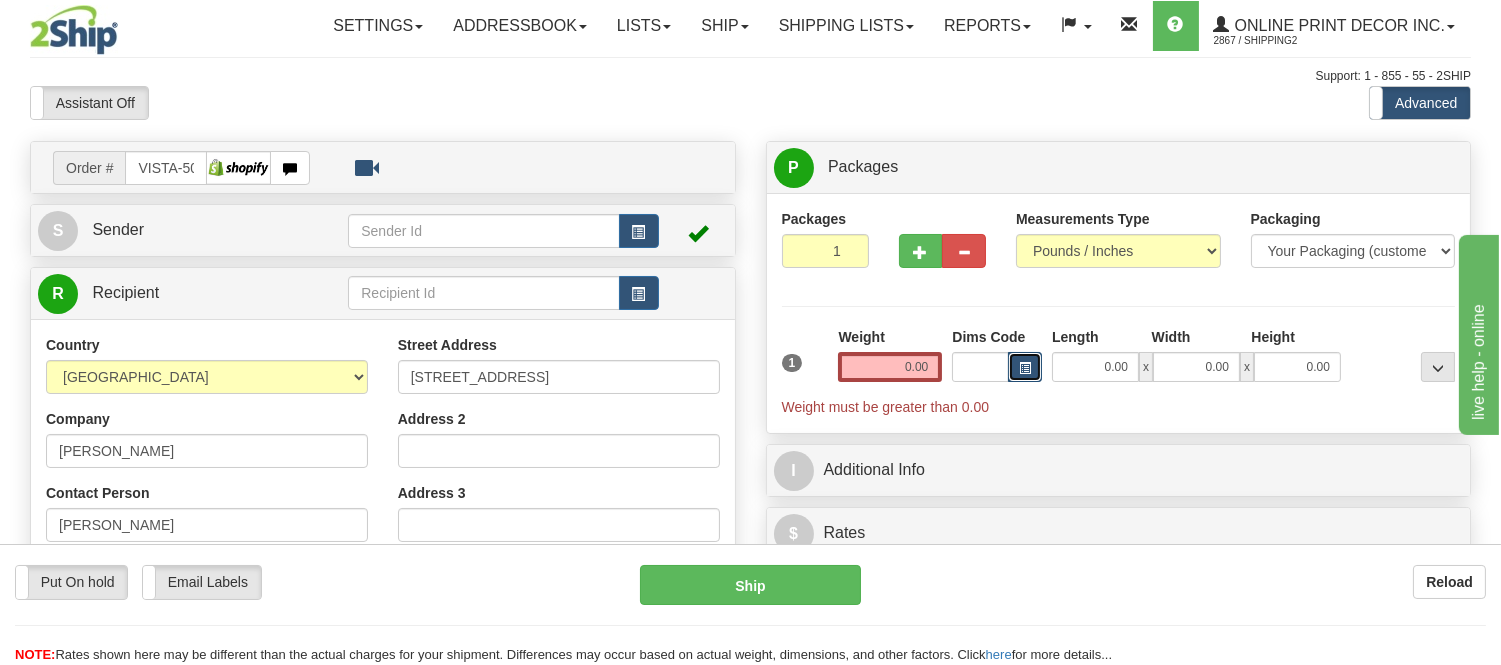 click at bounding box center [1025, 368] 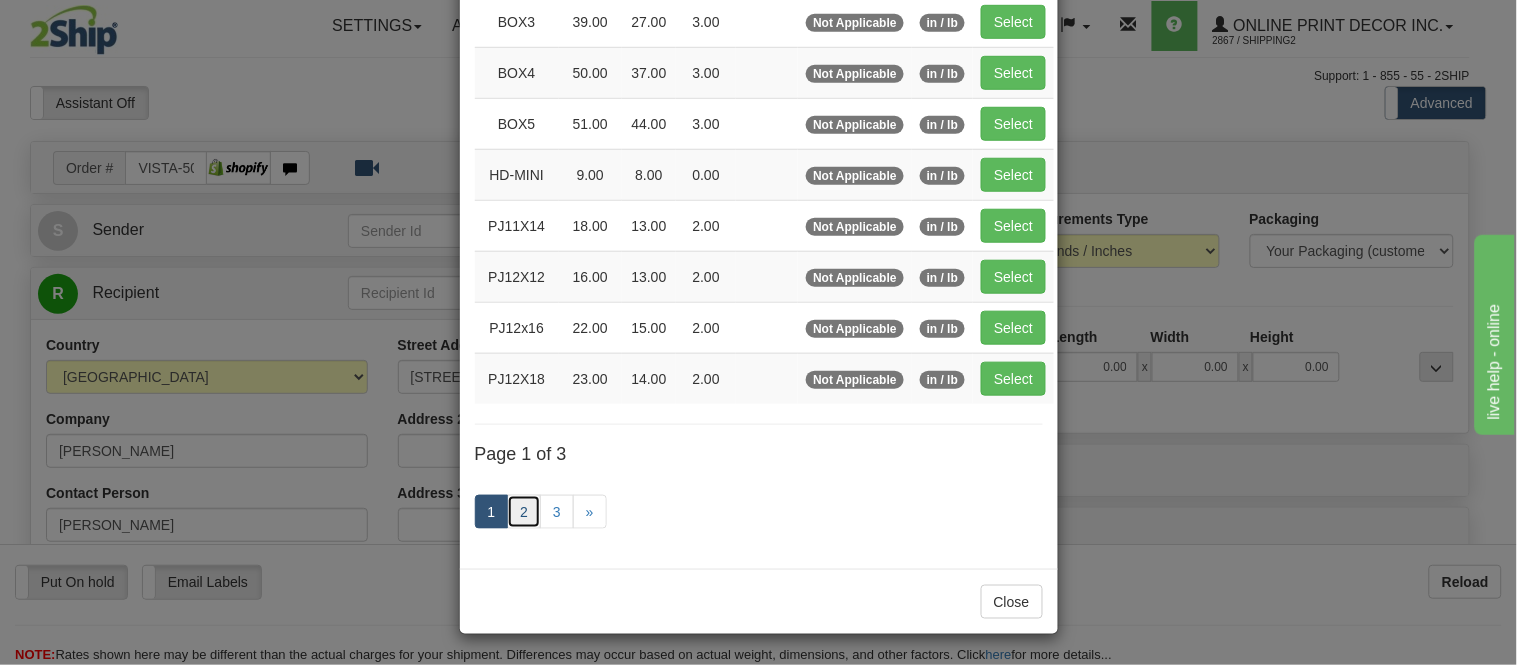 click on "2" at bounding box center (524, 512) 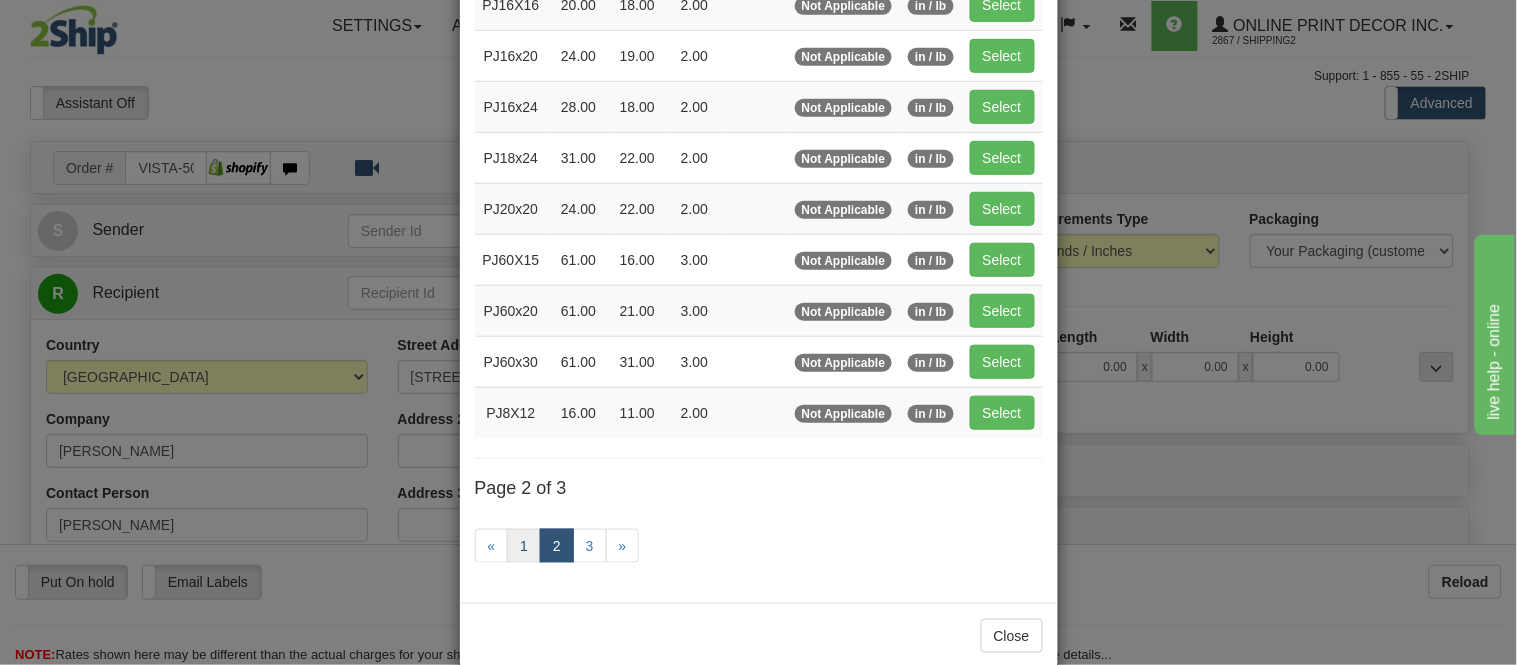 scroll, scrollTop: 325, scrollLeft: 0, axis: vertical 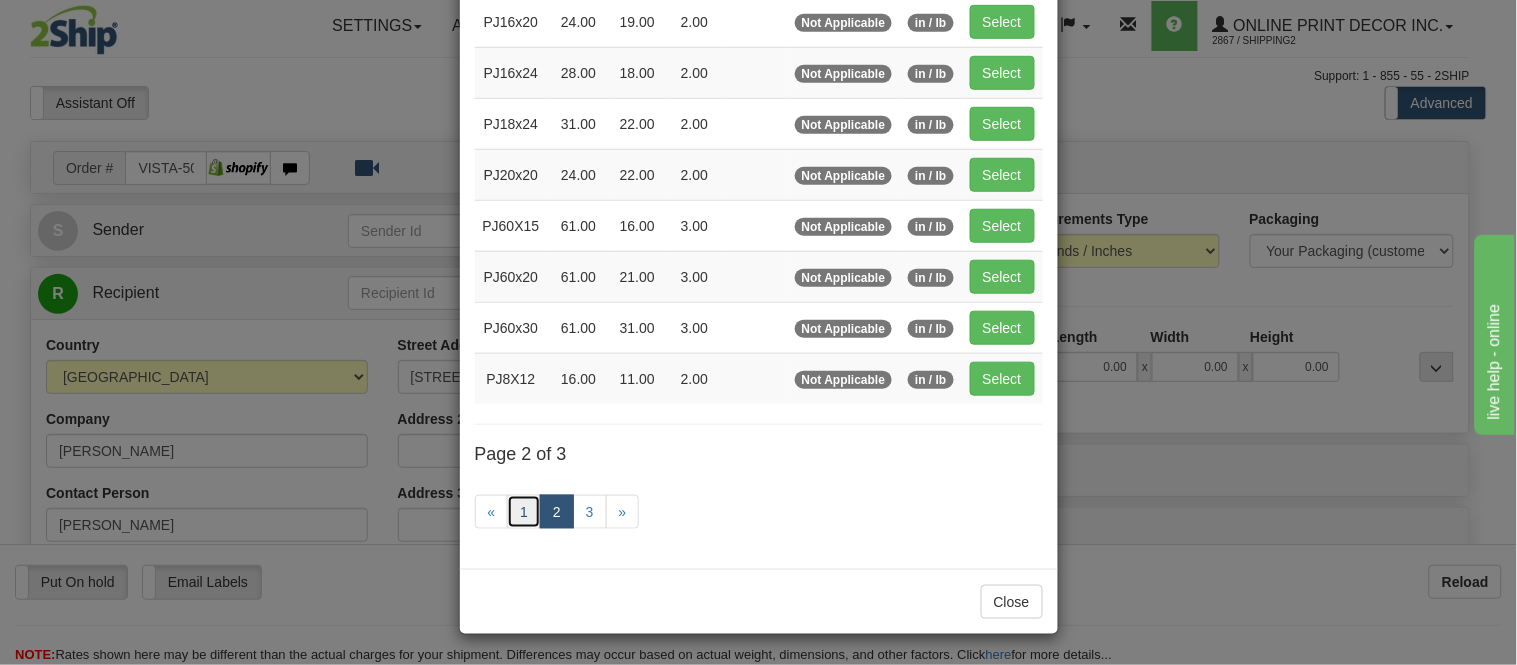 click on "1" at bounding box center (524, 512) 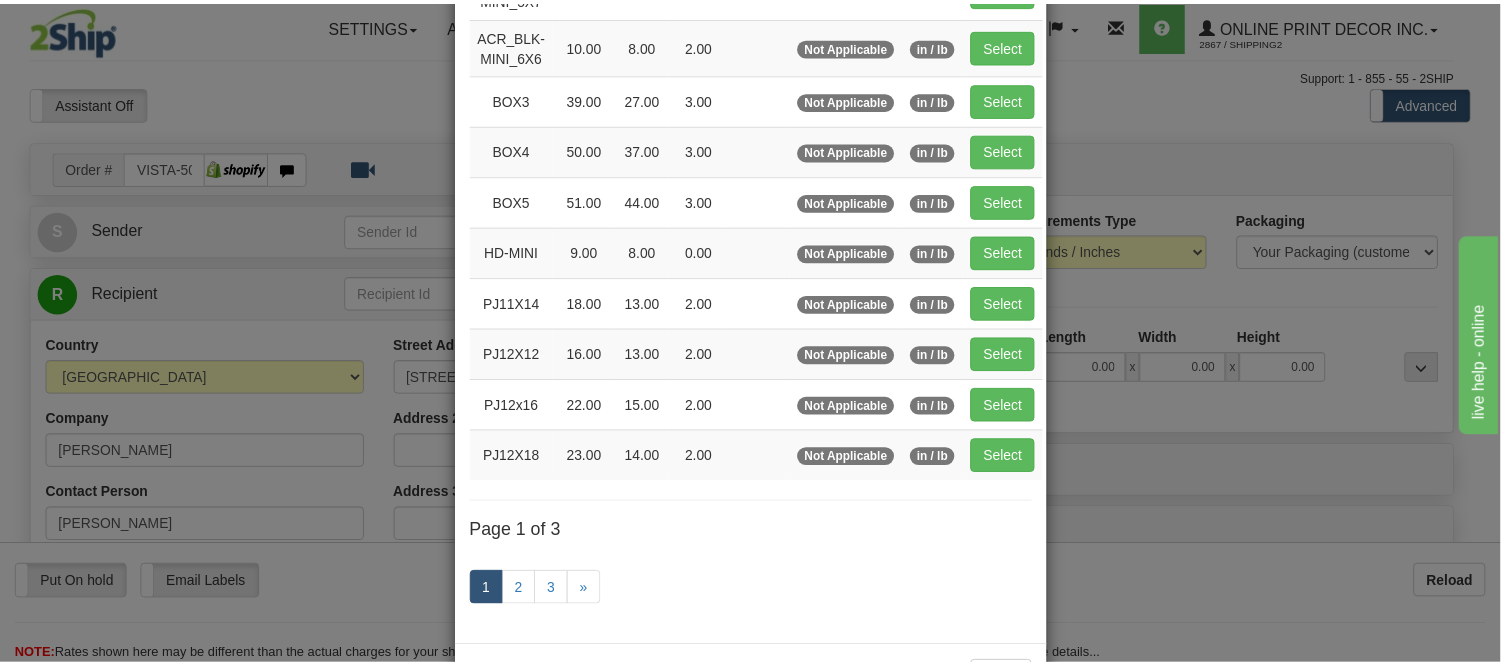 scroll, scrollTop: 103, scrollLeft: 0, axis: vertical 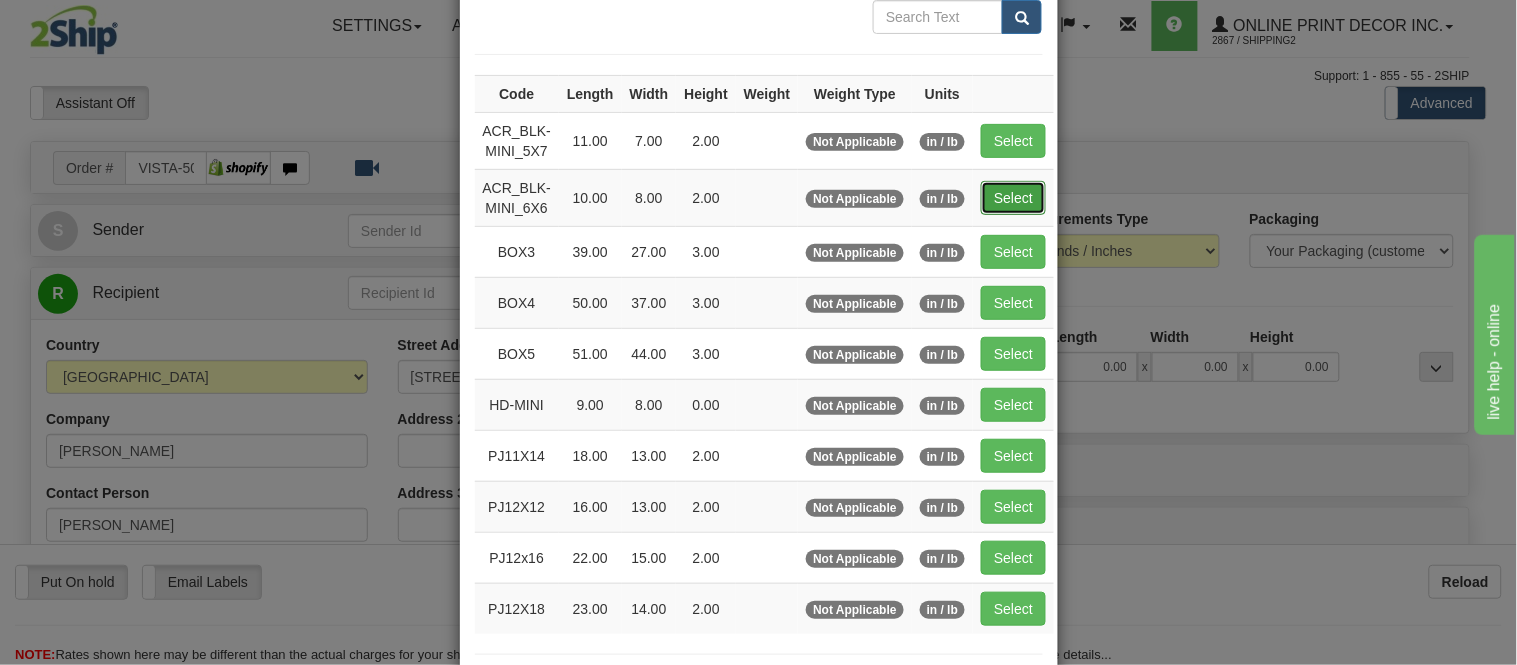 click on "Select" at bounding box center (1013, 198) 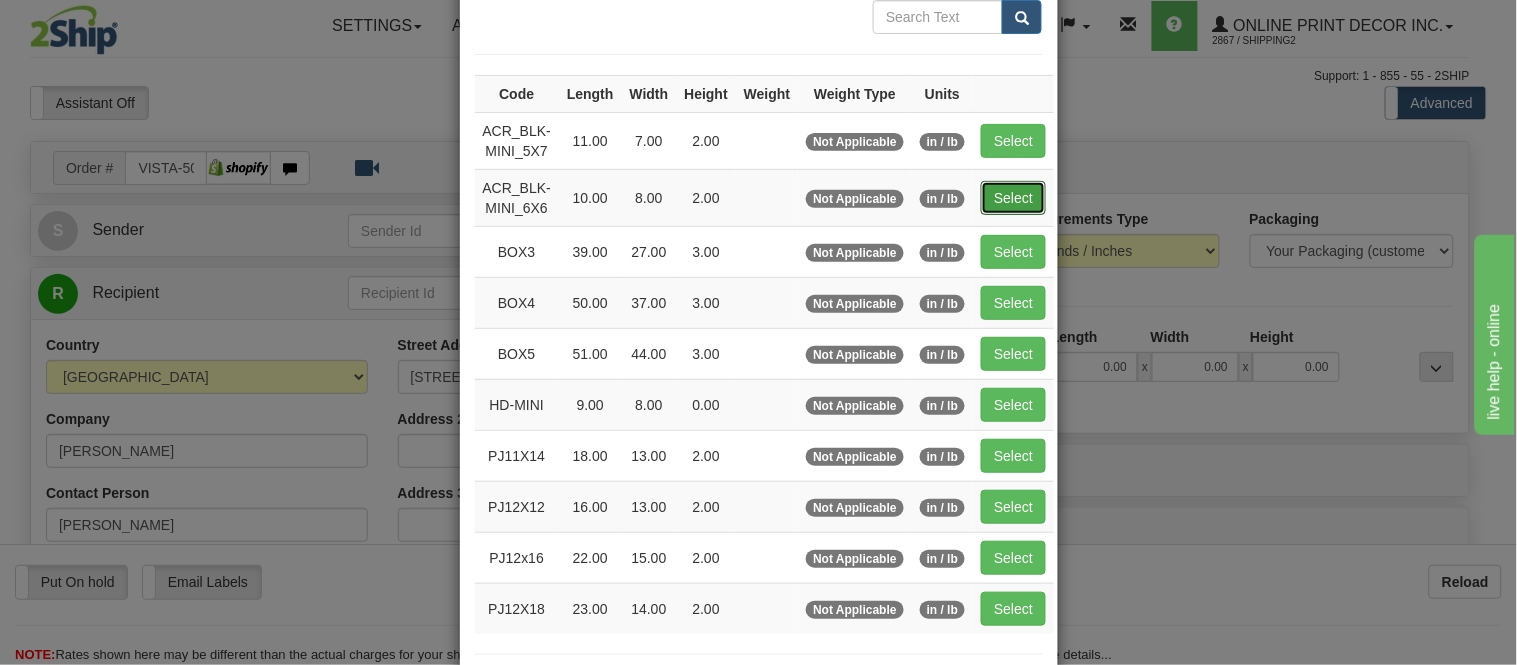 type on "10.00" 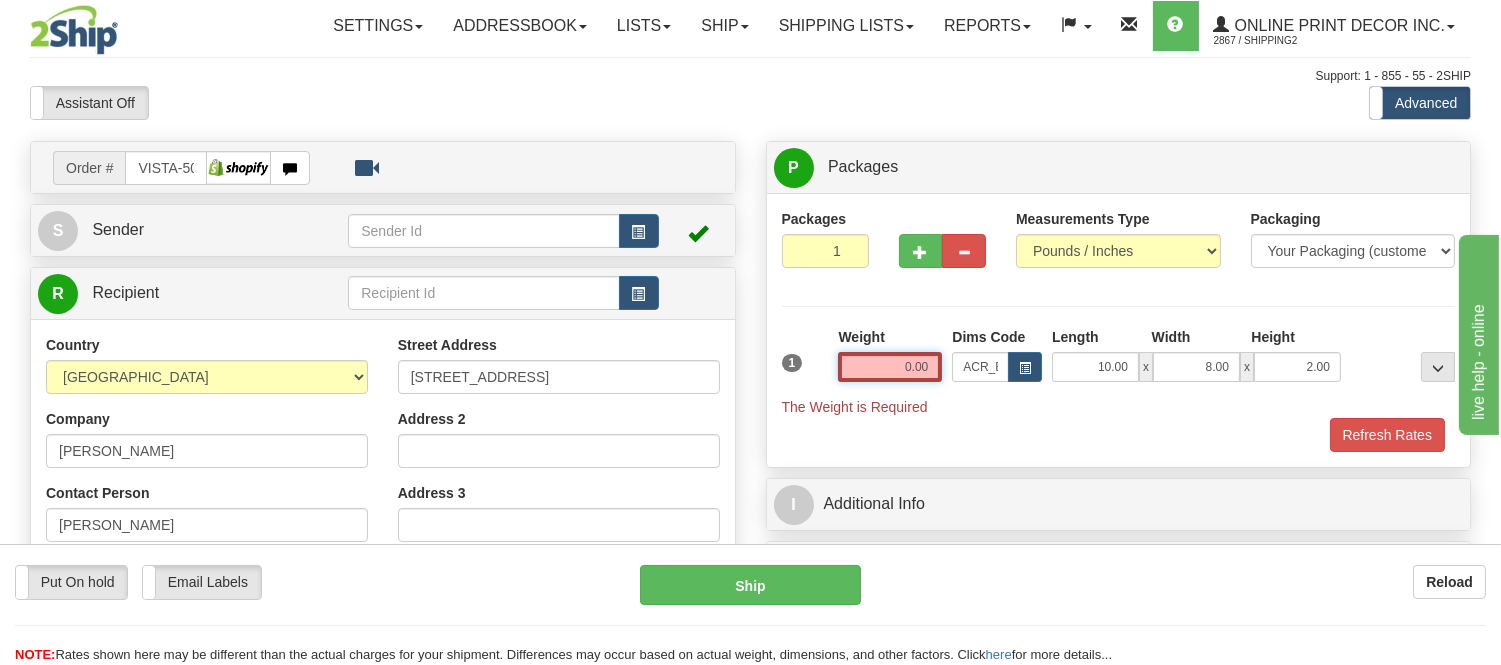 drag, startPoint x: 937, startPoint y: 364, endPoint x: 838, endPoint y: 341, distance: 101.636604 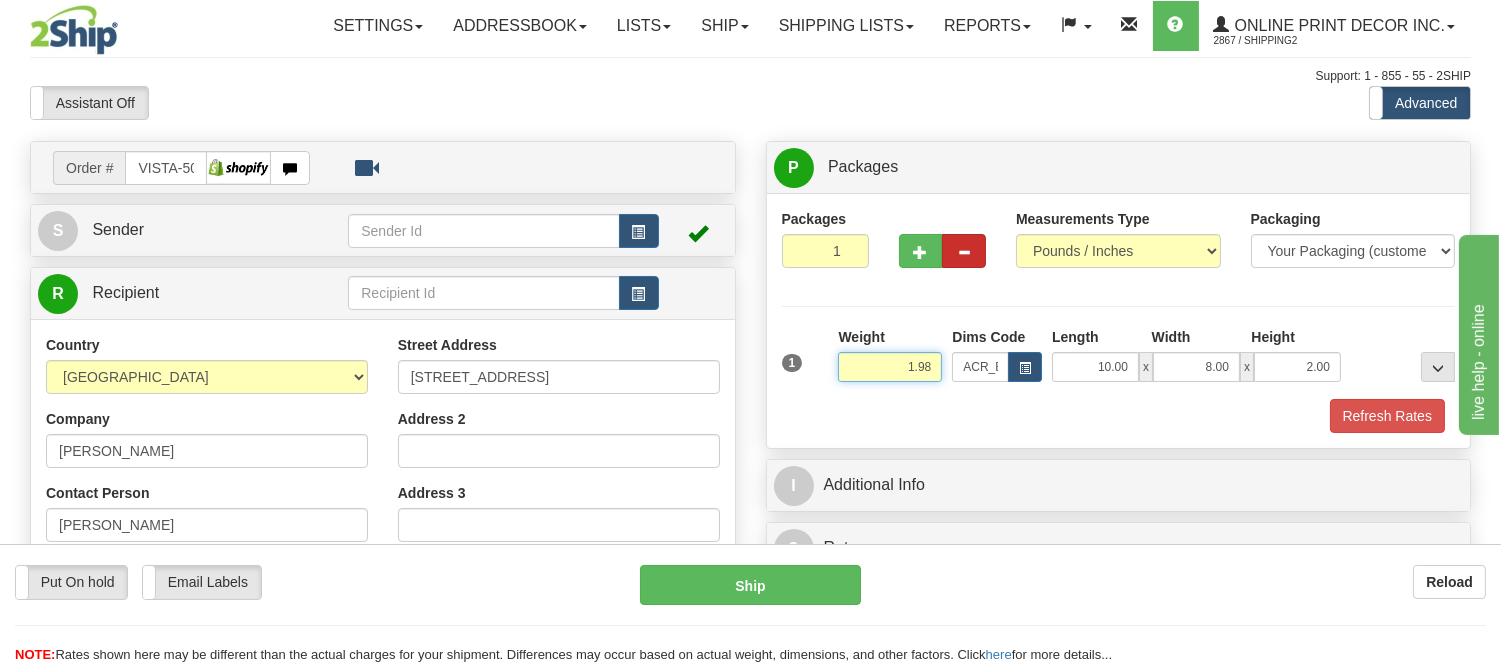 type on "1.98" 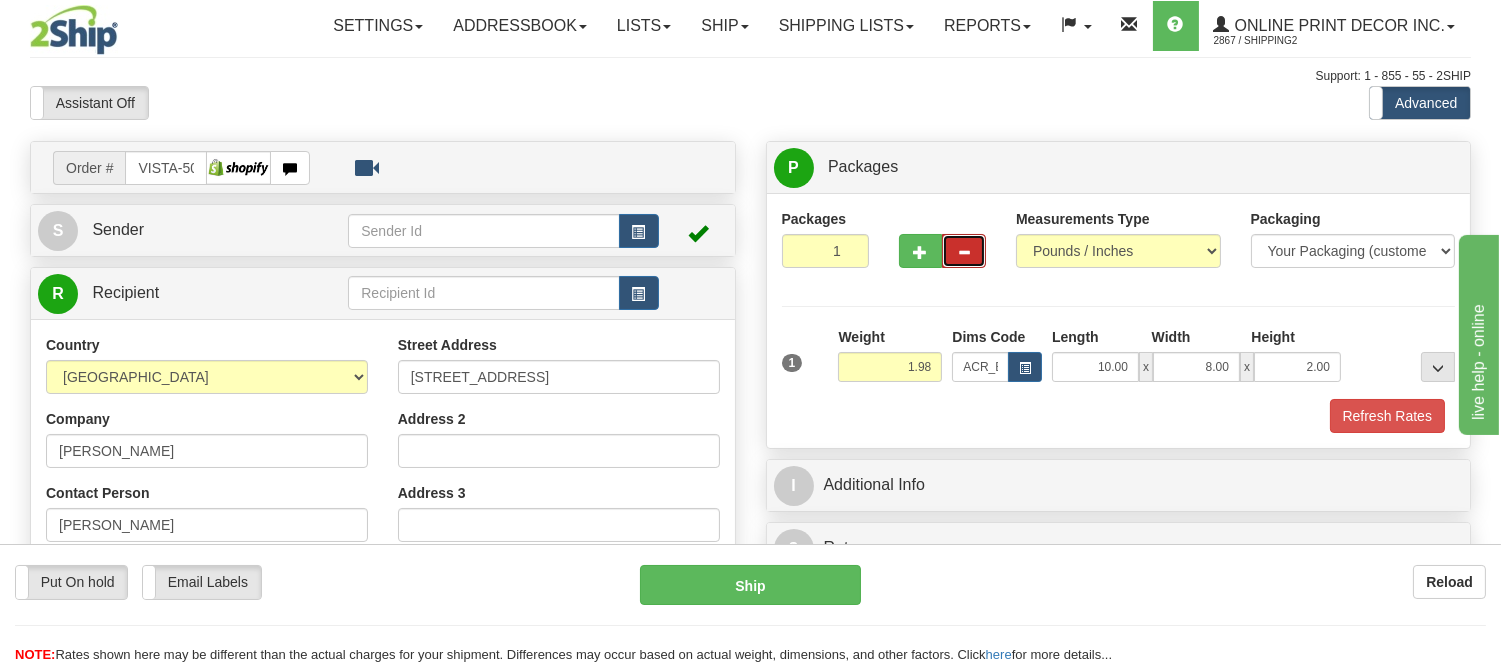 click at bounding box center (964, 251) 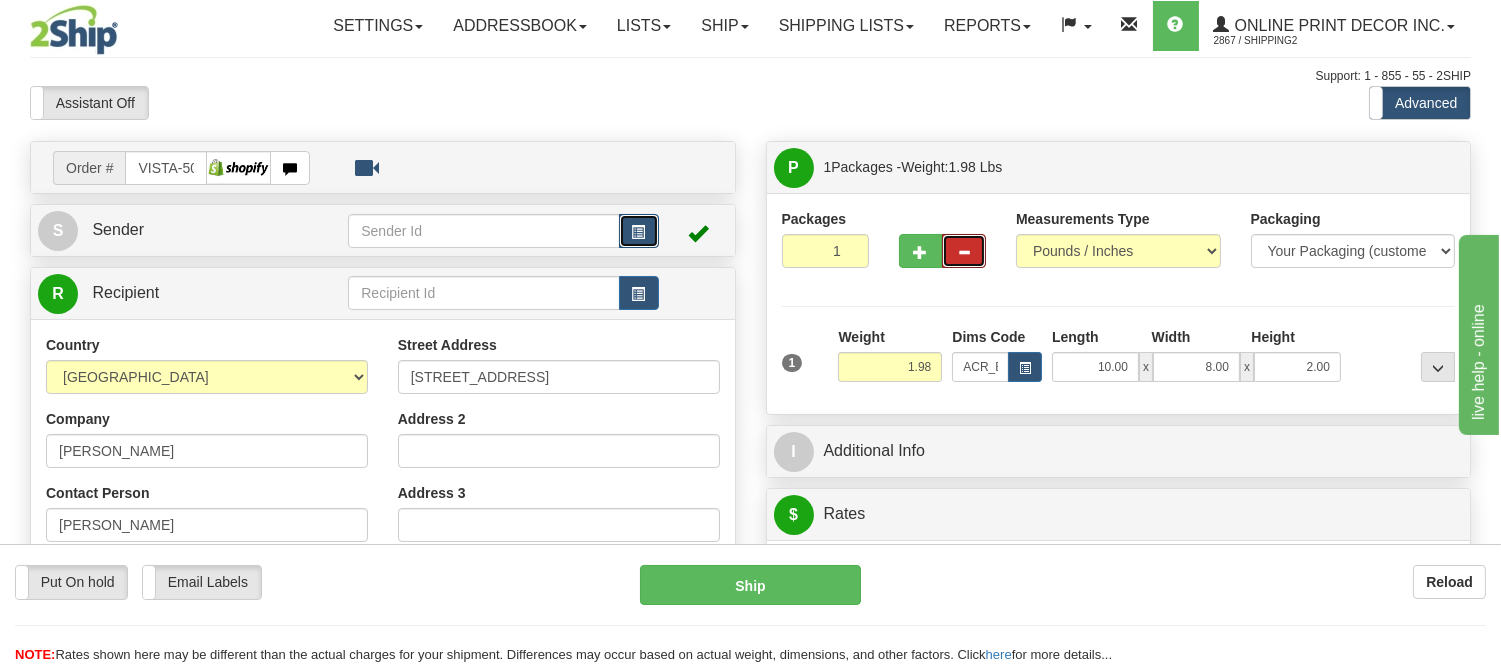 click at bounding box center (639, 231) 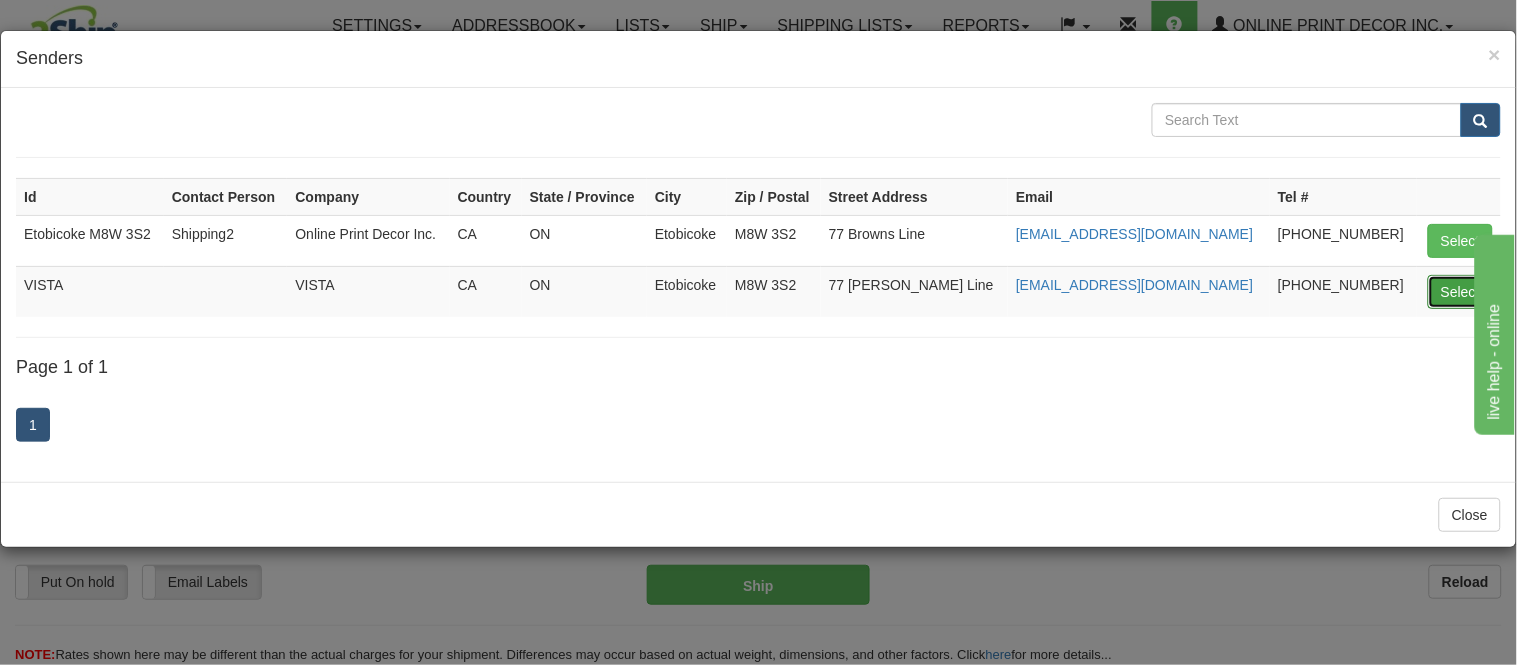 click on "Select" at bounding box center [1460, 292] 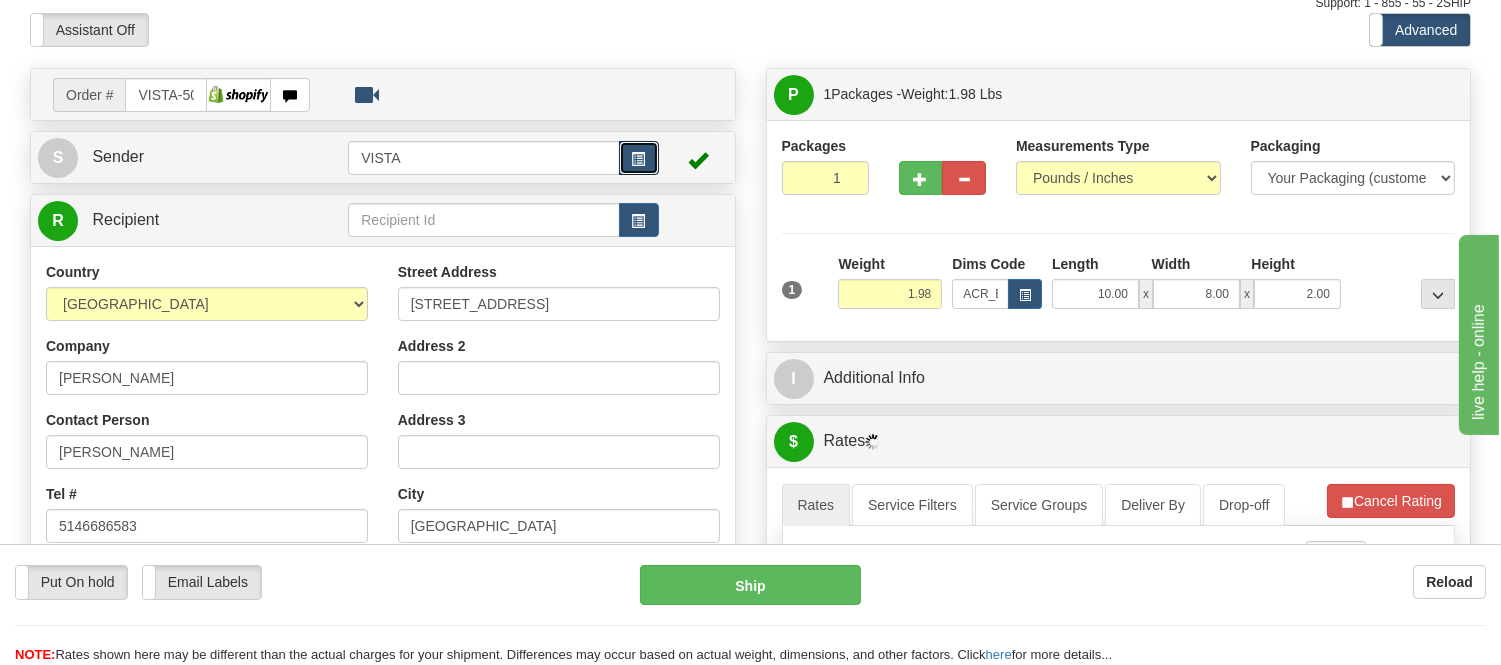 scroll, scrollTop: 222, scrollLeft: 0, axis: vertical 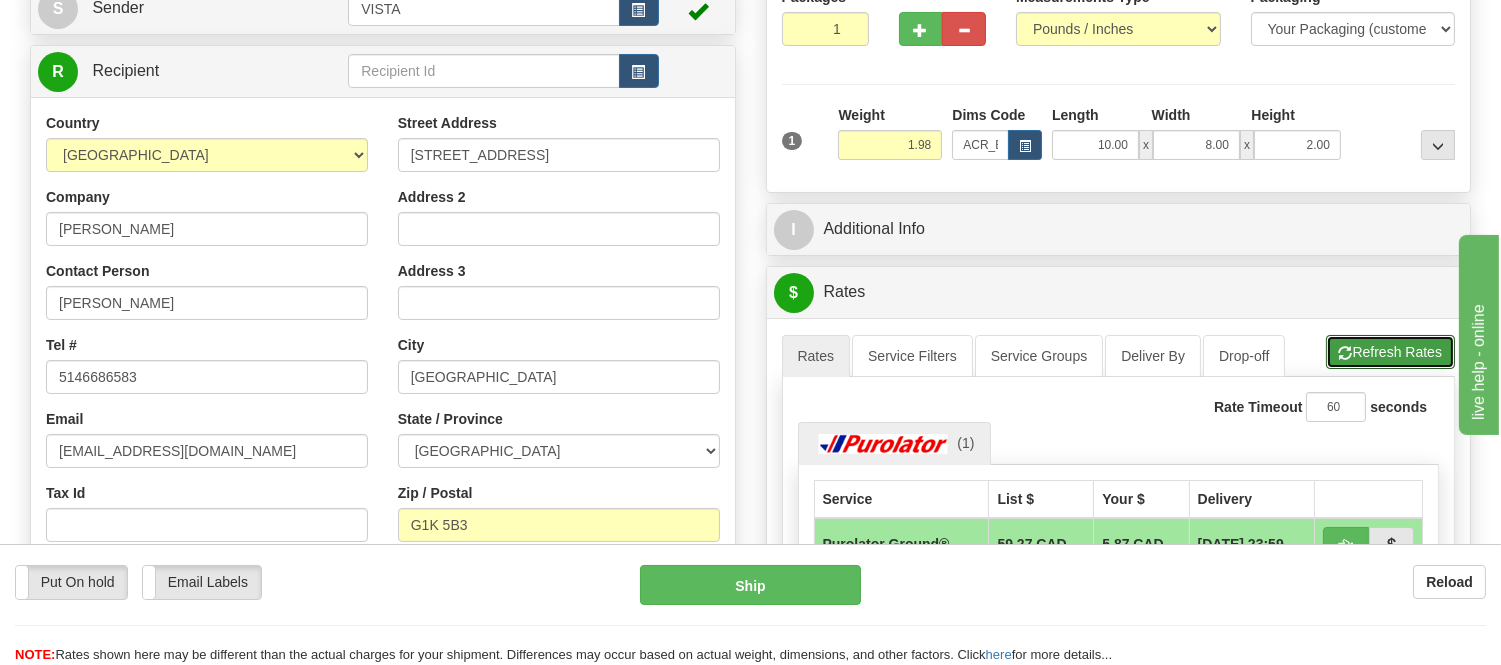 click on "Refresh Rates" at bounding box center [1390, 352] 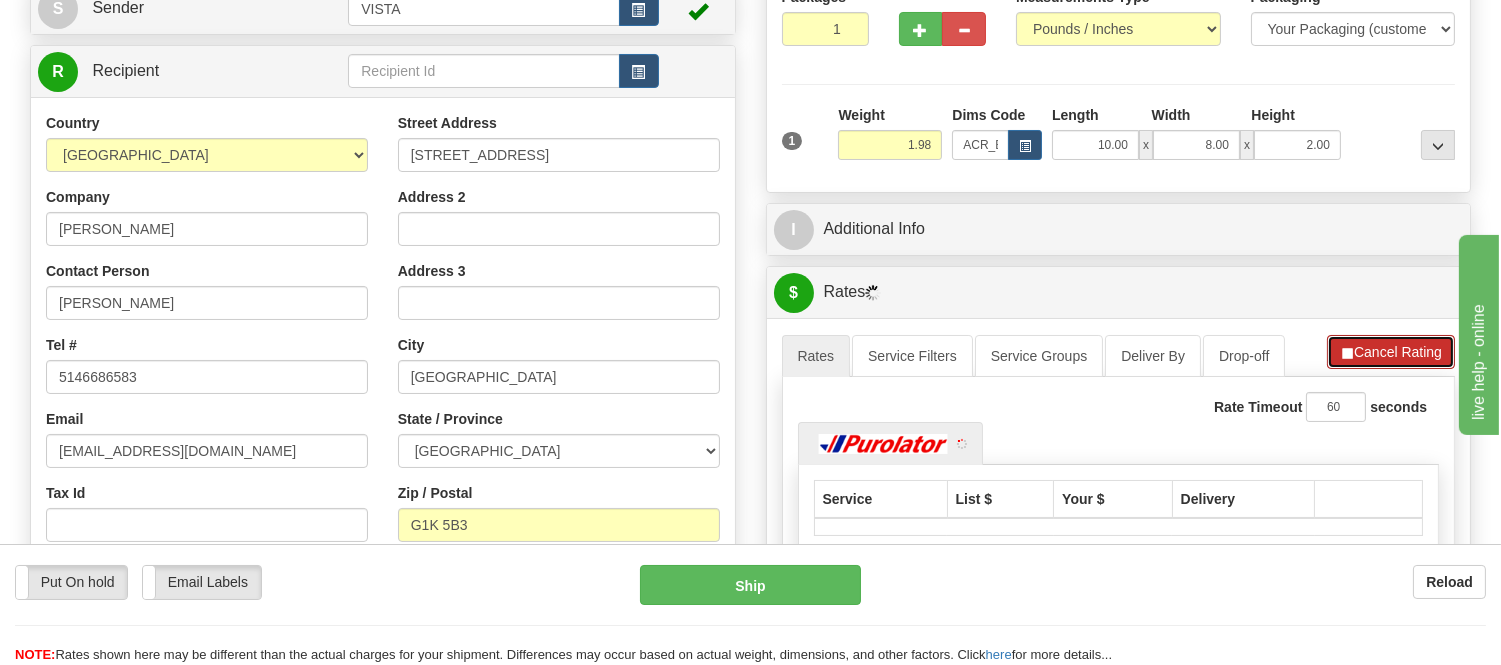 click on "Cancel Rating" at bounding box center (1391, 352) 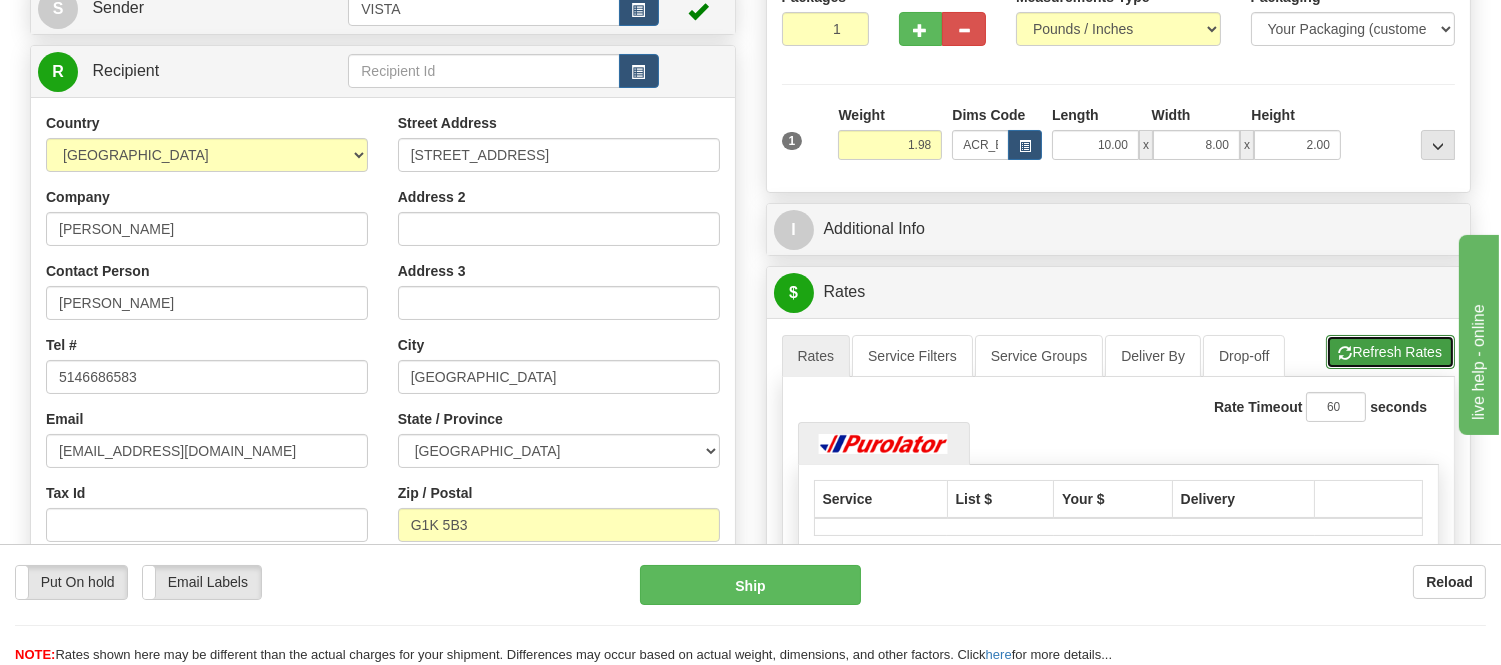 click on "Refresh Rates" at bounding box center (1390, 352) 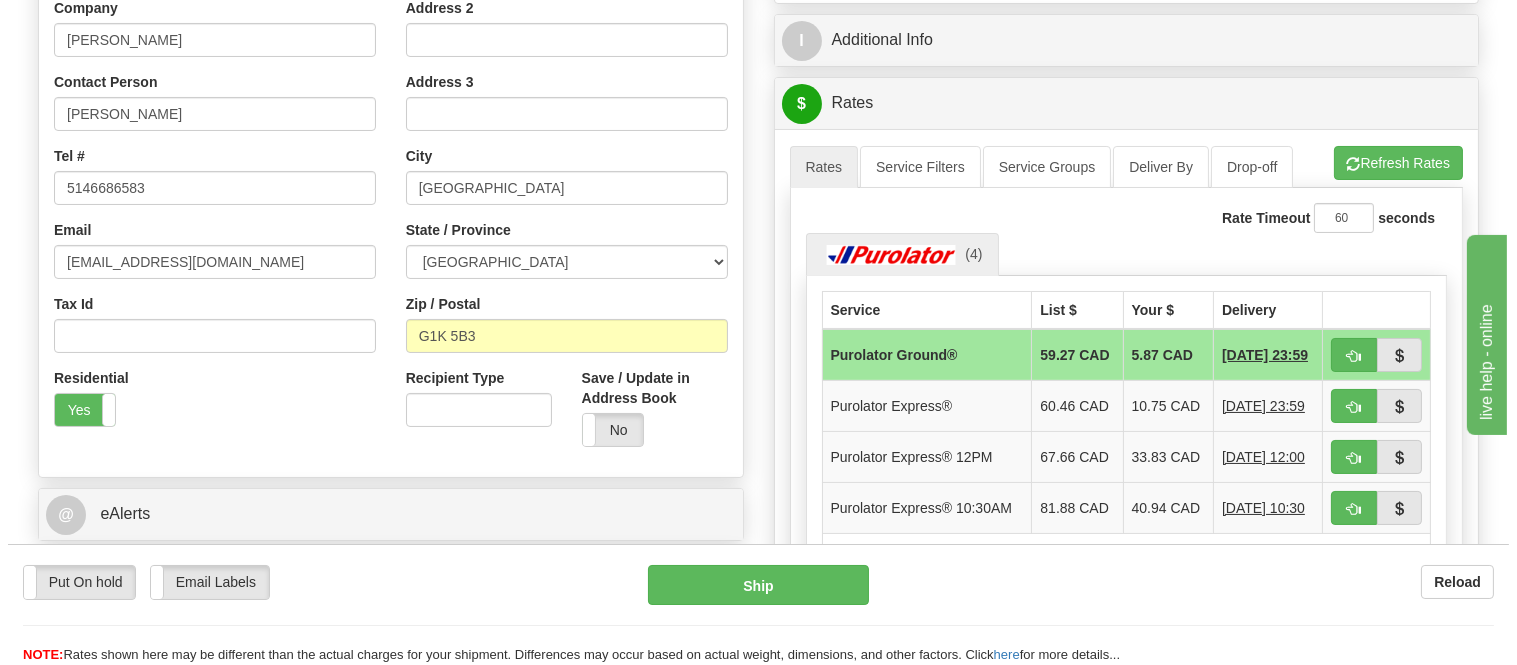 scroll, scrollTop: 555, scrollLeft: 0, axis: vertical 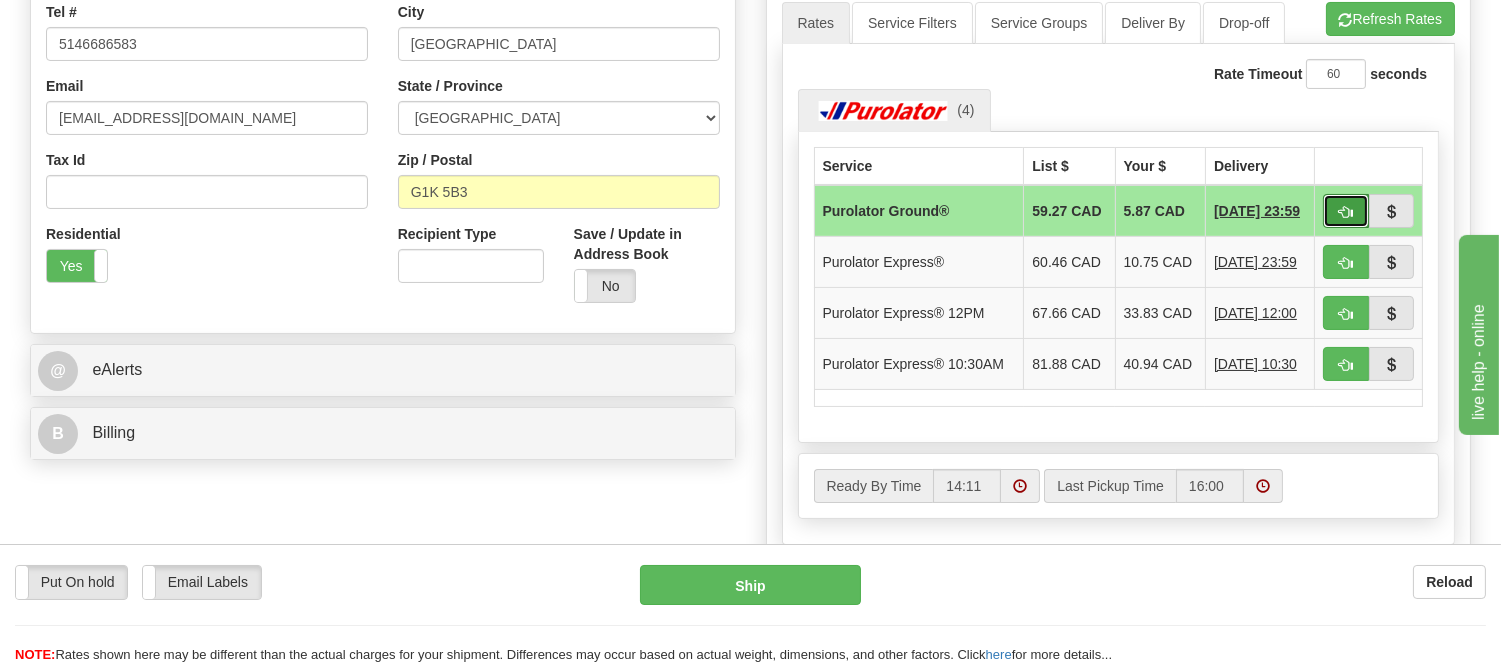 click at bounding box center [1346, 212] 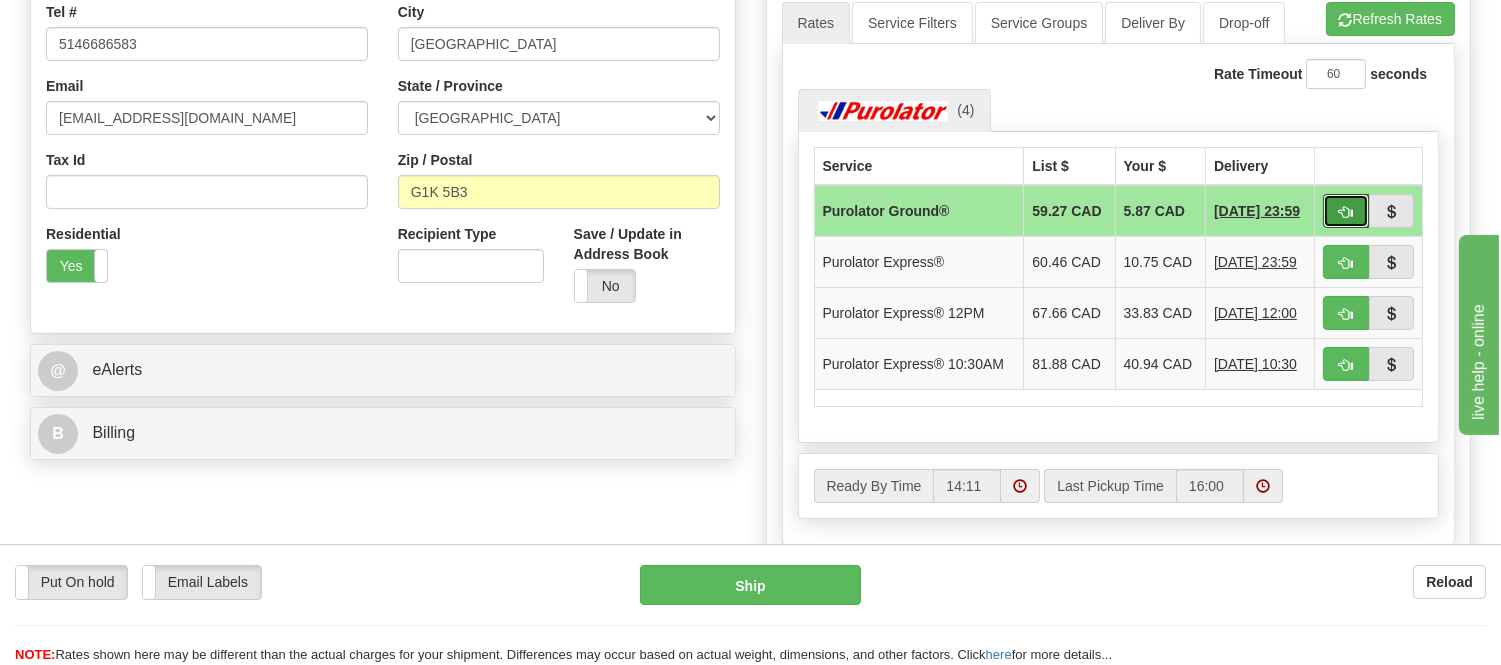 type on "260" 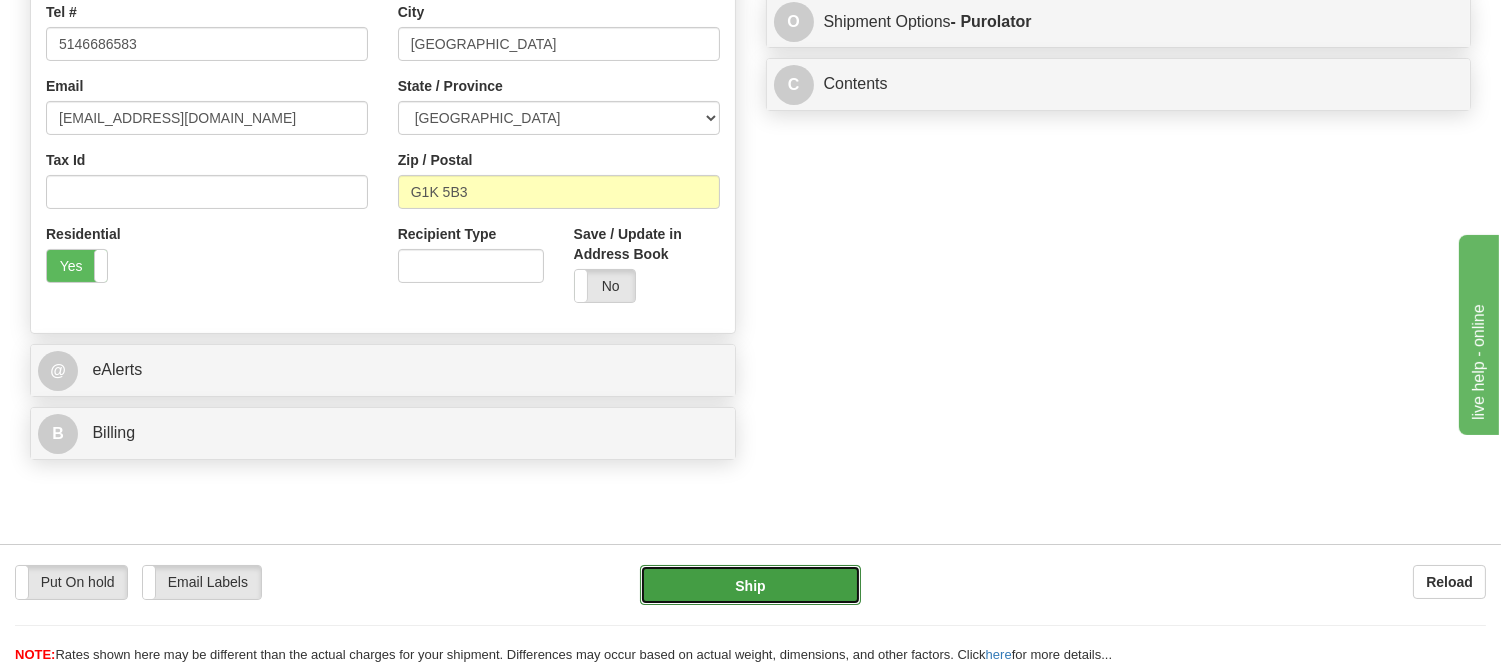 click on "Ship" at bounding box center [750, 585] 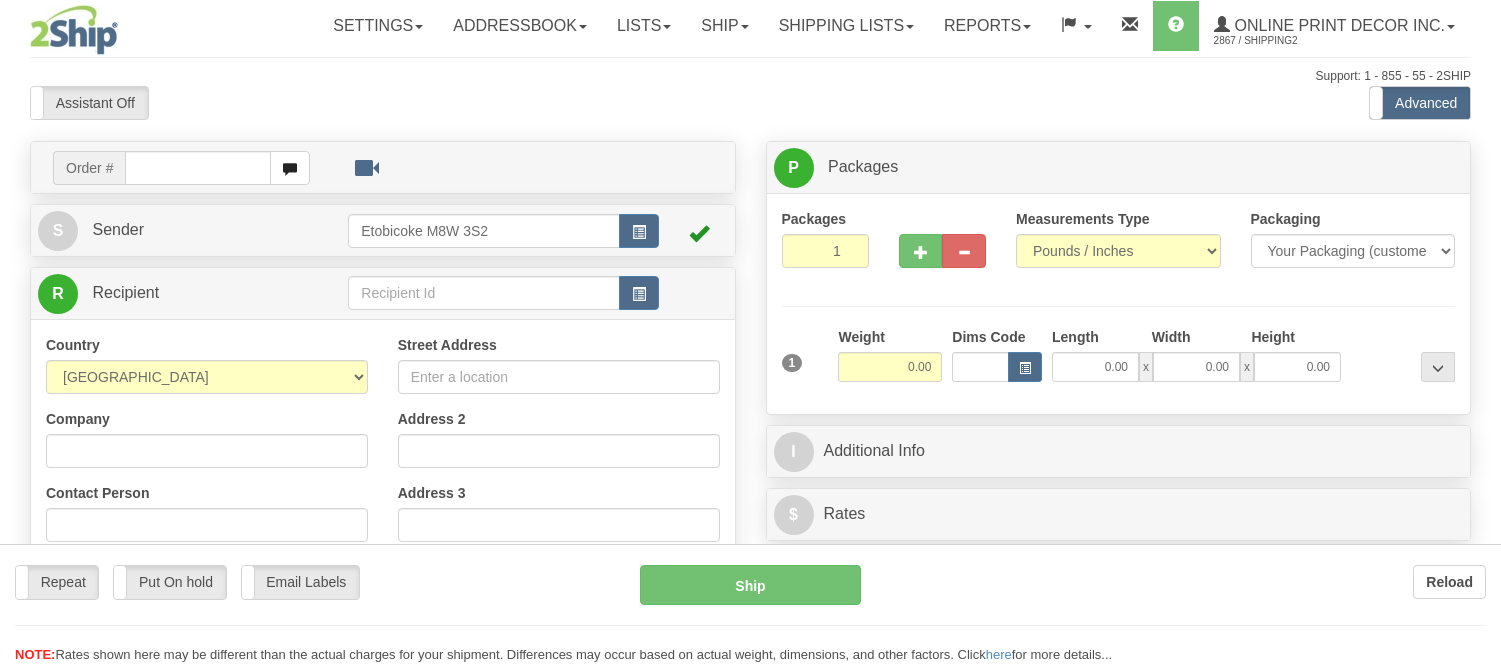 scroll, scrollTop: 0, scrollLeft: 0, axis: both 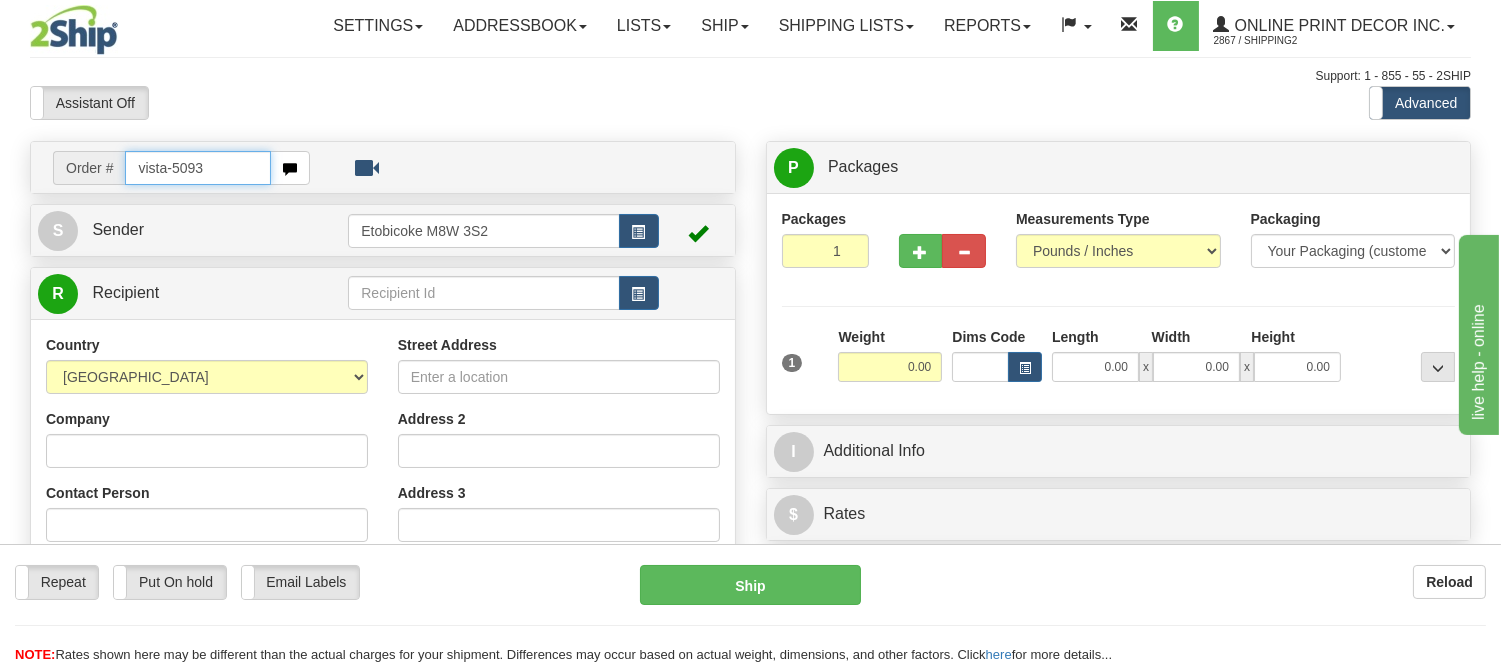 type on "vista-5093" 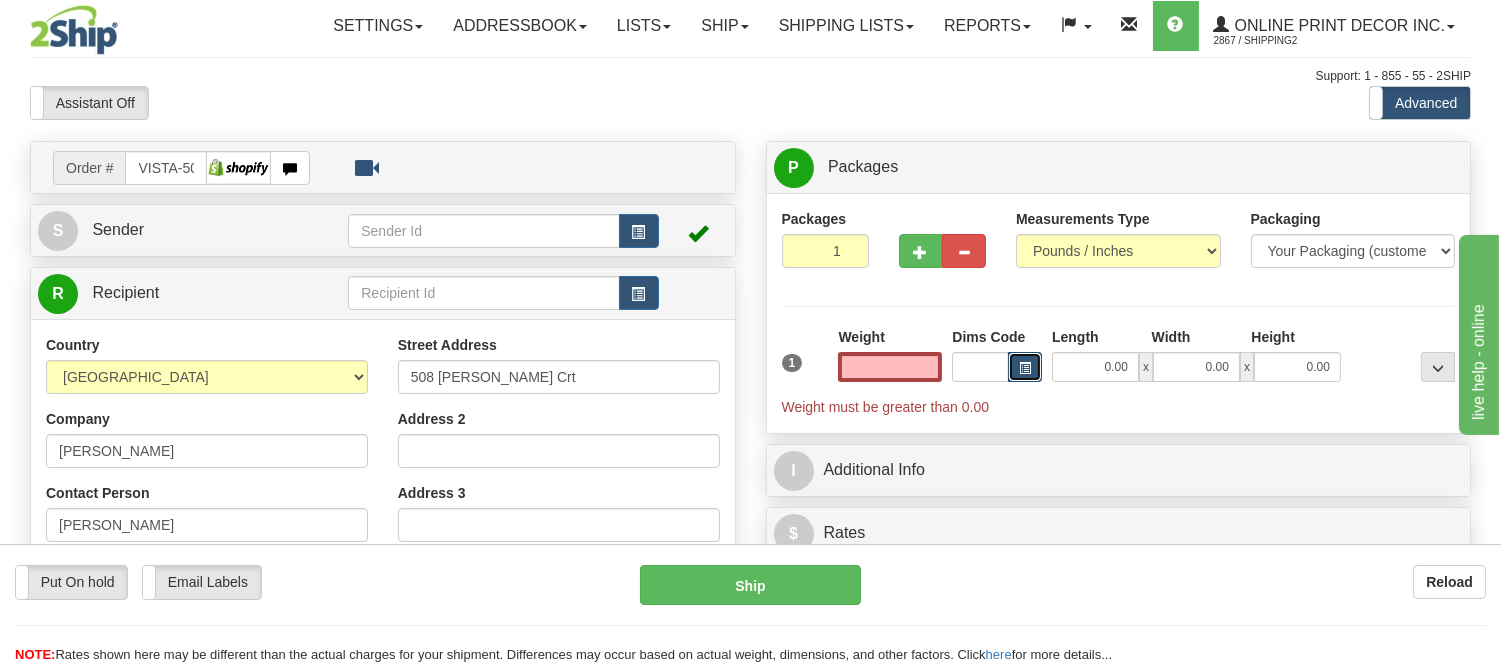 type on "0.00" 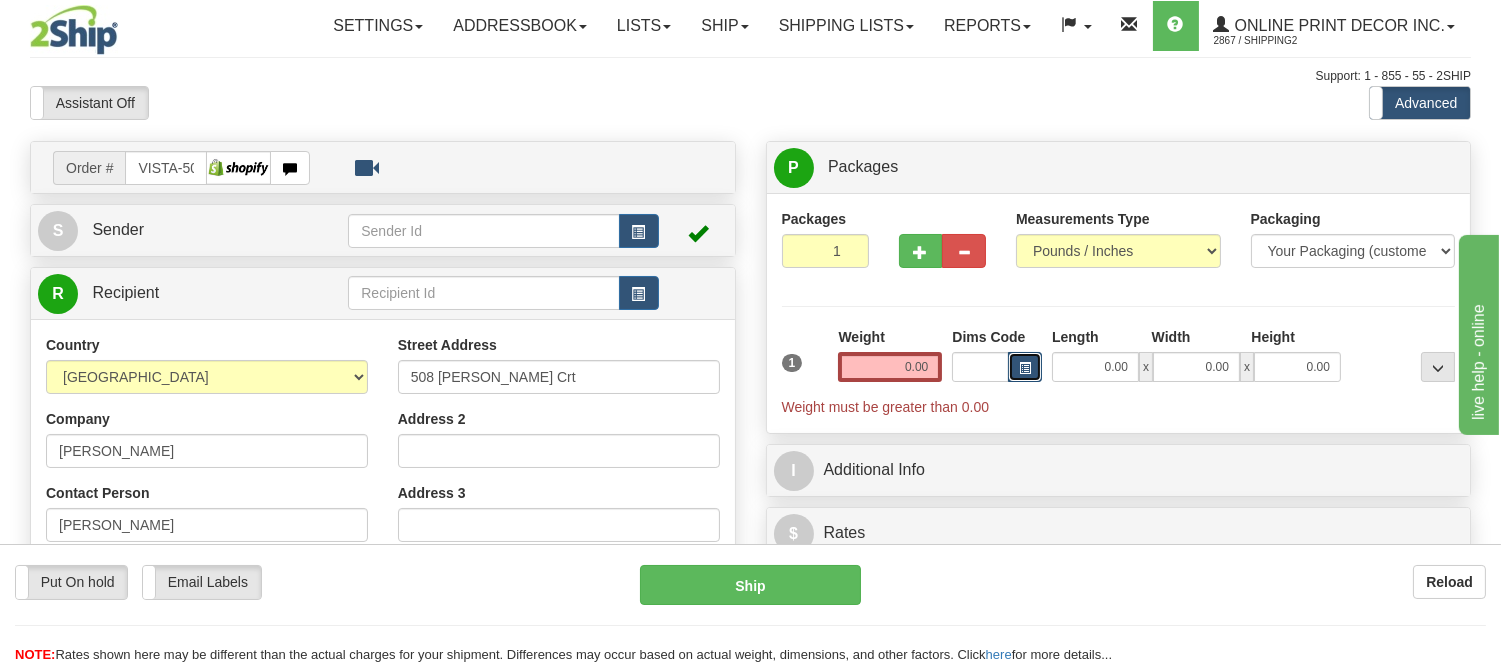 click at bounding box center [1025, 368] 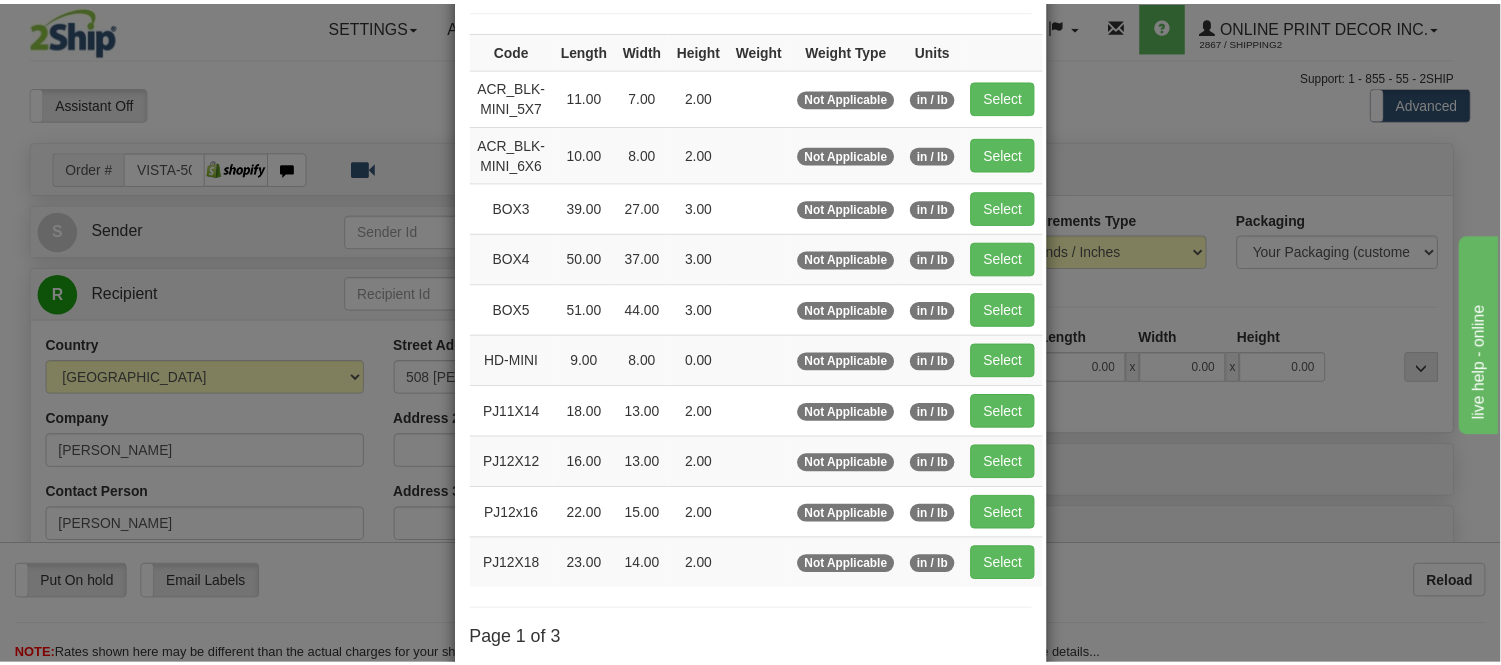 scroll, scrollTop: 111, scrollLeft: 0, axis: vertical 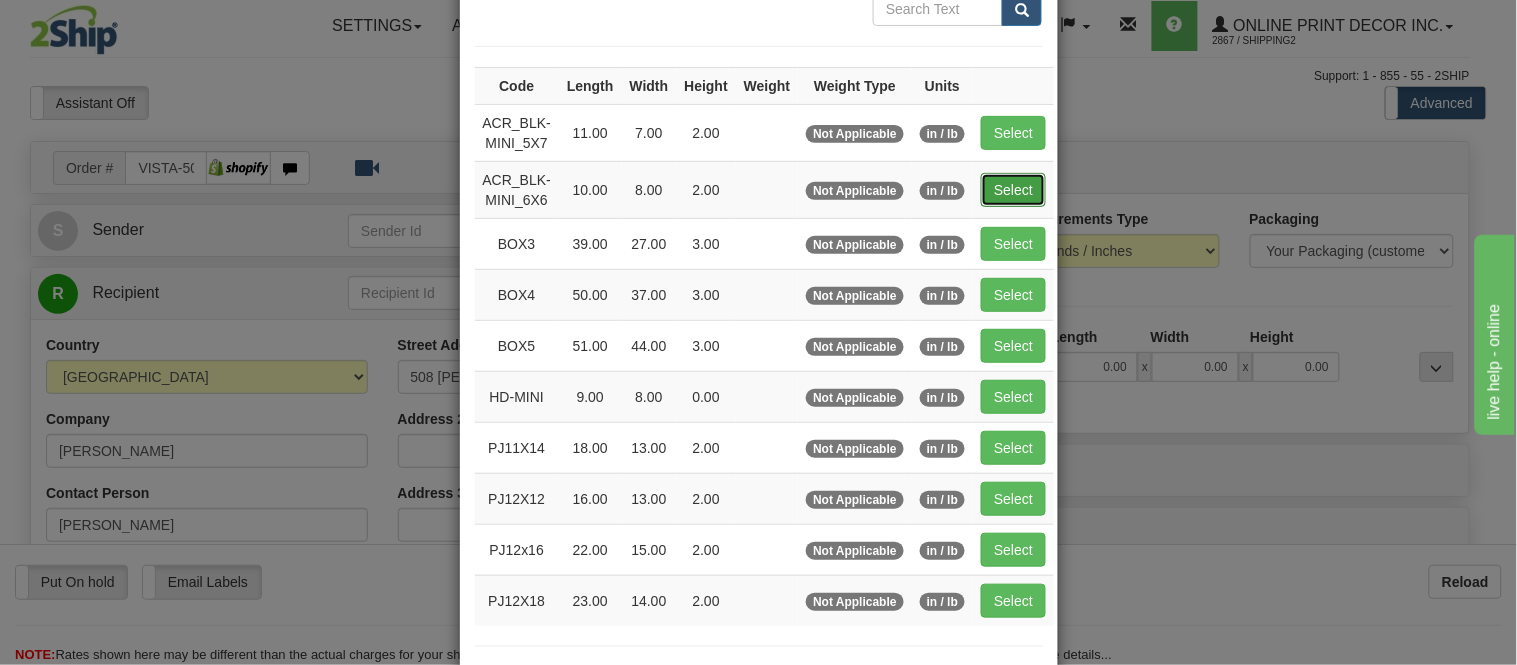 click on "Select" at bounding box center (1013, 190) 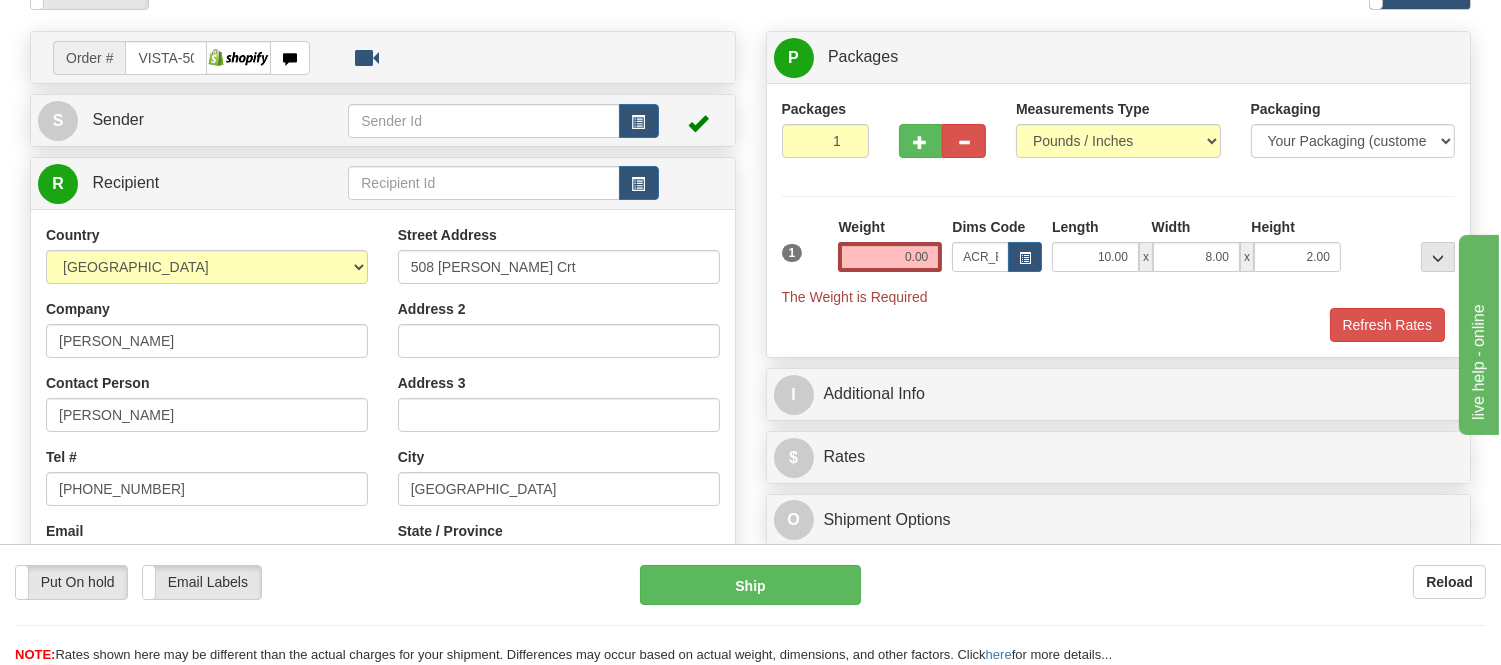 scroll, scrollTop: 111, scrollLeft: 0, axis: vertical 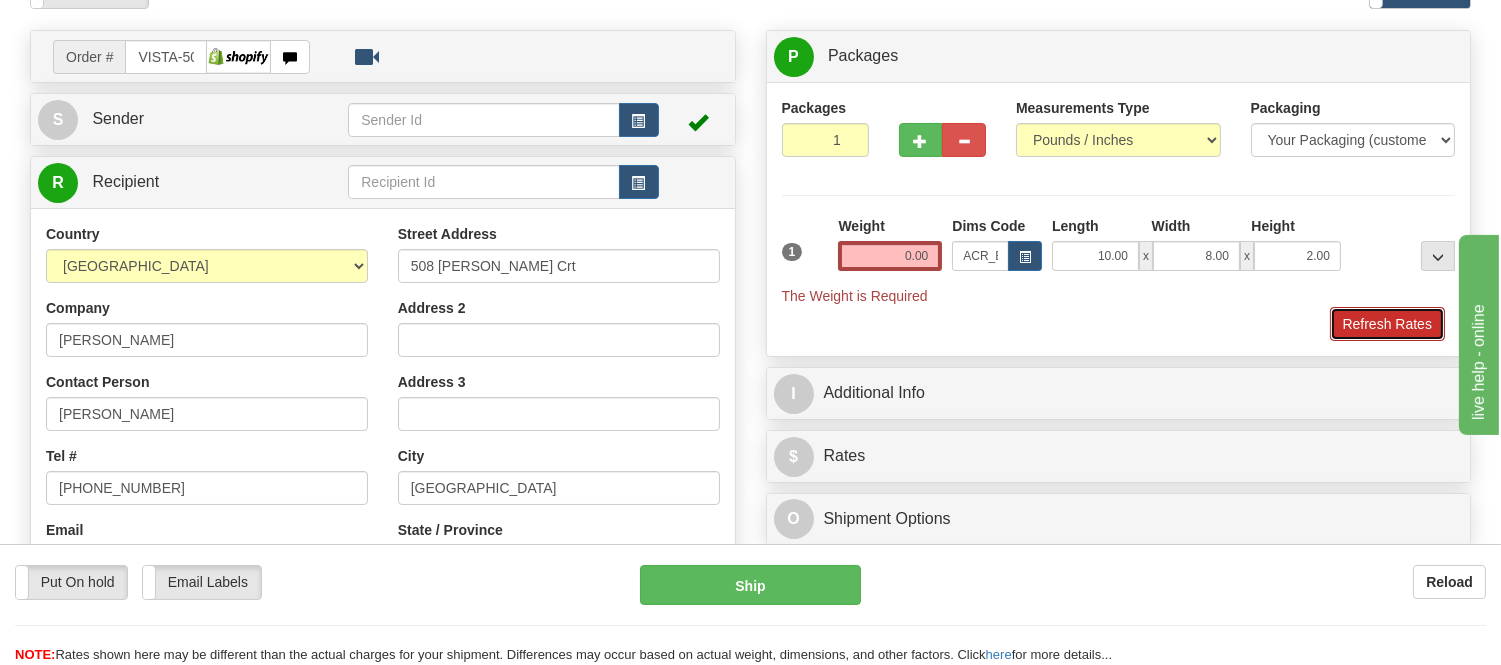 click on "Refresh Rates" at bounding box center (1387, 324) 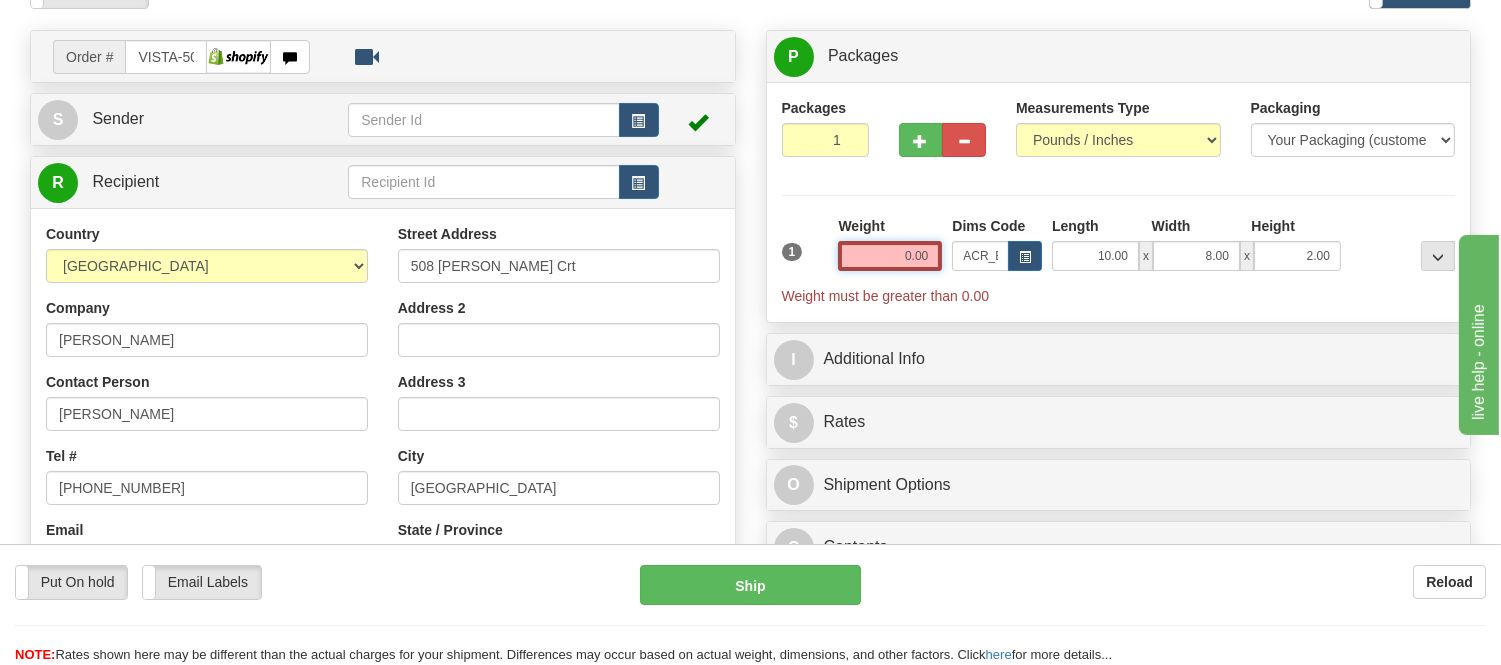drag, startPoint x: 925, startPoint y: 250, endPoint x: 861, endPoint y: 265, distance: 65.734314 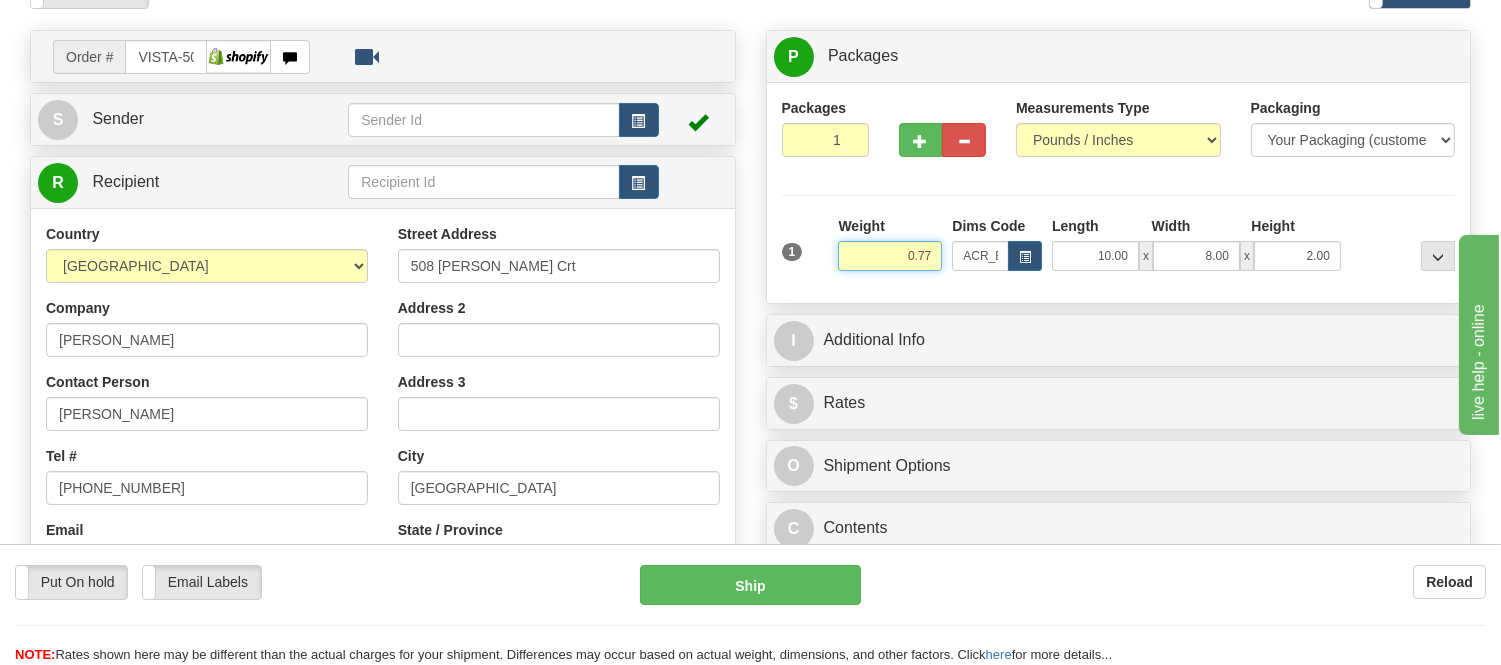 scroll, scrollTop: 222, scrollLeft: 0, axis: vertical 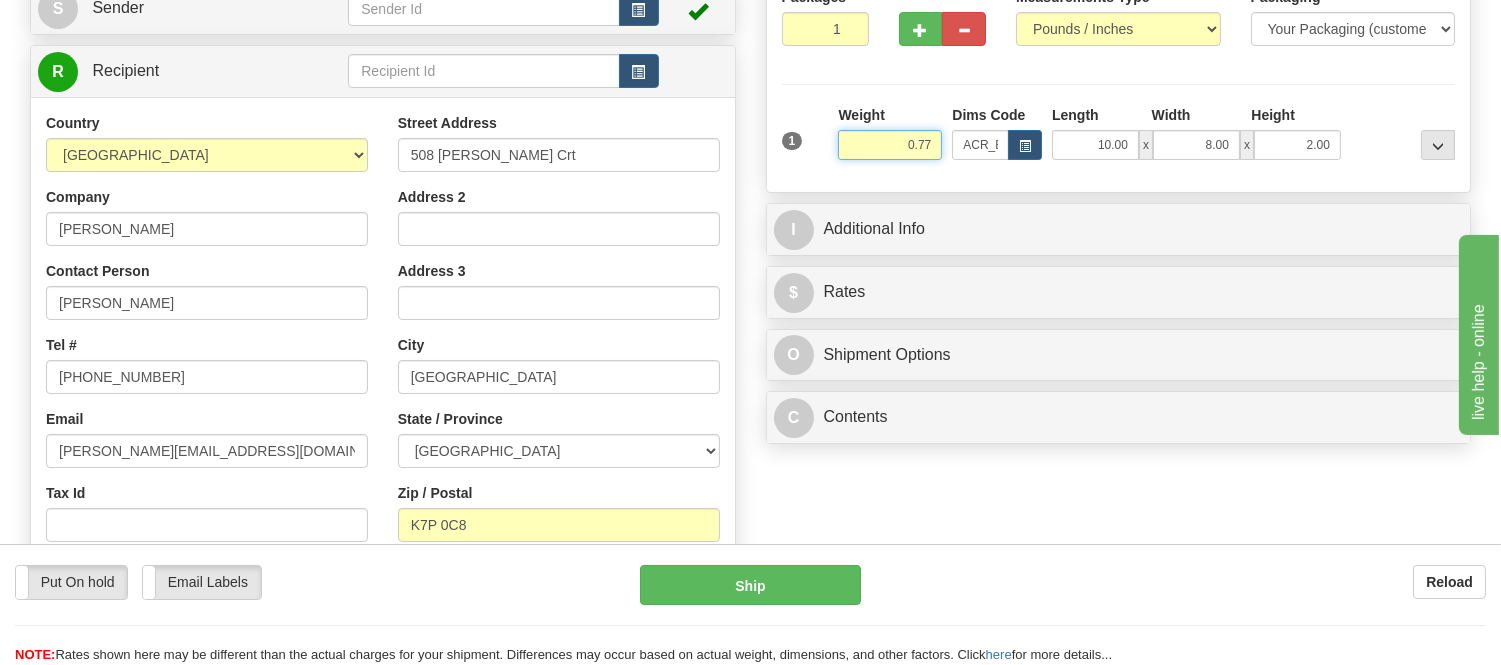 type on "0.77" 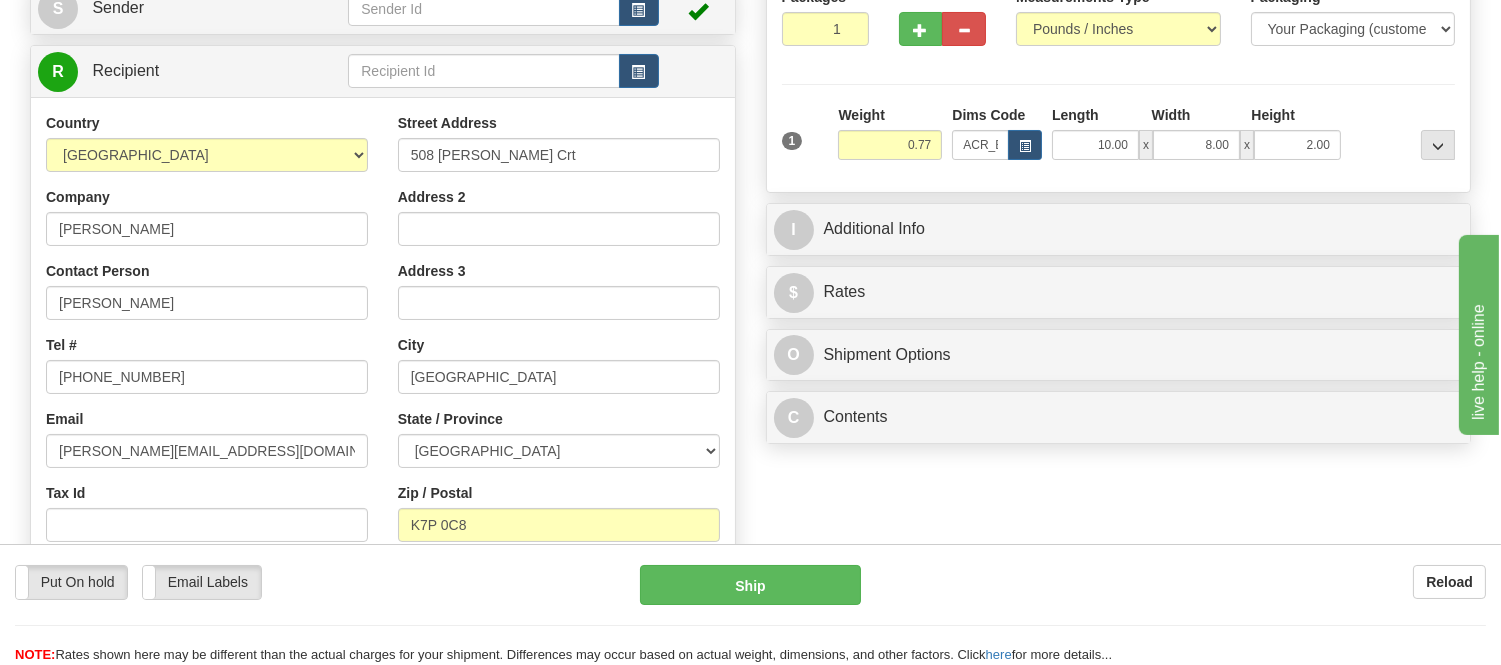 click at bounding box center [1403, 132] 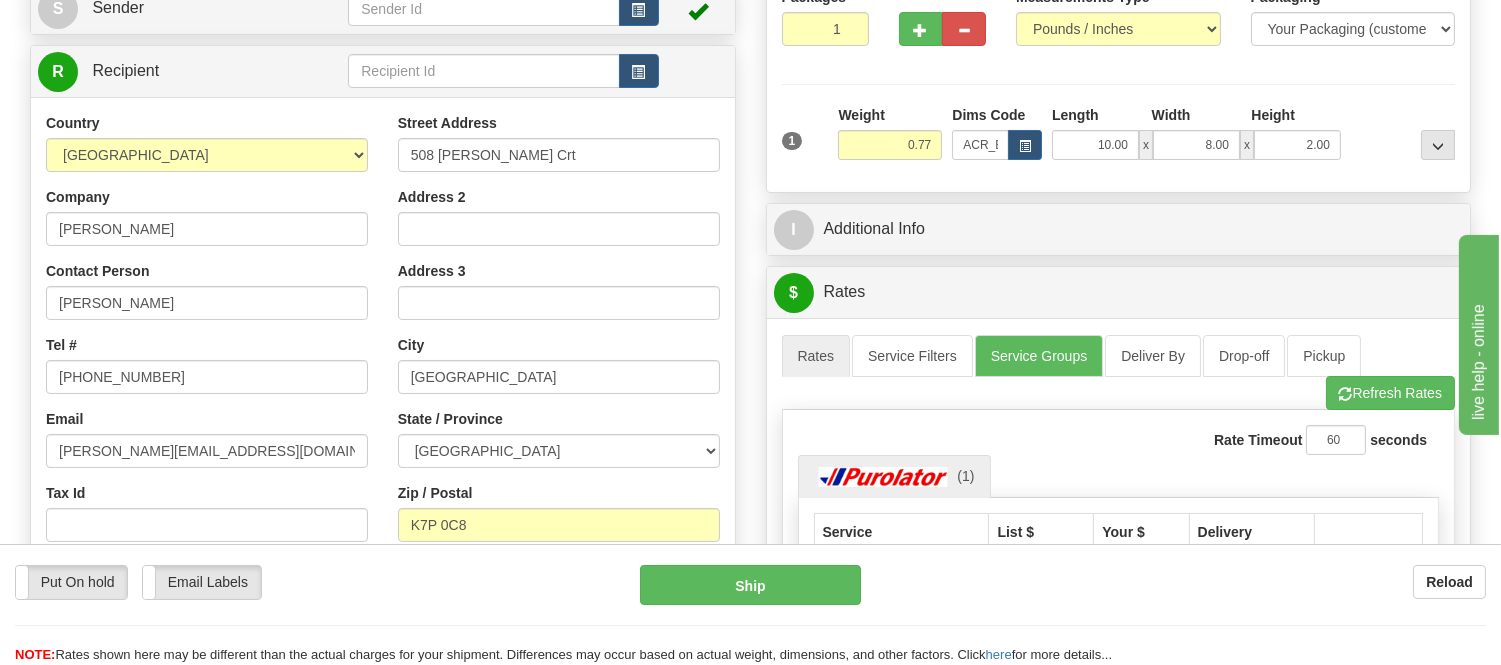 scroll, scrollTop: 0, scrollLeft: 0, axis: both 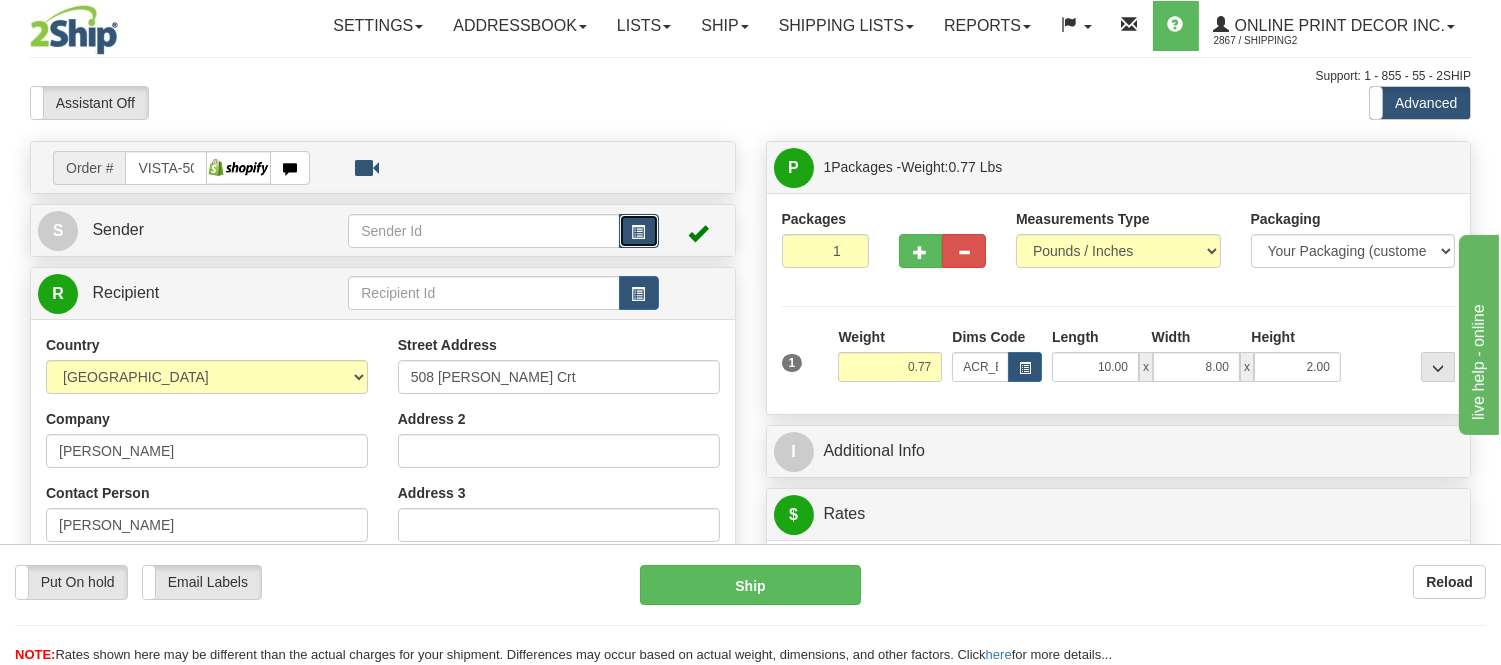 click at bounding box center (639, 231) 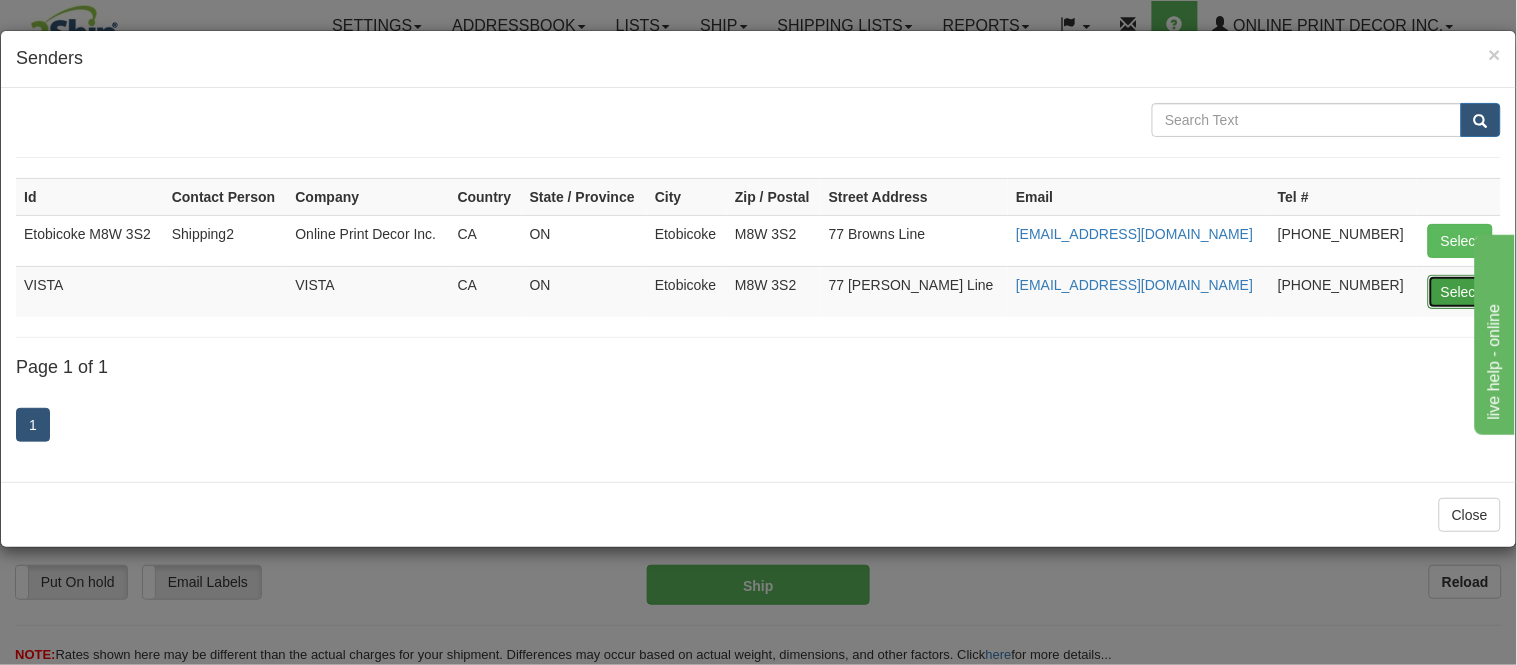 click on "Select" at bounding box center (1460, 292) 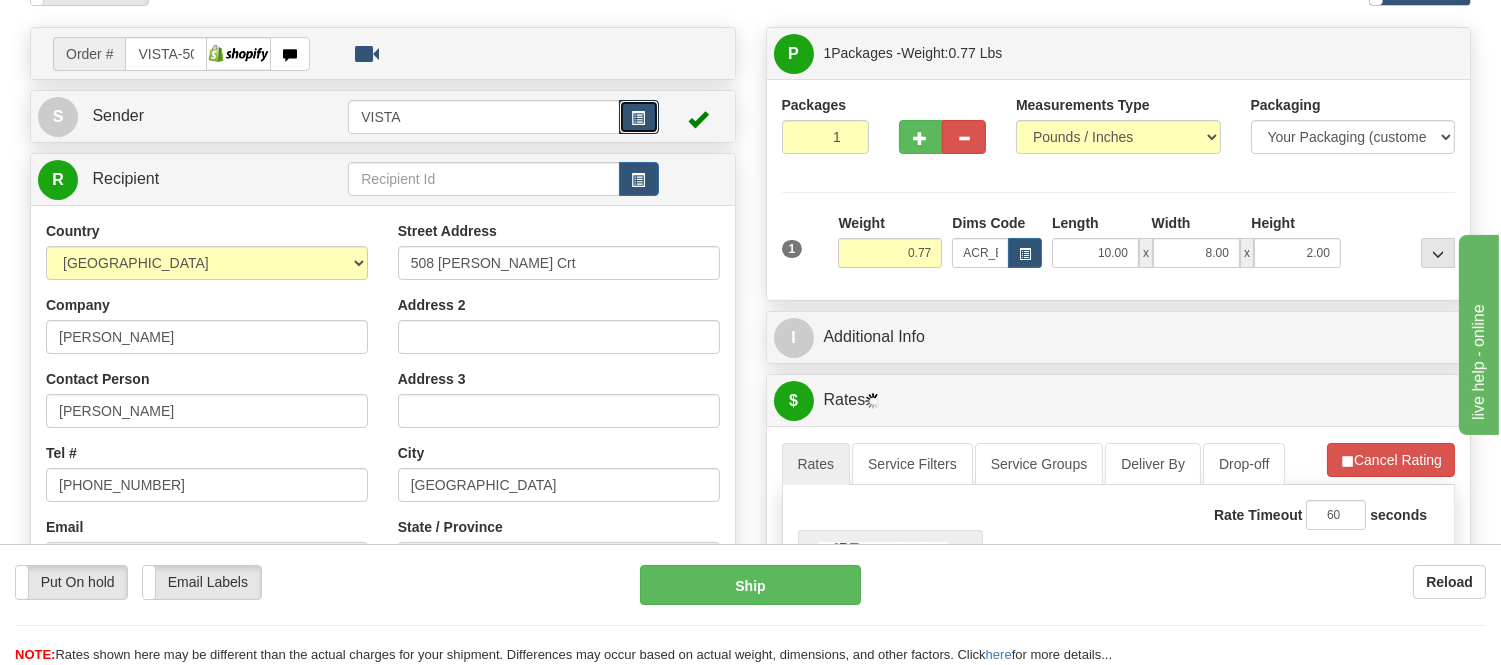 scroll, scrollTop: 222, scrollLeft: 0, axis: vertical 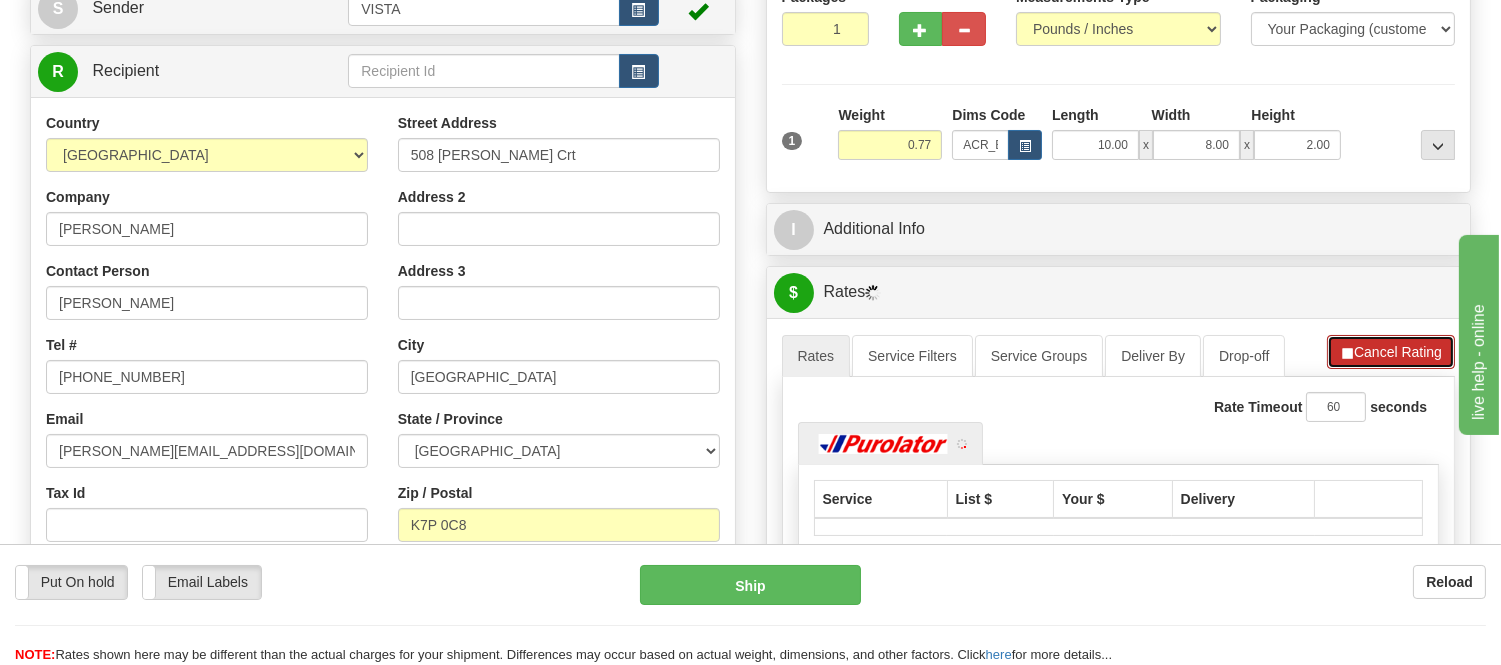 click on "Cancel Rating" at bounding box center (1391, 352) 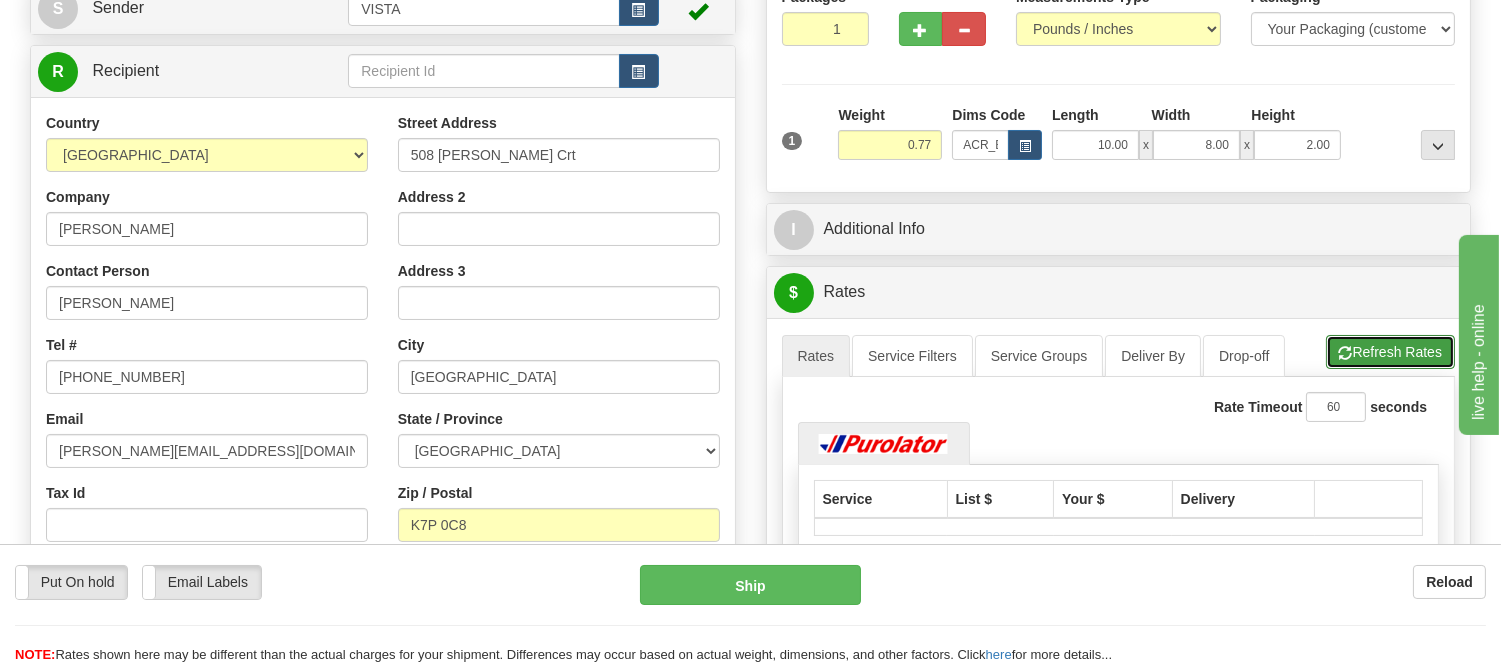 click on "Refresh Rates" at bounding box center (1390, 352) 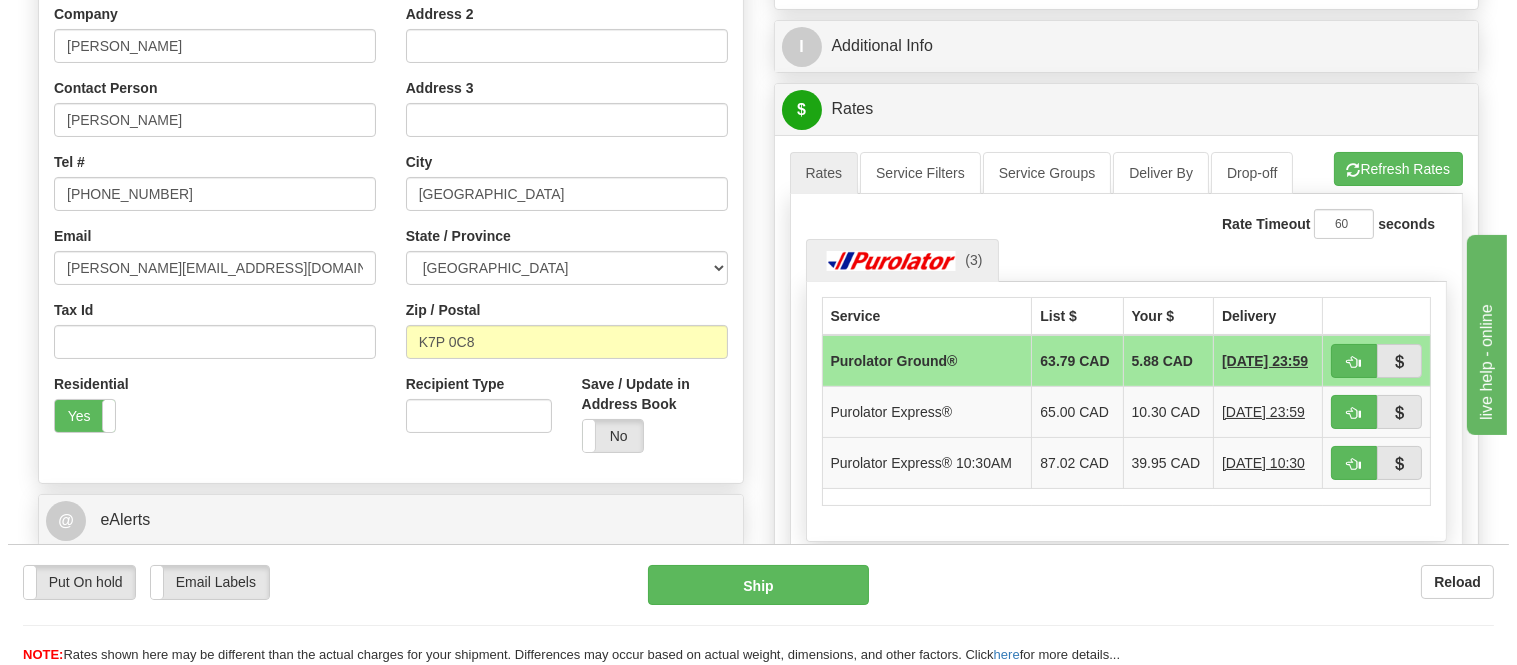 scroll, scrollTop: 444, scrollLeft: 0, axis: vertical 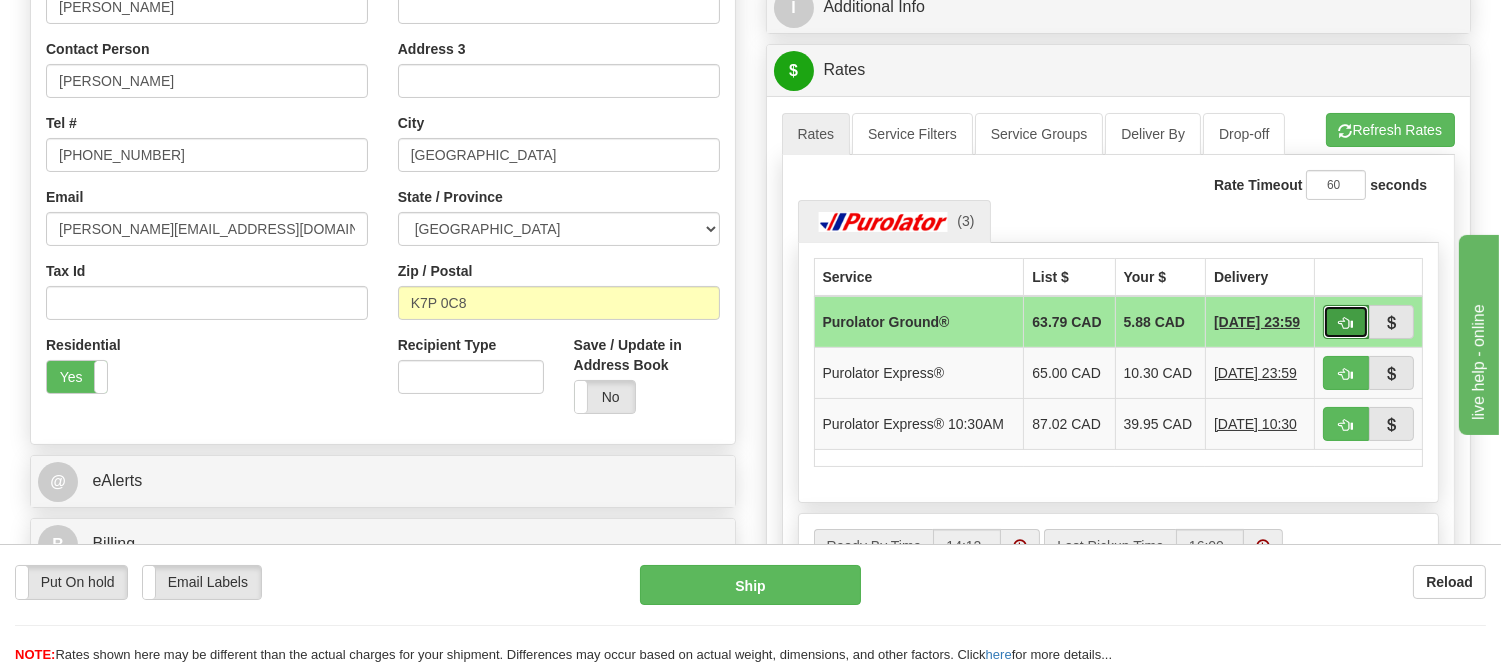 click at bounding box center (1346, 323) 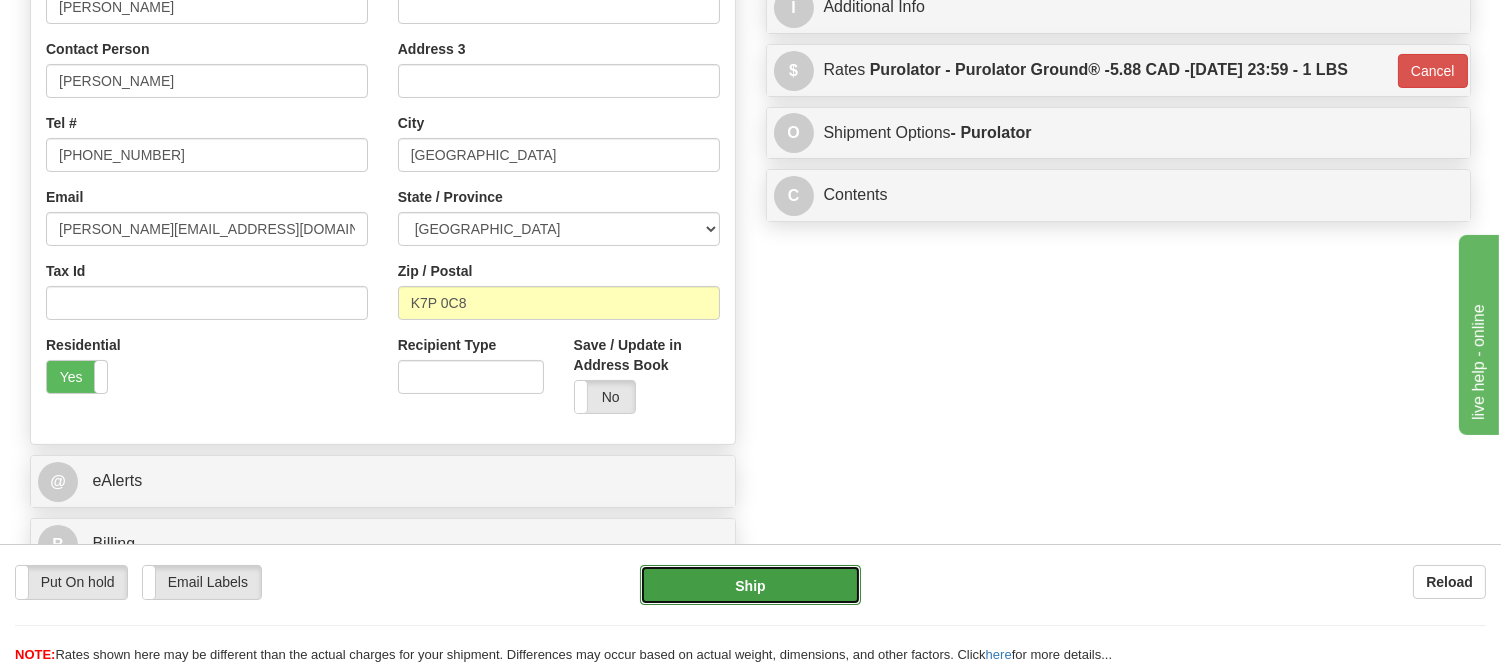 click on "Ship" at bounding box center [750, 585] 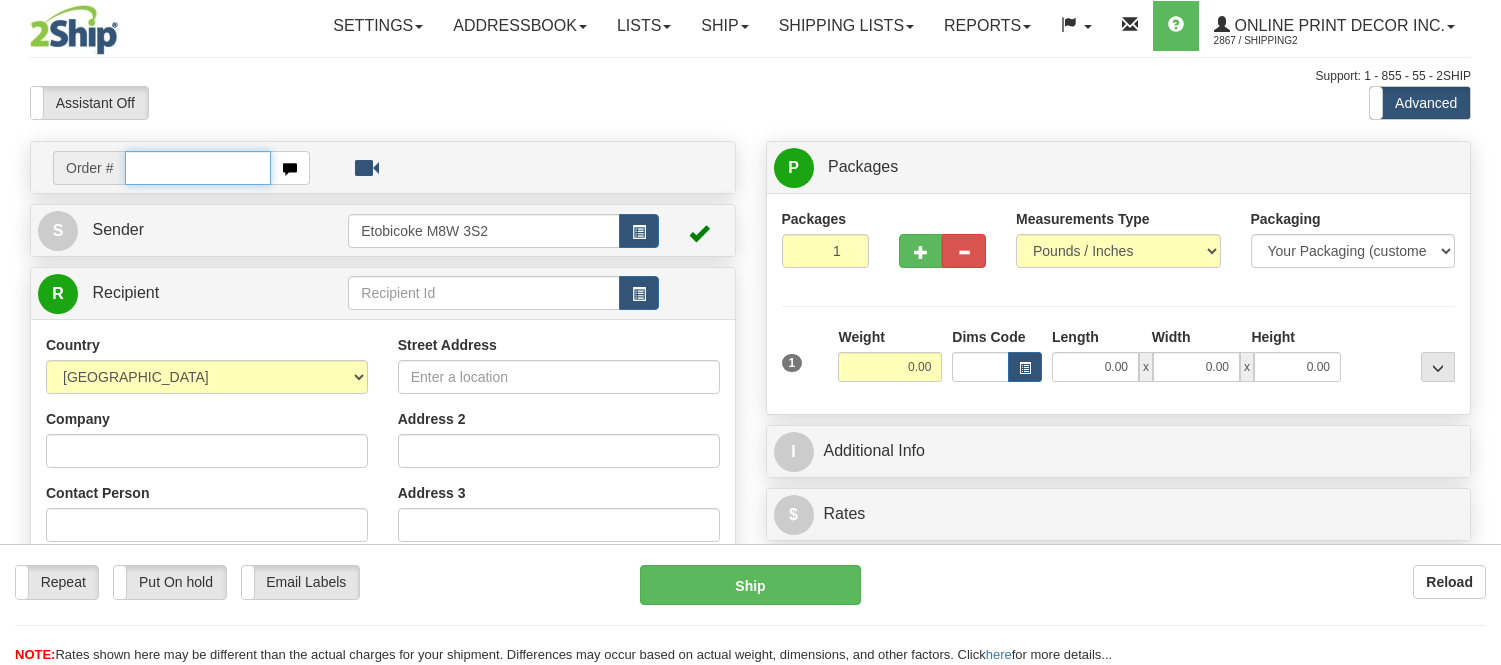 scroll, scrollTop: 0, scrollLeft: 0, axis: both 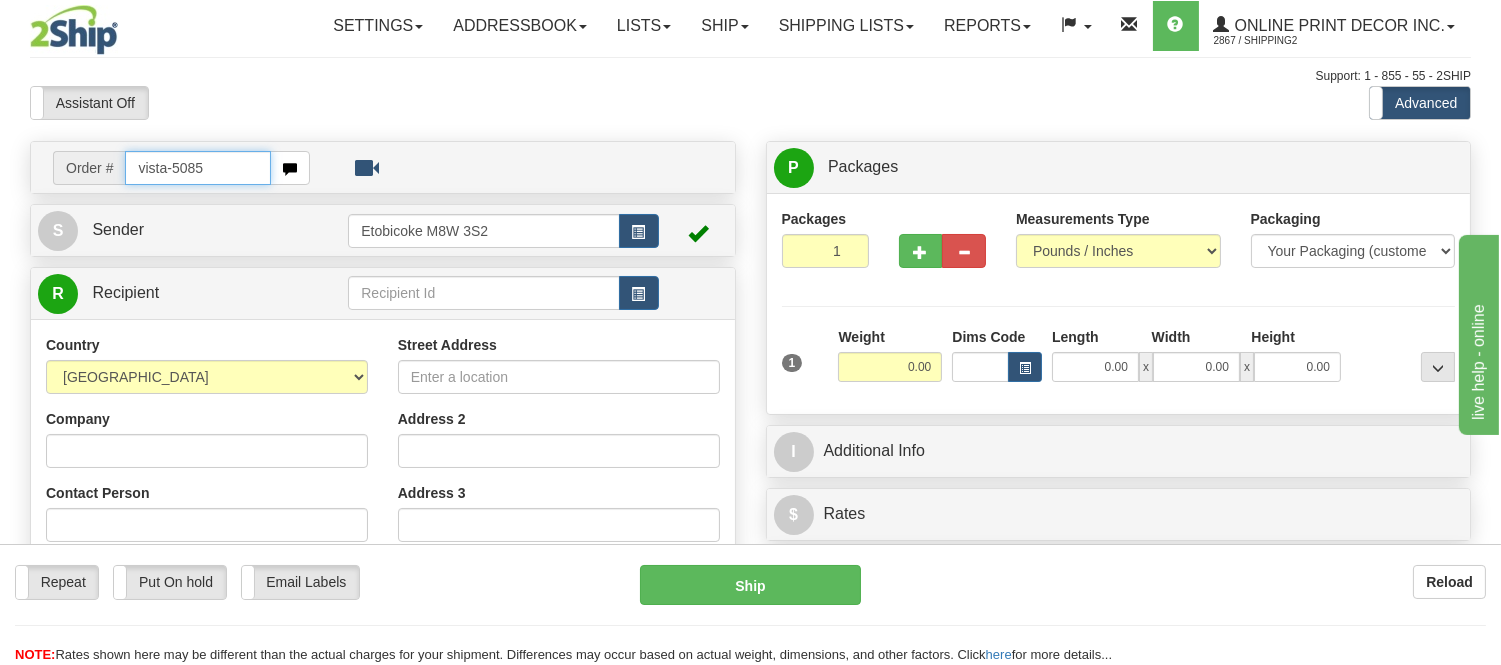 type on "vista-5085" 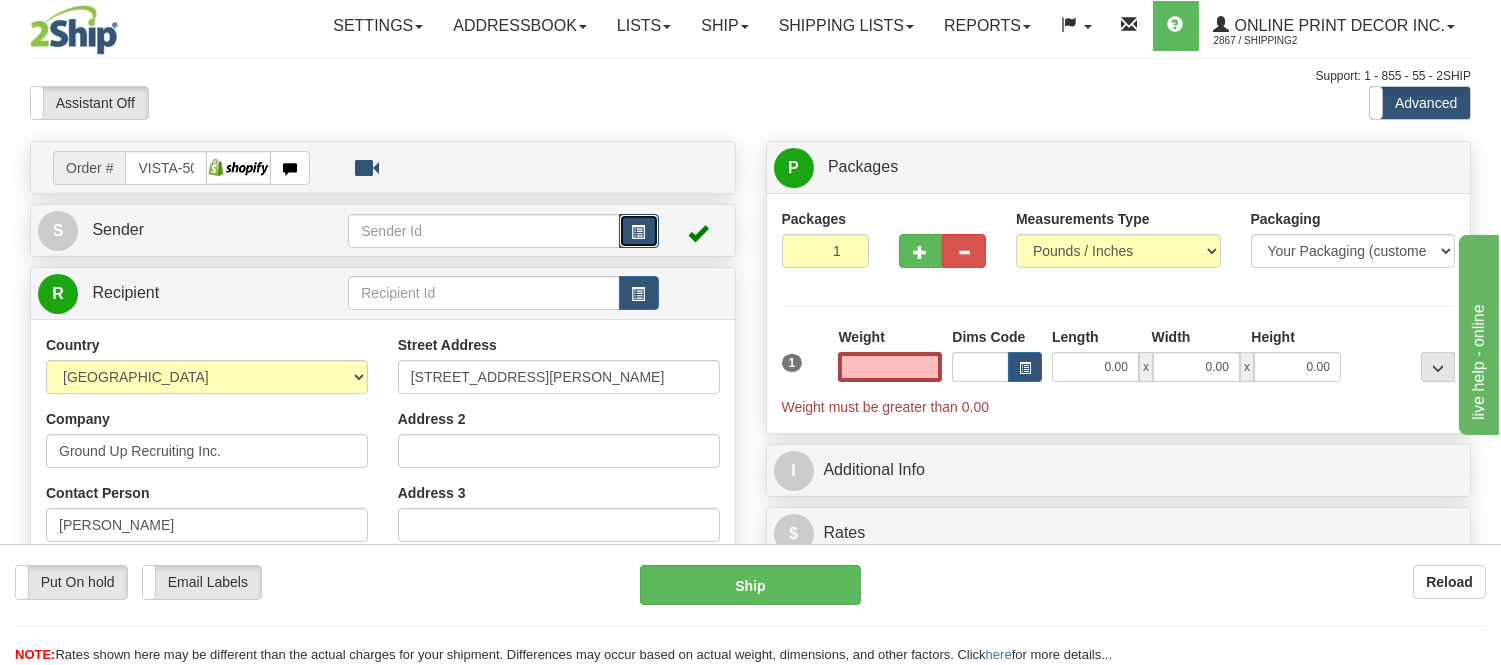 type on "0.00" 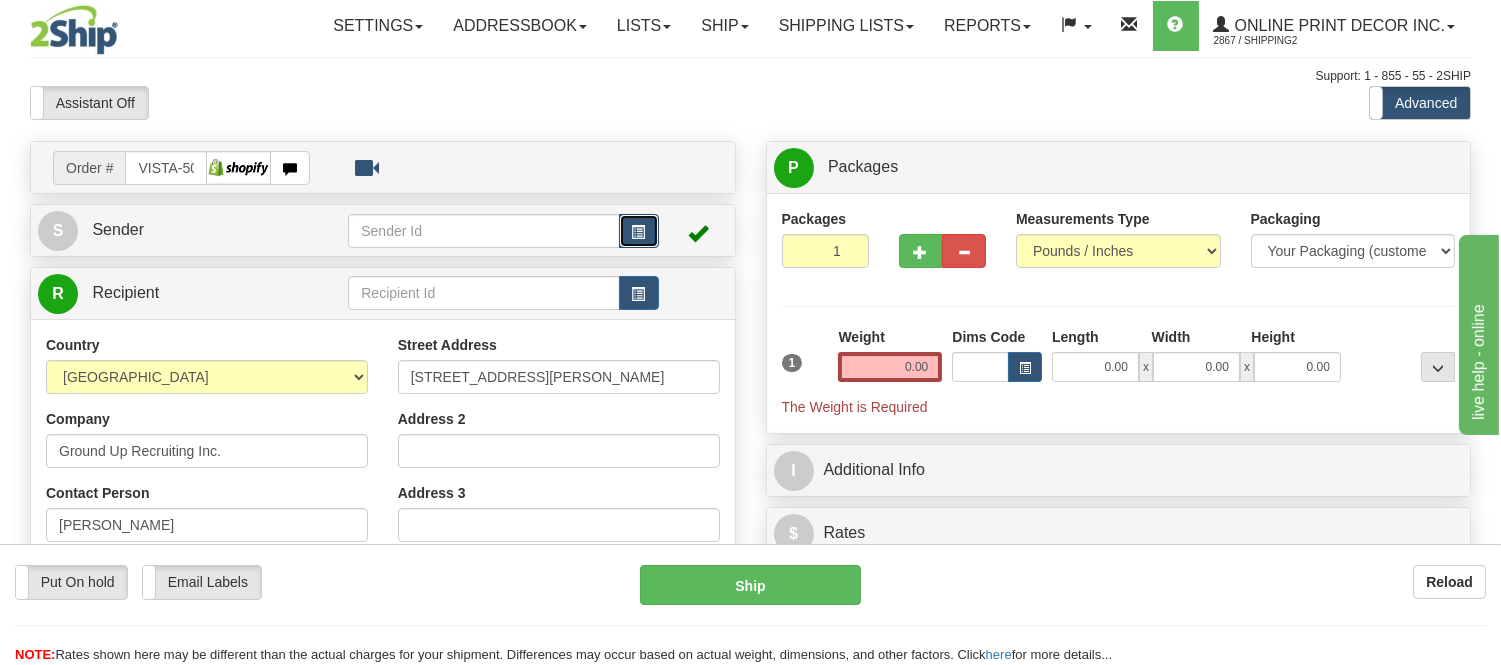 click at bounding box center [639, 232] 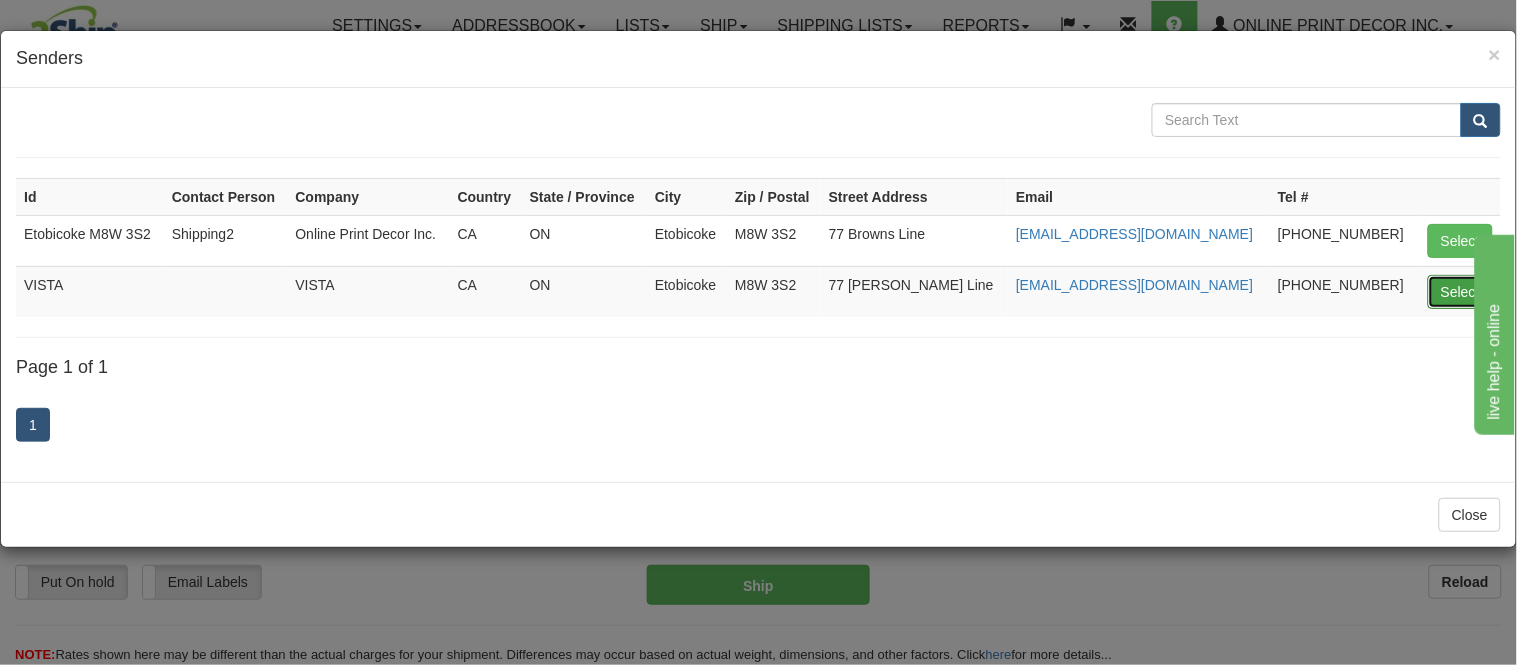 click on "Select" at bounding box center (1460, 292) 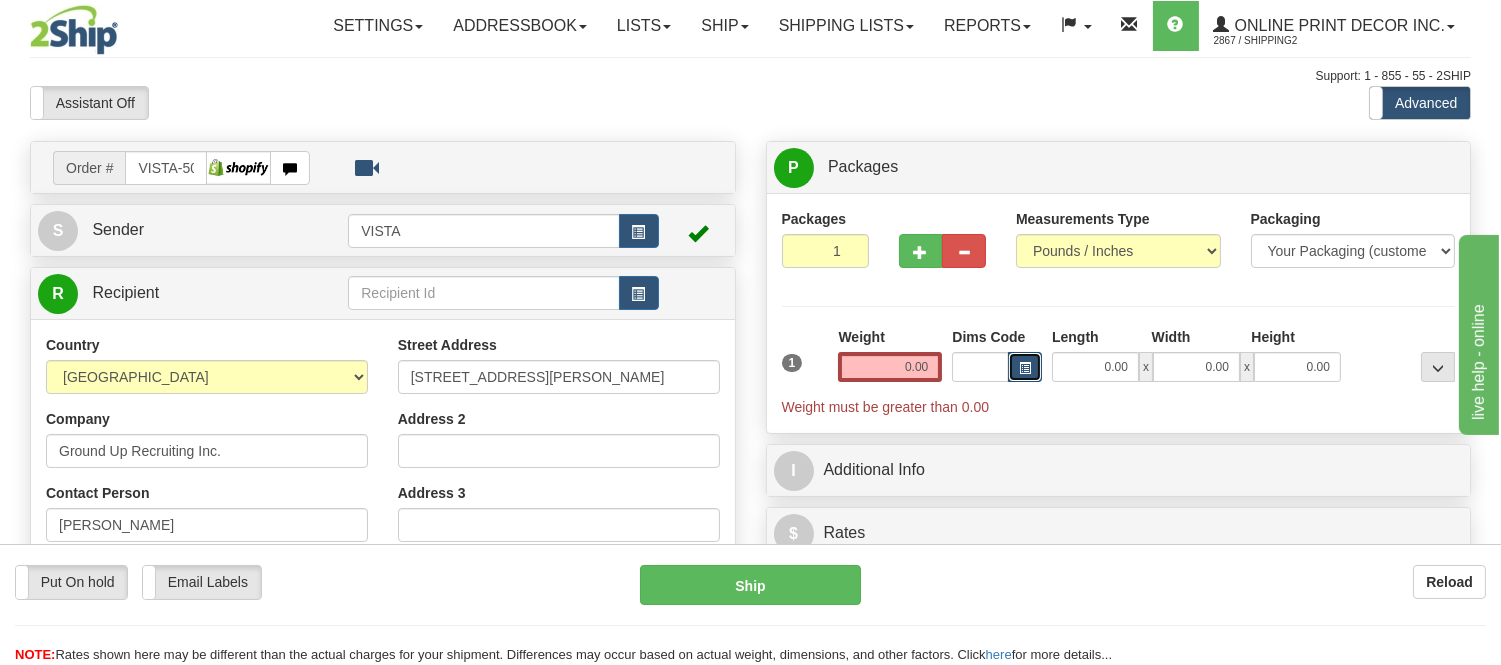 click at bounding box center (1025, 368) 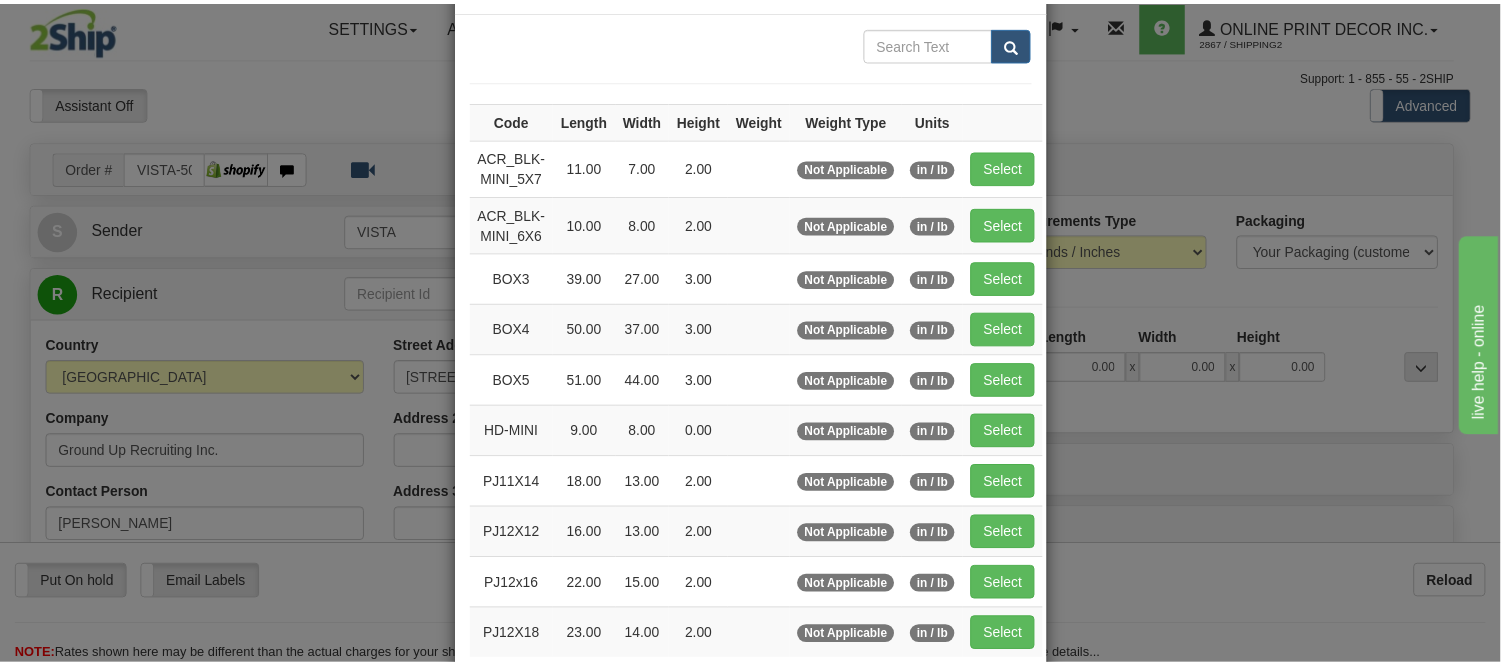 scroll, scrollTop: 111, scrollLeft: 0, axis: vertical 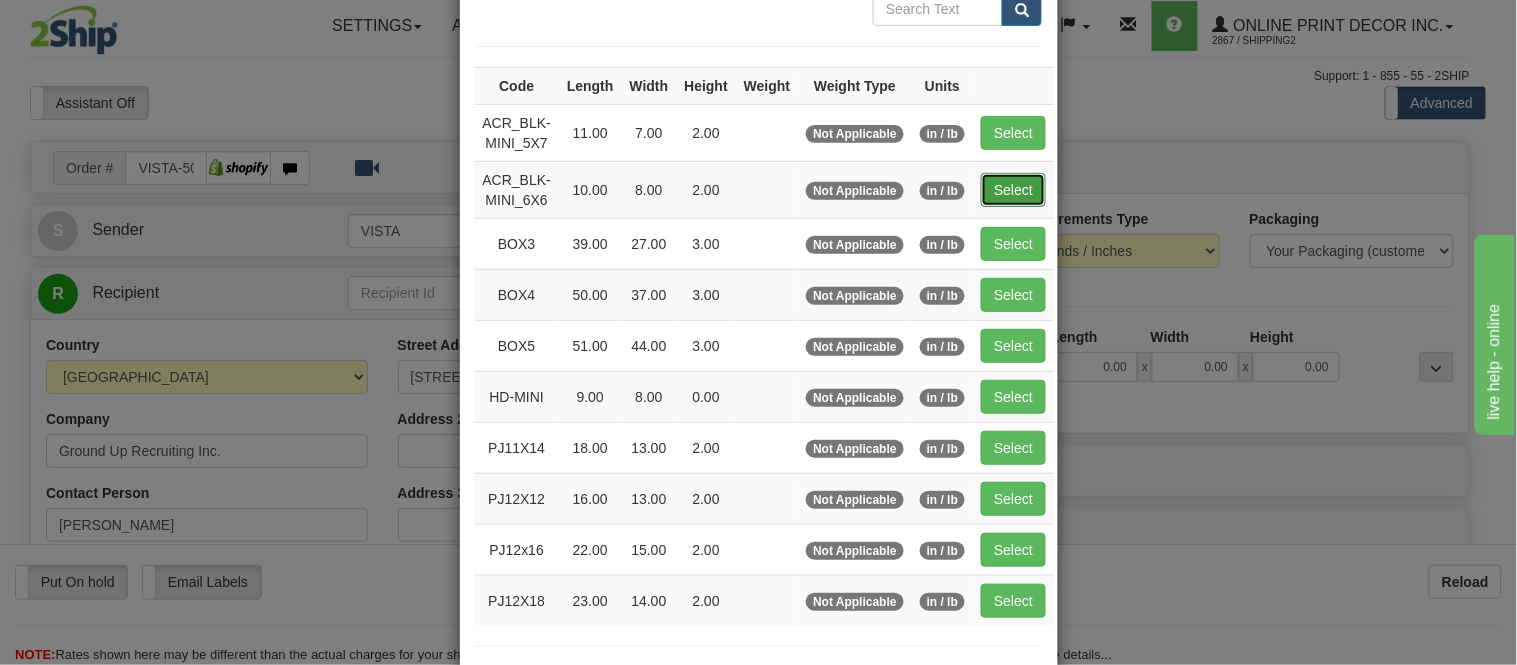 click on "Select" at bounding box center (1013, 190) 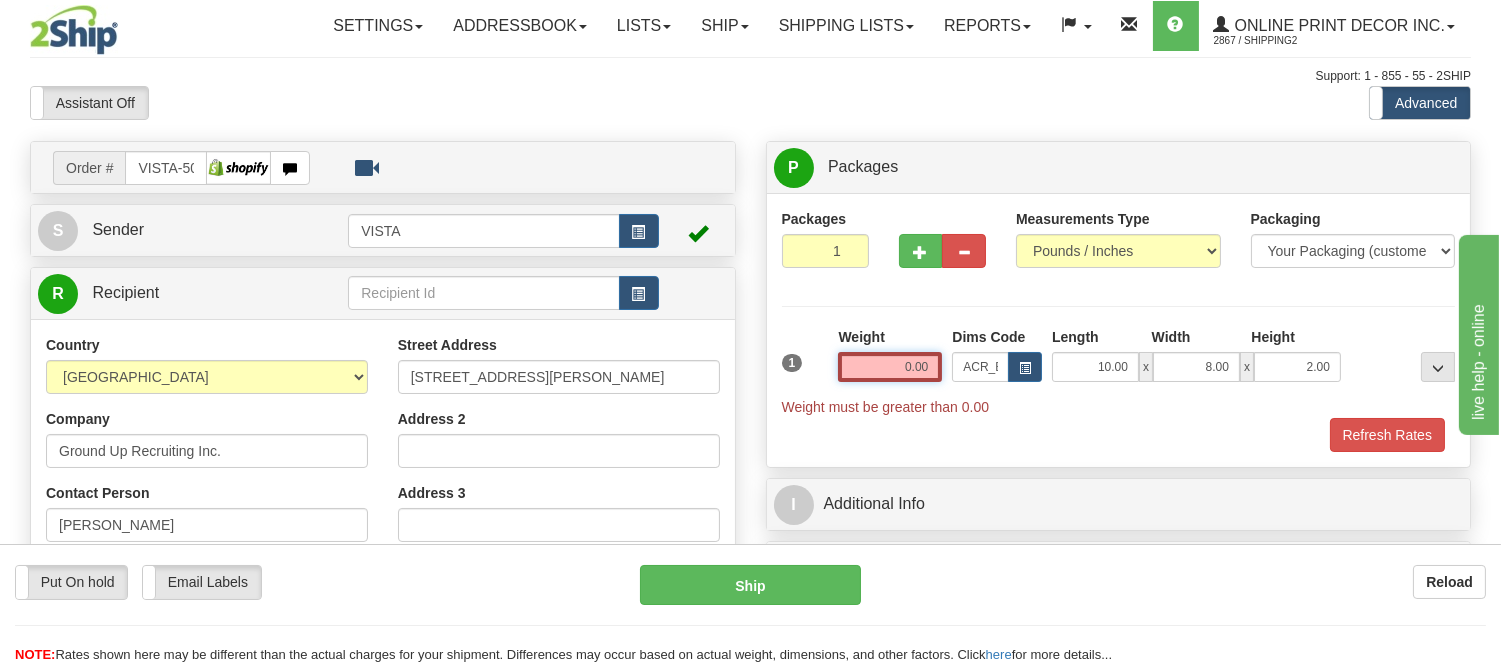 drag, startPoint x: 934, startPoint y: 365, endPoint x: 651, endPoint y: 343, distance: 283.85382 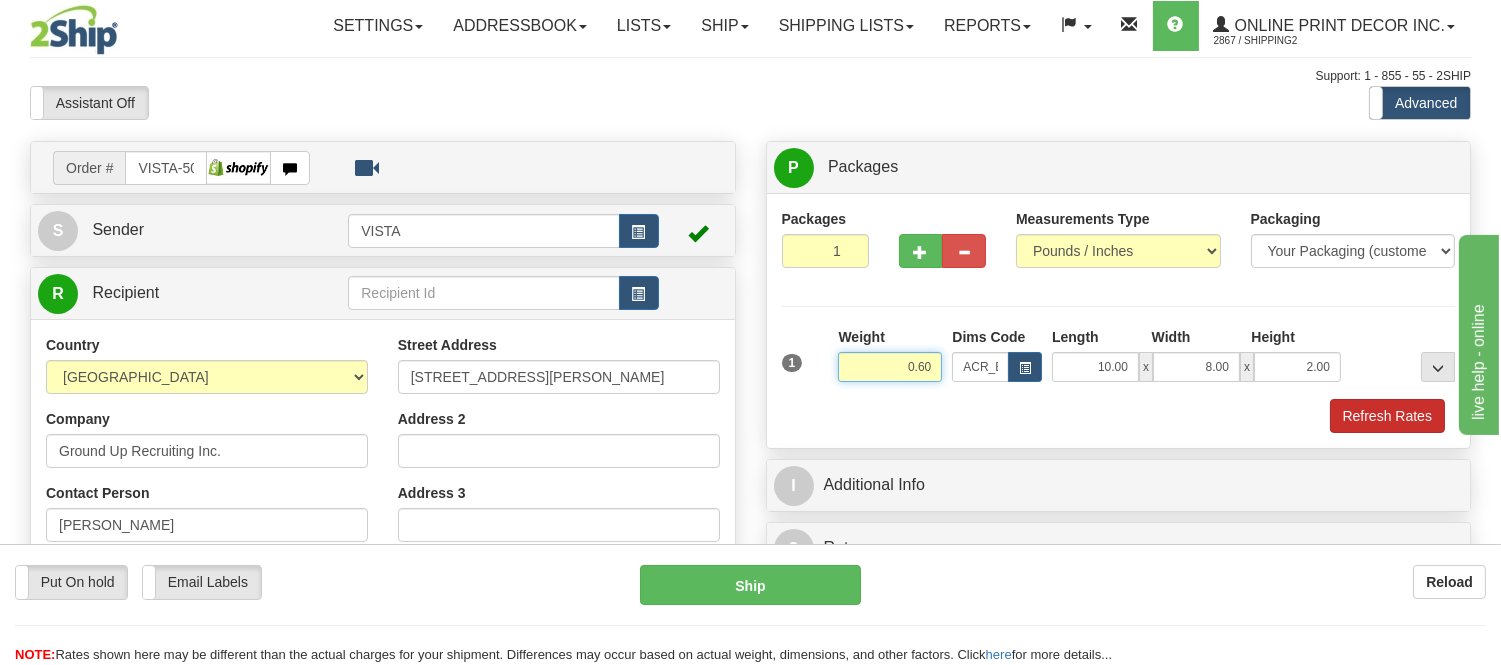 type on "0.60" 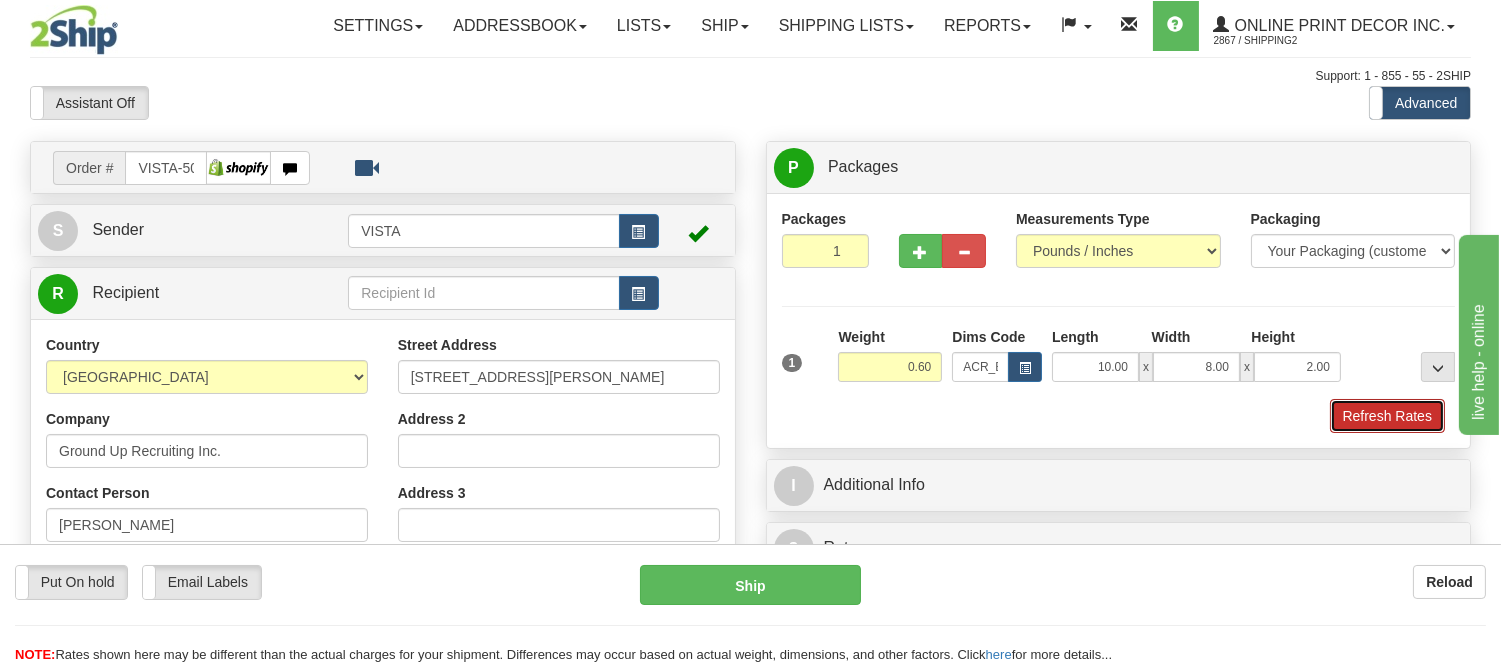click on "Refresh Rates" at bounding box center (1387, 416) 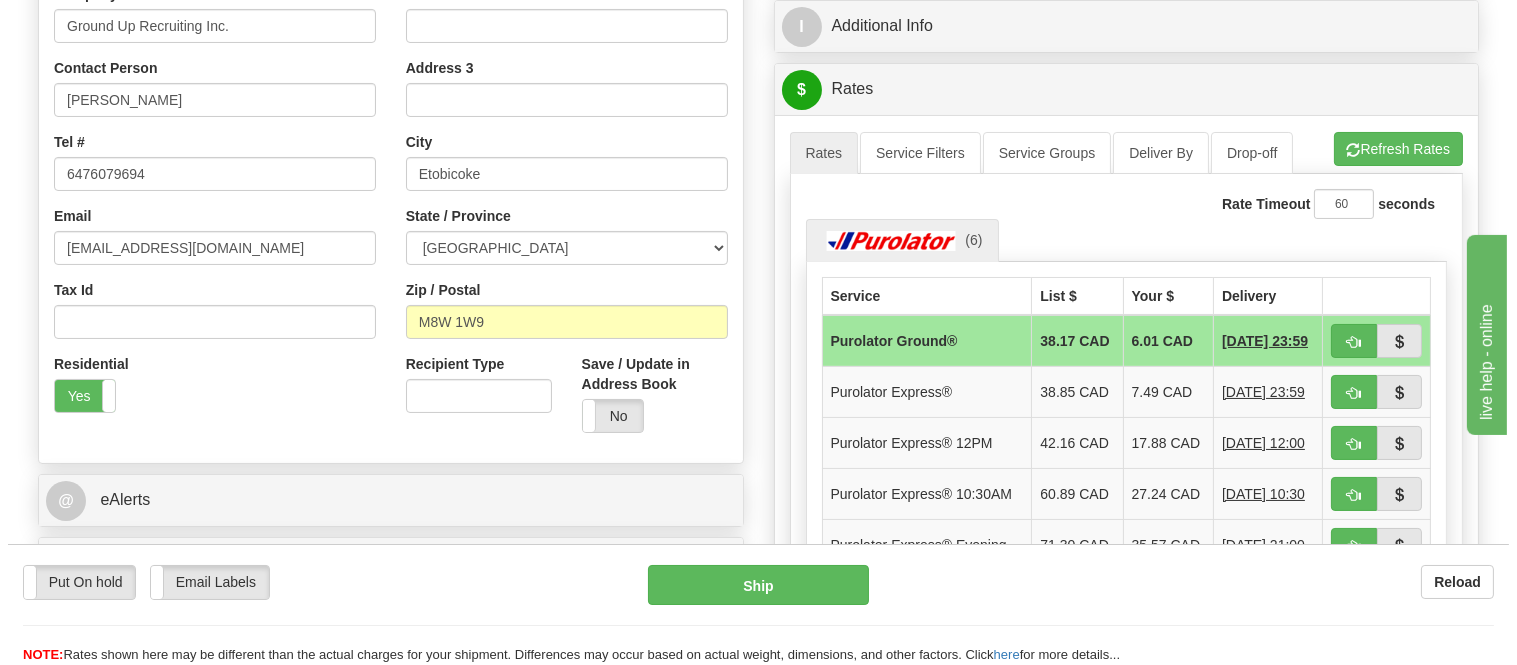 scroll, scrollTop: 442, scrollLeft: 0, axis: vertical 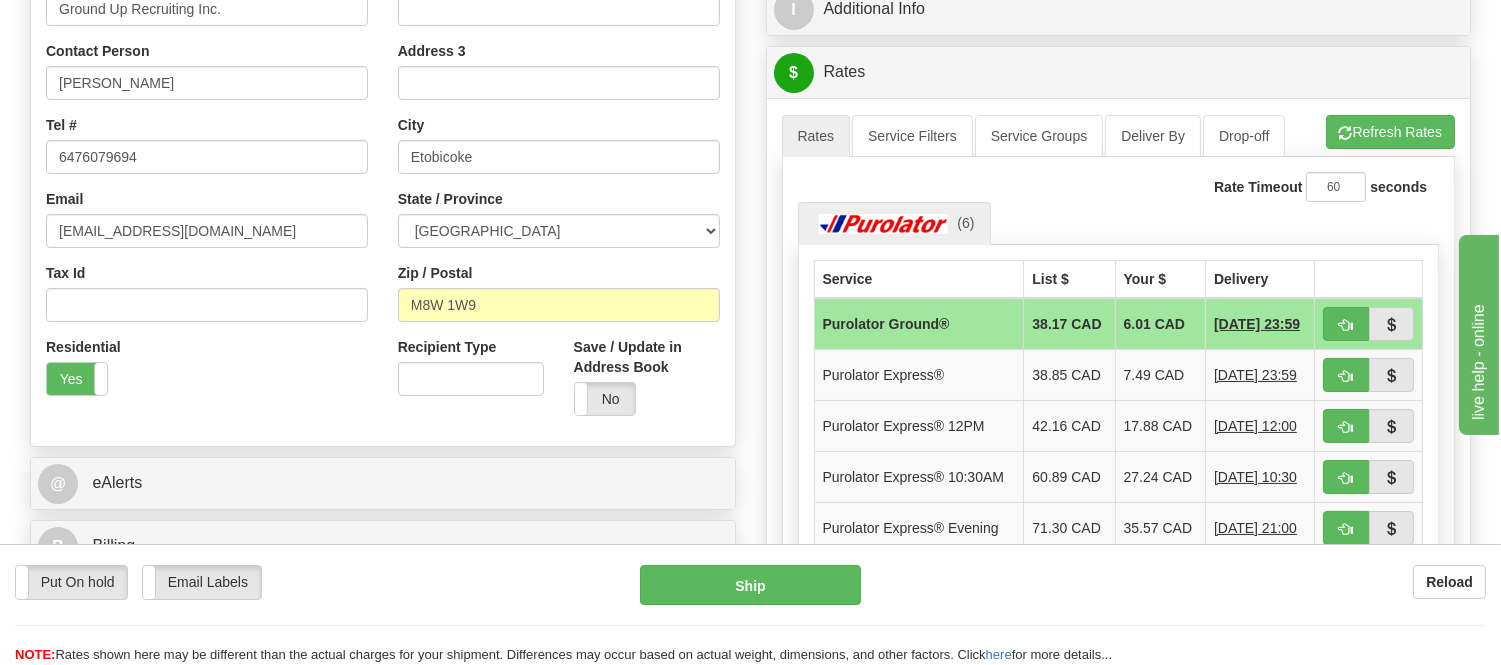 drag, startPoint x: 1516, startPoint y: 218, endPoint x: 45, endPoint y: 40, distance: 1481.7303 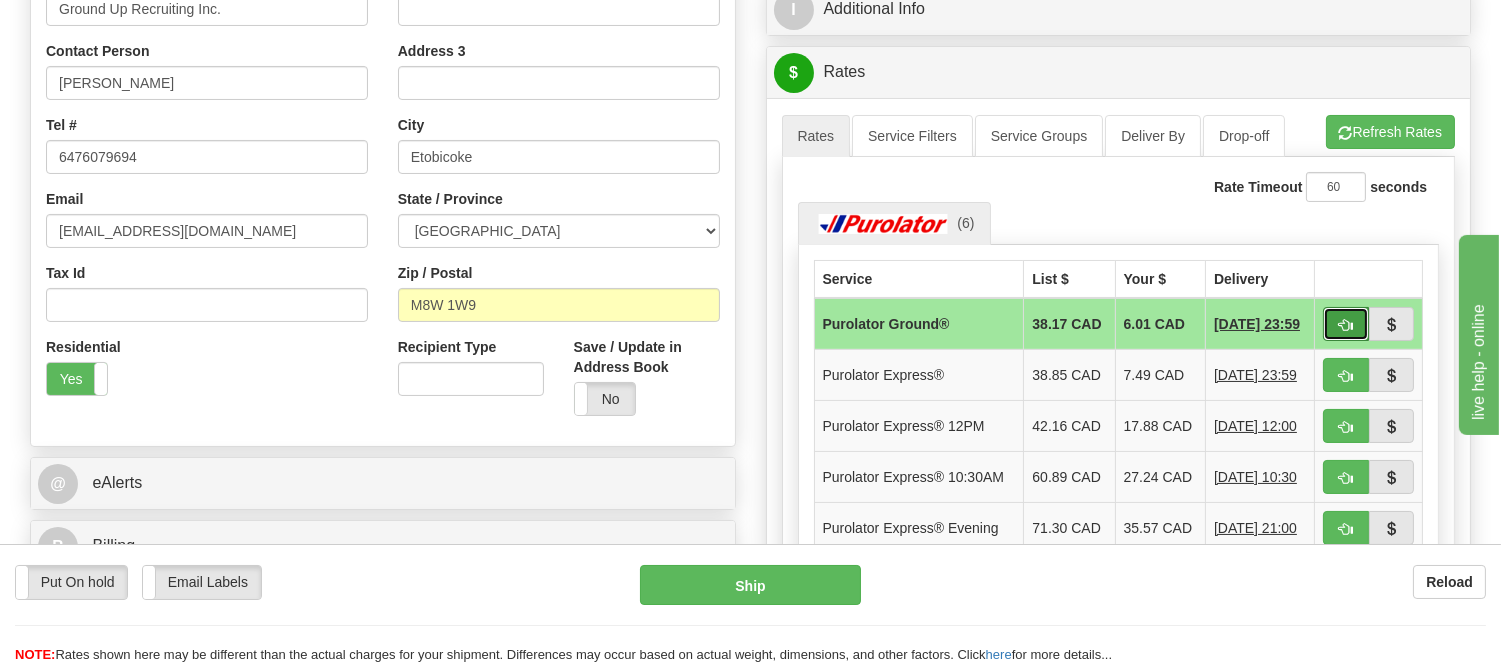 click at bounding box center [1346, 324] 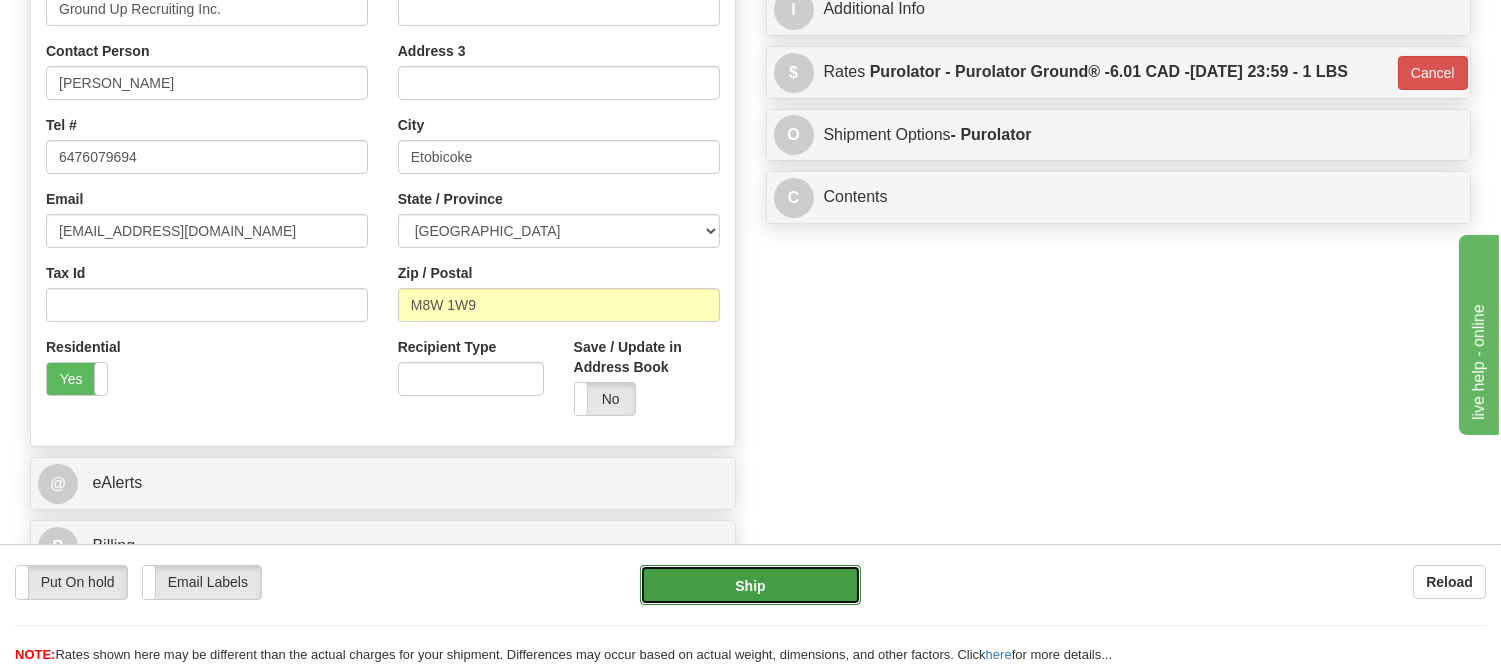 click on "Ship" at bounding box center (750, 585) 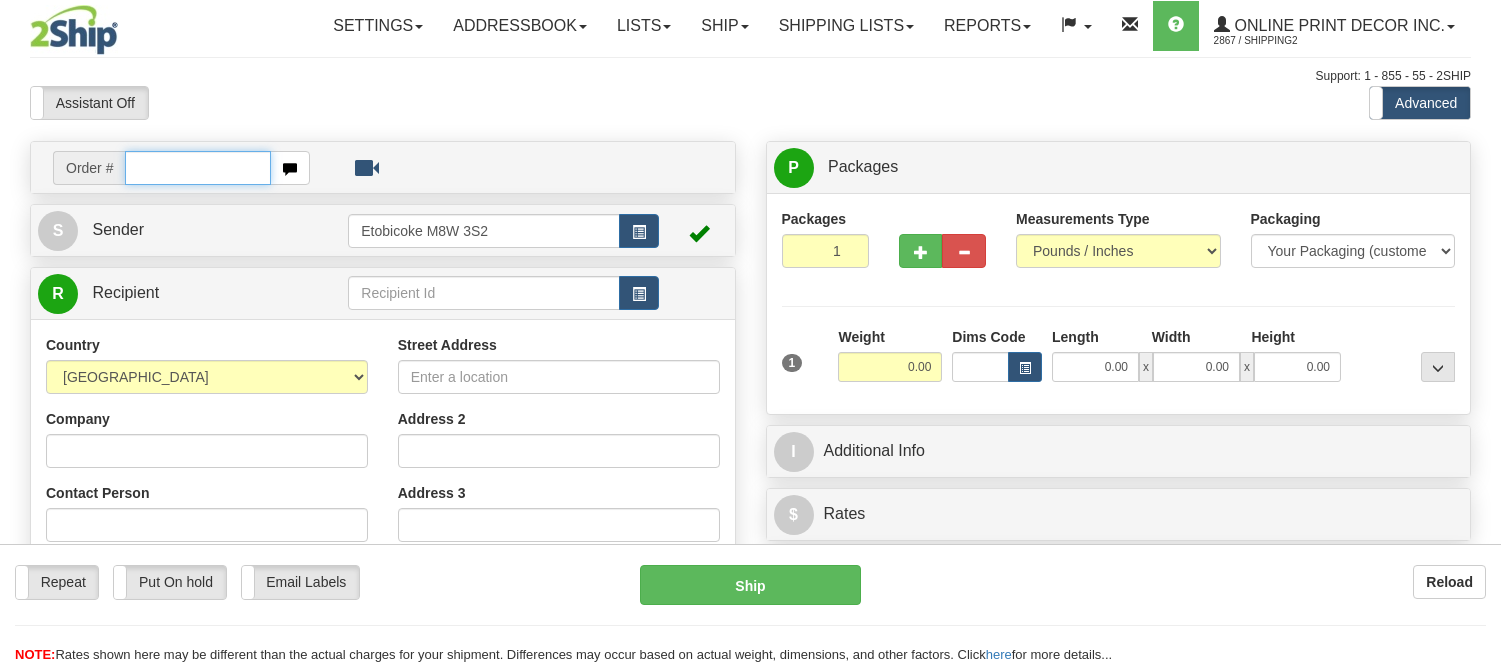 scroll, scrollTop: 0, scrollLeft: 0, axis: both 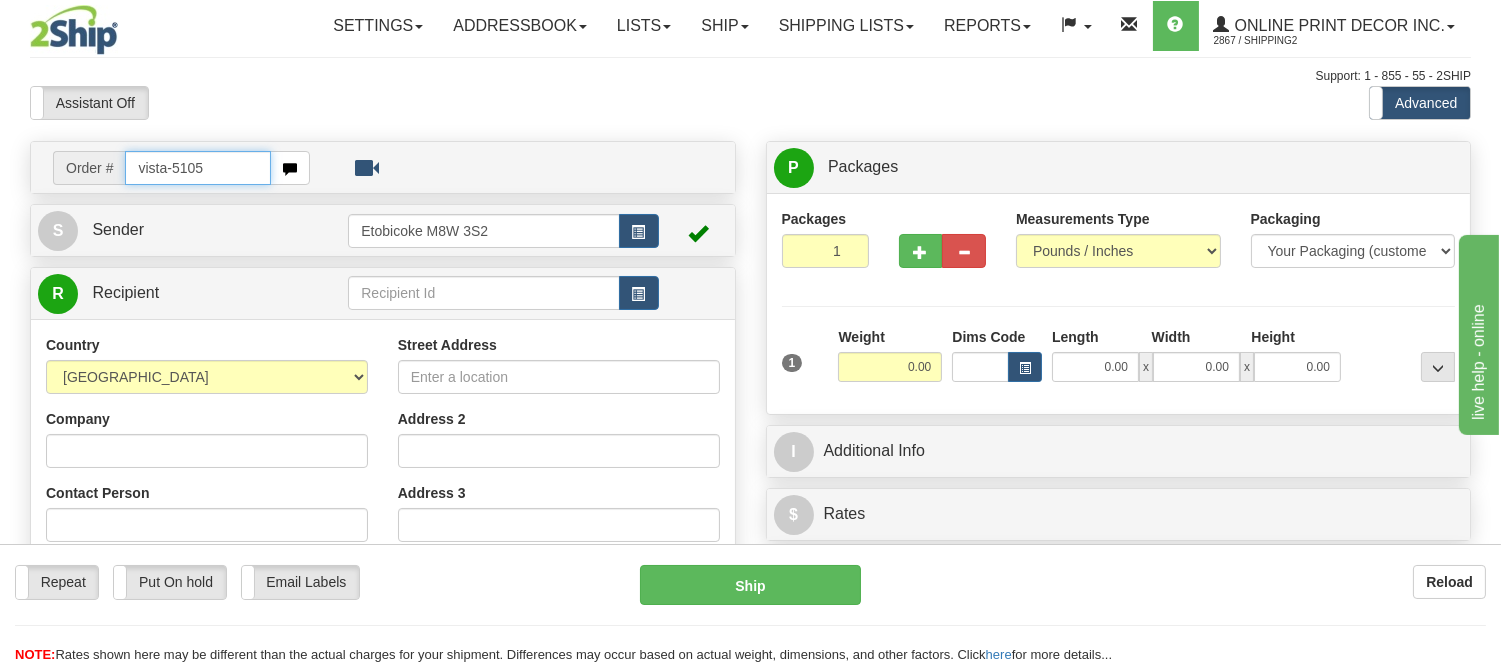 type on "vista-5105" 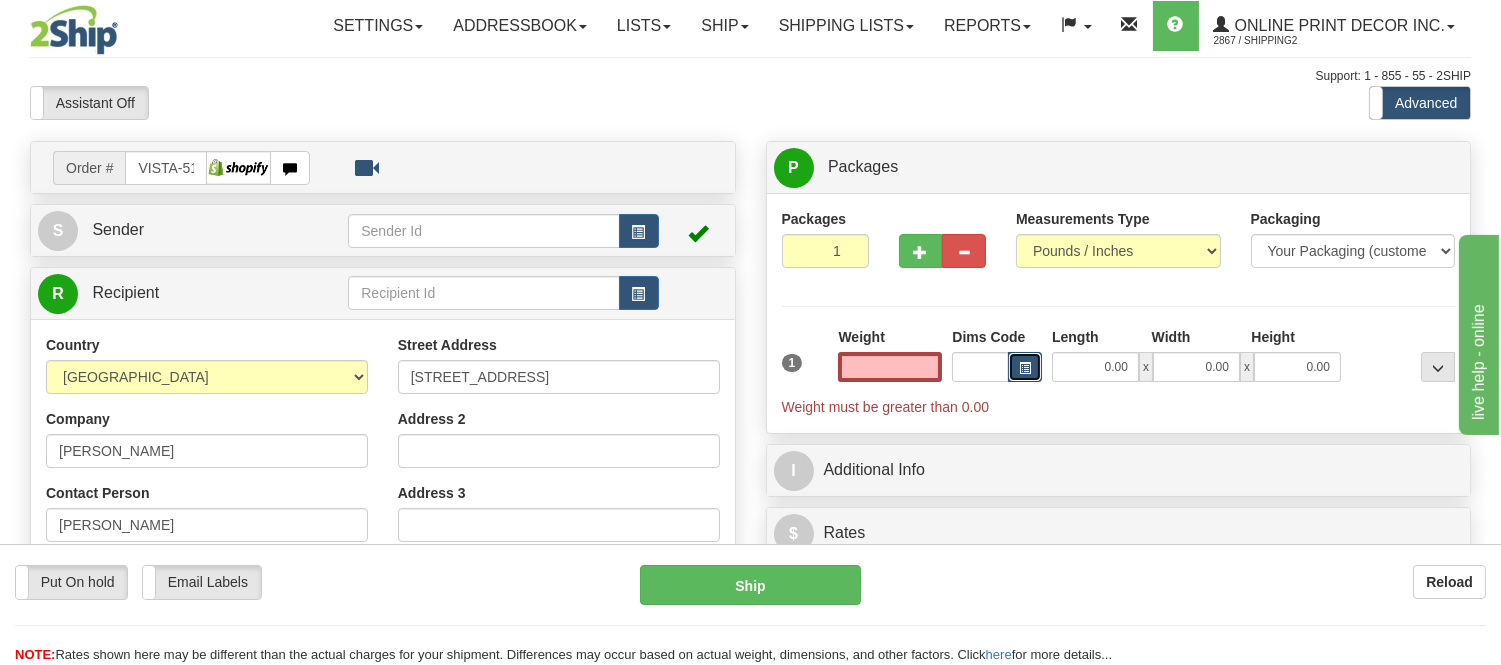 type on "0.00" 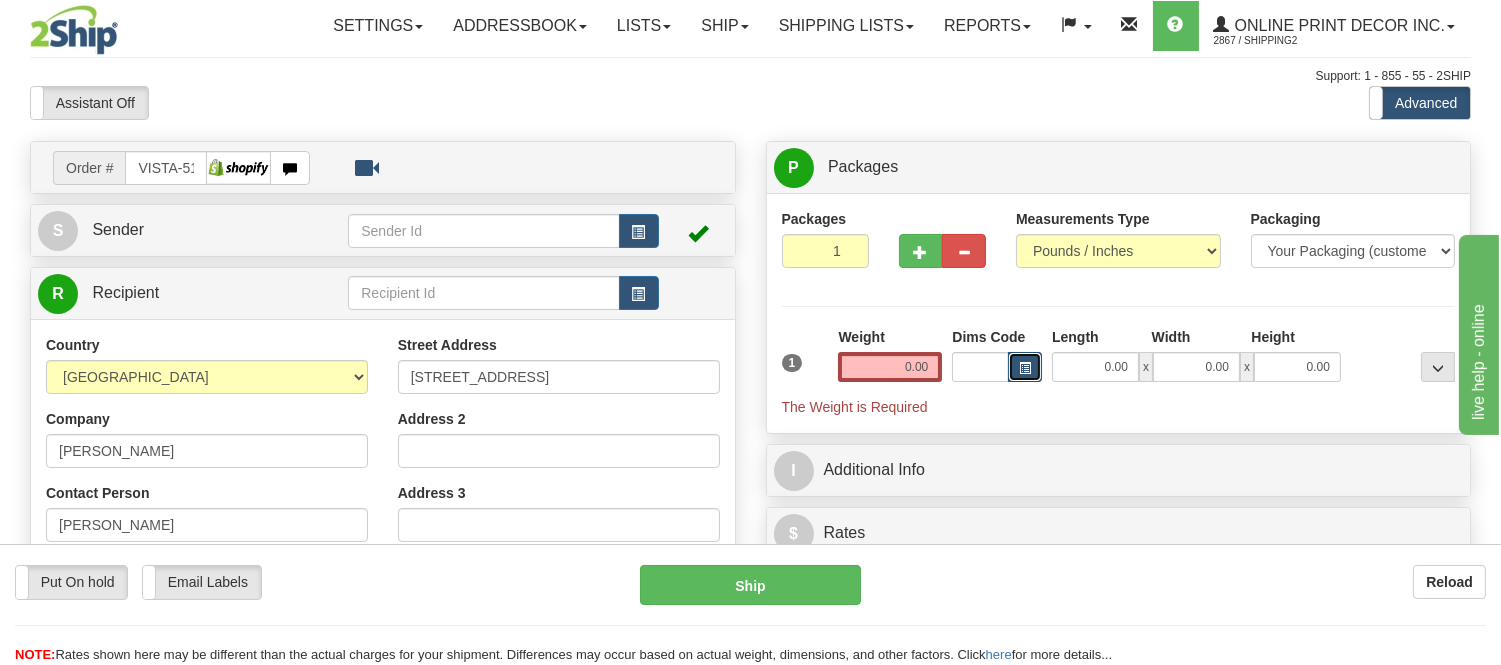 click at bounding box center (1025, 367) 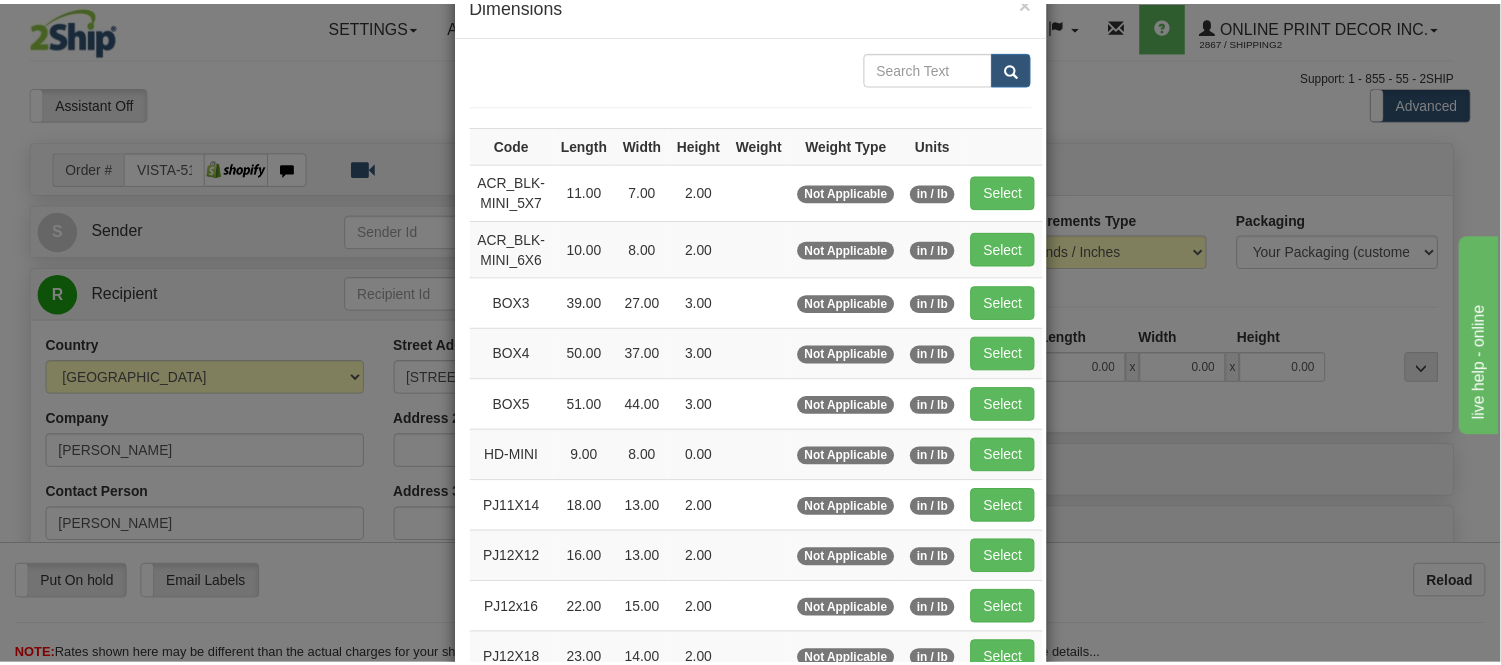 scroll, scrollTop: 0, scrollLeft: 0, axis: both 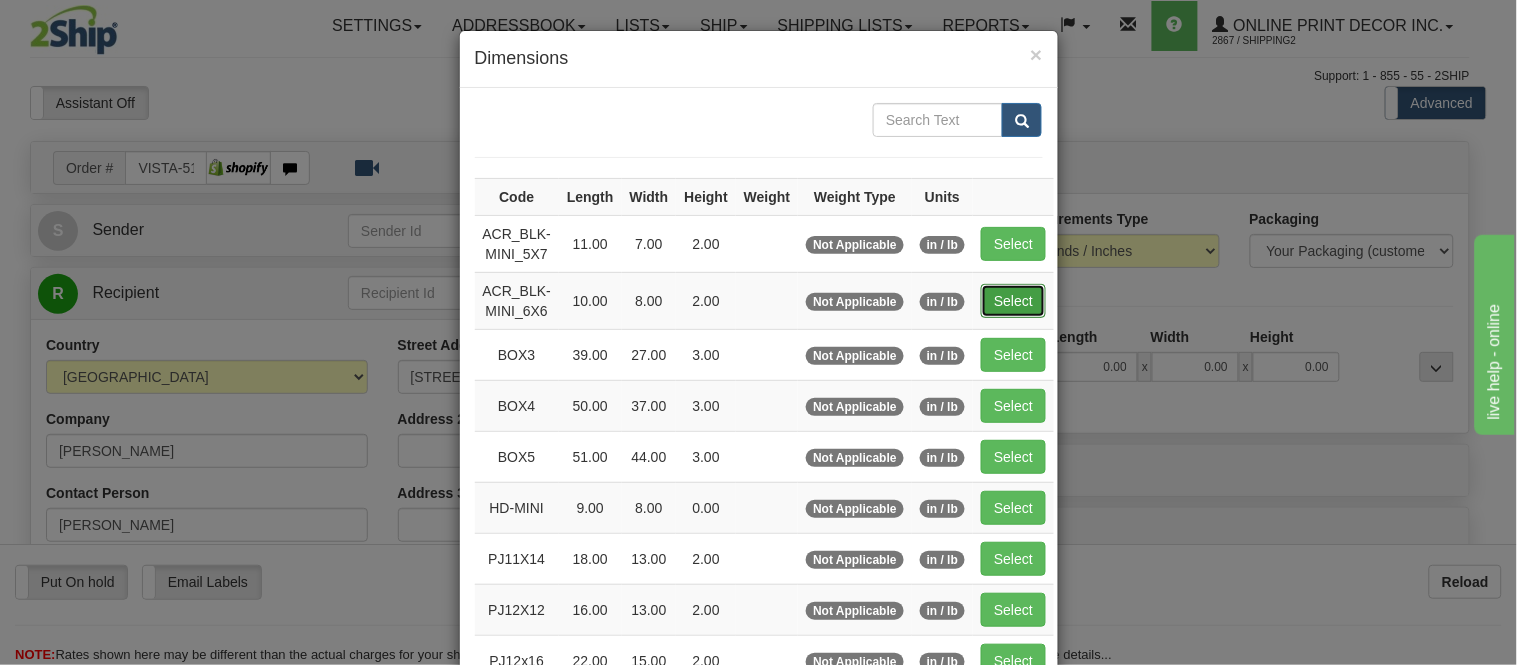 click on "Select" at bounding box center [1013, 301] 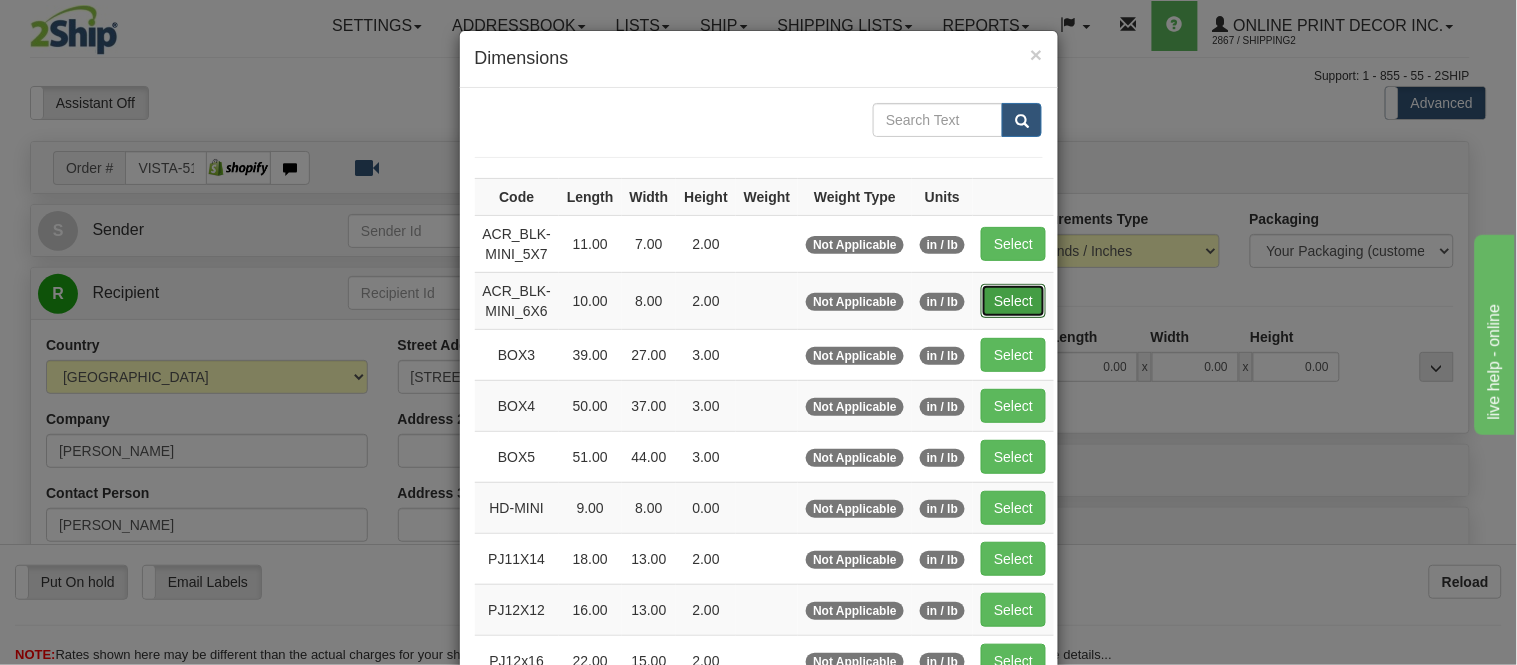 type on "10.00" 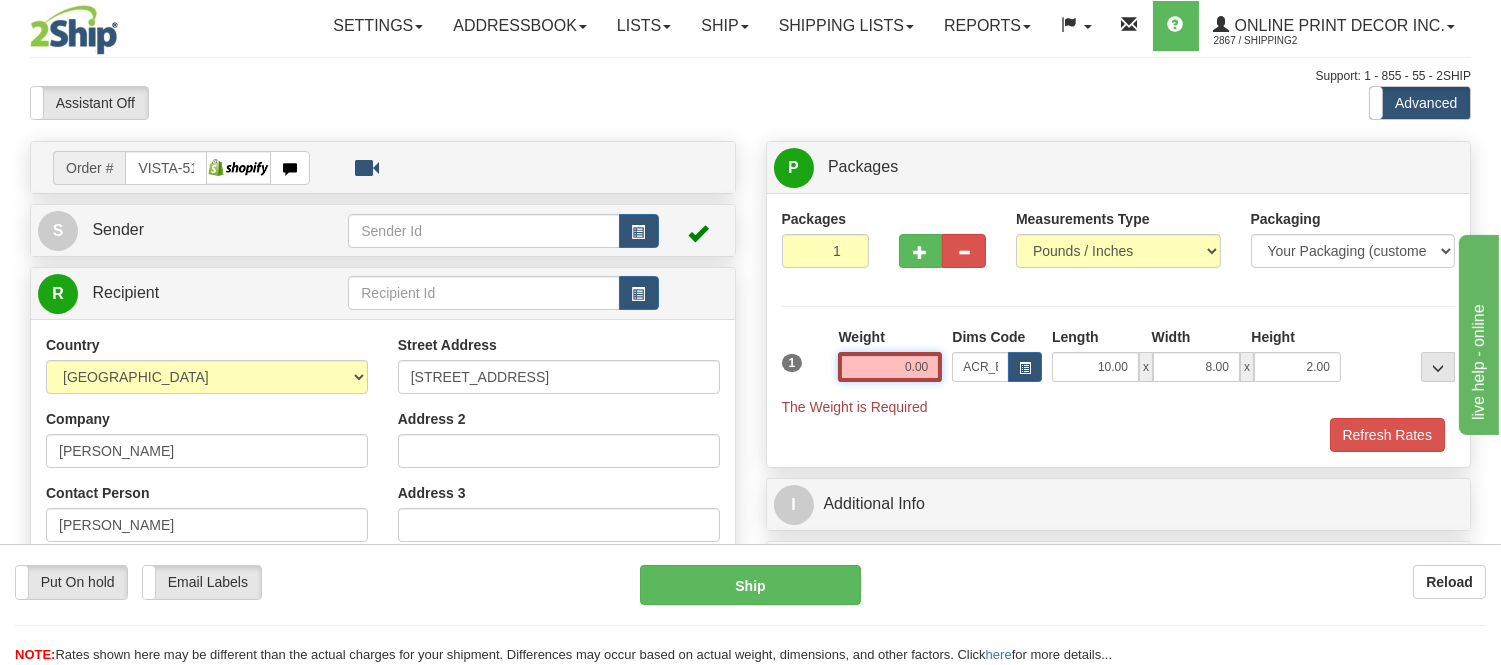 drag, startPoint x: 932, startPoint y: 363, endPoint x: 800, endPoint y: 358, distance: 132.09467 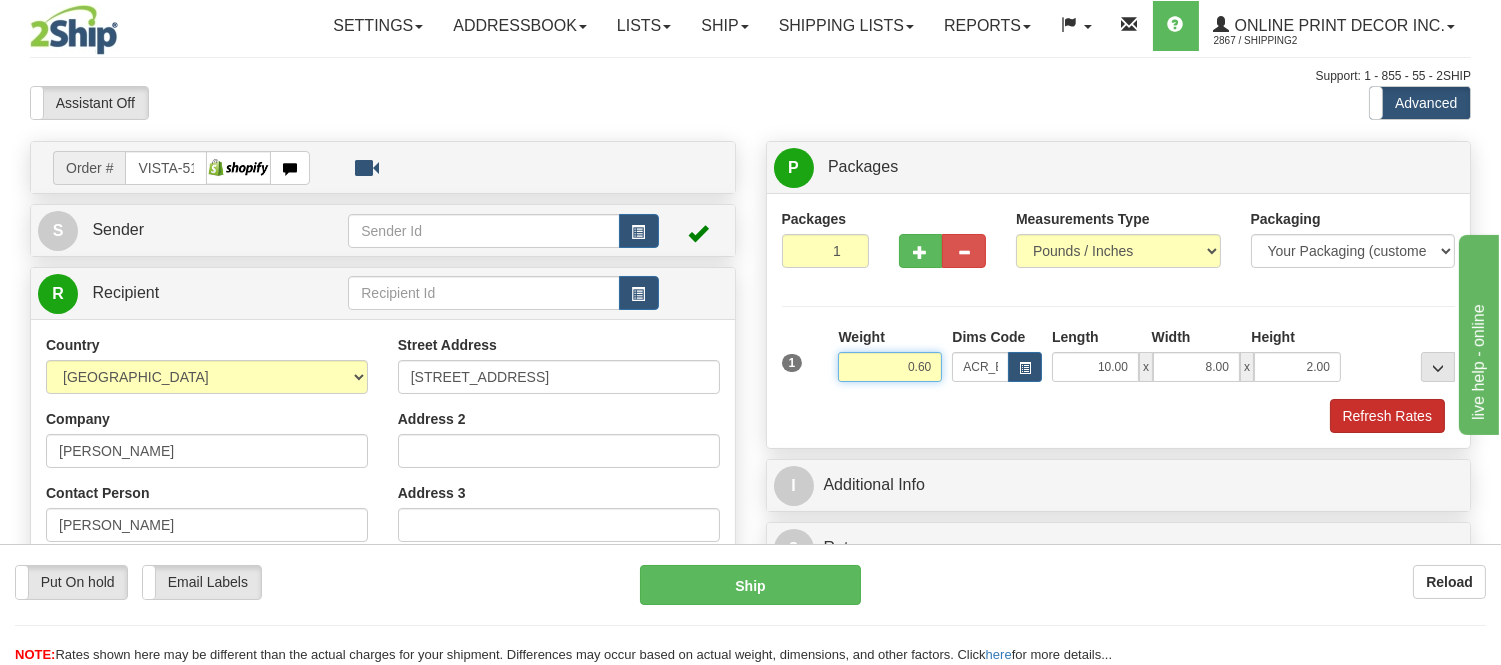 type on "0.60" 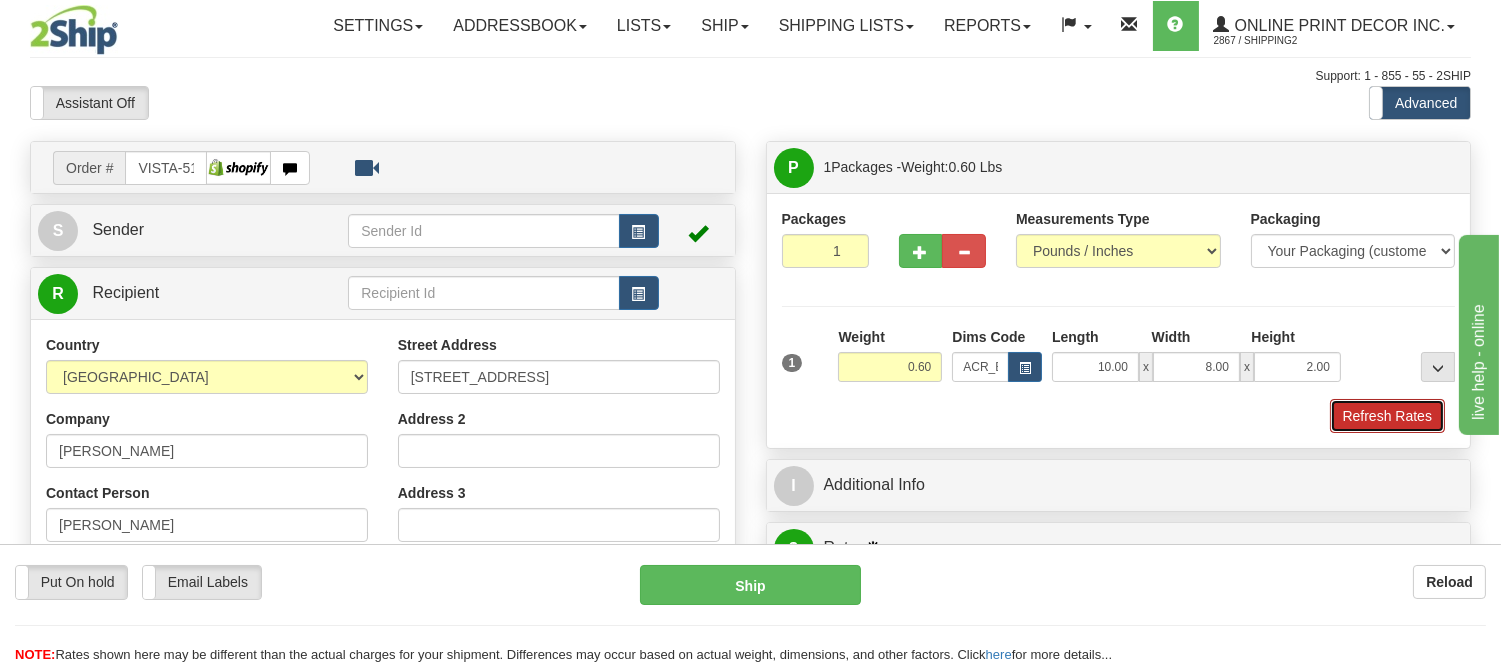 drag, startPoint x: 1424, startPoint y: 412, endPoint x: 1411, endPoint y: 427, distance: 19.849434 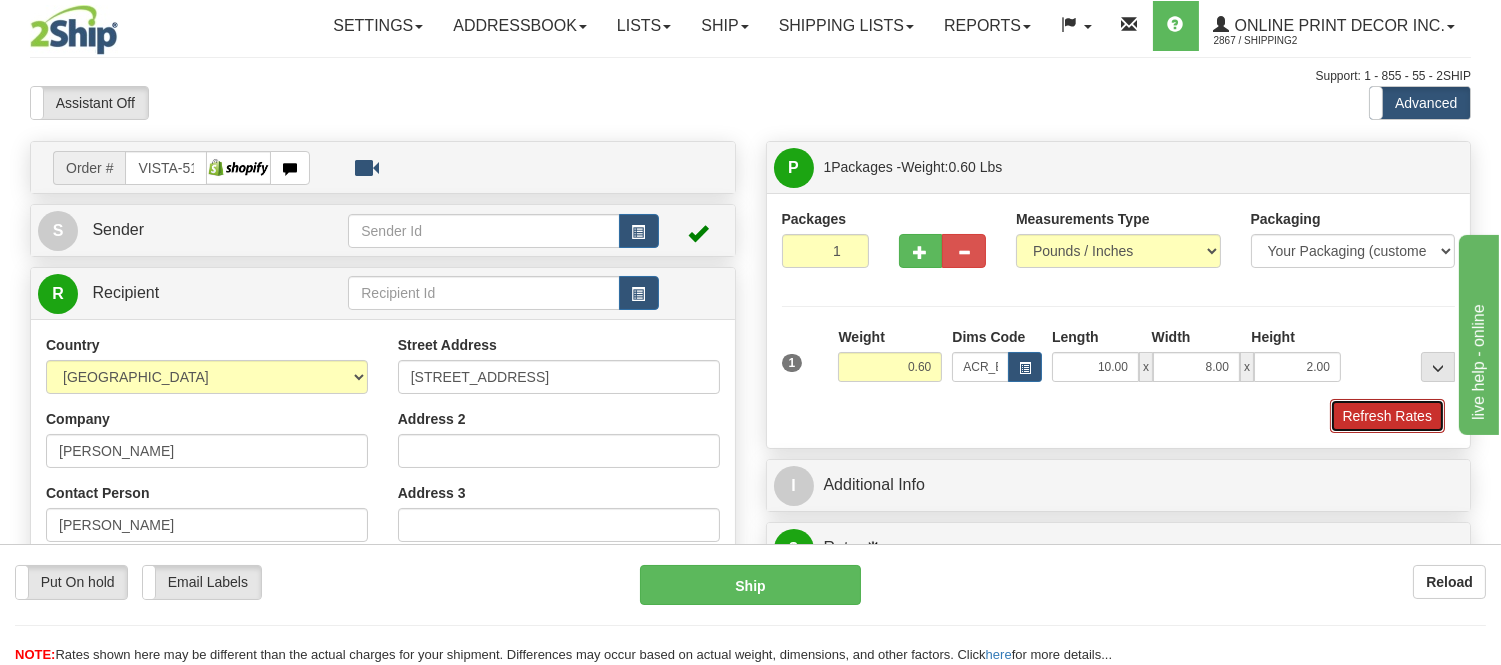 click on "Refresh Rates" at bounding box center (1387, 416) 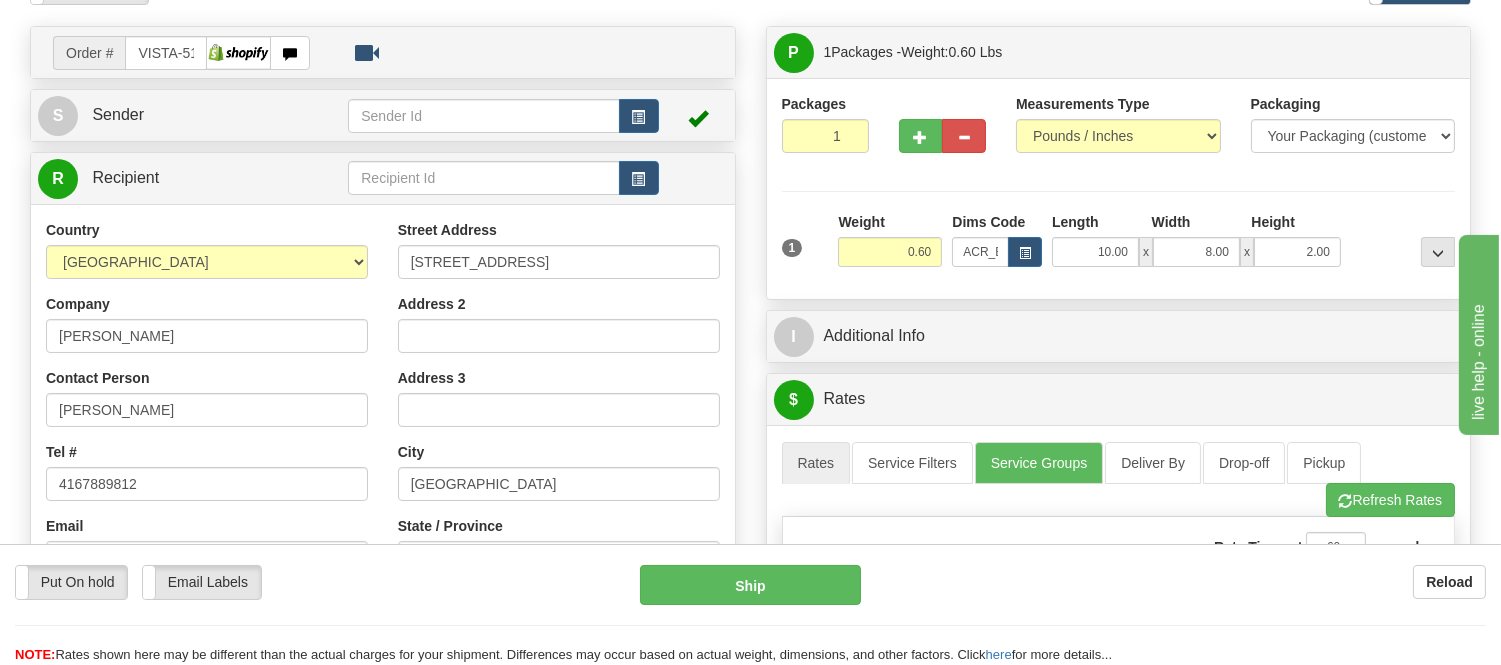 scroll, scrollTop: 112, scrollLeft: 0, axis: vertical 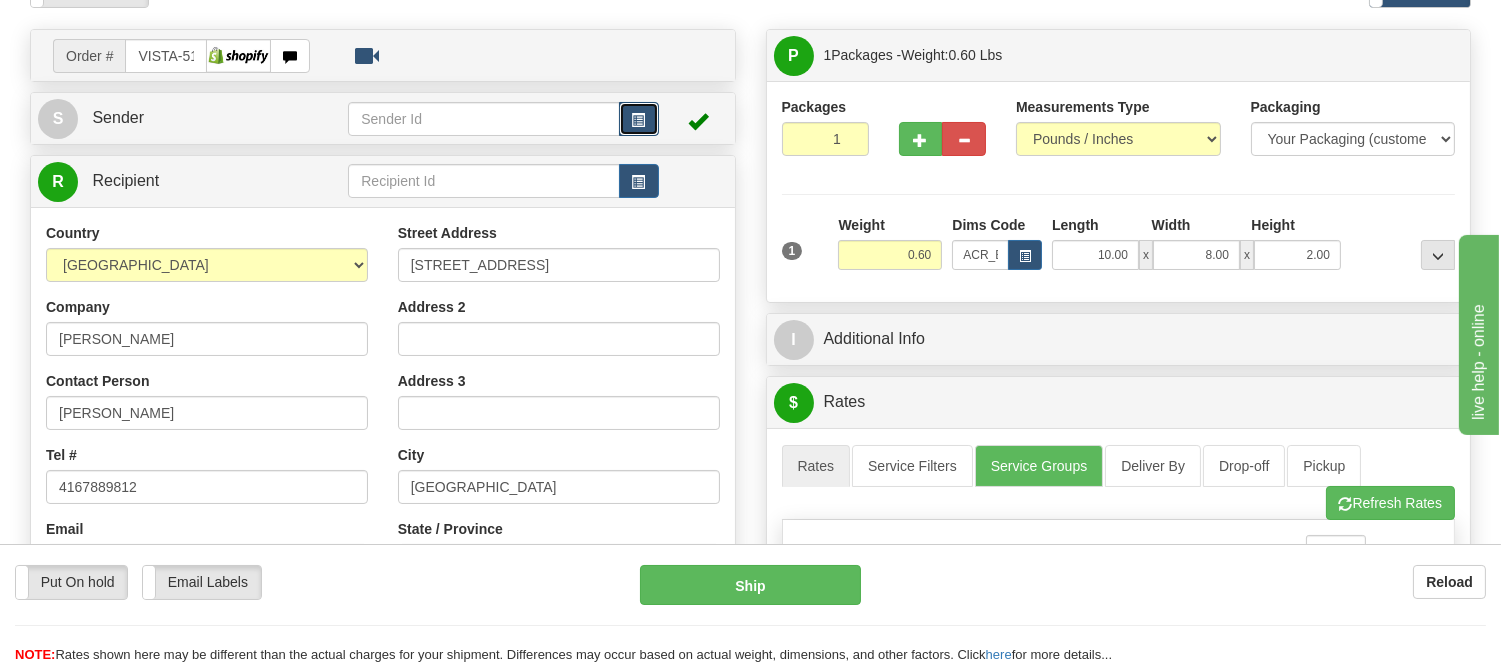 click at bounding box center (639, 120) 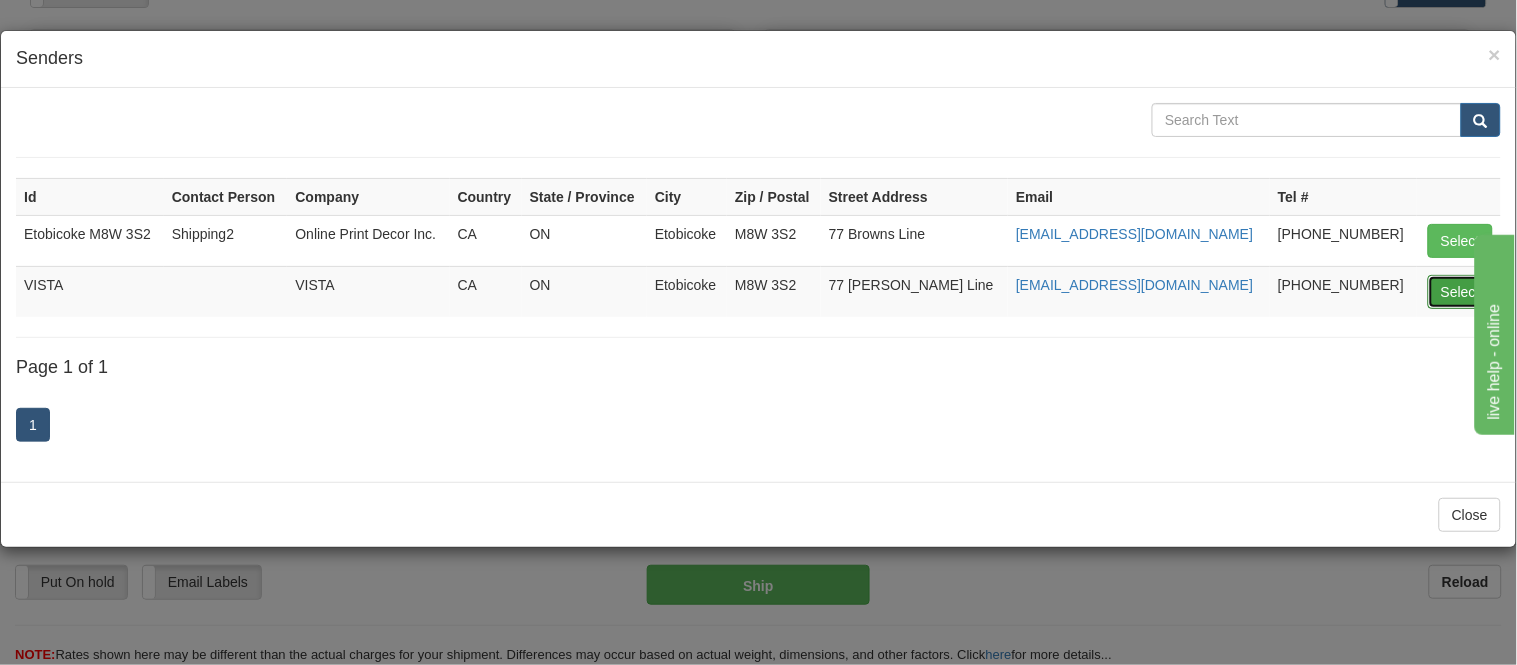click on "Select" at bounding box center [1460, 292] 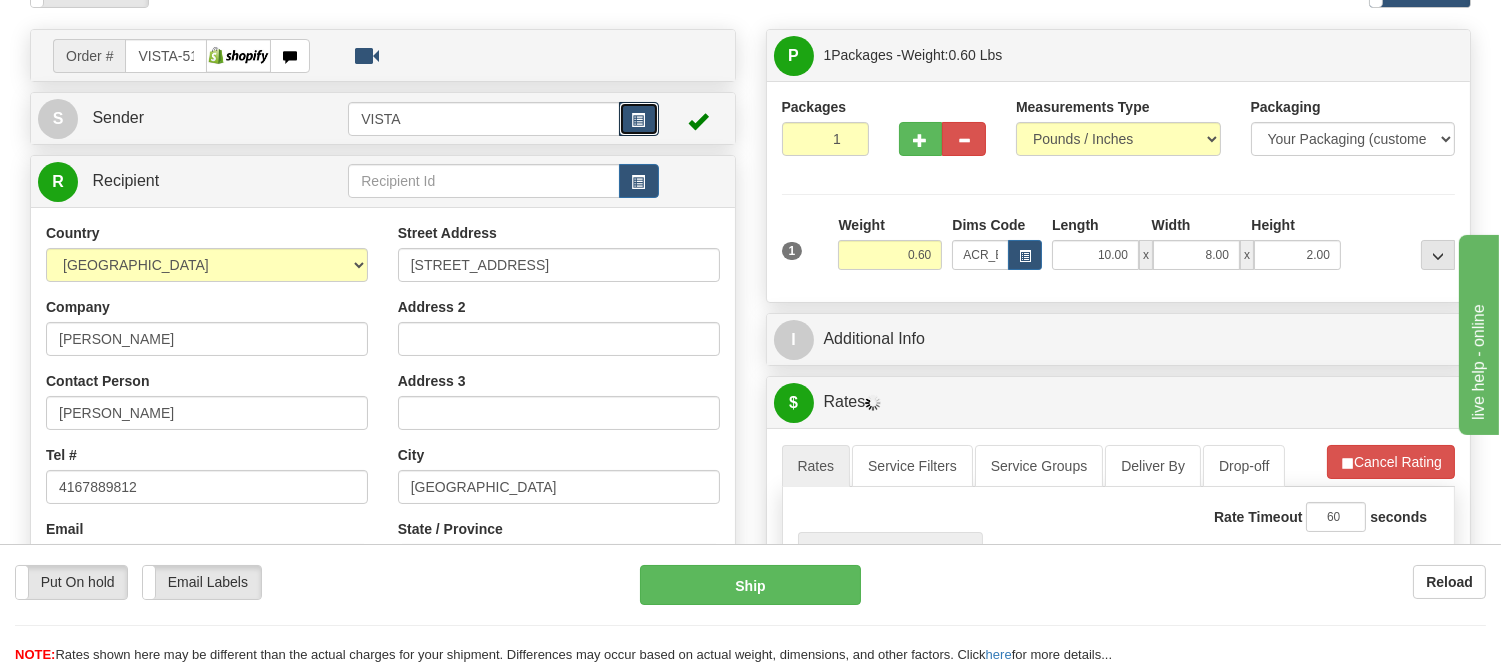 scroll, scrollTop: 223, scrollLeft: 0, axis: vertical 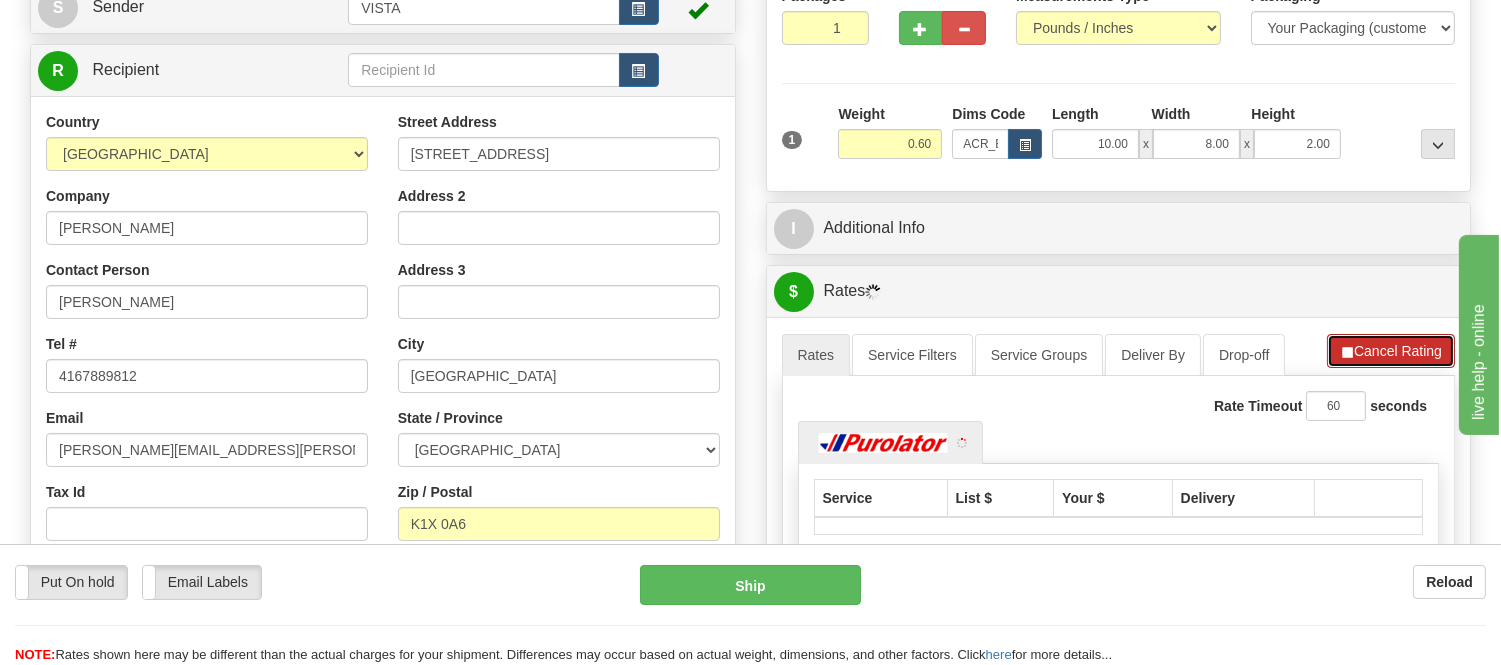 click on "Cancel Rating" at bounding box center (1391, 351) 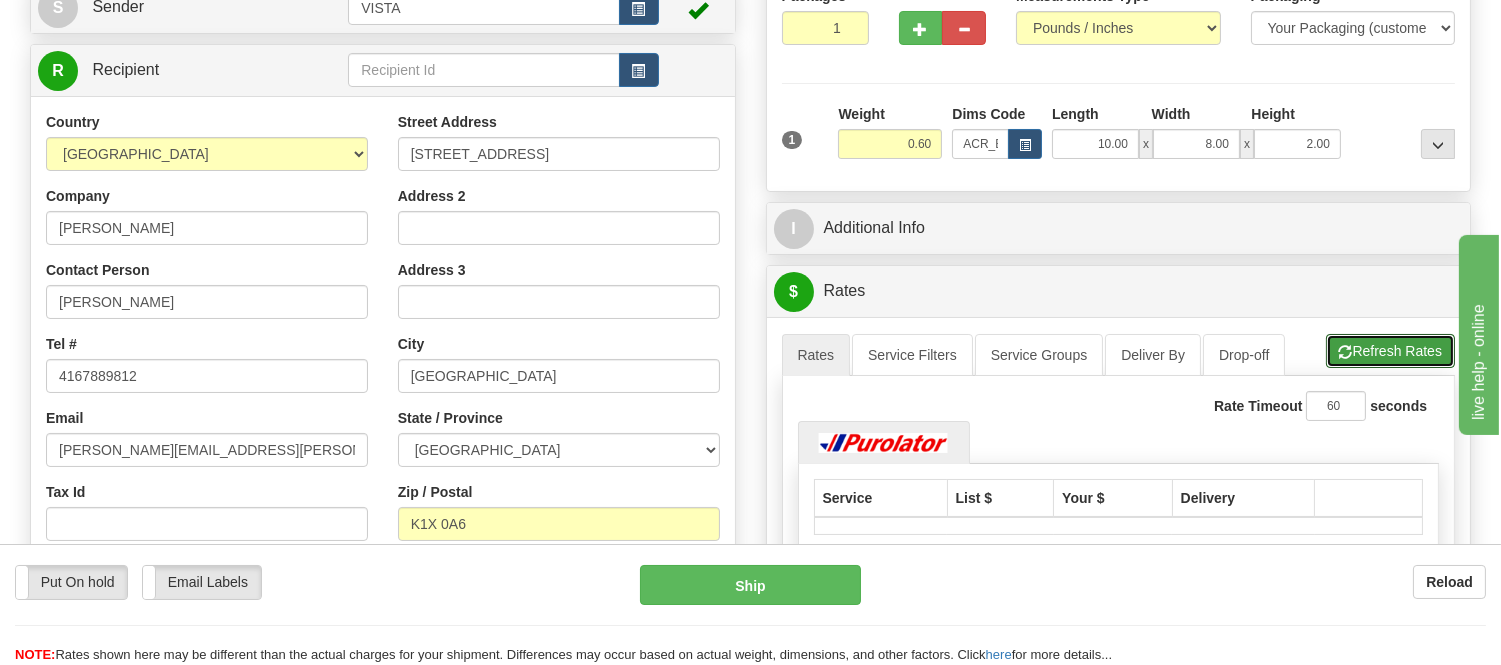 click on "Refresh Rates" at bounding box center [1390, 351] 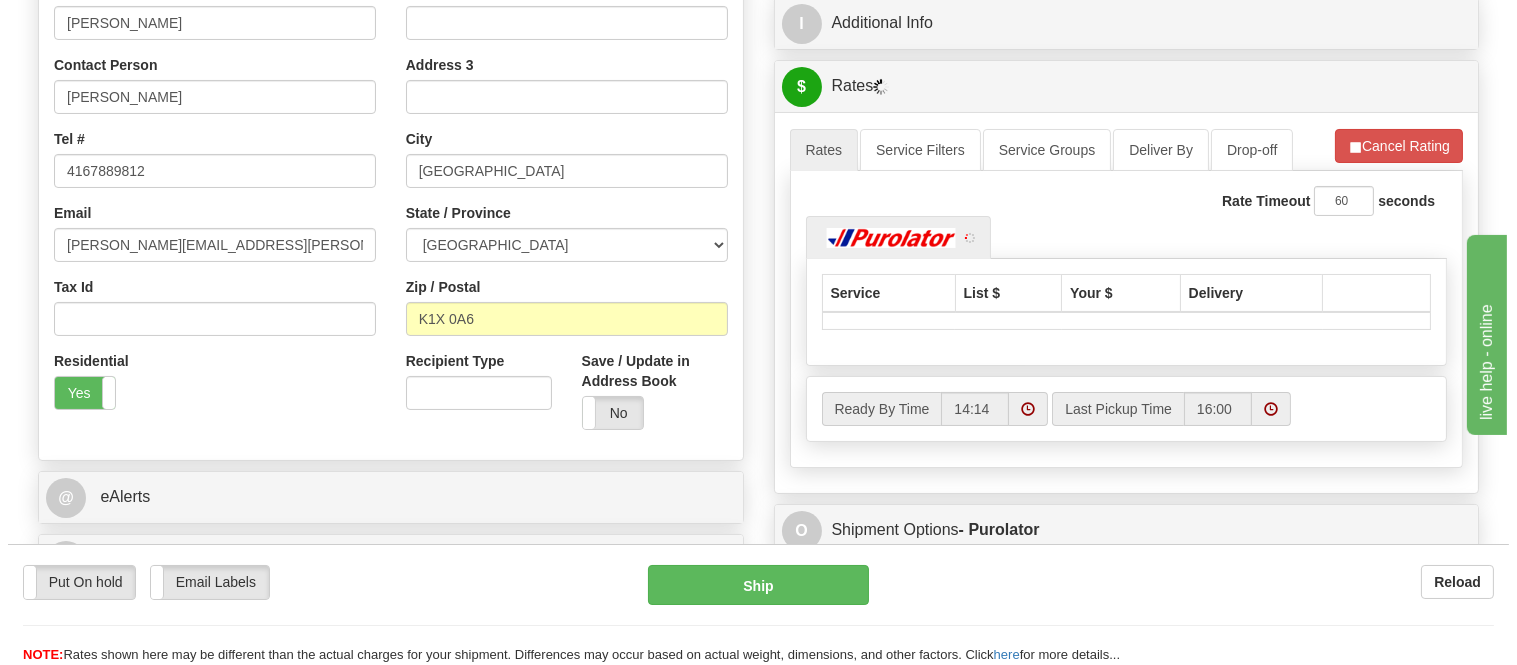 scroll, scrollTop: 445, scrollLeft: 0, axis: vertical 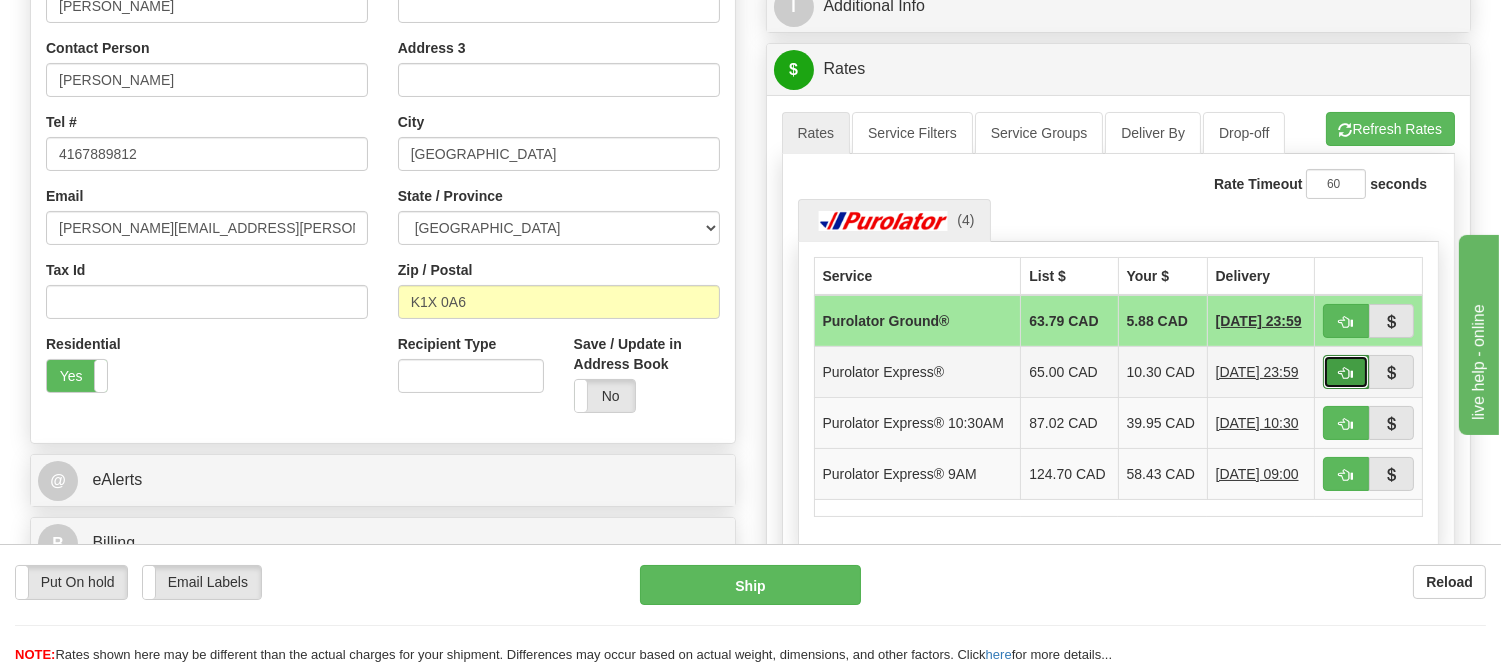 click at bounding box center [1346, 372] 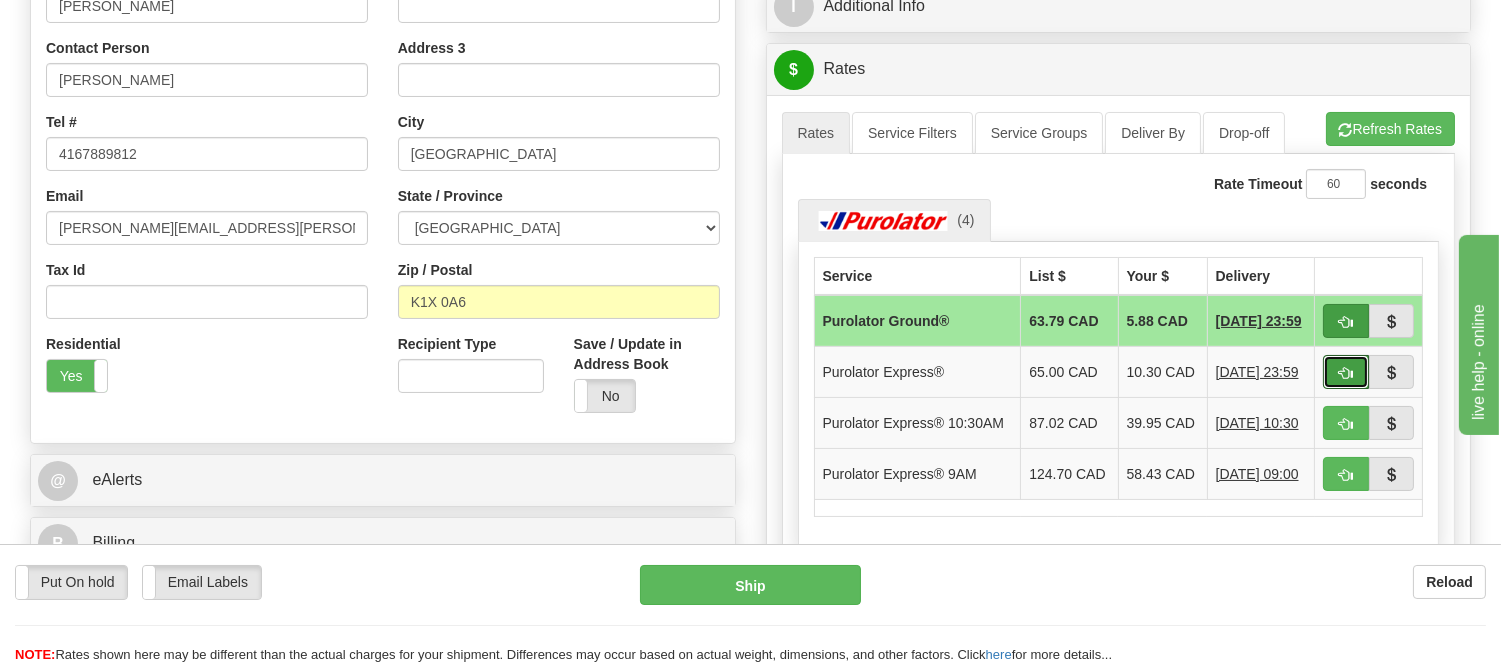 type on "202" 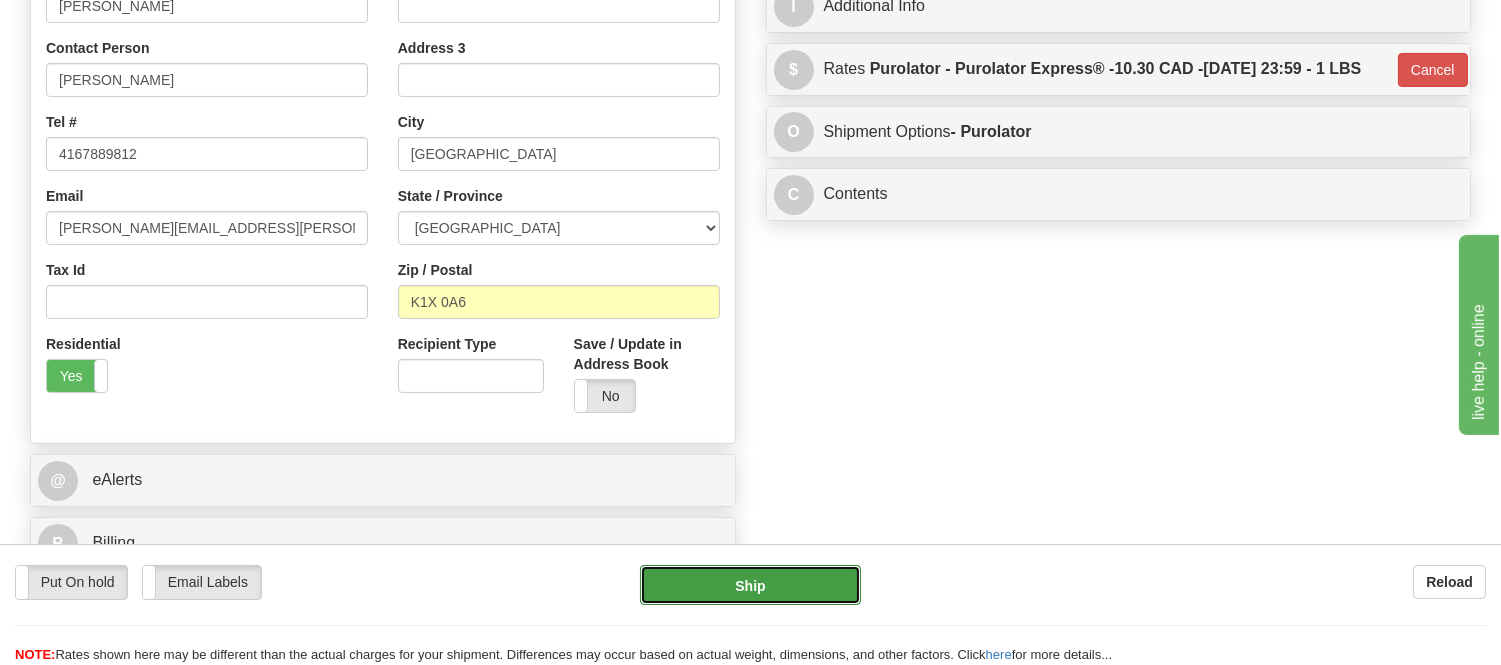 click on "Ship" at bounding box center (750, 585) 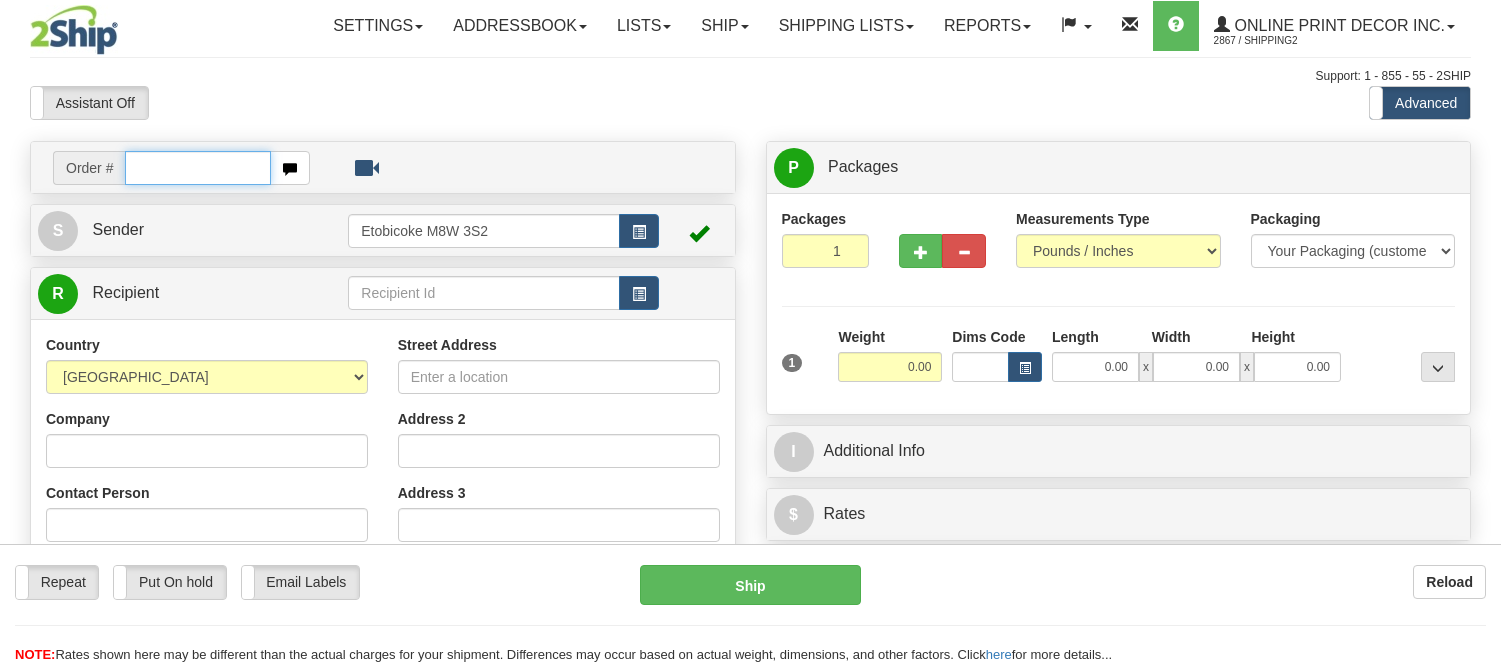 scroll, scrollTop: 0, scrollLeft: 0, axis: both 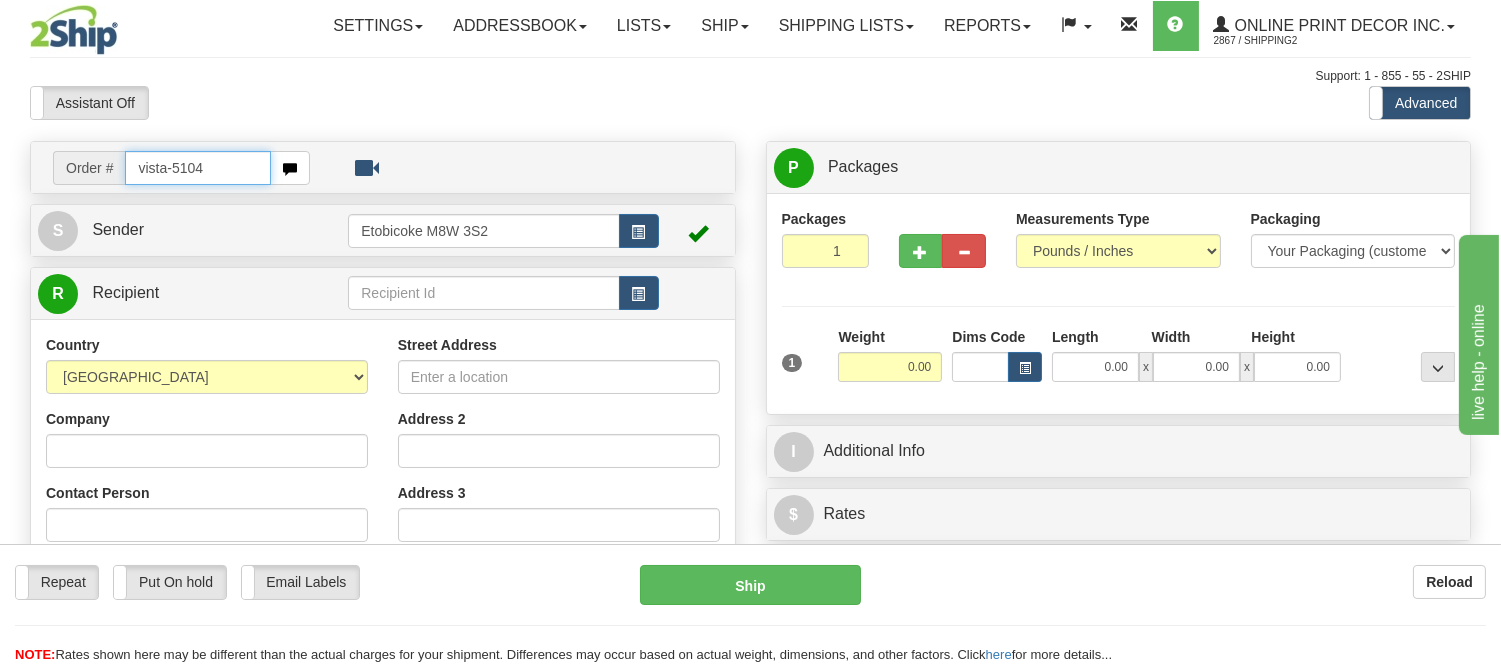 type on "vista-5104" 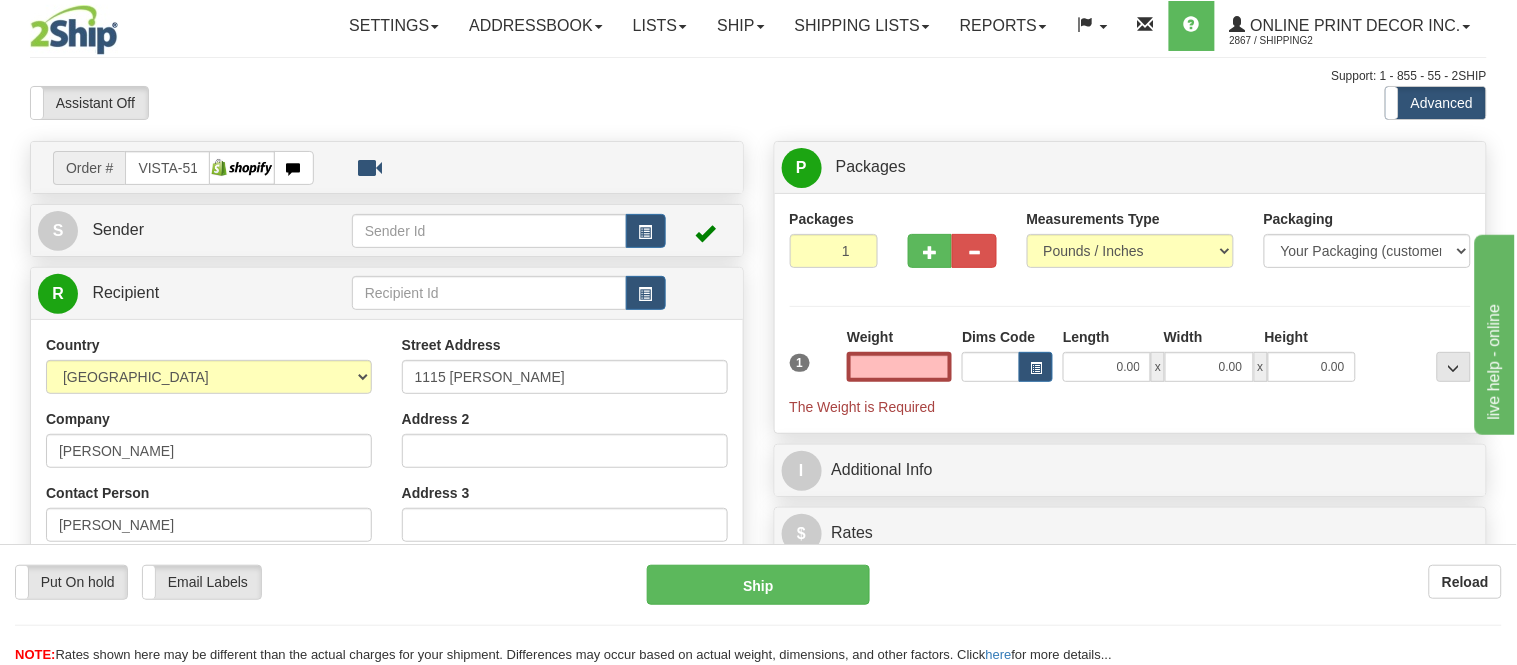 type on "0.00" 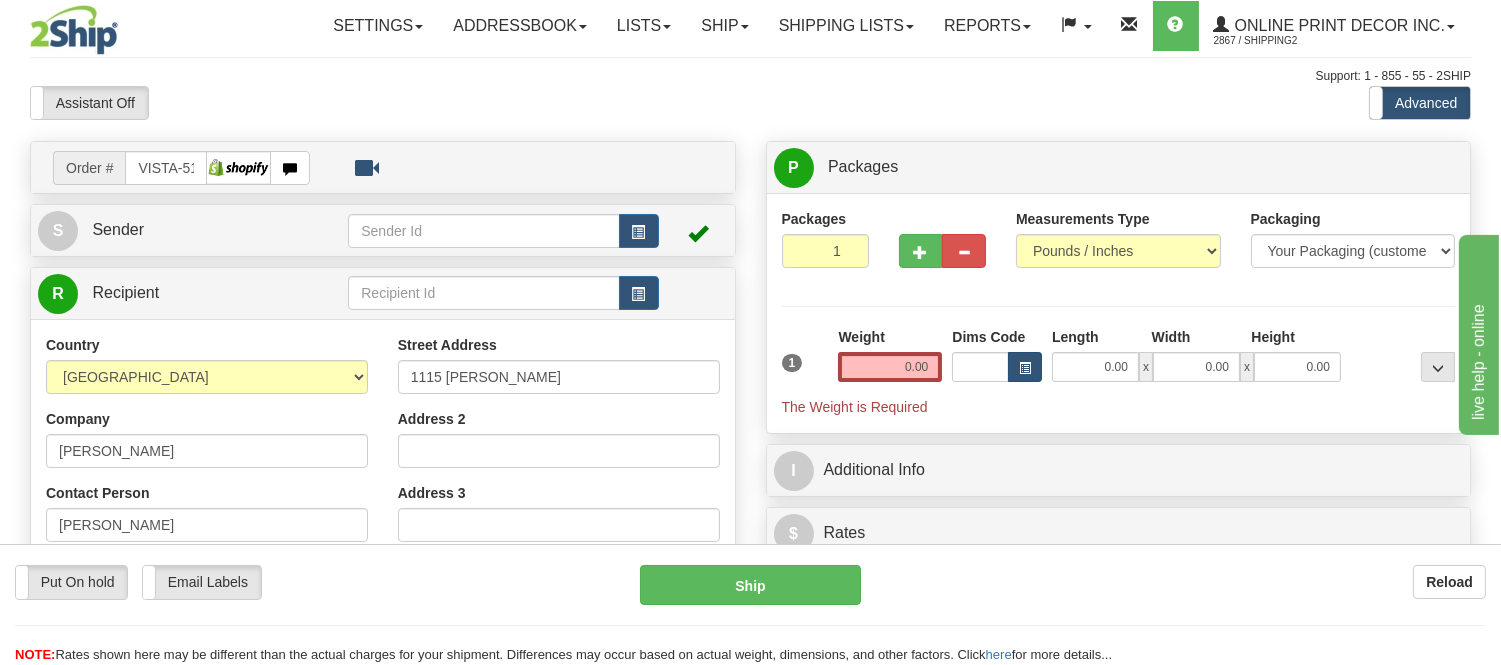 drag, startPoint x: 1045, startPoint y: 356, endPoint x: 1031, endPoint y: 366, distance: 17.20465 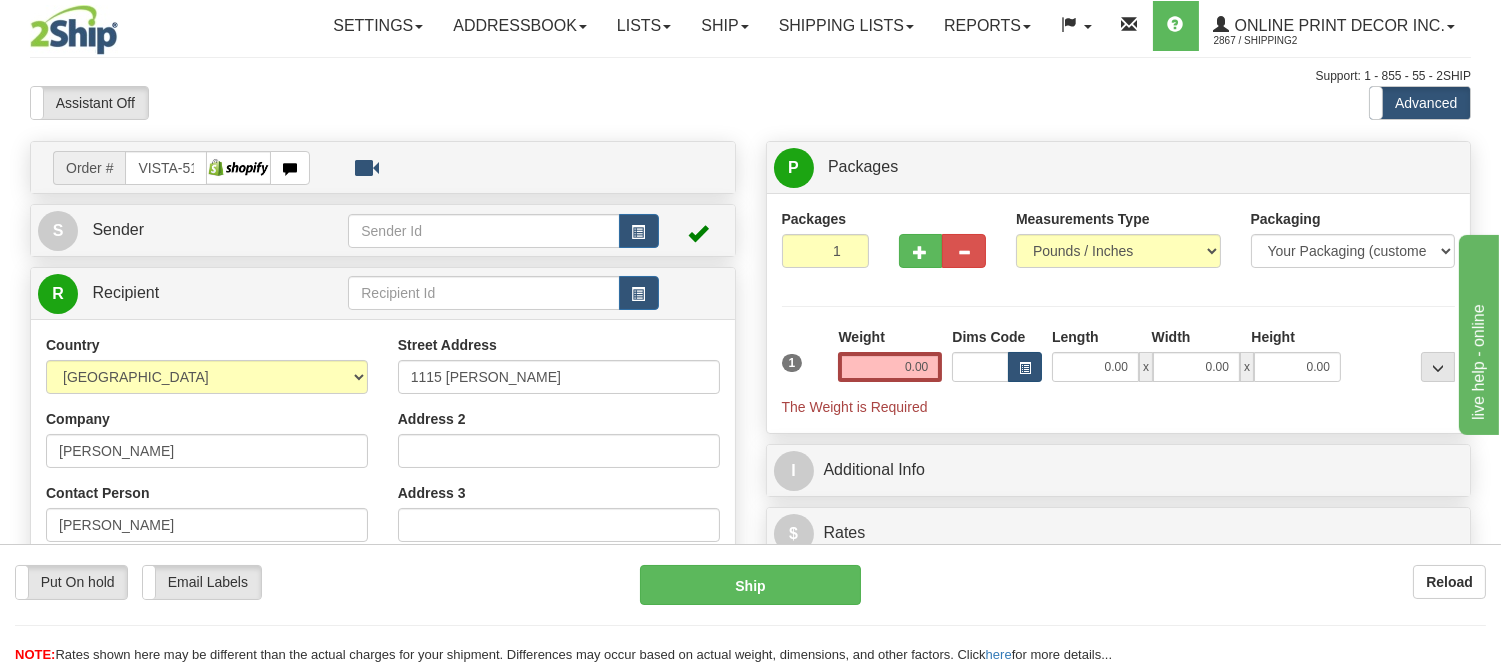 click on "Dims Code" at bounding box center [997, 354] 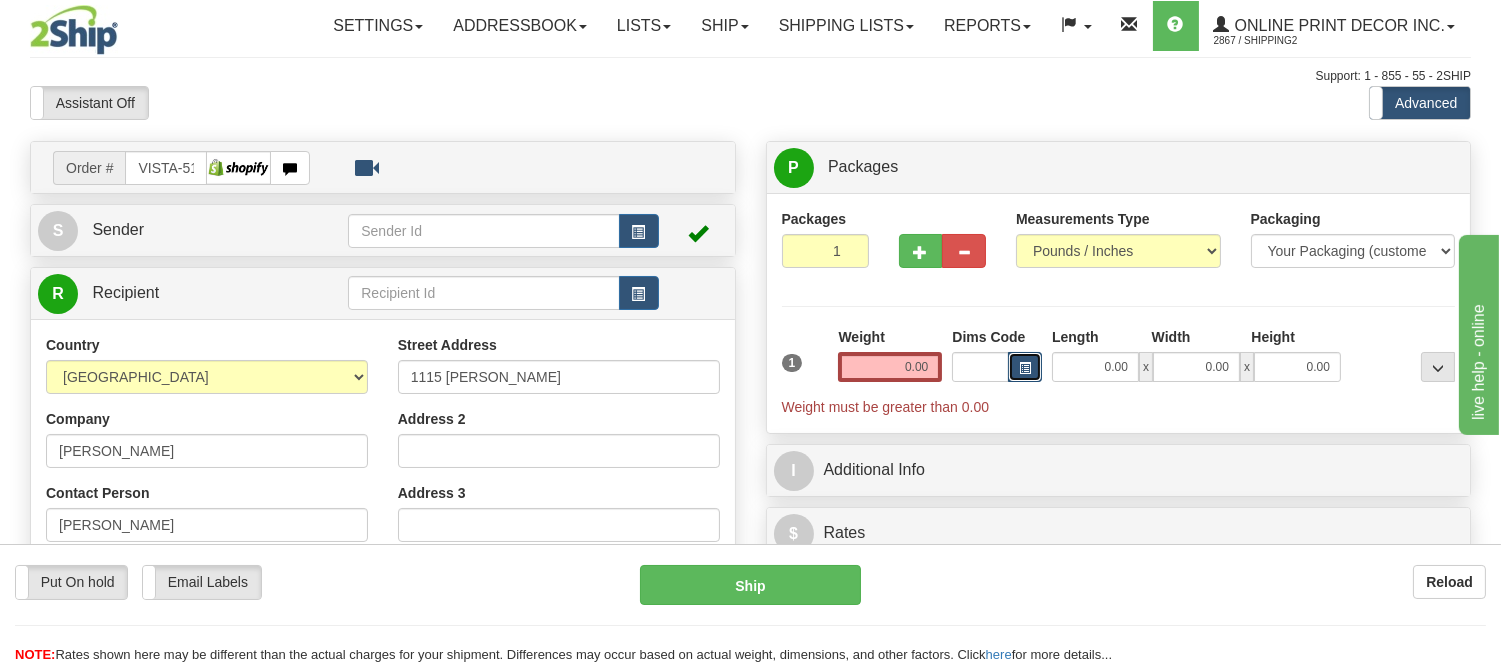 click at bounding box center (1025, 368) 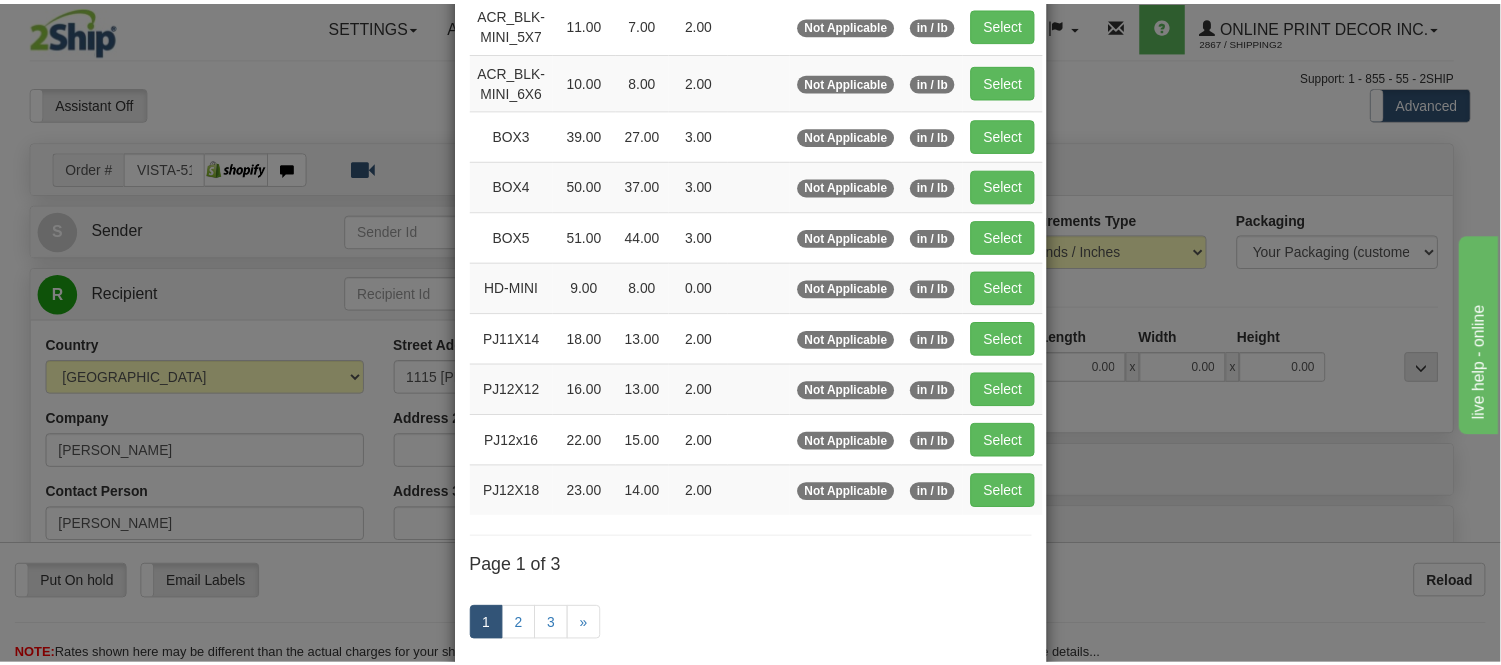 scroll, scrollTop: 222, scrollLeft: 0, axis: vertical 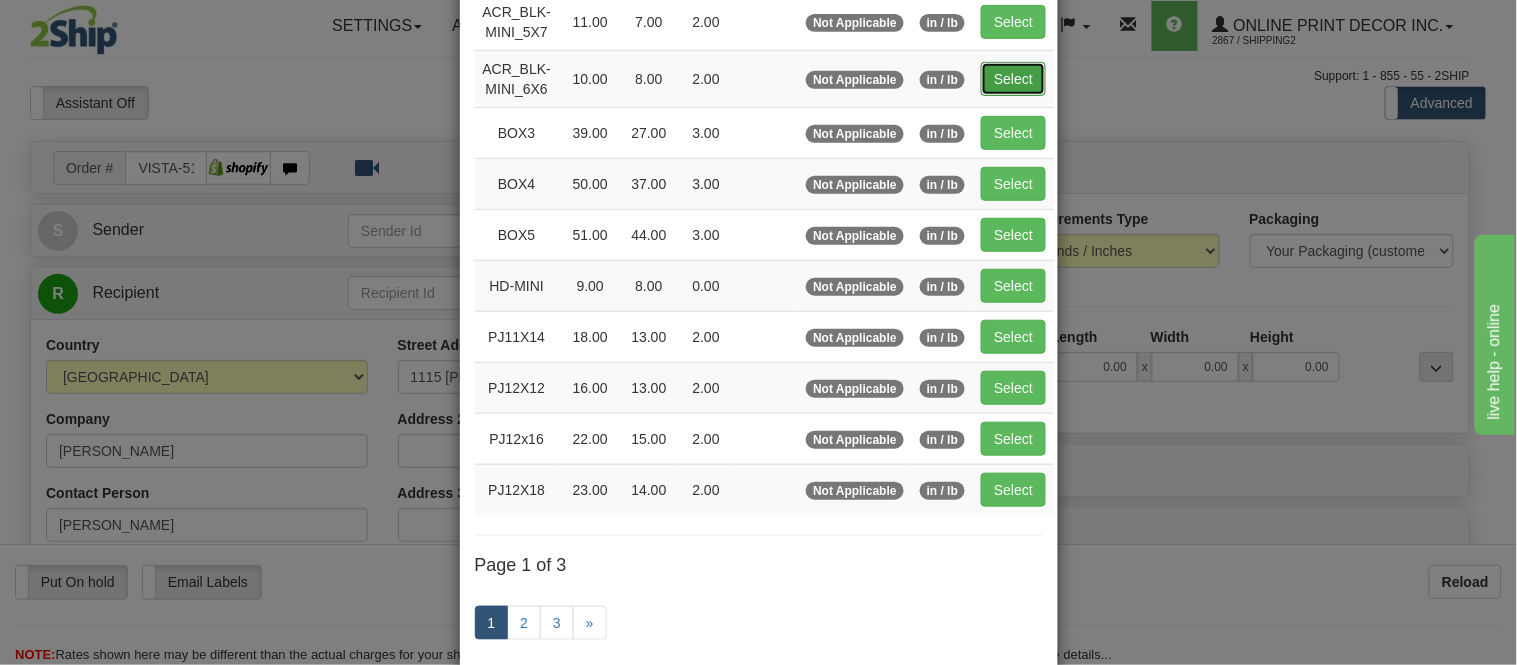 click on "Select" at bounding box center [1013, 79] 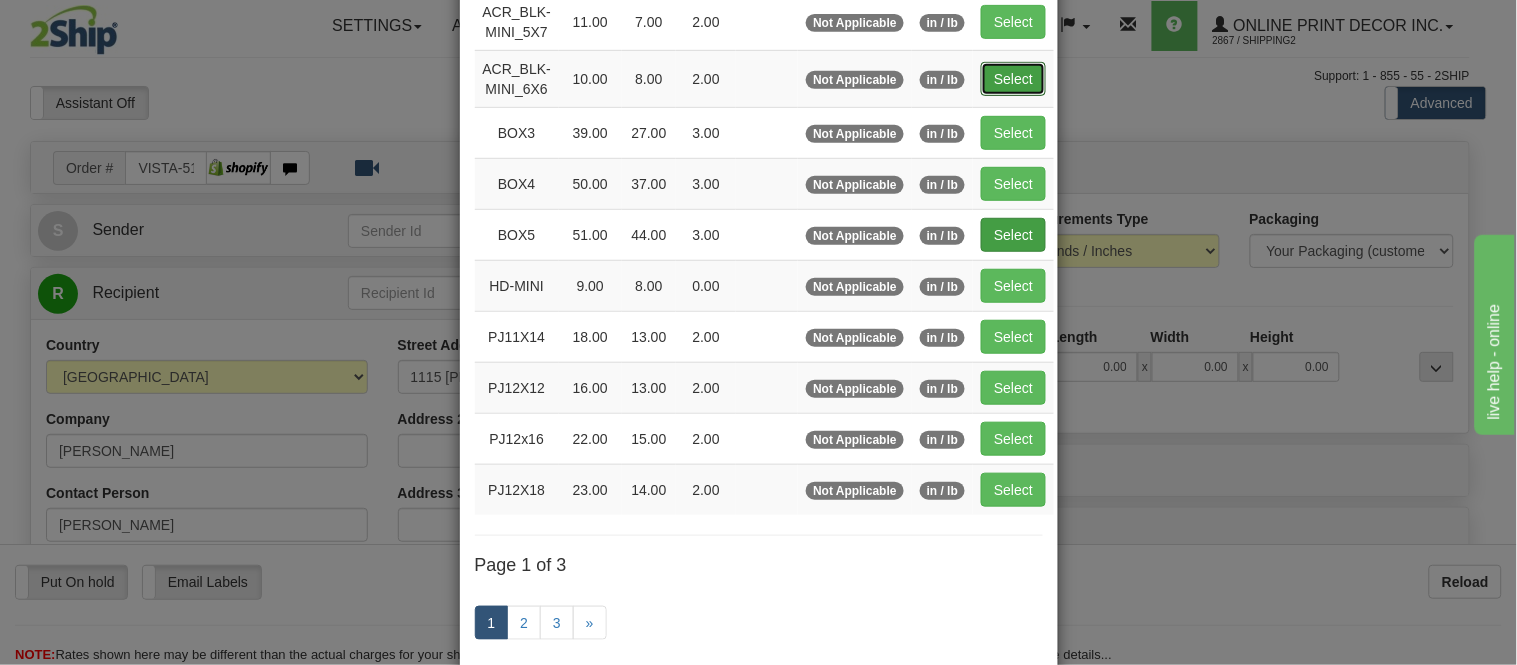 type on "10.00" 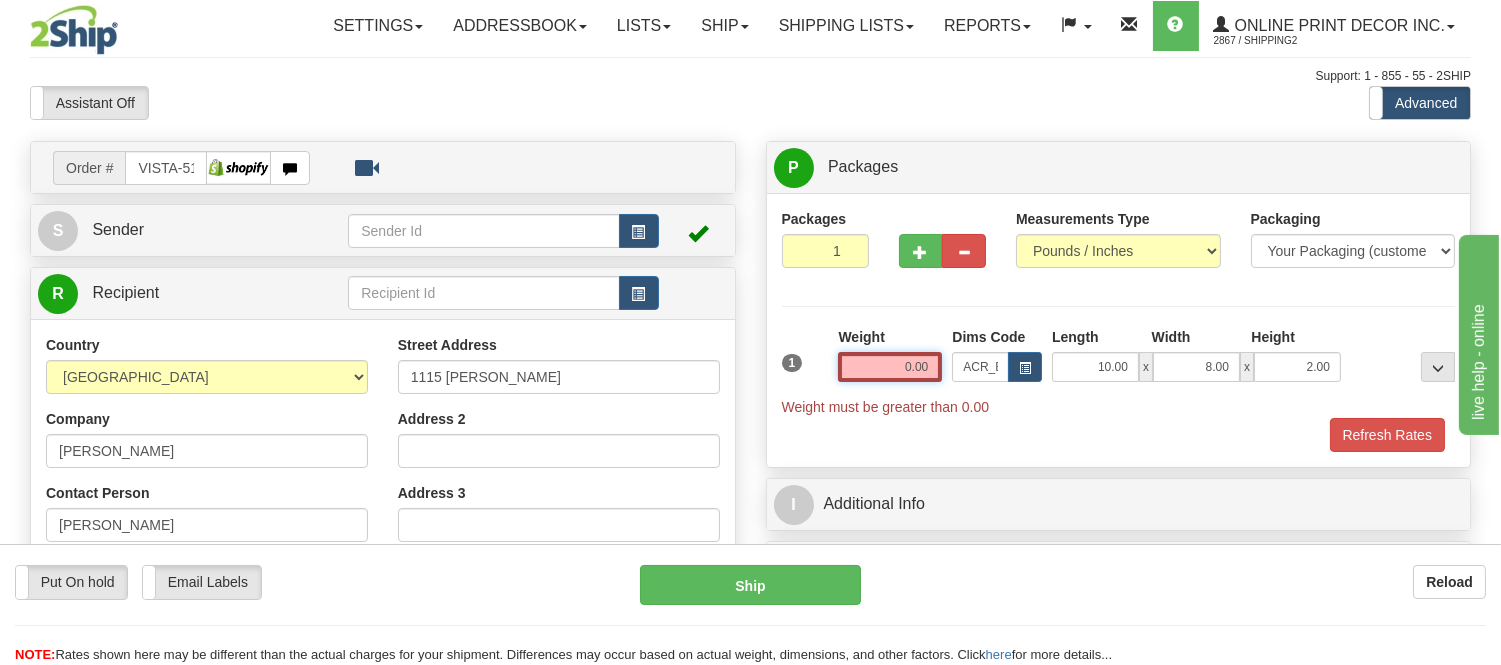 drag, startPoint x: 928, startPoint y: 371, endPoint x: 802, endPoint y: 376, distance: 126.09917 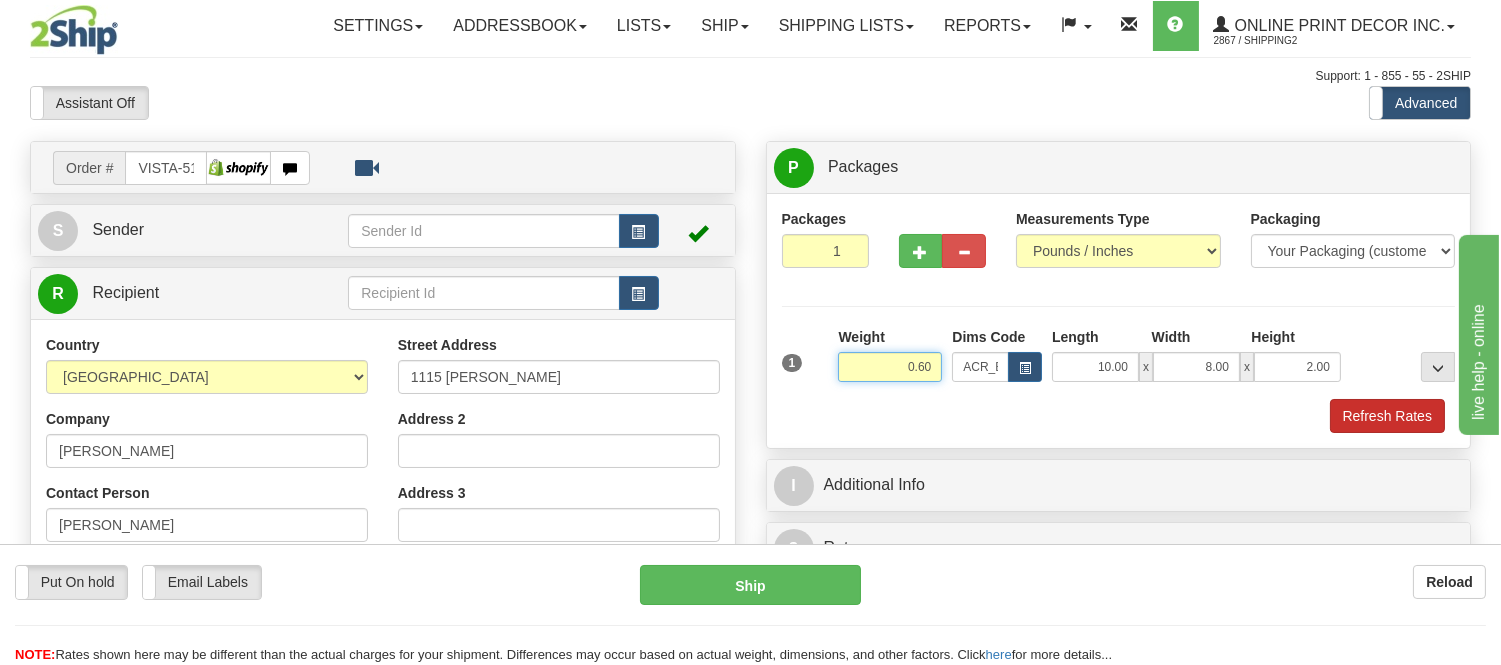 type on "0.60" 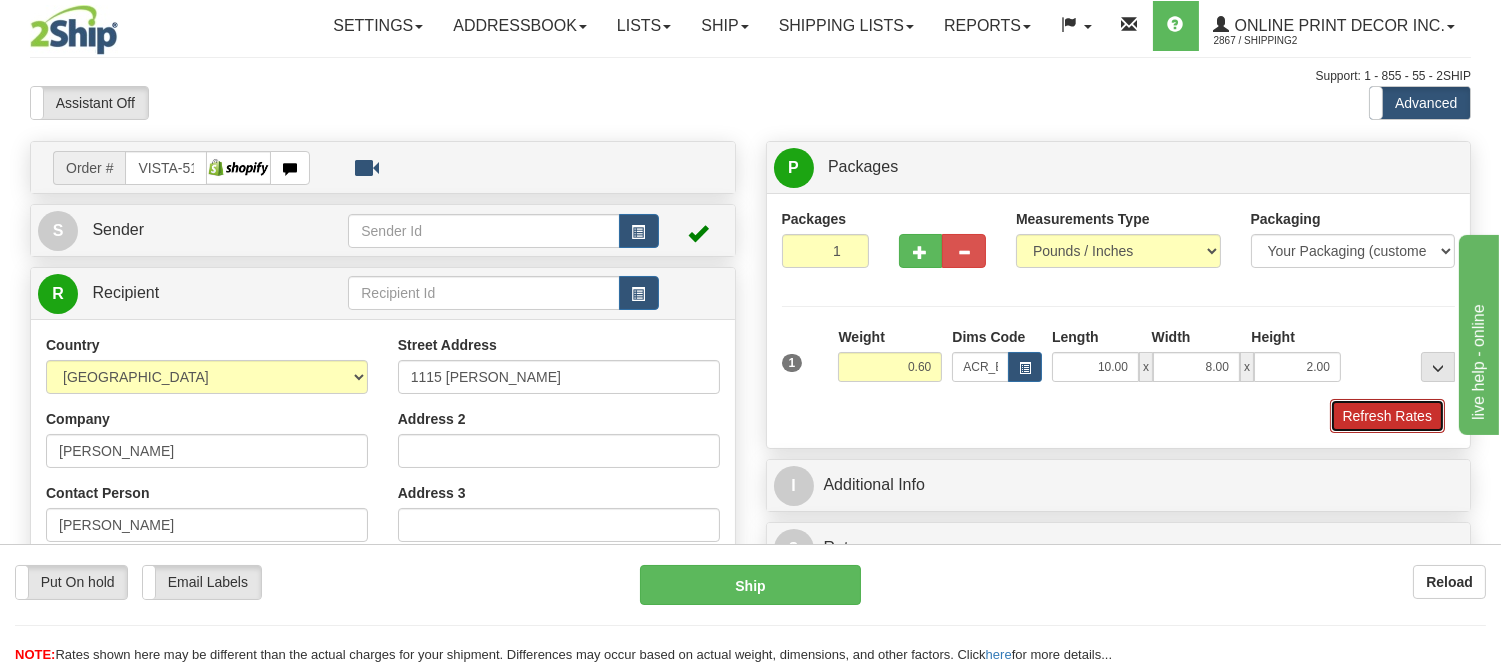 click on "Refresh Rates" at bounding box center [1387, 416] 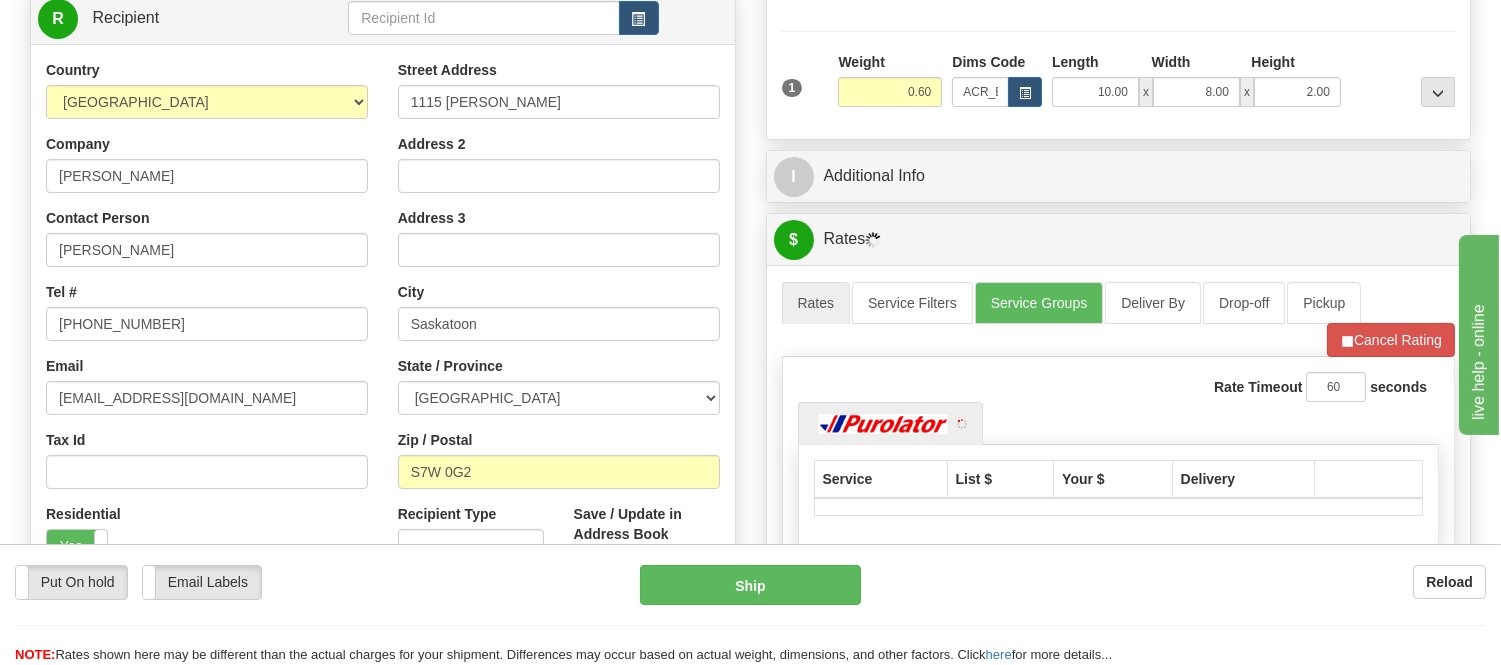scroll, scrollTop: 277, scrollLeft: 0, axis: vertical 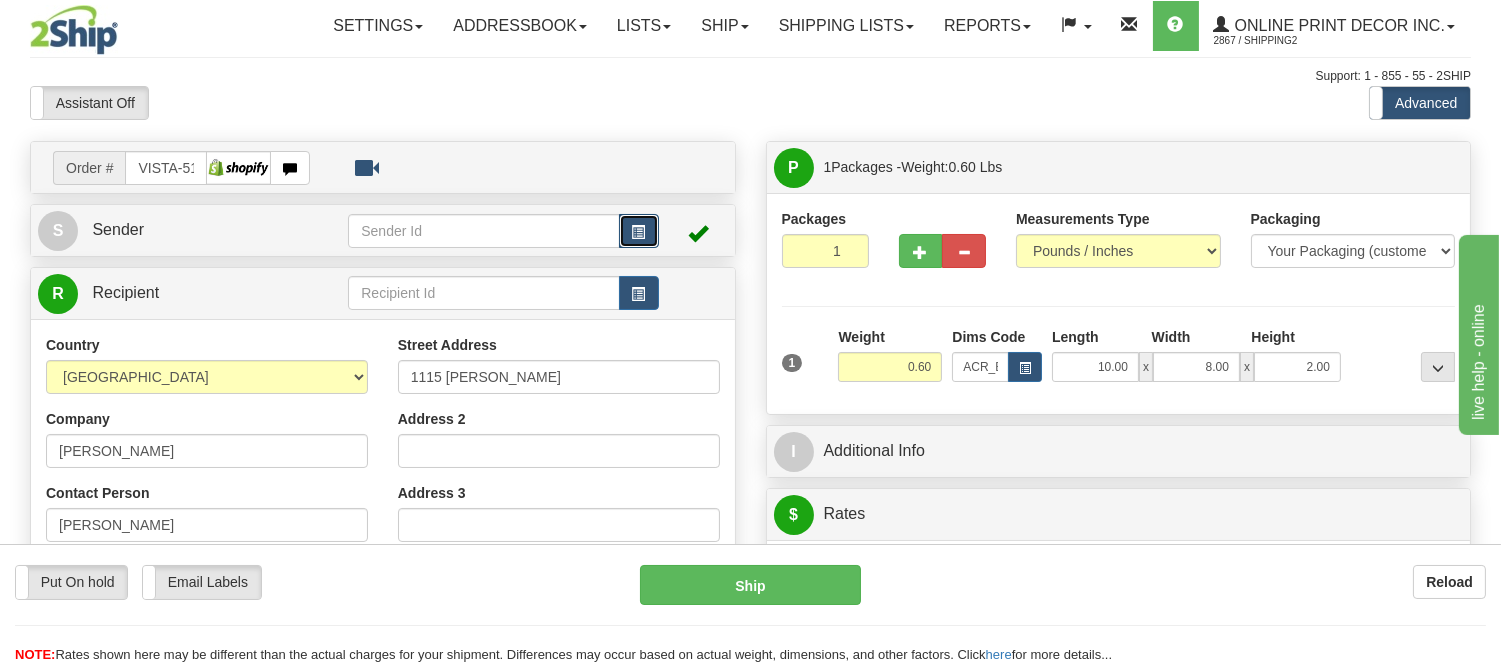 click at bounding box center [639, 231] 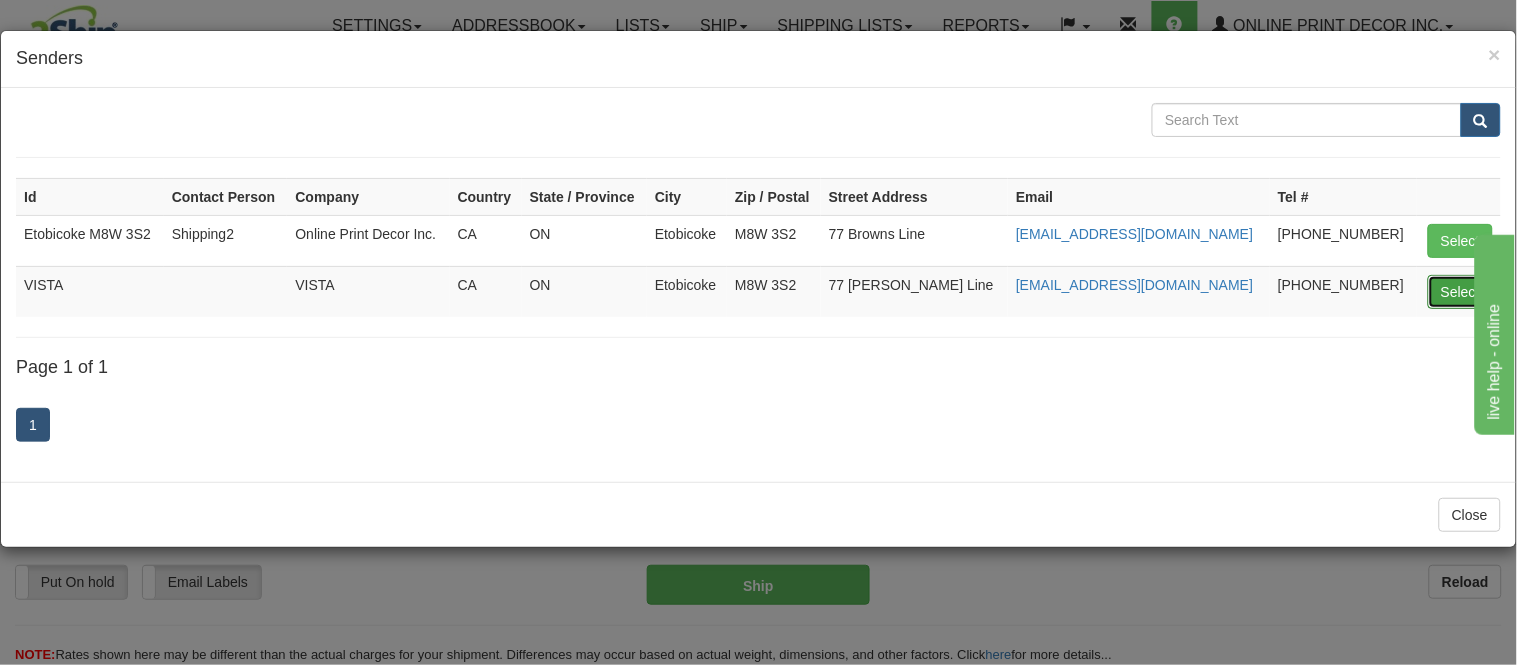 click on "Select" at bounding box center (1460, 292) 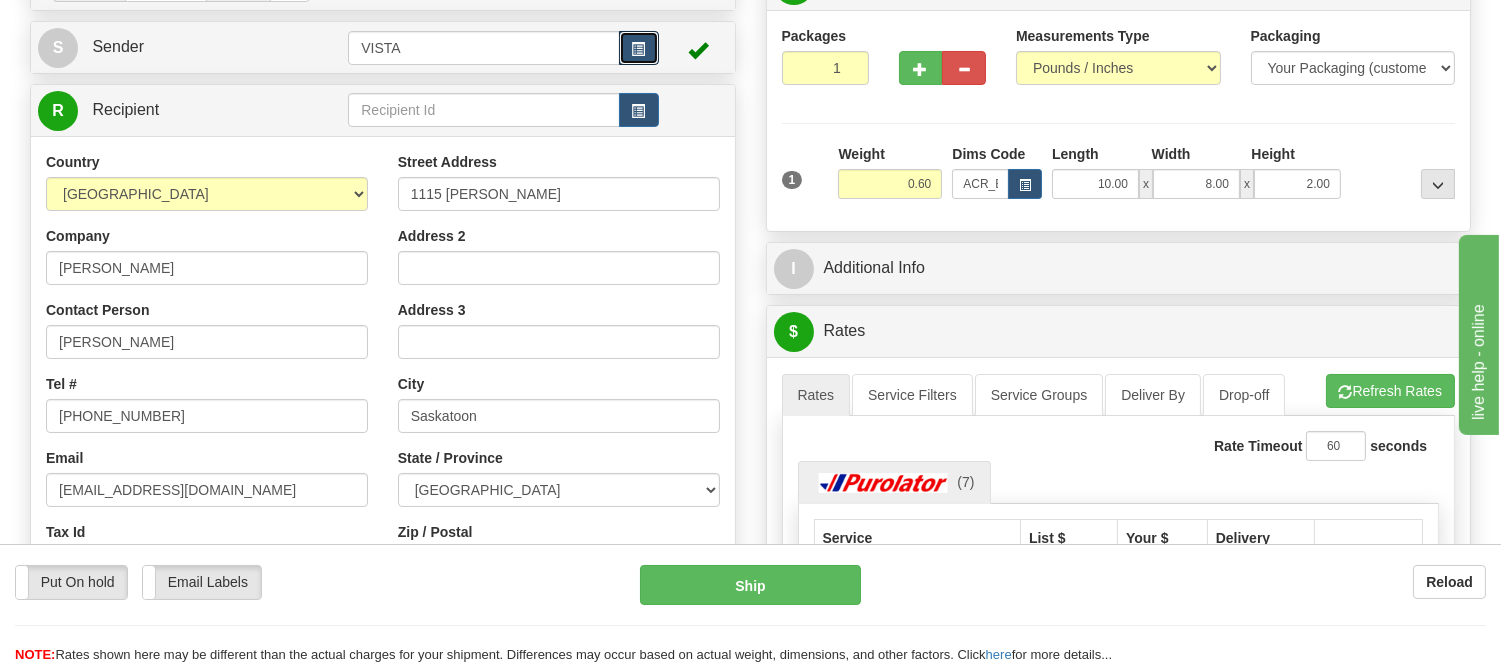 scroll, scrollTop: 222, scrollLeft: 0, axis: vertical 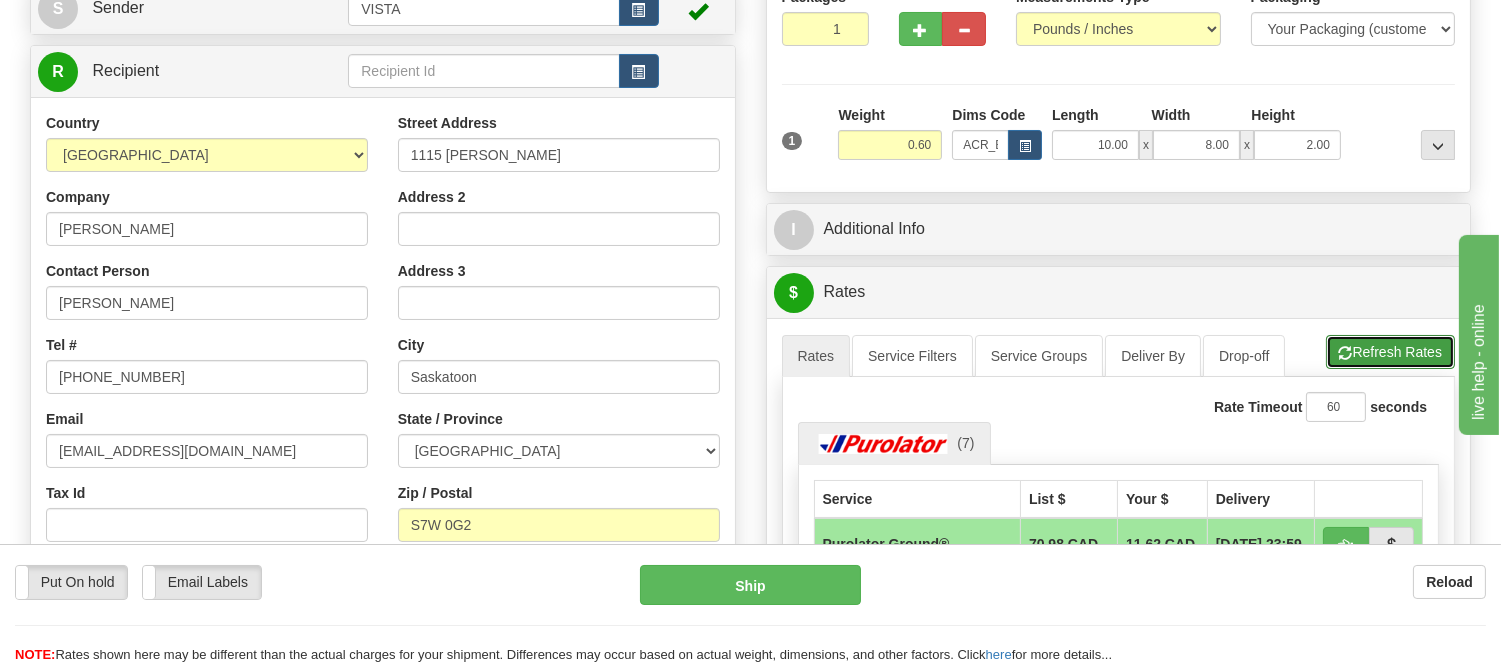 click on "Refresh Rates" at bounding box center [1390, 352] 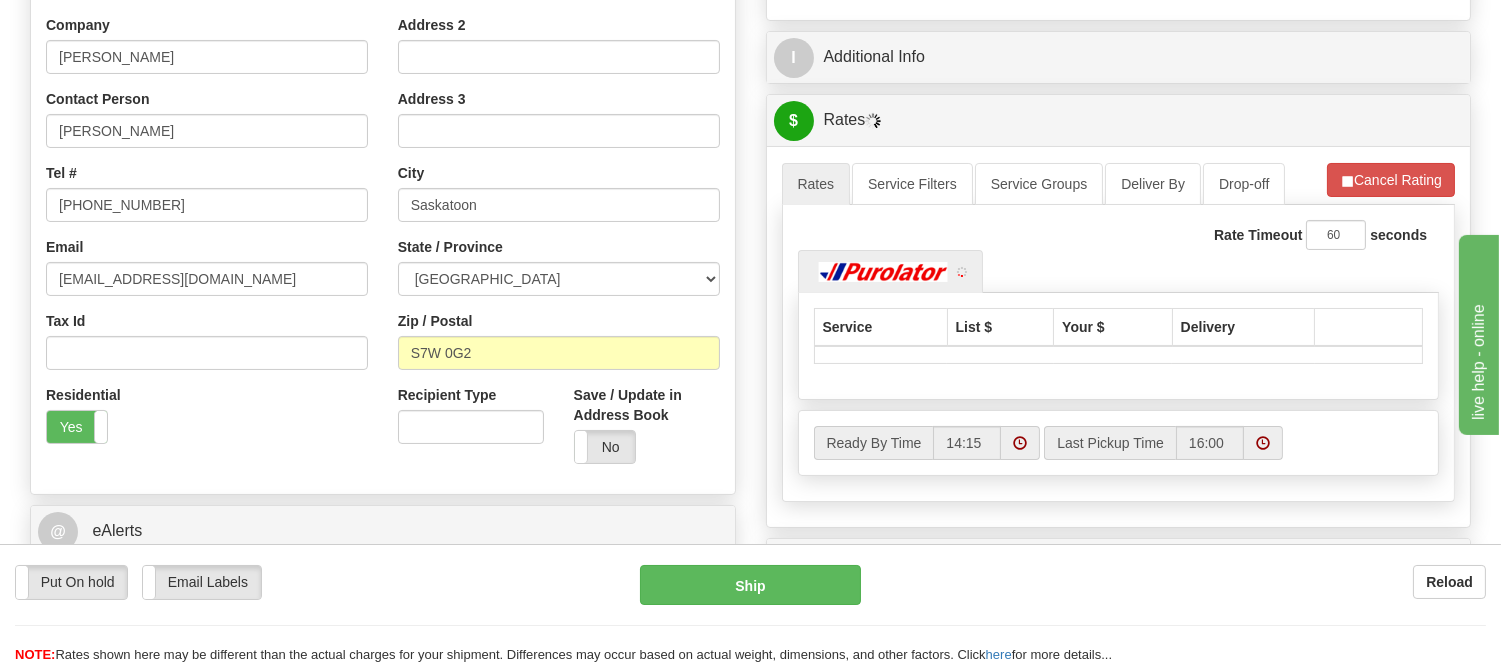 scroll, scrollTop: 444, scrollLeft: 0, axis: vertical 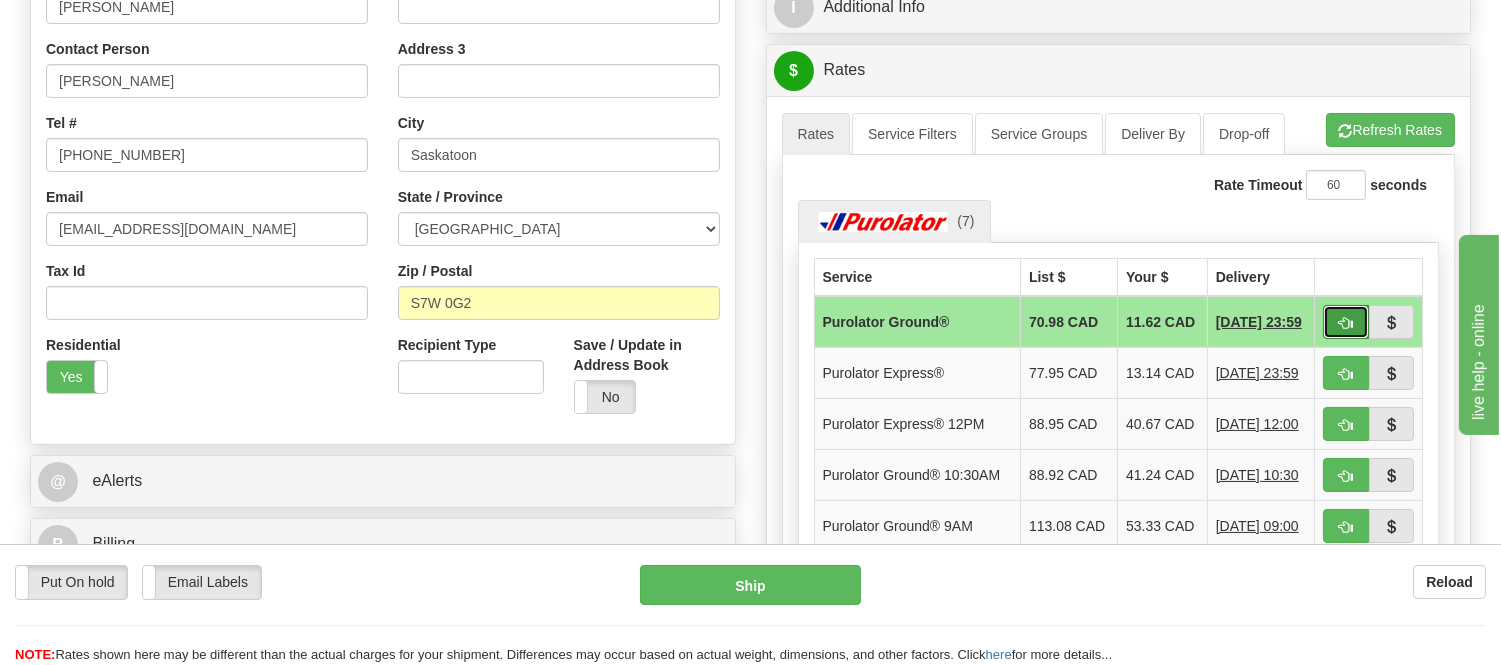 click at bounding box center (1346, 323) 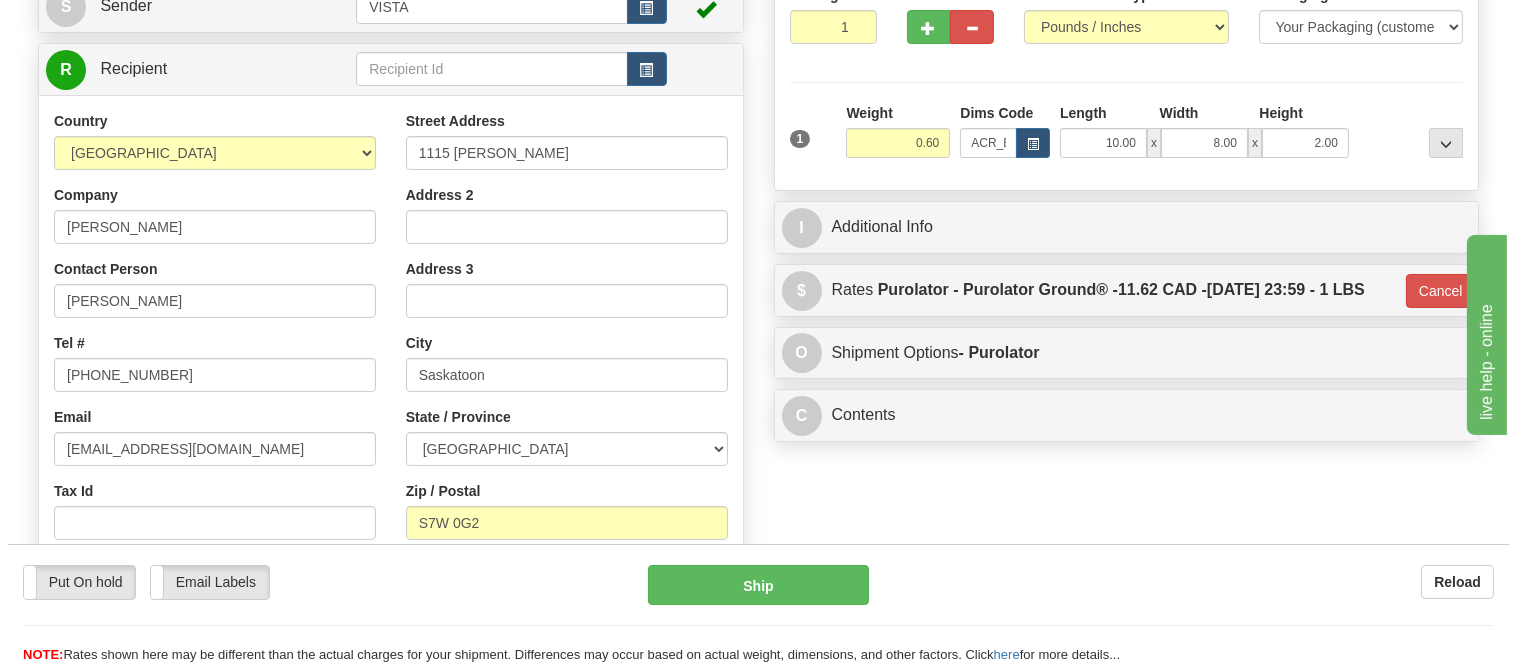 scroll, scrollTop: 222, scrollLeft: 0, axis: vertical 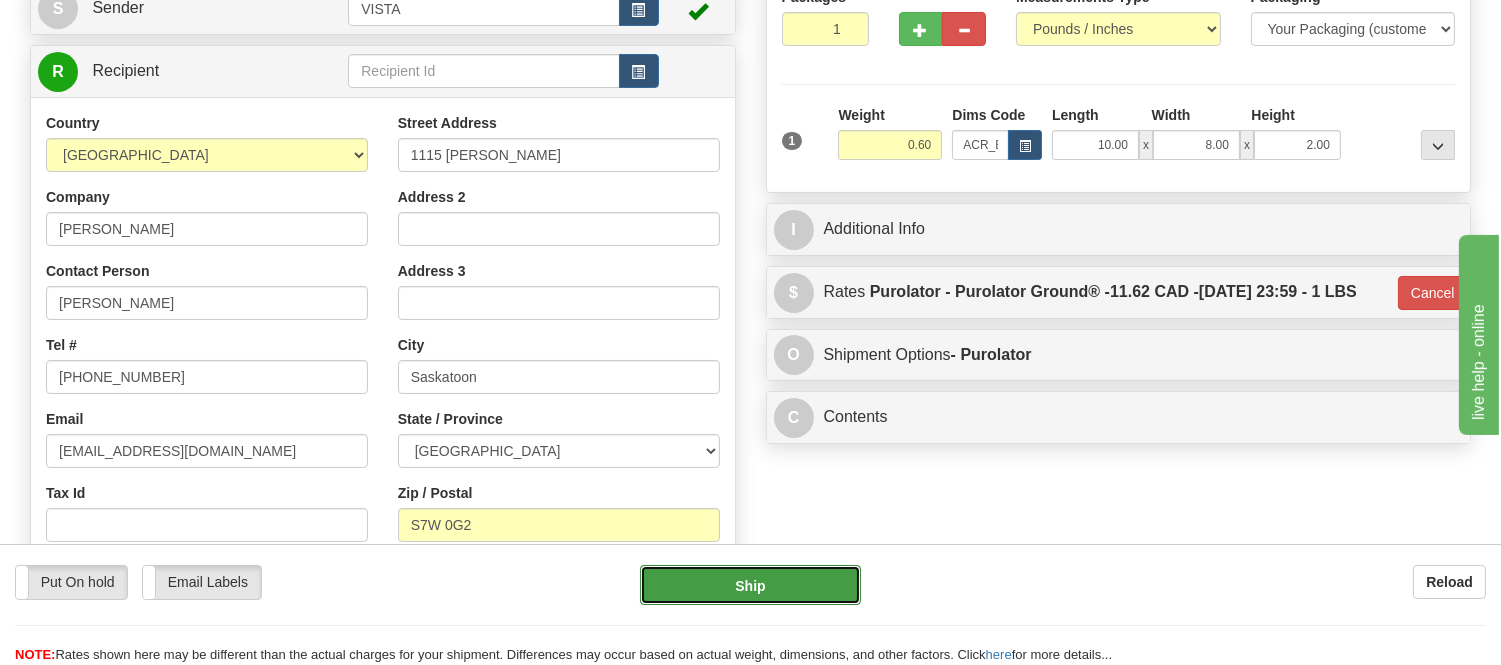 click on "Ship" at bounding box center (750, 585) 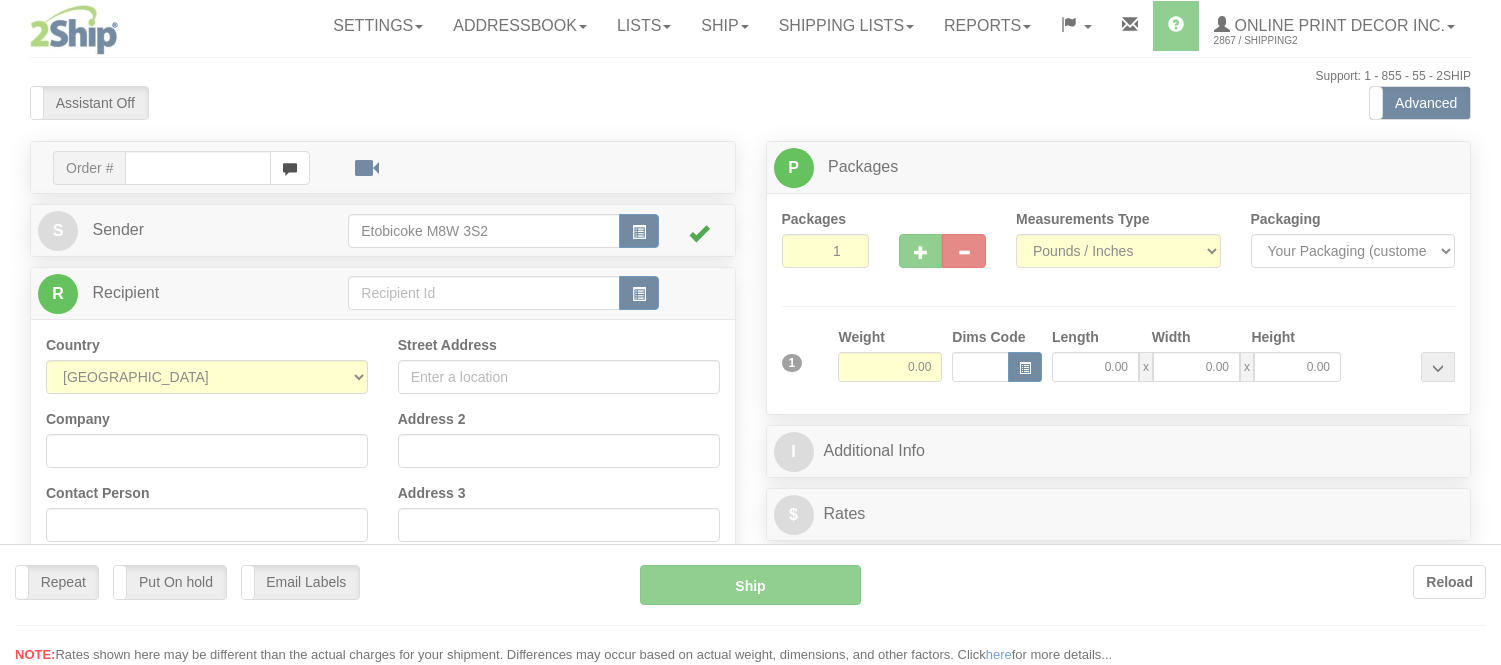 scroll, scrollTop: 0, scrollLeft: 0, axis: both 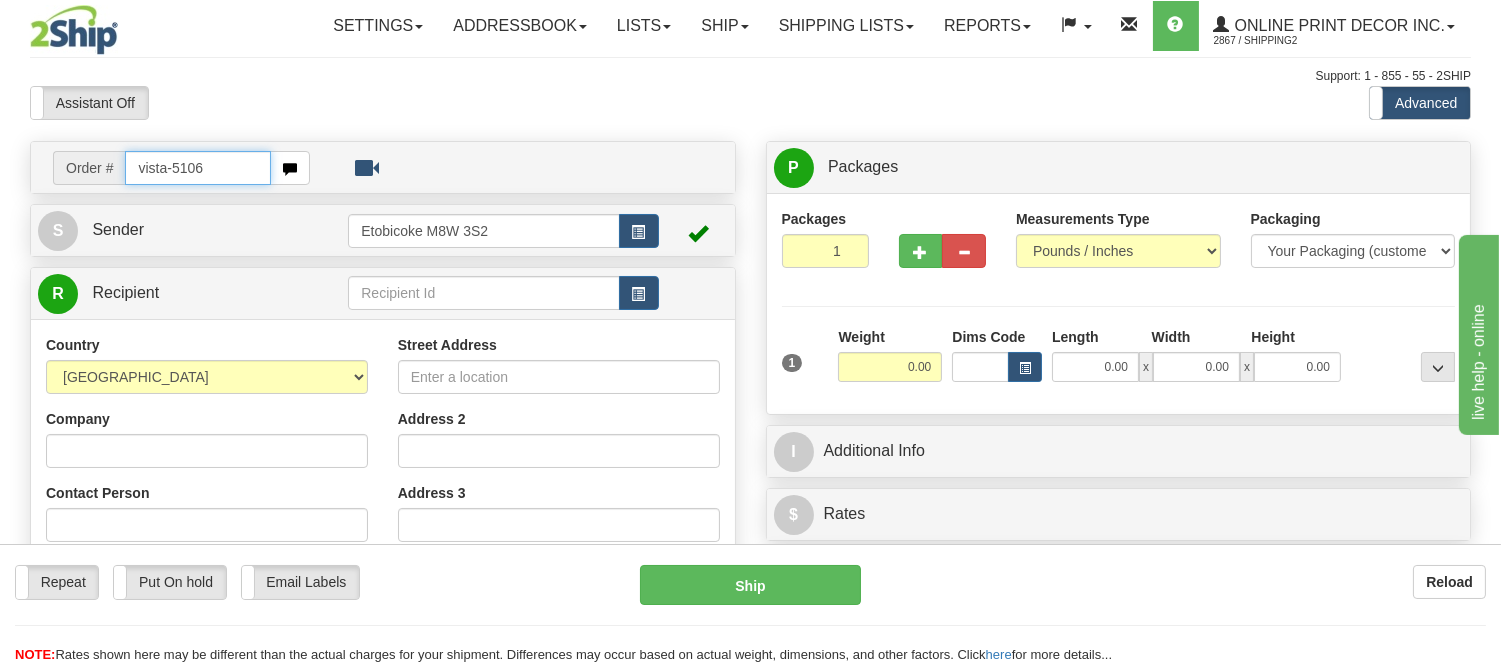 type on "vista-5106" 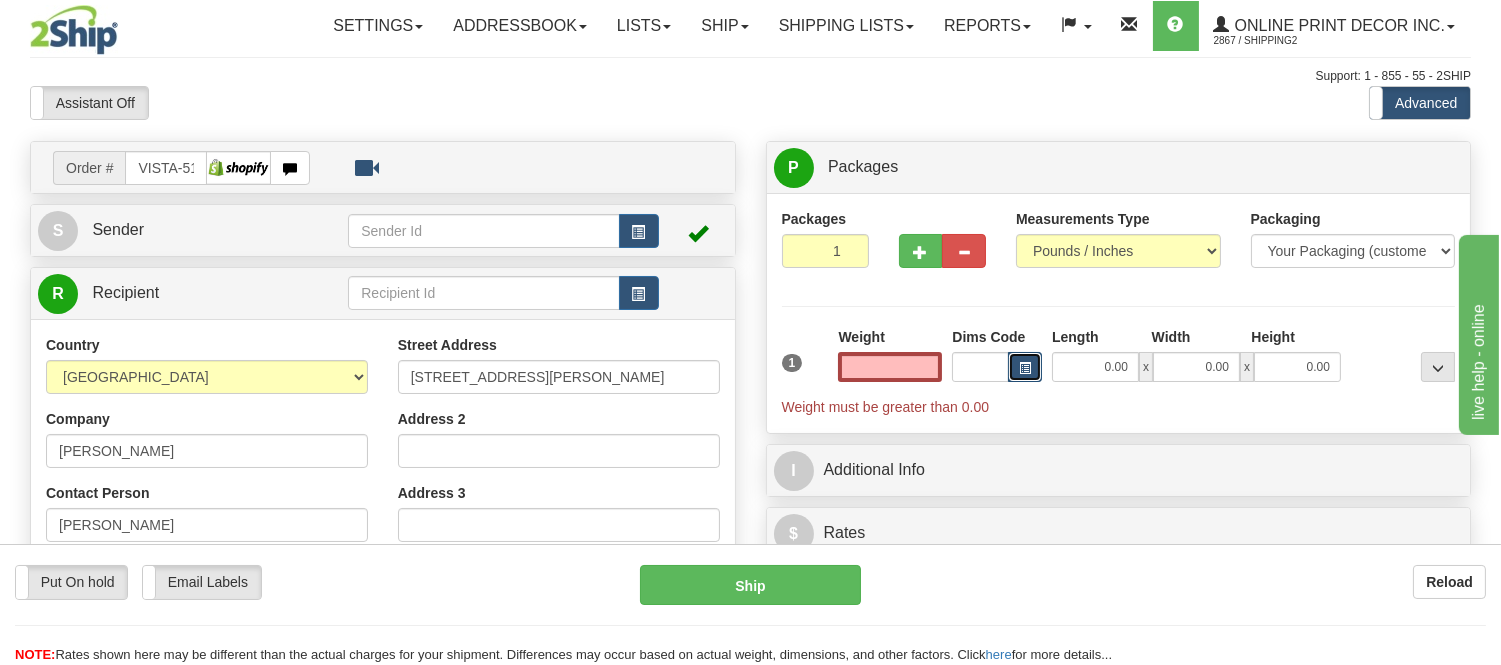 type on "0.00" 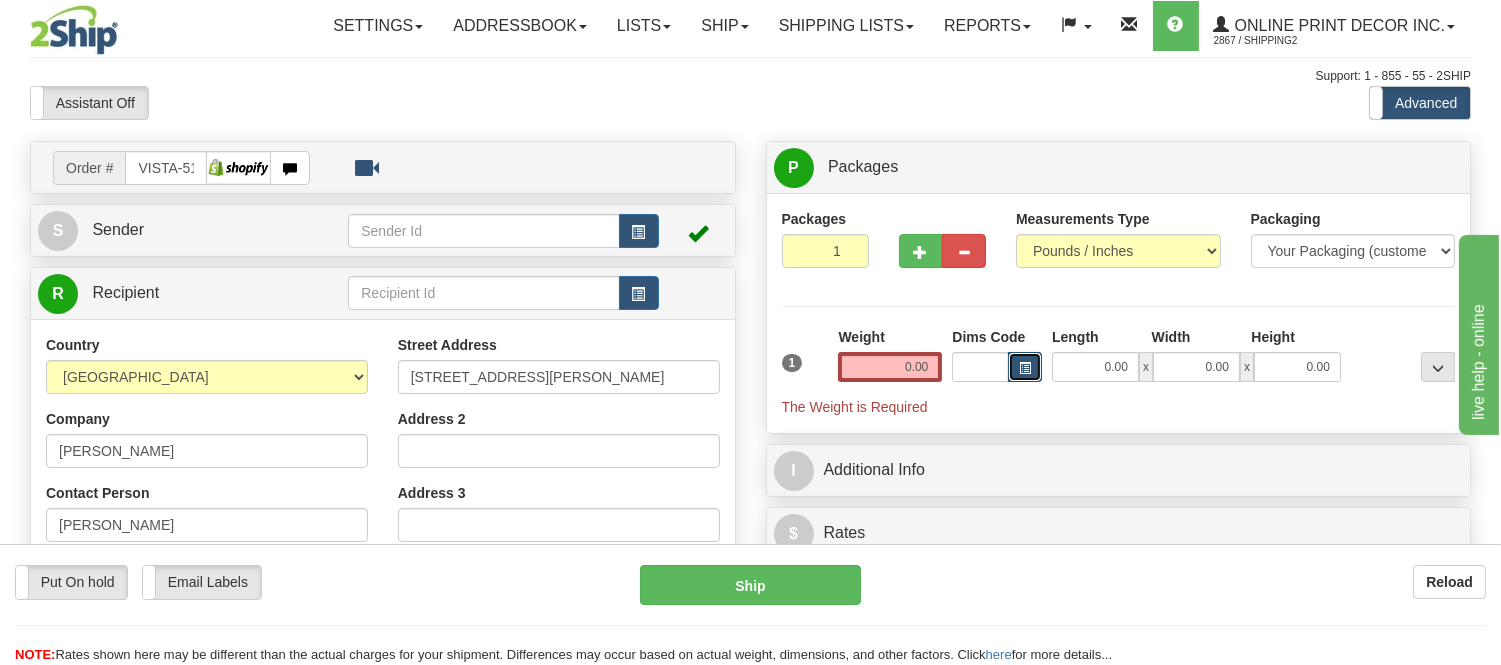 click at bounding box center [1025, 367] 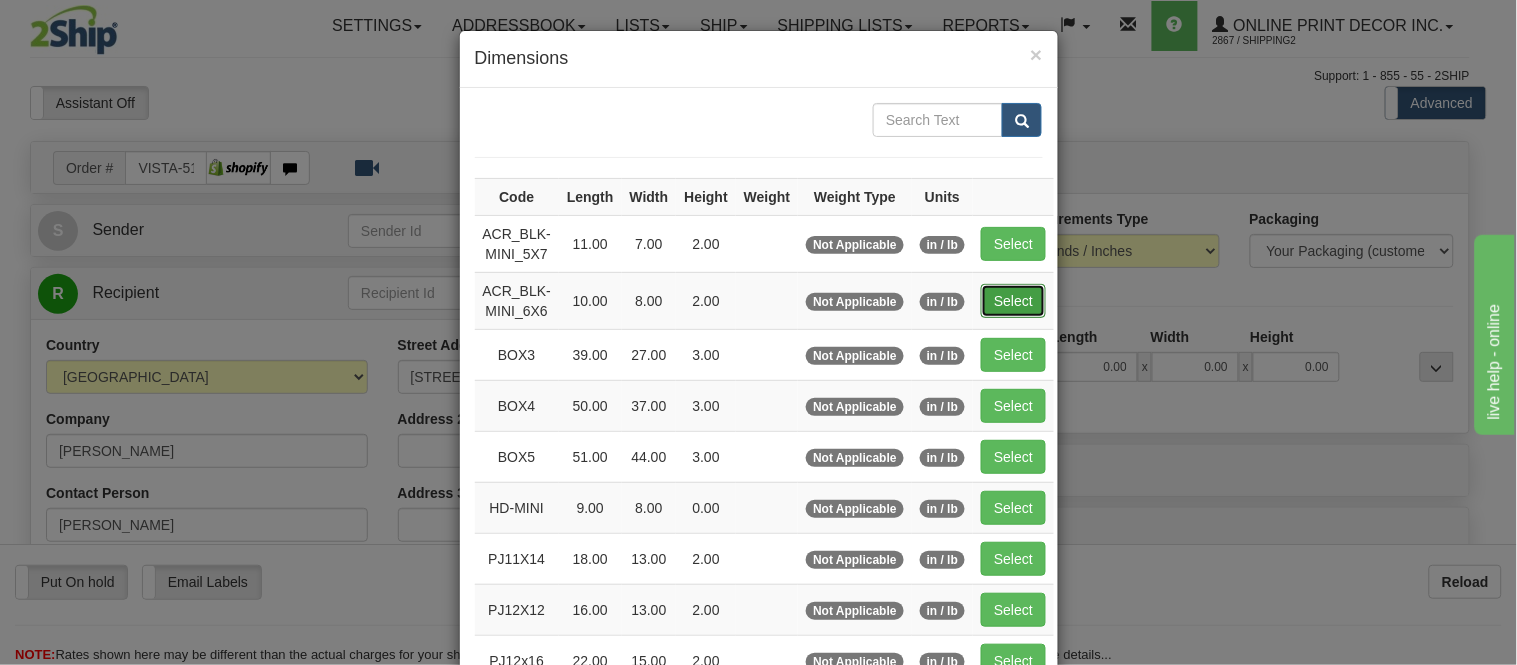 click on "Select" at bounding box center [1013, 301] 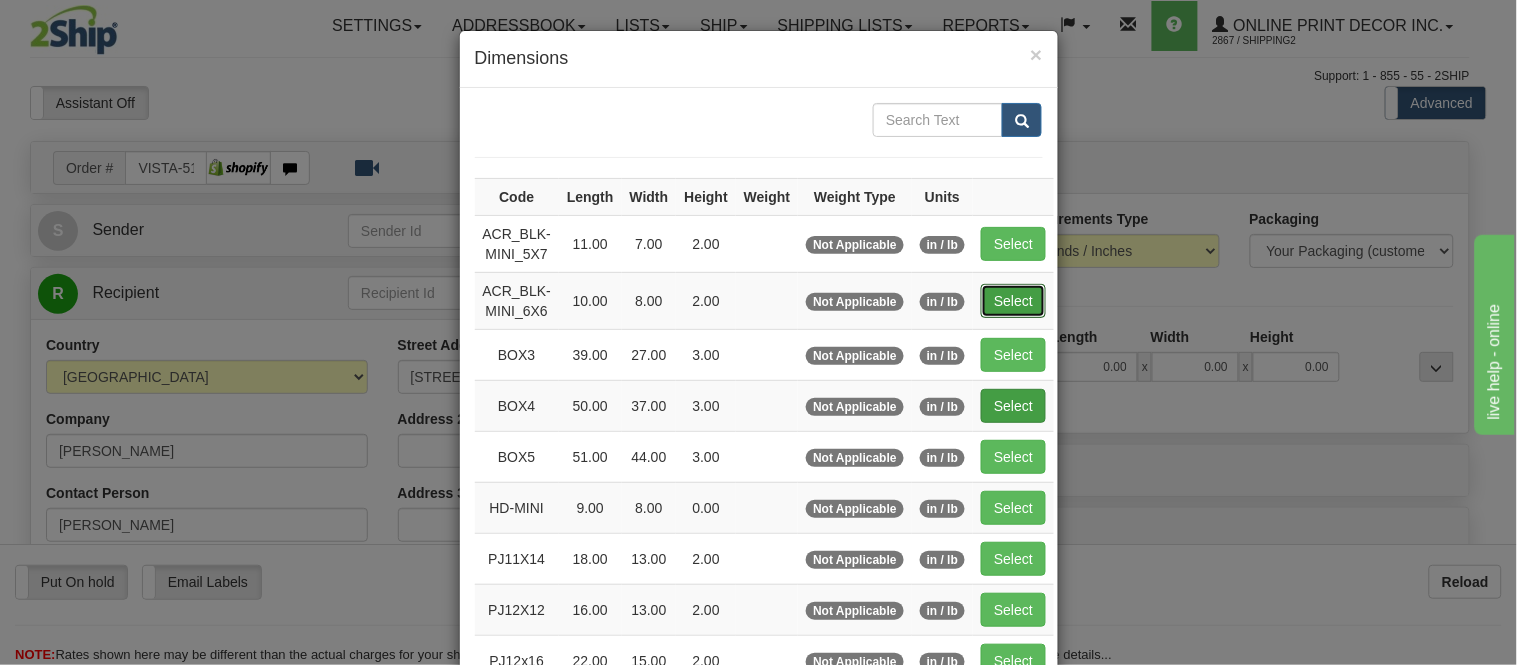 type on "10.00" 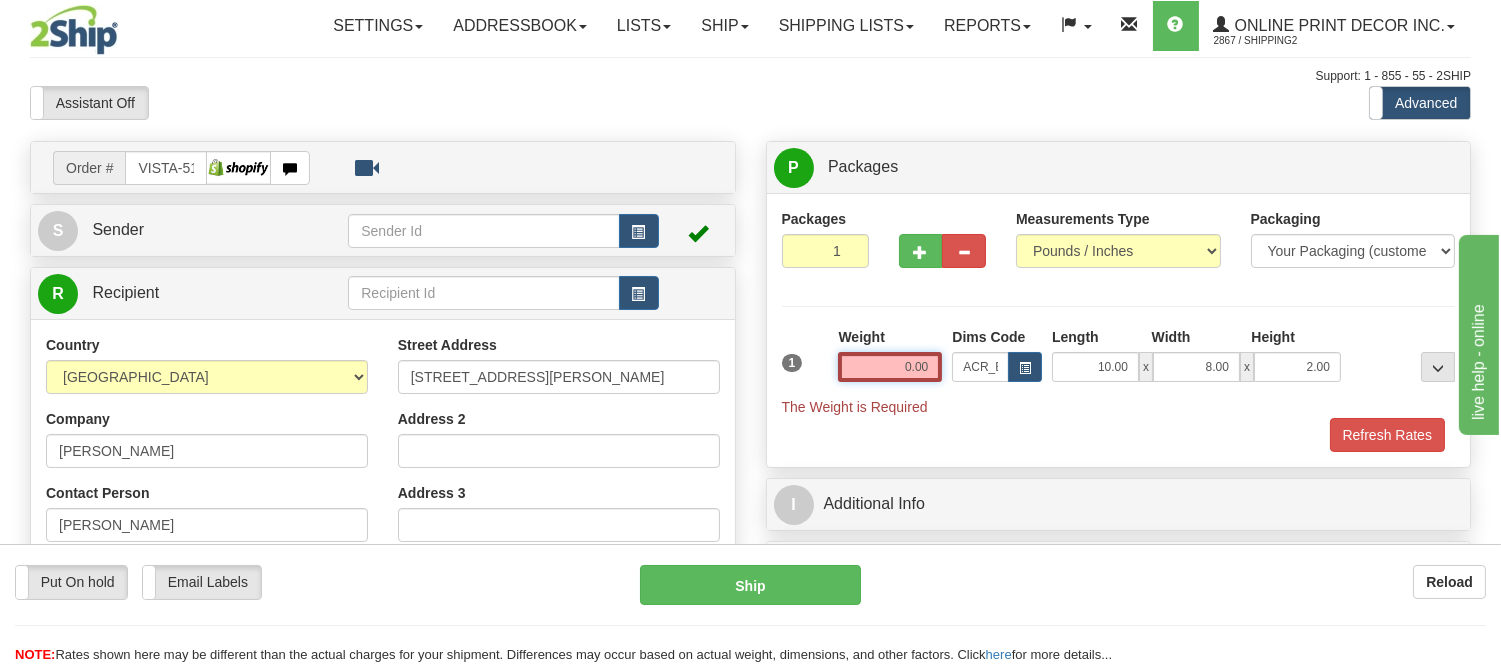 drag, startPoint x: 932, startPoint y: 371, endPoint x: 803, endPoint y: 366, distance: 129.09686 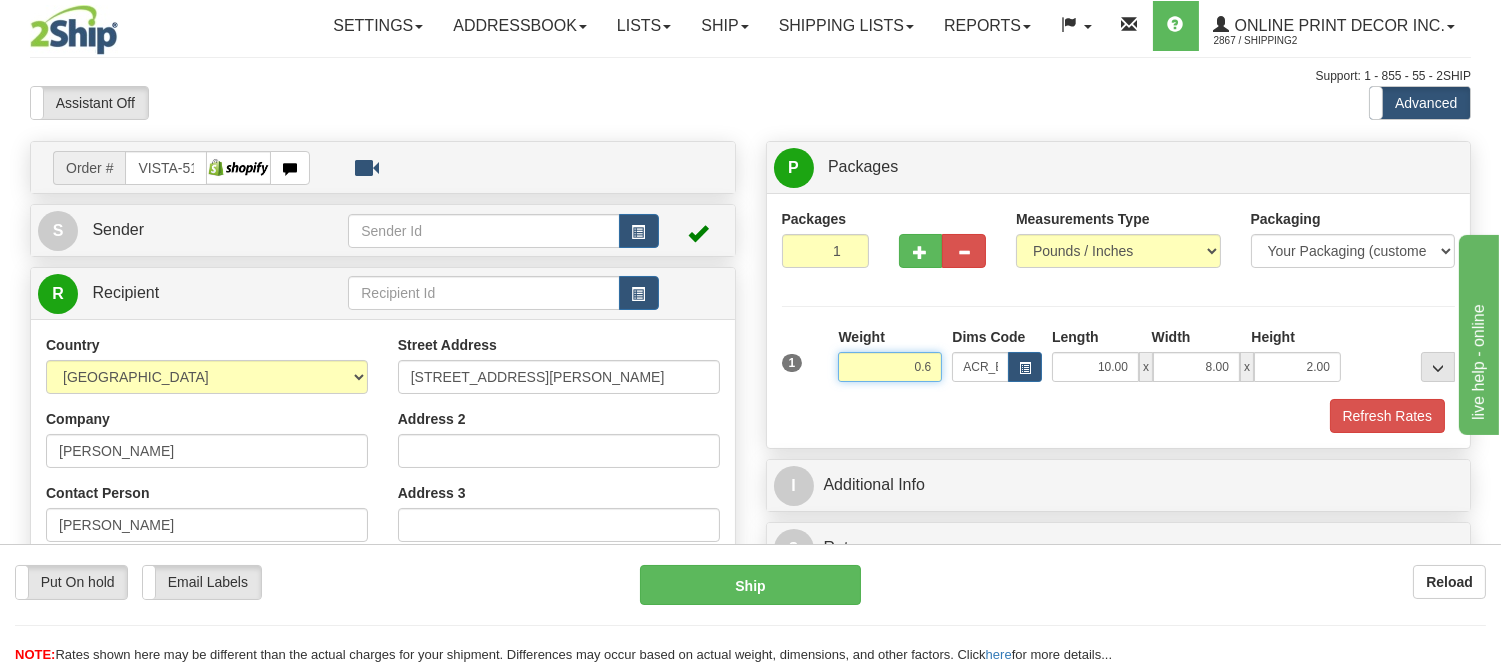 click on "Delete" at bounding box center (0, 0) 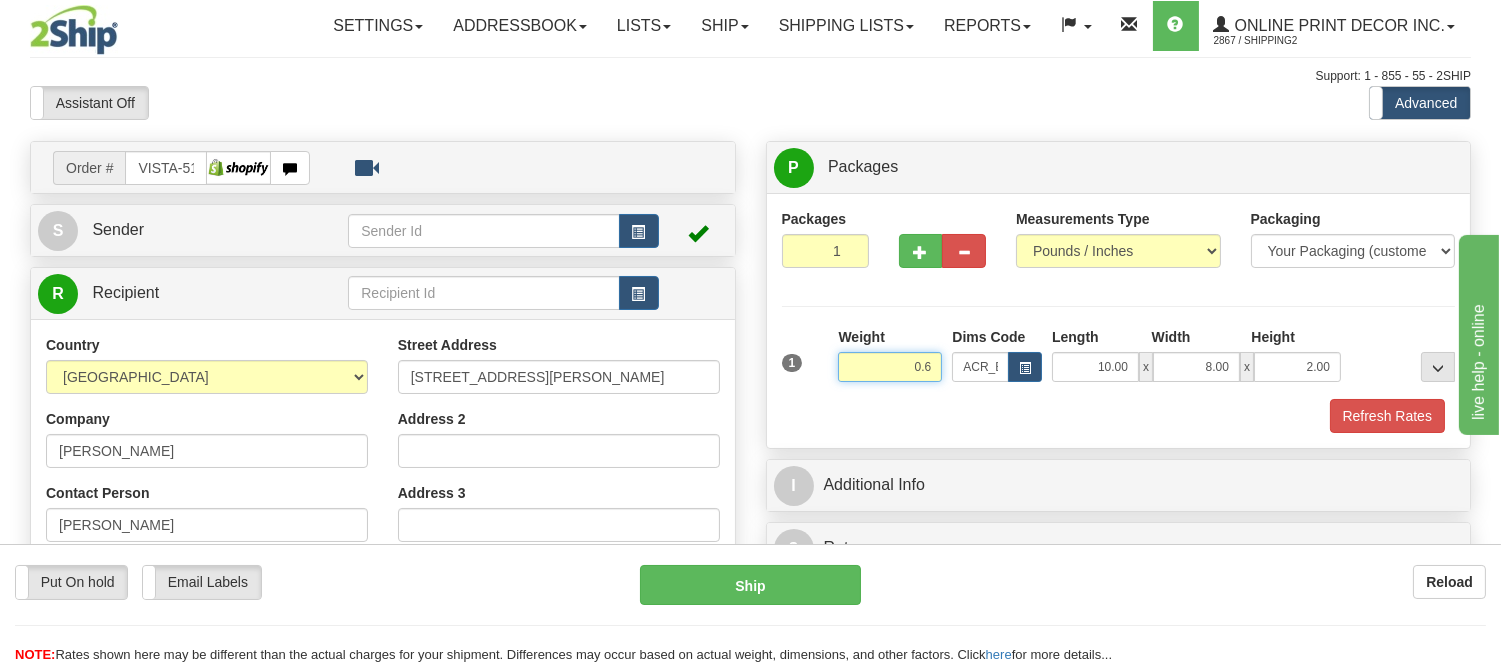 type on "0.60" 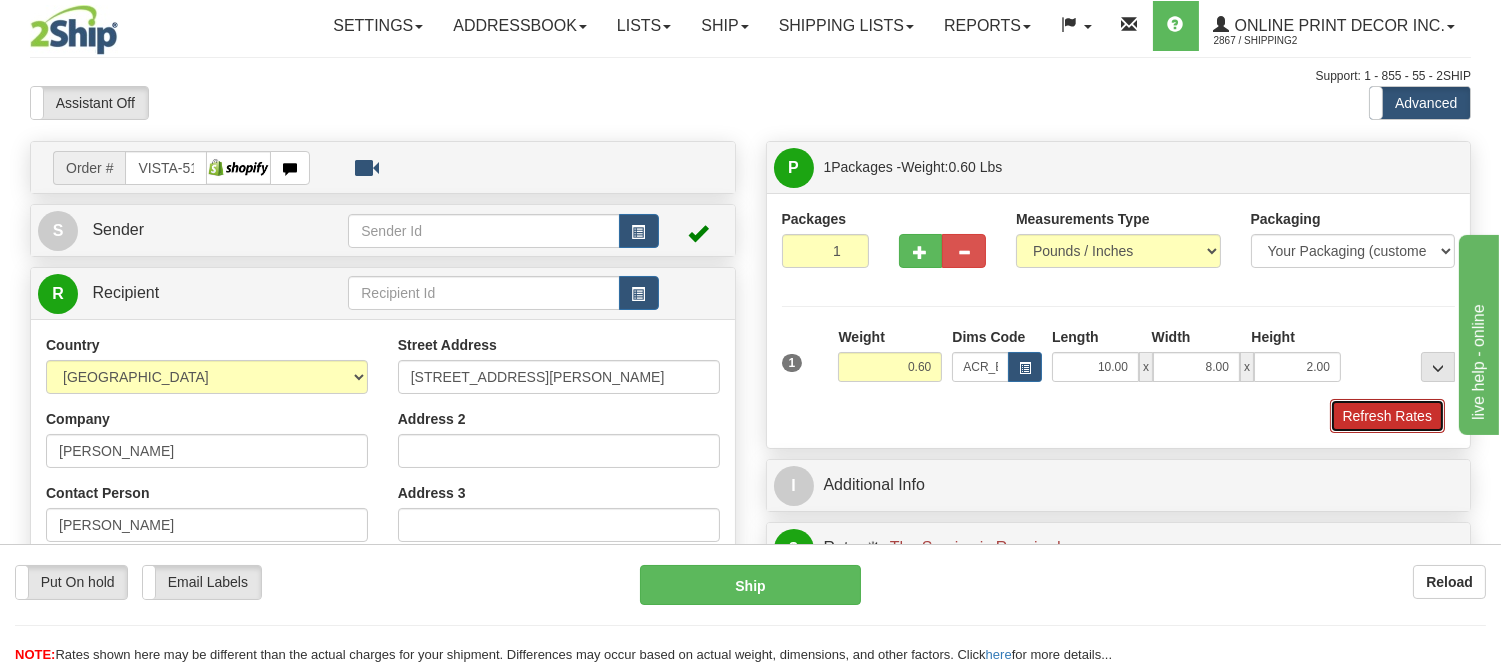 click on "Refresh Rates" at bounding box center (1387, 416) 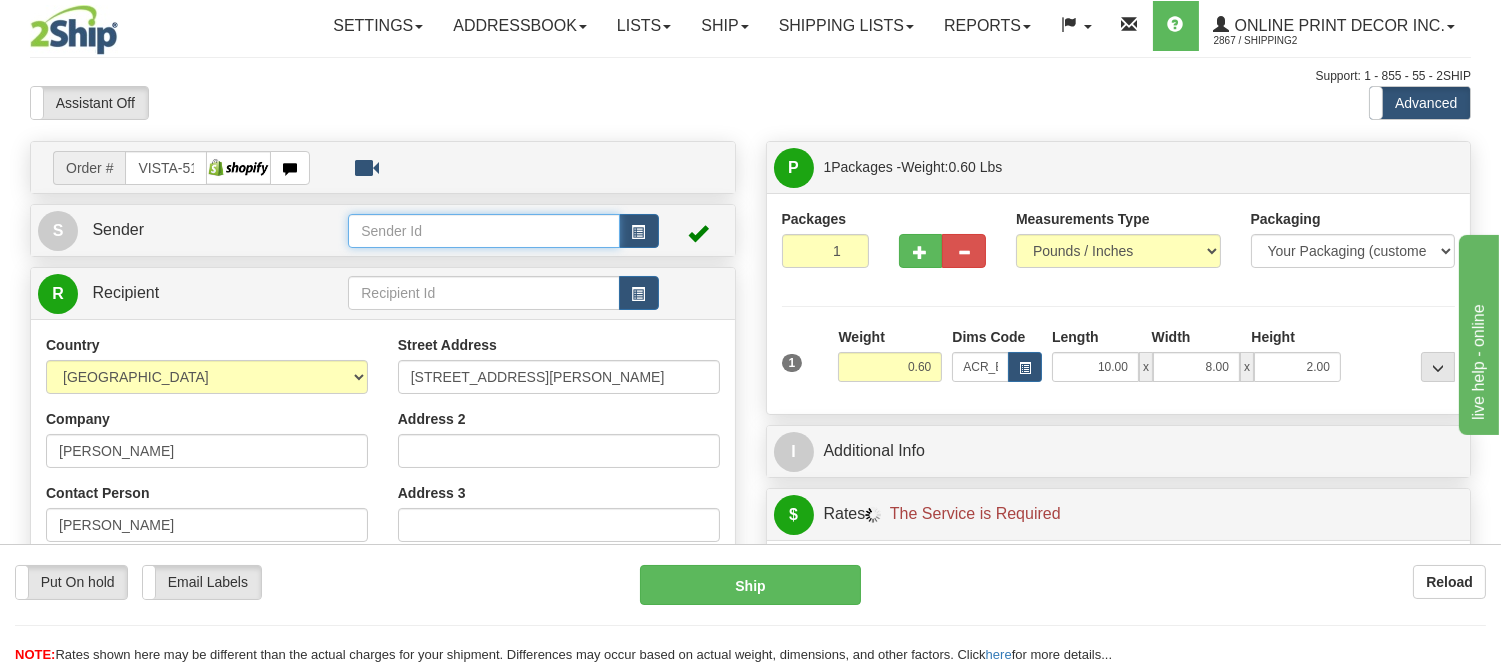 click at bounding box center (483, 231) 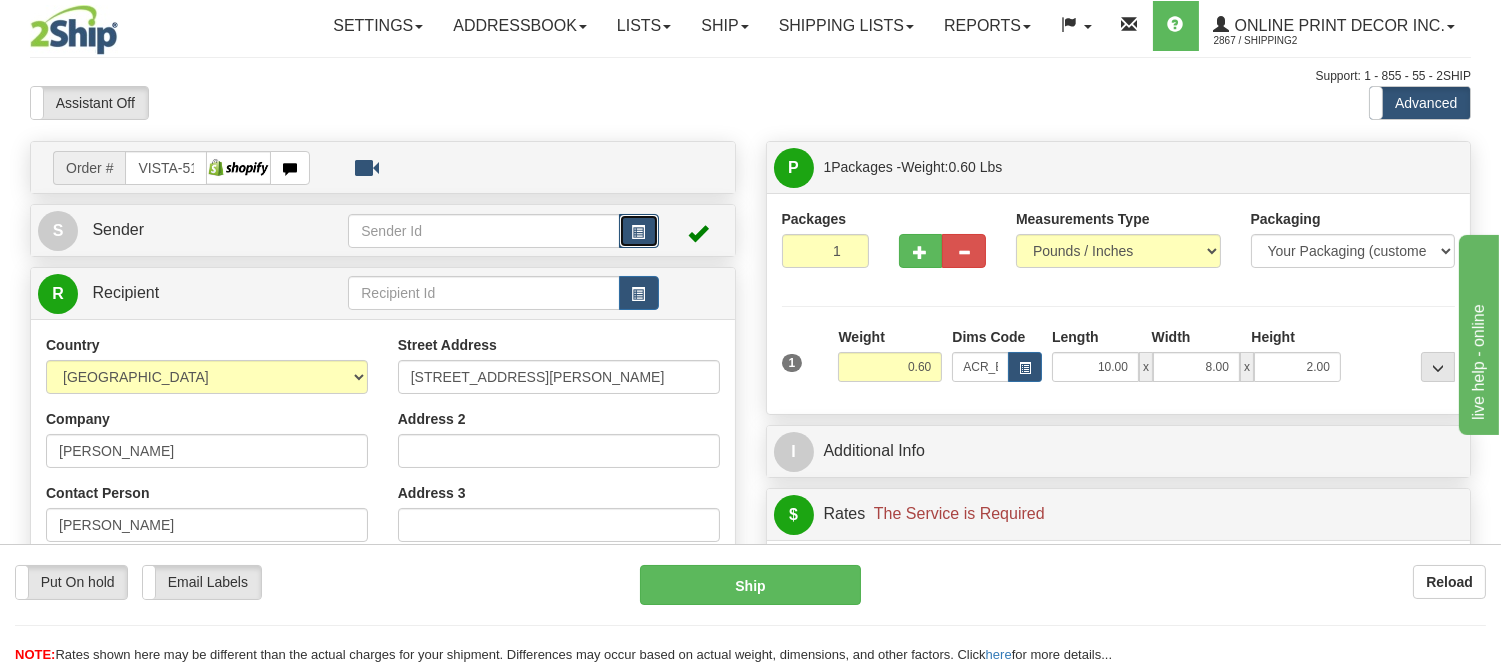 click at bounding box center [639, 231] 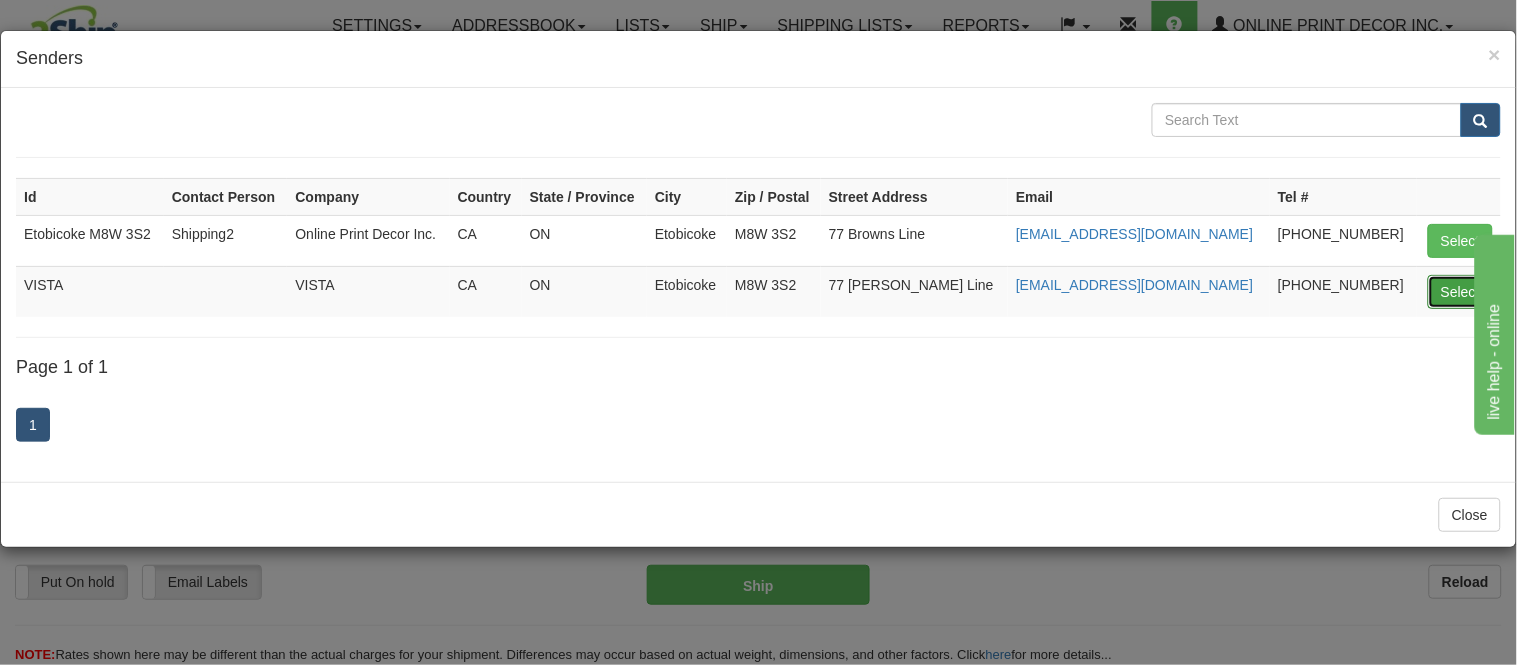 click on "Select" at bounding box center [1460, 292] 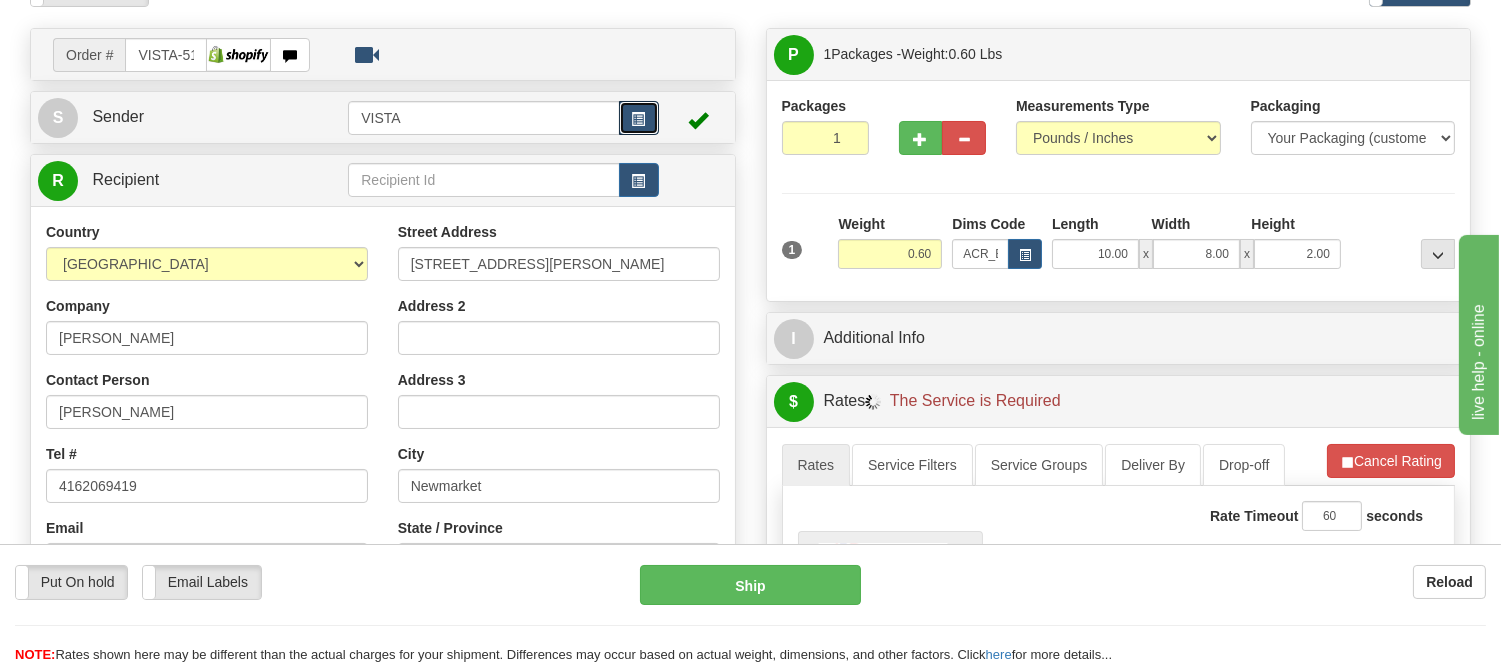 scroll, scrollTop: 222, scrollLeft: 0, axis: vertical 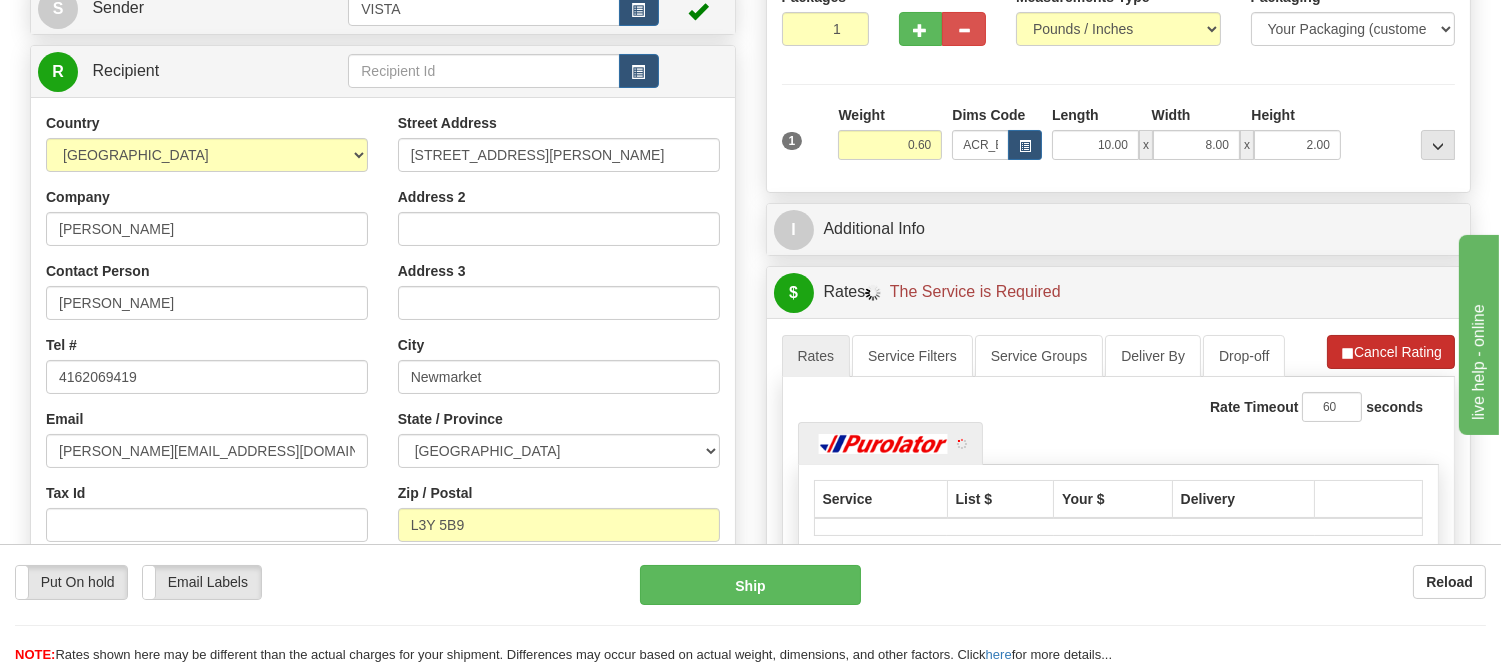 click on "Refresh Rates" at bounding box center (0, 0) 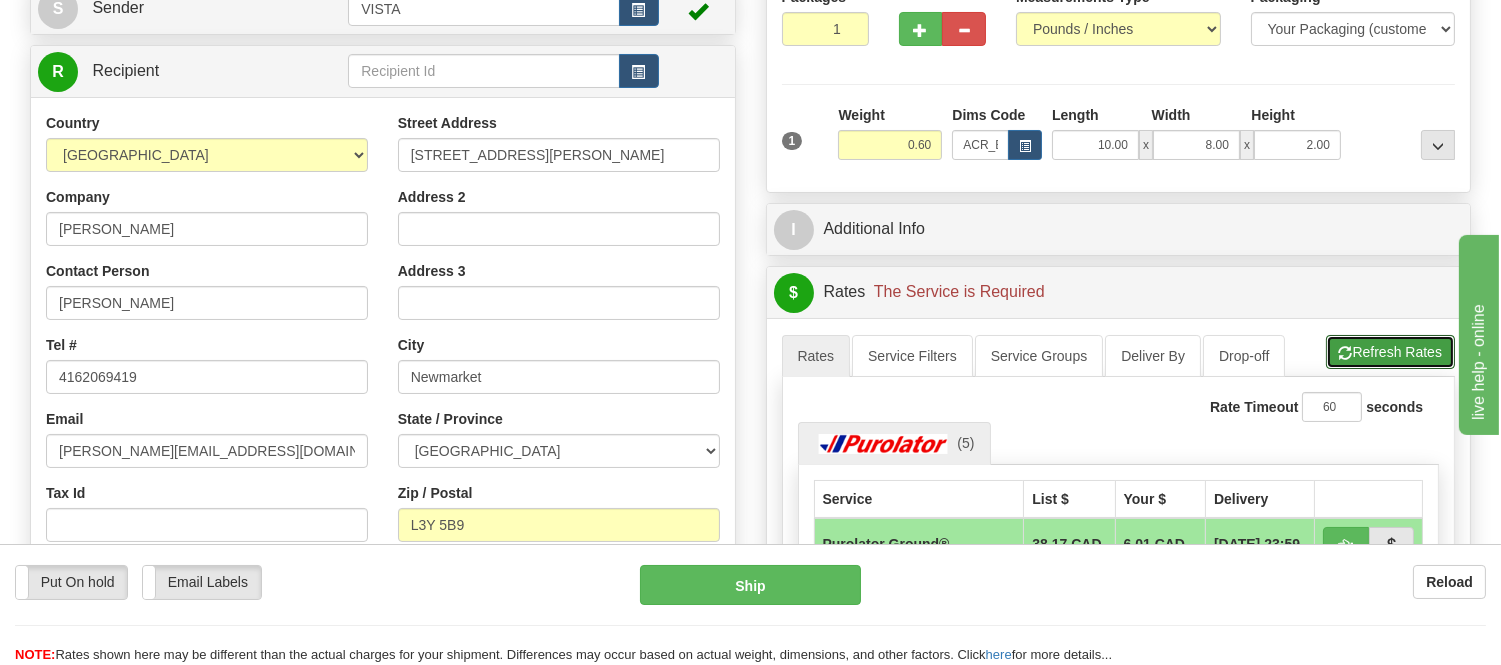 click on "Refresh Rates" at bounding box center [1390, 352] 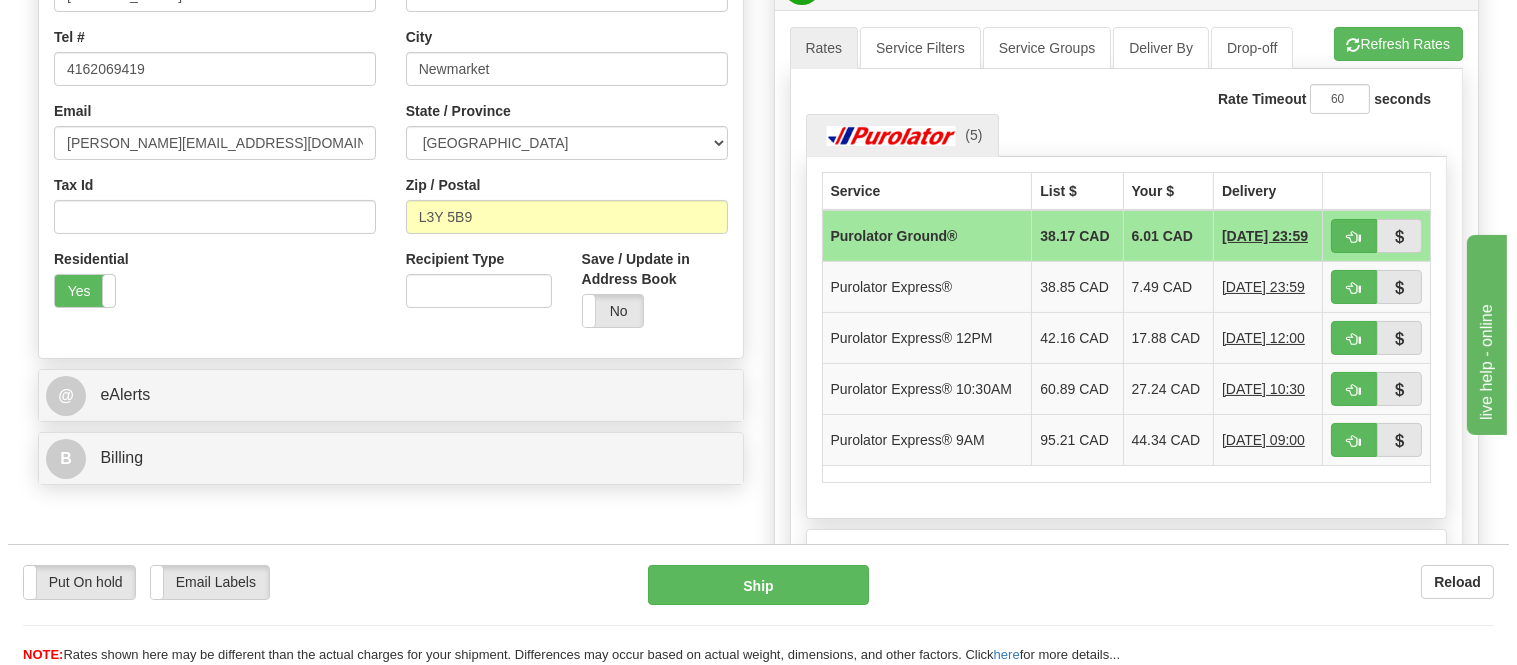 scroll, scrollTop: 555, scrollLeft: 0, axis: vertical 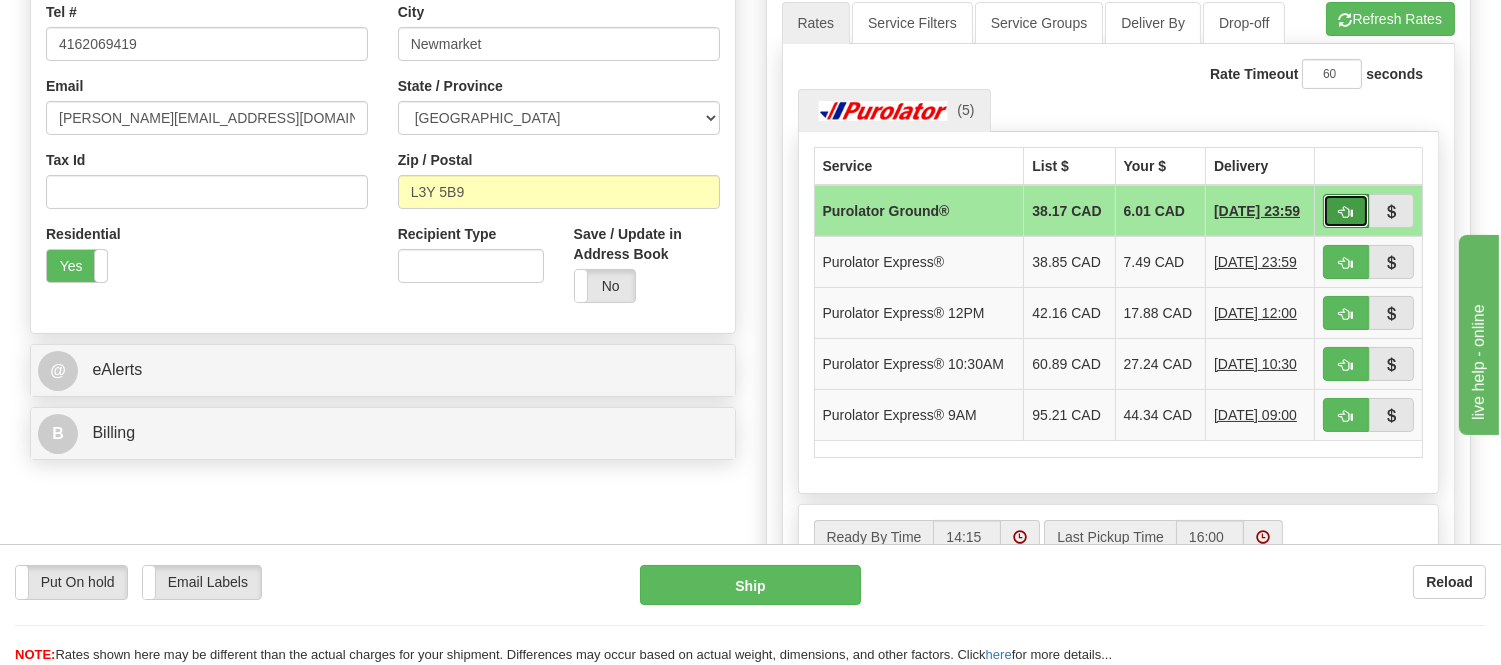 click at bounding box center (1346, 211) 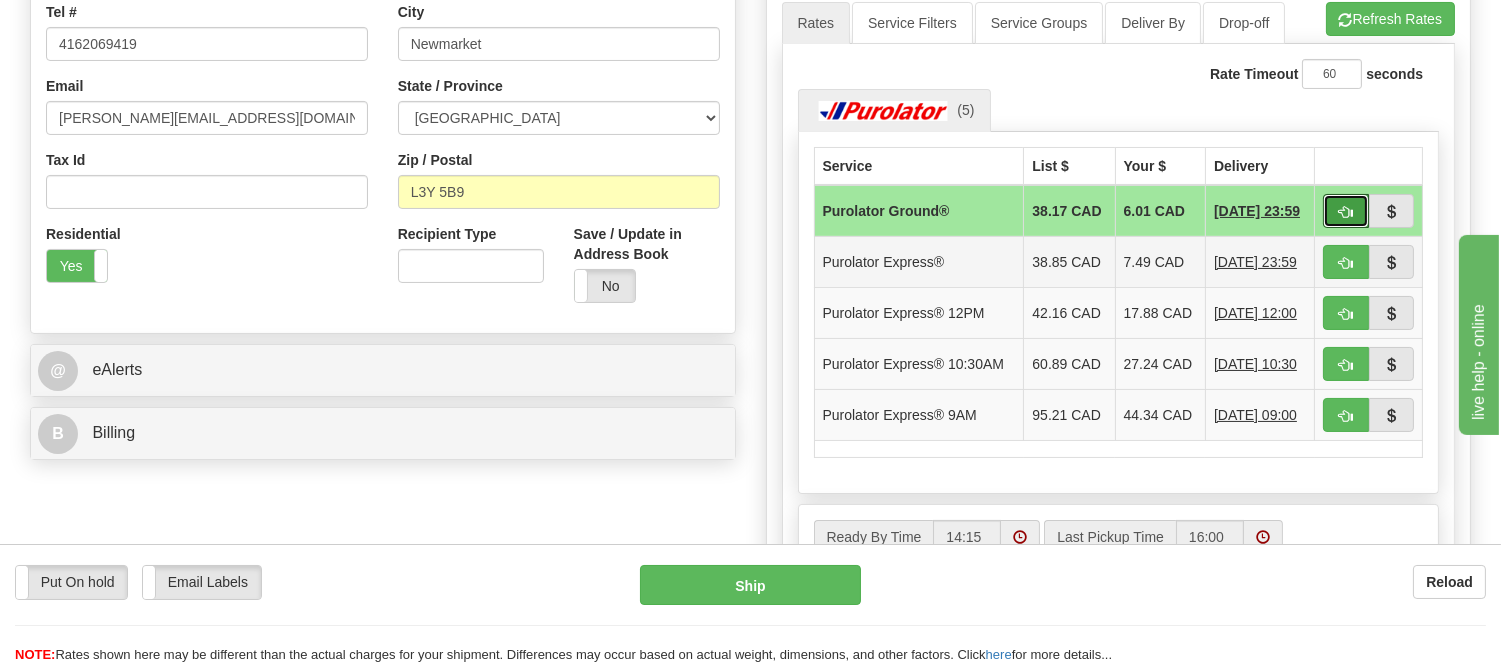 type on "260" 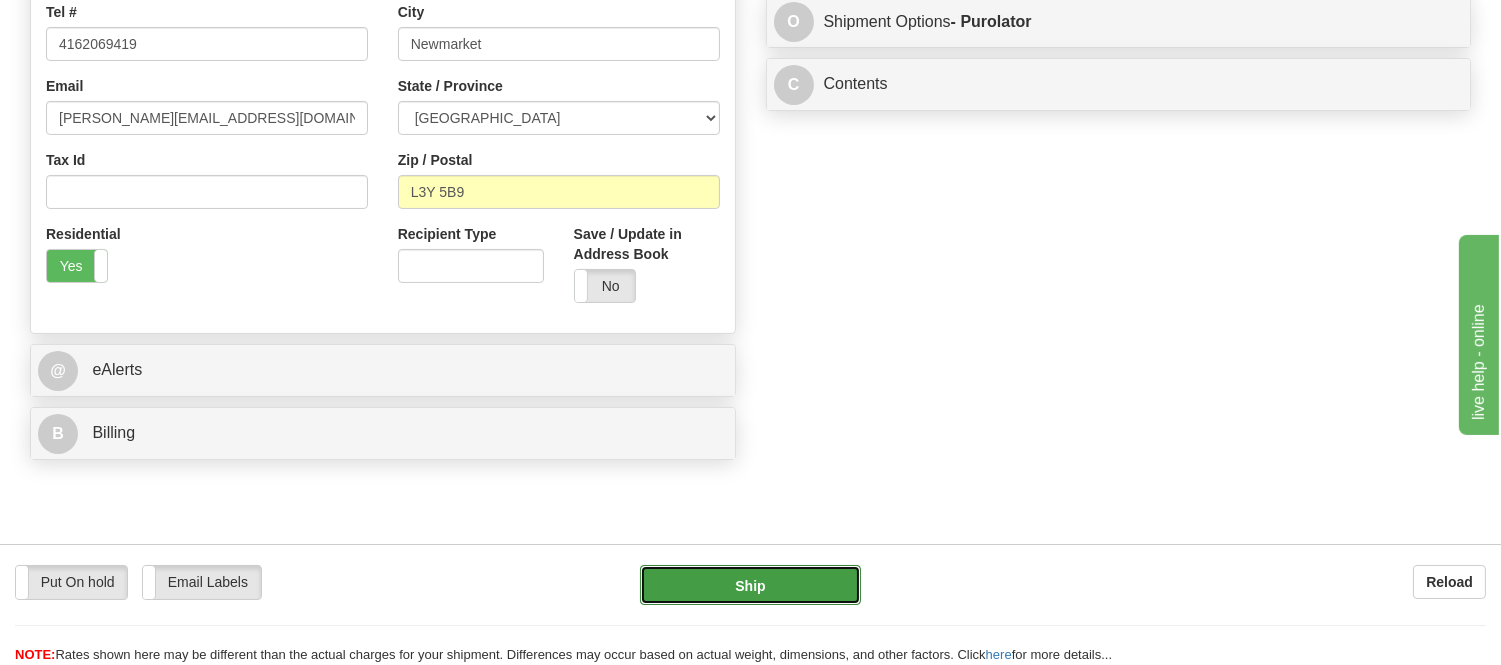 click on "Ship" at bounding box center [750, 585] 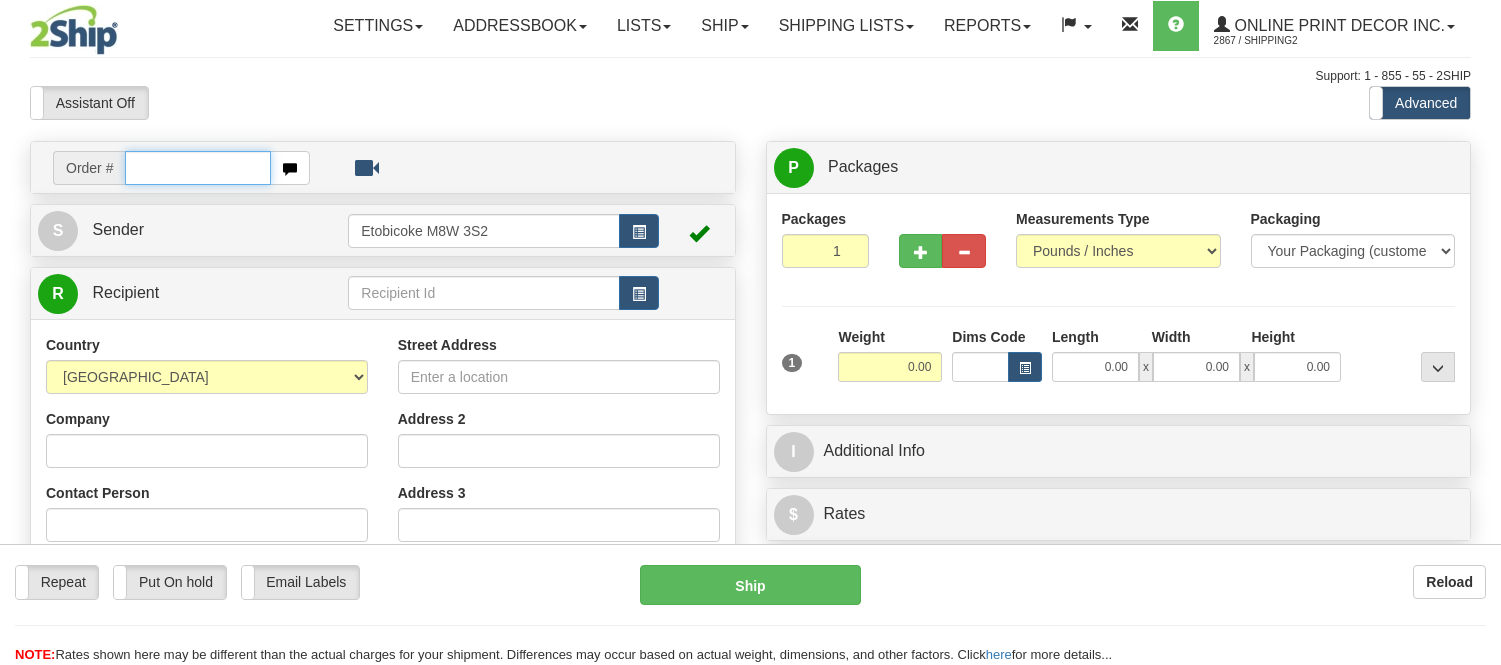 scroll, scrollTop: 0, scrollLeft: 0, axis: both 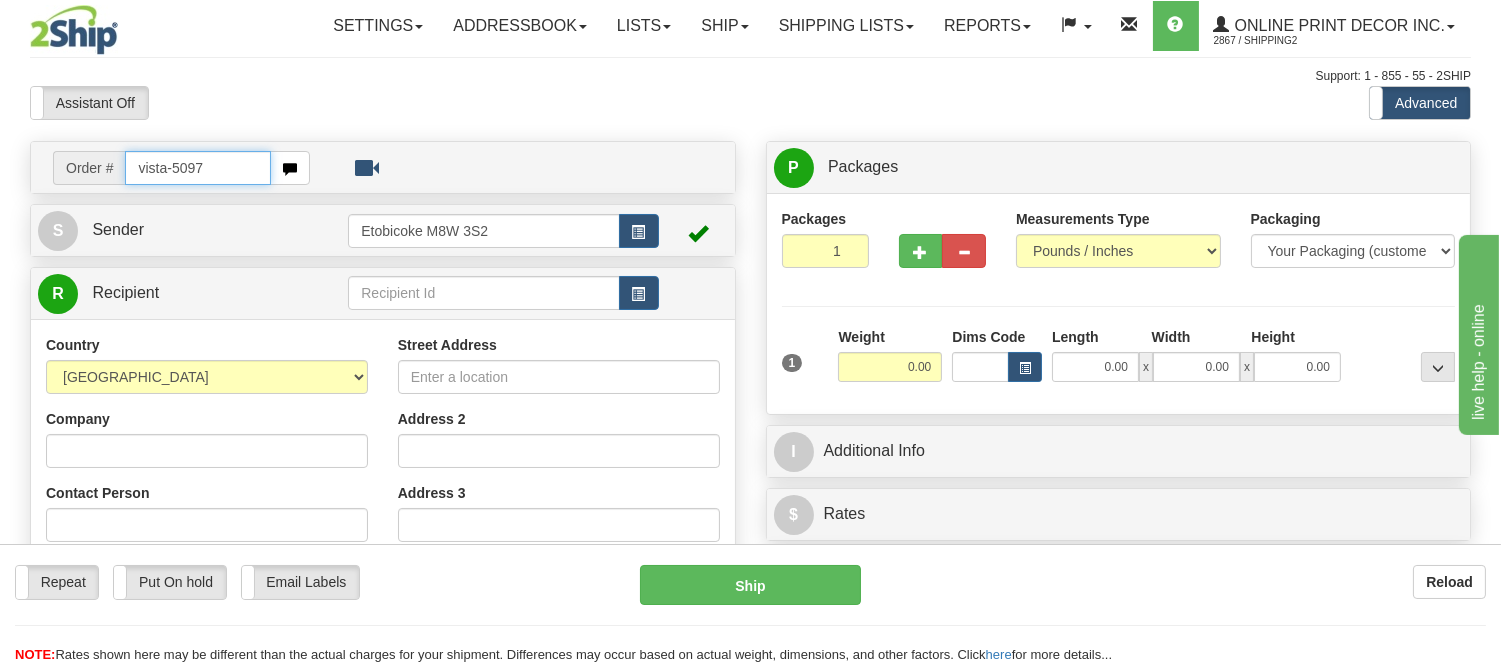type on "vista-5097" 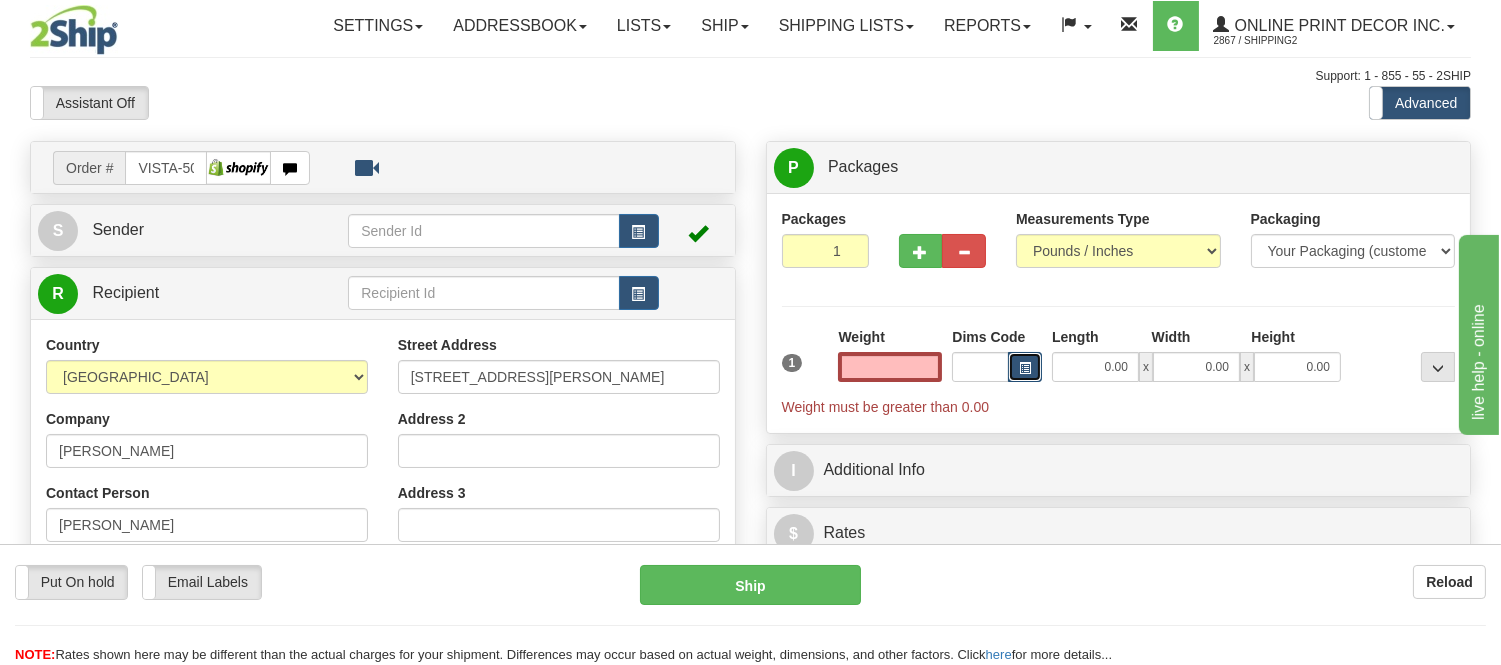 type on "0.00" 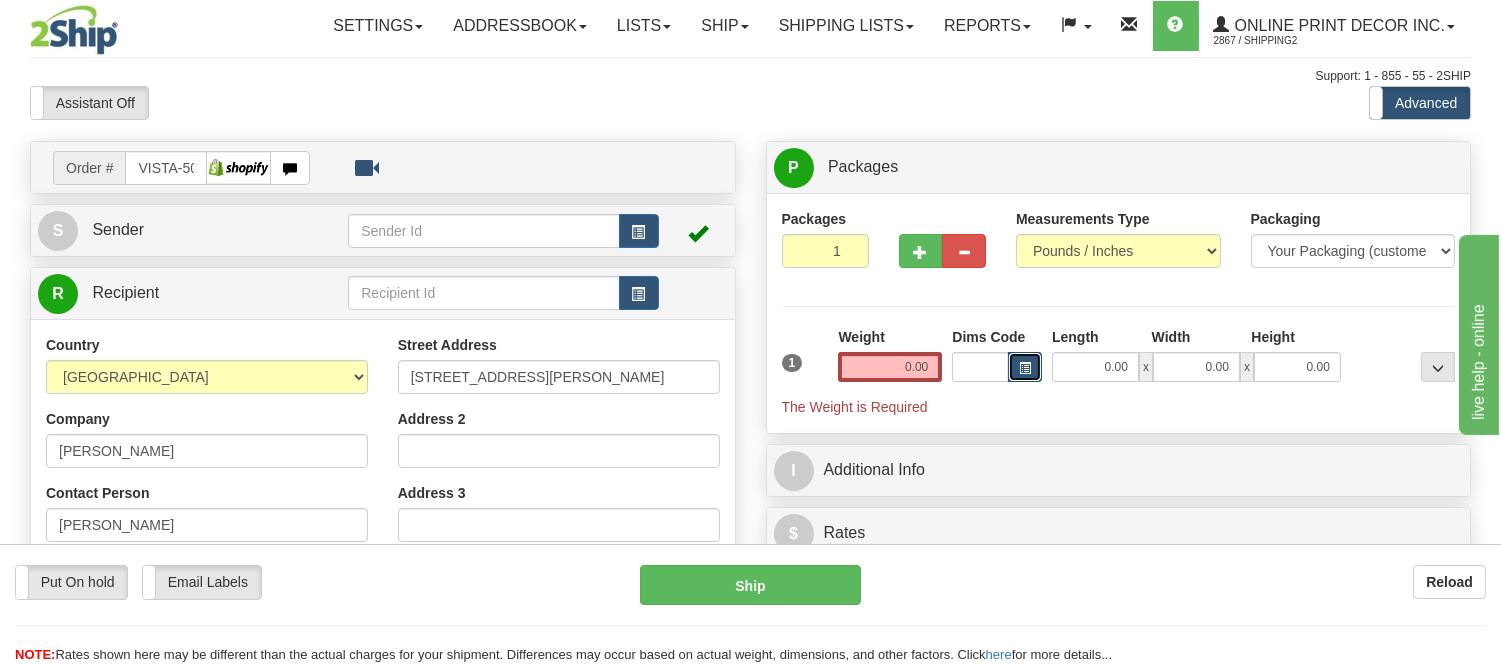 click at bounding box center (1025, 368) 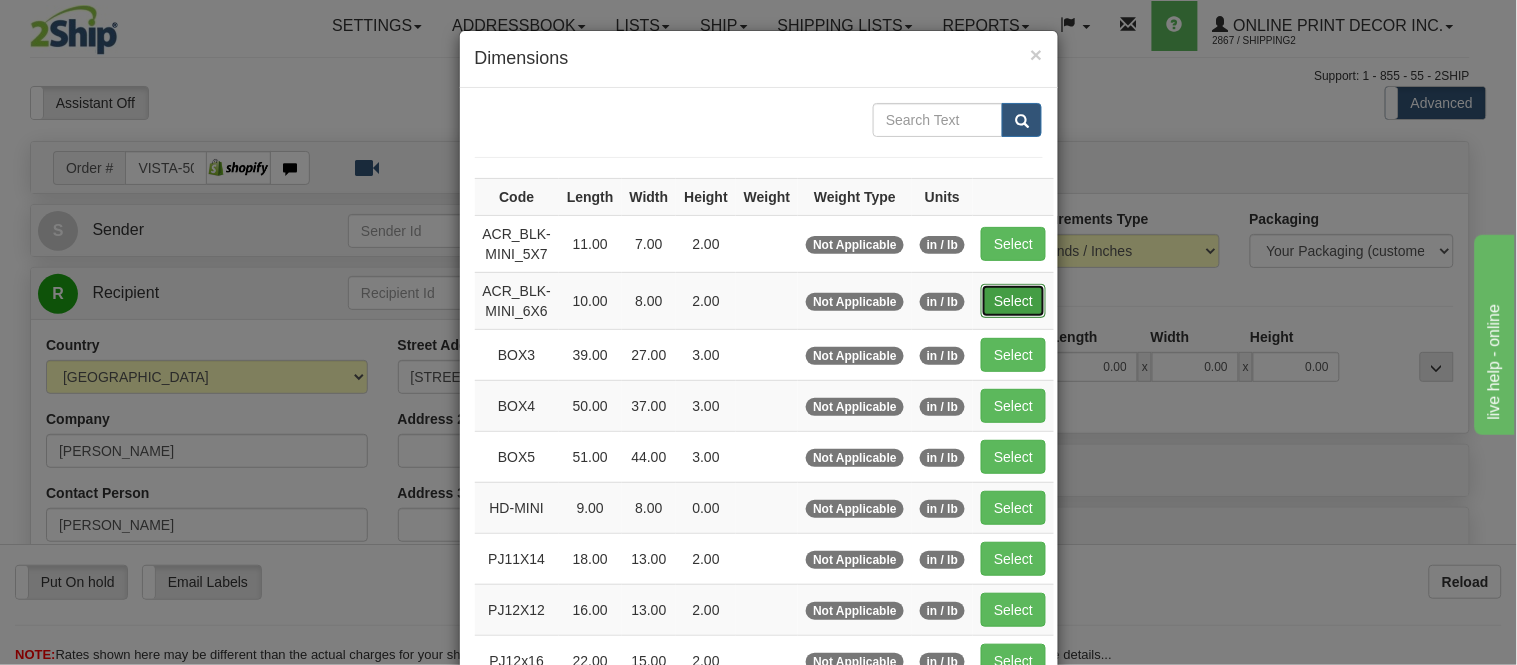click on "Select" at bounding box center [1013, 301] 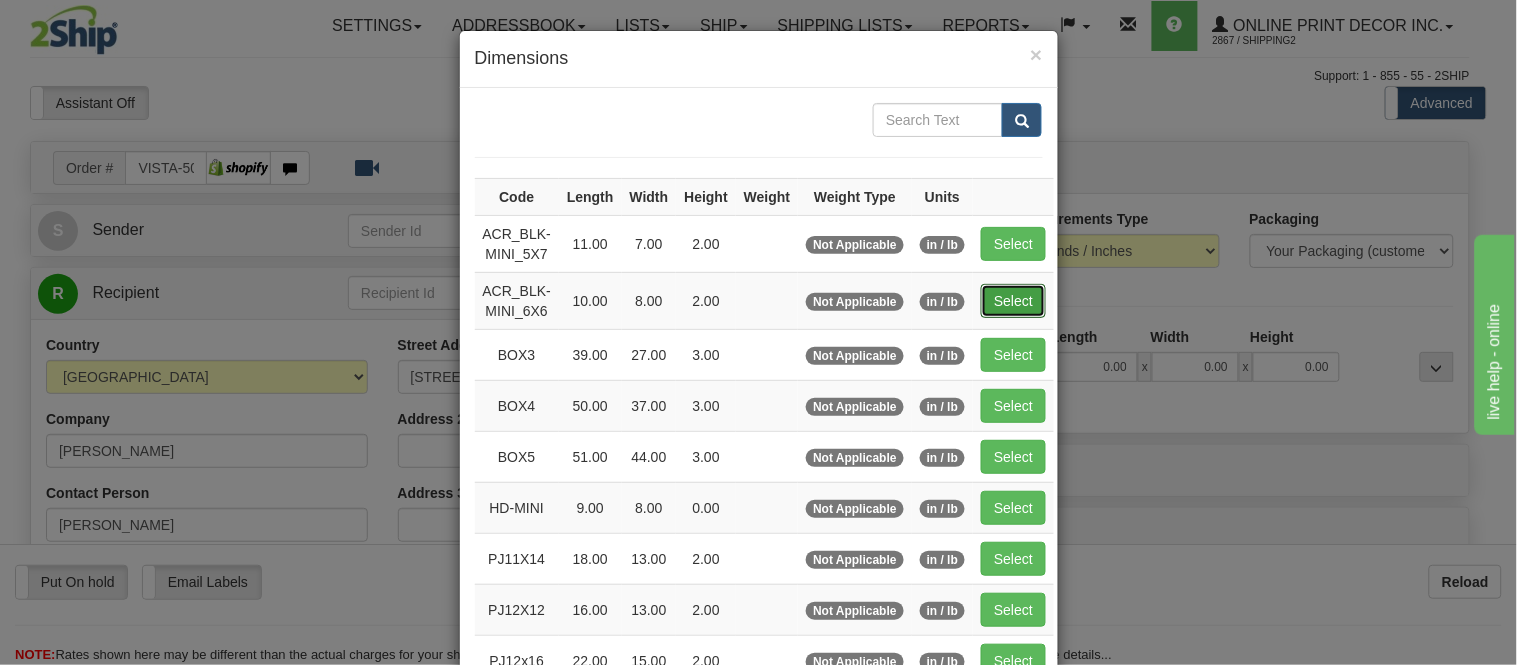 type on "10.00" 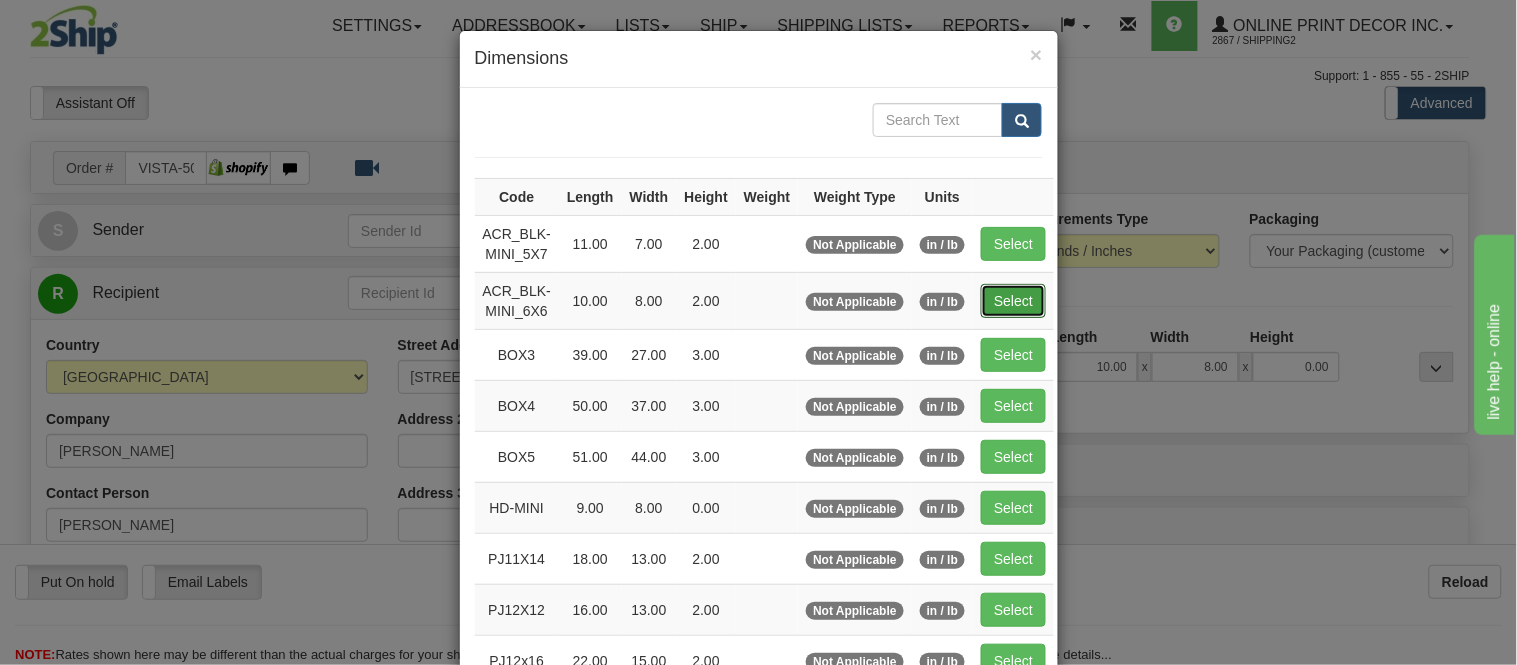 type on "2.00" 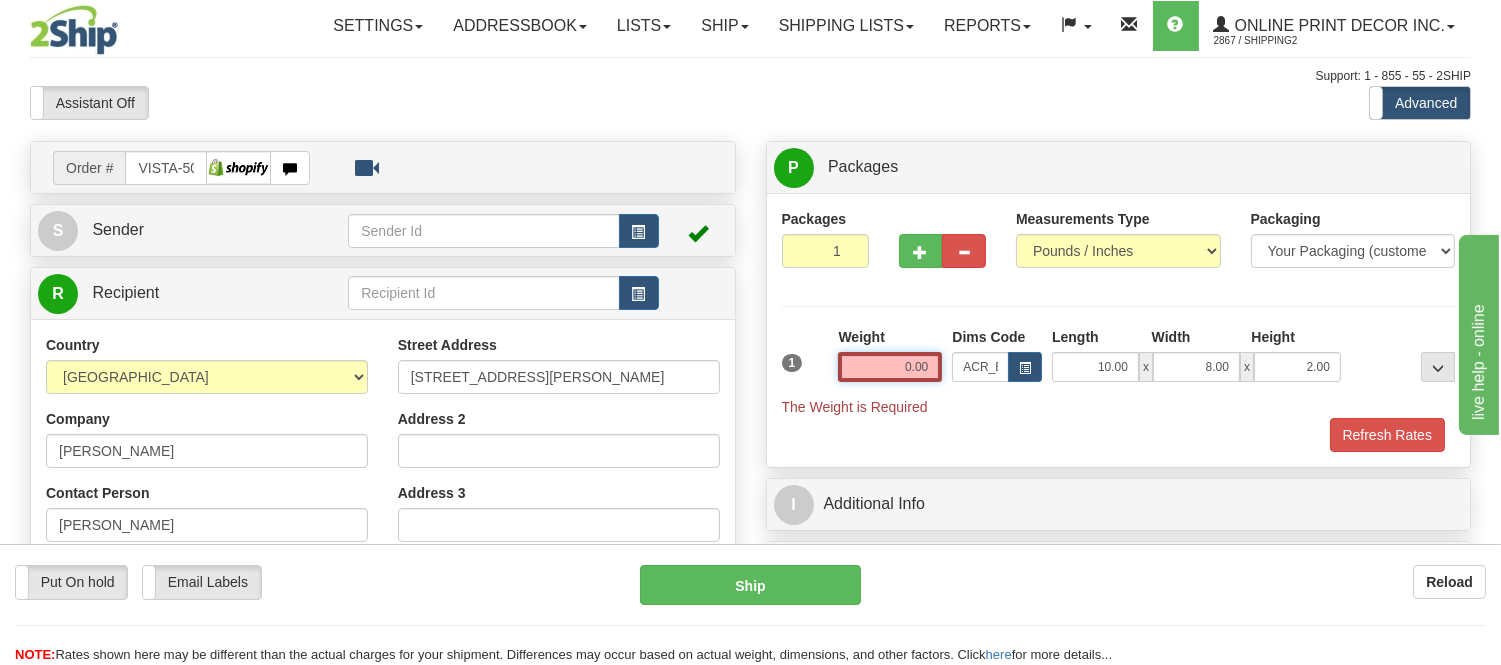 drag, startPoint x: 936, startPoint y: 368, endPoint x: 822, endPoint y: 396, distance: 117.388245 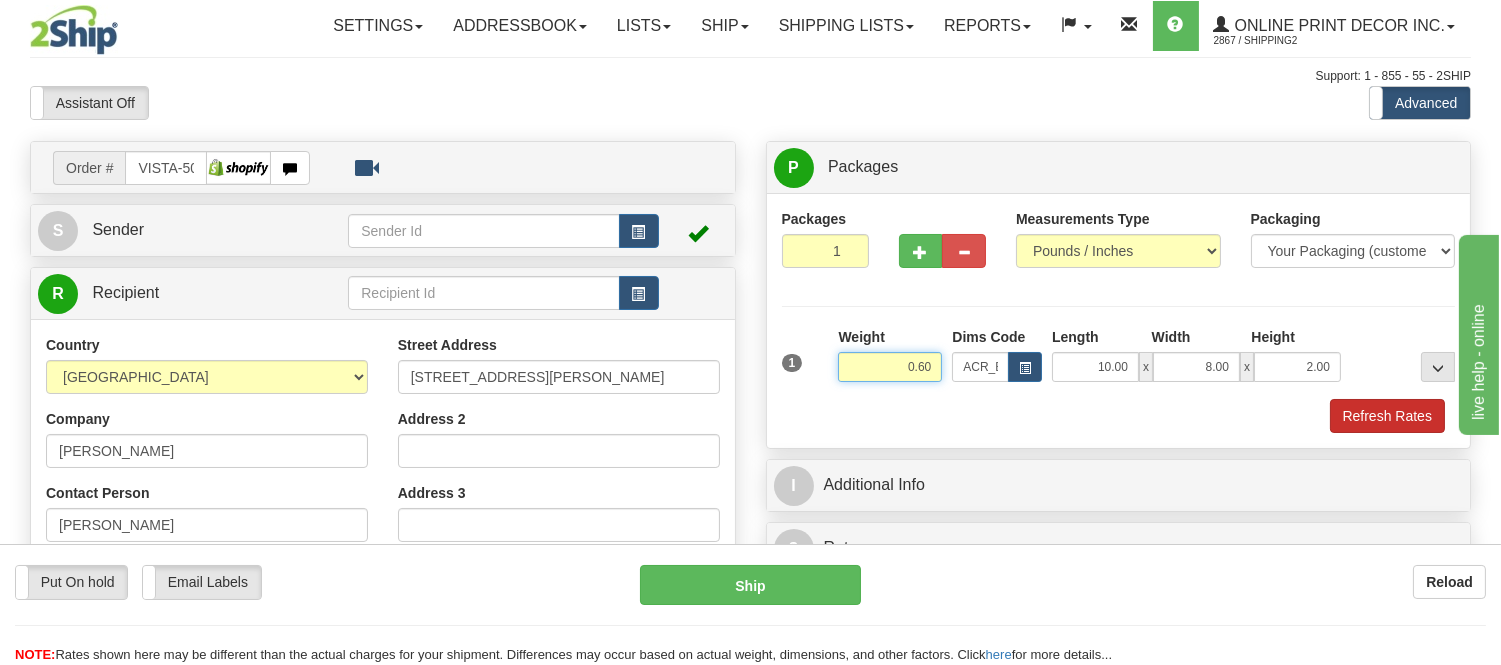 type on "0.60" 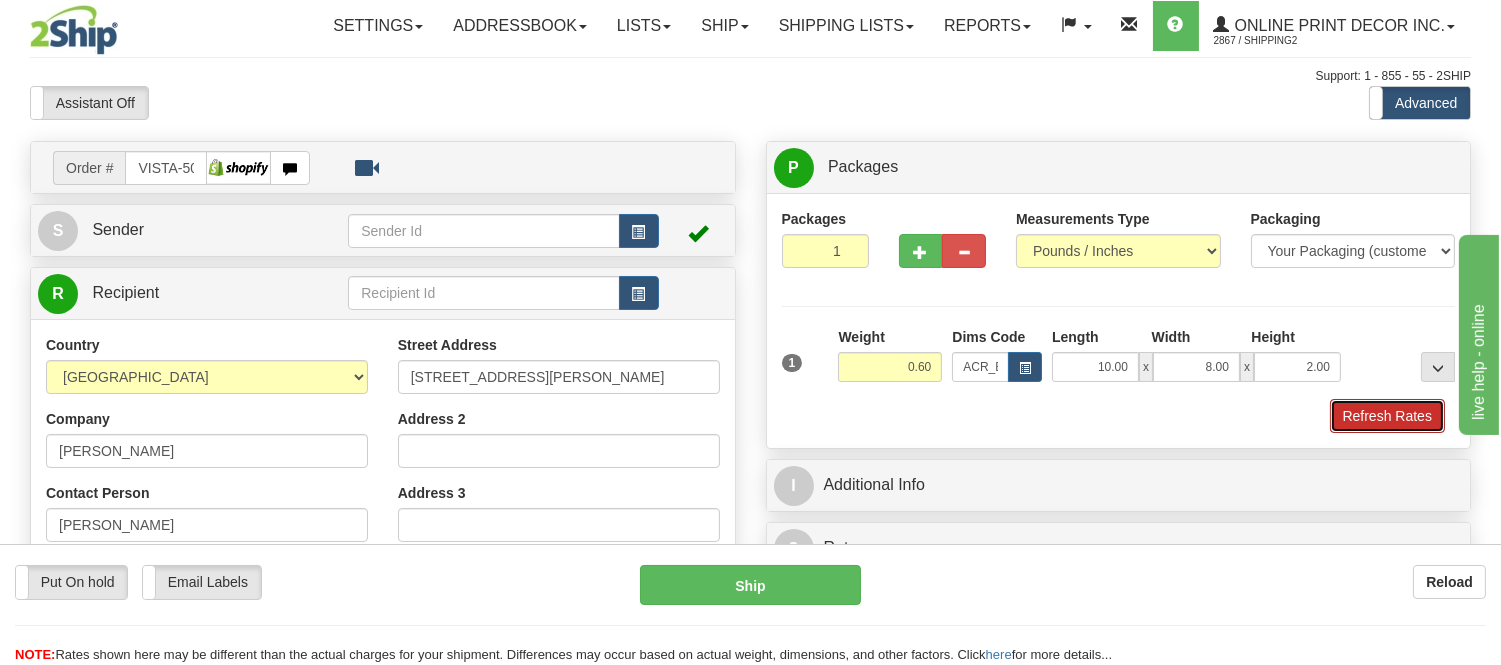 click on "Refresh Rates" at bounding box center [1387, 416] 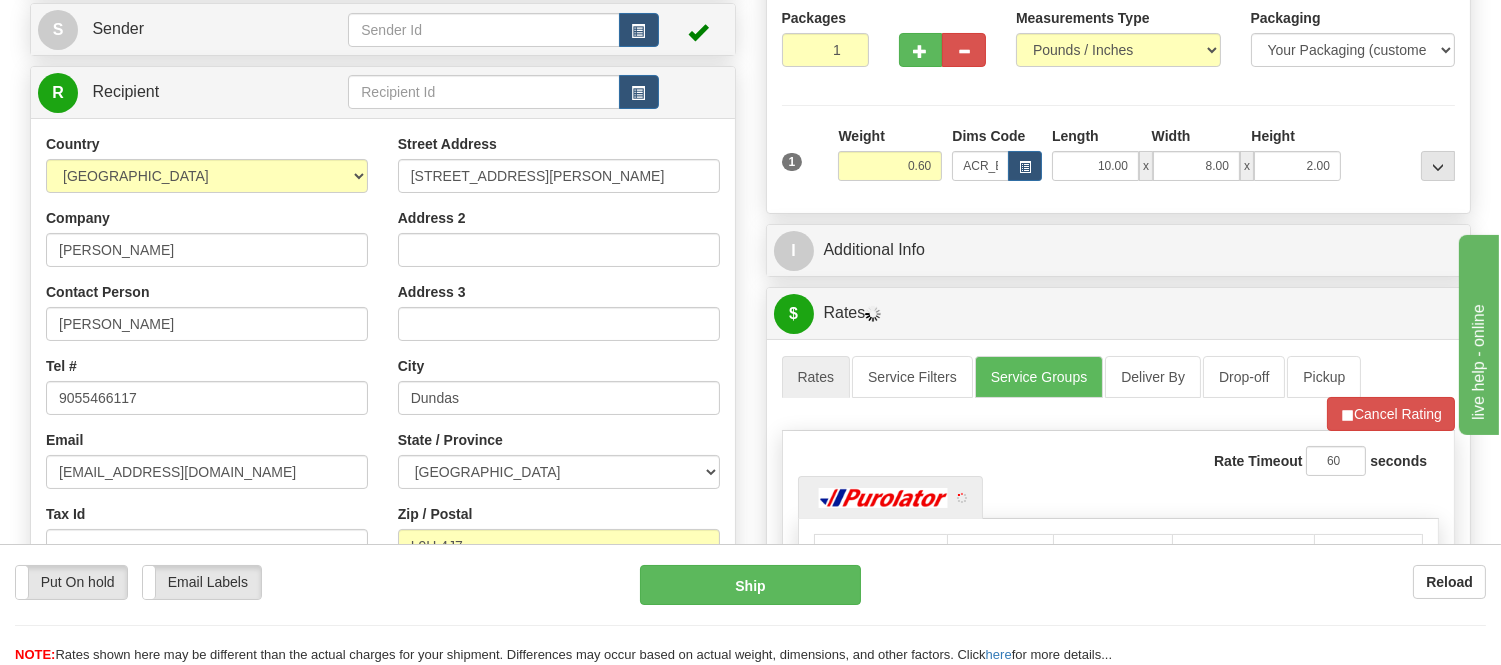 scroll, scrollTop: 206, scrollLeft: 0, axis: vertical 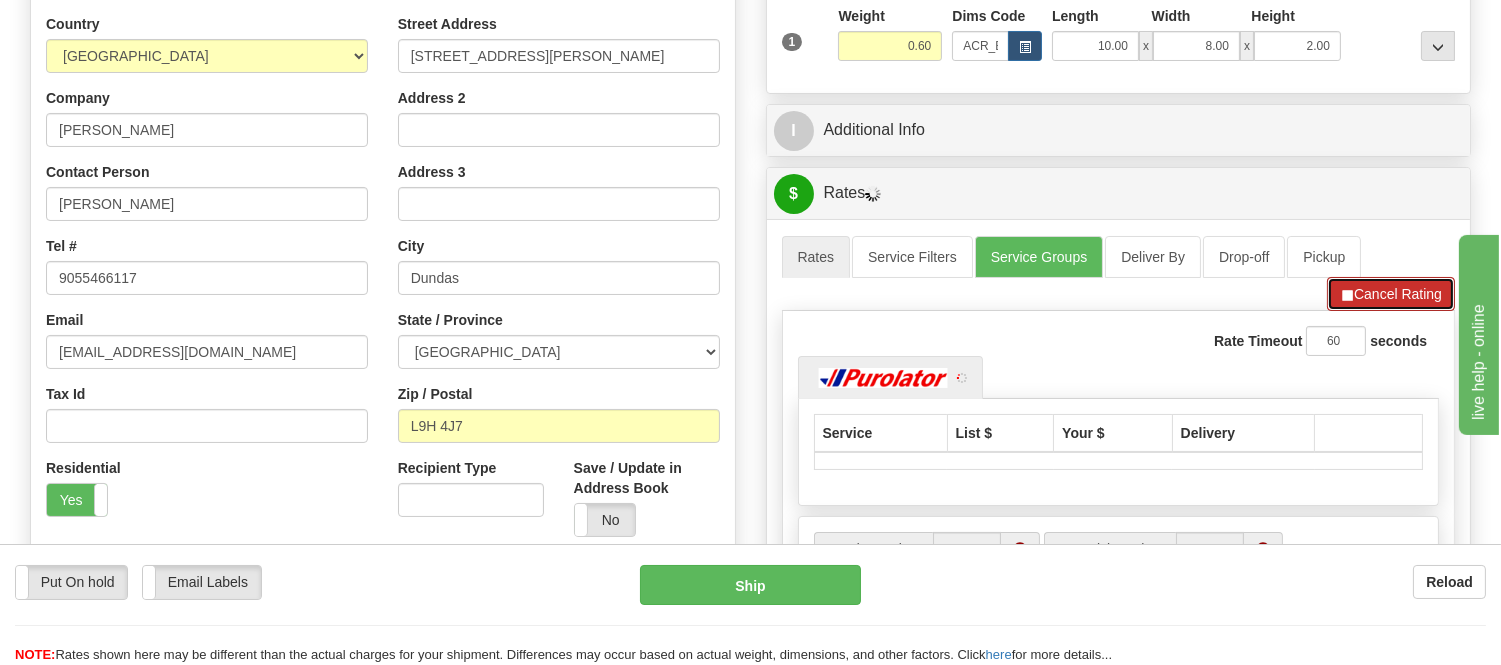 click on "Cancel Rating" at bounding box center (1391, 294) 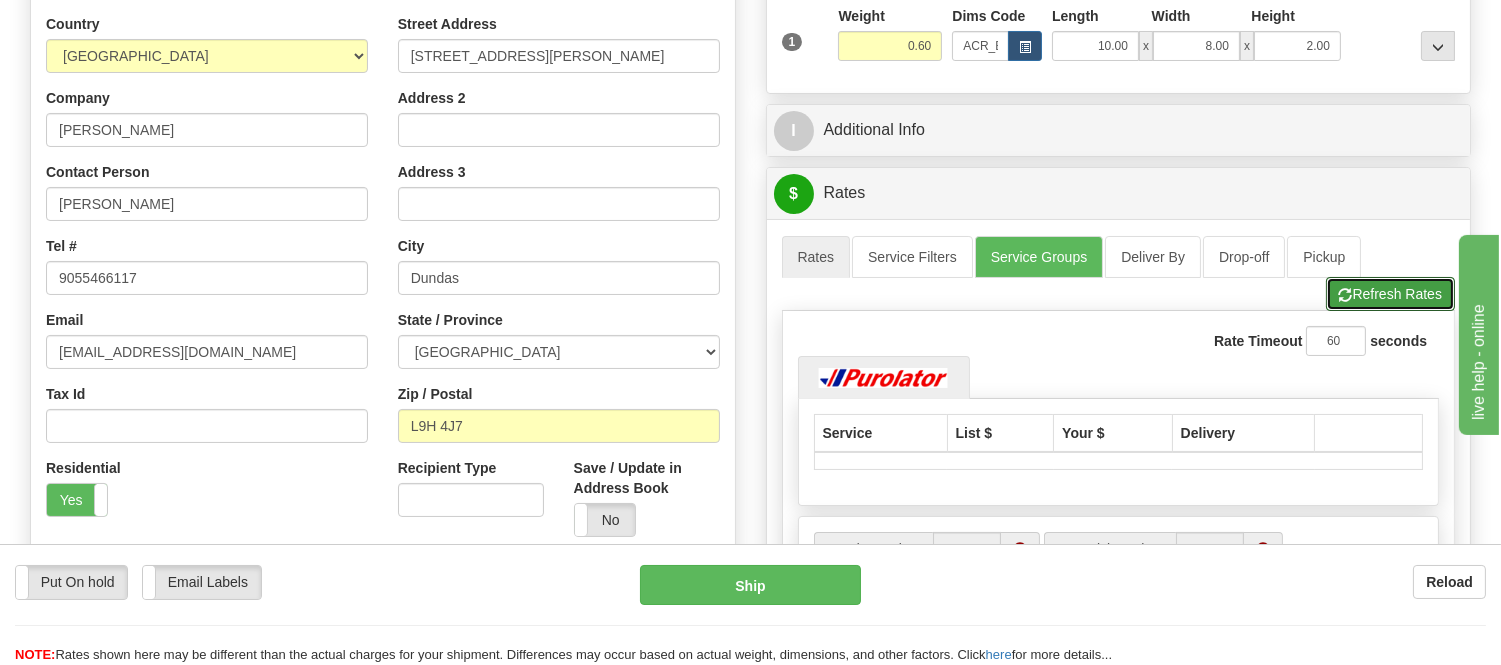 click on "Refresh Rates" at bounding box center (1390, 294) 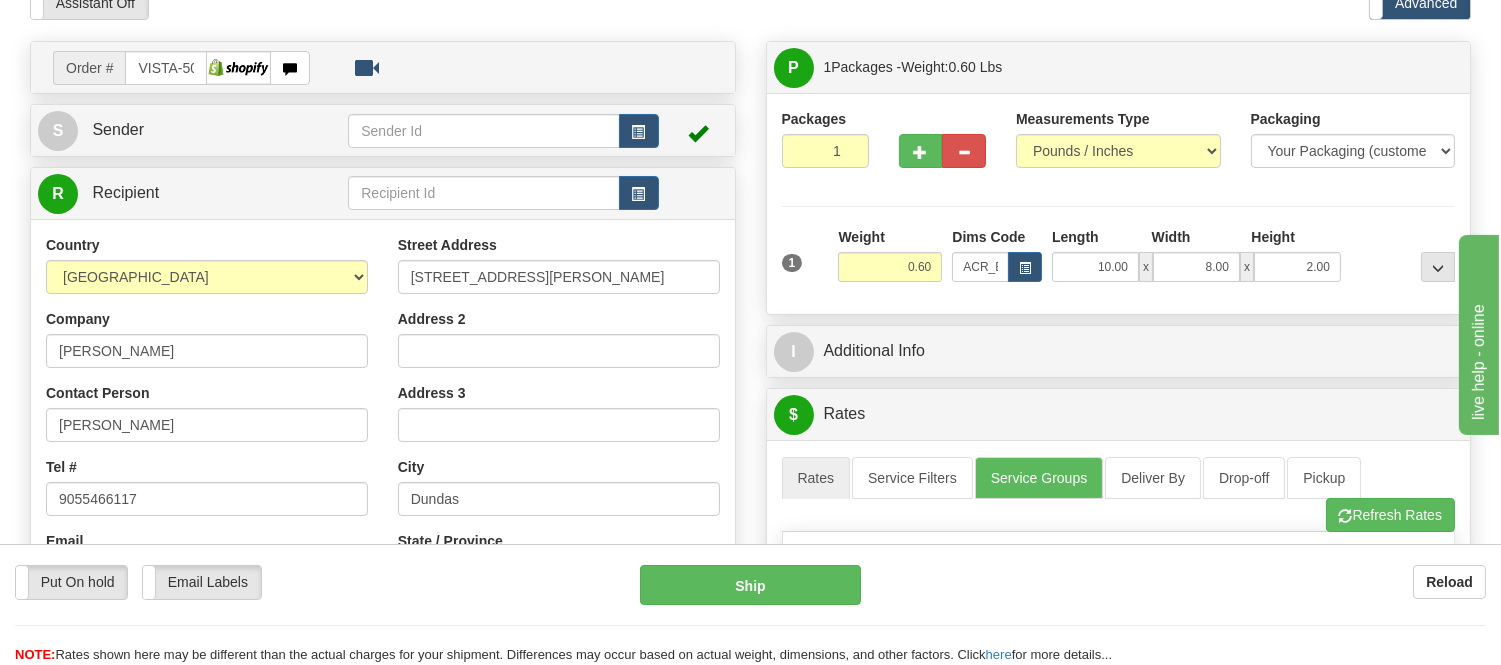 scroll, scrollTop: 98, scrollLeft: 0, axis: vertical 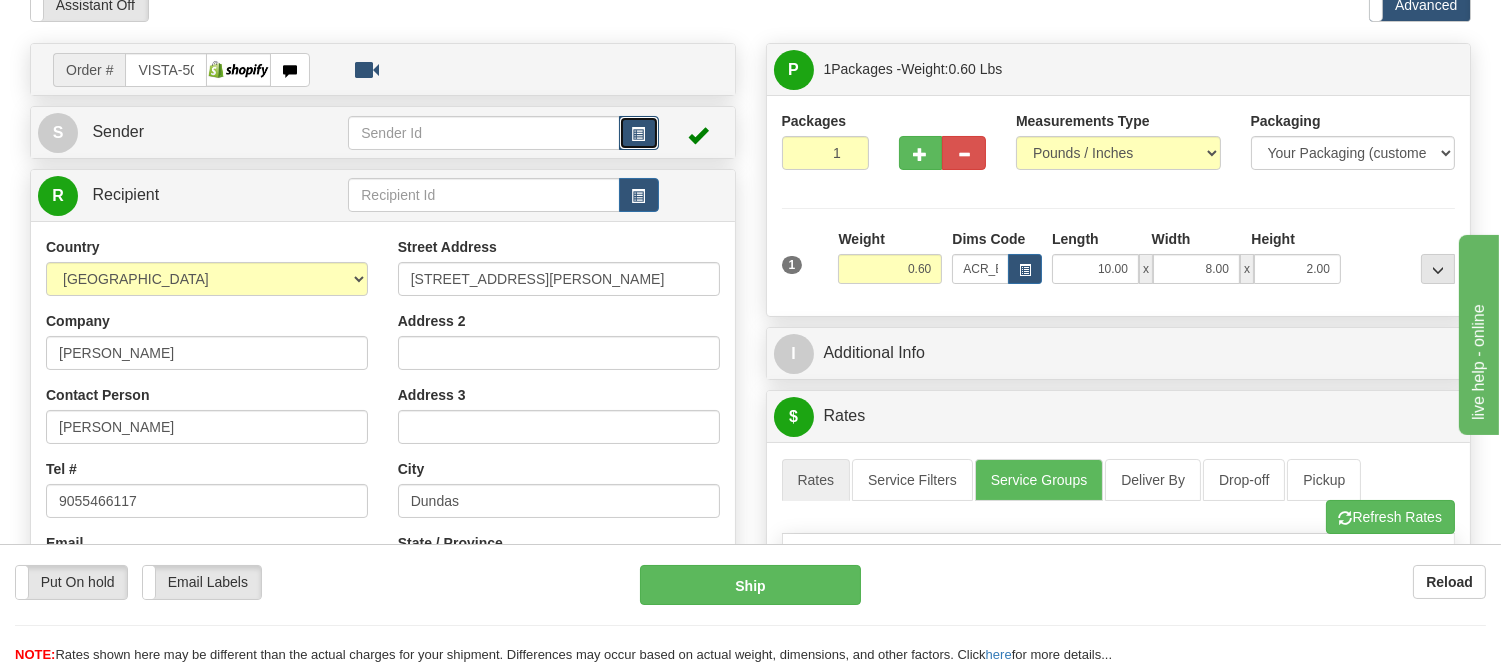 click at bounding box center (639, 134) 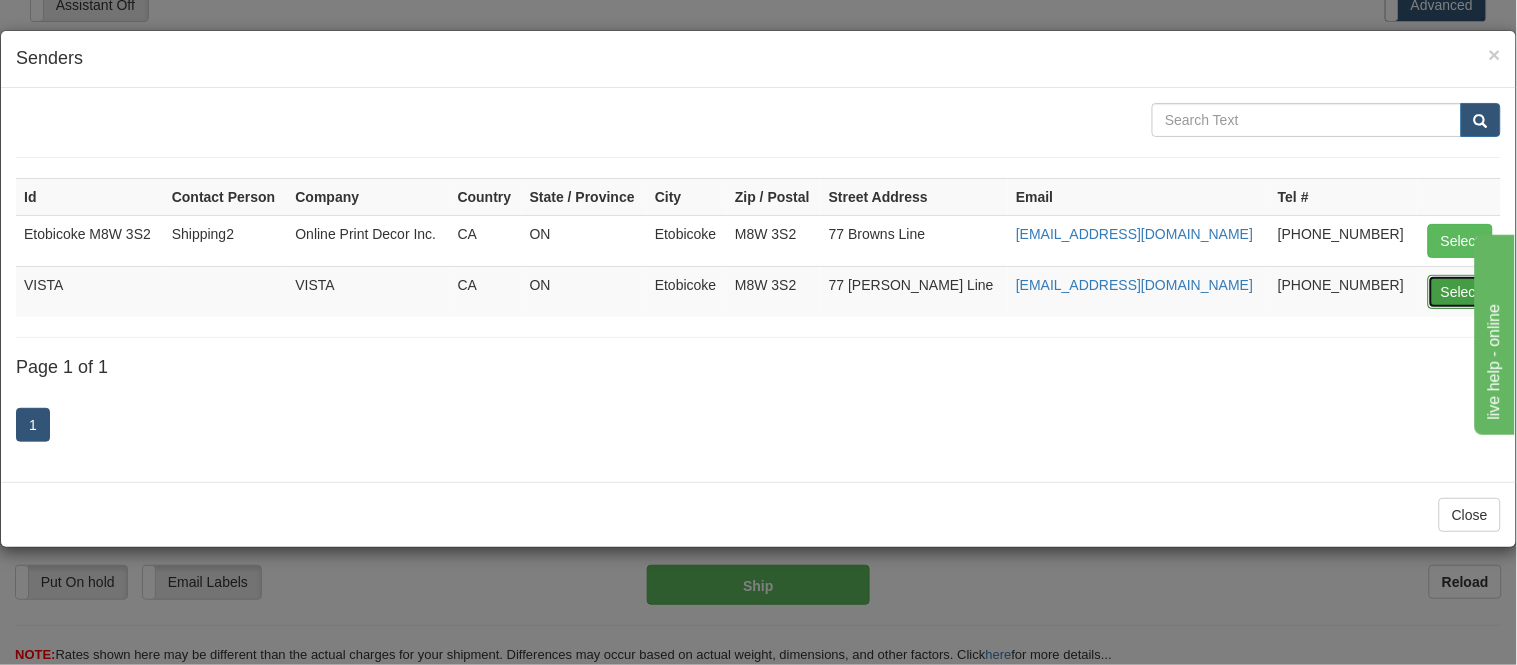 click on "Select" at bounding box center (1460, 292) 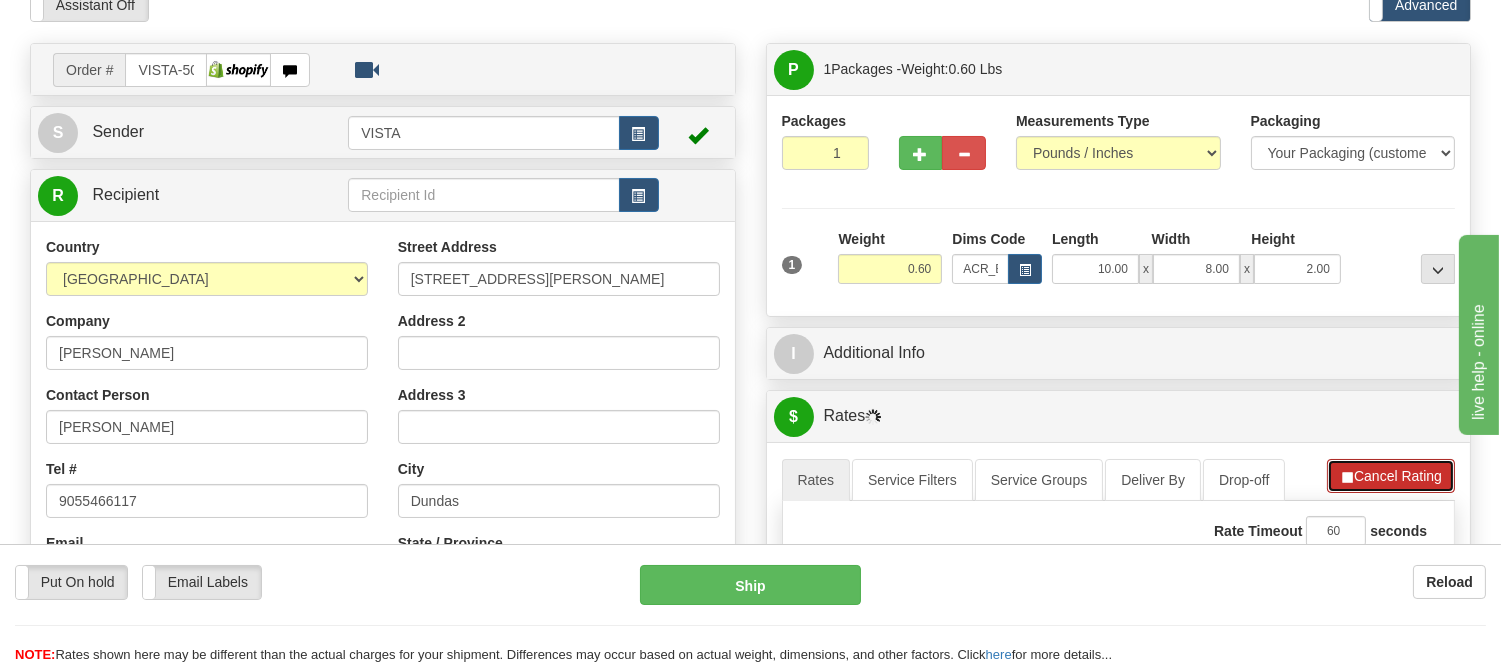 click on "Cancel Rating" at bounding box center [1391, 476] 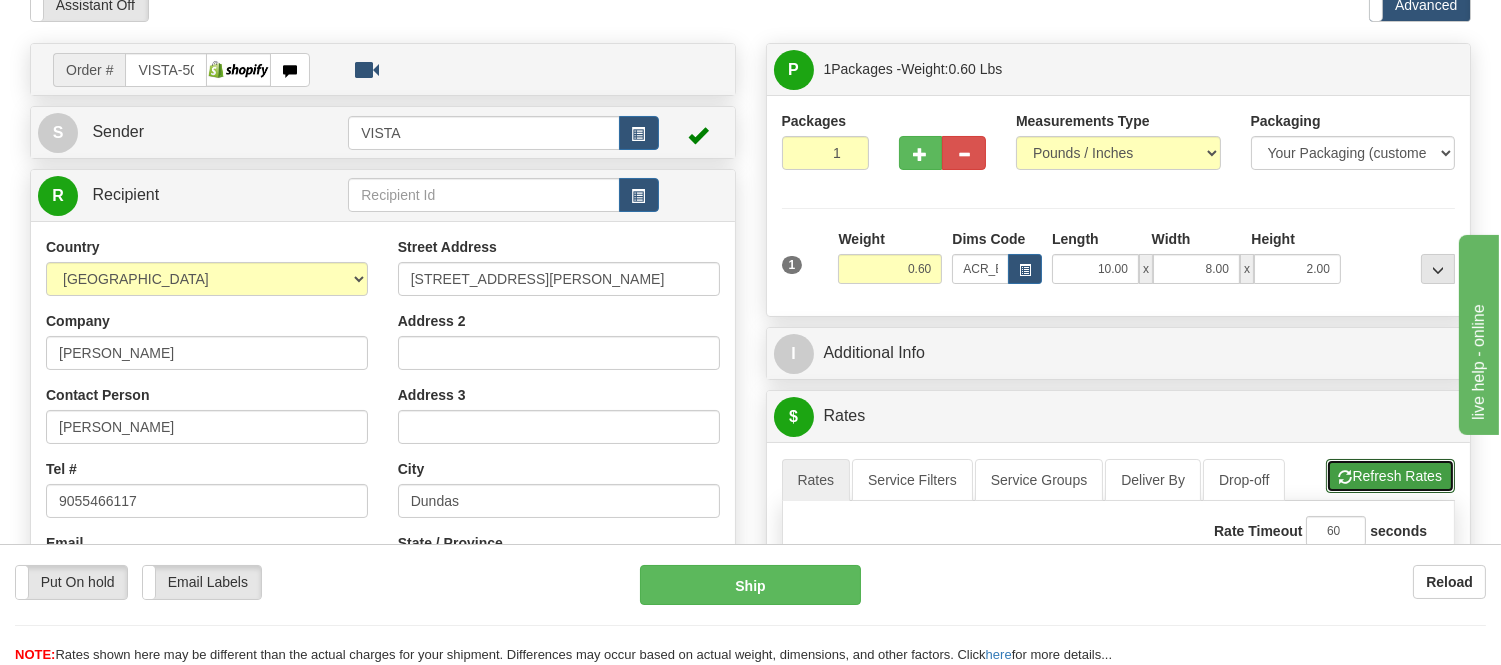 click on "Refresh Rates" at bounding box center (1390, 476) 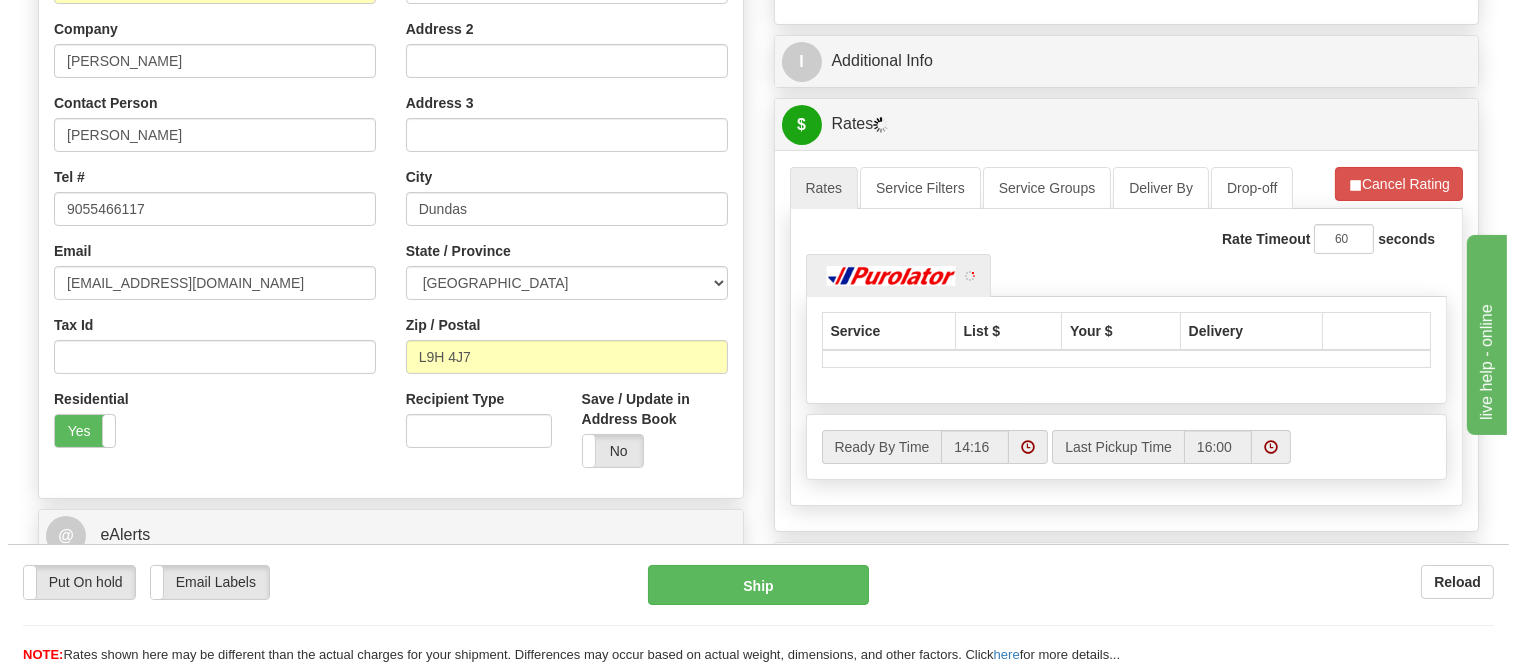scroll, scrollTop: 406, scrollLeft: 0, axis: vertical 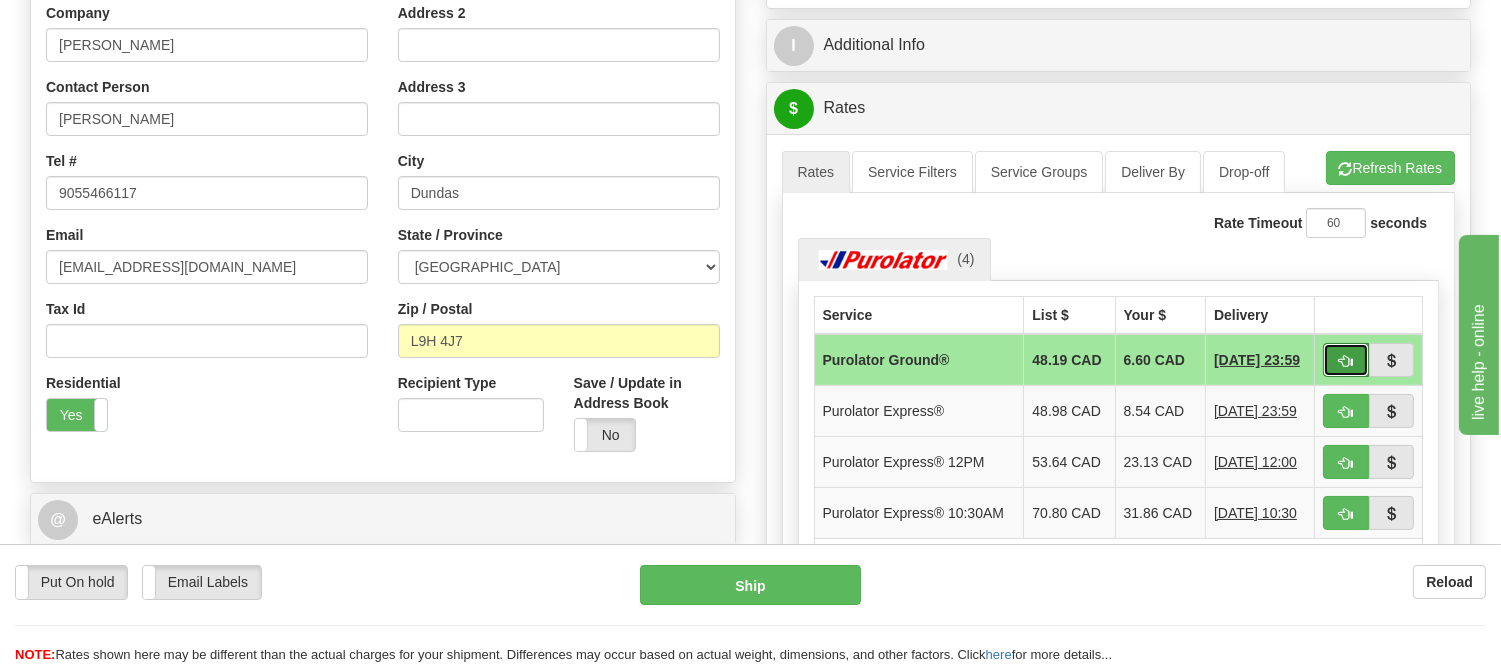 click at bounding box center (1346, 360) 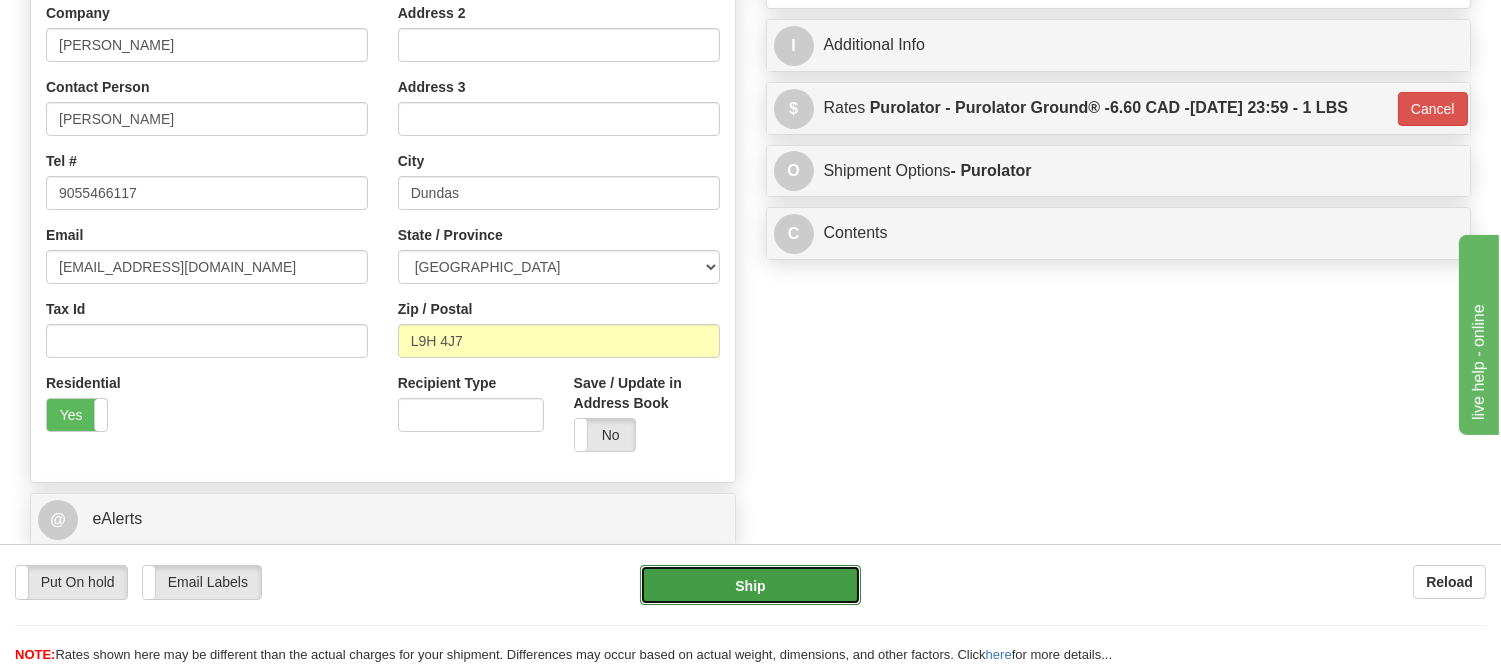 click on "Ship" at bounding box center [750, 585] 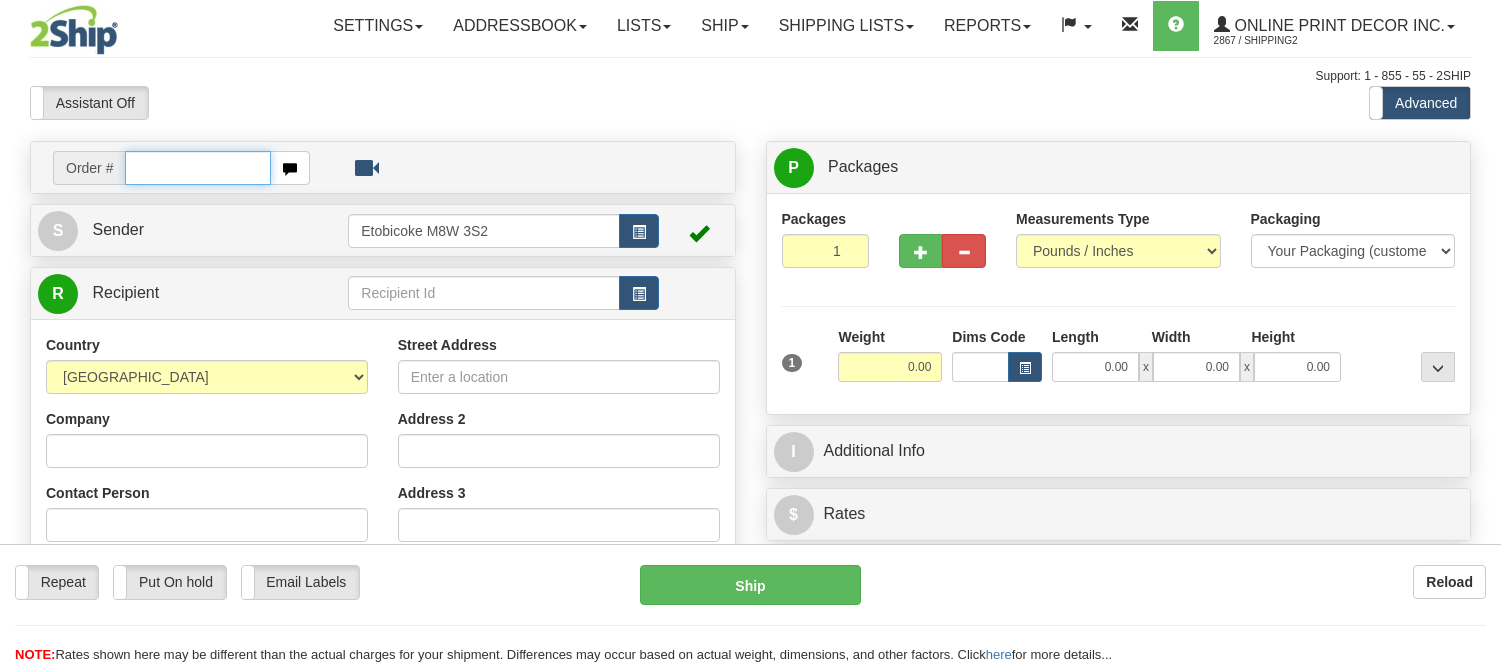 scroll, scrollTop: 0, scrollLeft: 0, axis: both 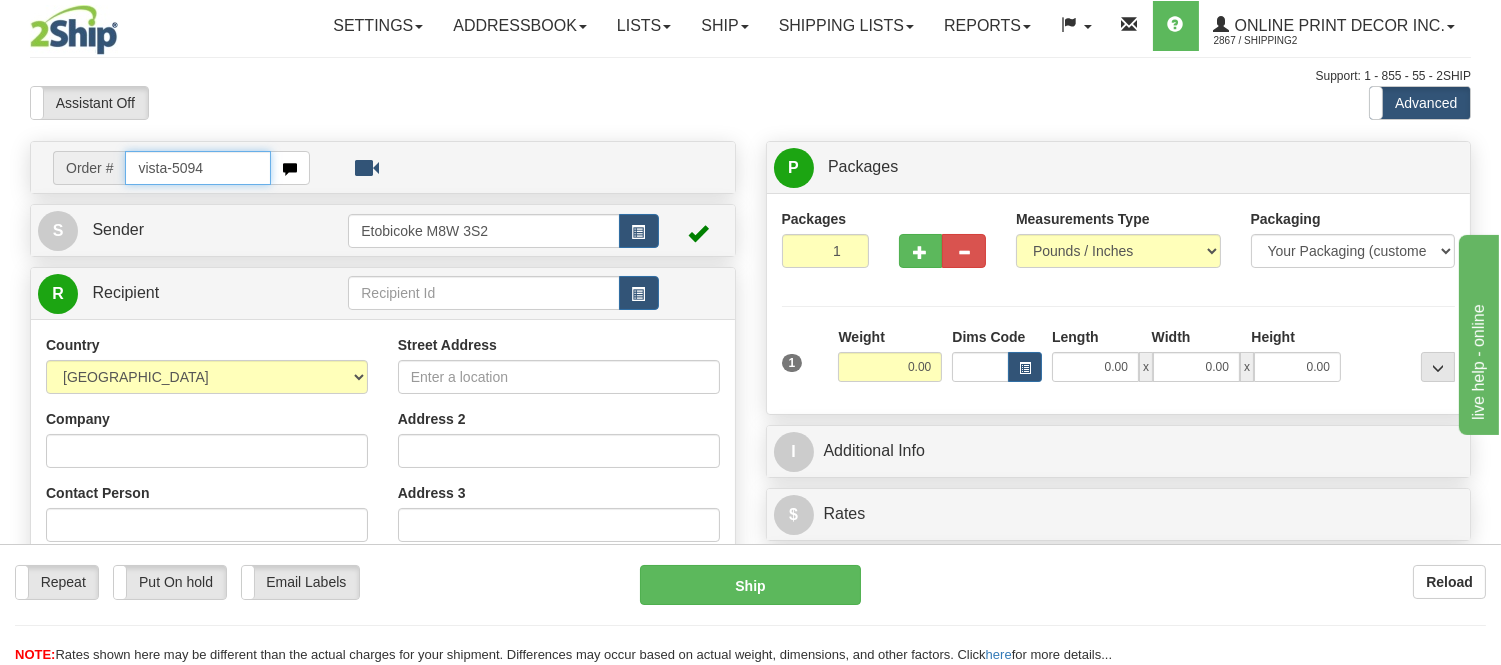 type on "vista-5094" 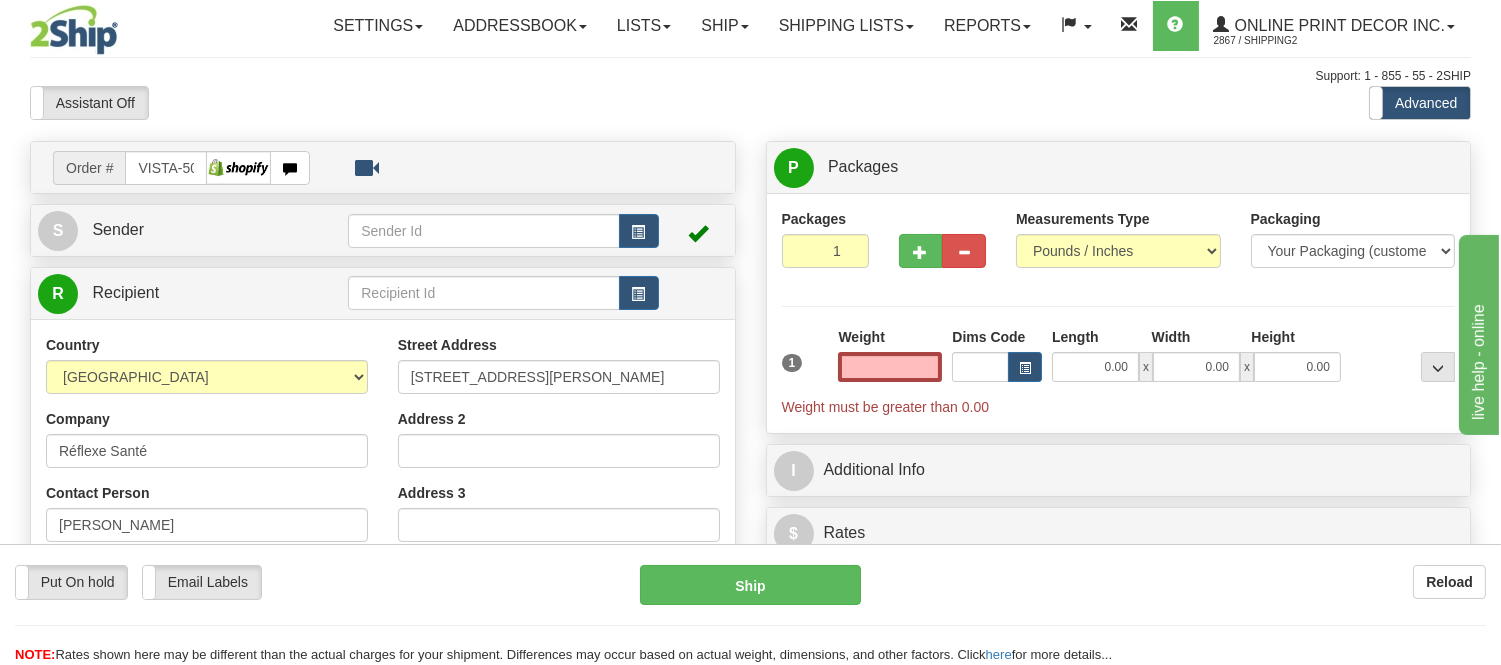 type on "0.00" 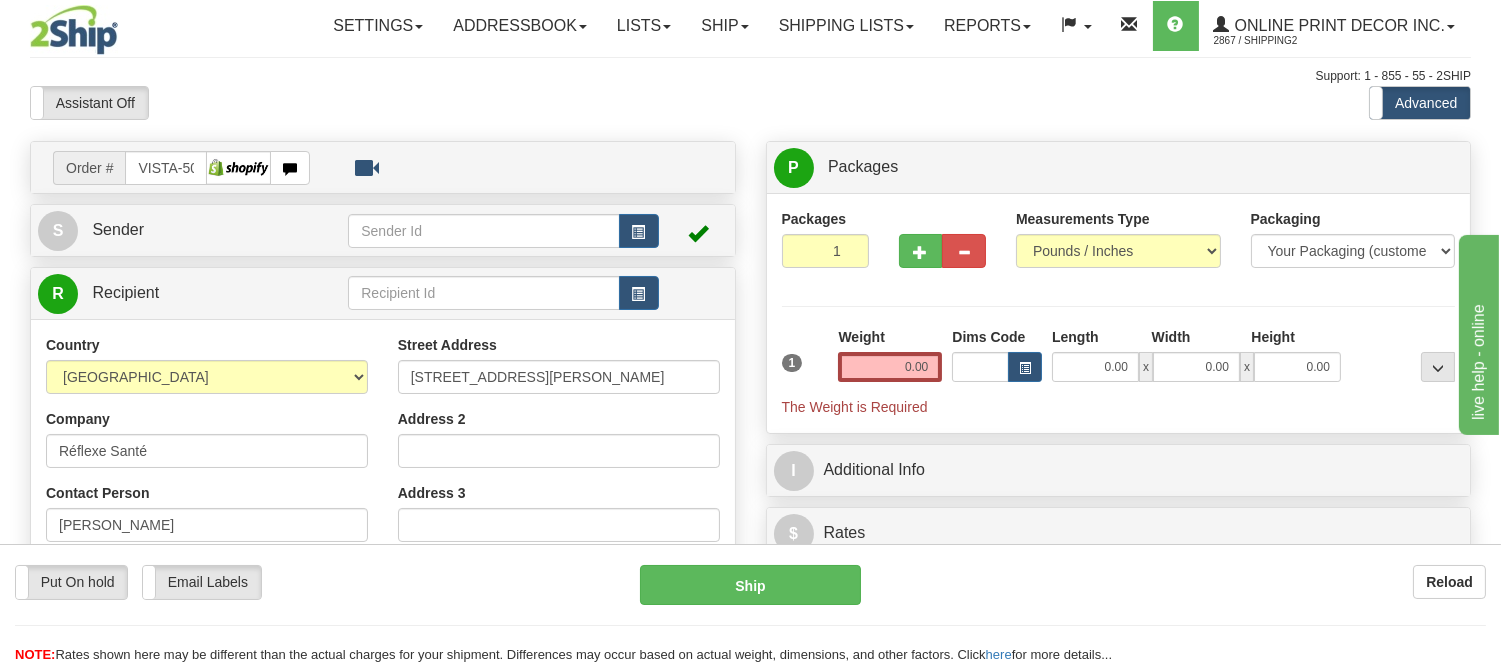 click on "Dims Code" at bounding box center [997, 354] 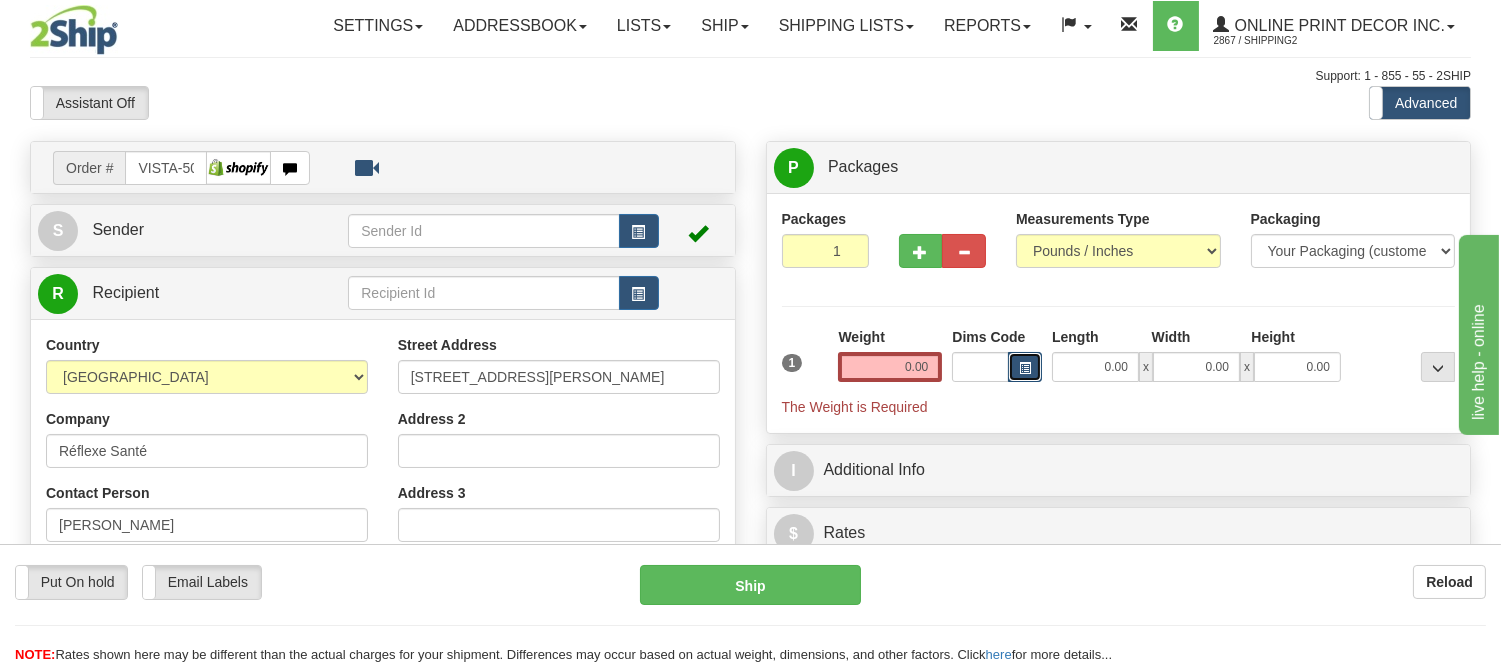 click at bounding box center (1025, 367) 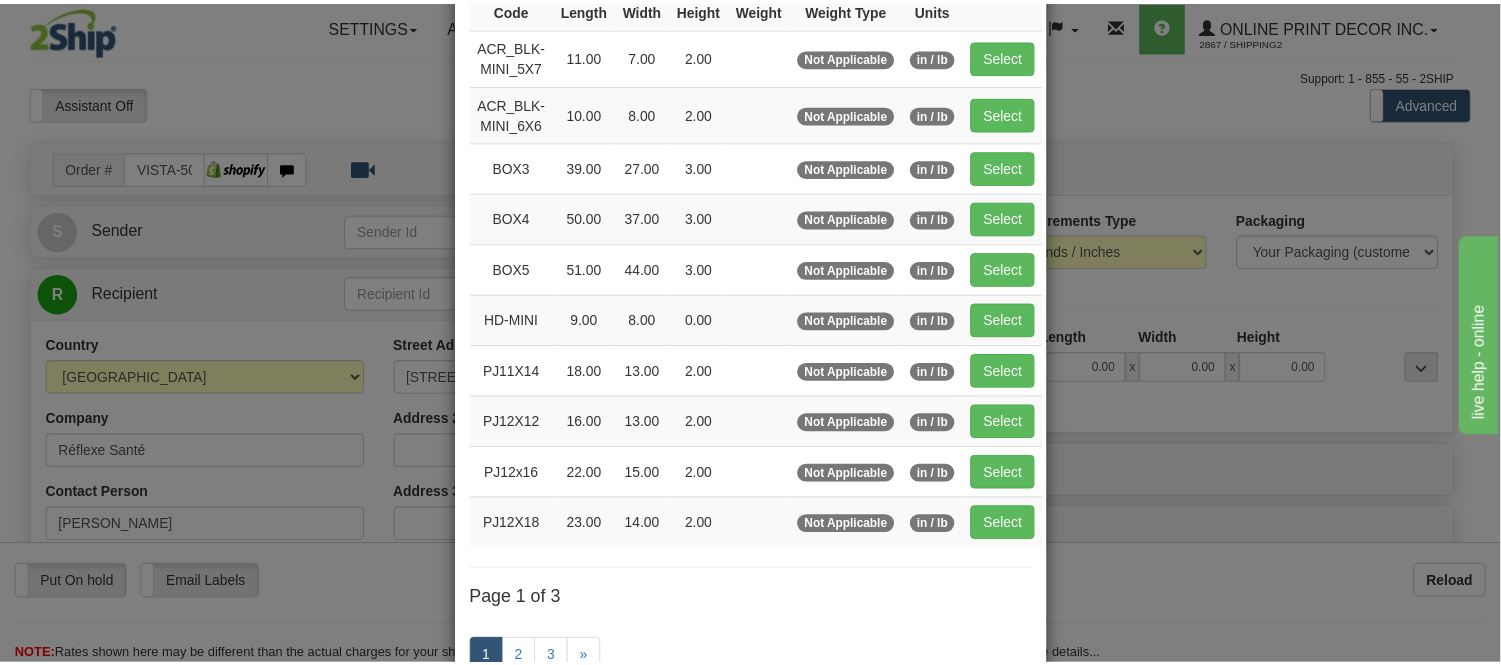scroll, scrollTop: 222, scrollLeft: 0, axis: vertical 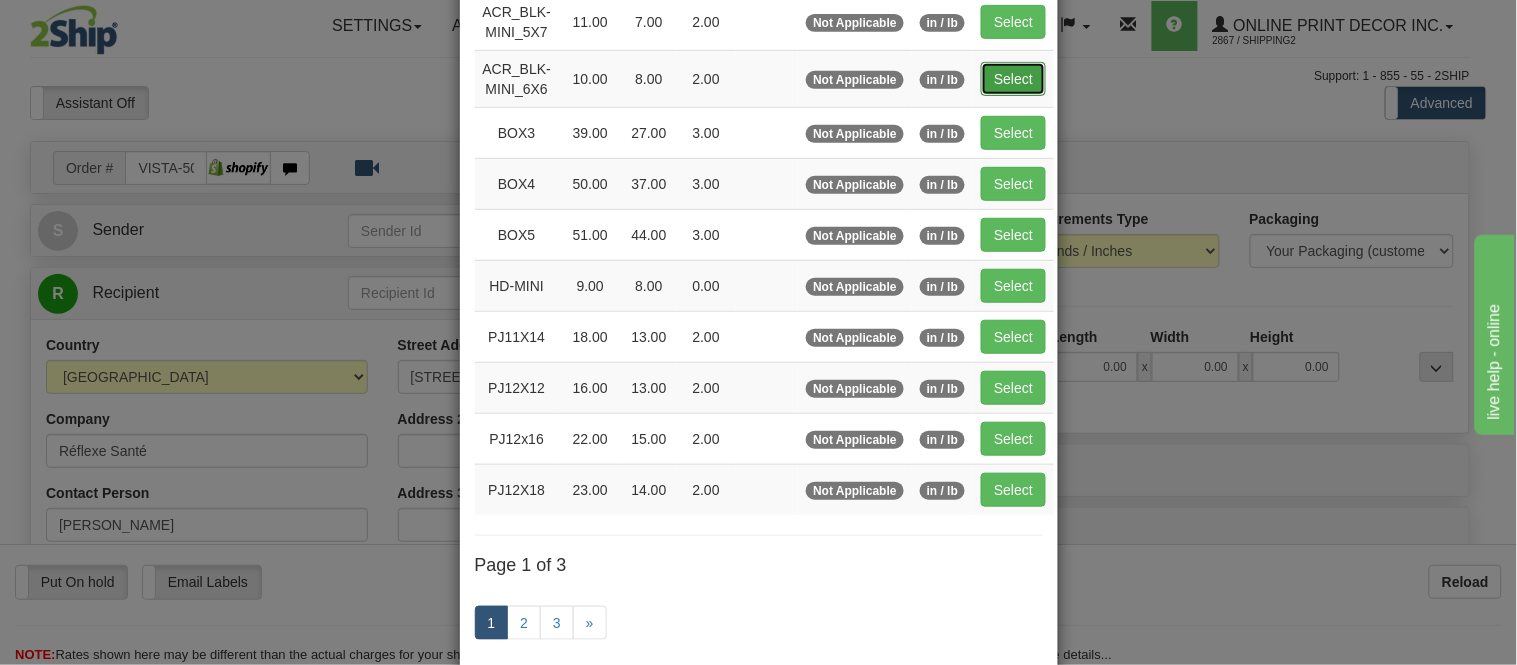 click on "Select" at bounding box center (1013, 79) 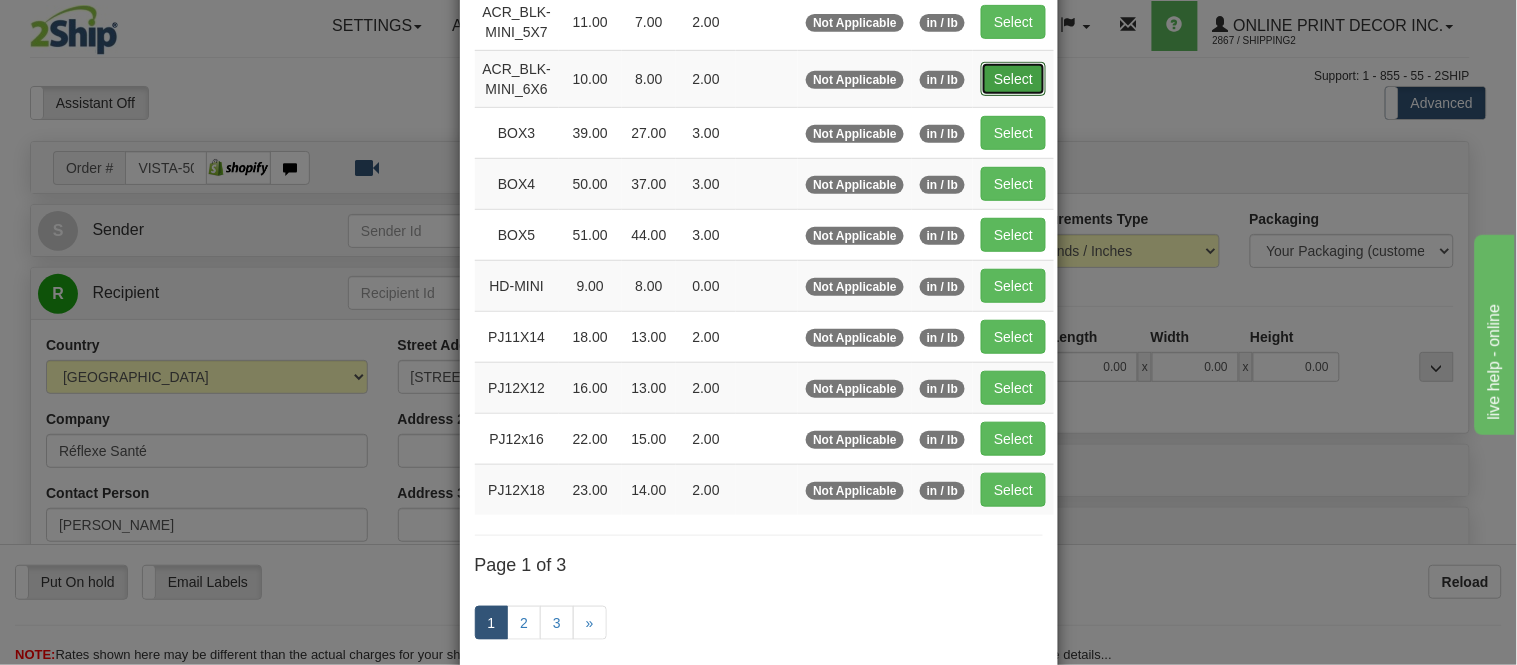 type on "10.00" 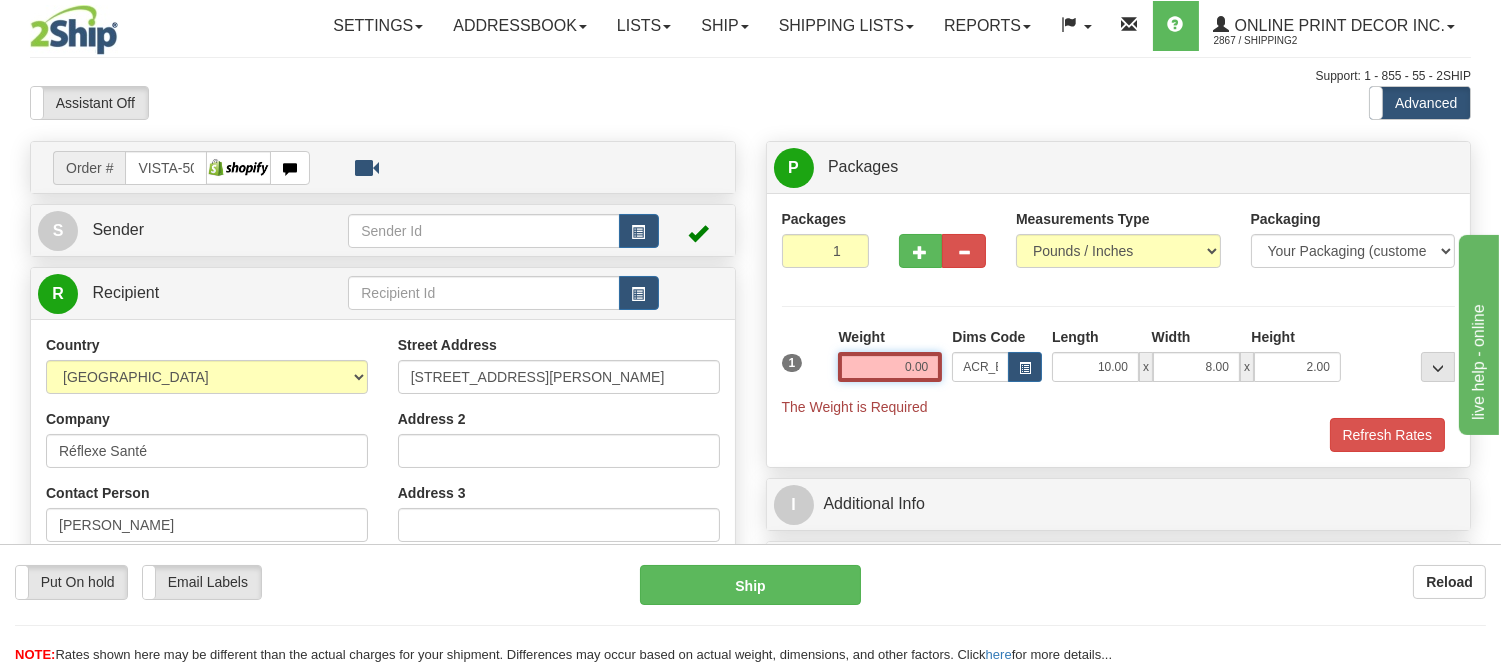 drag, startPoint x: 931, startPoint y: 360, endPoint x: 855, endPoint y: 372, distance: 76.941536 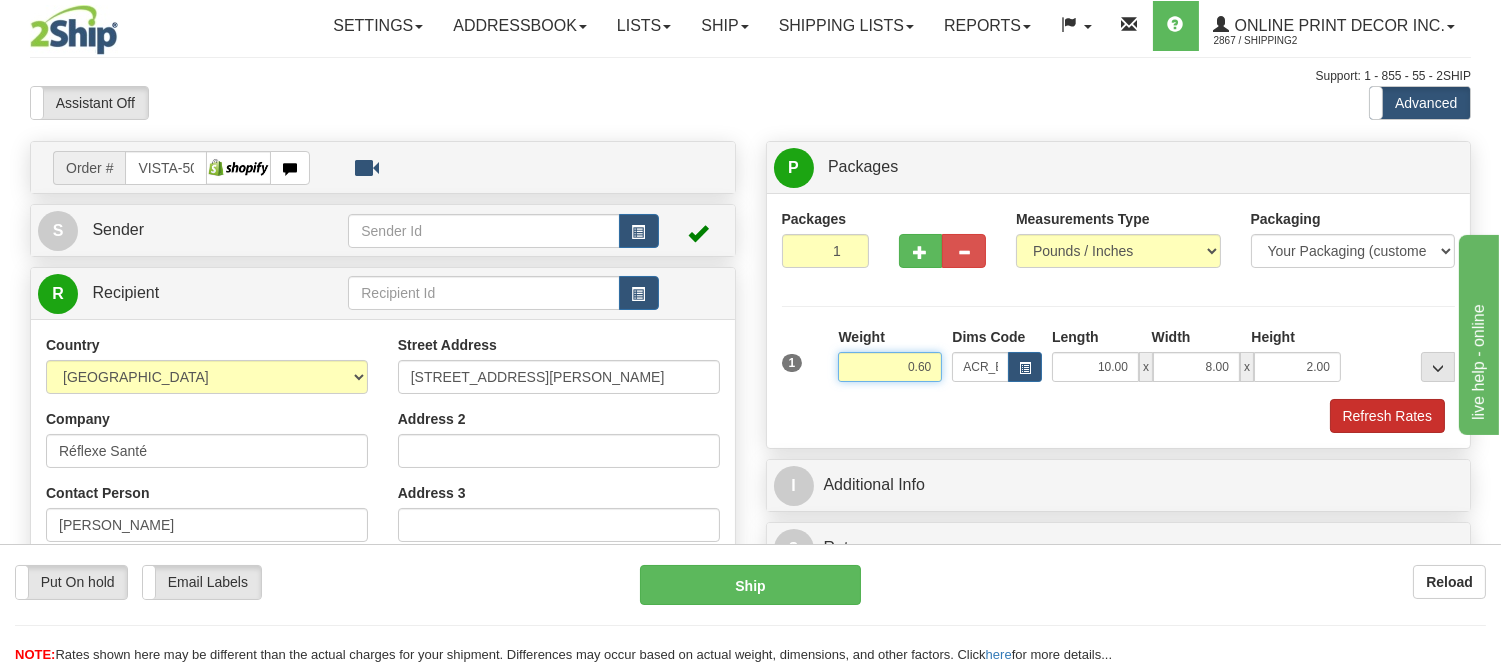 type on "0.60" 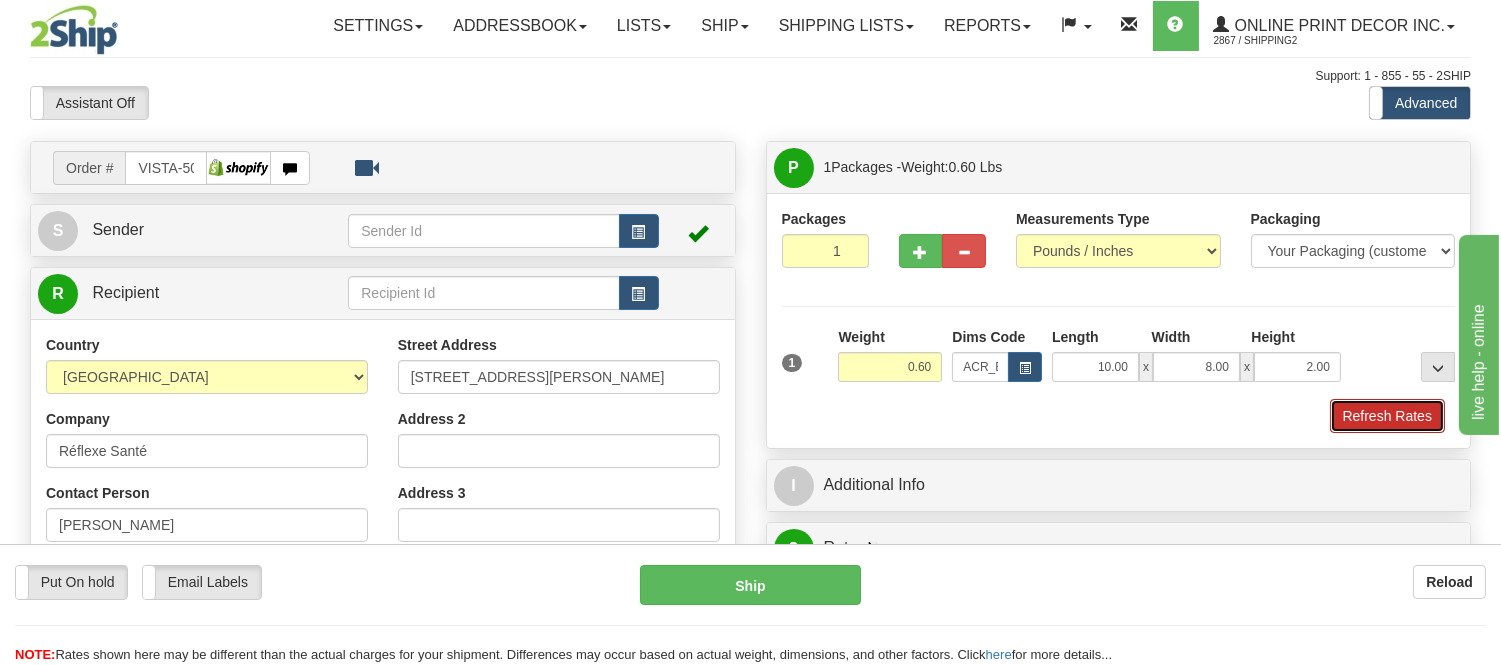 click on "Refresh Rates" at bounding box center [1387, 416] 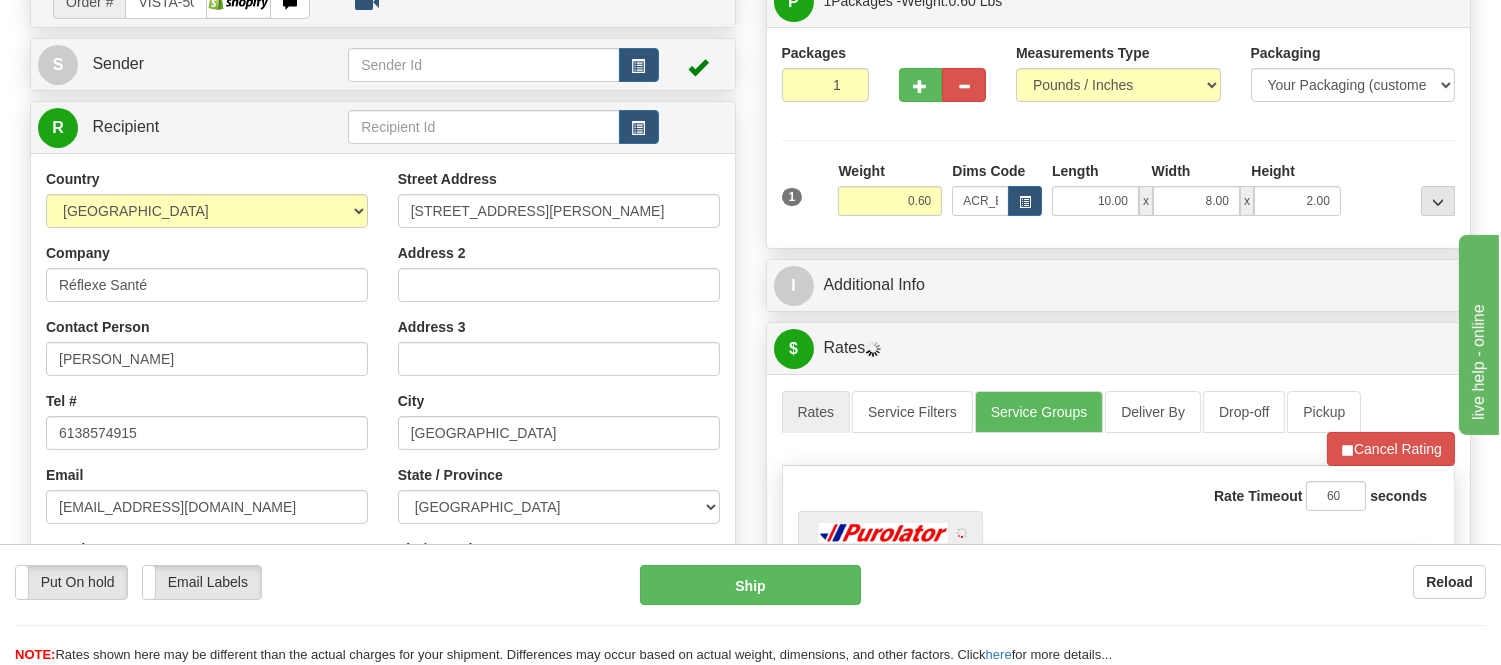 scroll, scrollTop: 137, scrollLeft: 0, axis: vertical 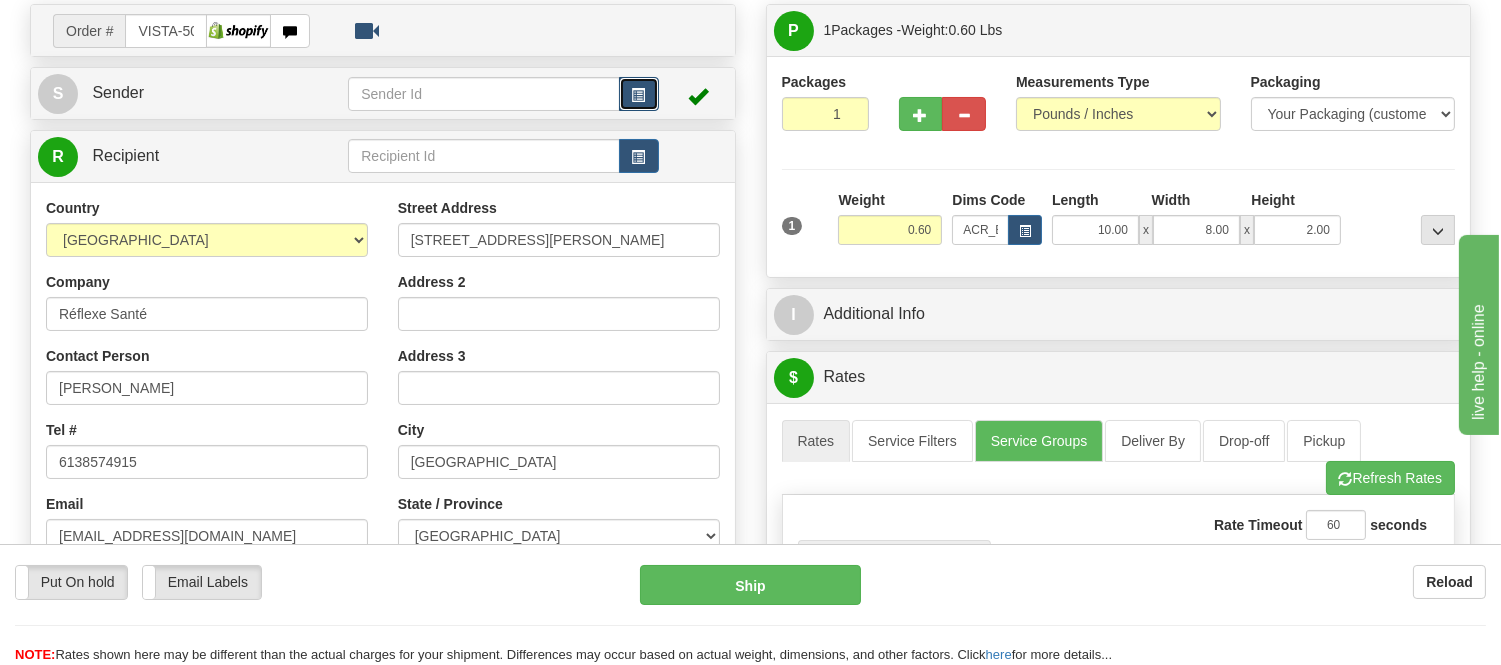 click at bounding box center (639, 94) 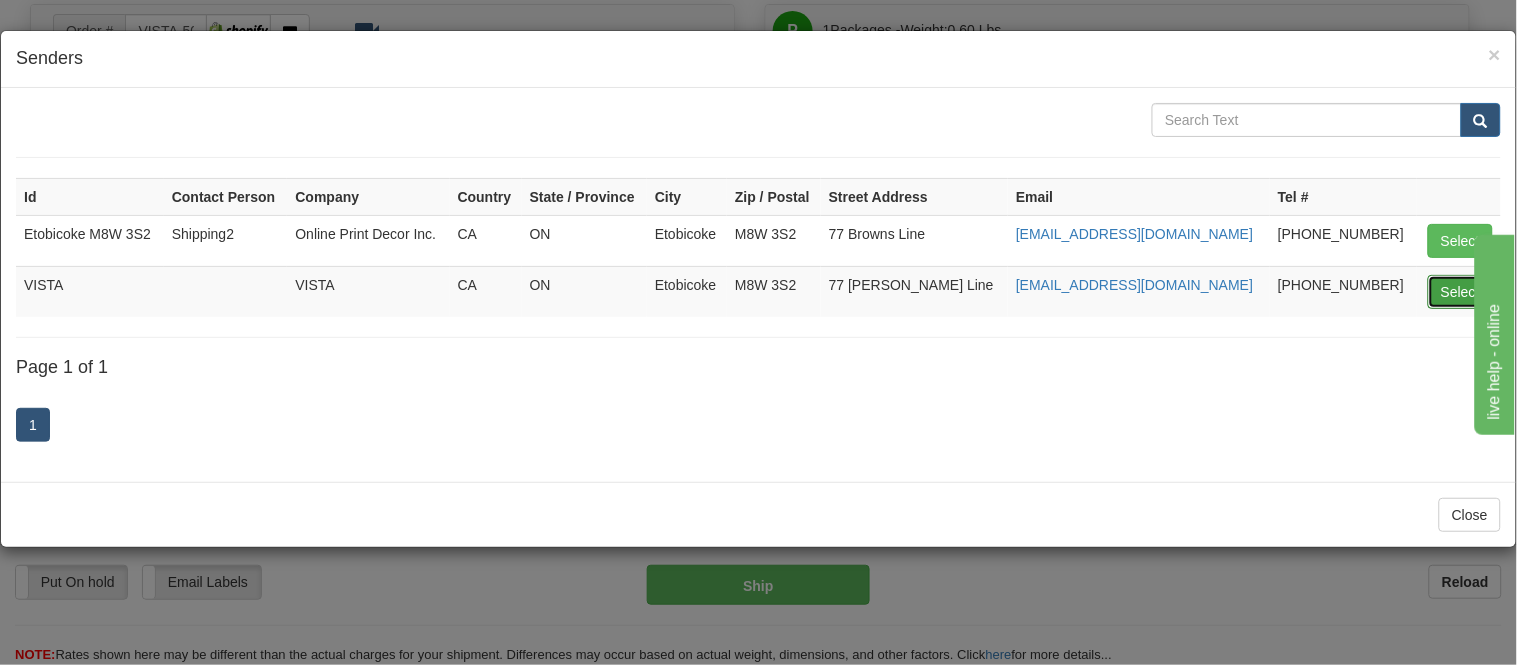 click on "Select" at bounding box center [1460, 292] 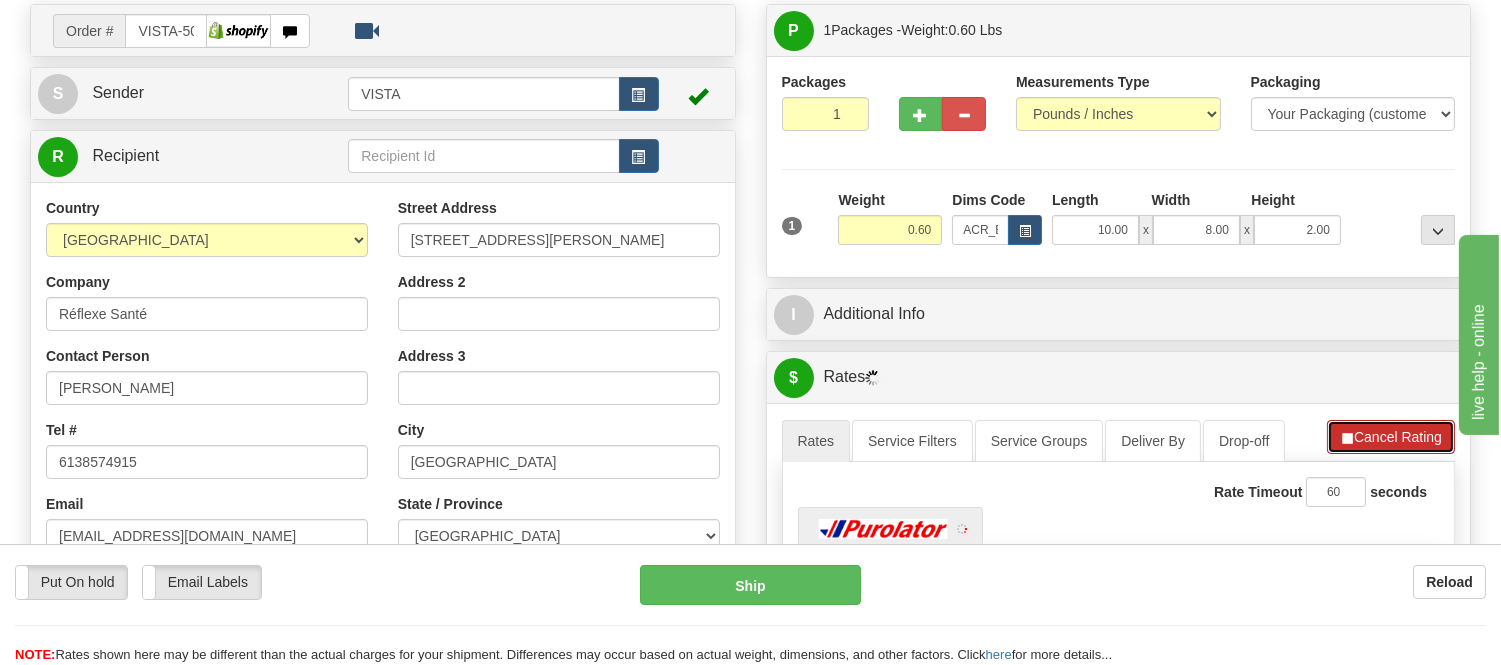 click on "Cancel Rating" at bounding box center (1391, 437) 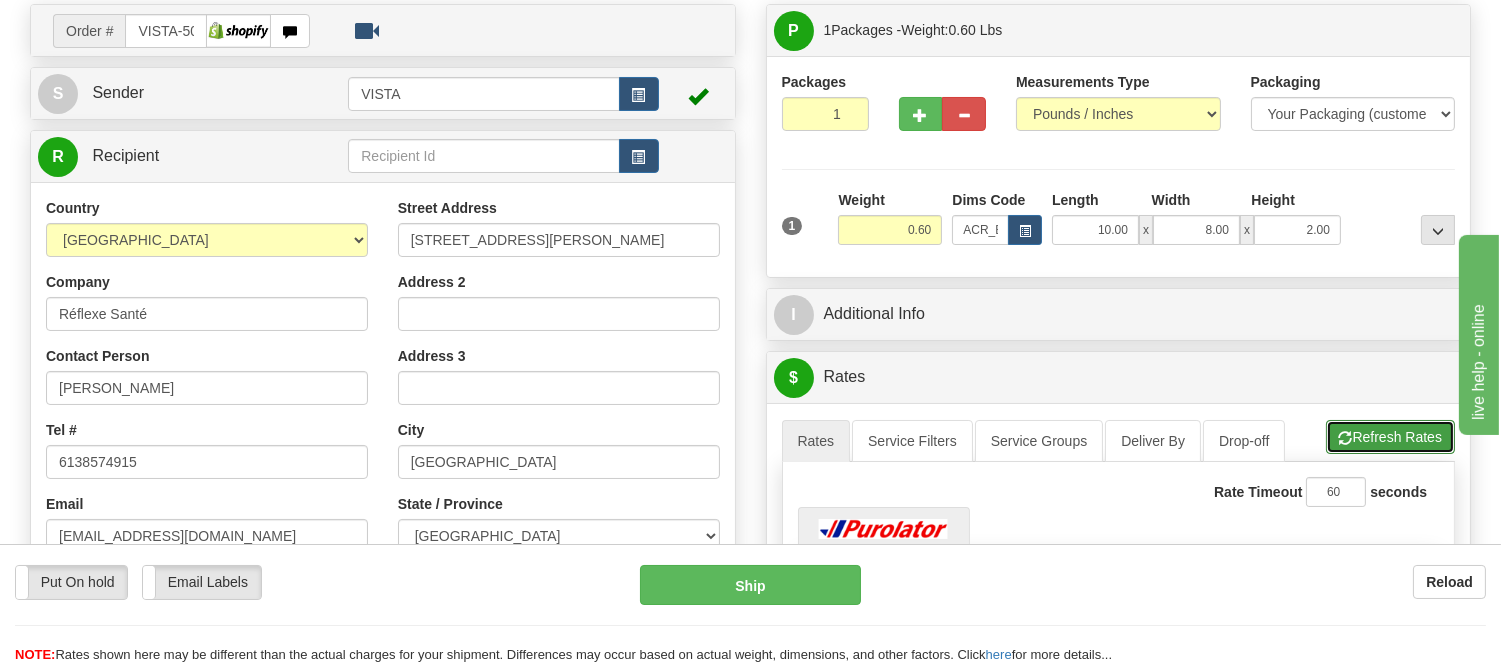 click on "Refresh Rates" at bounding box center (1390, 437) 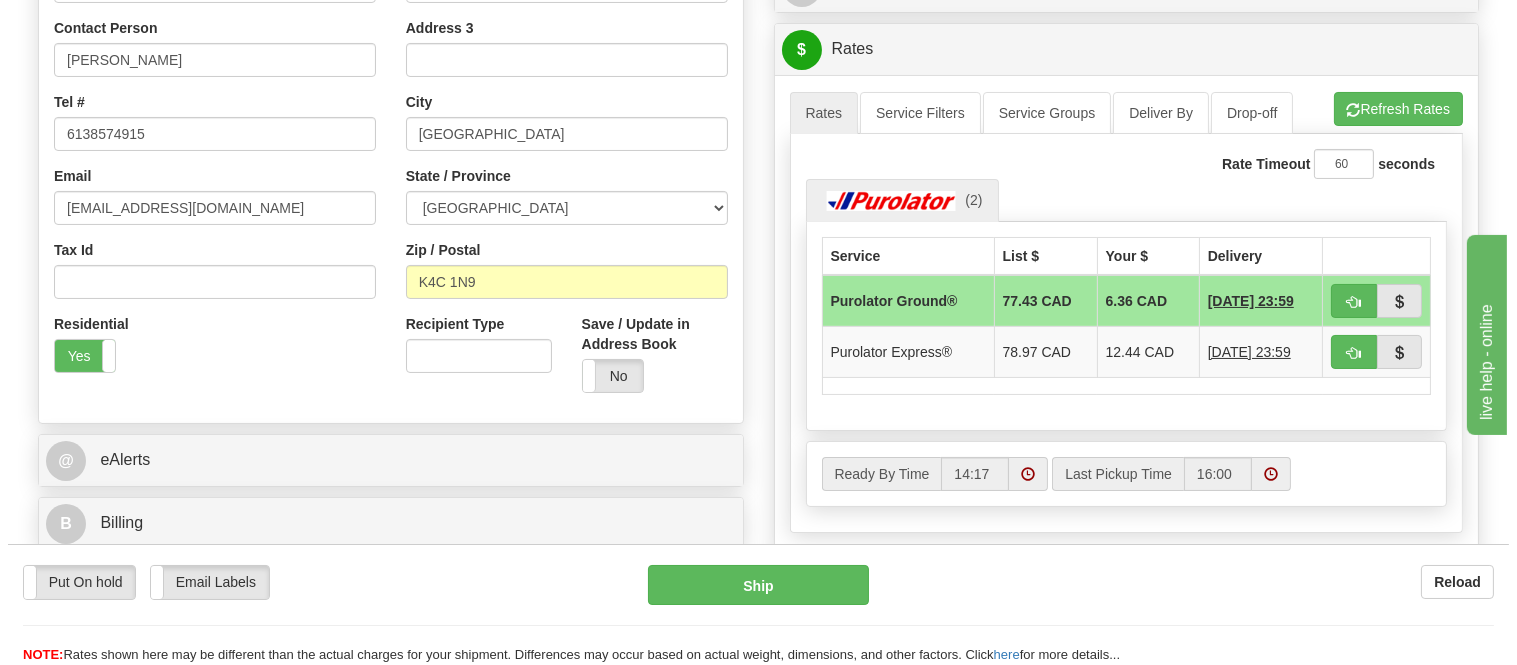 scroll, scrollTop: 471, scrollLeft: 0, axis: vertical 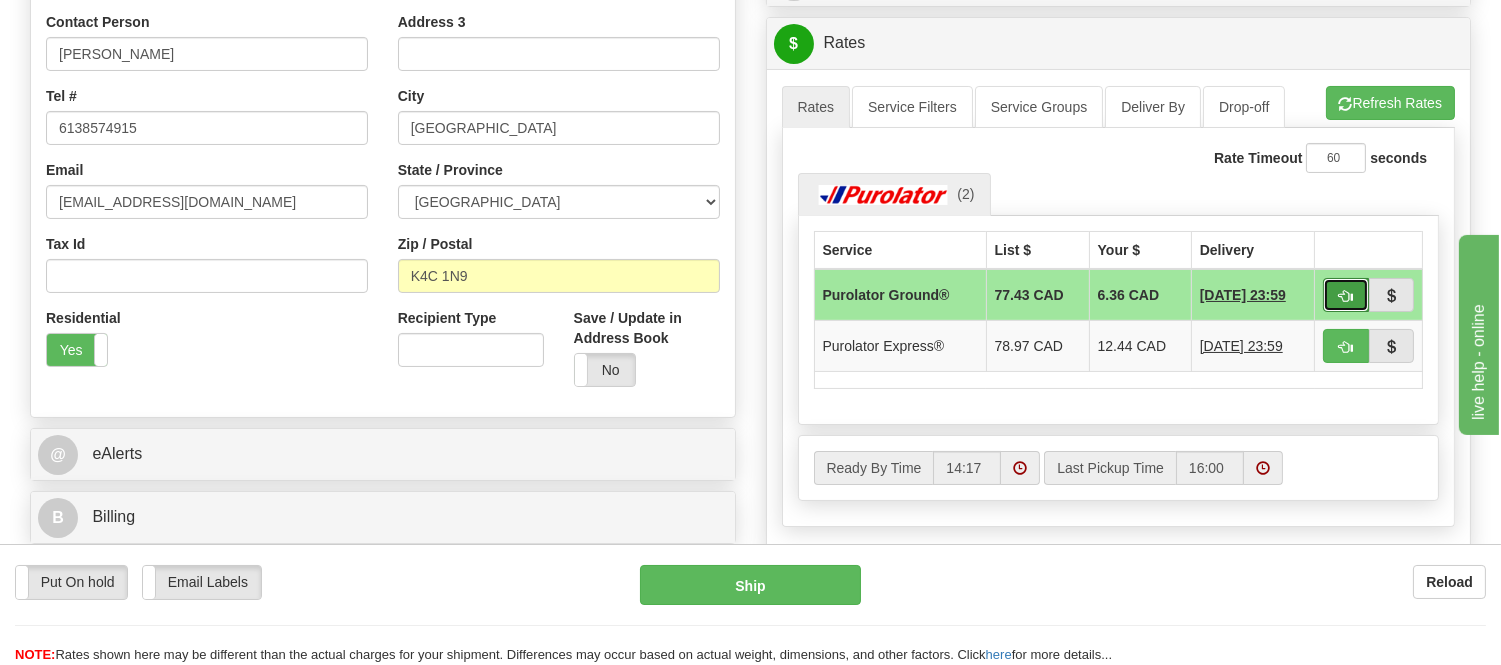 click at bounding box center [1346, 295] 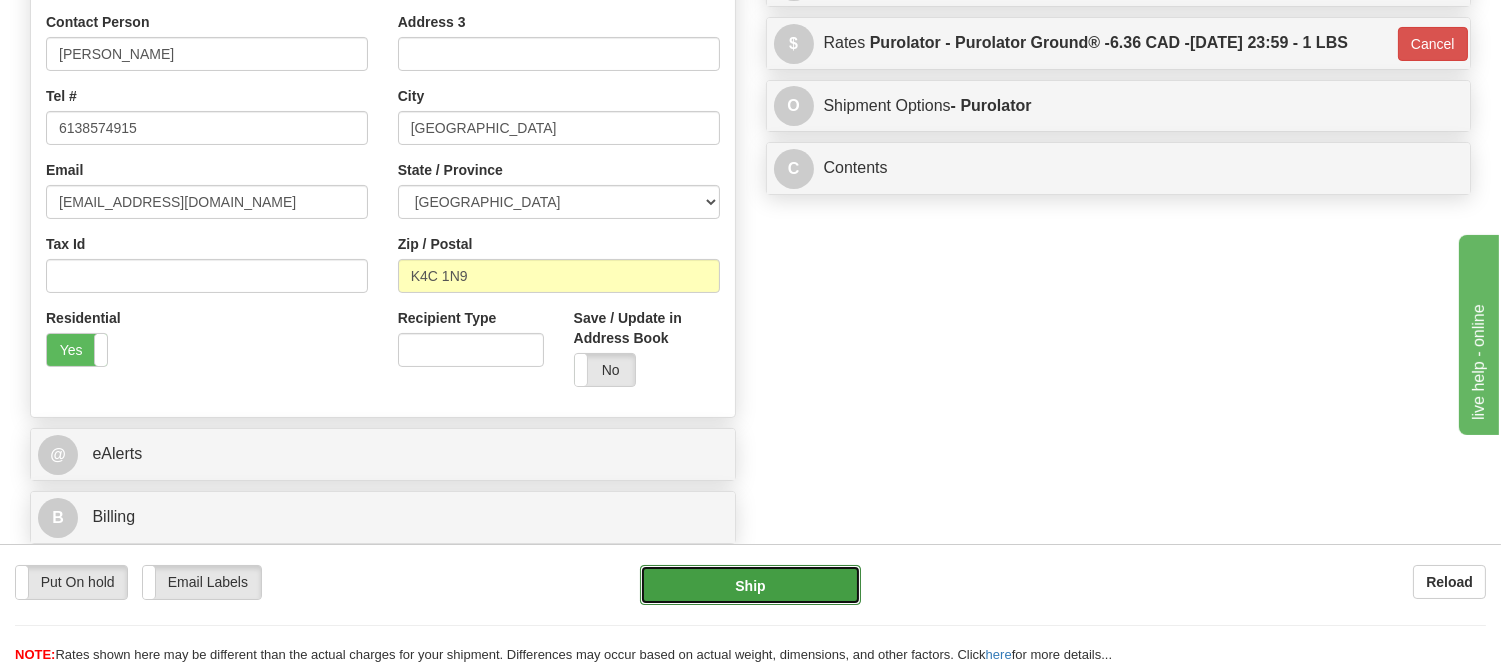 click on "Ship" at bounding box center [750, 585] 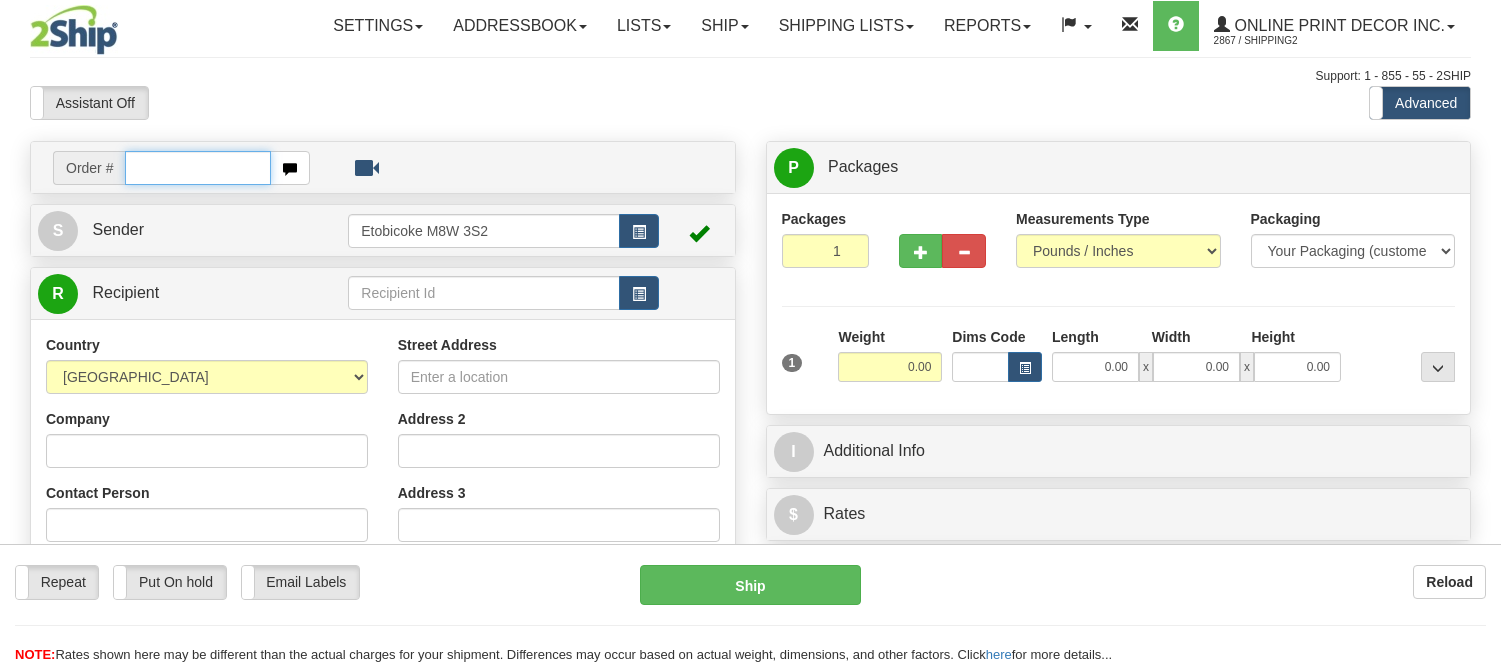 scroll, scrollTop: 0, scrollLeft: 0, axis: both 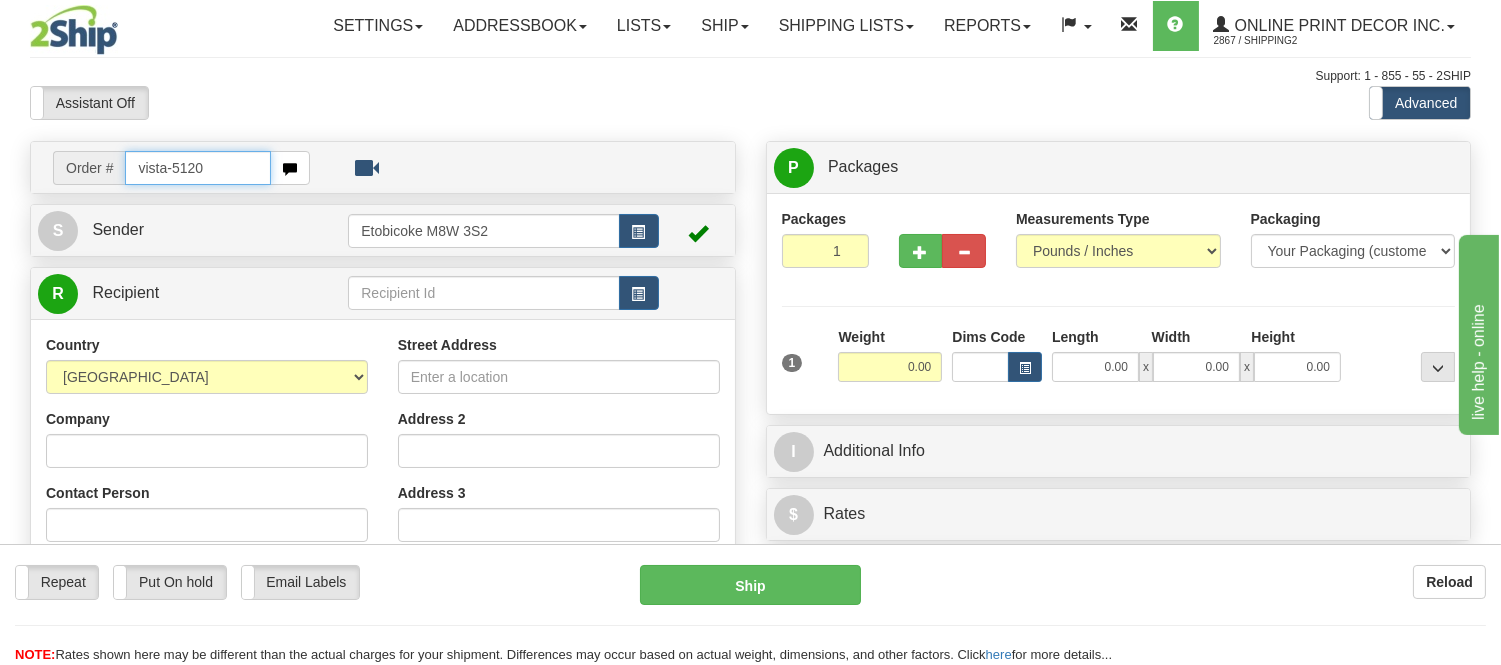 type on "vista-5120" 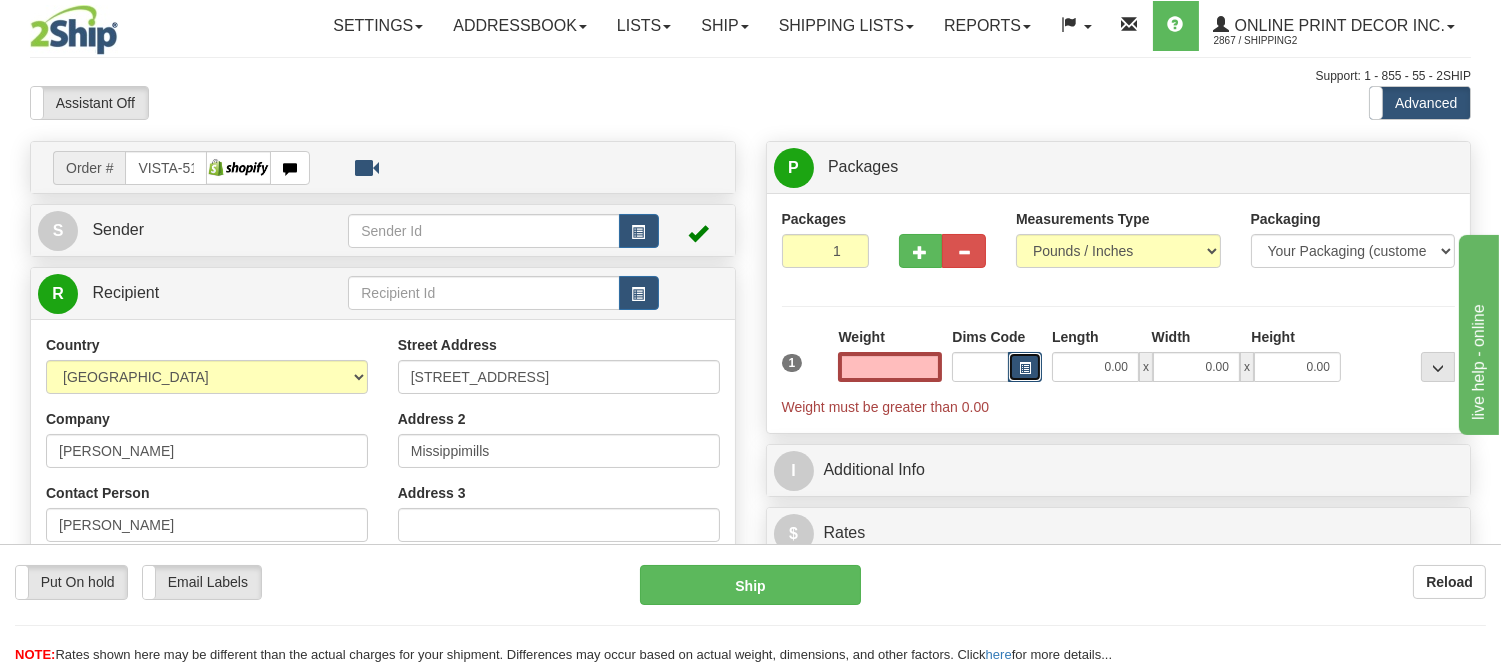 type on "0.00" 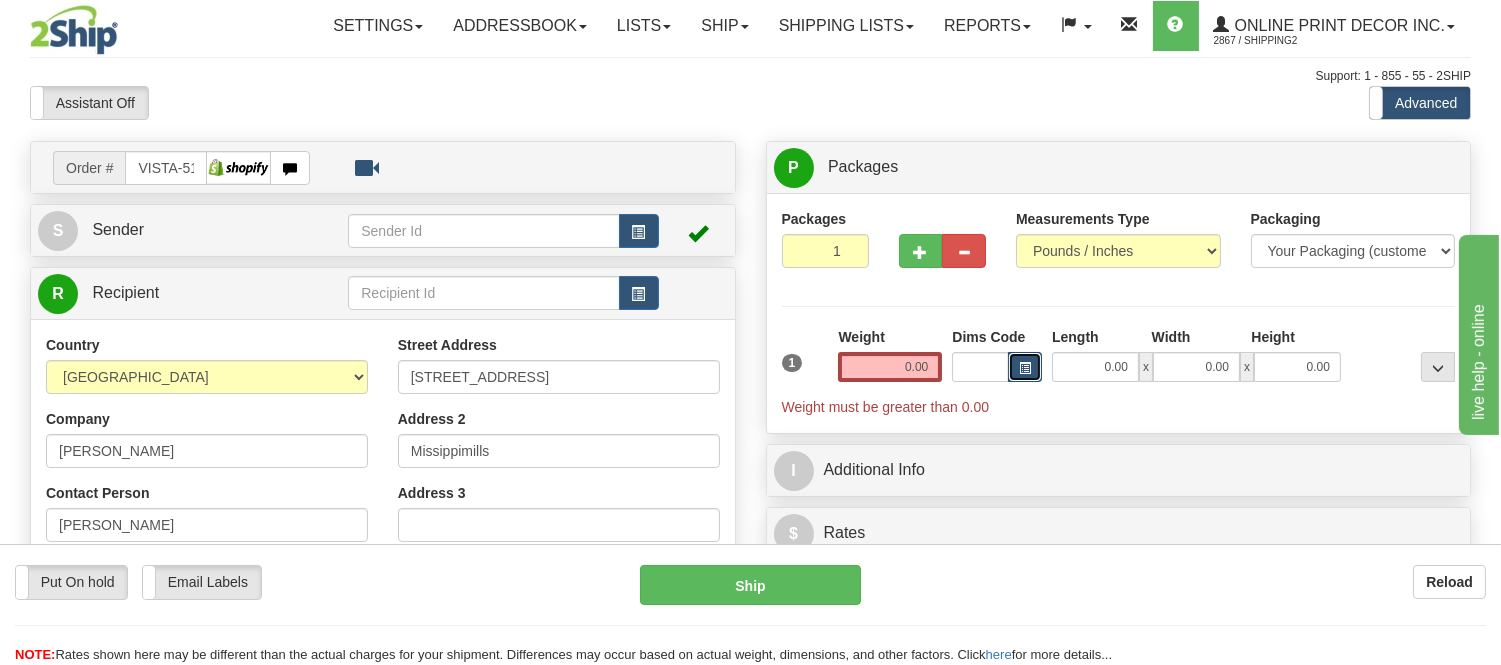 click at bounding box center (1025, 368) 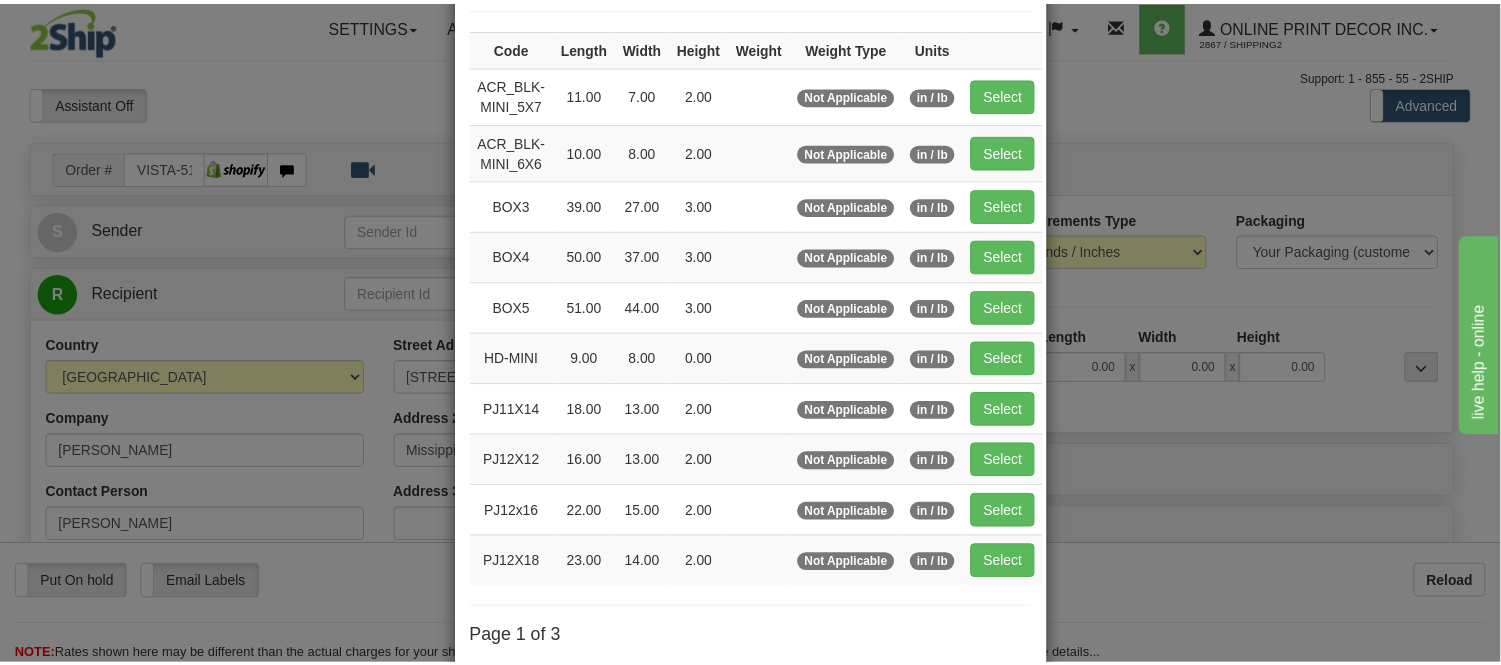 scroll, scrollTop: 111, scrollLeft: 0, axis: vertical 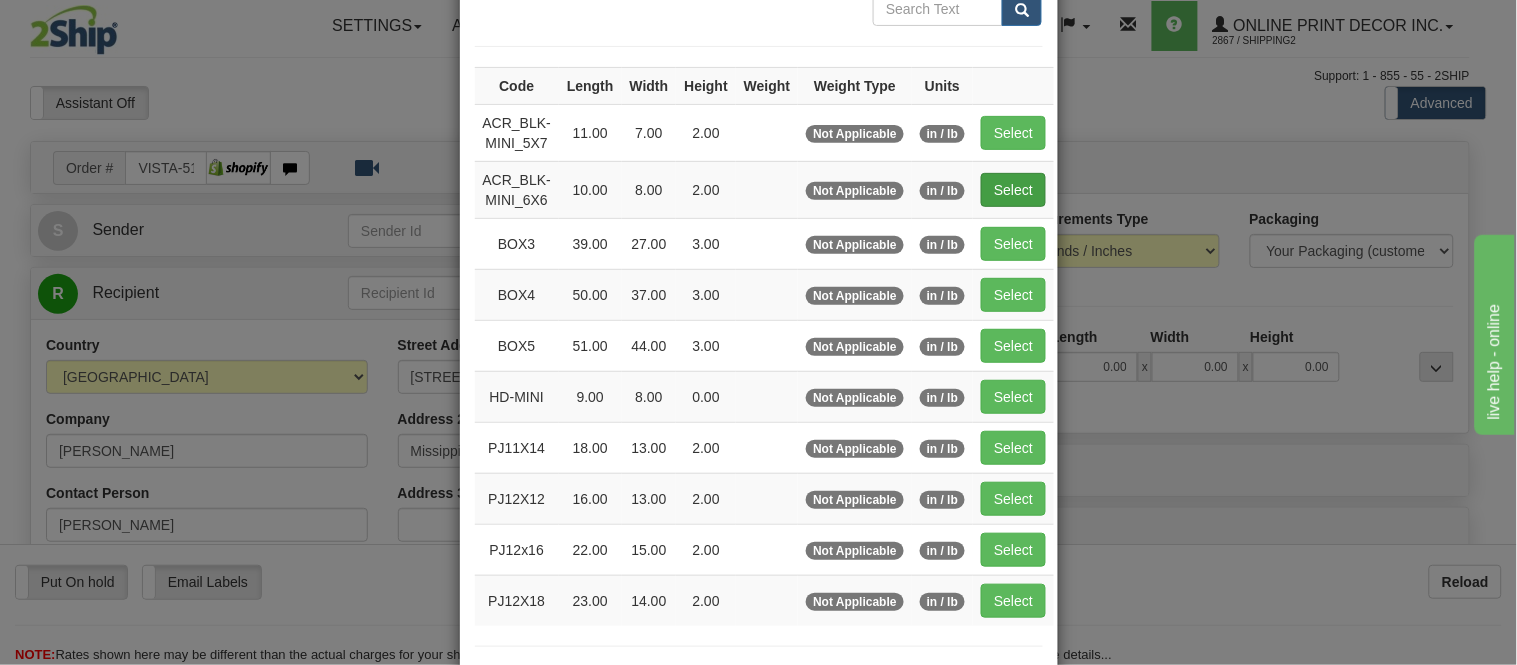 drag, startPoint x: 1005, startPoint y: 167, endPoint x: 1001, endPoint y: 193, distance: 26.305893 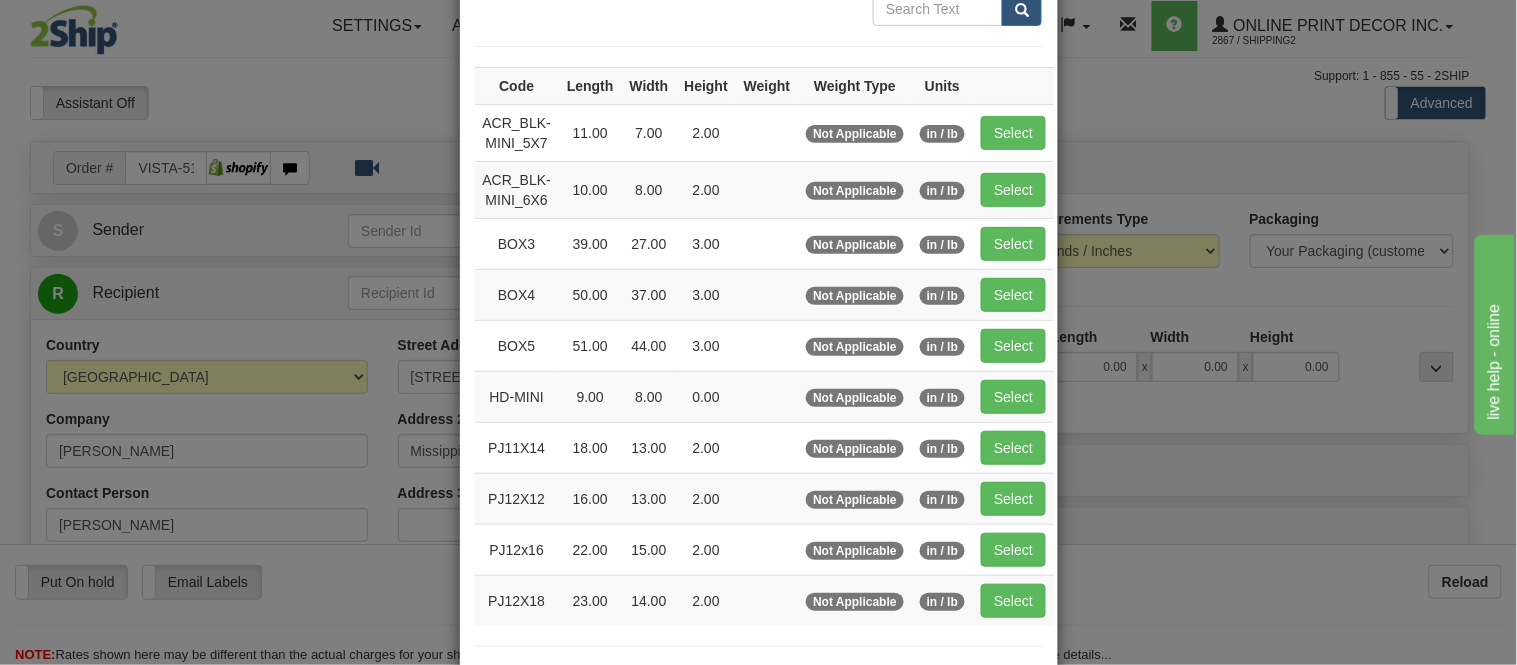 click on "Select" at bounding box center [1013, 189] 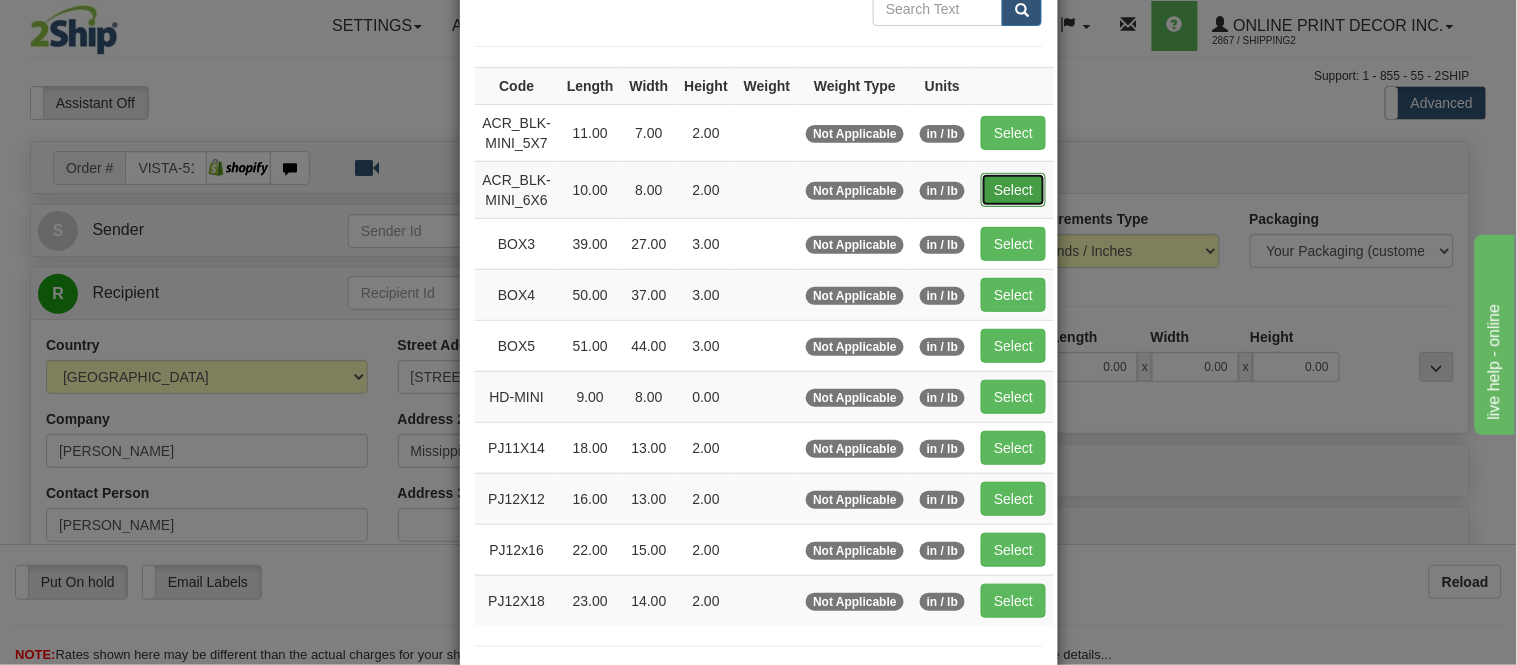 click on "Select" at bounding box center (1013, 190) 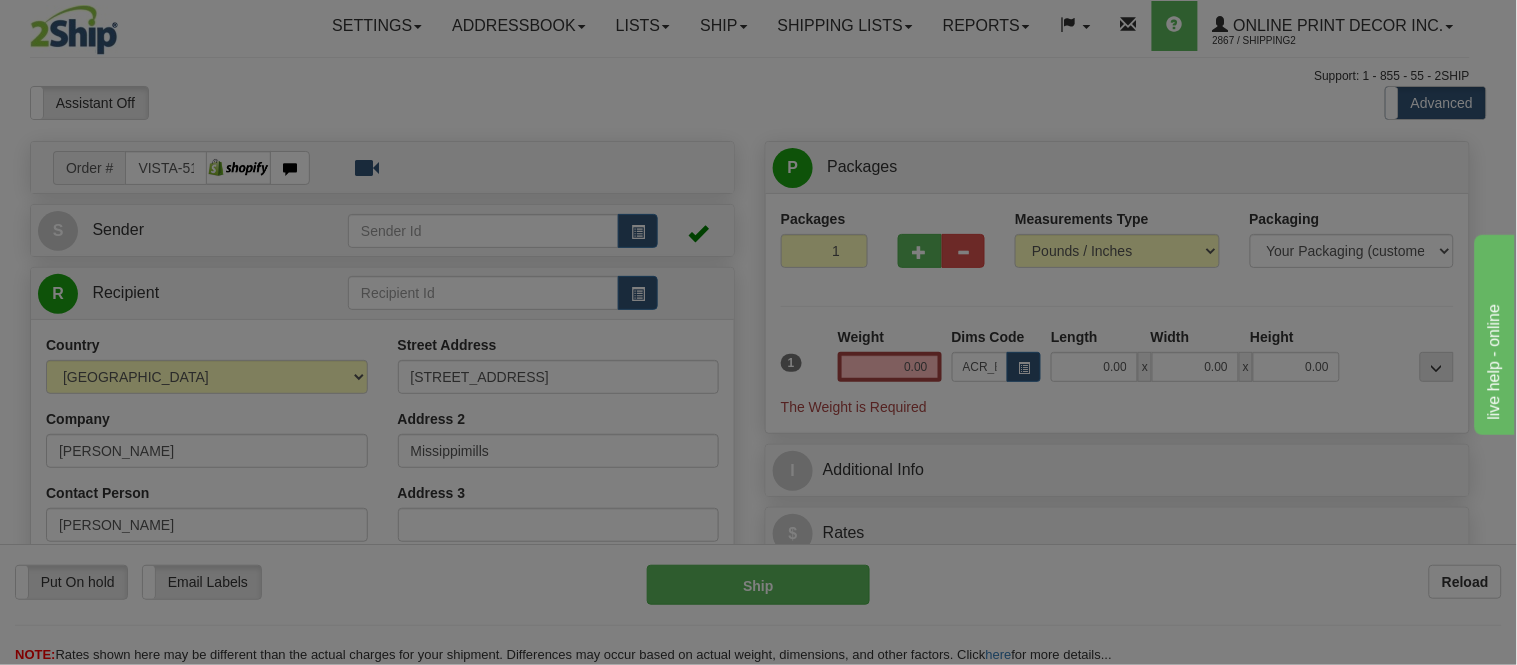 type on "10.00" 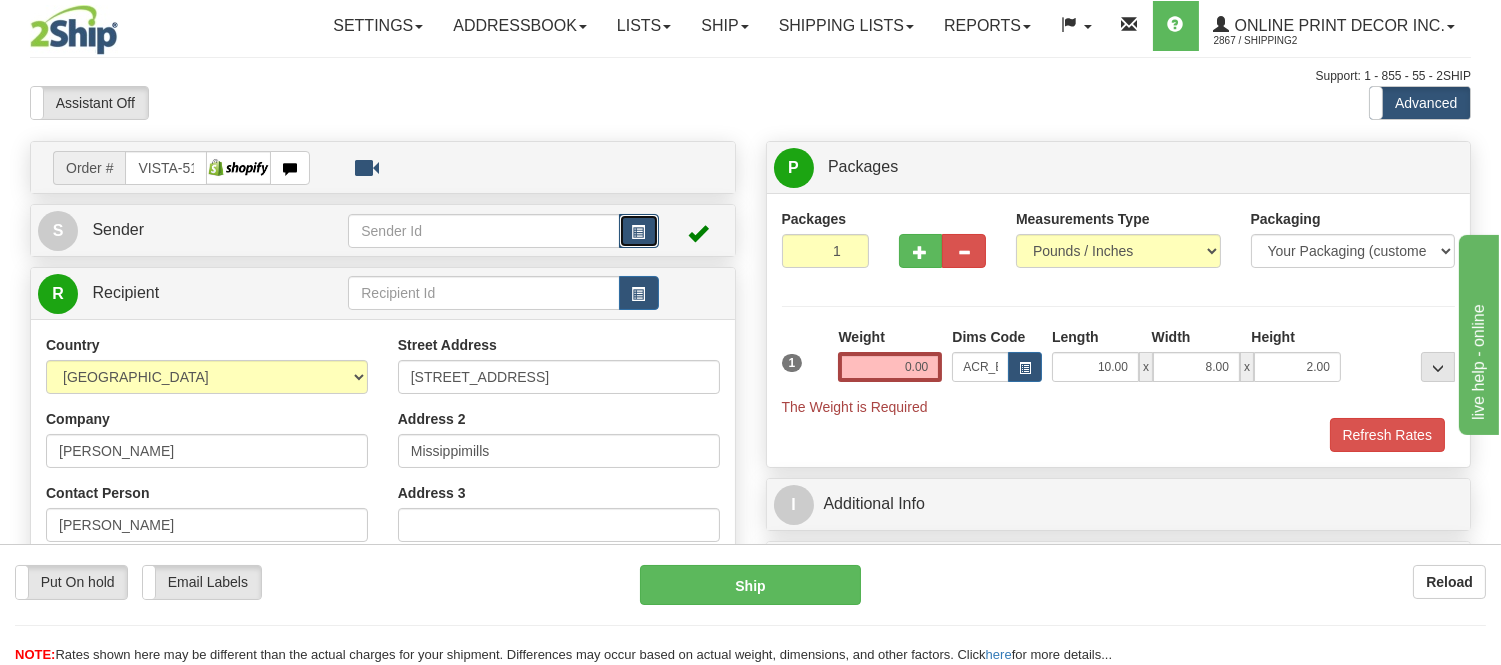 click at bounding box center [639, 231] 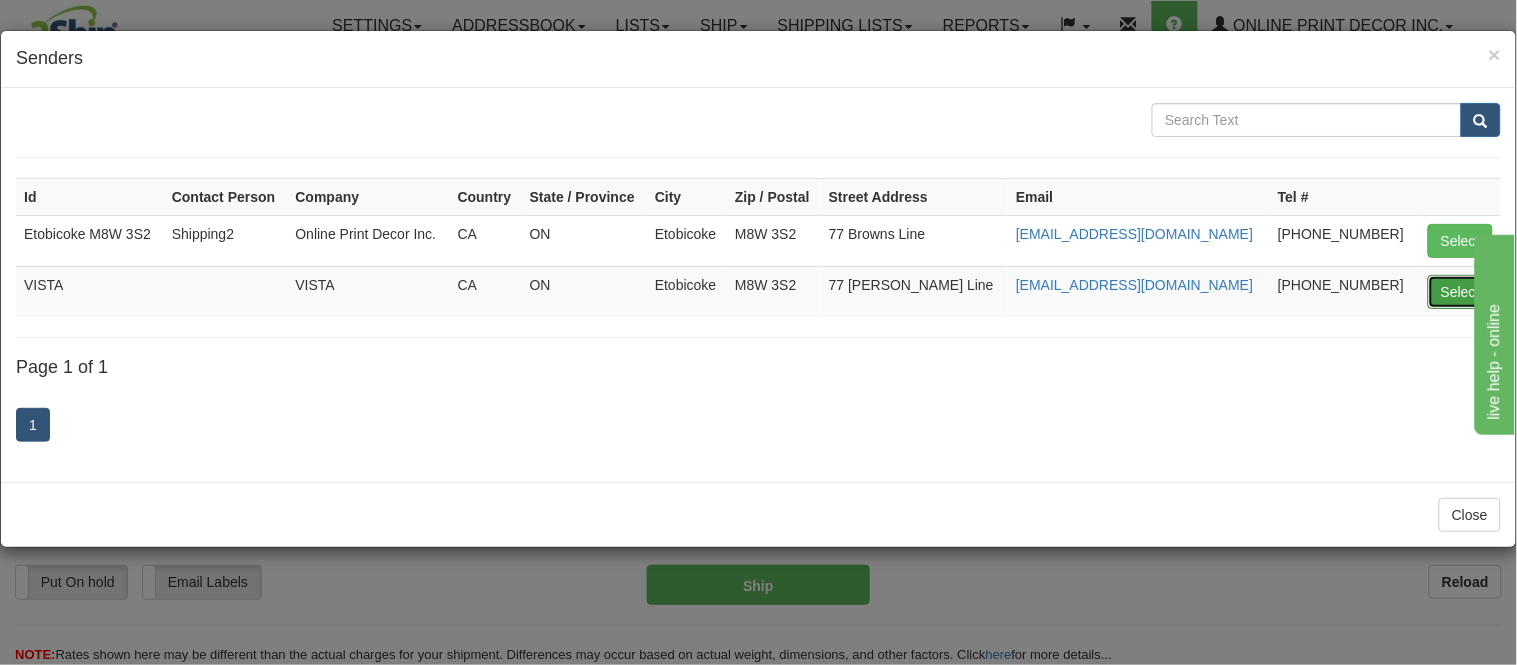 click on "Select" at bounding box center (1460, 292) 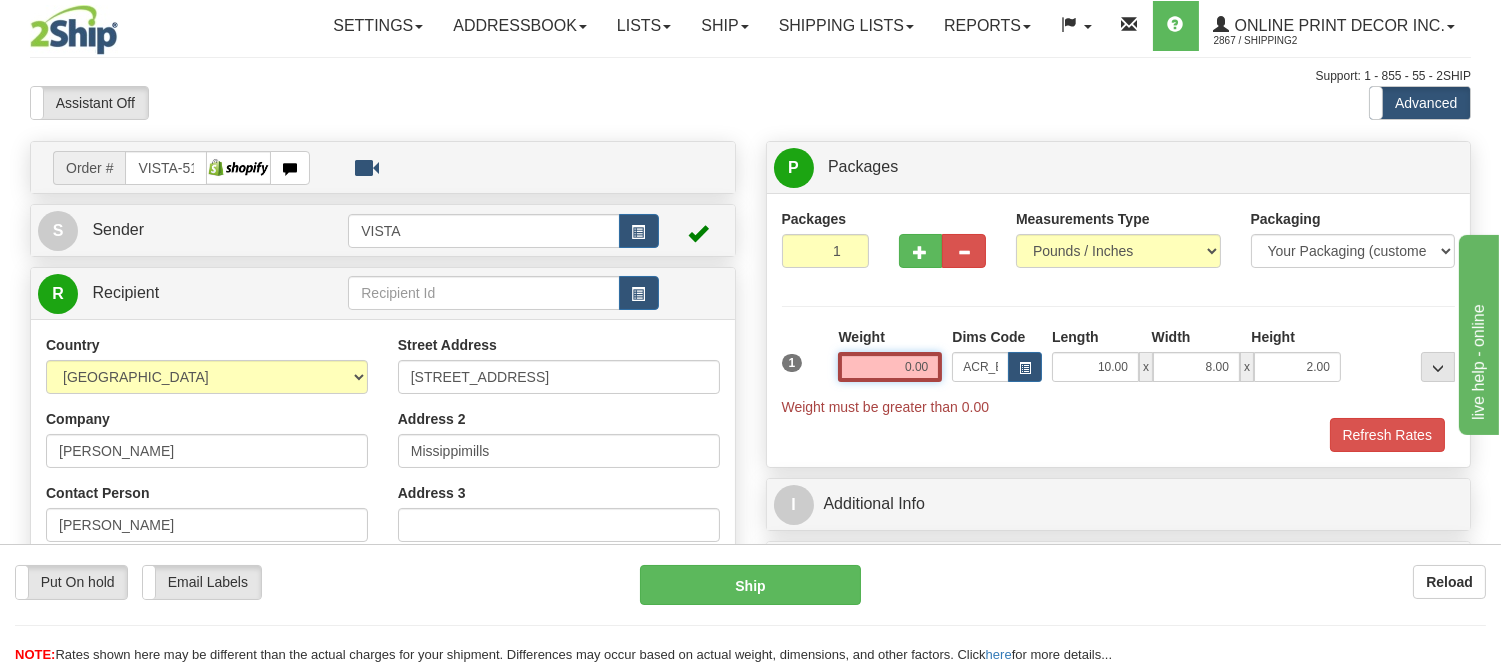 drag, startPoint x: 930, startPoint y: 353, endPoint x: 808, endPoint y: 376, distance: 124.1491 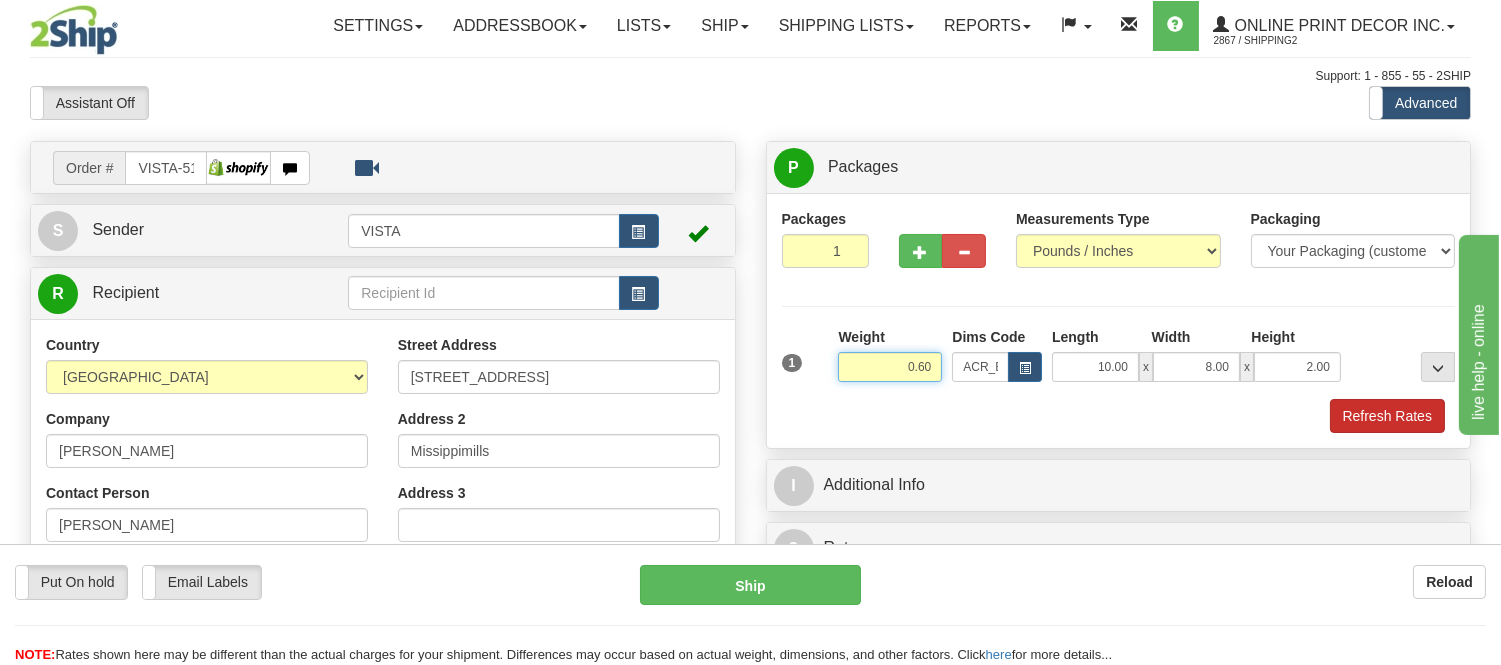 type on "0.60" 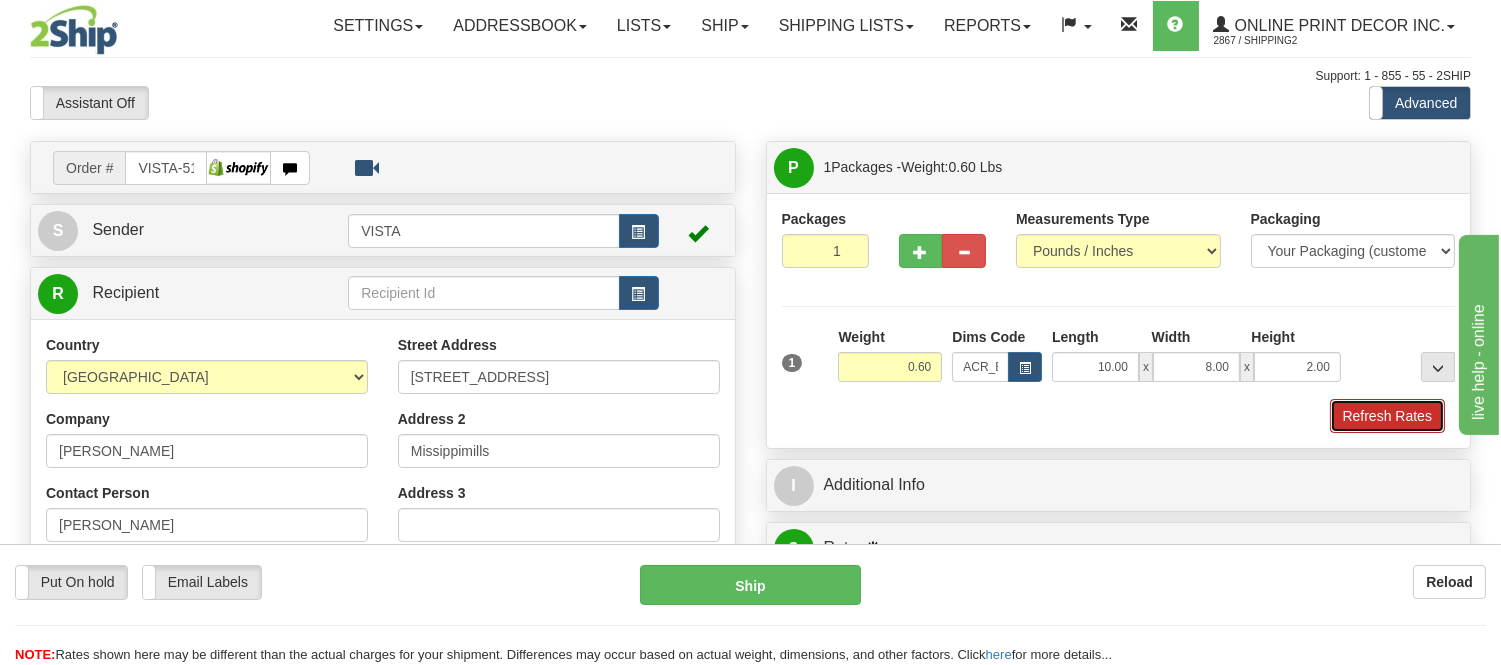 click on "Refresh Rates" at bounding box center (1387, 416) 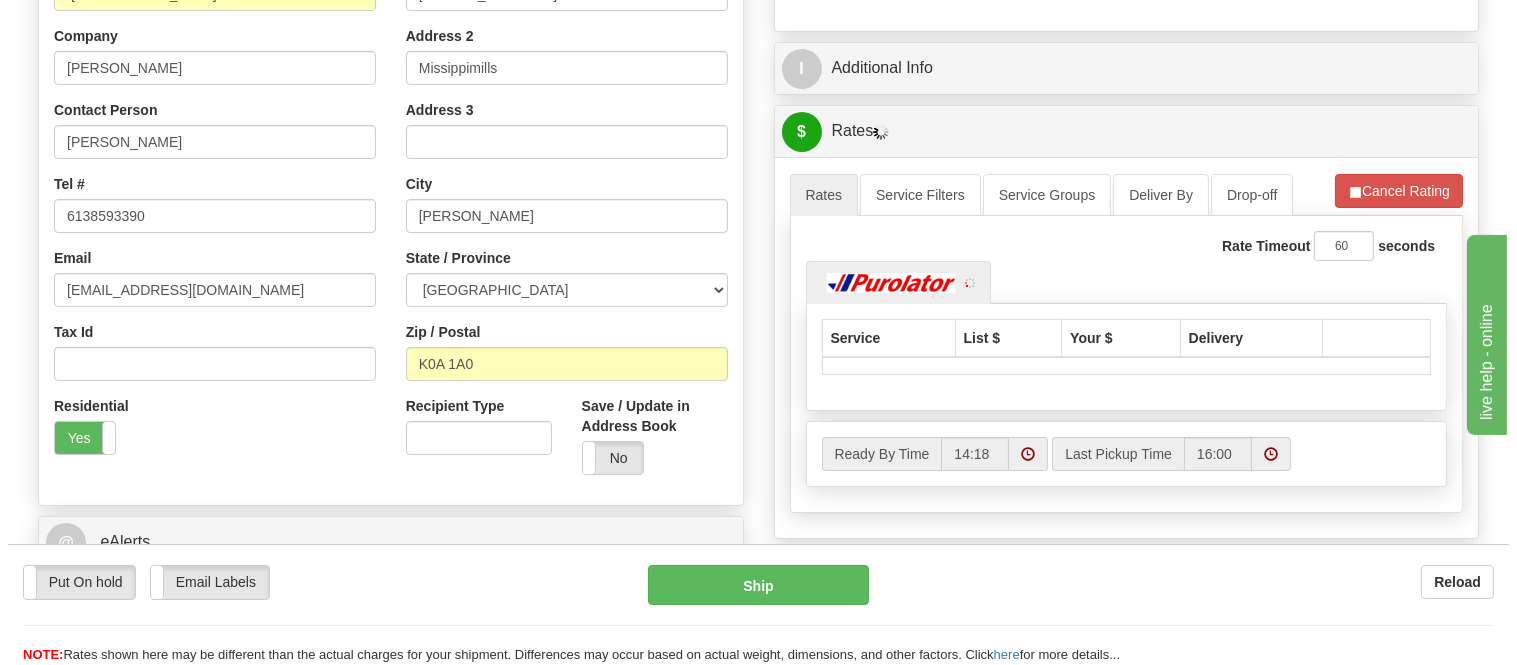 scroll, scrollTop: 408, scrollLeft: 0, axis: vertical 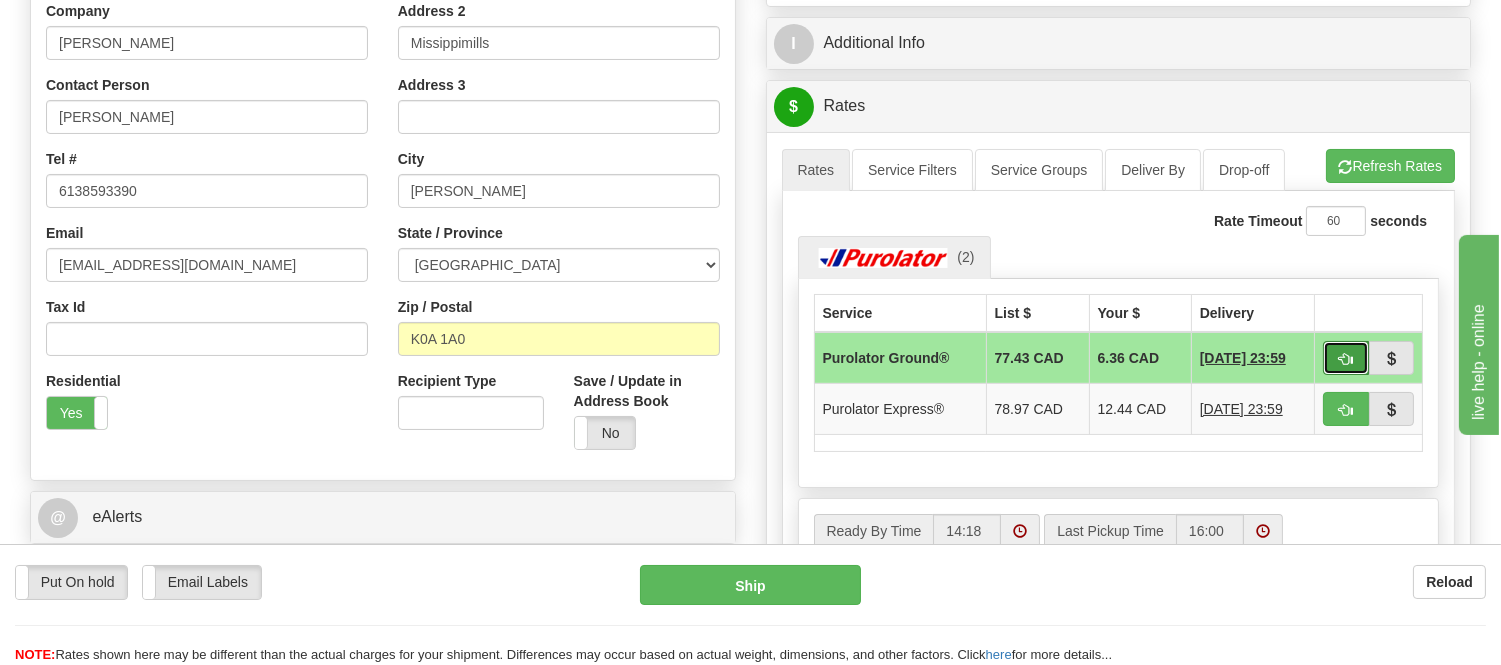 click at bounding box center (1346, 358) 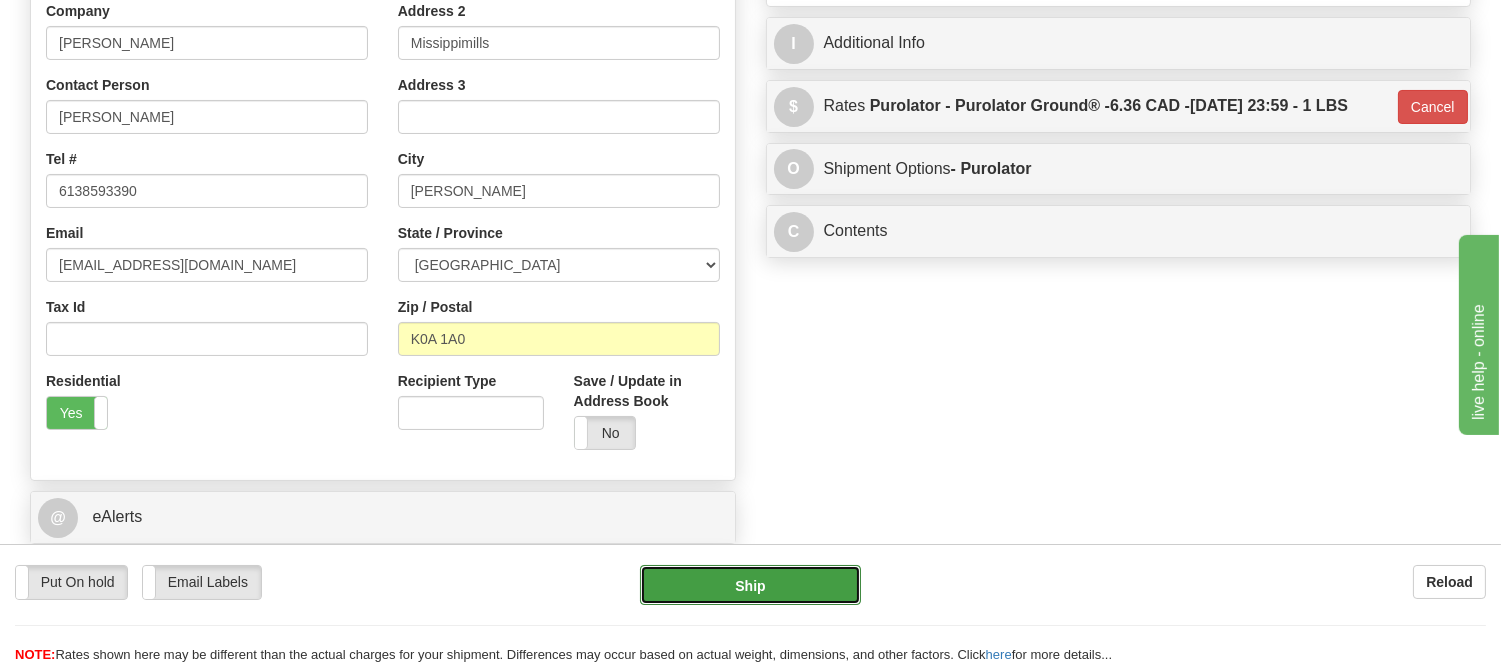 click on "Ship" at bounding box center (750, 585) 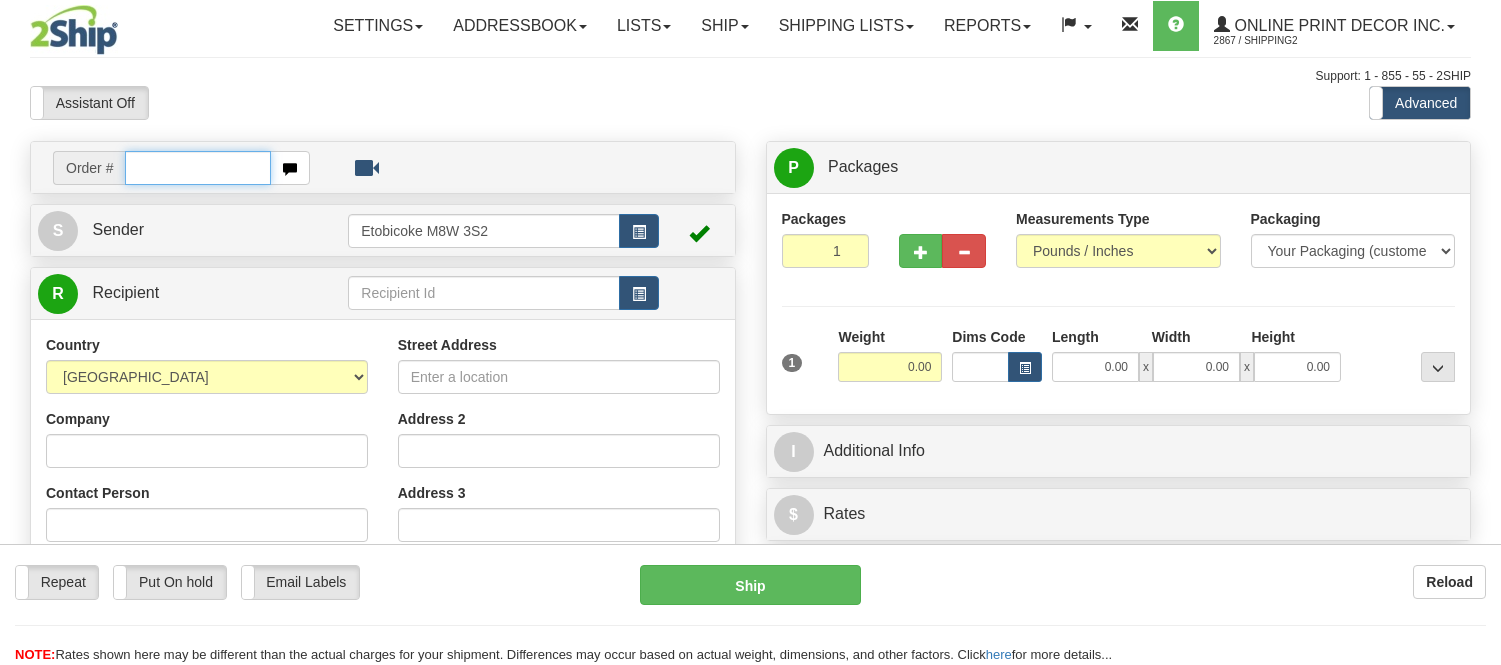 scroll, scrollTop: 0, scrollLeft: 0, axis: both 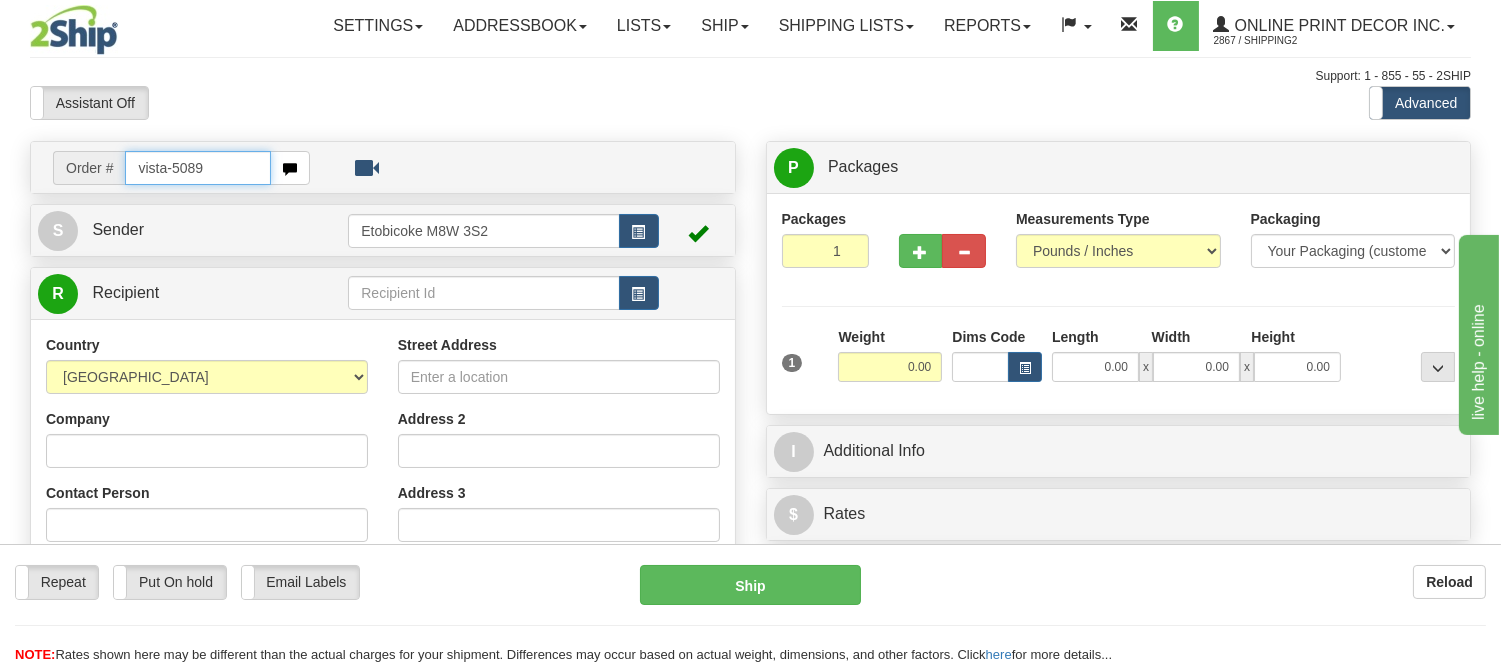 type on "vista-5089" 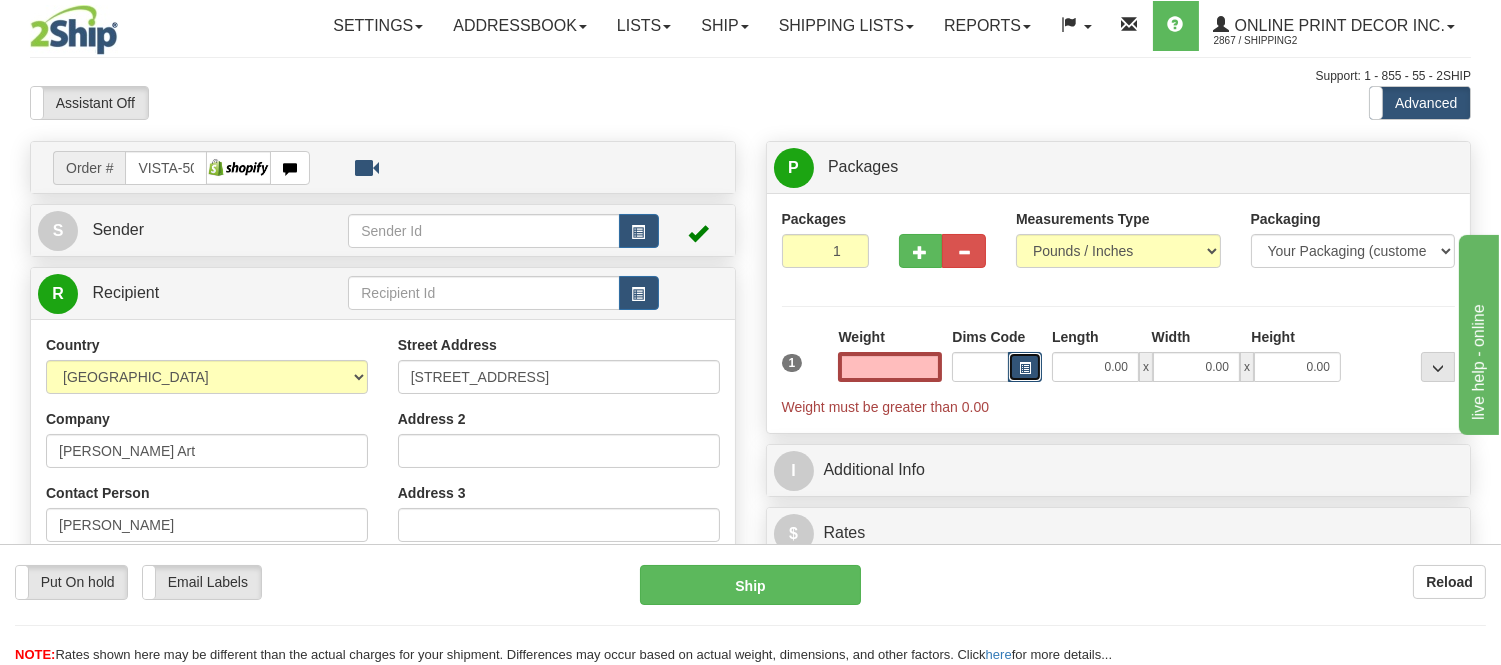 type on "0.00" 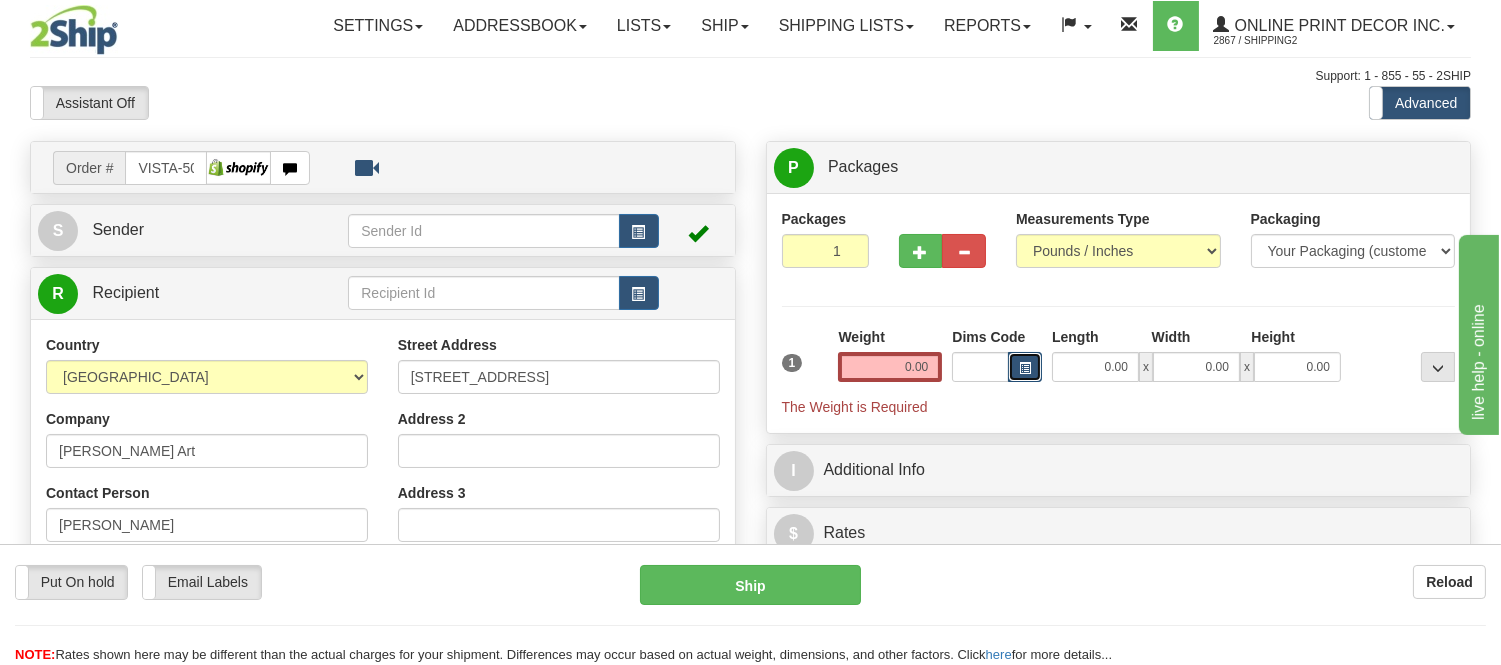 click at bounding box center [1025, 367] 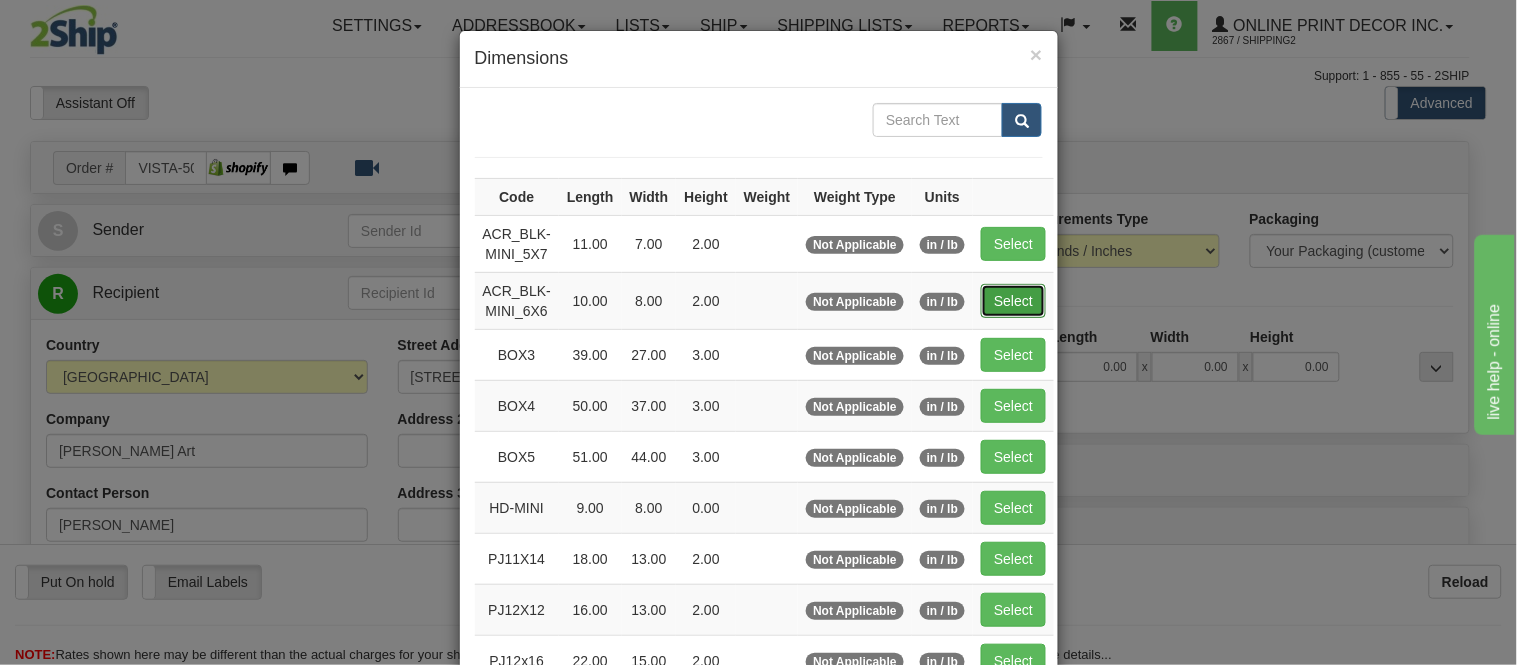 click on "Select" at bounding box center [1013, 301] 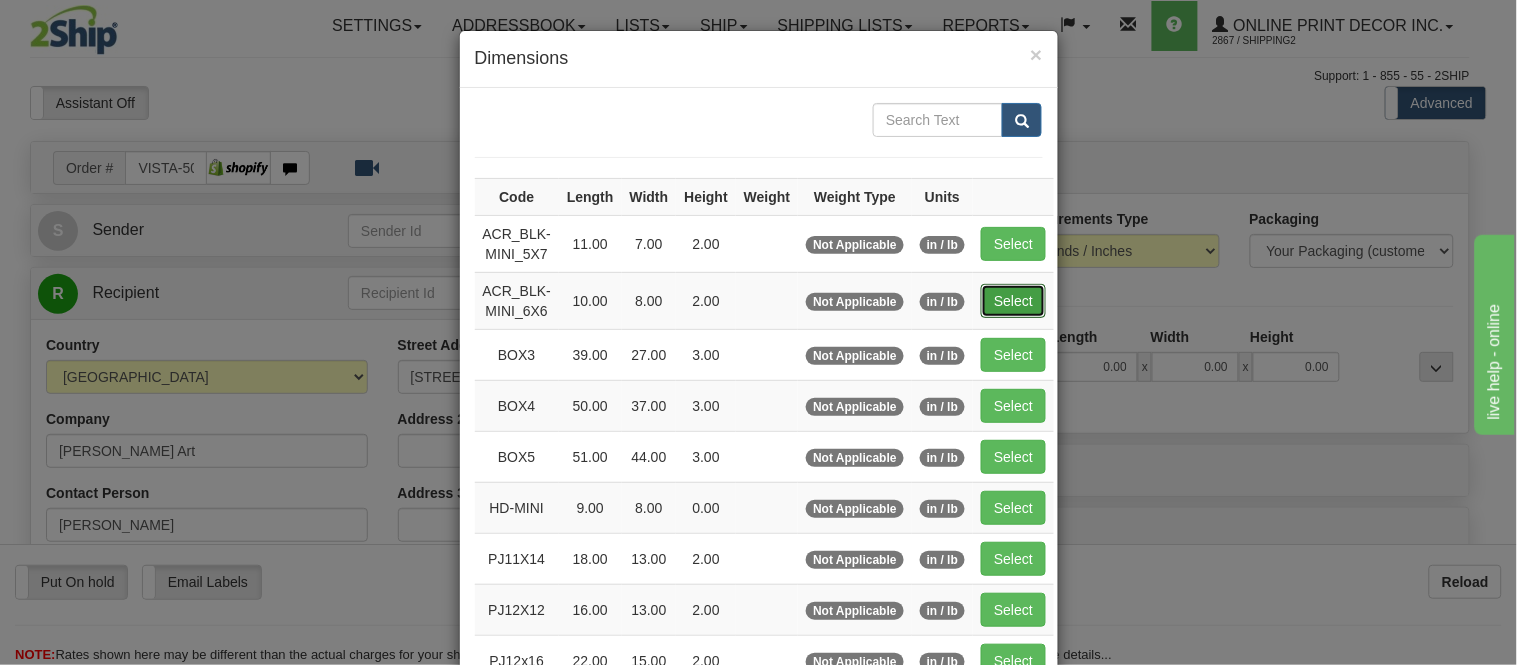 type on "10.00" 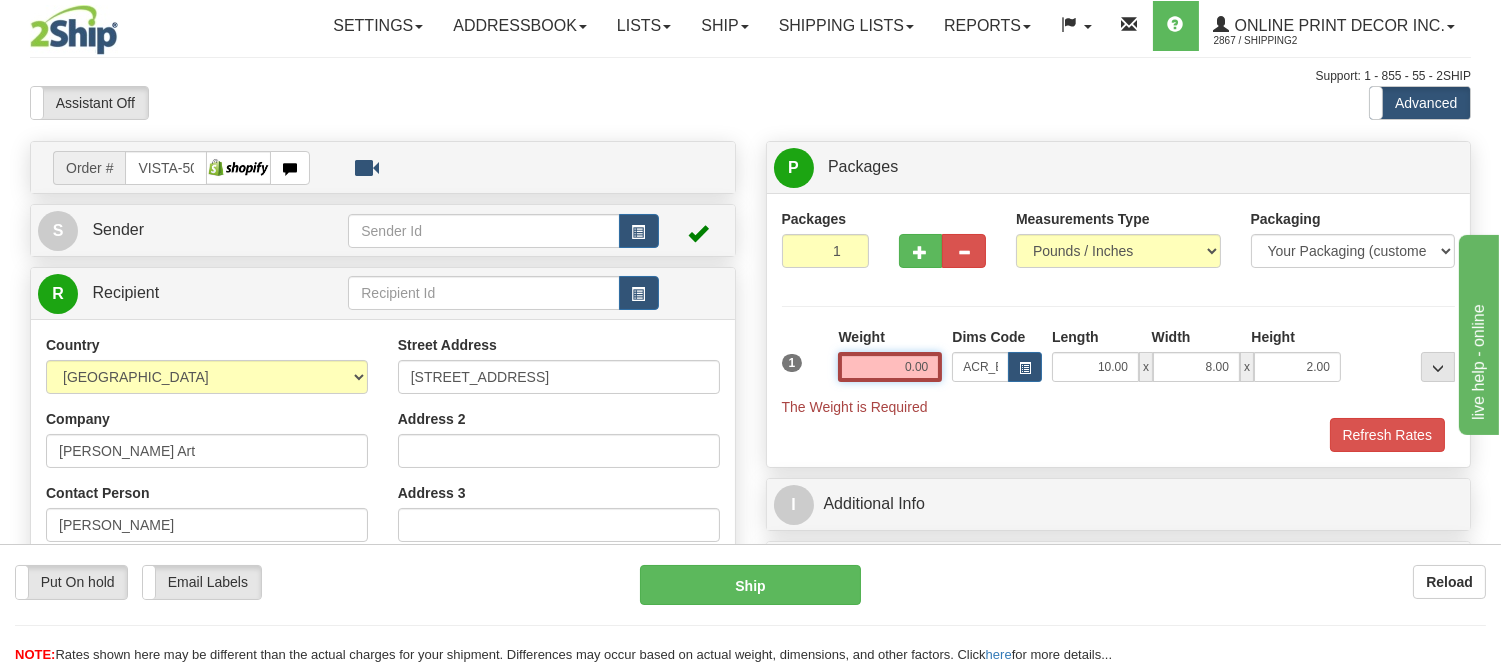 drag, startPoint x: 928, startPoint y: 366, endPoint x: 804, endPoint y: 375, distance: 124.32619 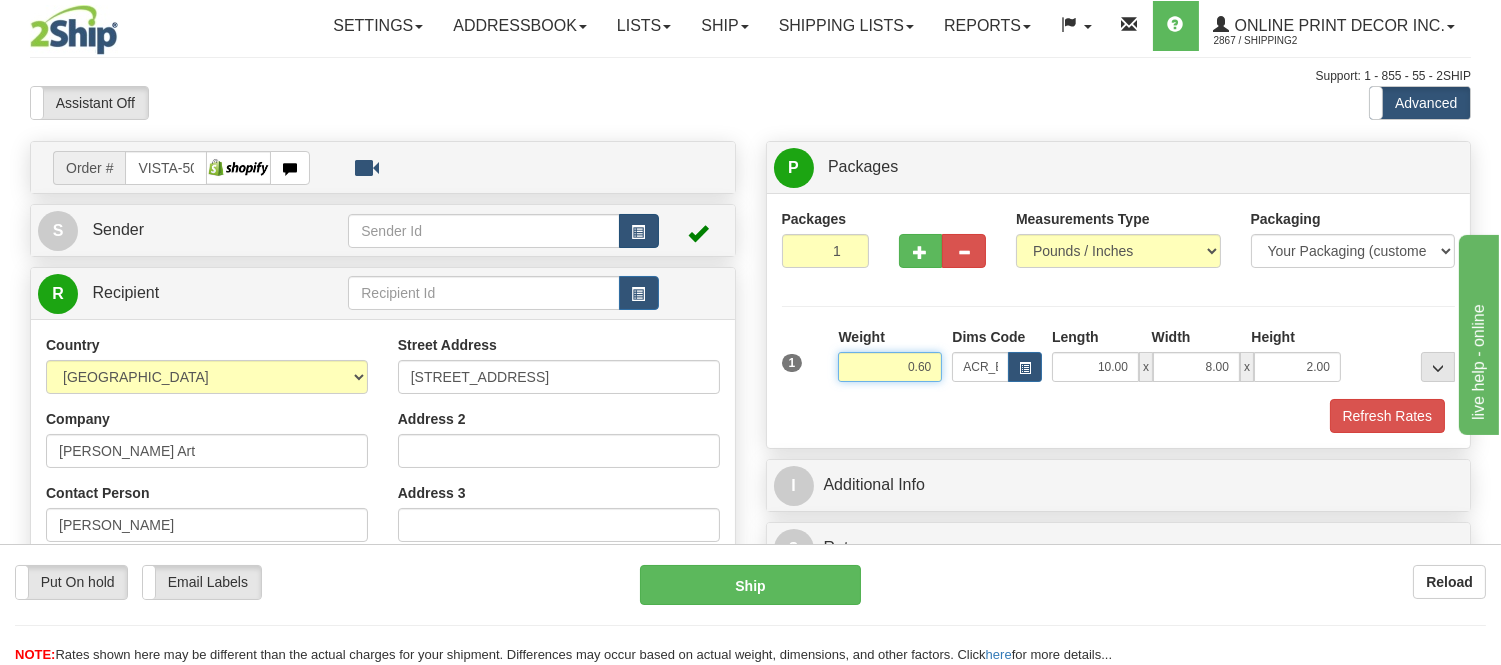 type on "0.60" 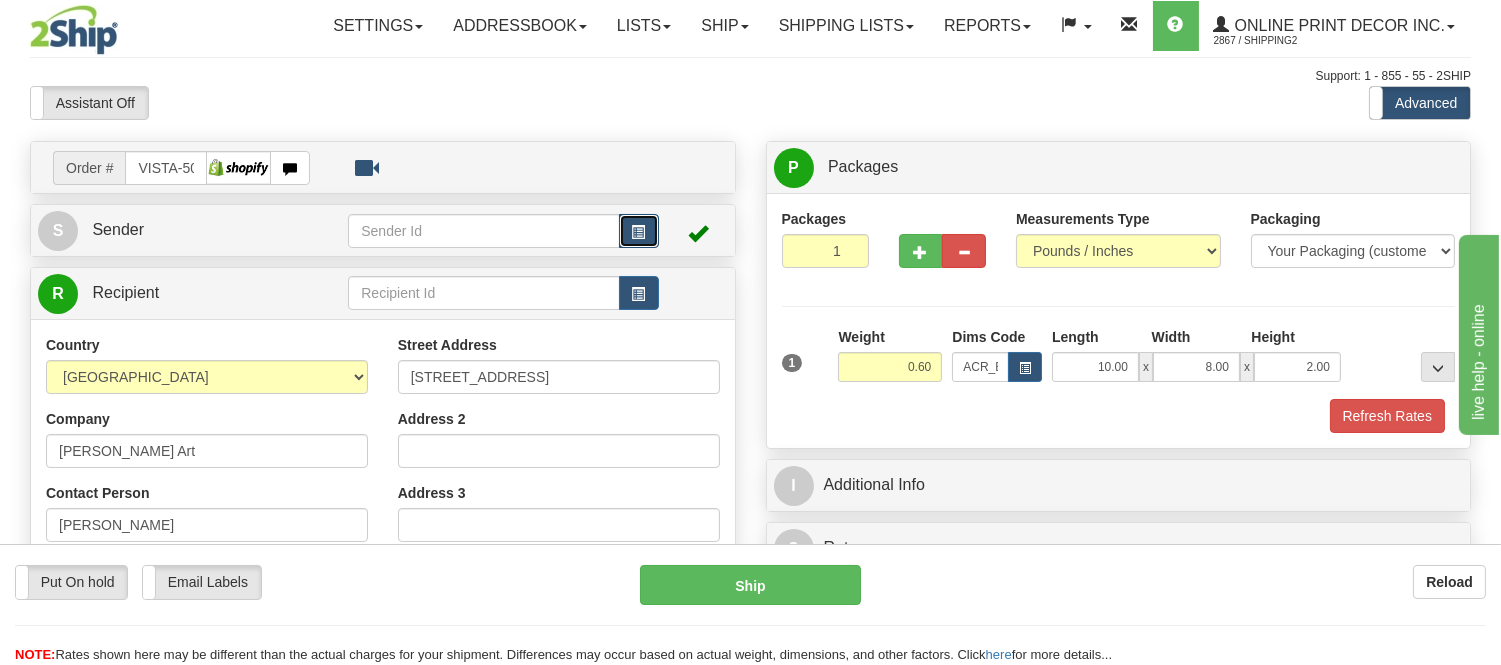click at bounding box center (639, 232) 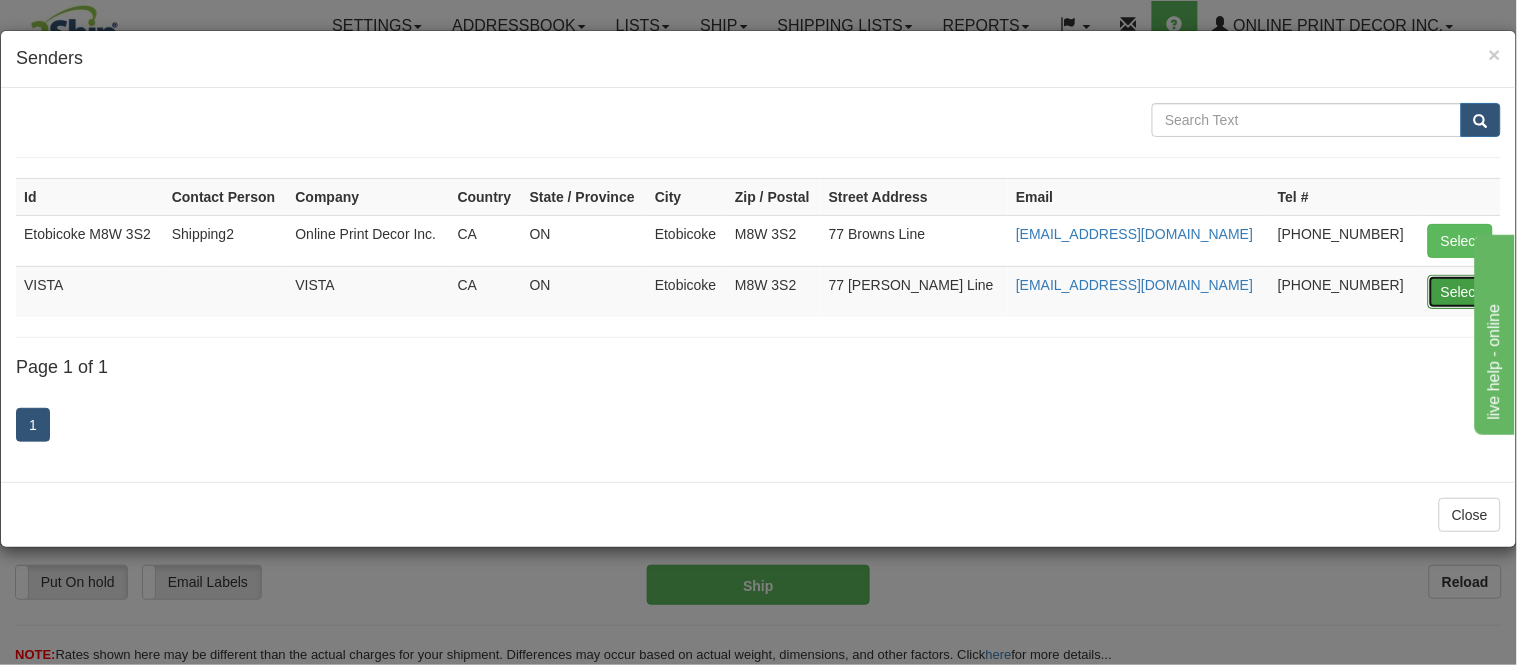 click on "Select" at bounding box center (1460, 292) 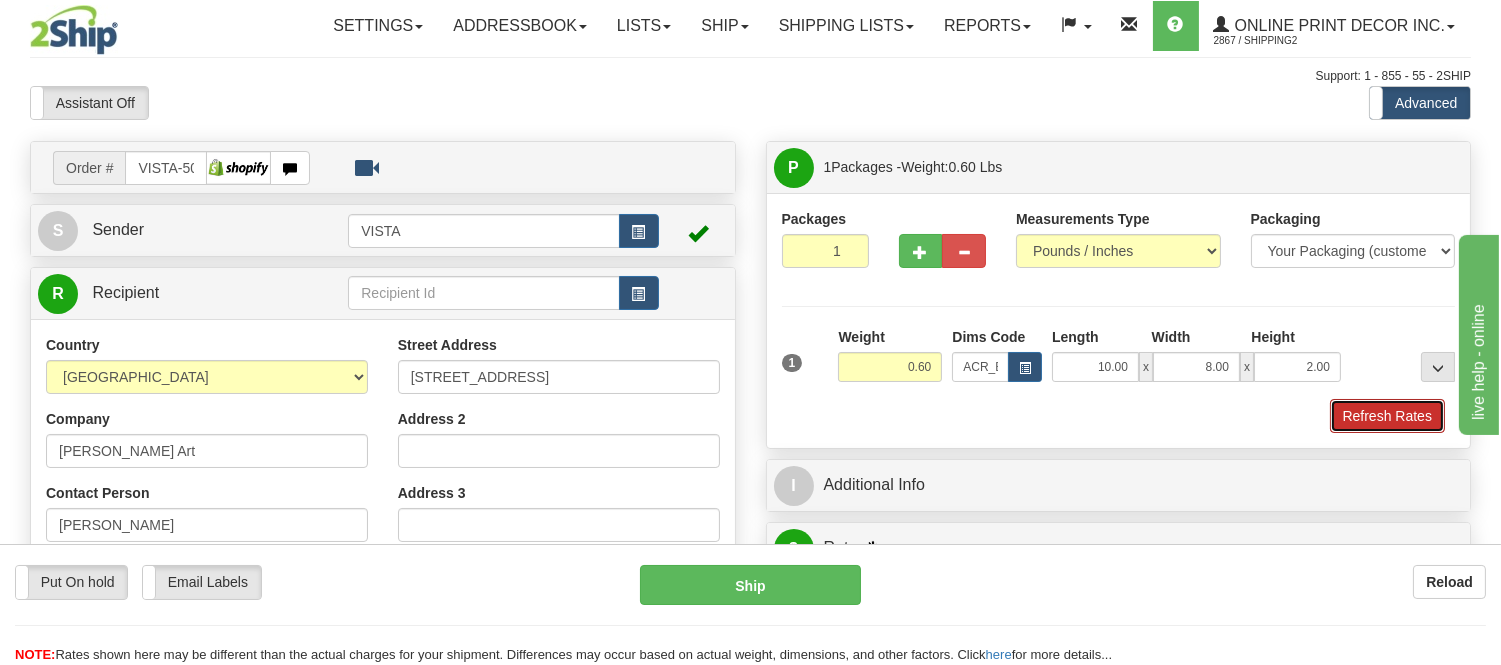 click on "Refresh Rates" at bounding box center [1387, 416] 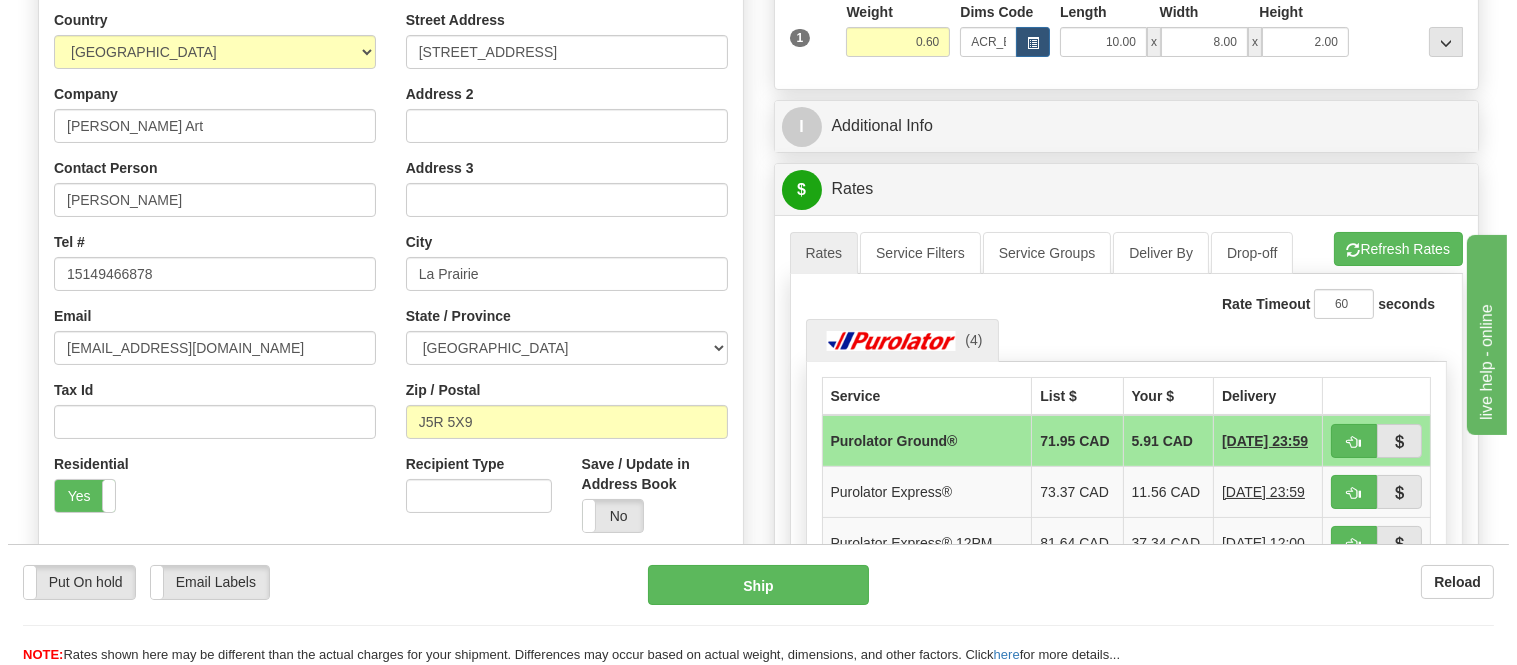 scroll, scrollTop: 370, scrollLeft: 0, axis: vertical 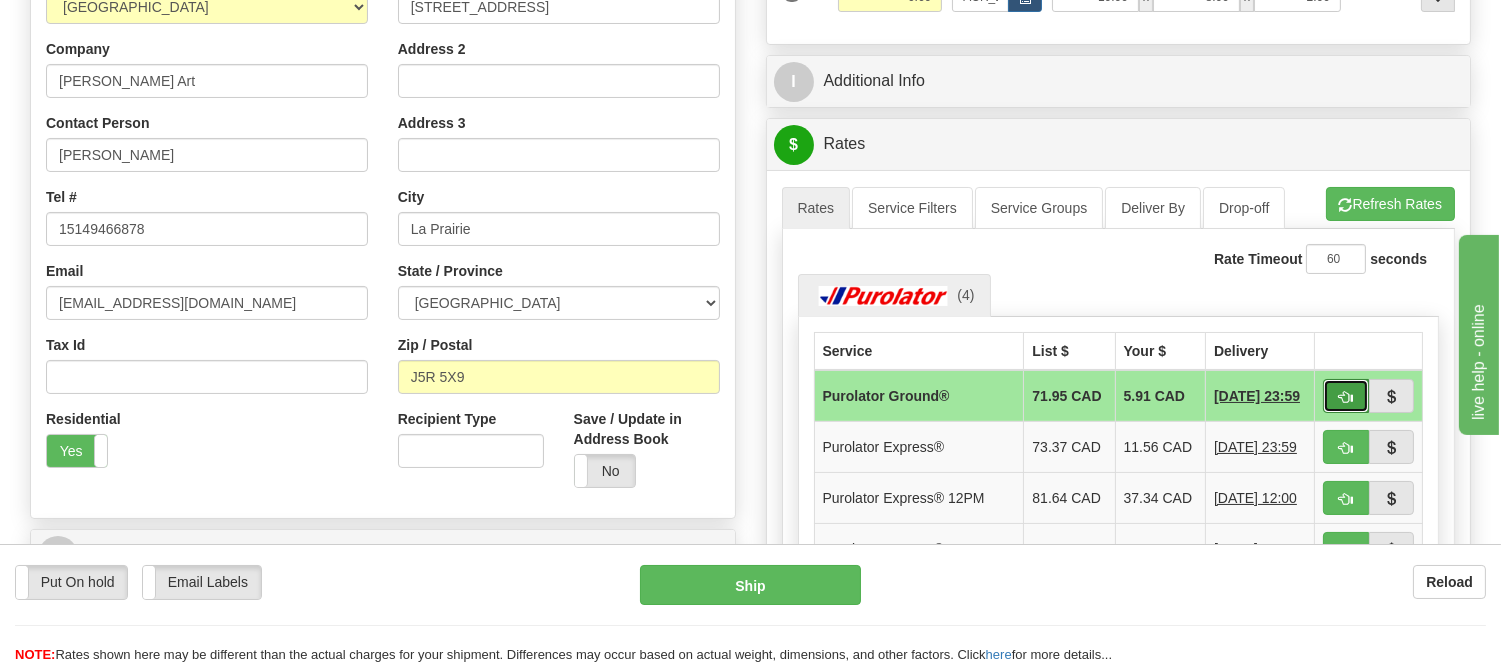 click at bounding box center (1346, 397) 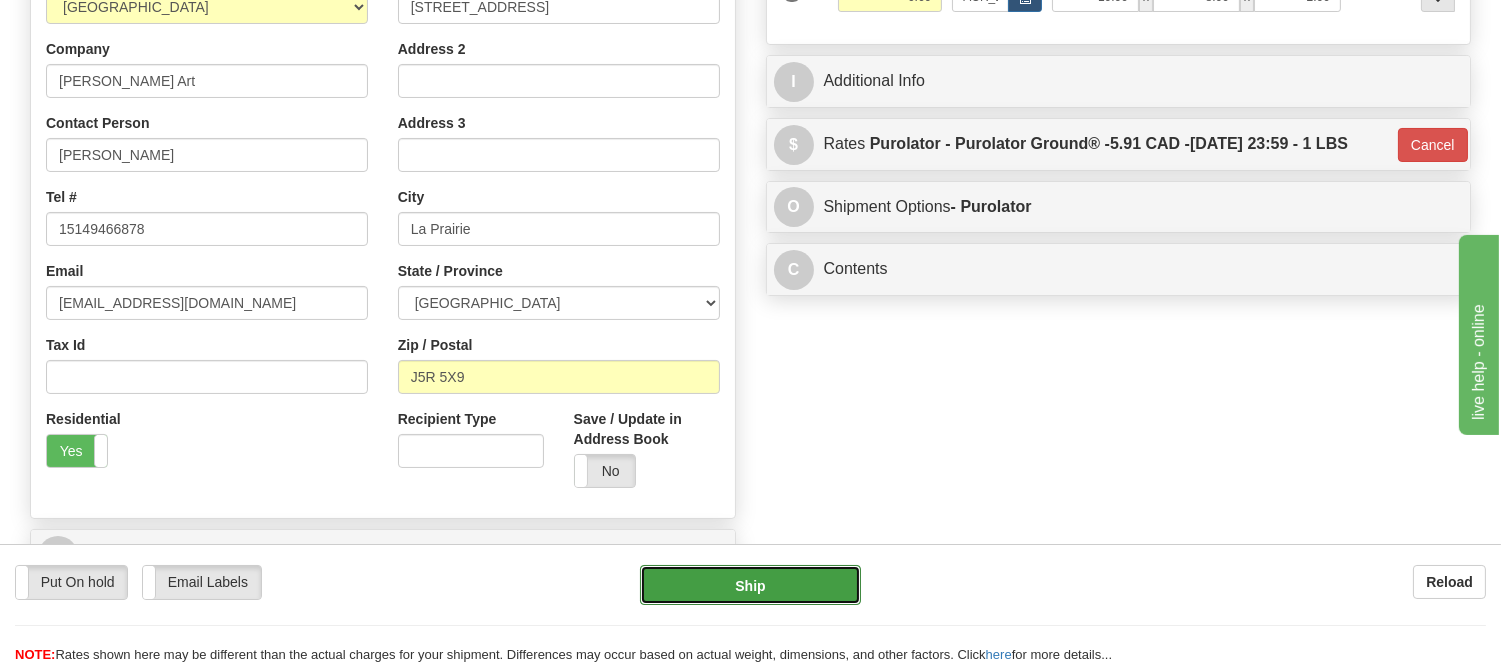 click on "Ship" at bounding box center [750, 585] 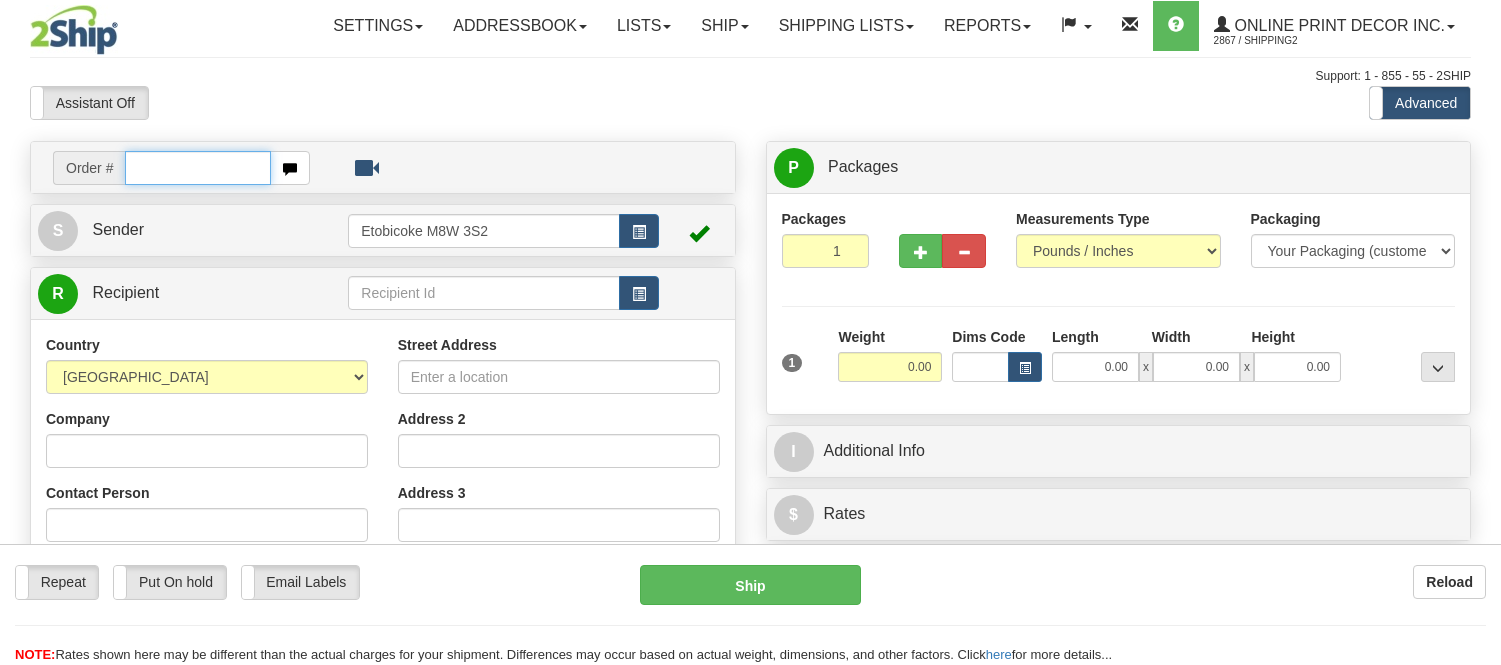 scroll, scrollTop: 0, scrollLeft: 0, axis: both 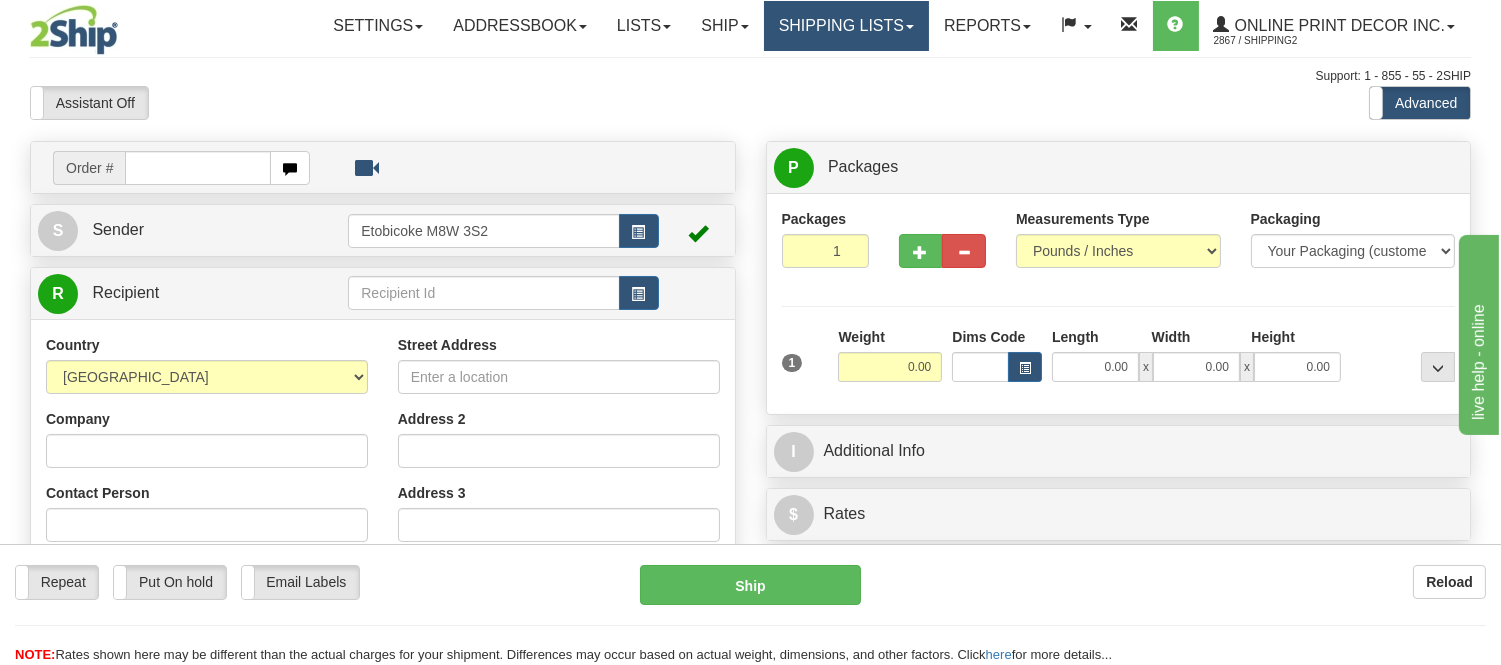 click on "Shipping lists" at bounding box center (846, 26) 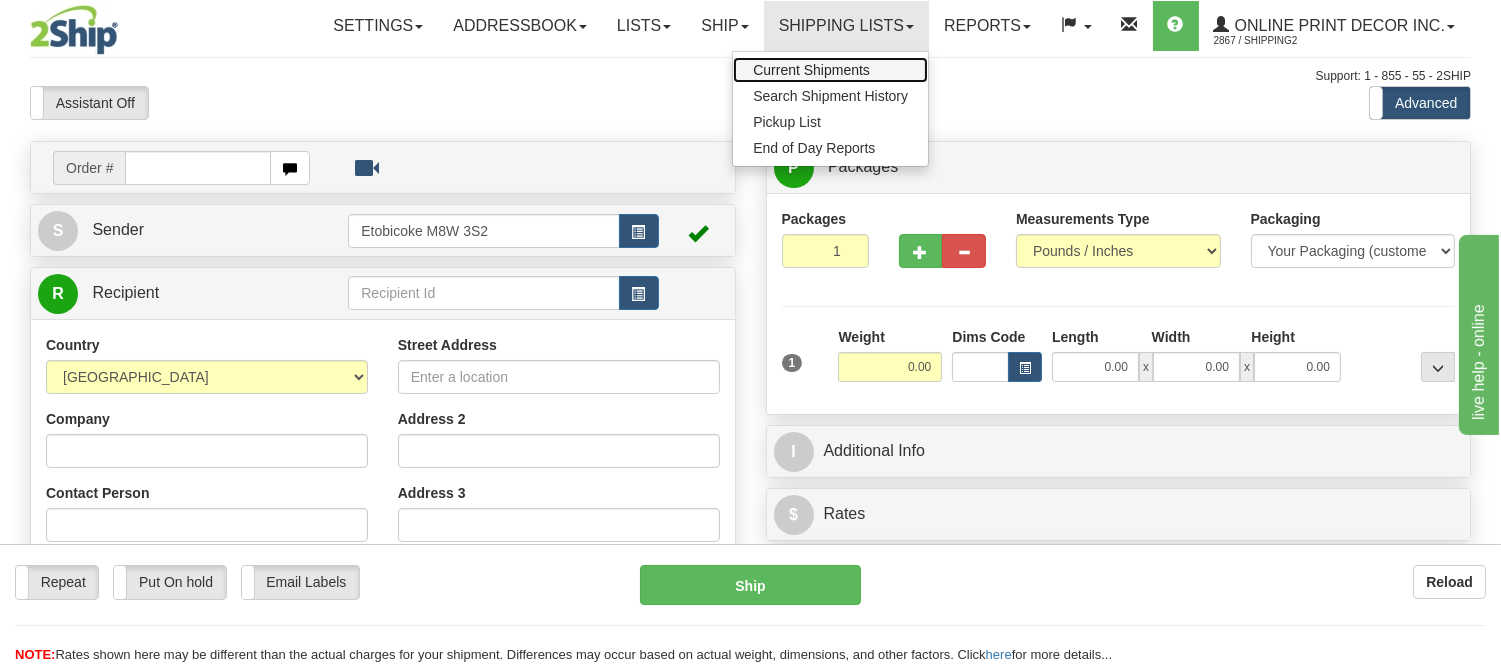 click on "Current Shipments" at bounding box center [811, 70] 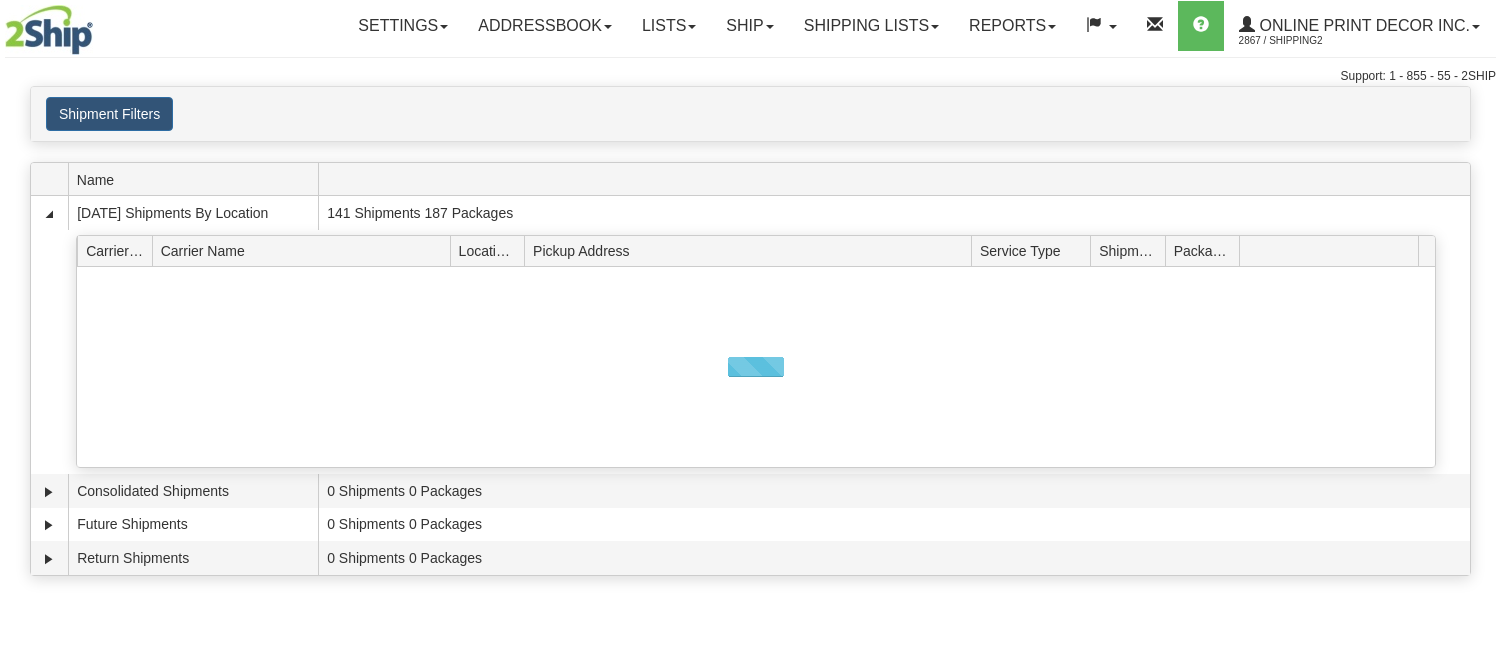 scroll, scrollTop: 0, scrollLeft: 0, axis: both 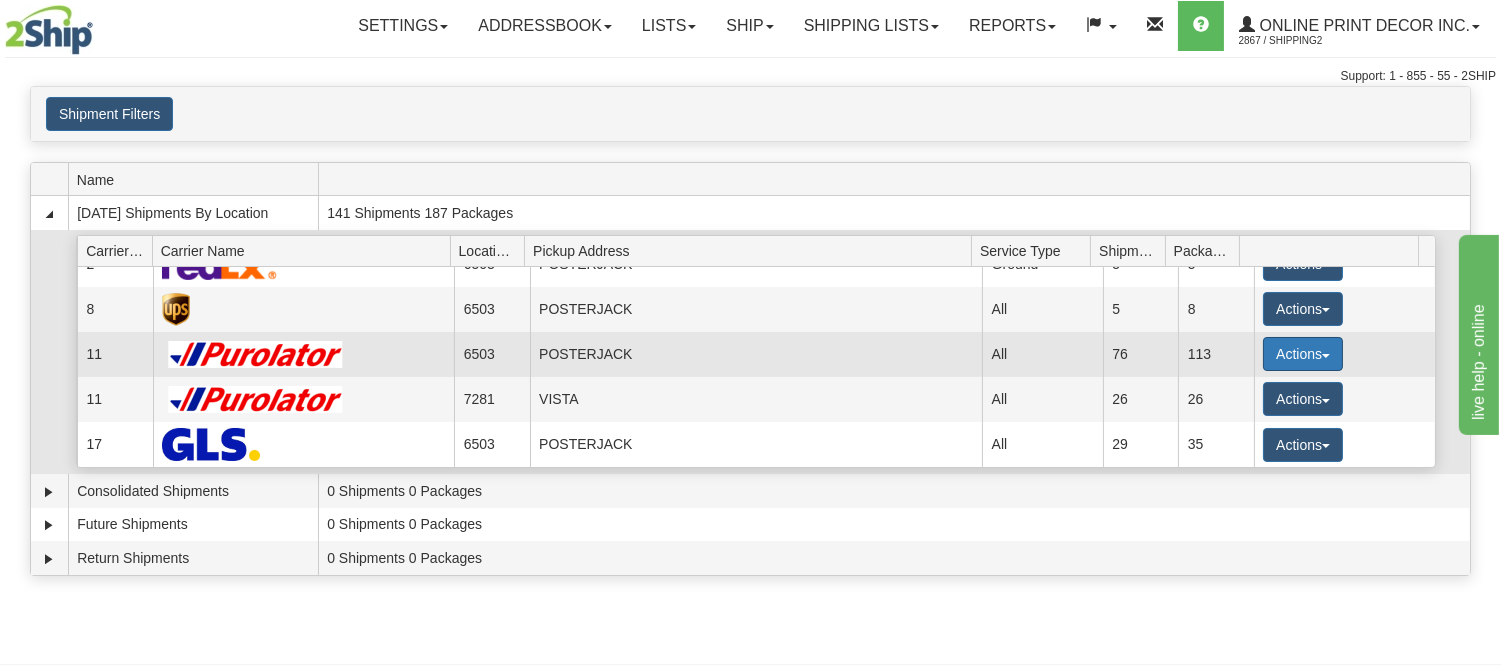 click on "Actions" at bounding box center [1303, 354] 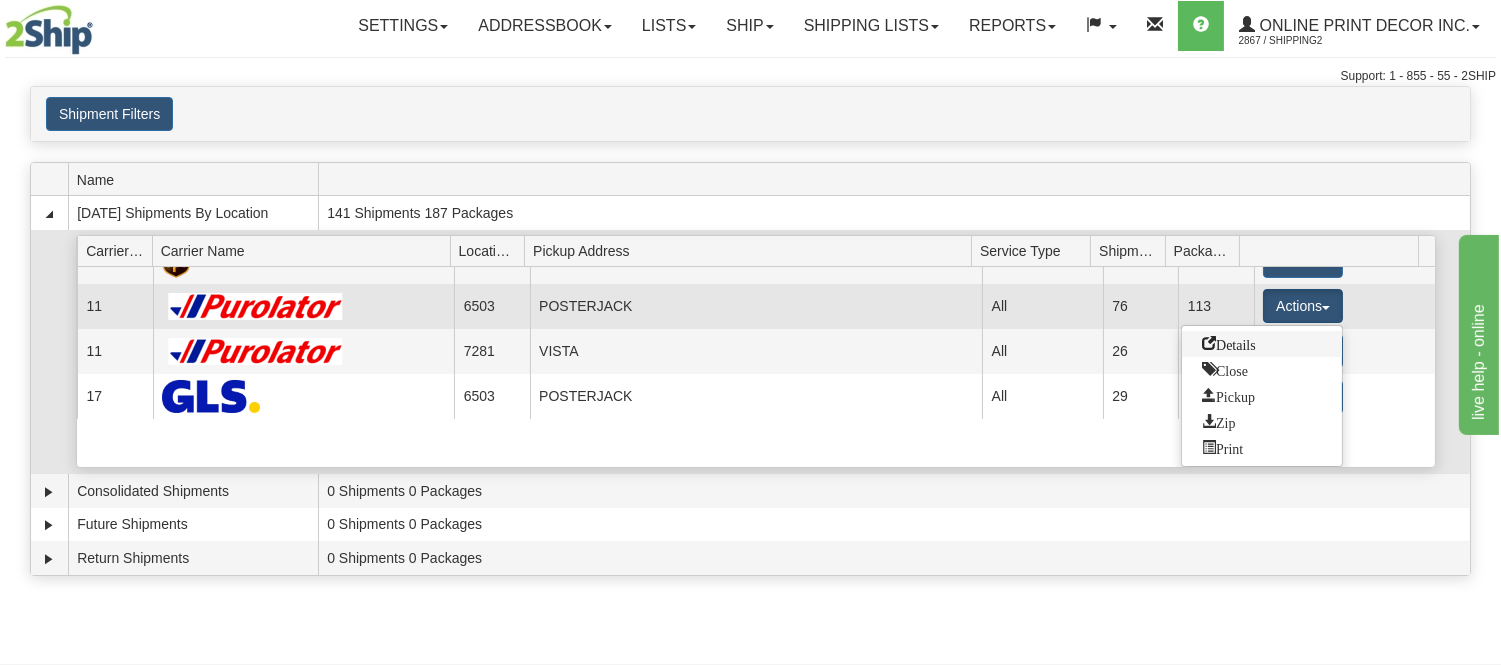 click on "Details" at bounding box center [1229, 343] 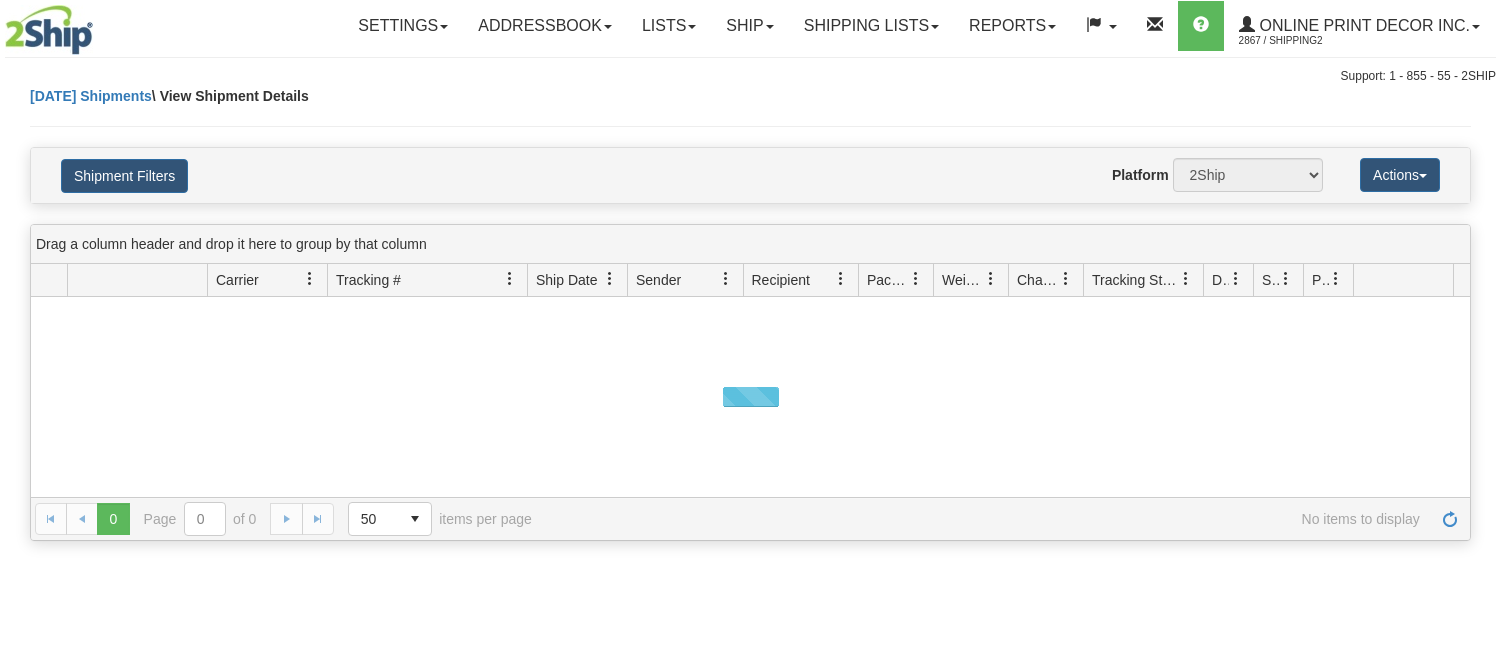 scroll, scrollTop: 0, scrollLeft: 0, axis: both 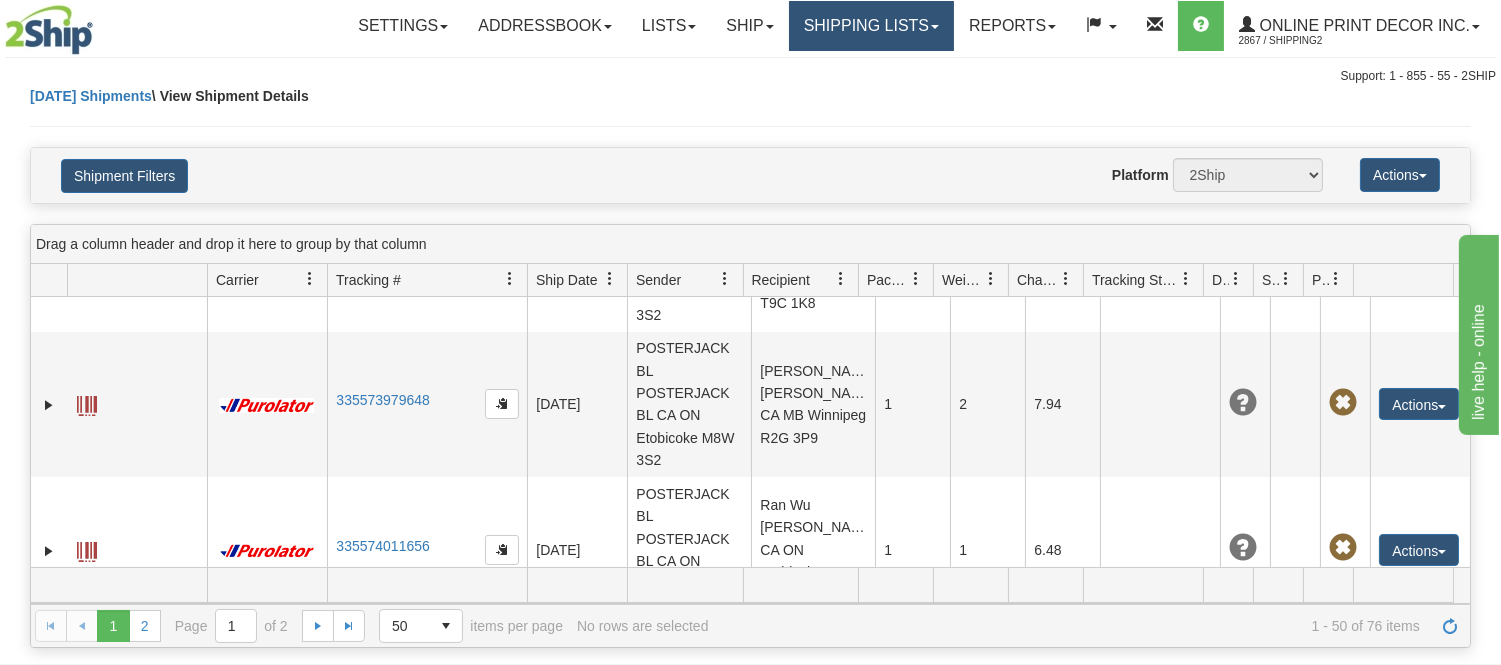 click on "Shipping lists" at bounding box center (871, 26) 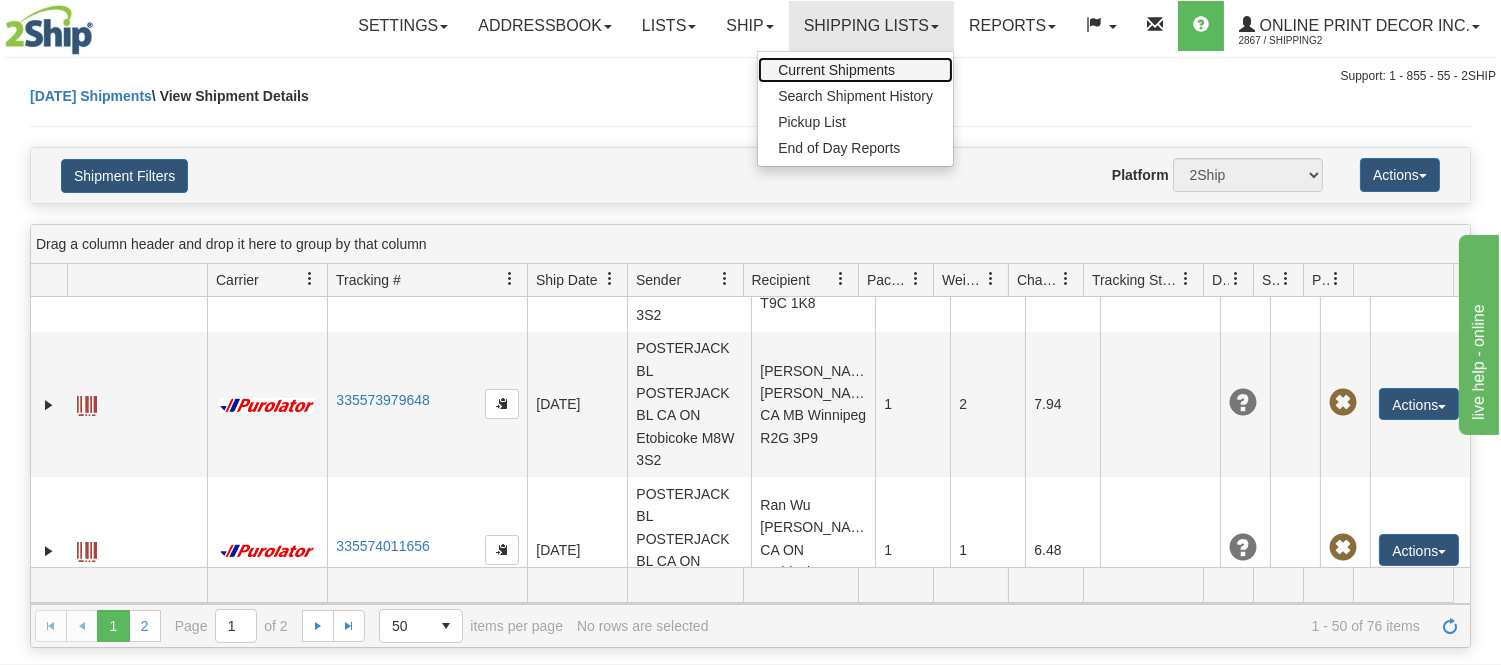click on "Current Shipments" at bounding box center [836, 70] 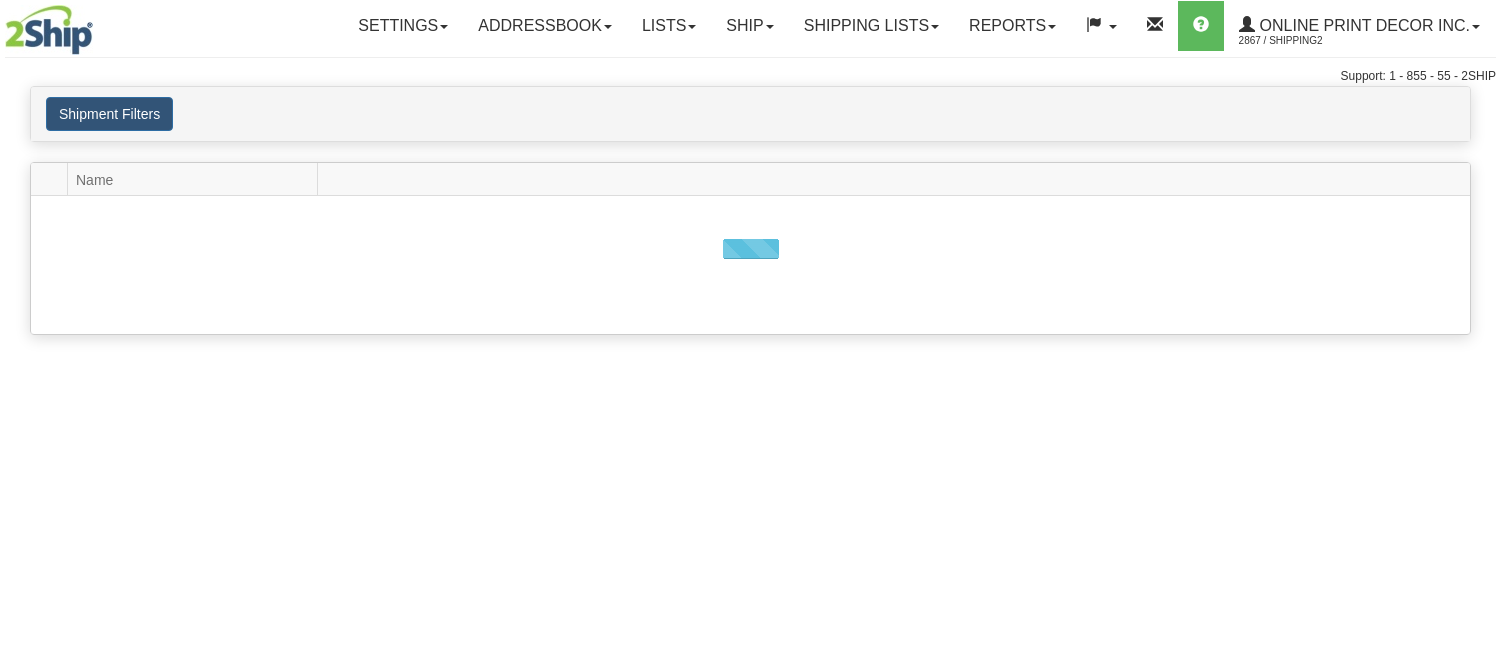scroll, scrollTop: 0, scrollLeft: 0, axis: both 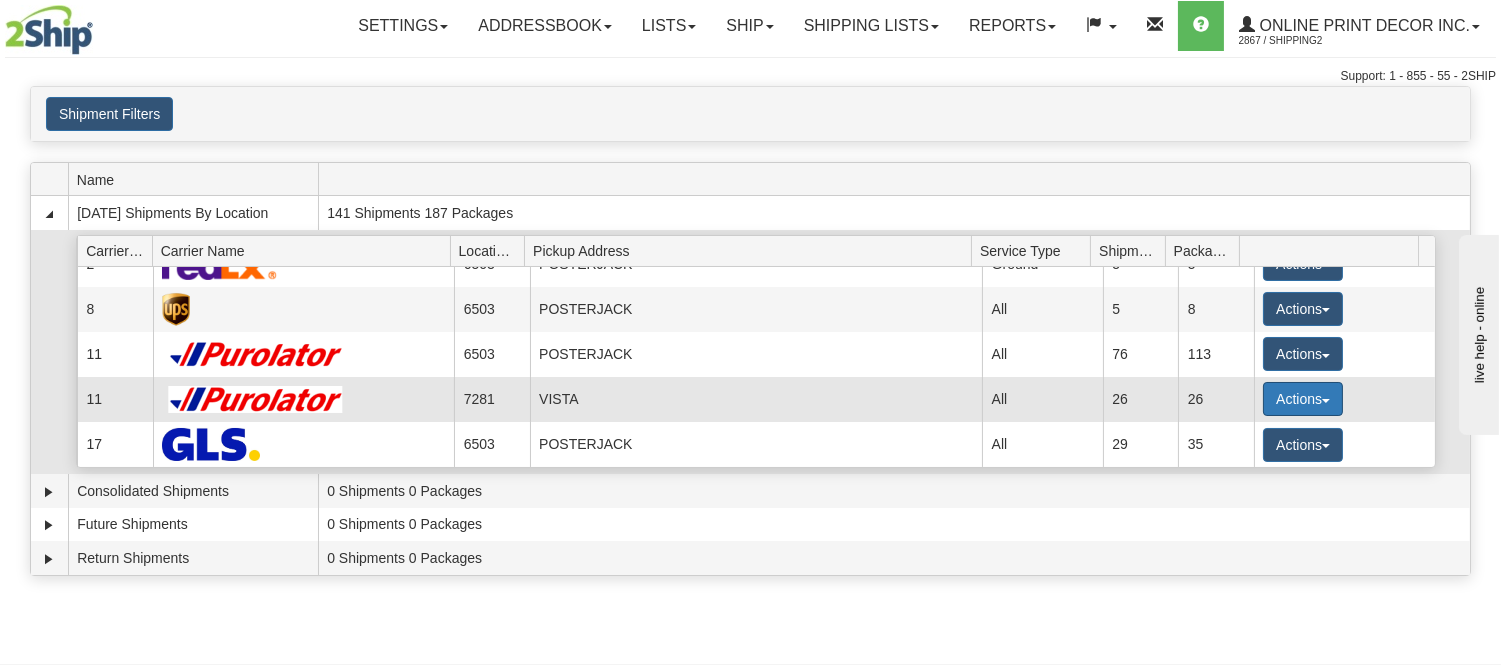 click on "Actions" at bounding box center [1303, 399] 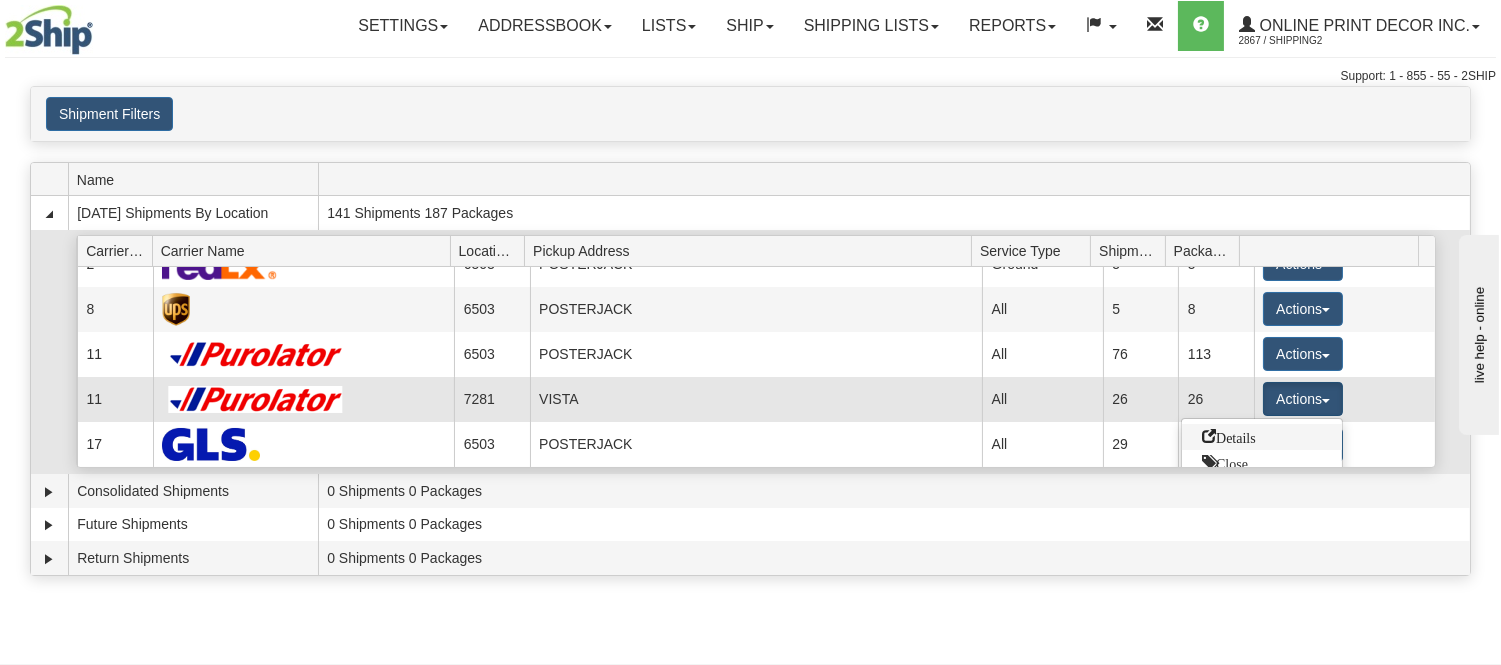 click on "Details" at bounding box center (1229, 436) 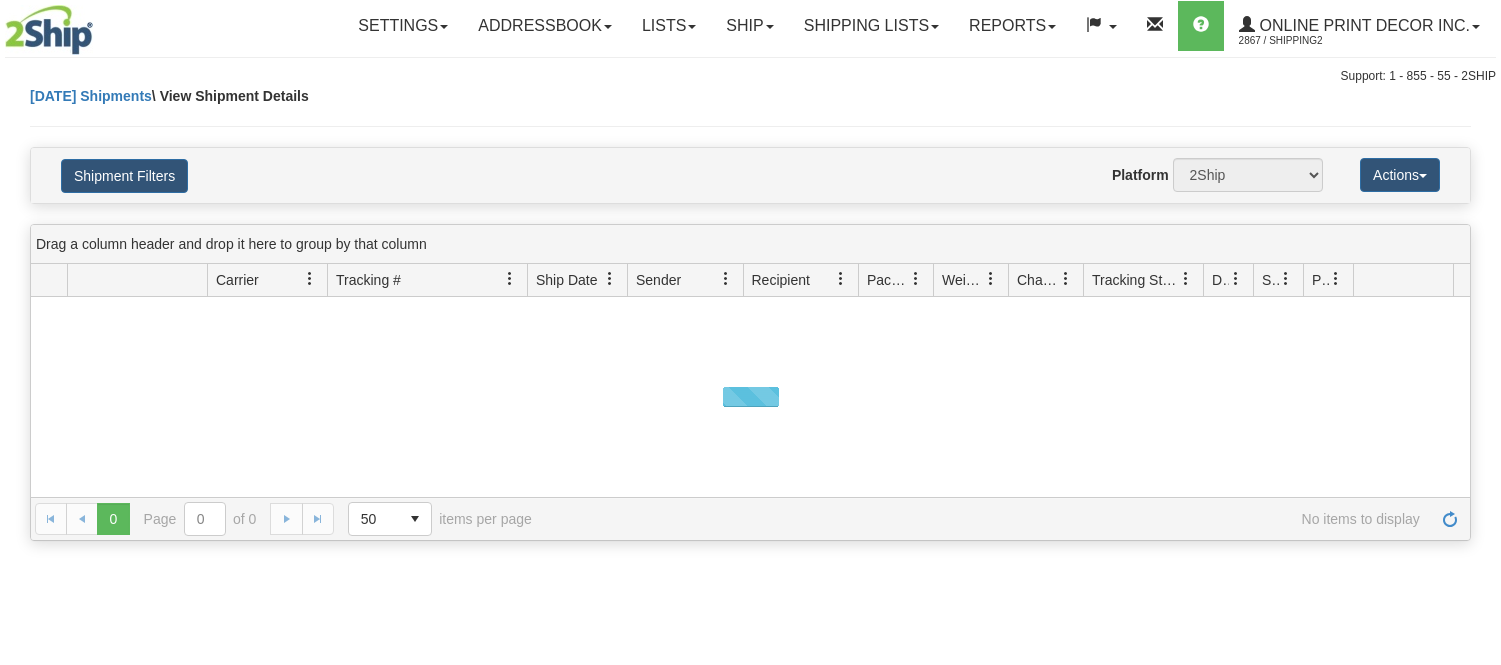 scroll, scrollTop: 0, scrollLeft: 0, axis: both 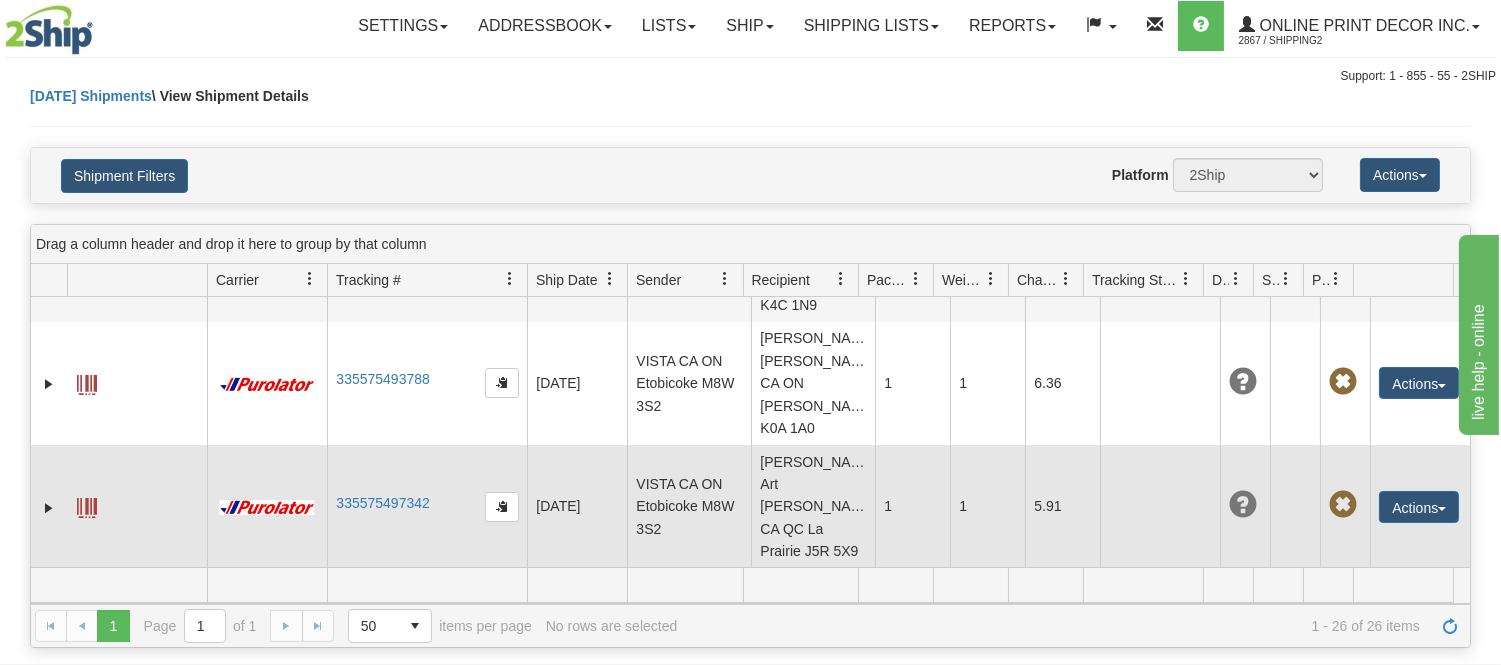 click at bounding box center (87, 508) 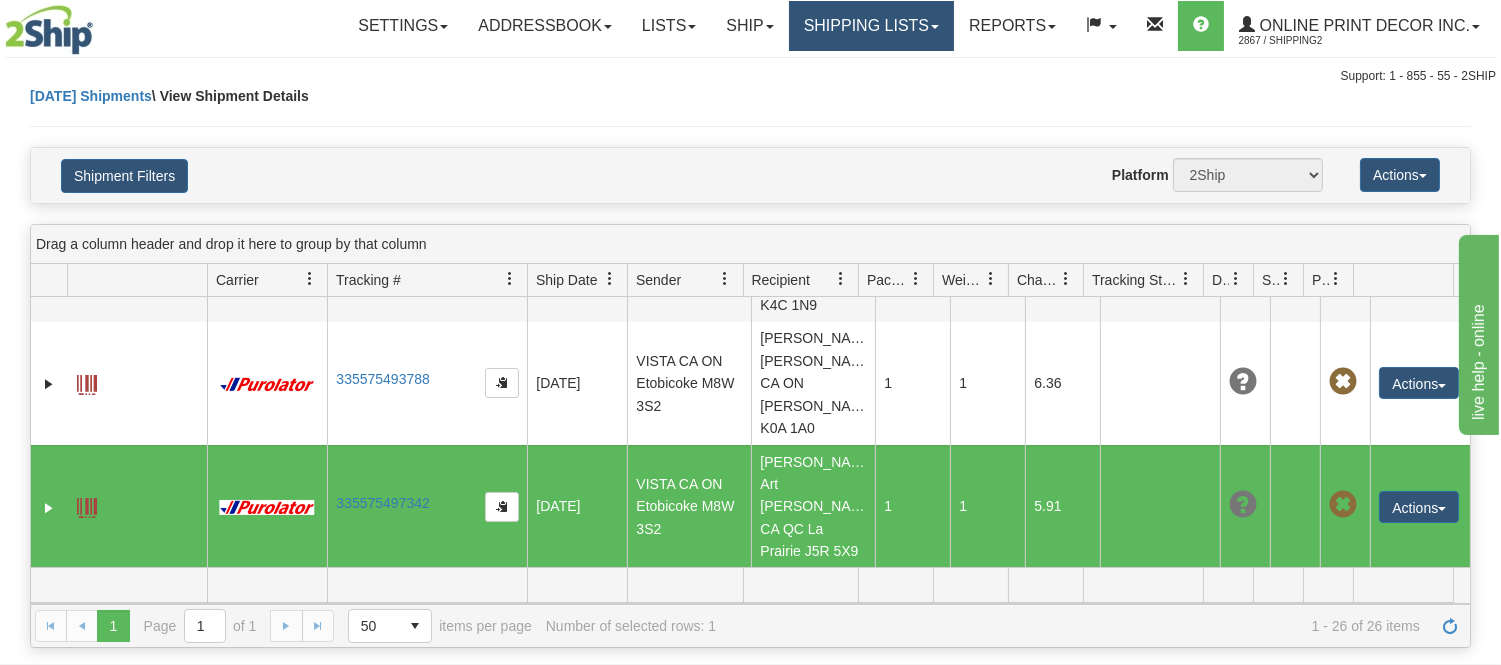 click on "Shipping lists" at bounding box center (871, 26) 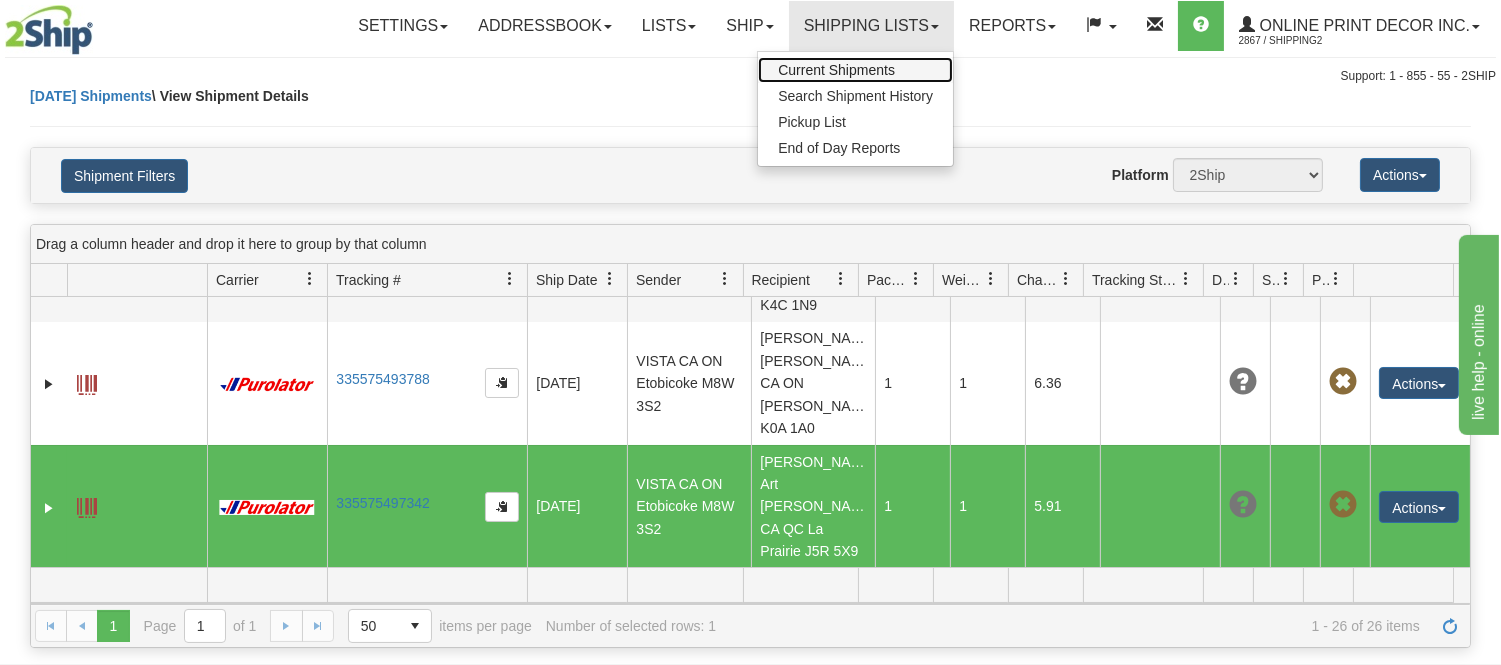 click on "Current Shipments" at bounding box center (836, 70) 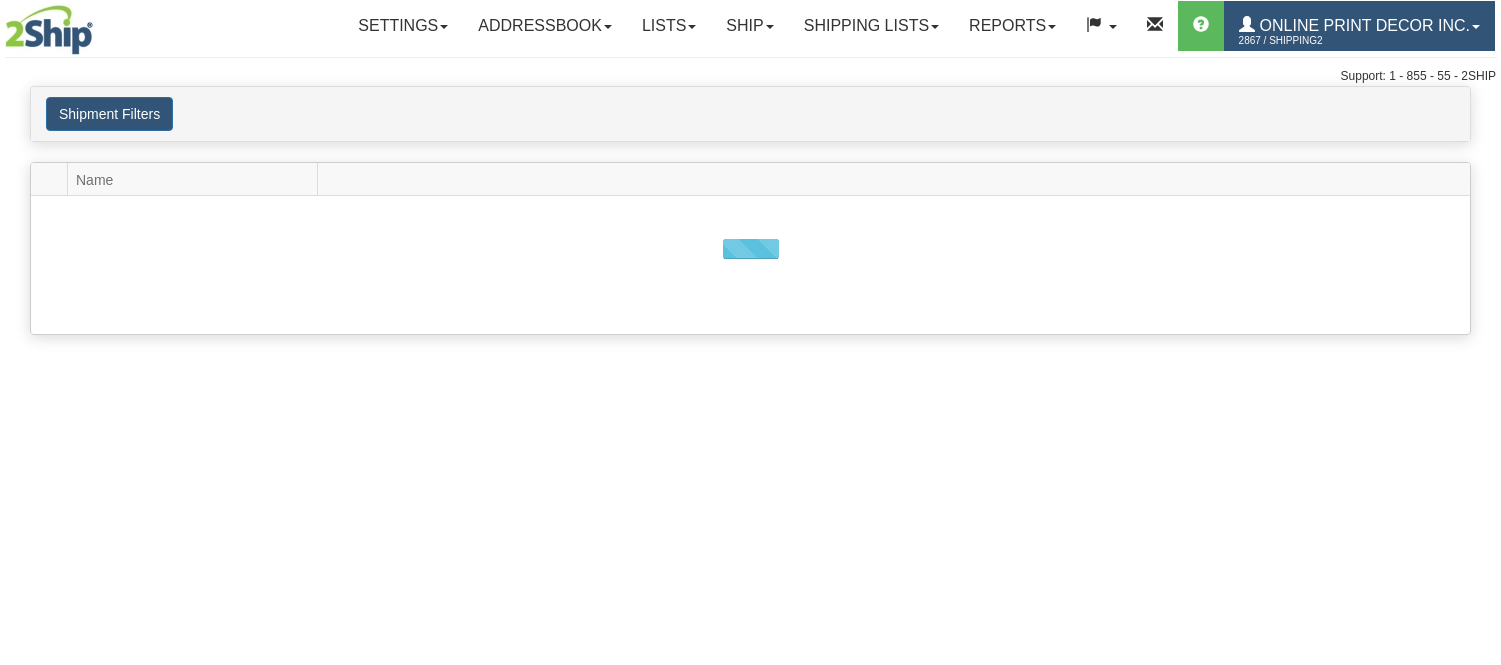scroll, scrollTop: 0, scrollLeft: 0, axis: both 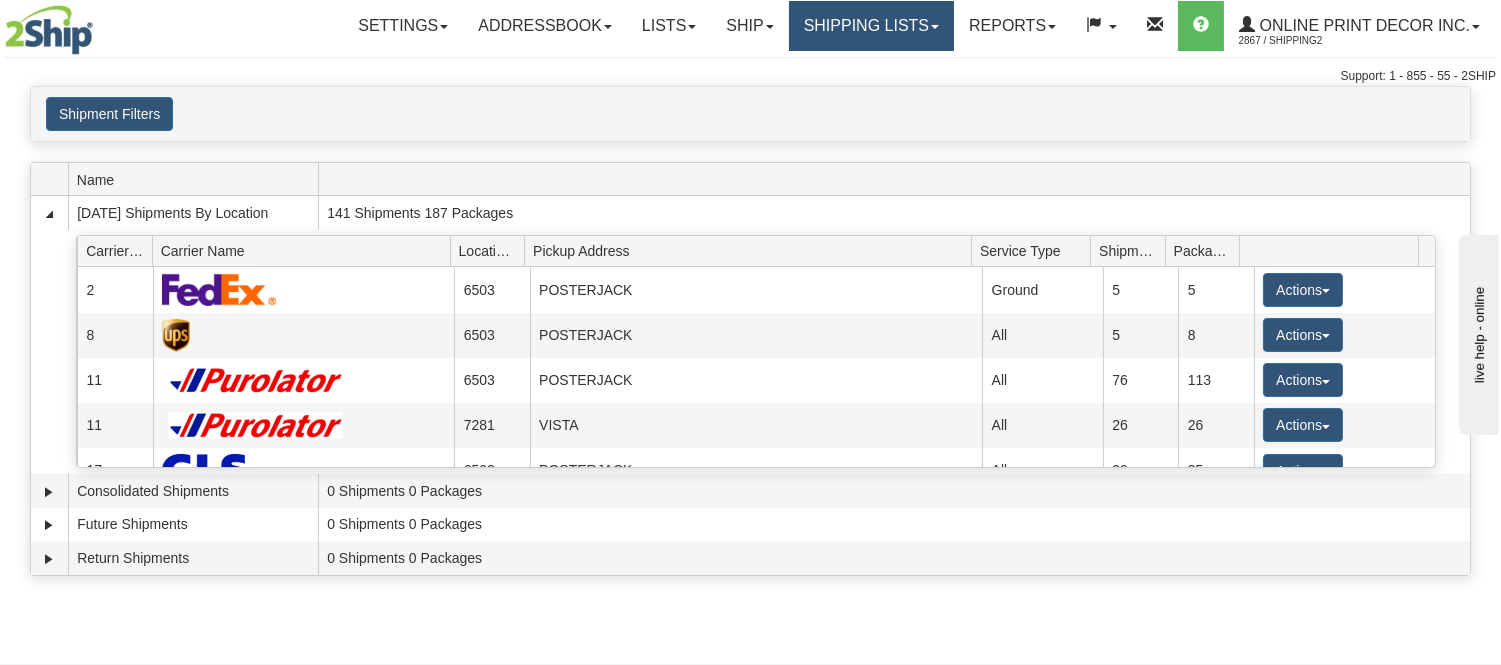 click on "Shipping lists" at bounding box center [871, 26] 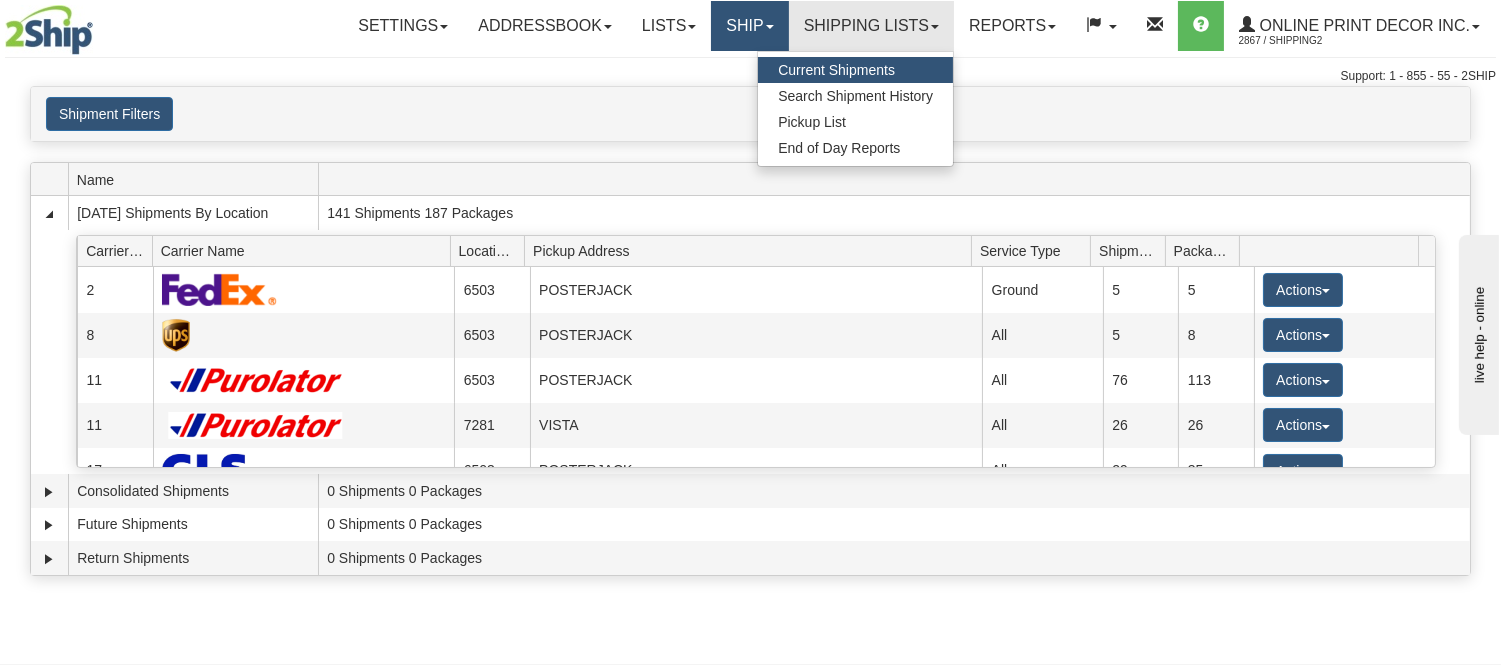 click on "Ship" at bounding box center (749, 26) 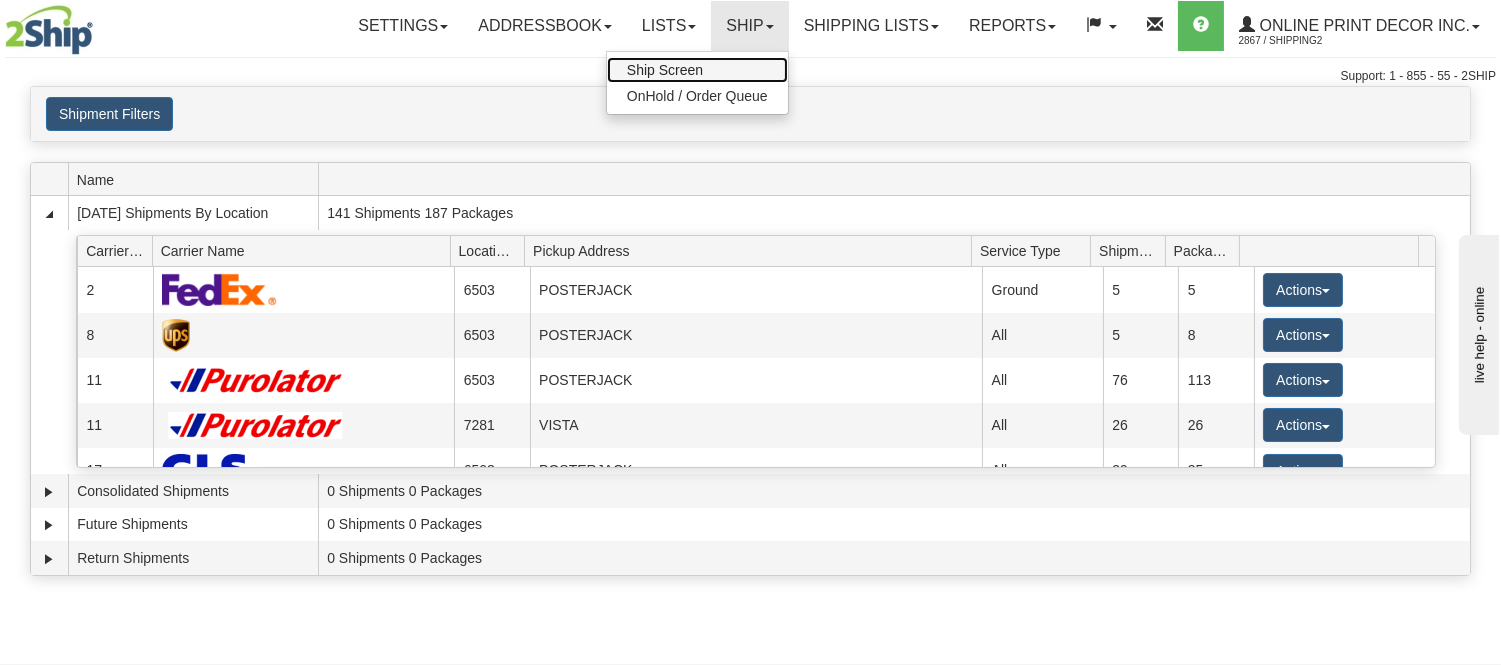 click on "Ship Screen" at bounding box center (697, 70) 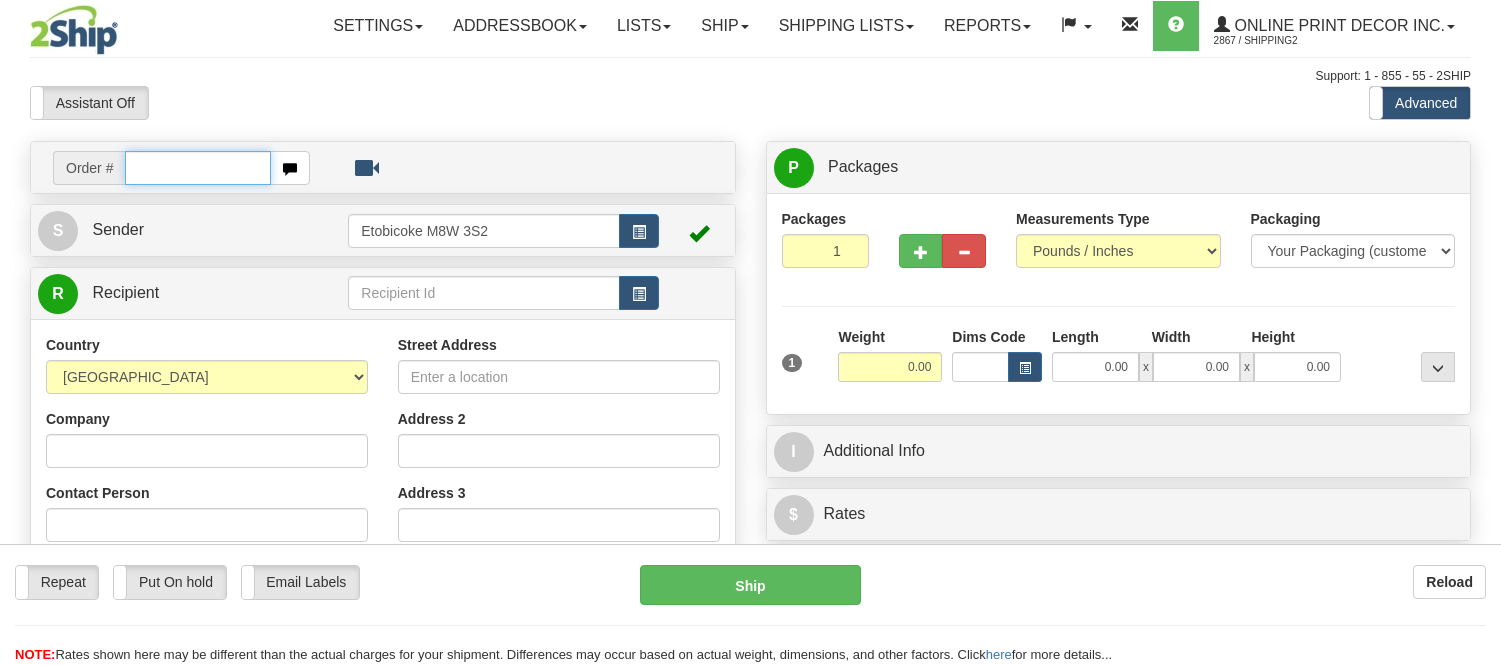 scroll, scrollTop: 0, scrollLeft: 0, axis: both 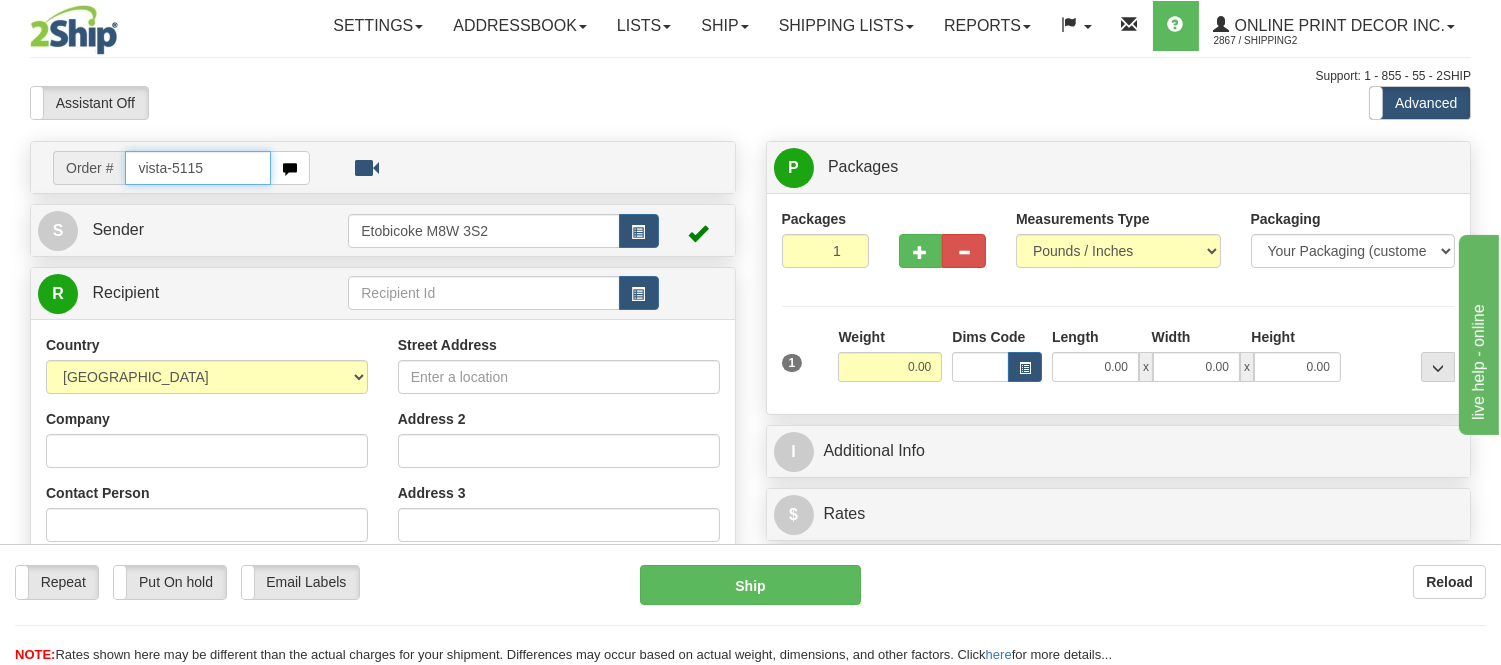 type on "vista-5115" 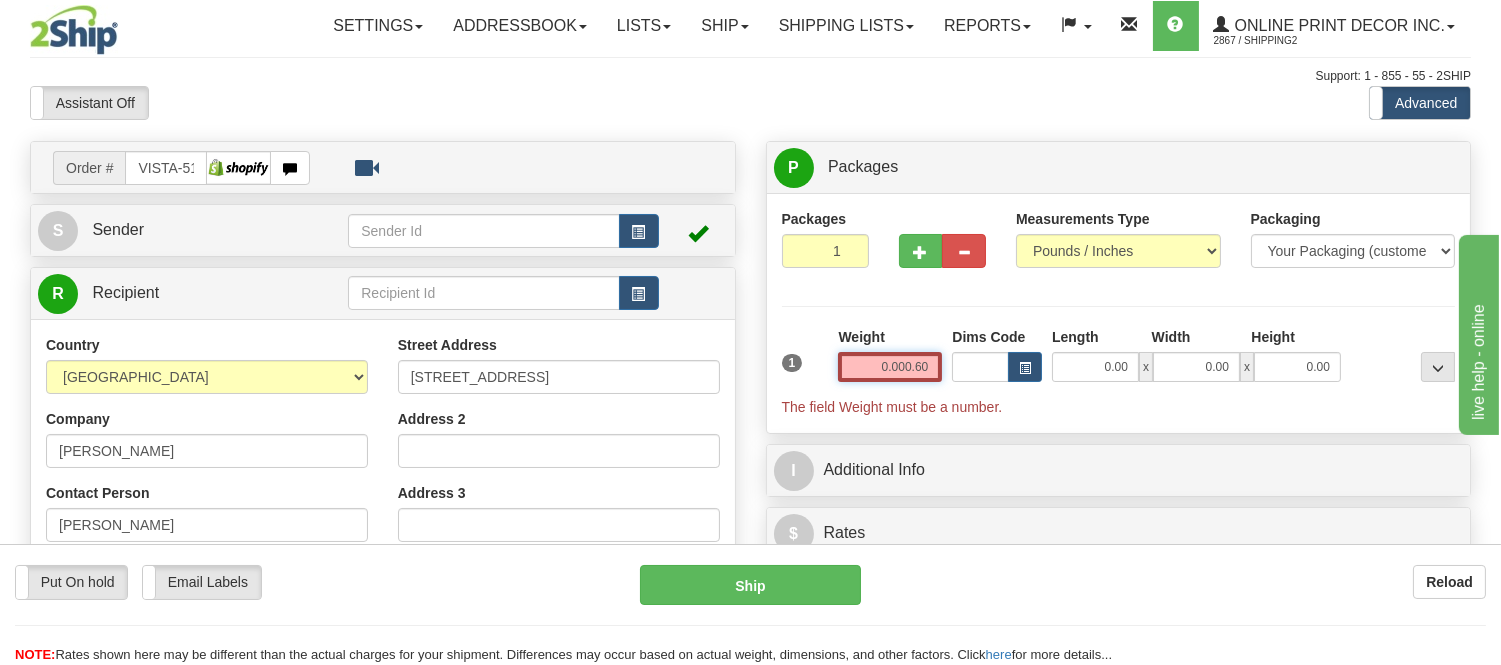 drag, startPoint x: 906, startPoint y: 364, endPoint x: 797, endPoint y: 402, distance: 115.43397 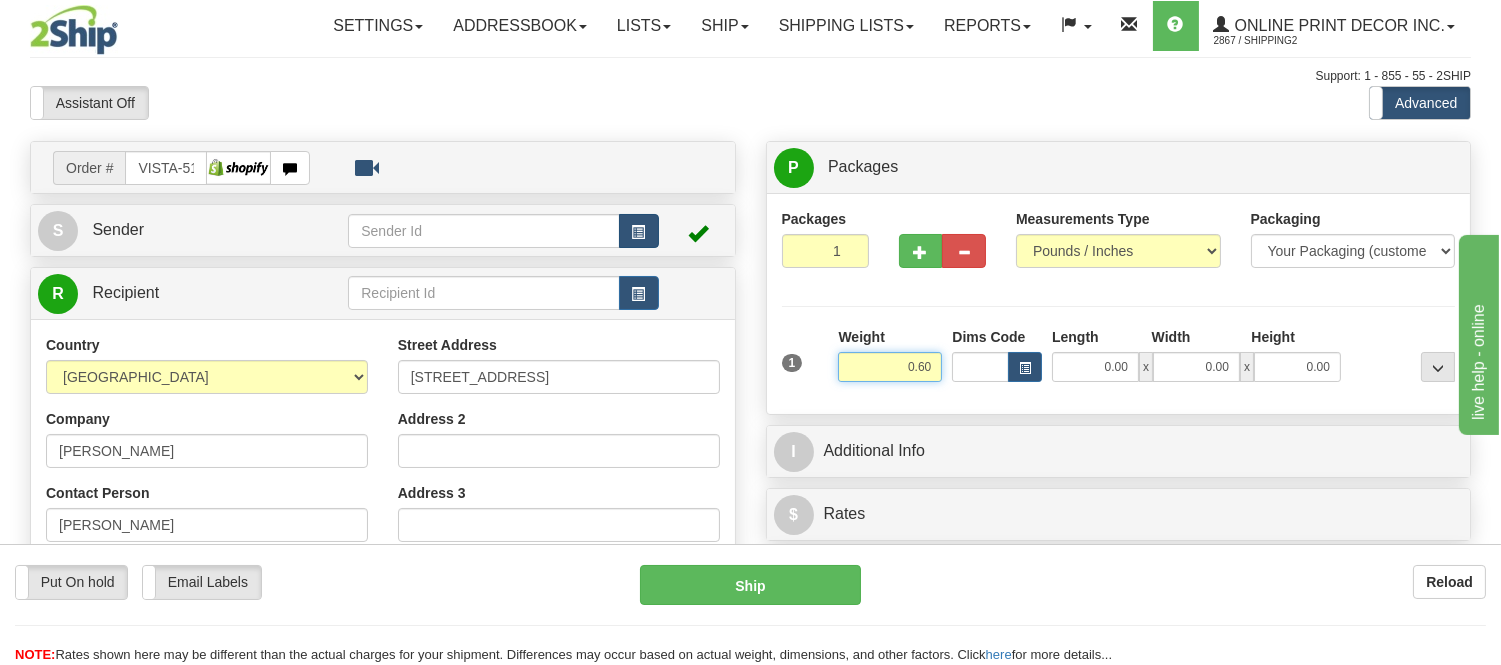 type on "0.60" 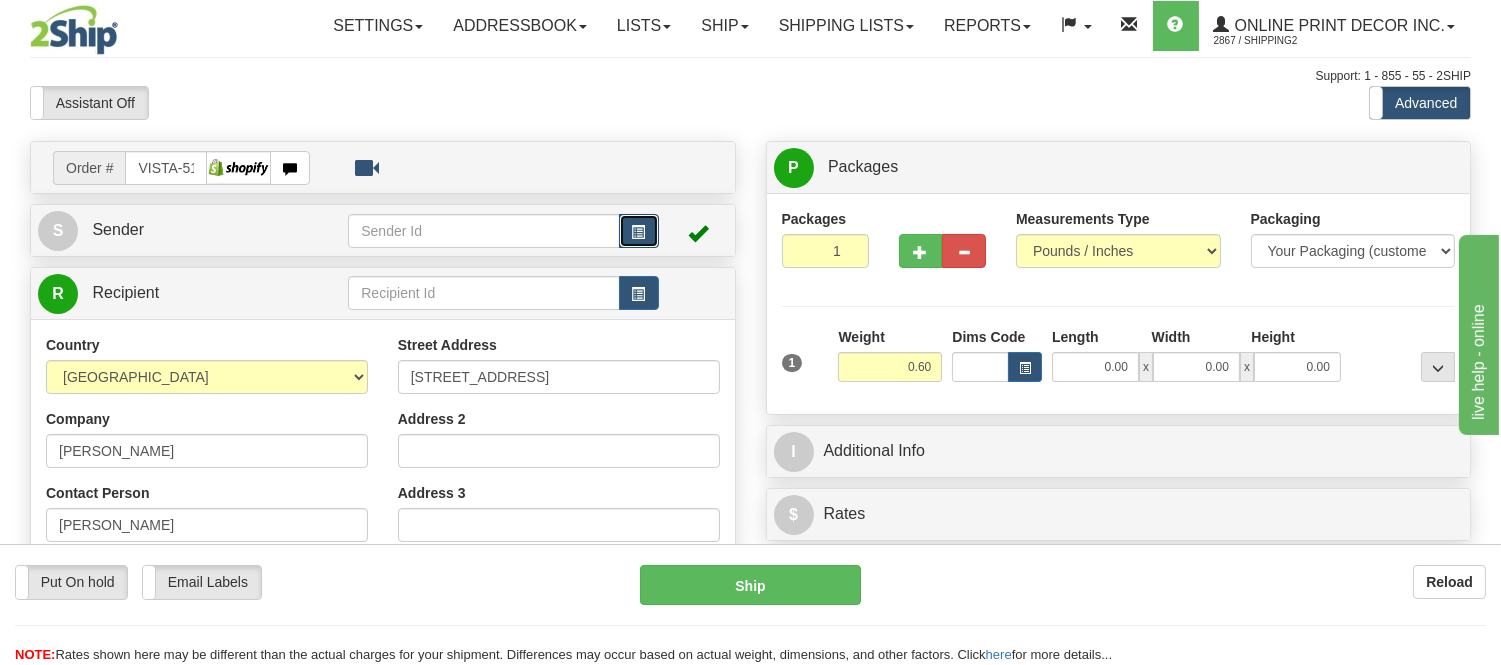 click at bounding box center [639, 232] 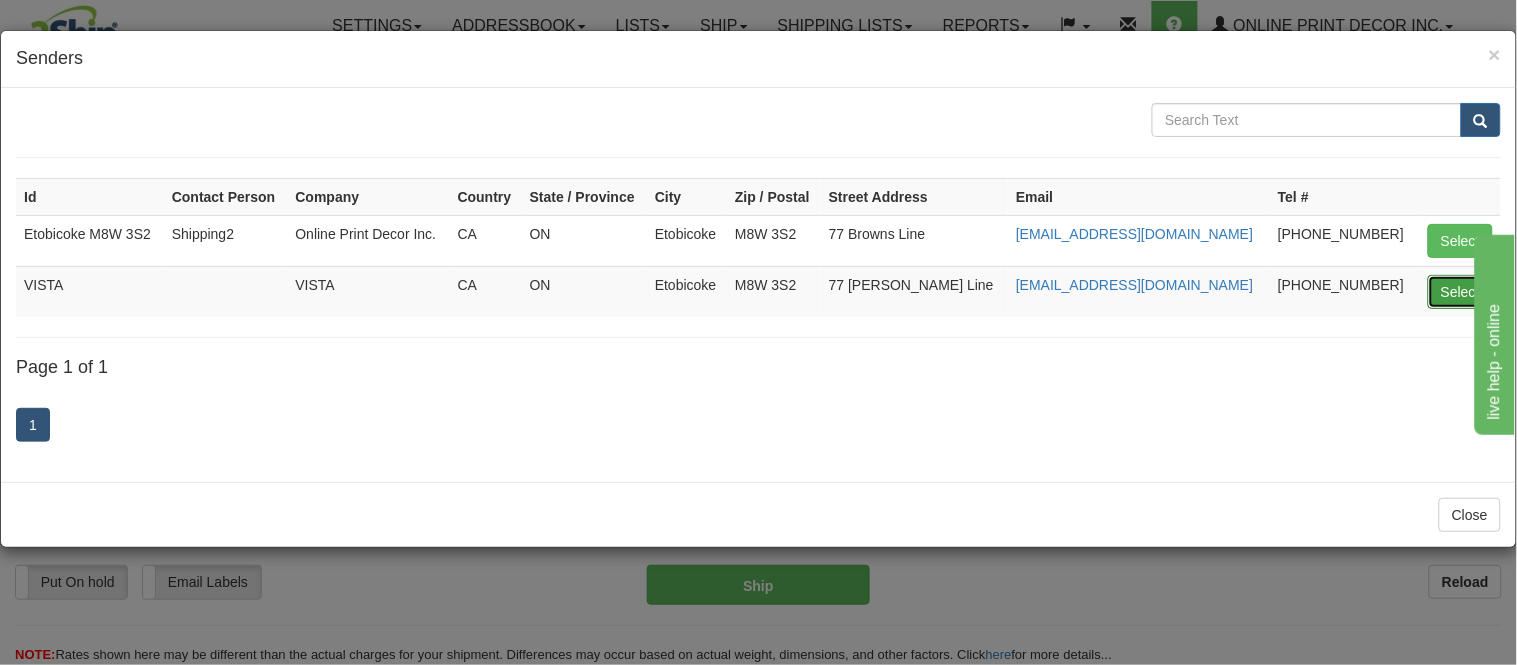 click on "Select" at bounding box center [1460, 292] 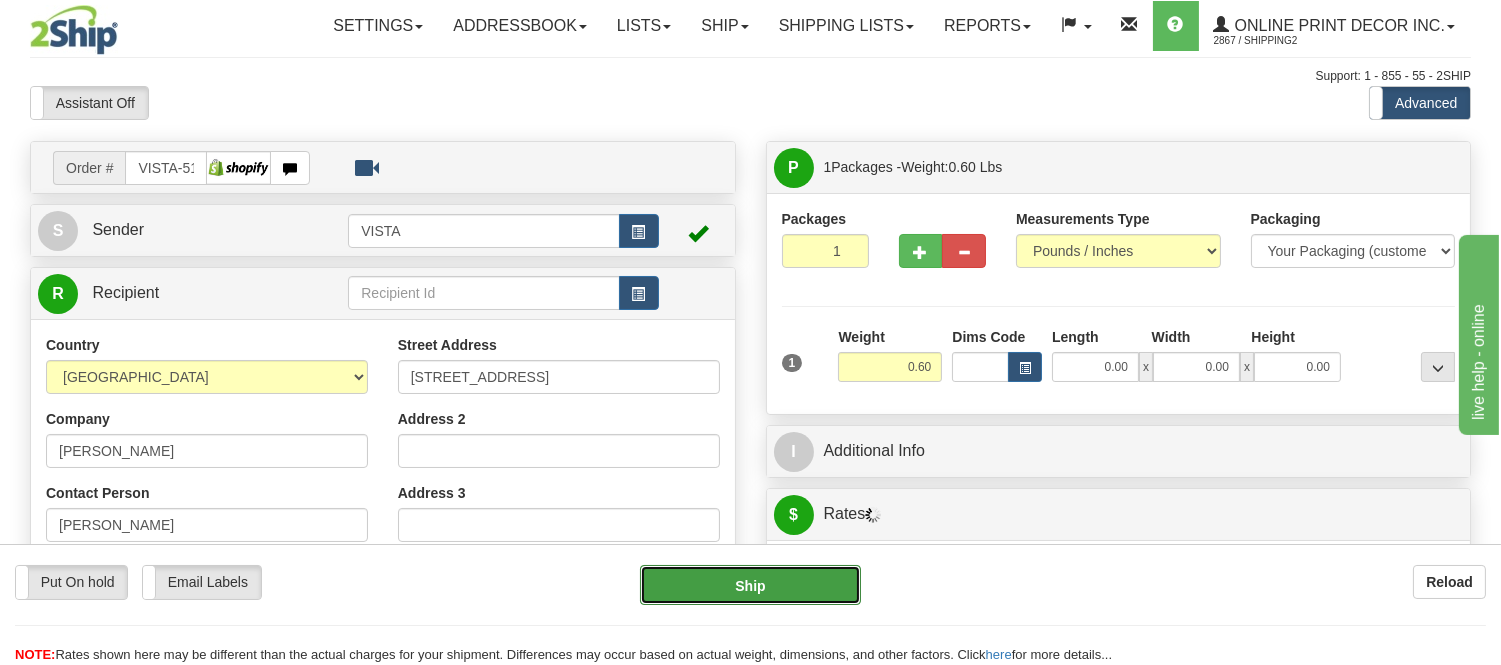 click on "Ship" at bounding box center (750, 585) 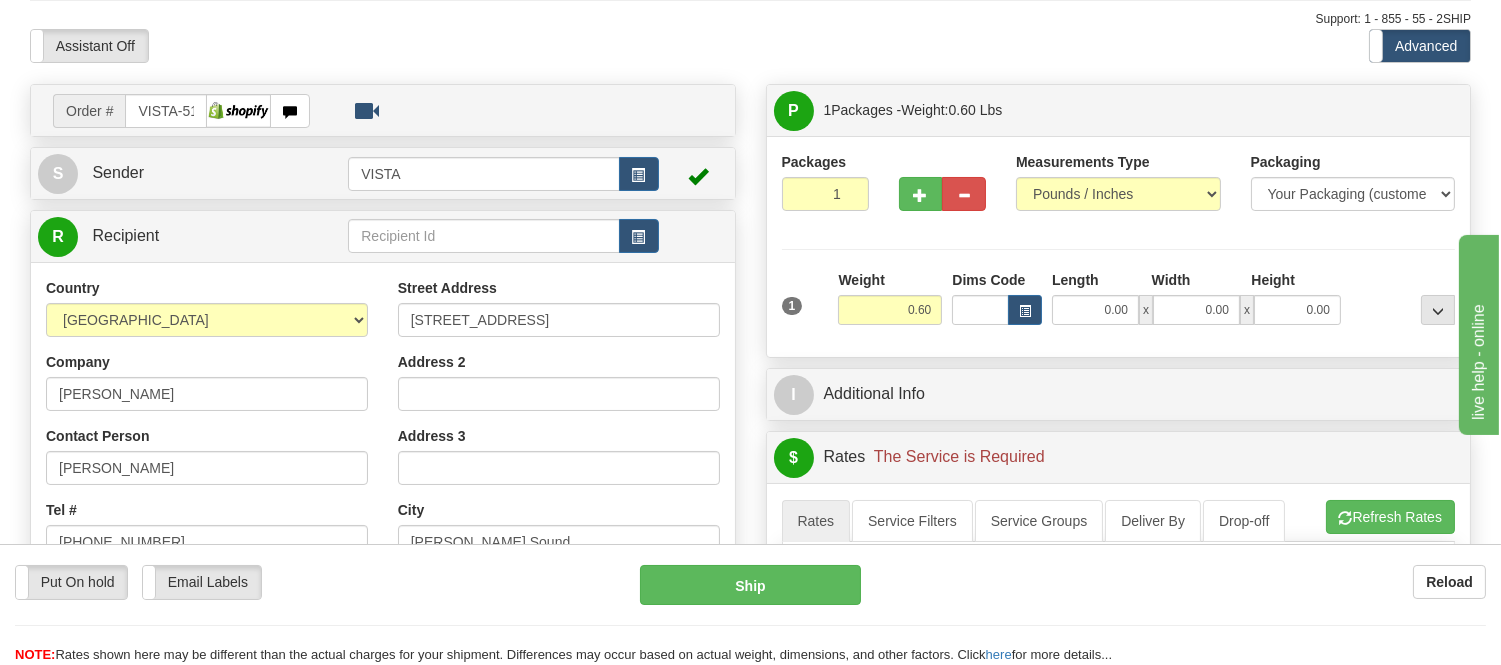 scroll, scrollTop: 111, scrollLeft: 0, axis: vertical 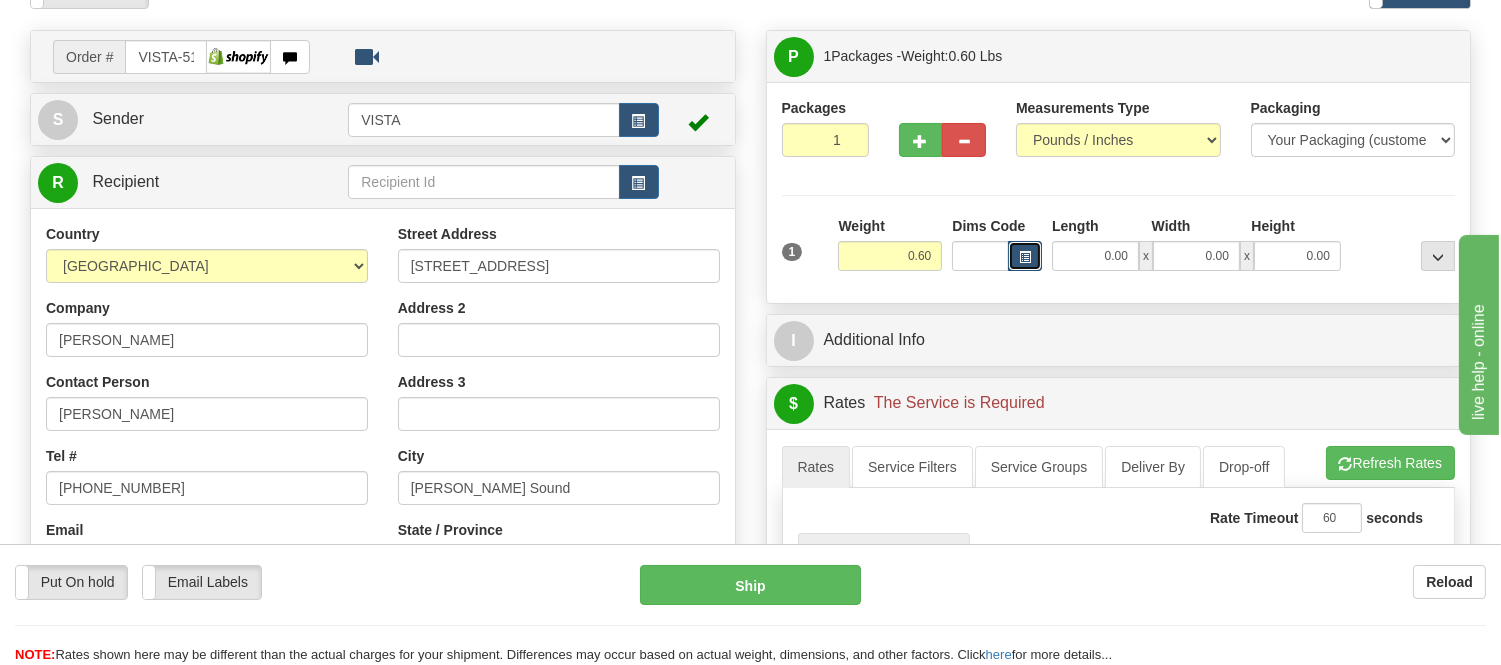 click at bounding box center (1025, 257) 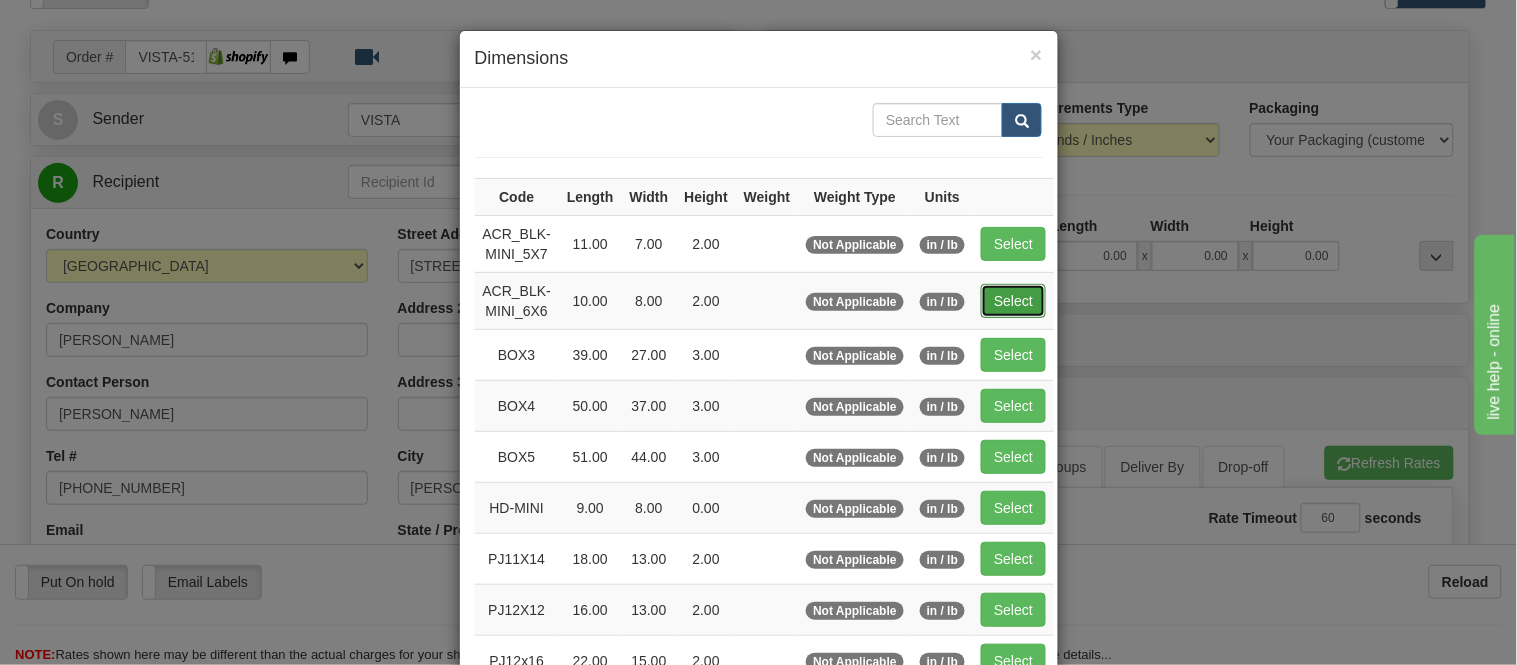 click on "Select" at bounding box center (1013, 301) 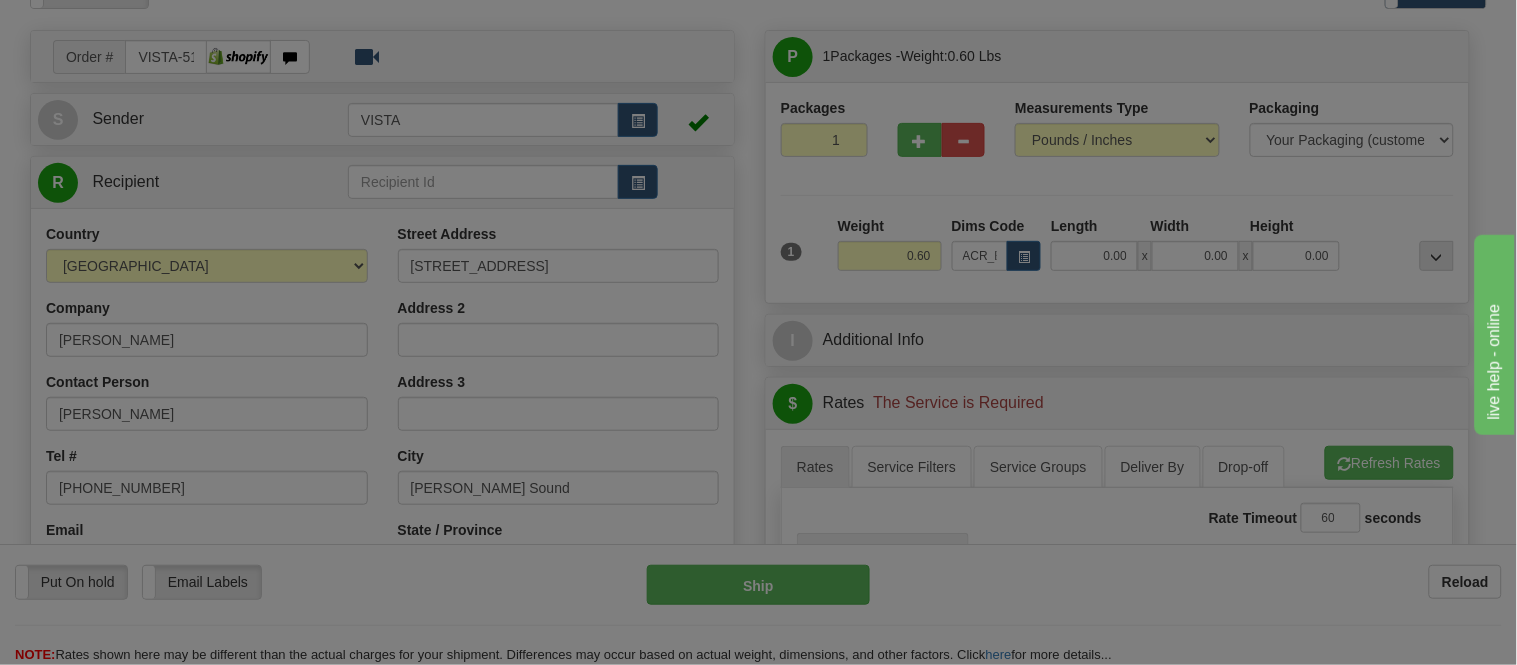 type on "10.00" 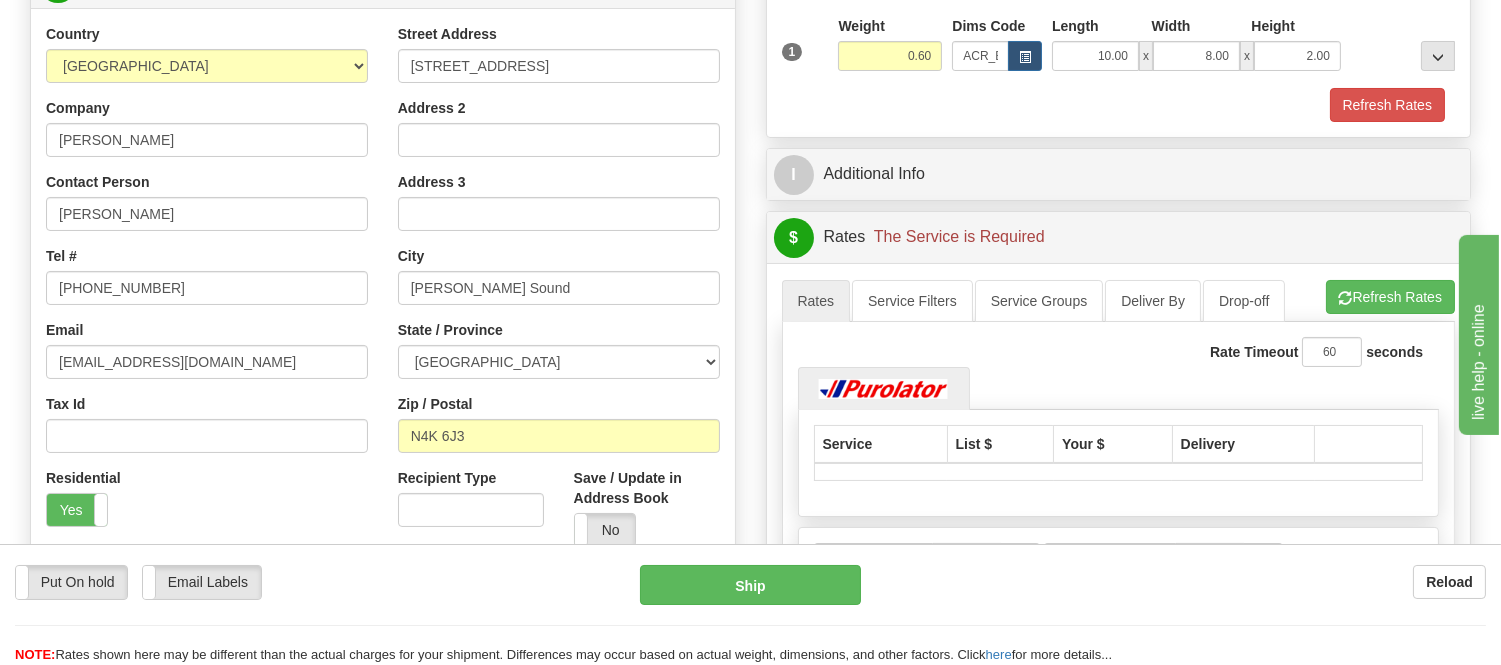 scroll, scrollTop: 333, scrollLeft: 0, axis: vertical 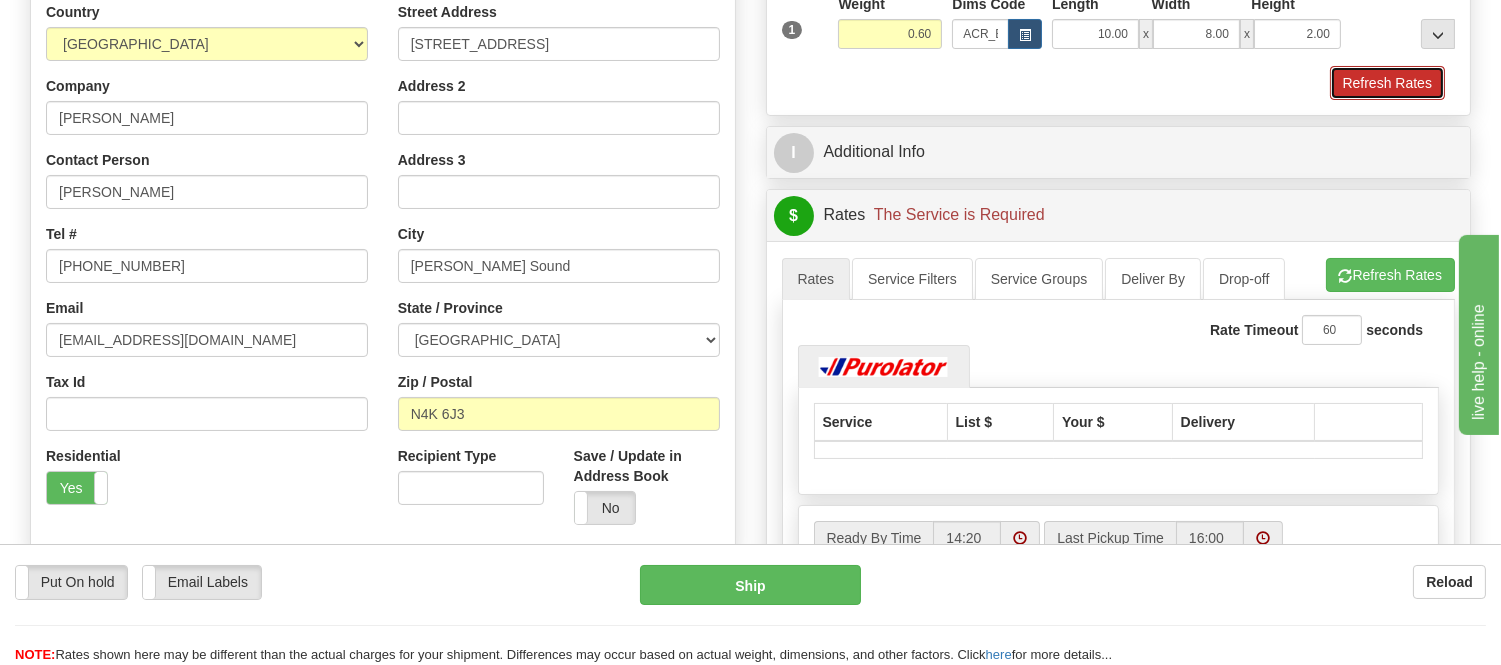 click on "Refresh Rates" at bounding box center [1387, 83] 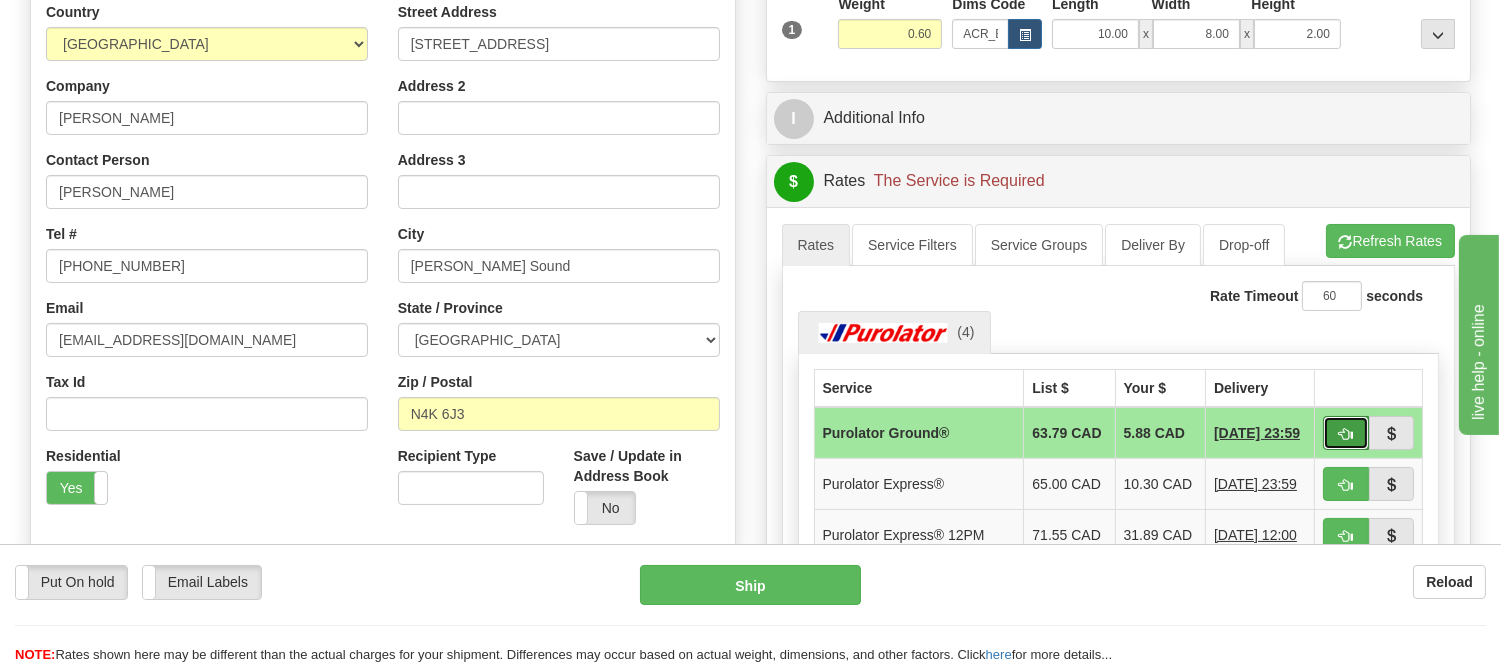 click at bounding box center [1346, 434] 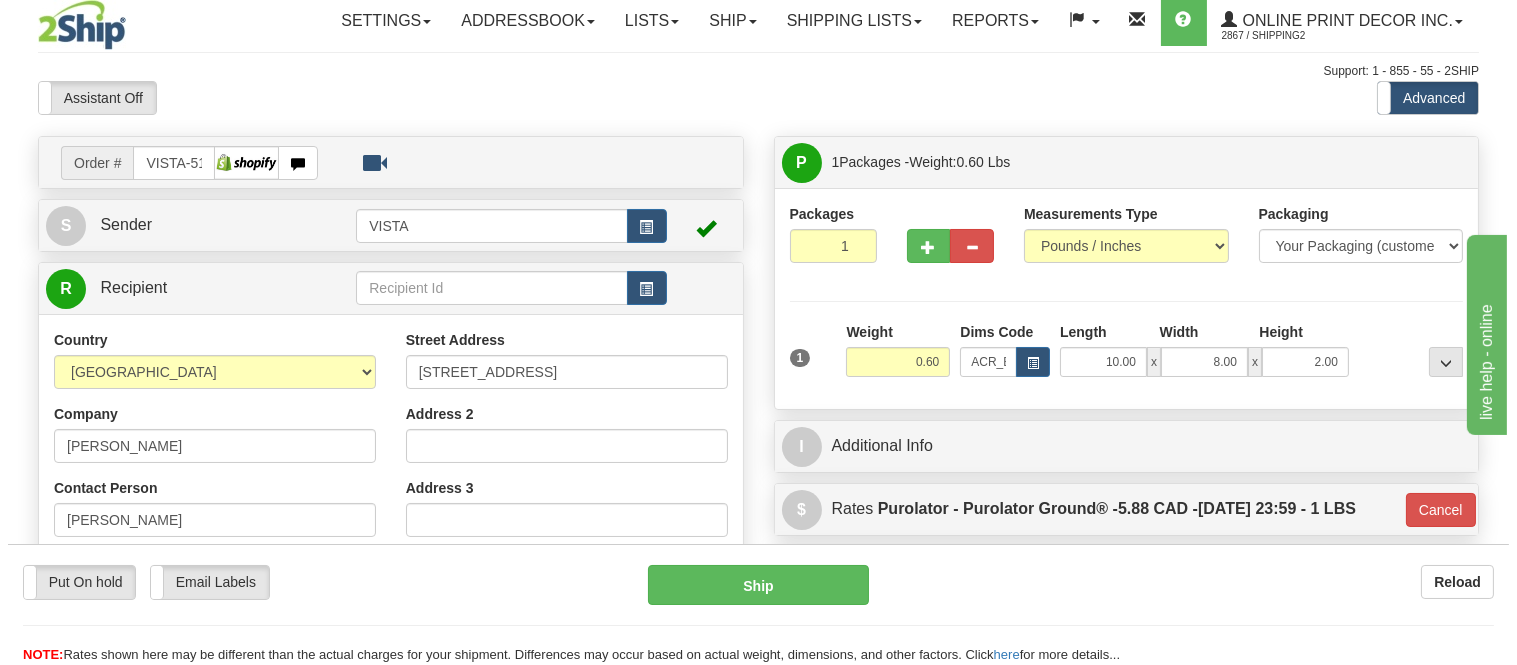 scroll, scrollTop: 0, scrollLeft: 0, axis: both 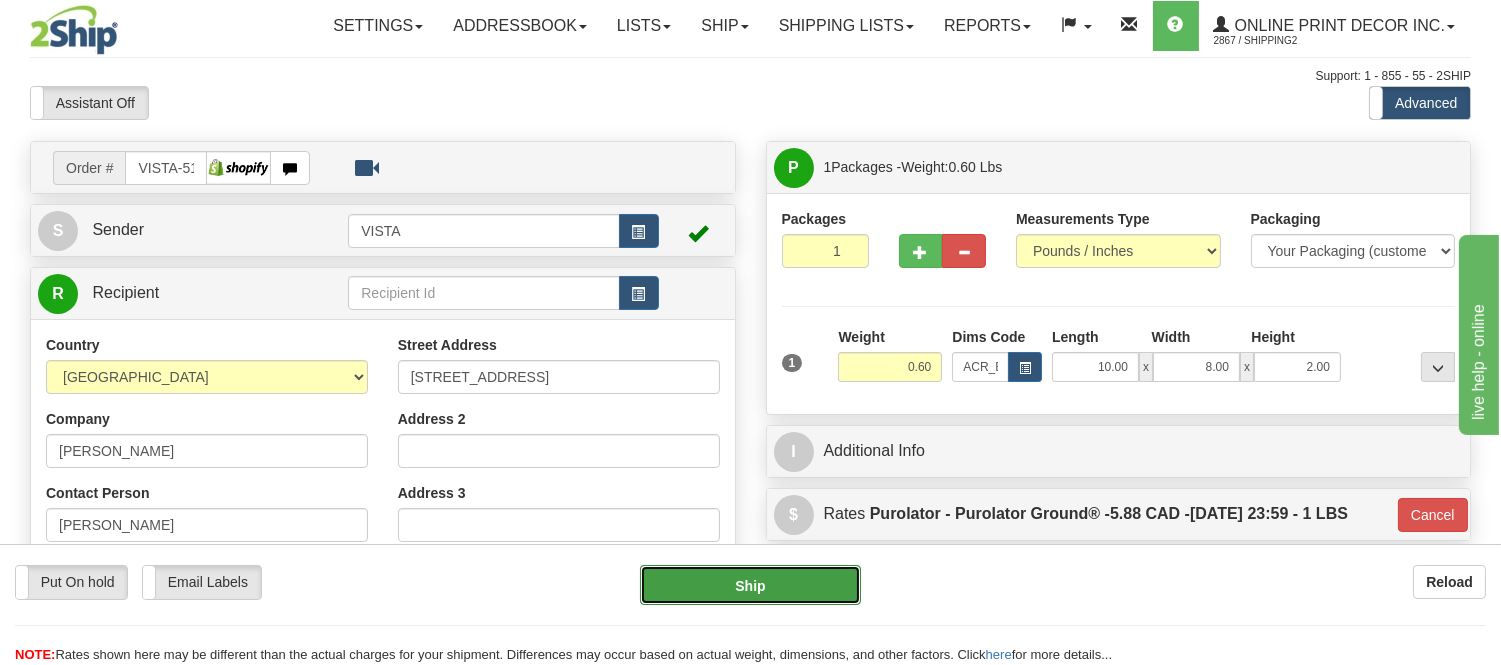click on "Ship" at bounding box center [750, 585] 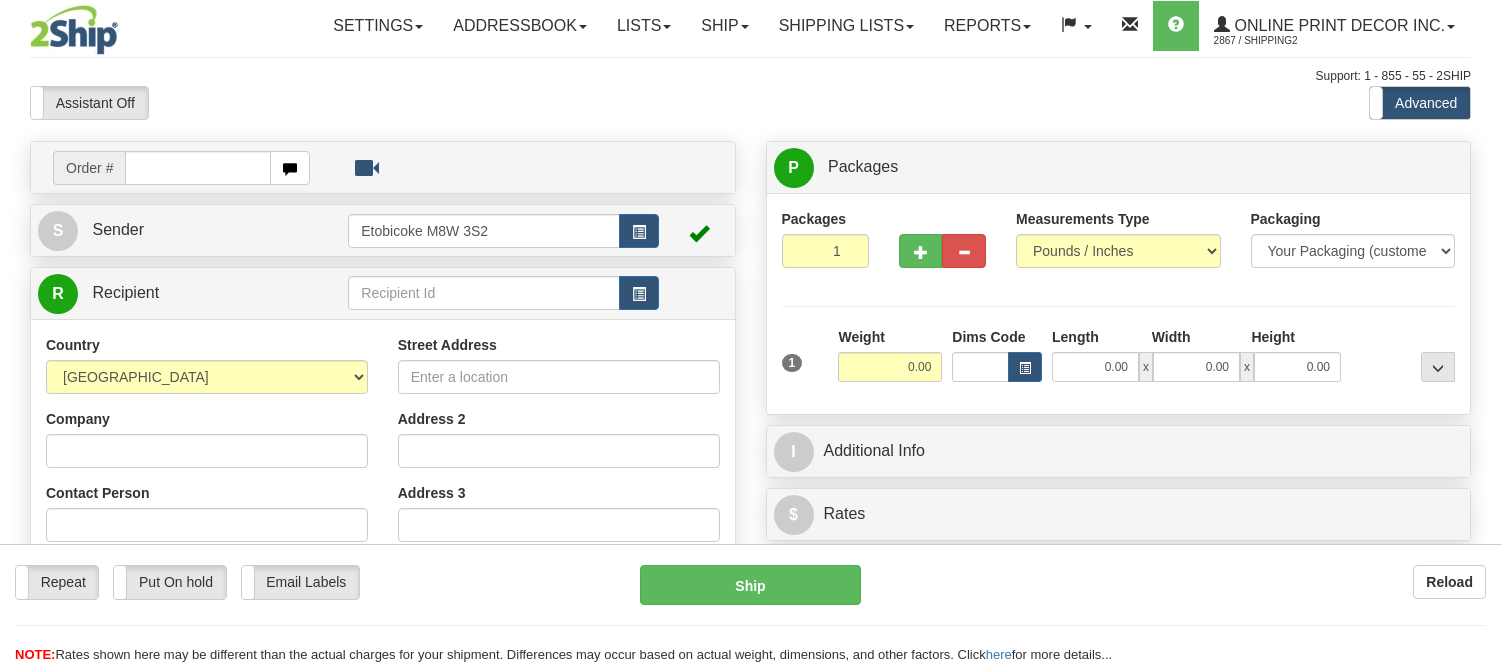 scroll, scrollTop: 0, scrollLeft: 0, axis: both 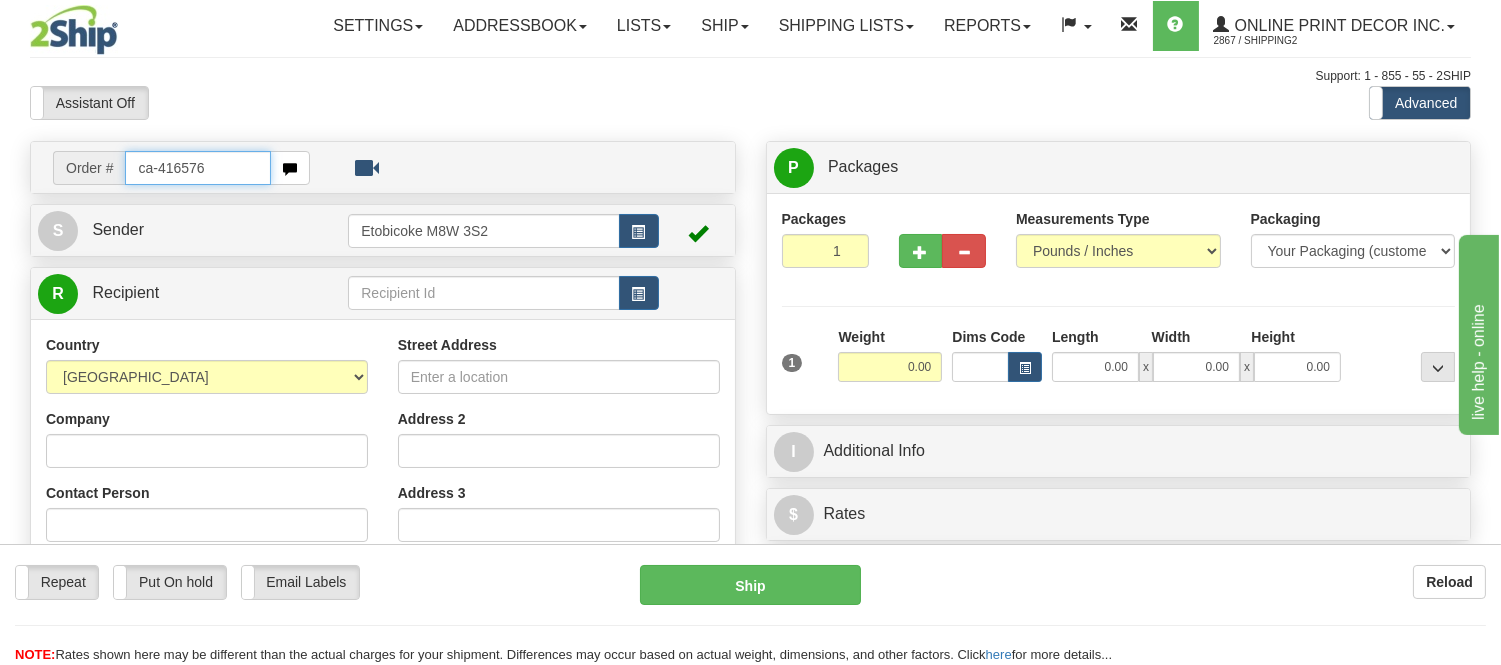 type on "ca-416576" 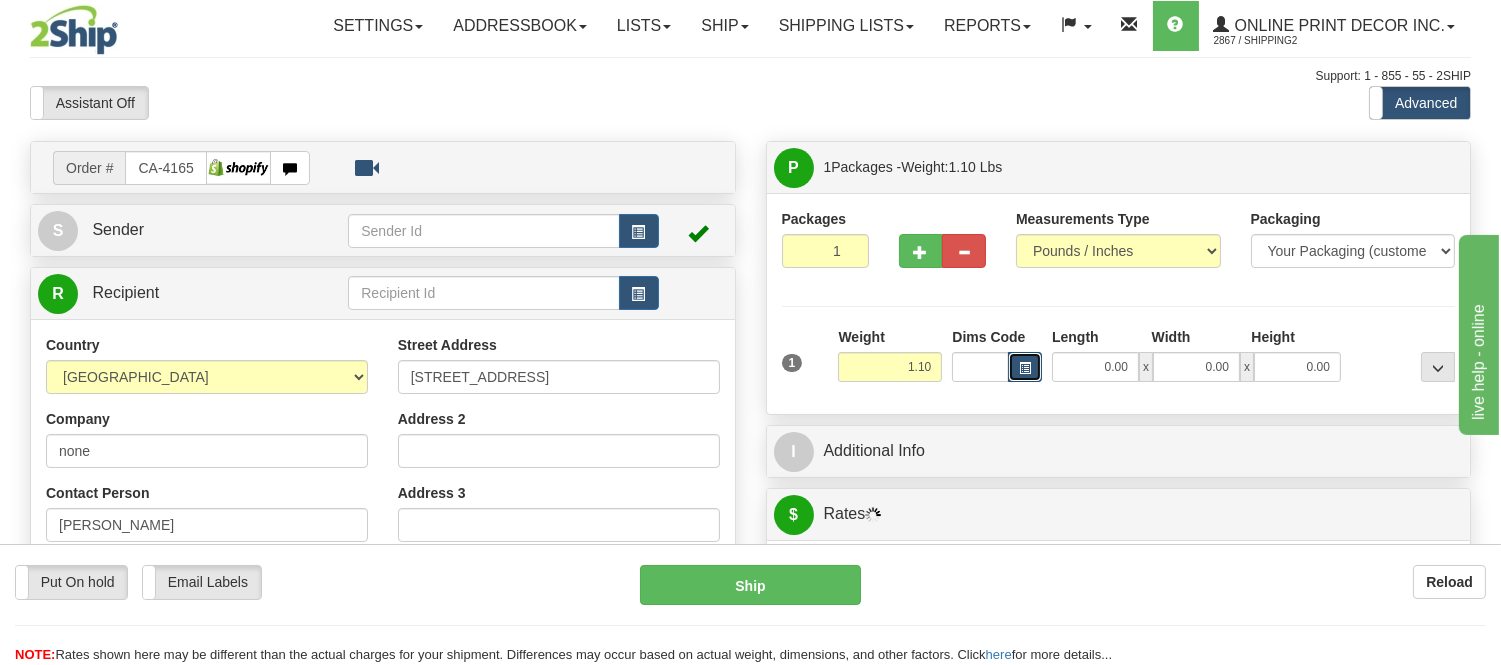 click at bounding box center [1025, 367] 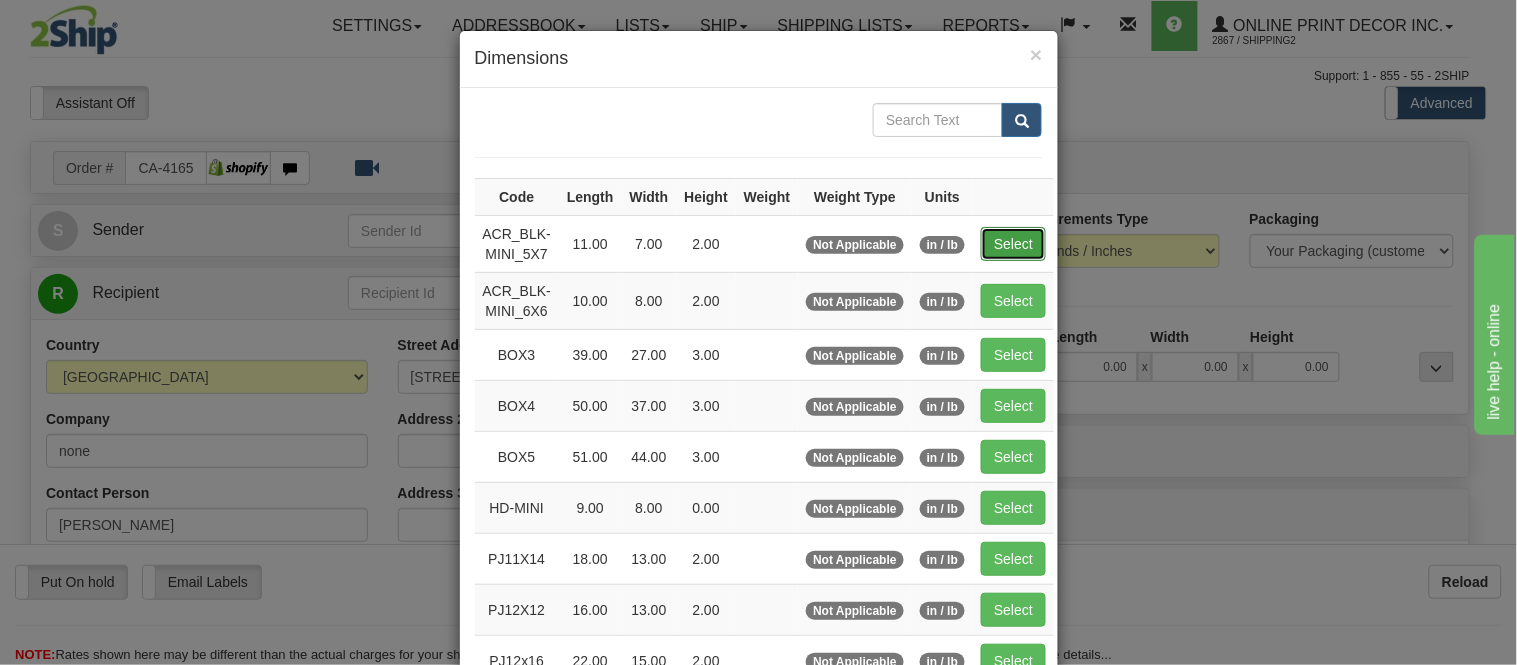 click on "Select" at bounding box center (1013, 244) 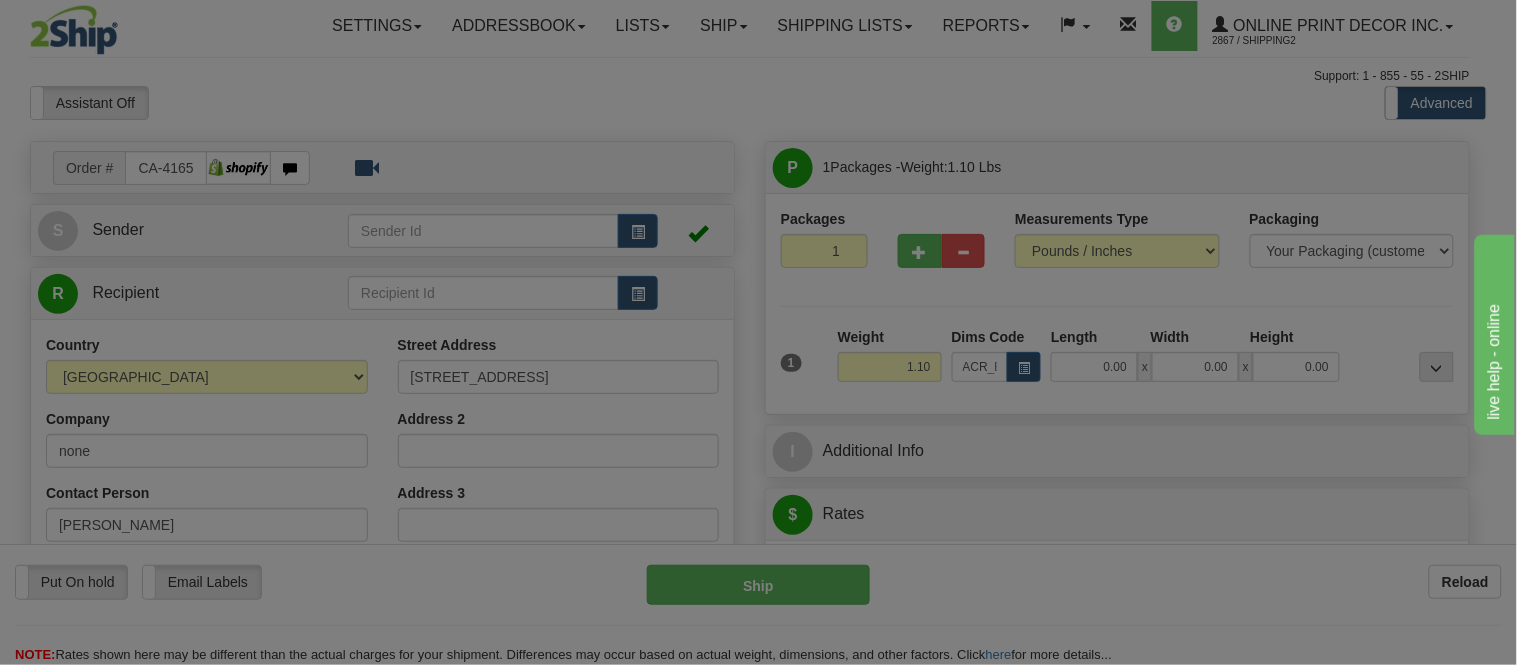 type on "11.00" 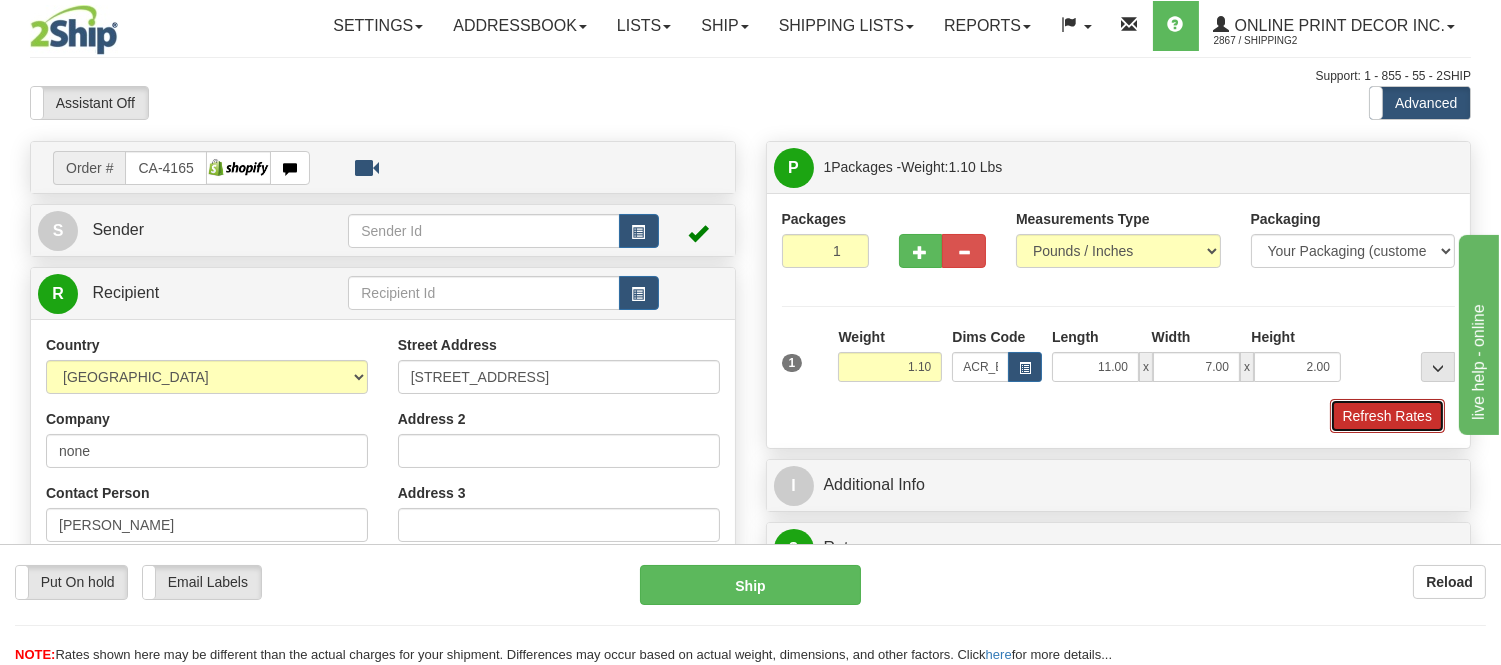 drag, startPoint x: 1402, startPoint y: 410, endPoint x: 71, endPoint y: 3, distance: 1391.8369 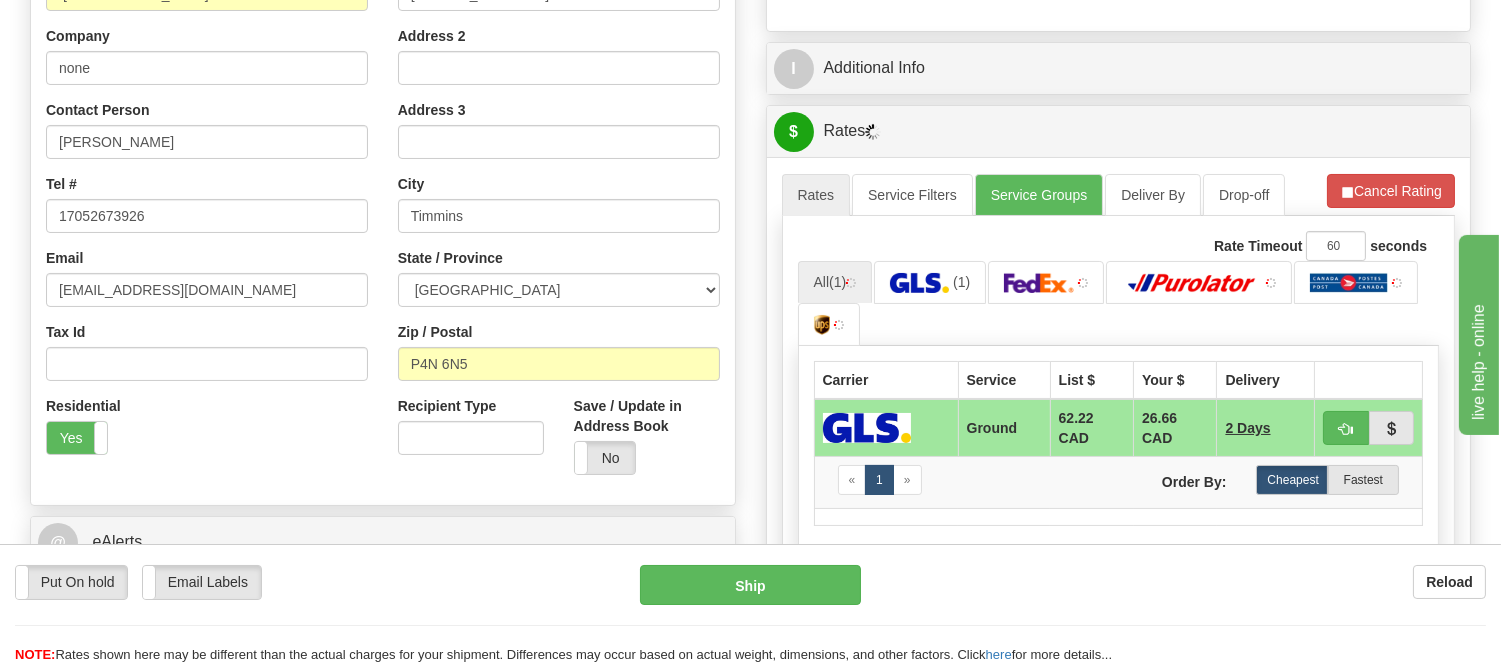 scroll, scrollTop: 390, scrollLeft: 0, axis: vertical 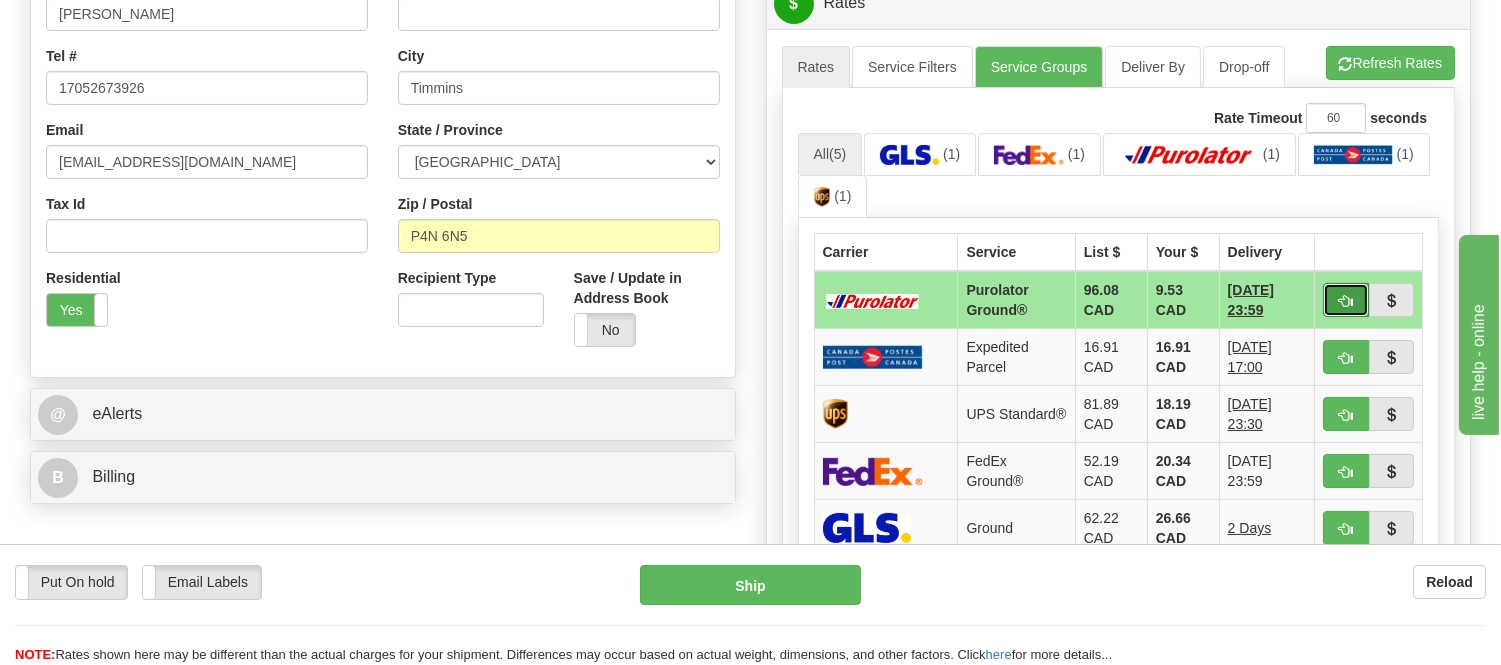 click at bounding box center [1346, 300] 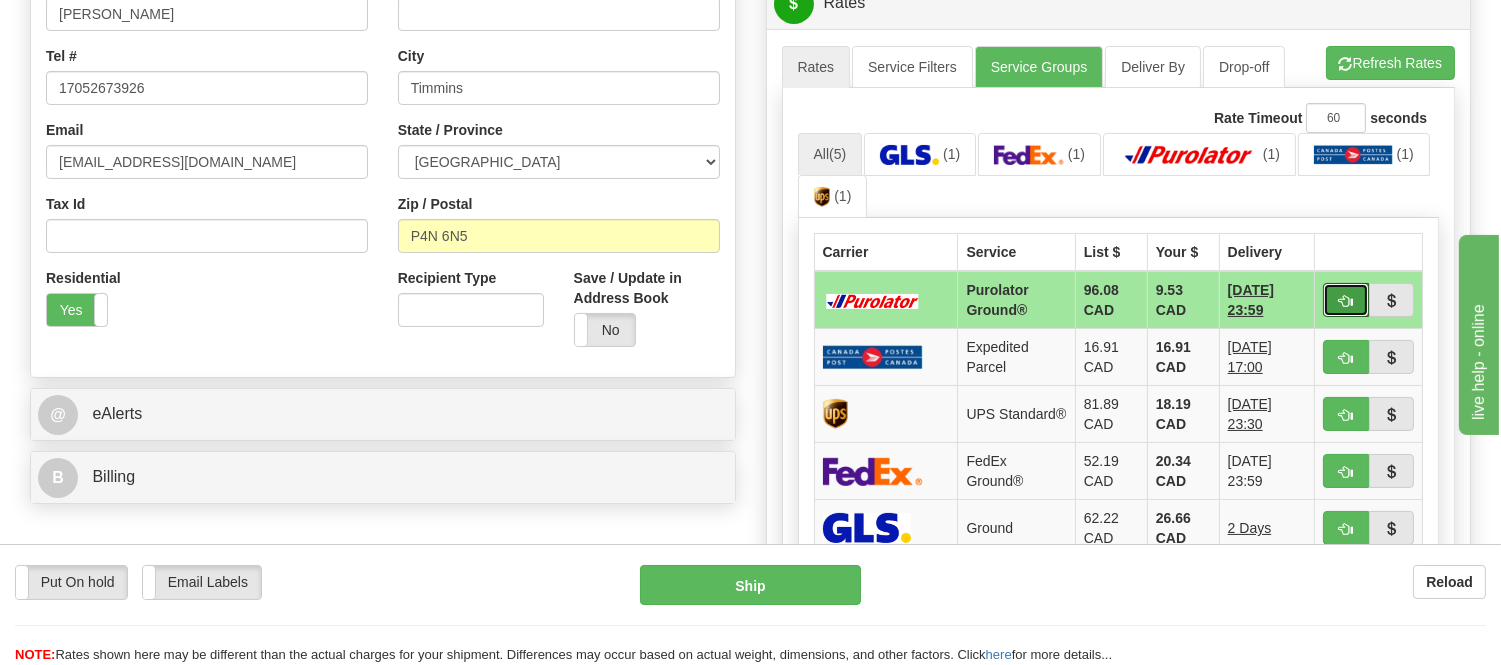 type on "260" 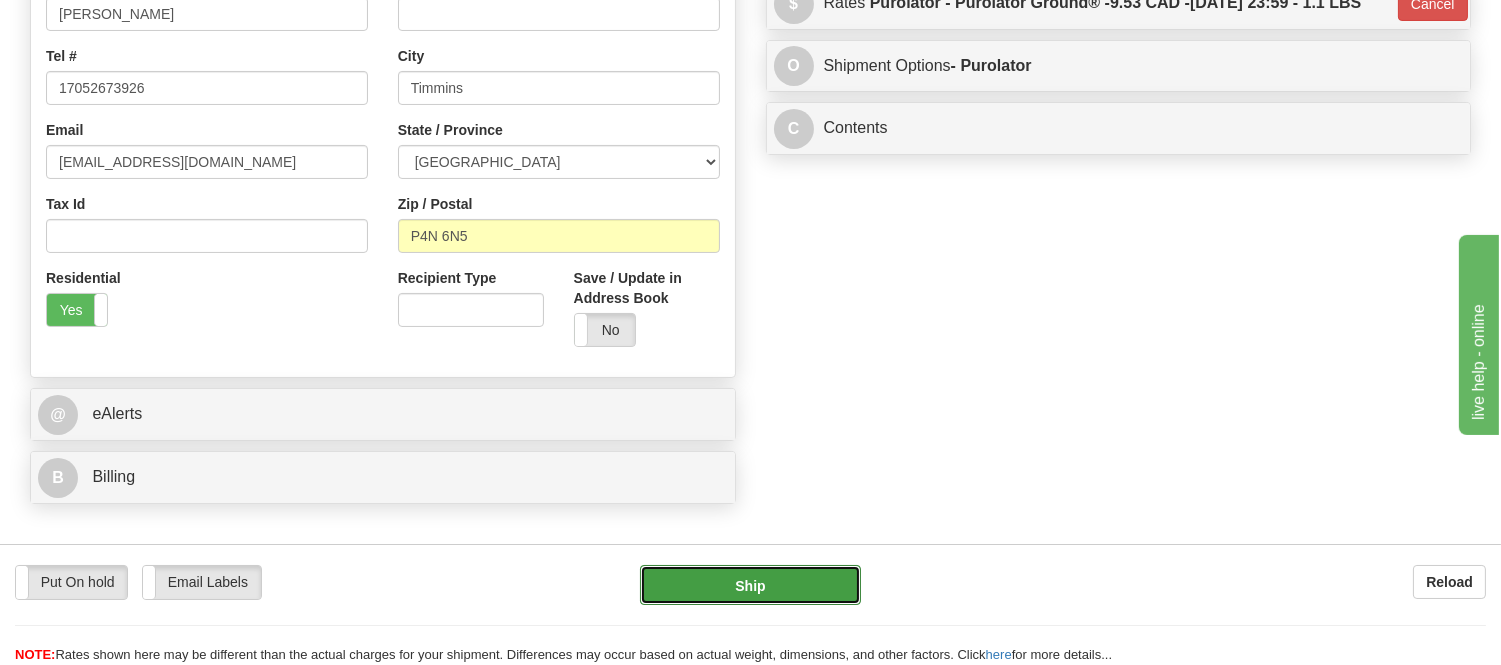 click on "Ship" at bounding box center (750, 585) 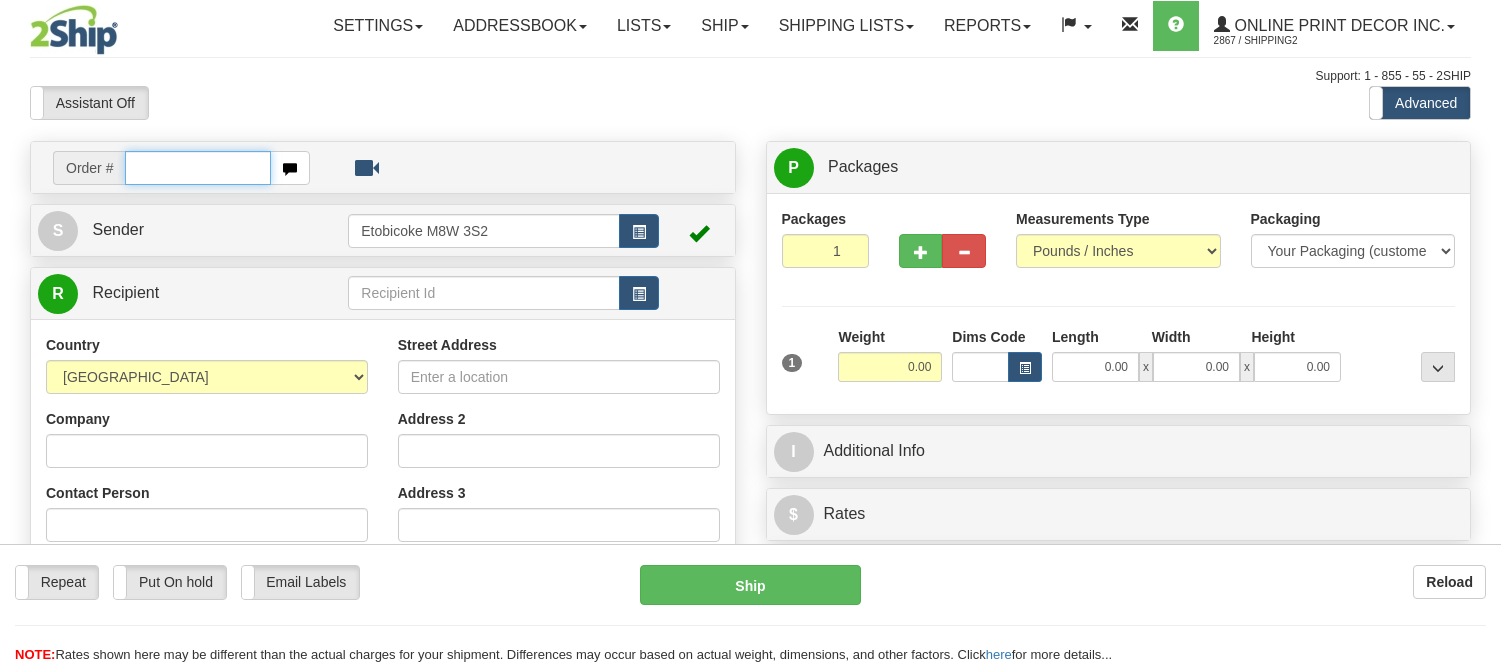 scroll, scrollTop: 0, scrollLeft: 0, axis: both 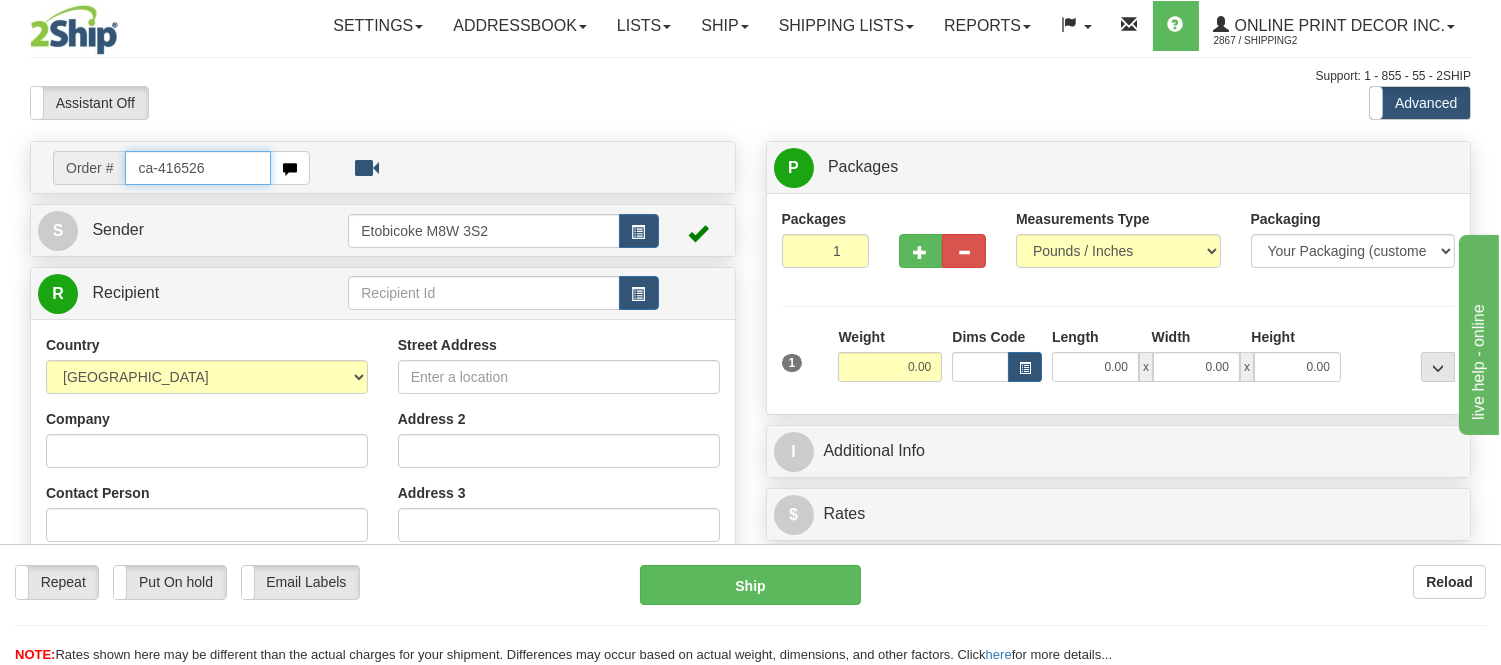 type on "ca-416526" 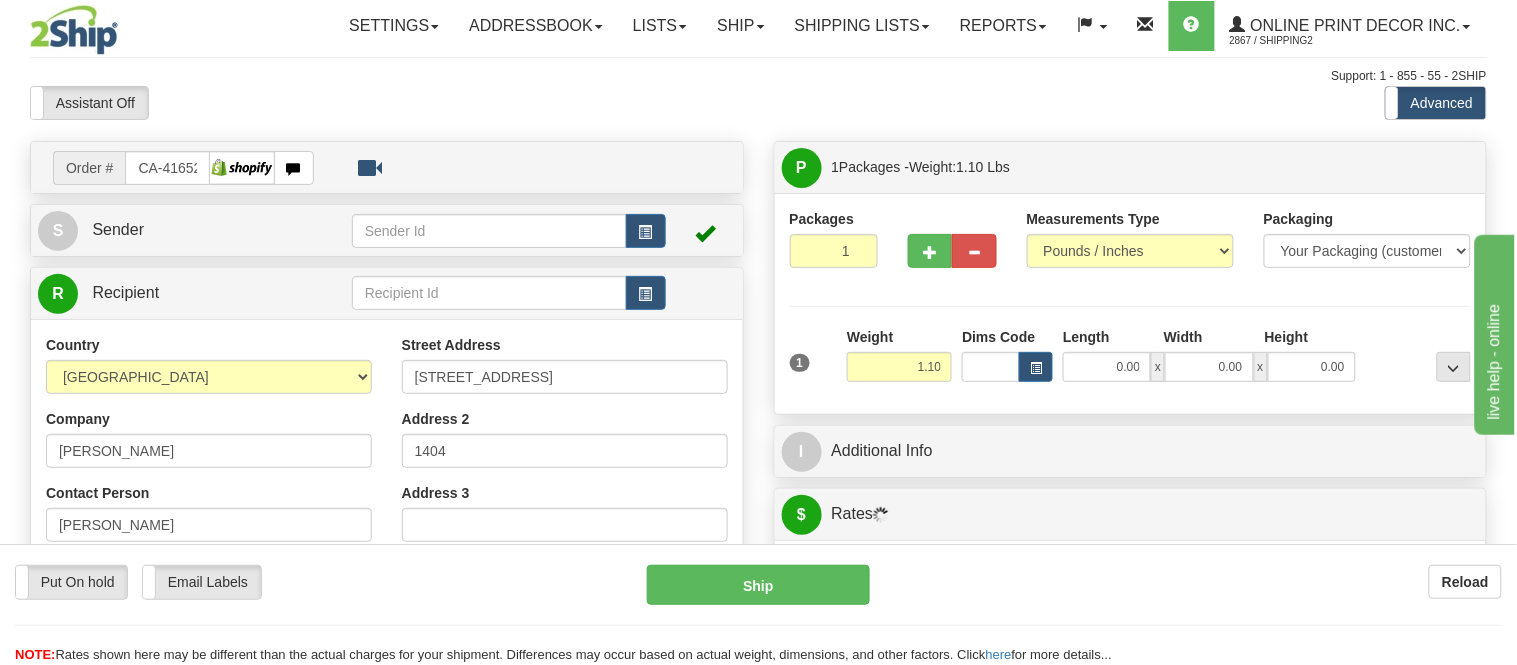 type on "NORTH YORK" 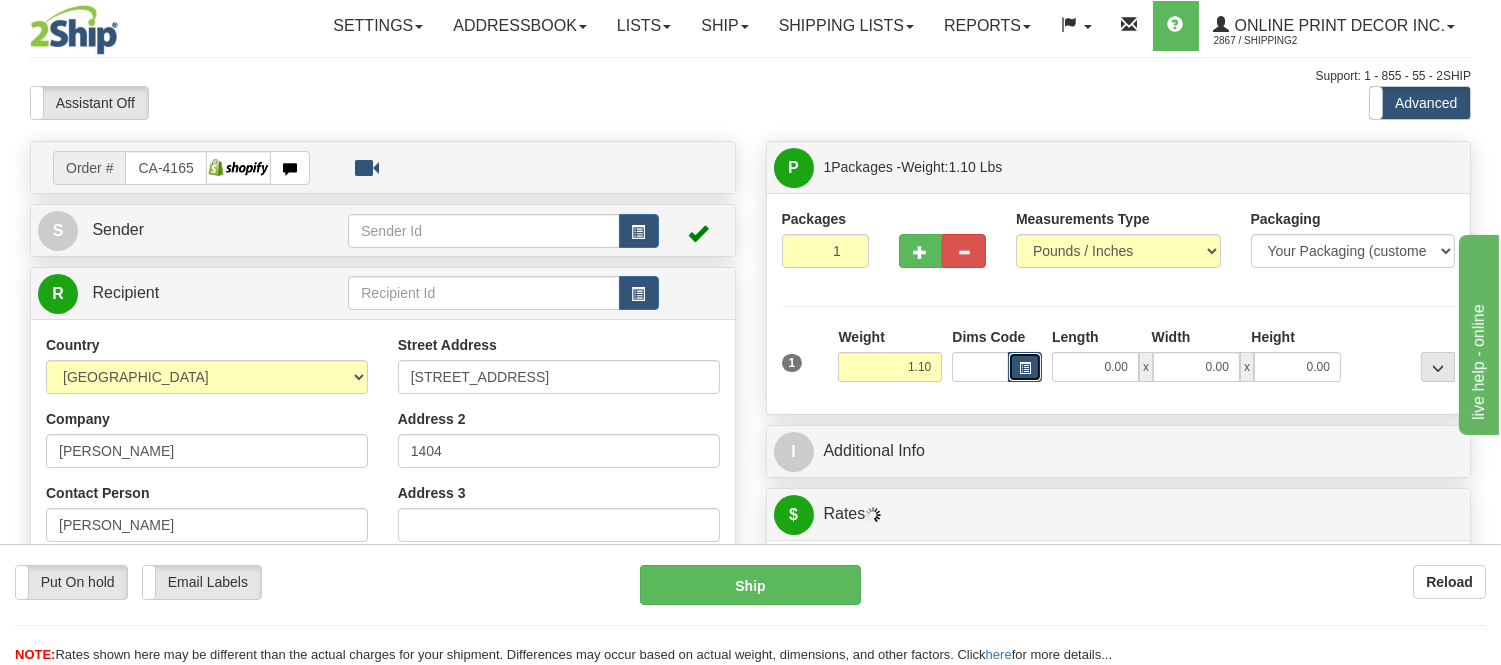 click at bounding box center [1025, 367] 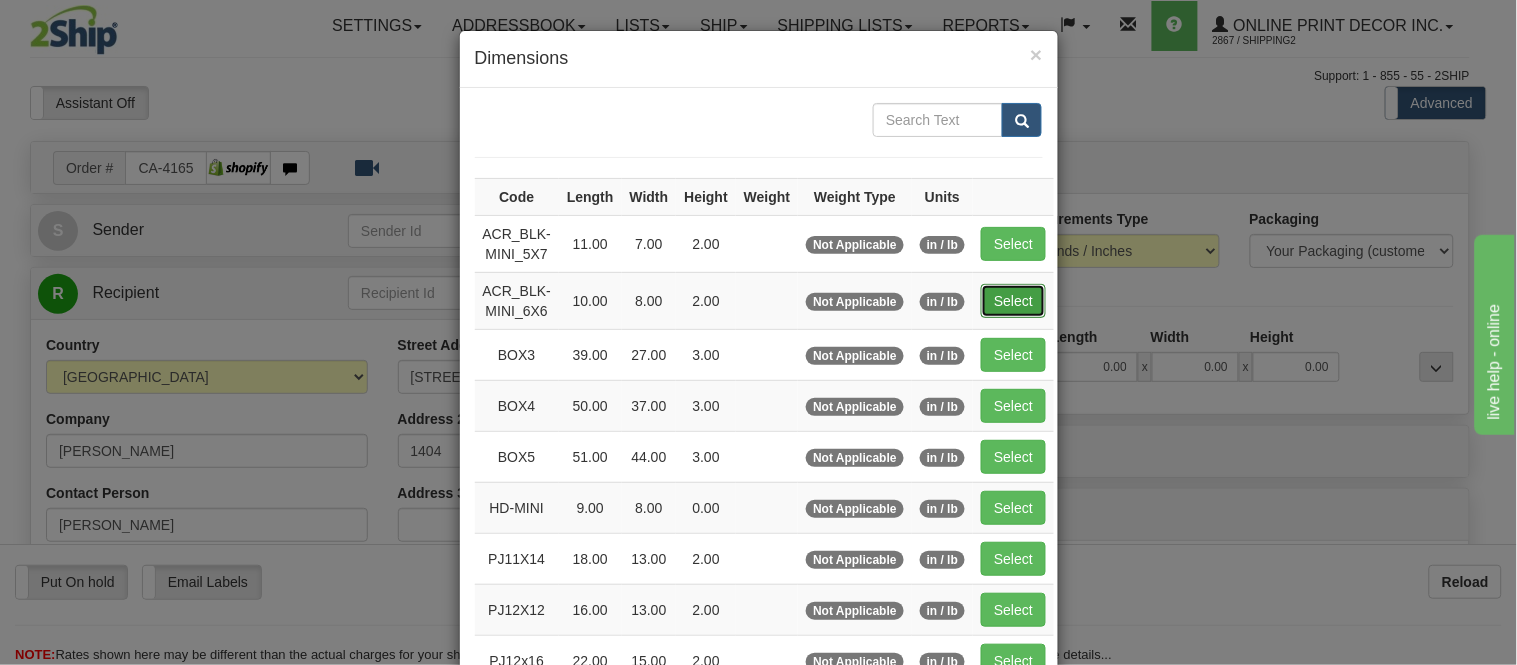 click on "Select" at bounding box center (1013, 301) 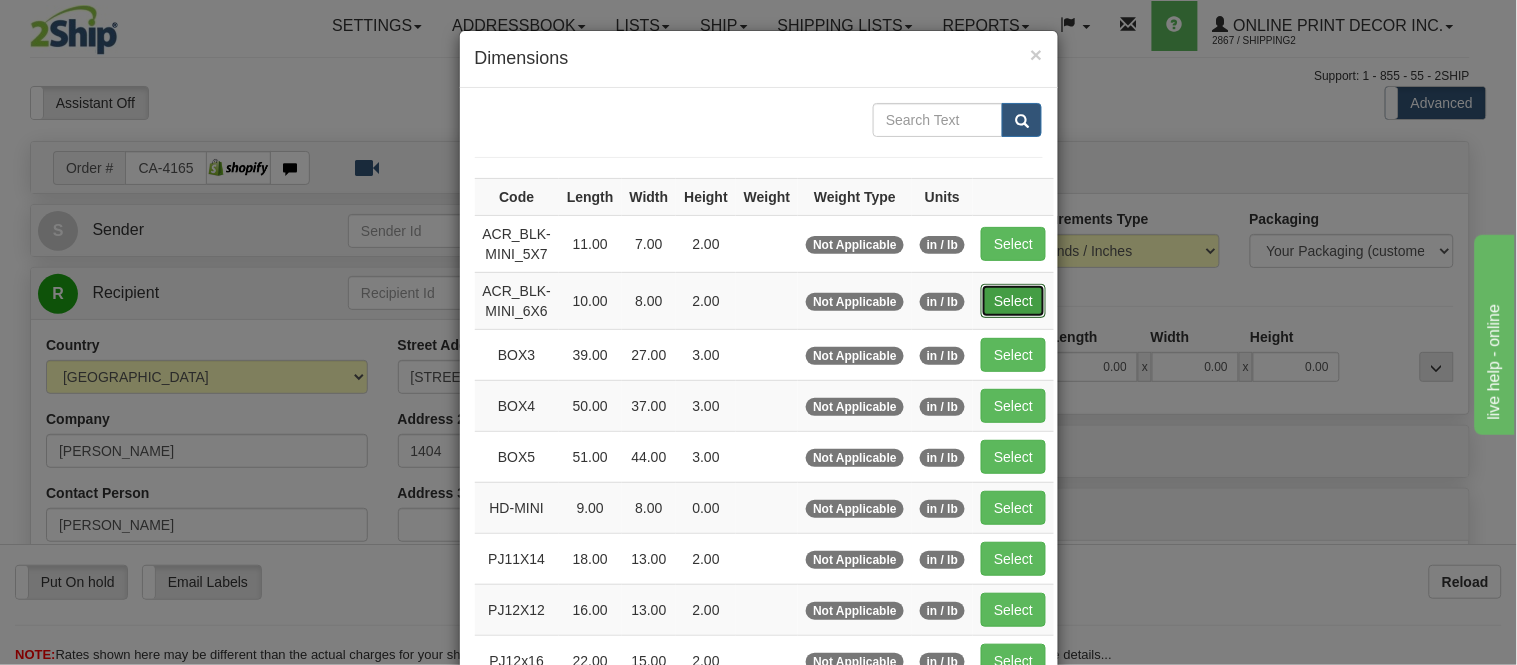 type on "ACR_BLK-MINI_6X6" 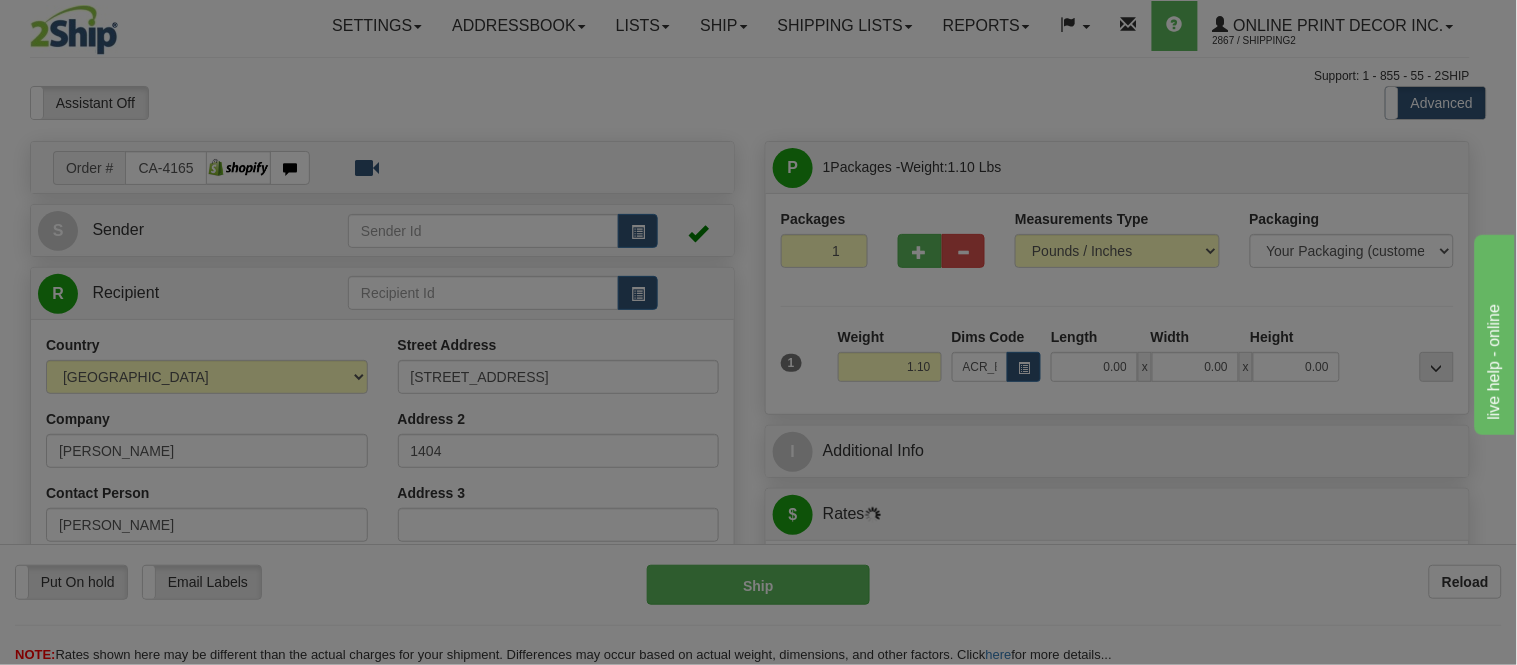type on "10.00" 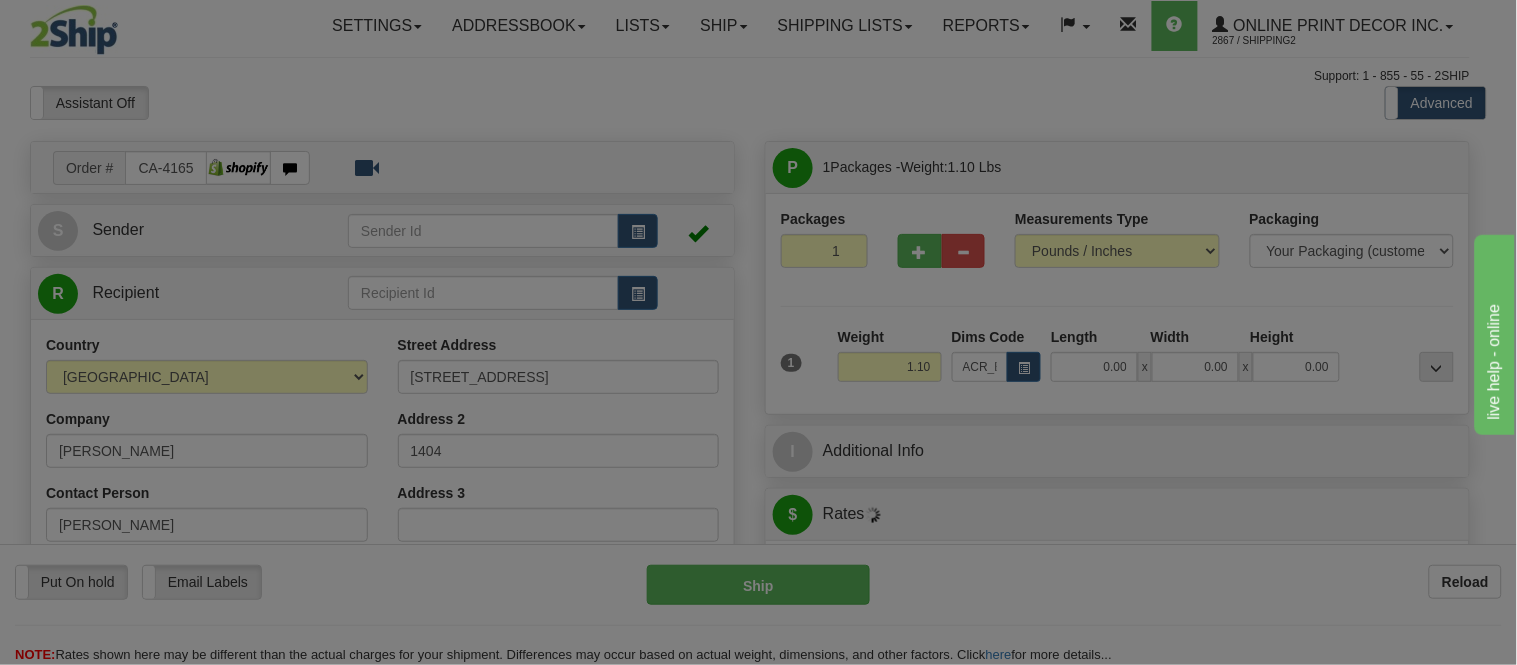 type on "8.00" 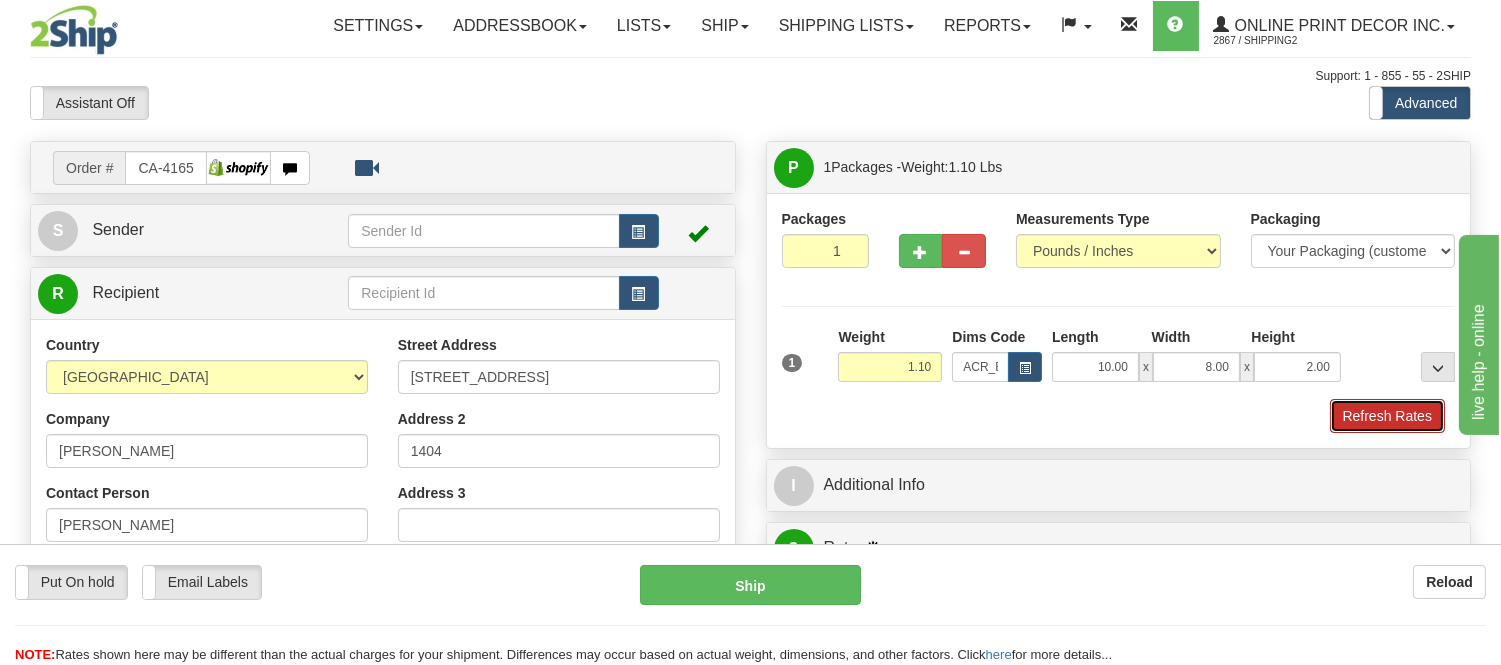click on "Refresh Rates" at bounding box center (1387, 416) 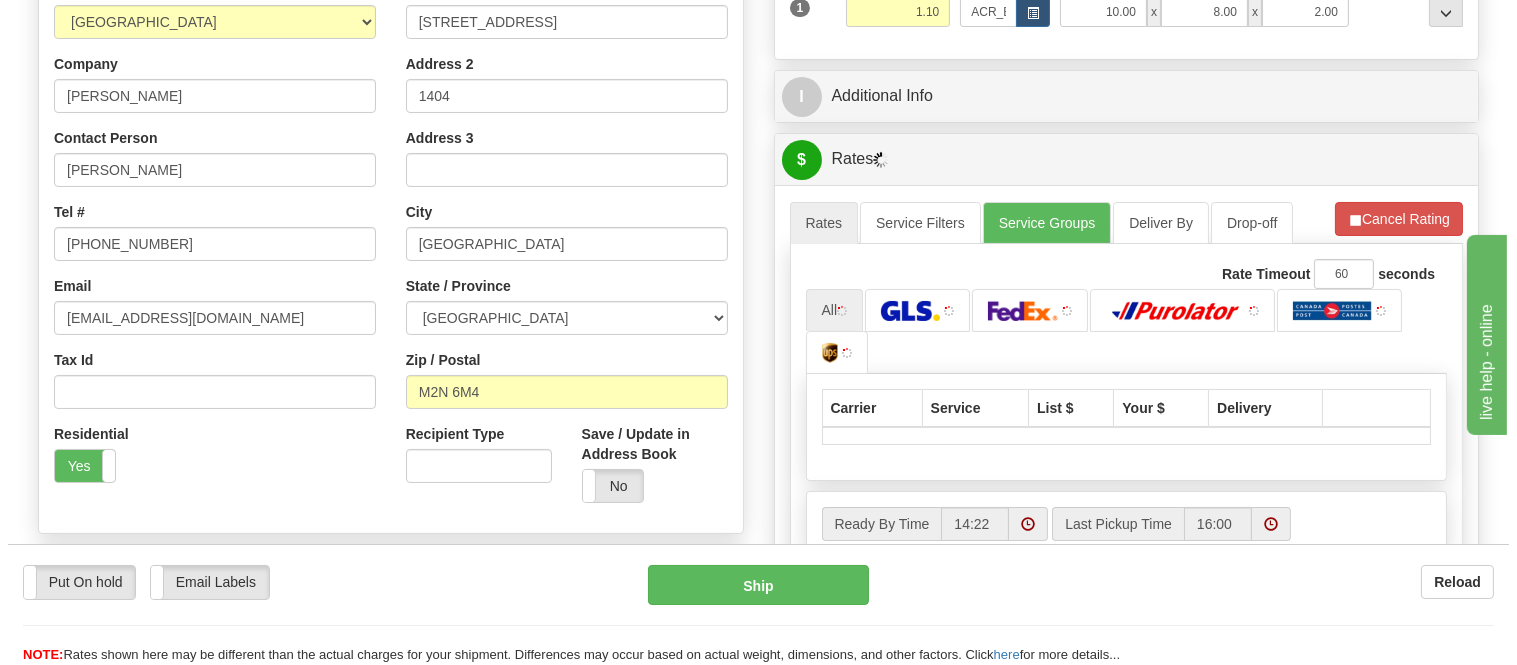 scroll, scrollTop: 384, scrollLeft: 0, axis: vertical 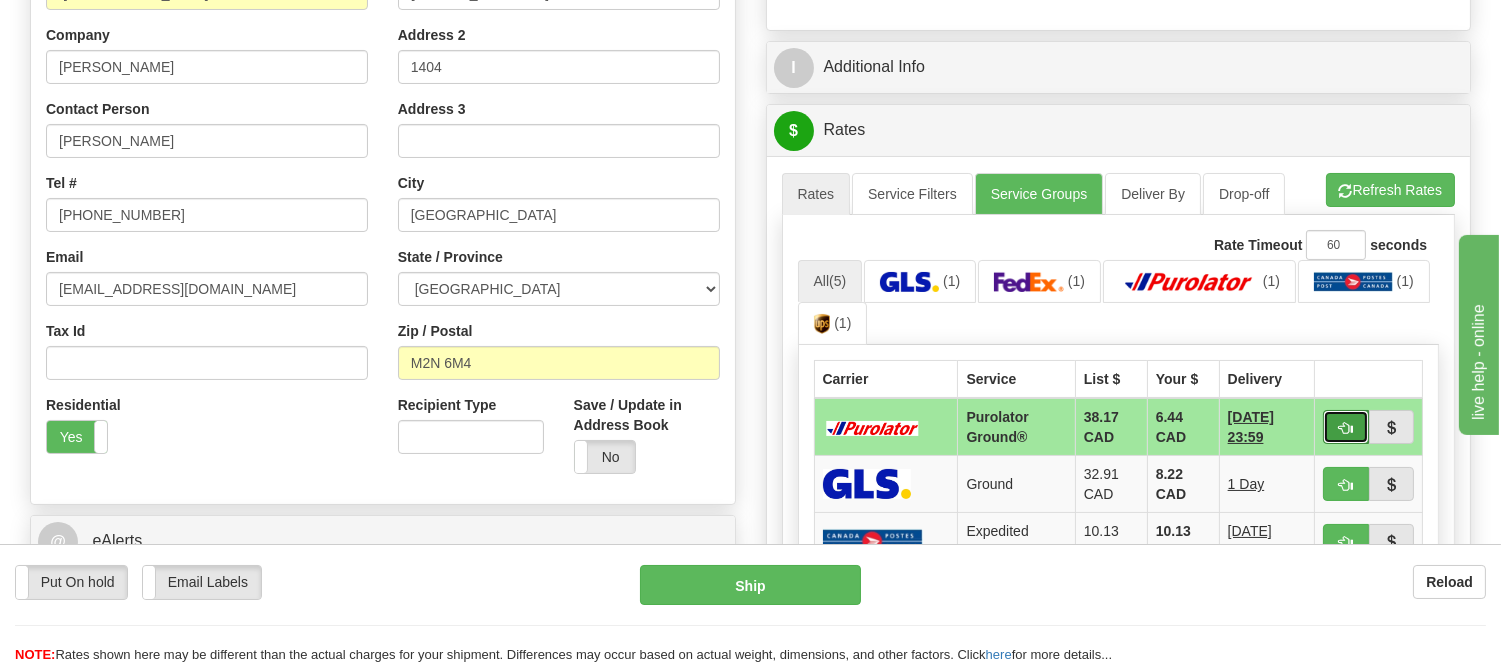 click at bounding box center [1346, 427] 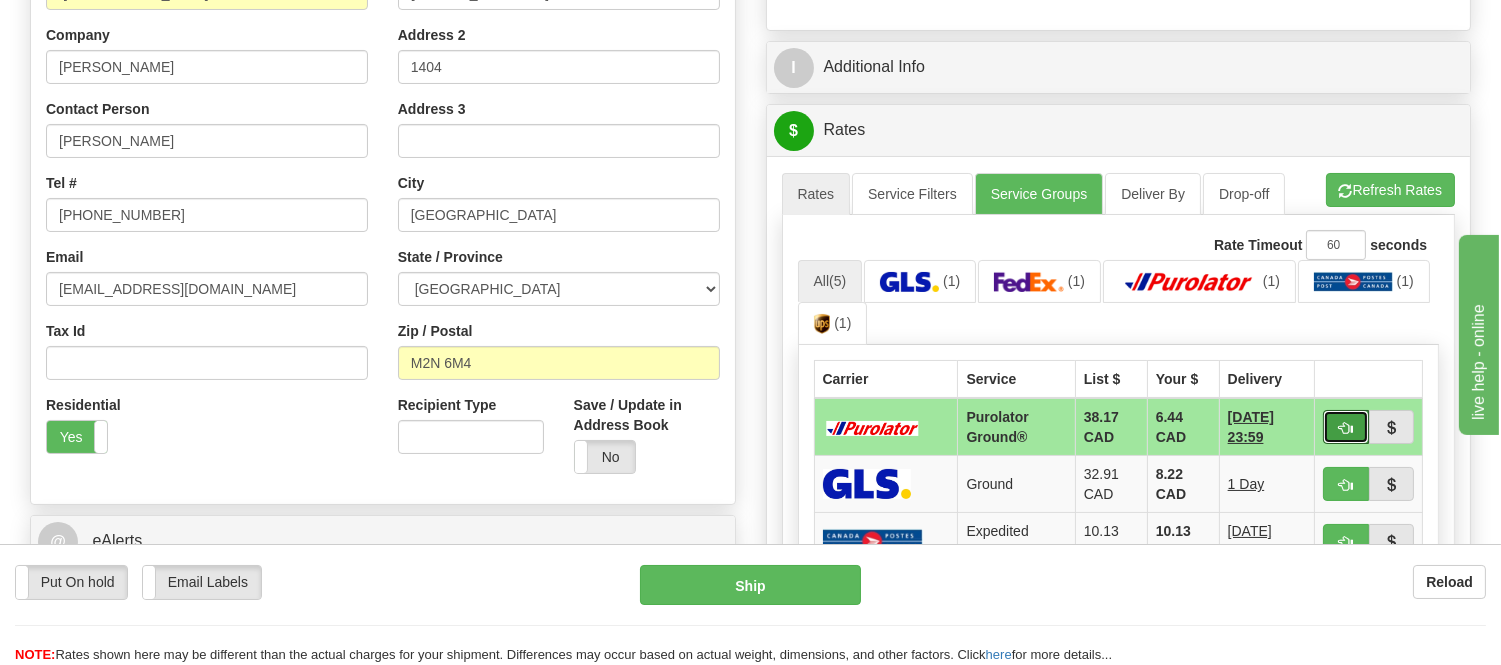 type on "260" 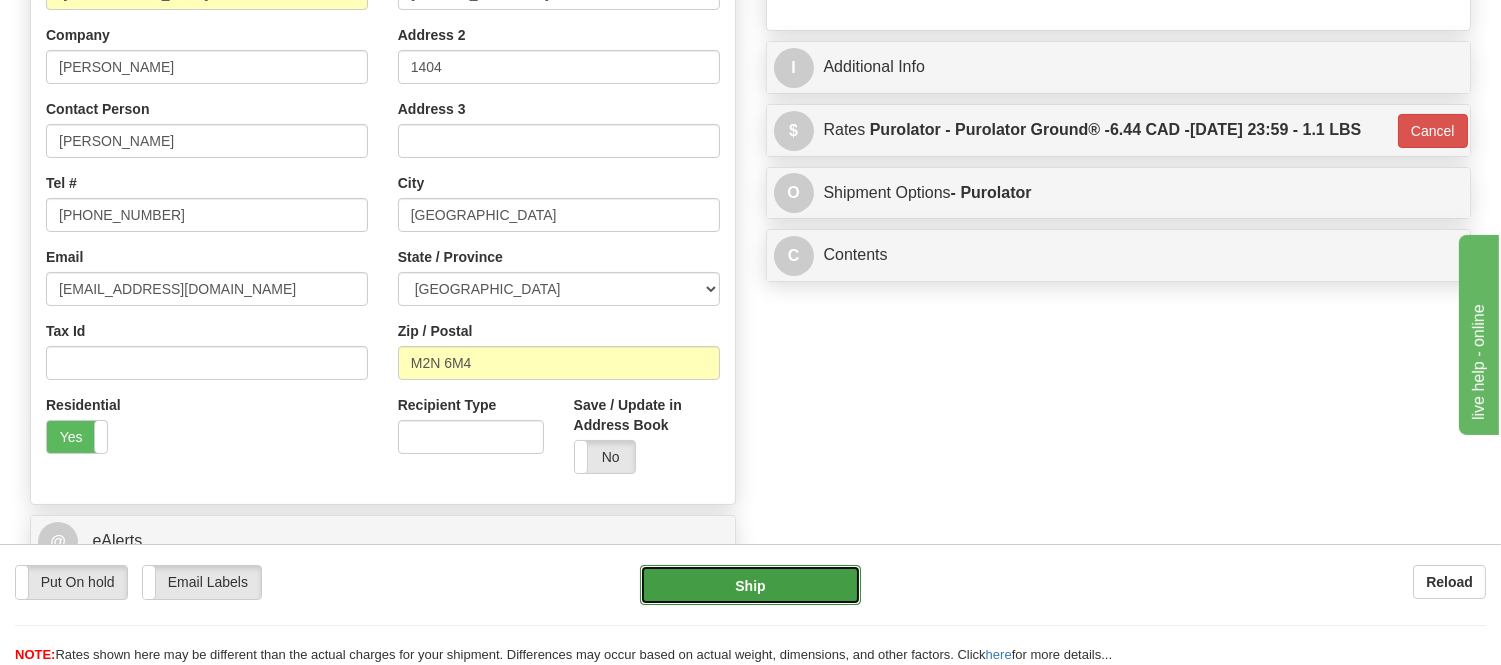 click on "Ship" at bounding box center [750, 585] 